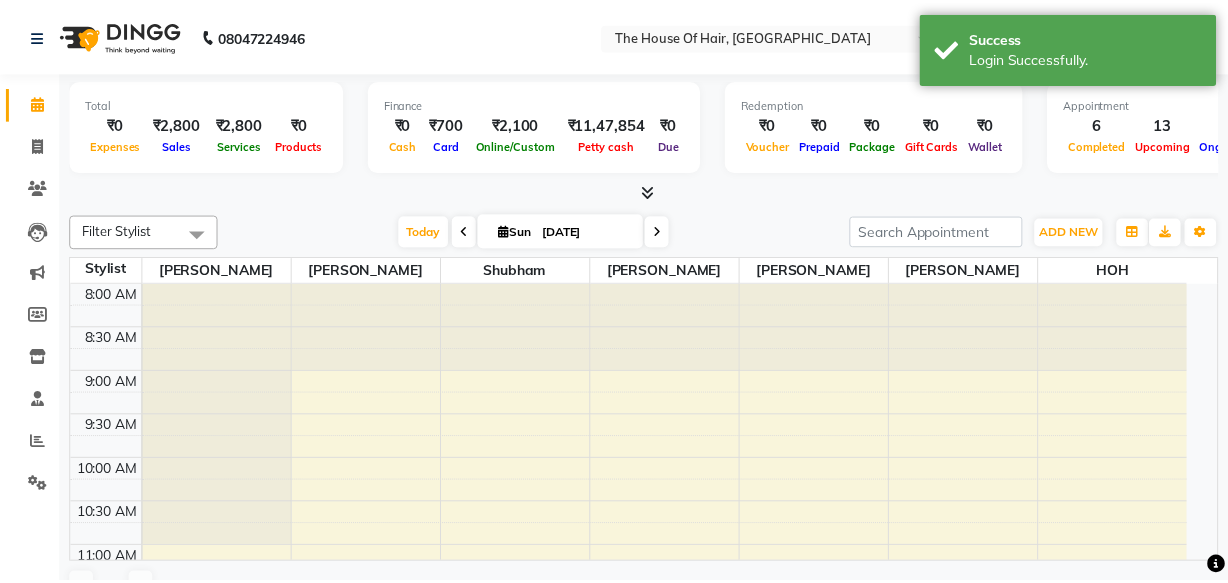 scroll, scrollTop: 0, scrollLeft: 0, axis: both 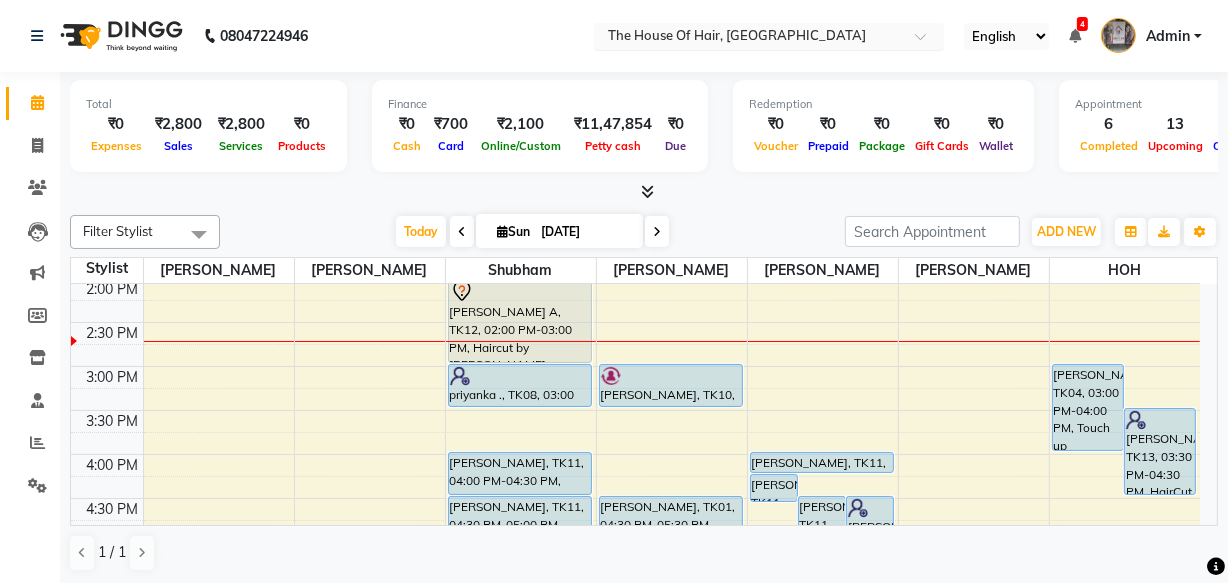 click at bounding box center [749, 38] 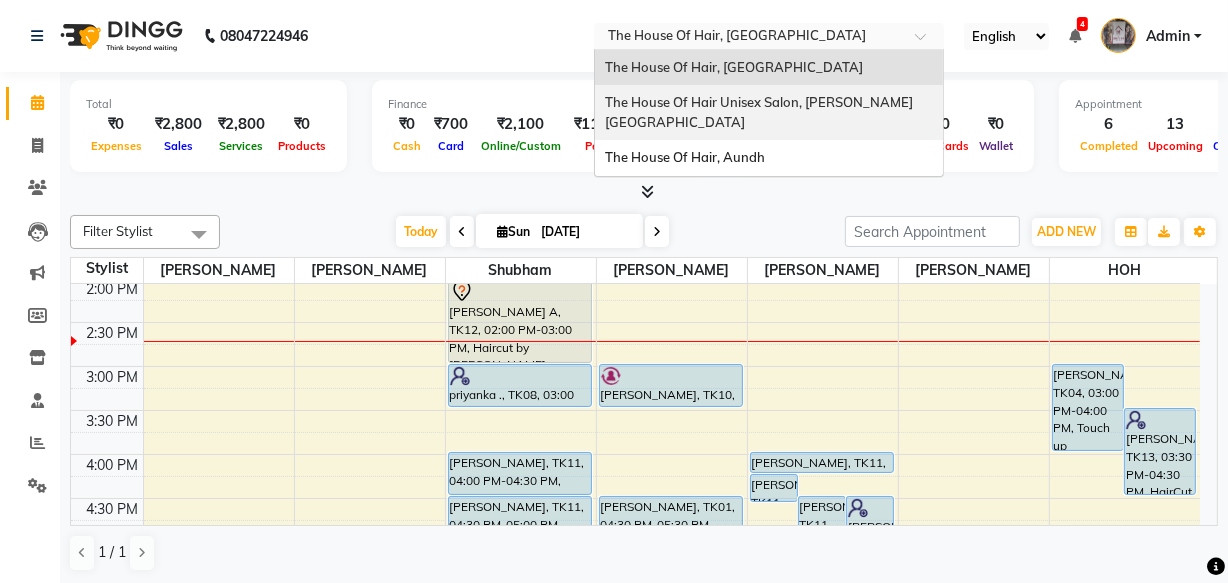 click on "The House Of Hair Unisex Salon, [PERSON_NAME][GEOGRAPHIC_DATA]" at bounding box center [769, 112] 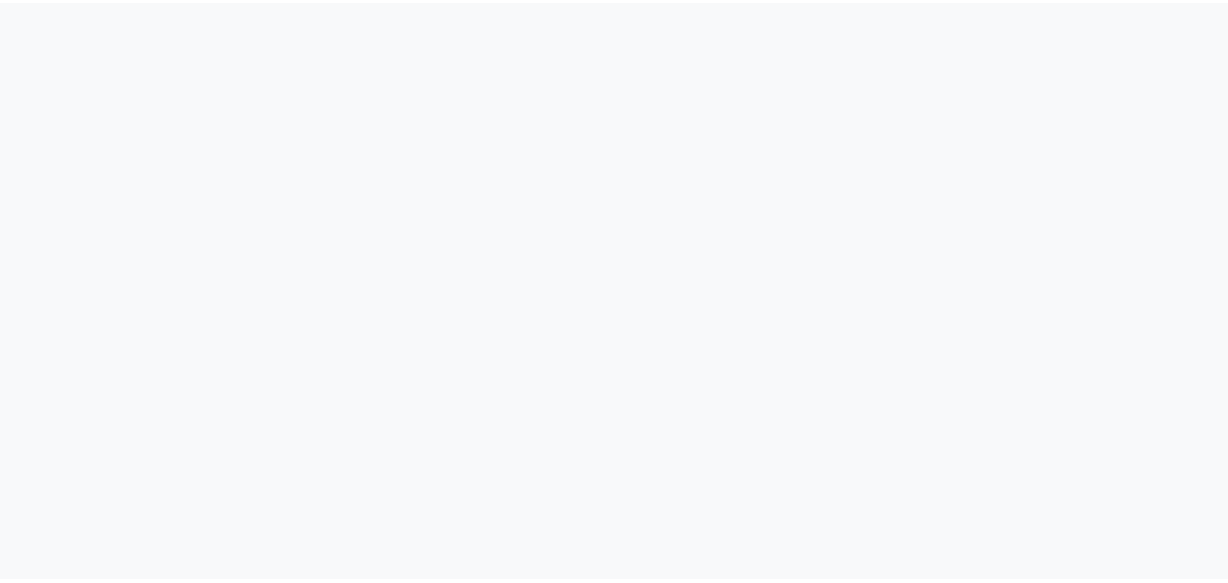 scroll, scrollTop: 0, scrollLeft: 0, axis: both 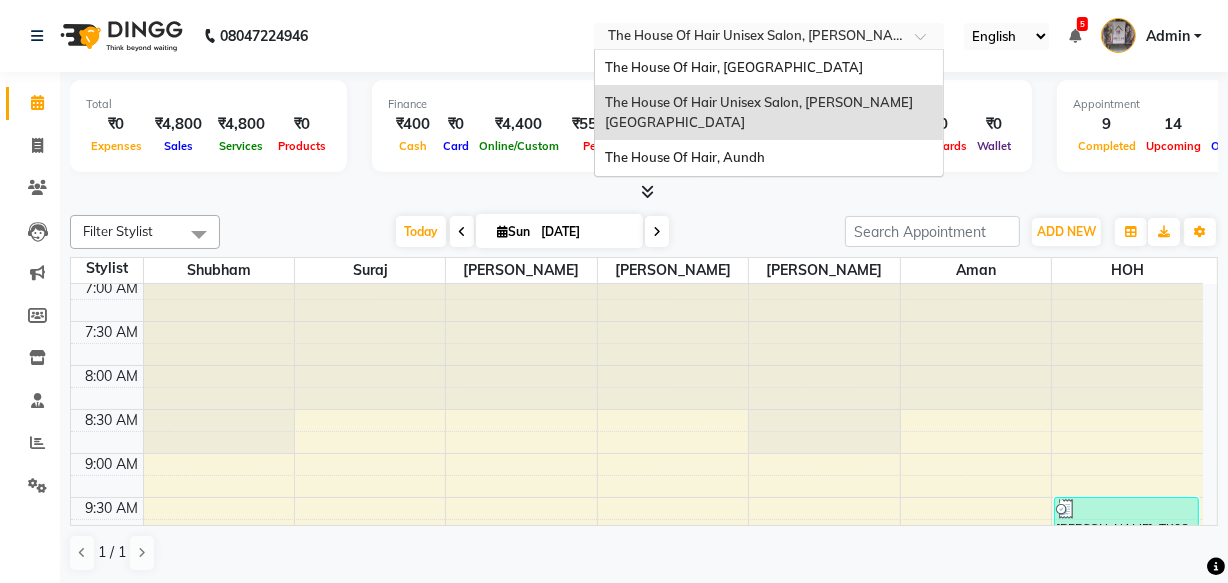click on "Select Location × The House Of Hair Unisex Salon, Karve Nagar" at bounding box center (769, 36) 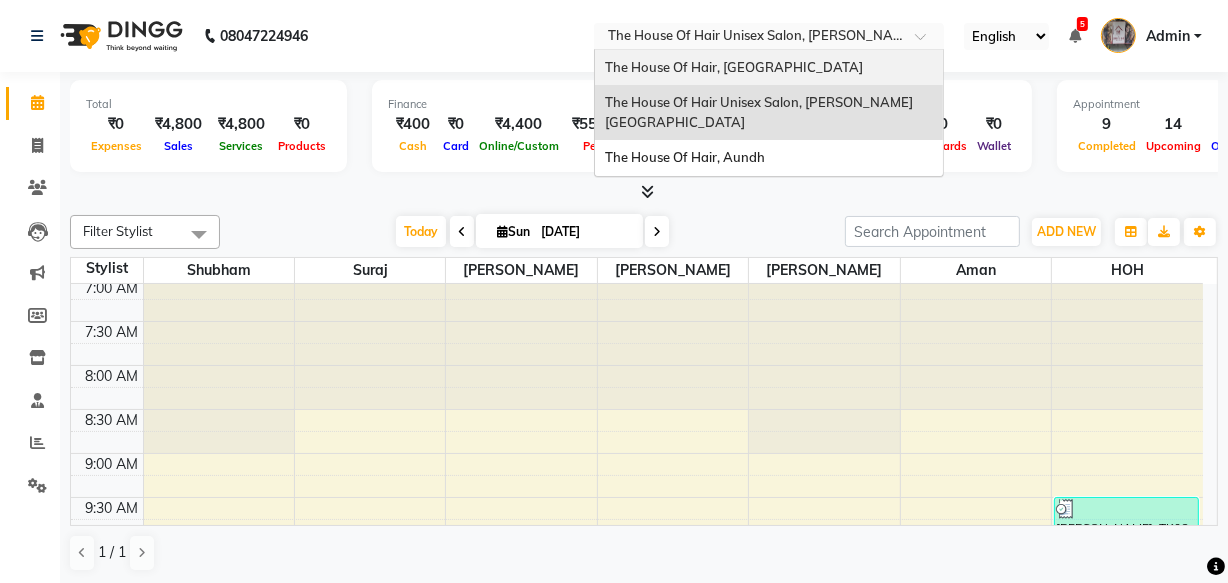 click on "The House Of Hair, [GEOGRAPHIC_DATA]" at bounding box center (769, 68) 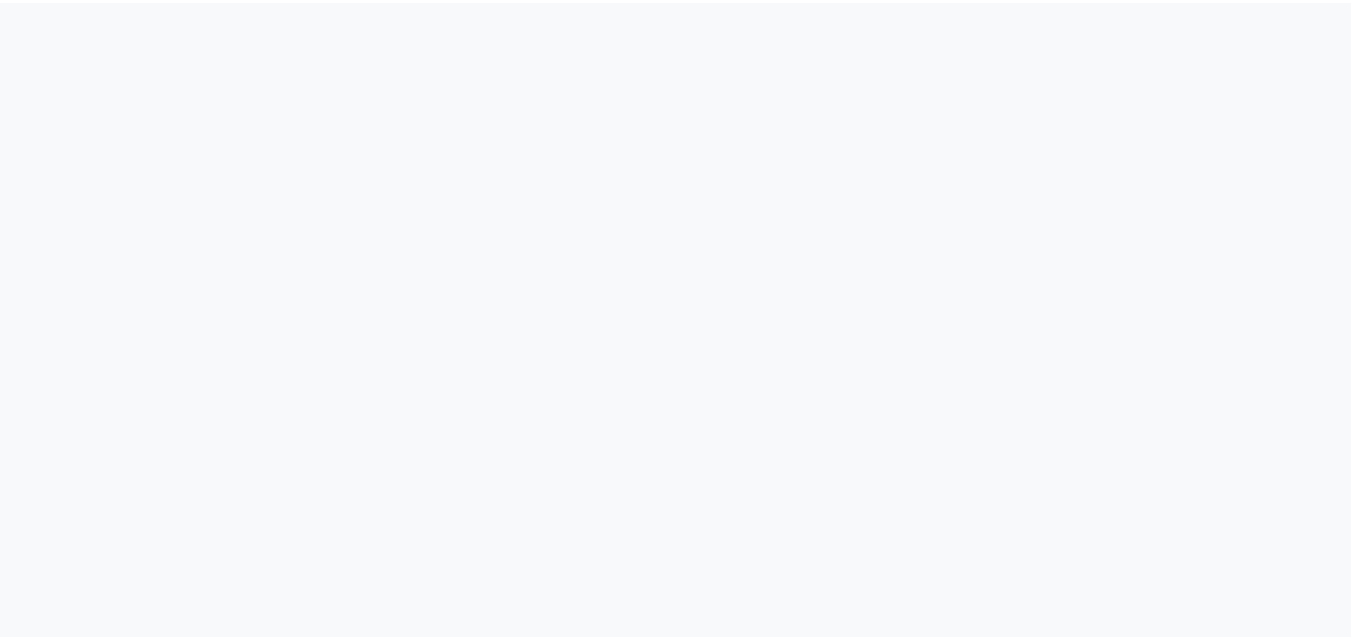 scroll, scrollTop: 0, scrollLeft: 0, axis: both 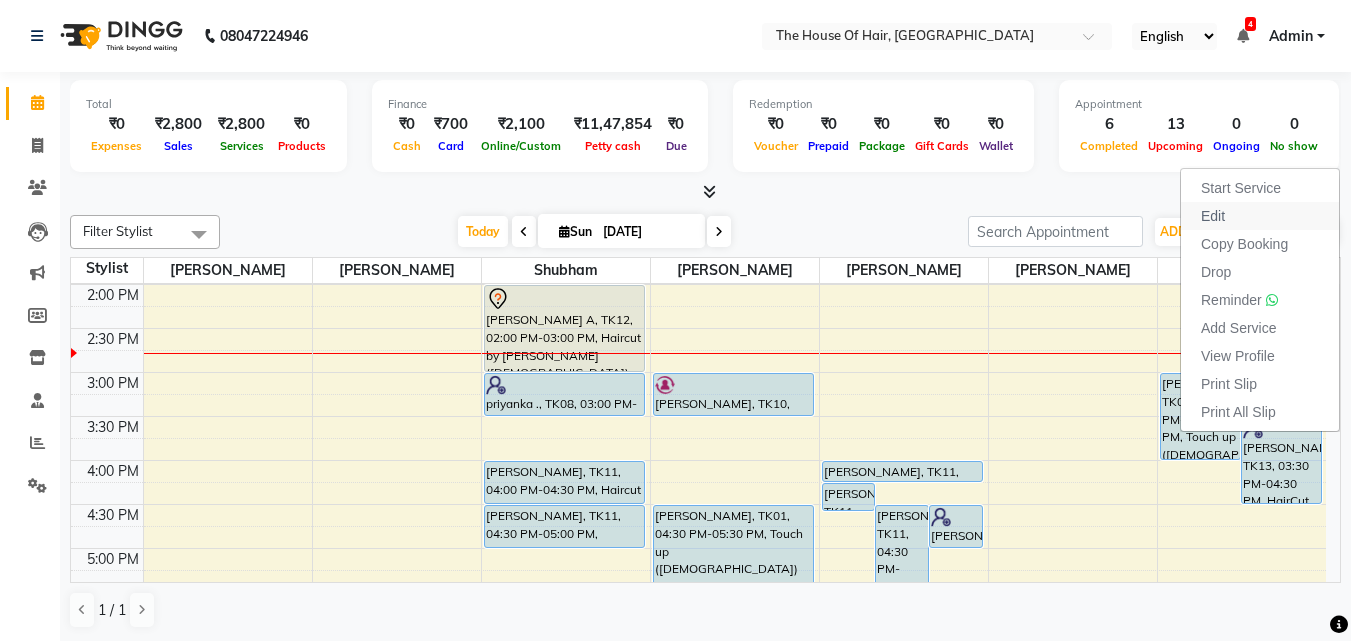 click on "Edit" at bounding box center [1213, 216] 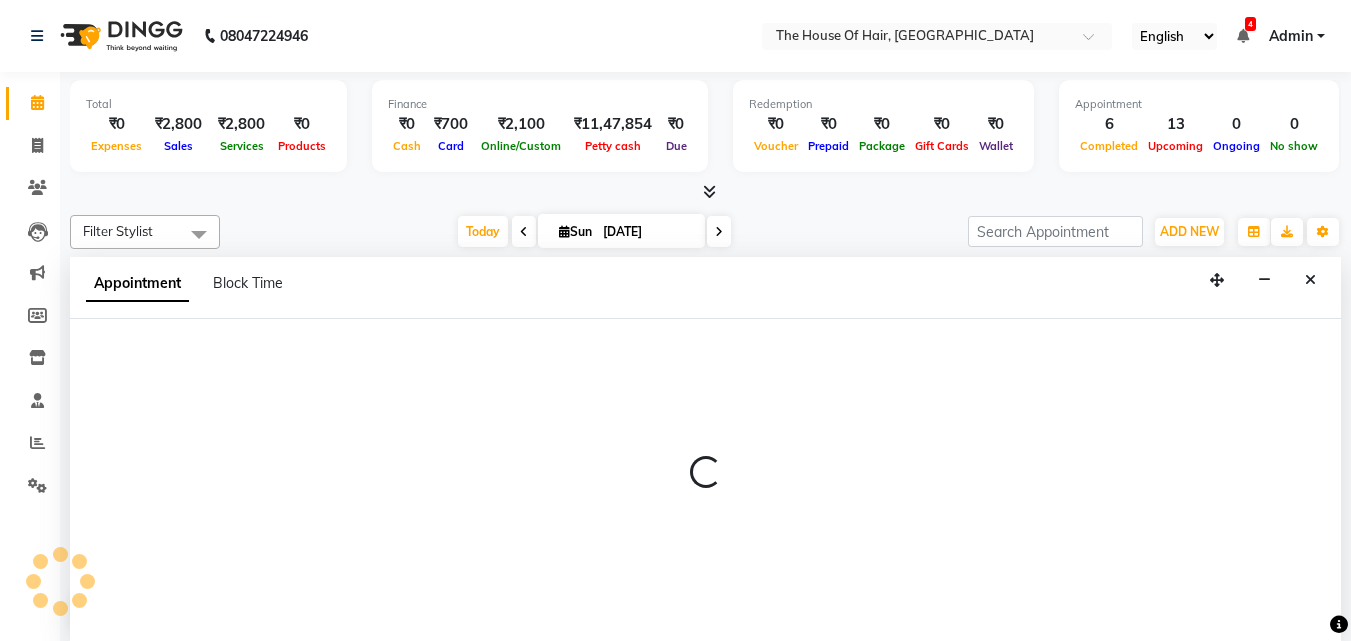 scroll, scrollTop: 1, scrollLeft: 0, axis: vertical 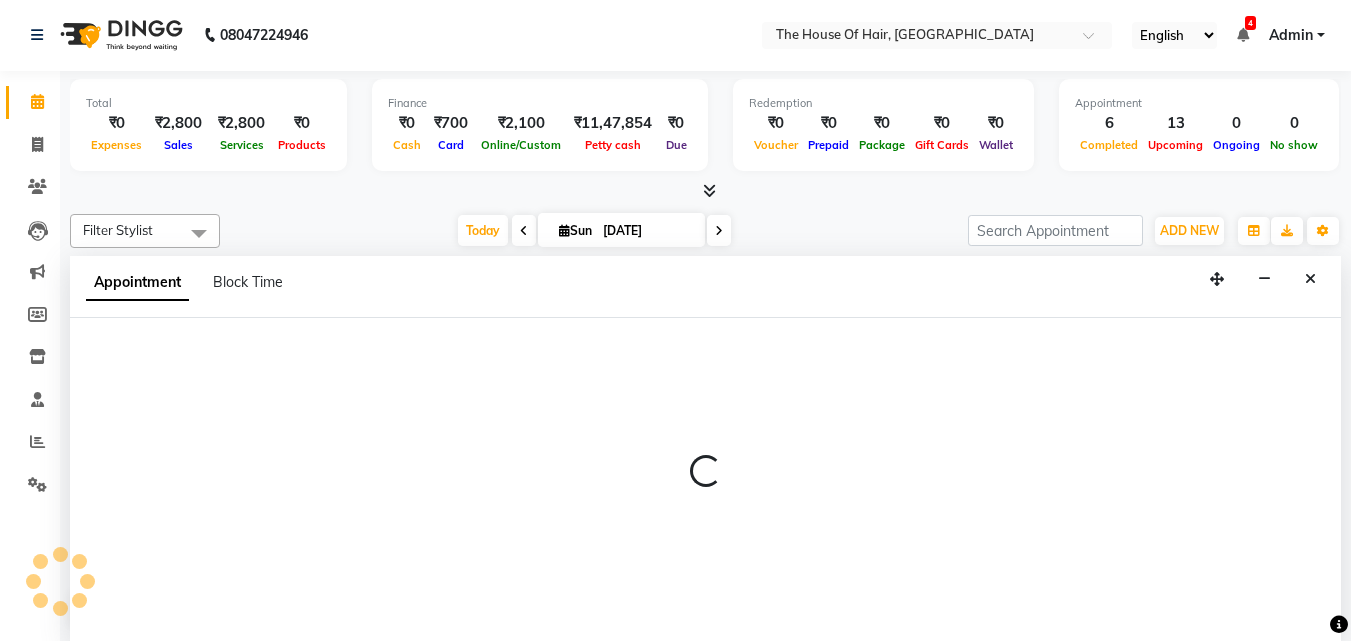 select on "upcoming" 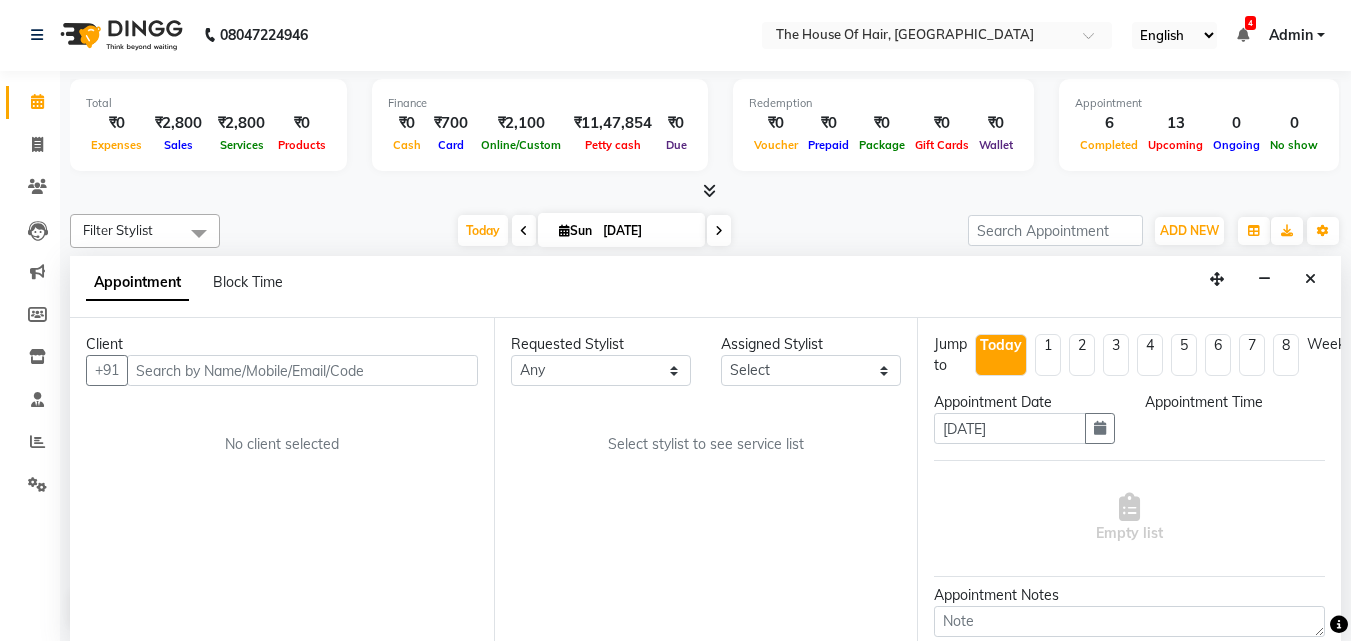 select on "80392" 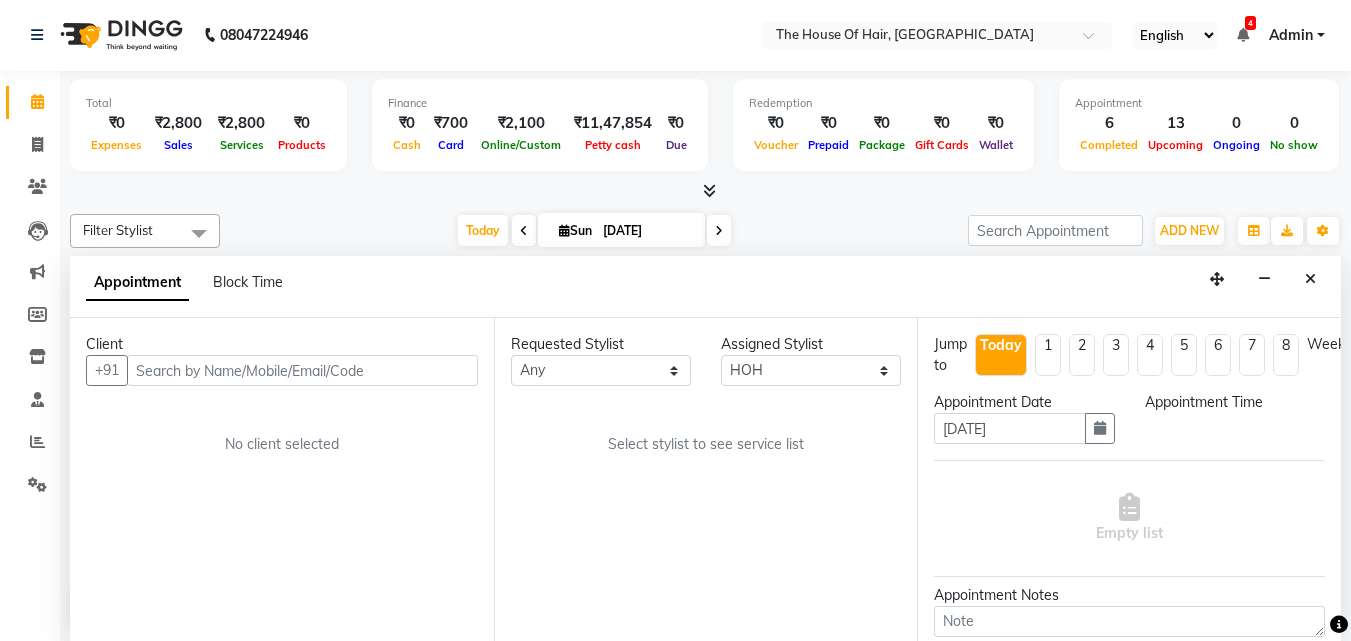 select on "900" 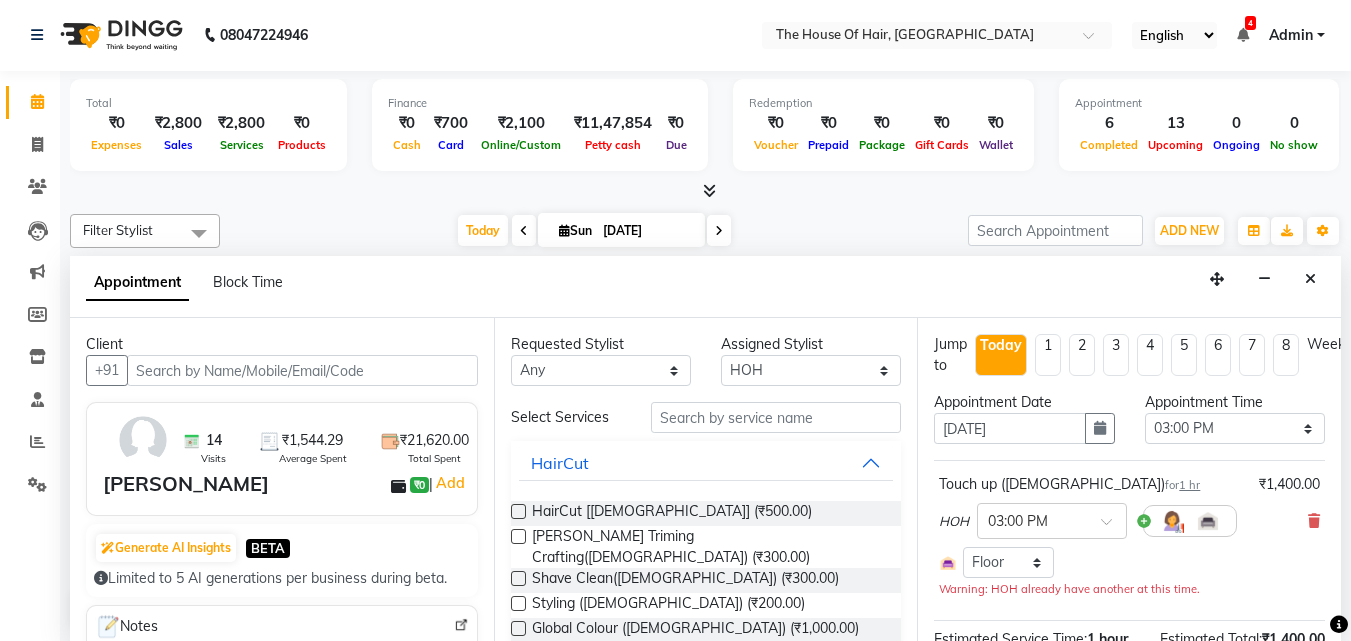 scroll, scrollTop: 529, scrollLeft: 0, axis: vertical 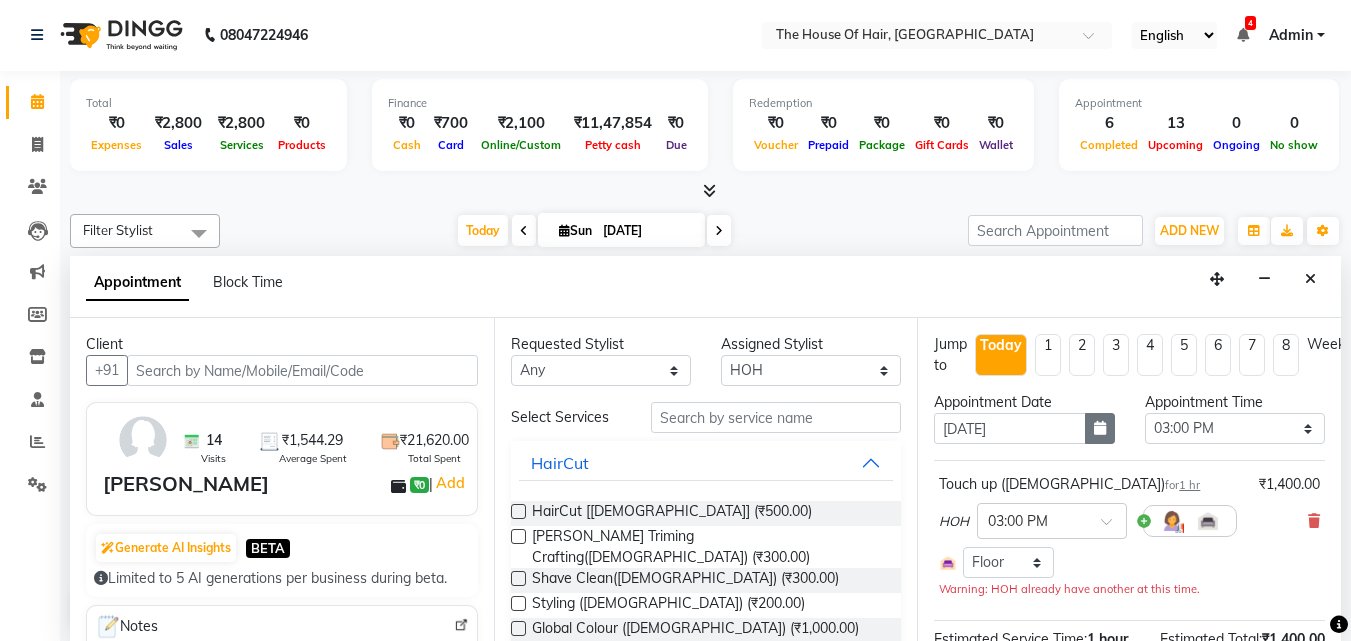 click at bounding box center (1100, 428) 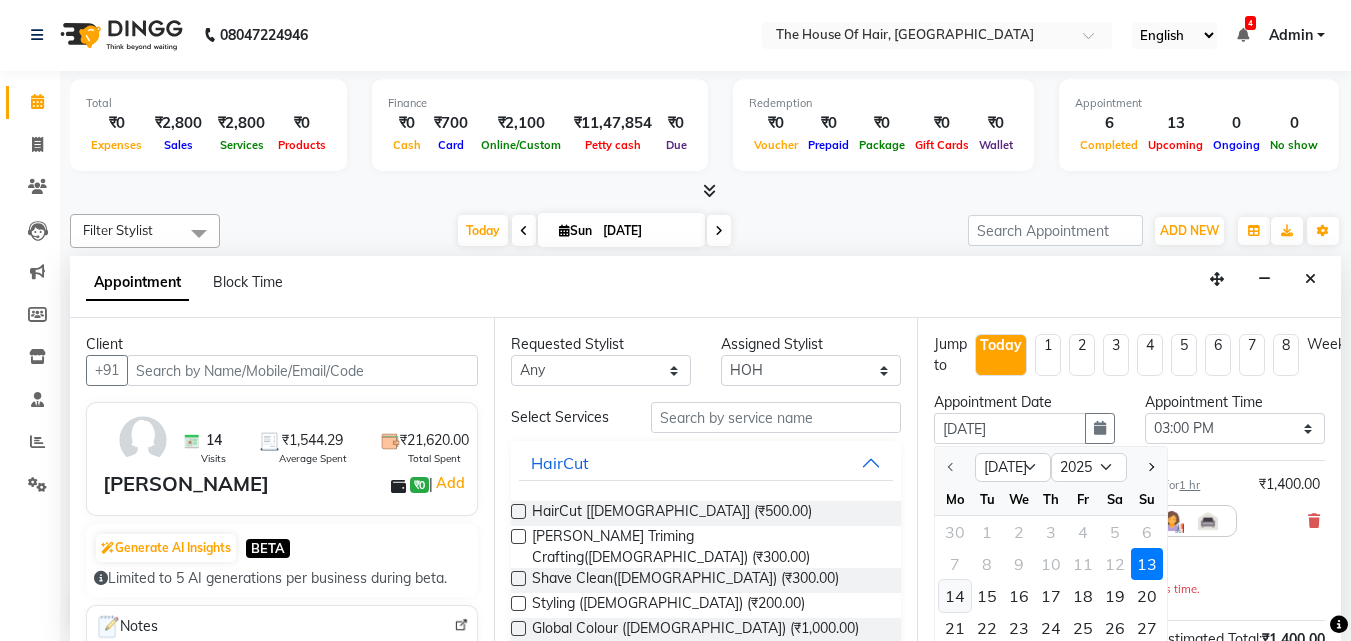 click on "14" at bounding box center [955, 596] 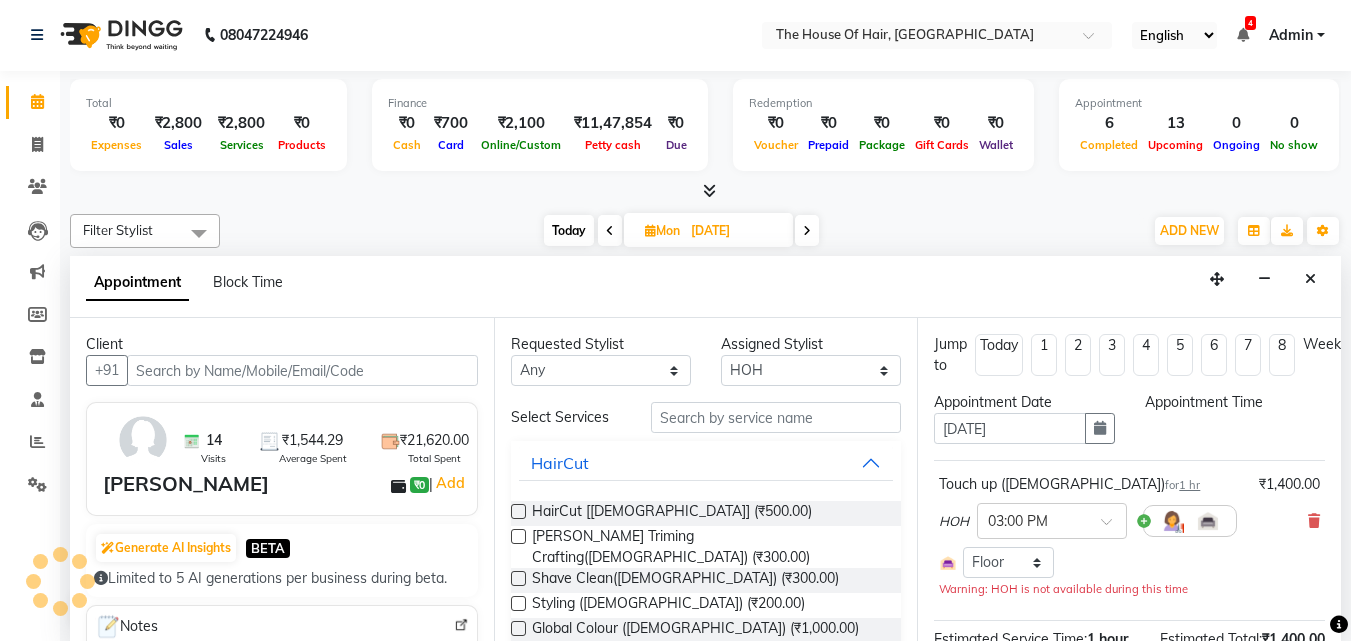 scroll, scrollTop: 529, scrollLeft: 0, axis: vertical 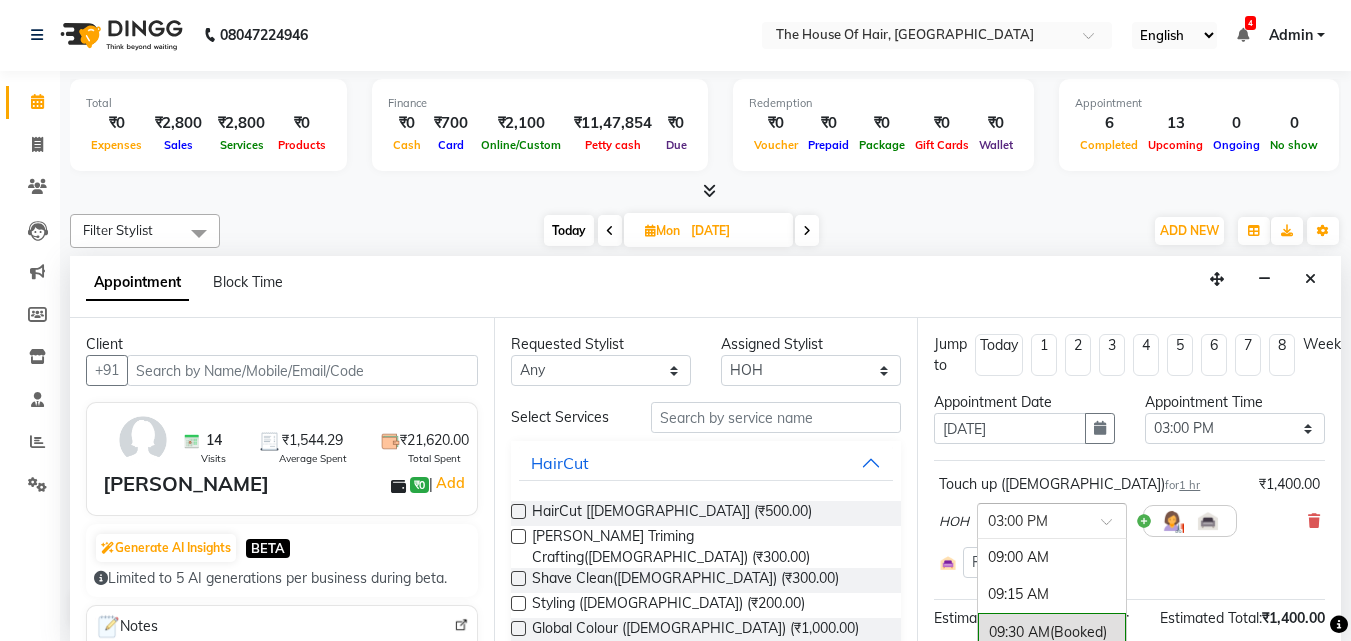 click at bounding box center (1032, 519) 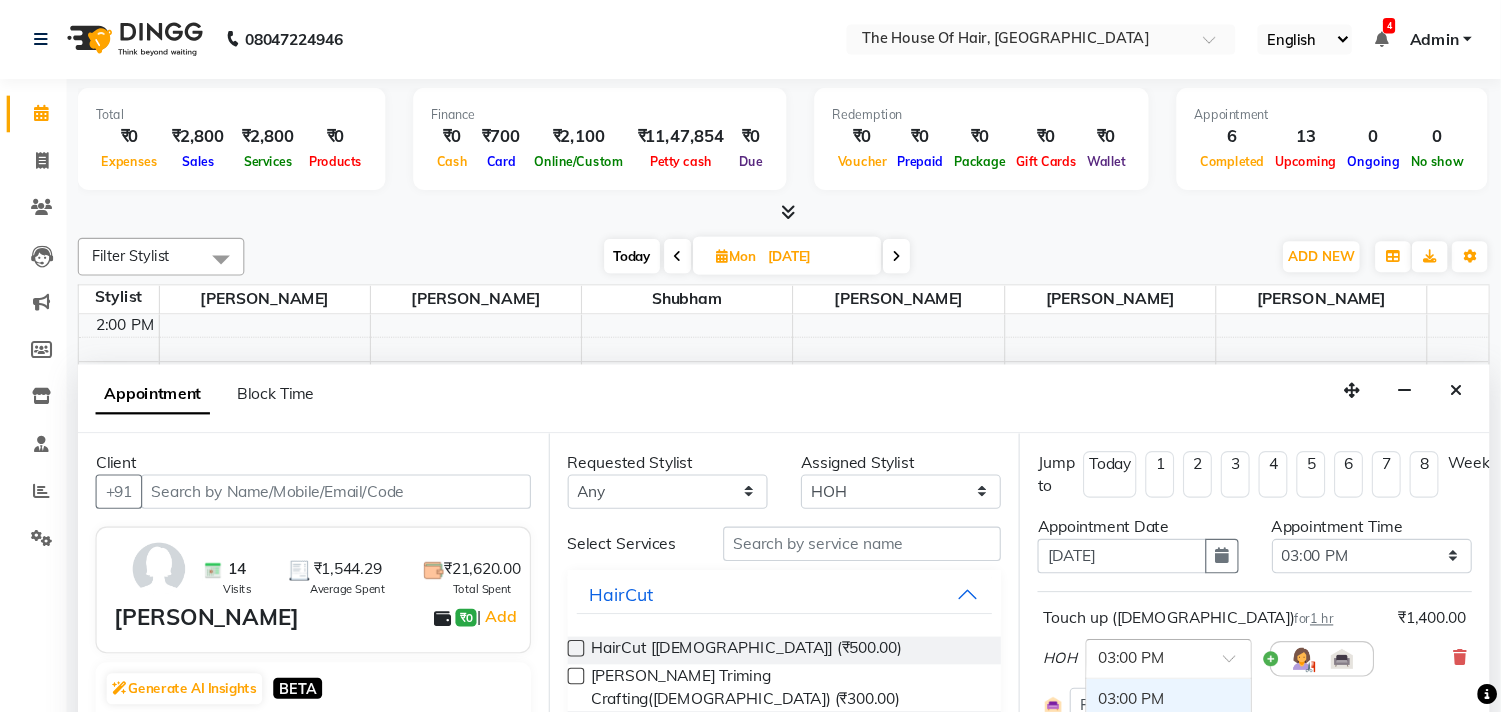 scroll, scrollTop: 0, scrollLeft: 0, axis: both 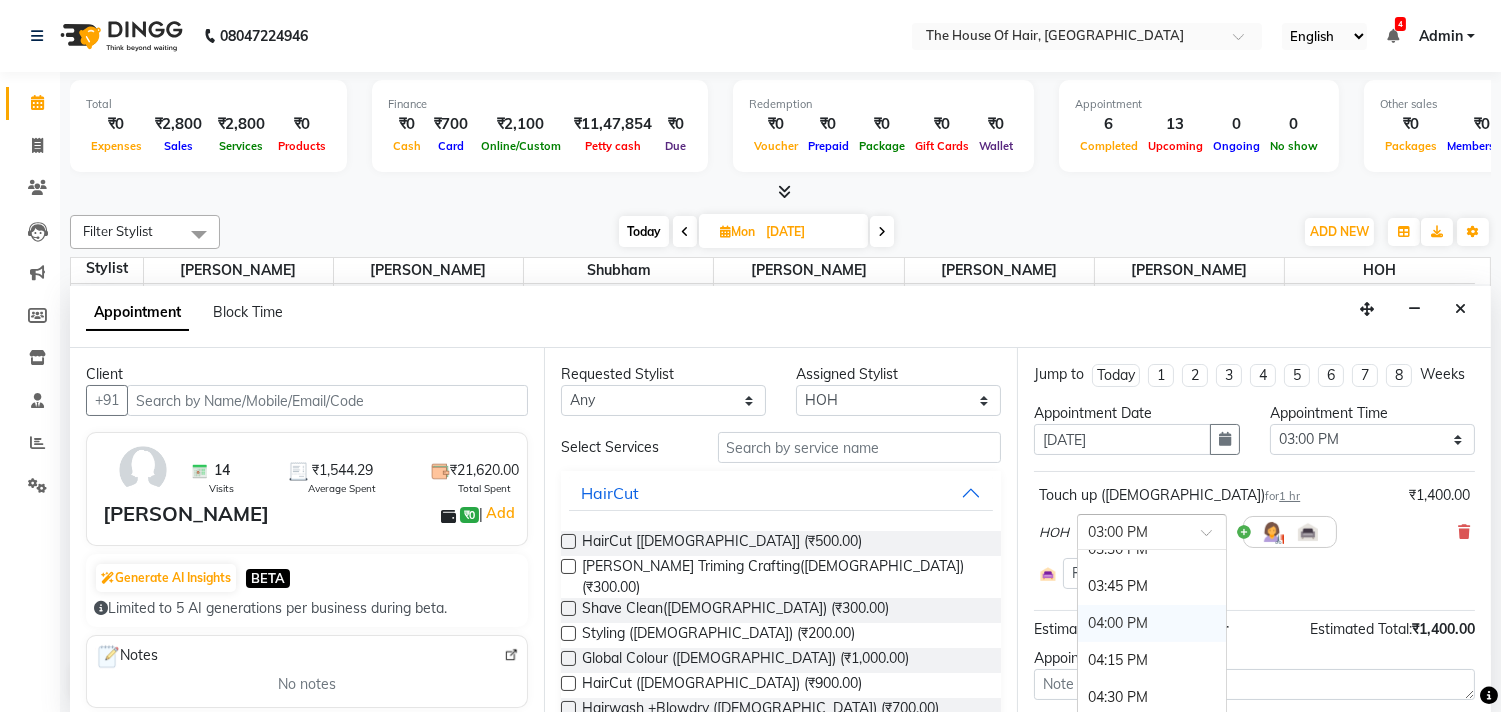 click on "04:00 PM" at bounding box center (1152, 623) 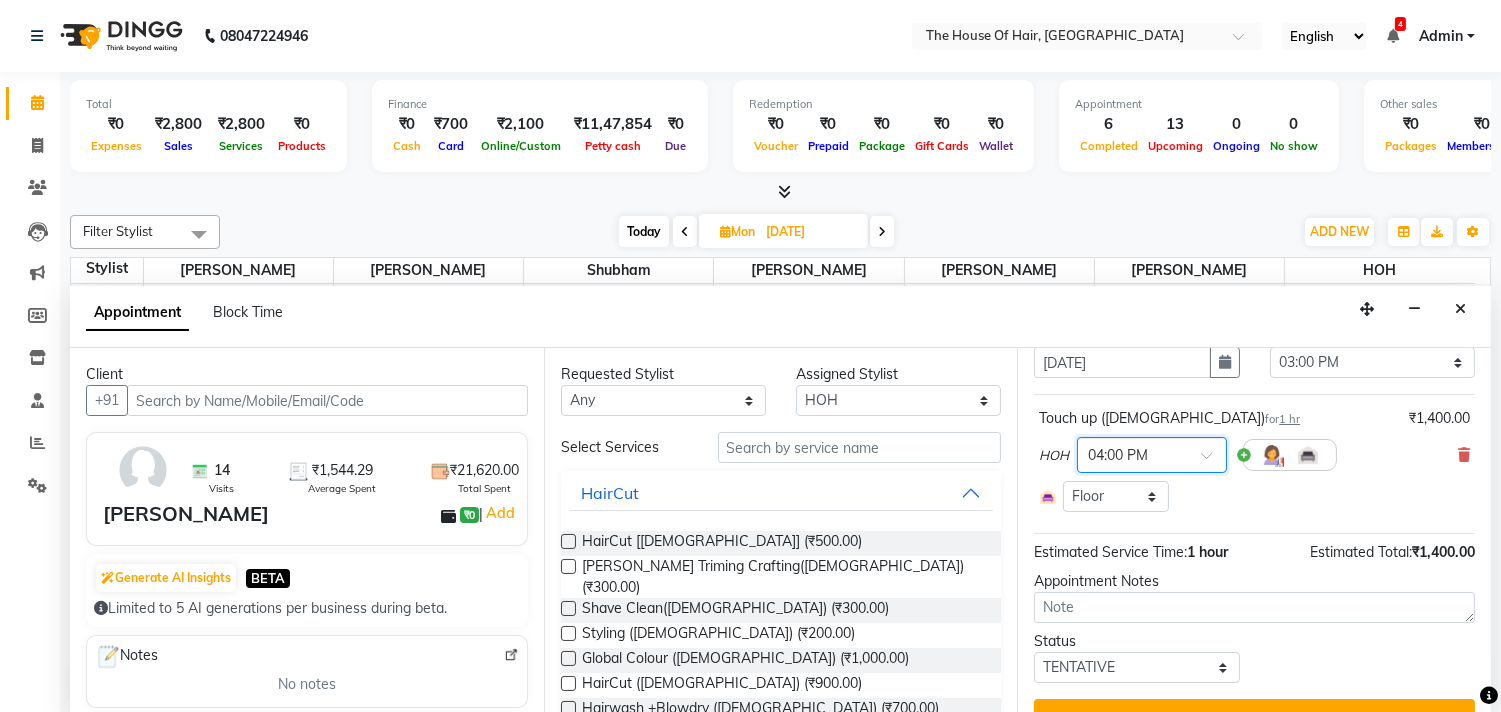 scroll, scrollTop: 133, scrollLeft: 0, axis: vertical 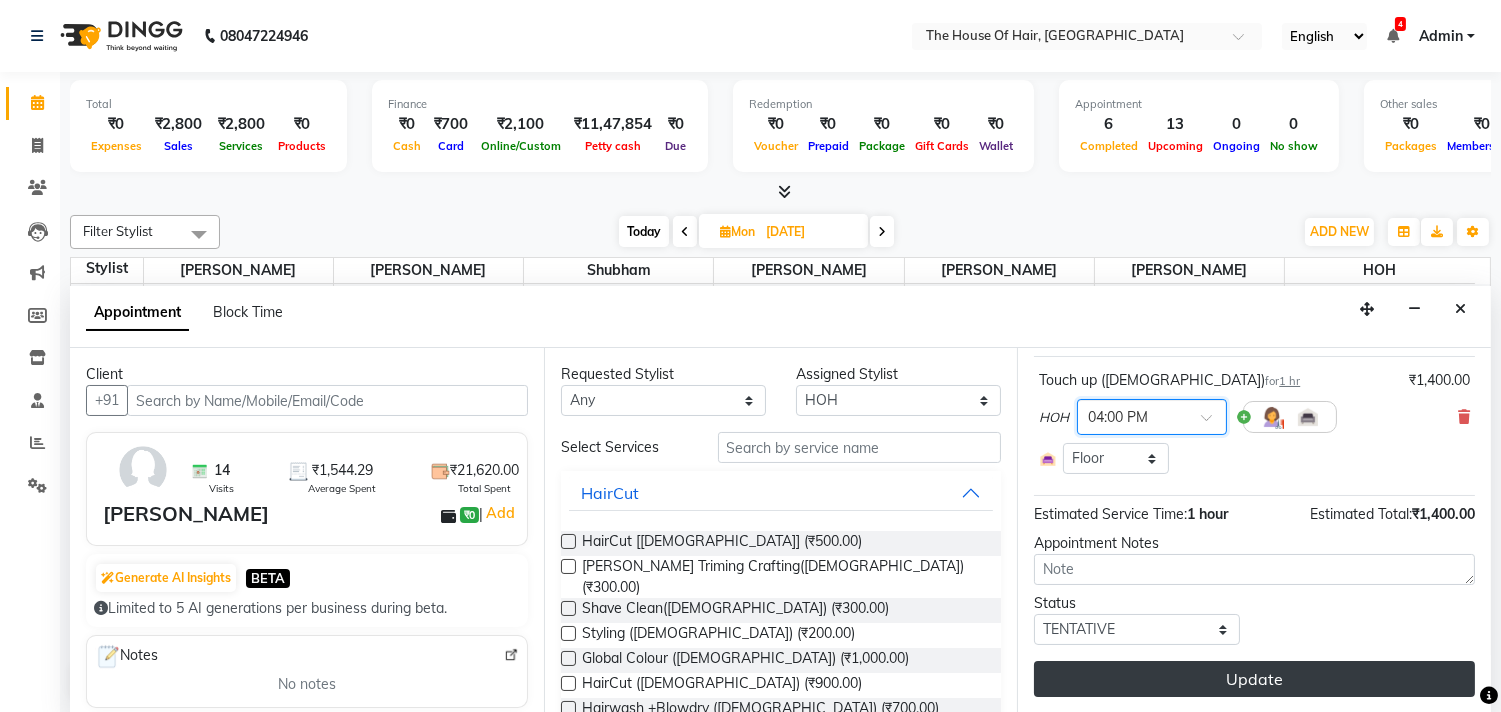 click on "Update" at bounding box center [1254, 679] 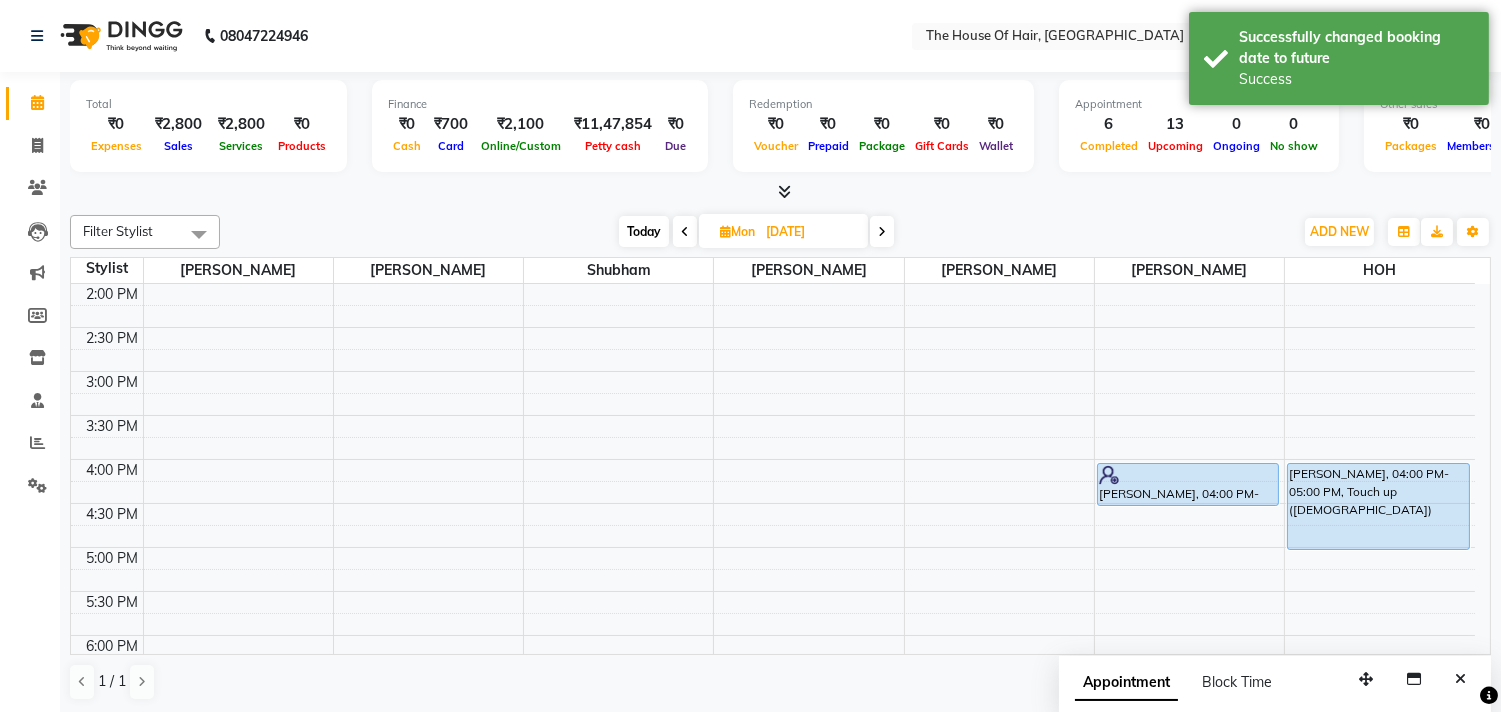 click on "Today" at bounding box center [644, 231] 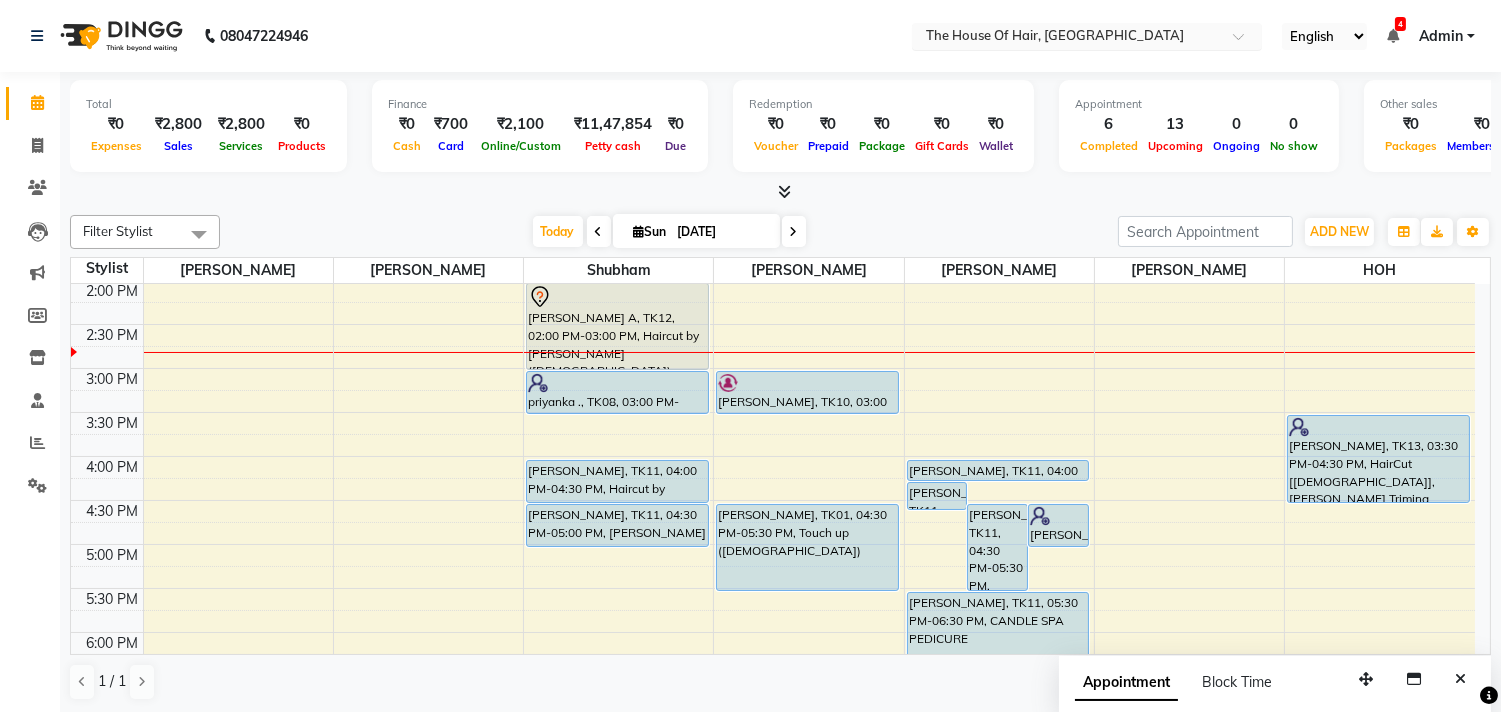 click at bounding box center (1067, 38) 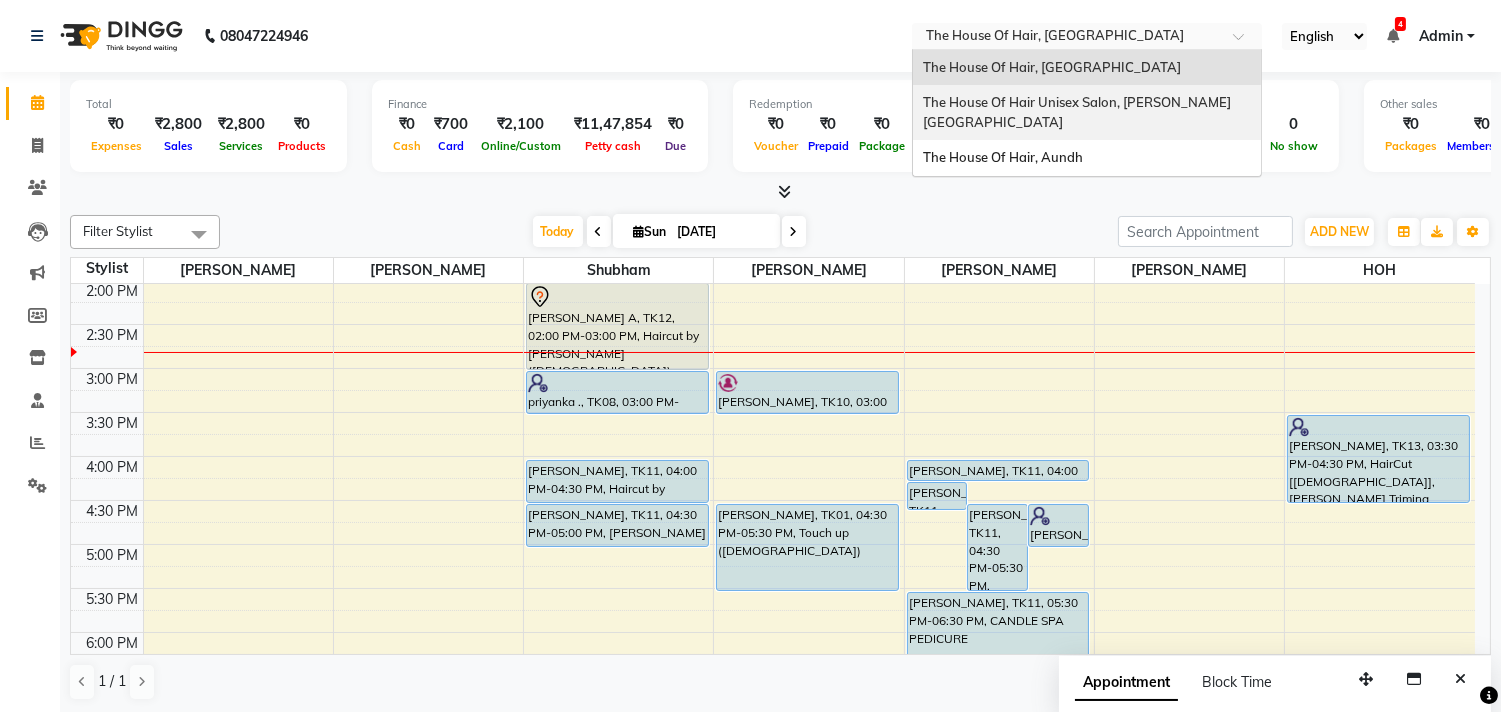click on "The House Of Hair Unisex Salon, [PERSON_NAME][GEOGRAPHIC_DATA]" at bounding box center [1077, 112] 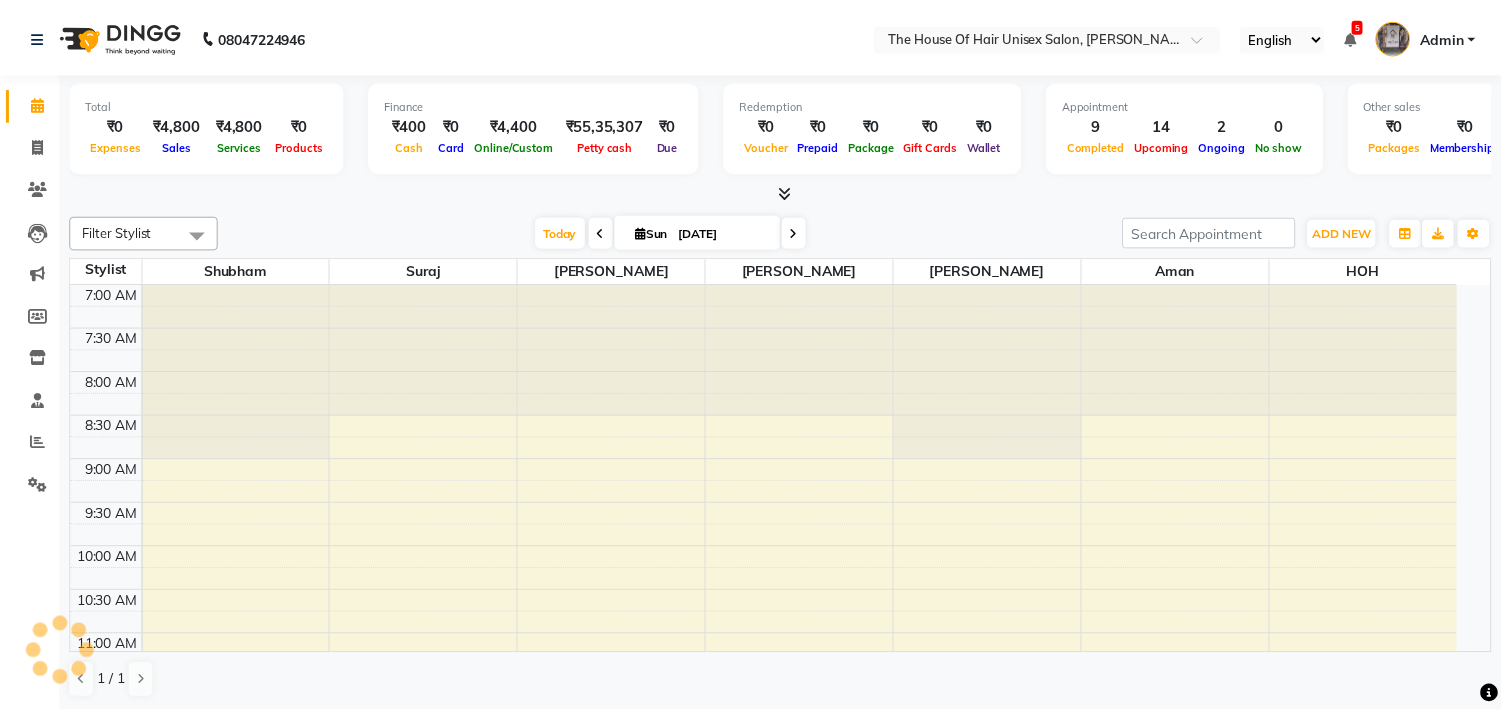 scroll, scrollTop: 0, scrollLeft: 0, axis: both 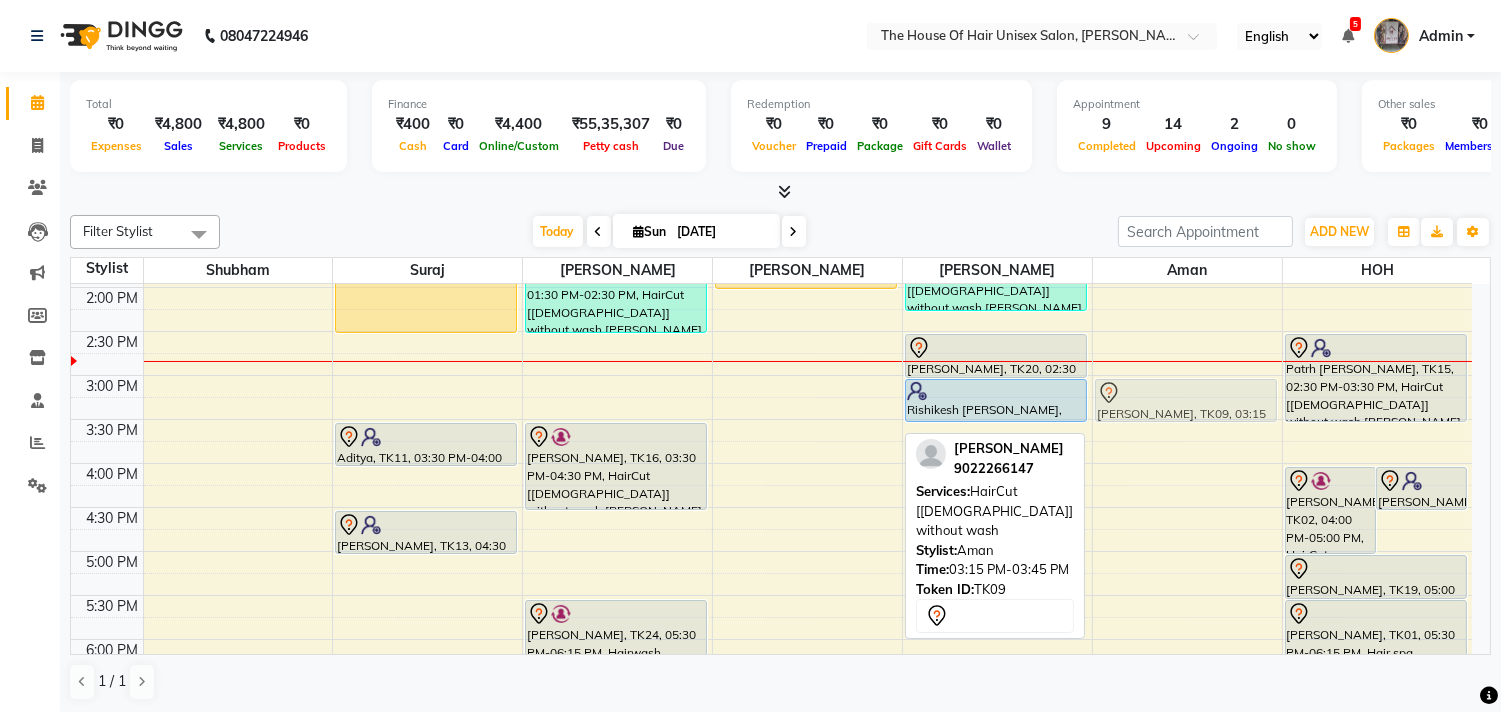 drag, startPoint x: 1246, startPoint y: 410, endPoint x: 1244, endPoint y: 383, distance: 27.073973 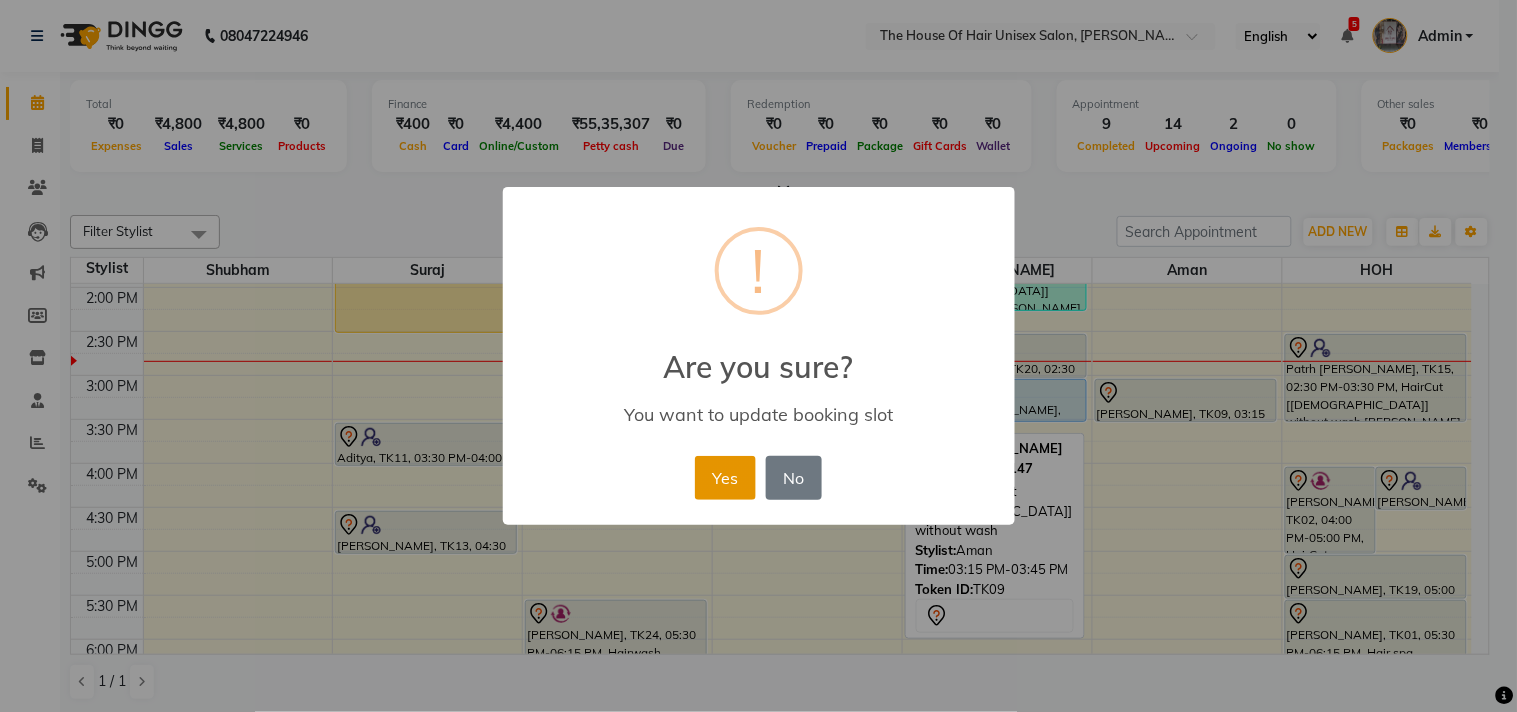 click on "Yes" at bounding box center [725, 478] 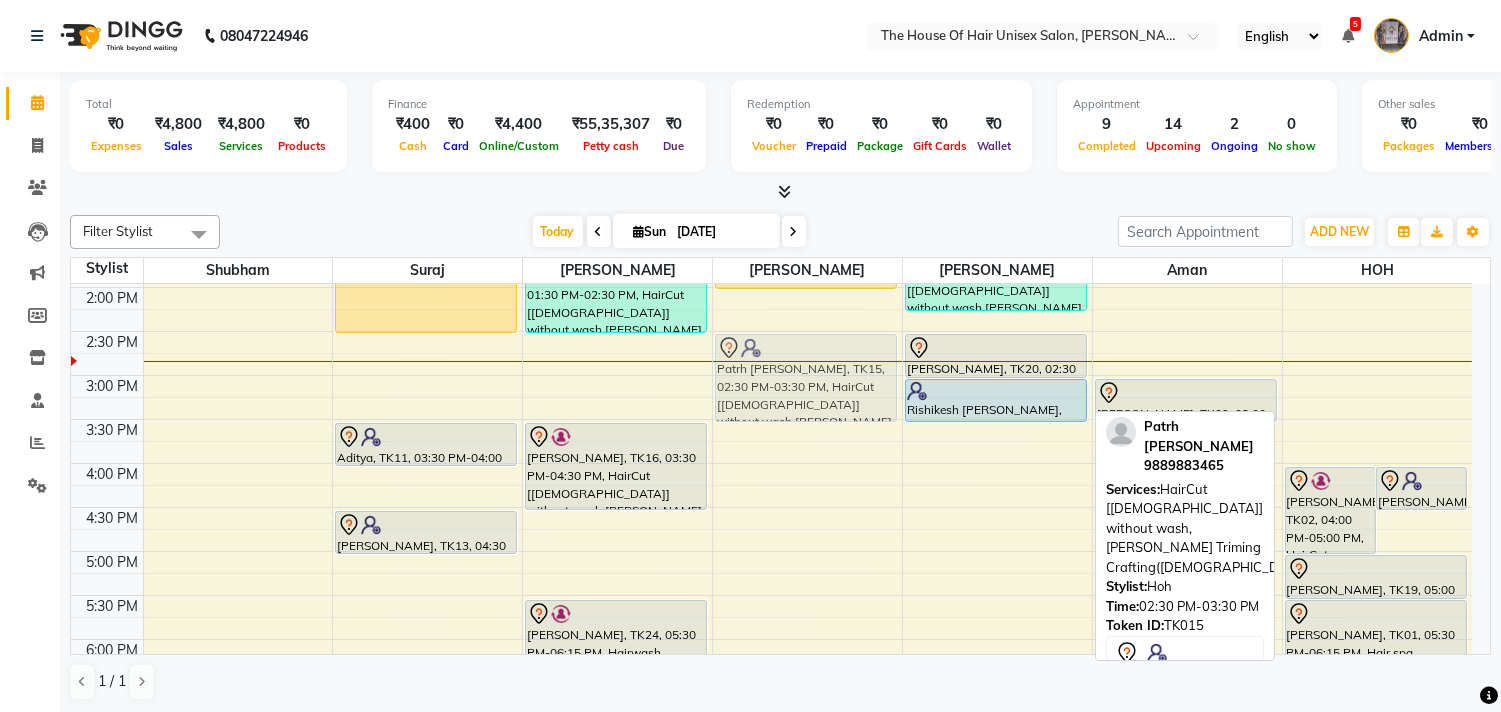 drag, startPoint x: 1382, startPoint y: 376, endPoint x: 835, endPoint y: 374, distance: 547.00366 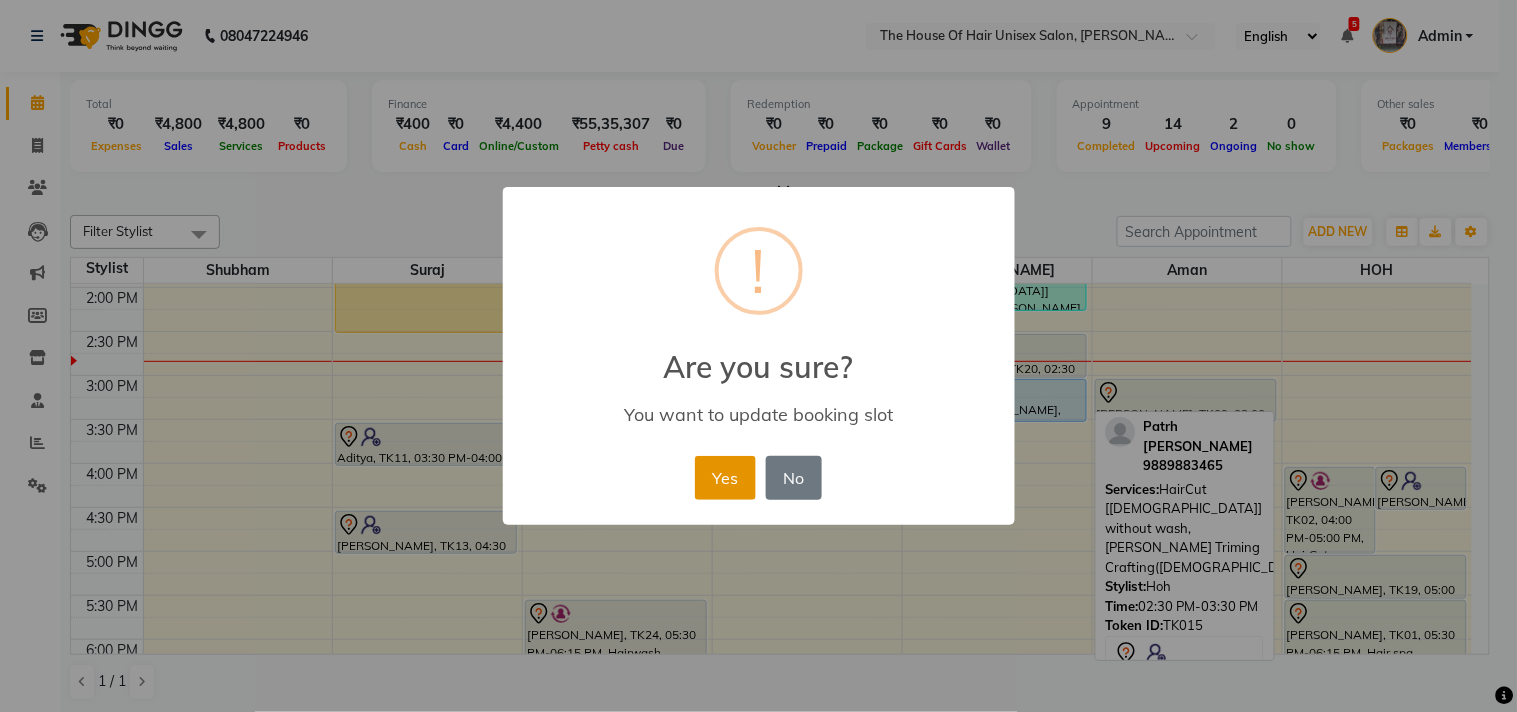 click on "Yes" at bounding box center (725, 478) 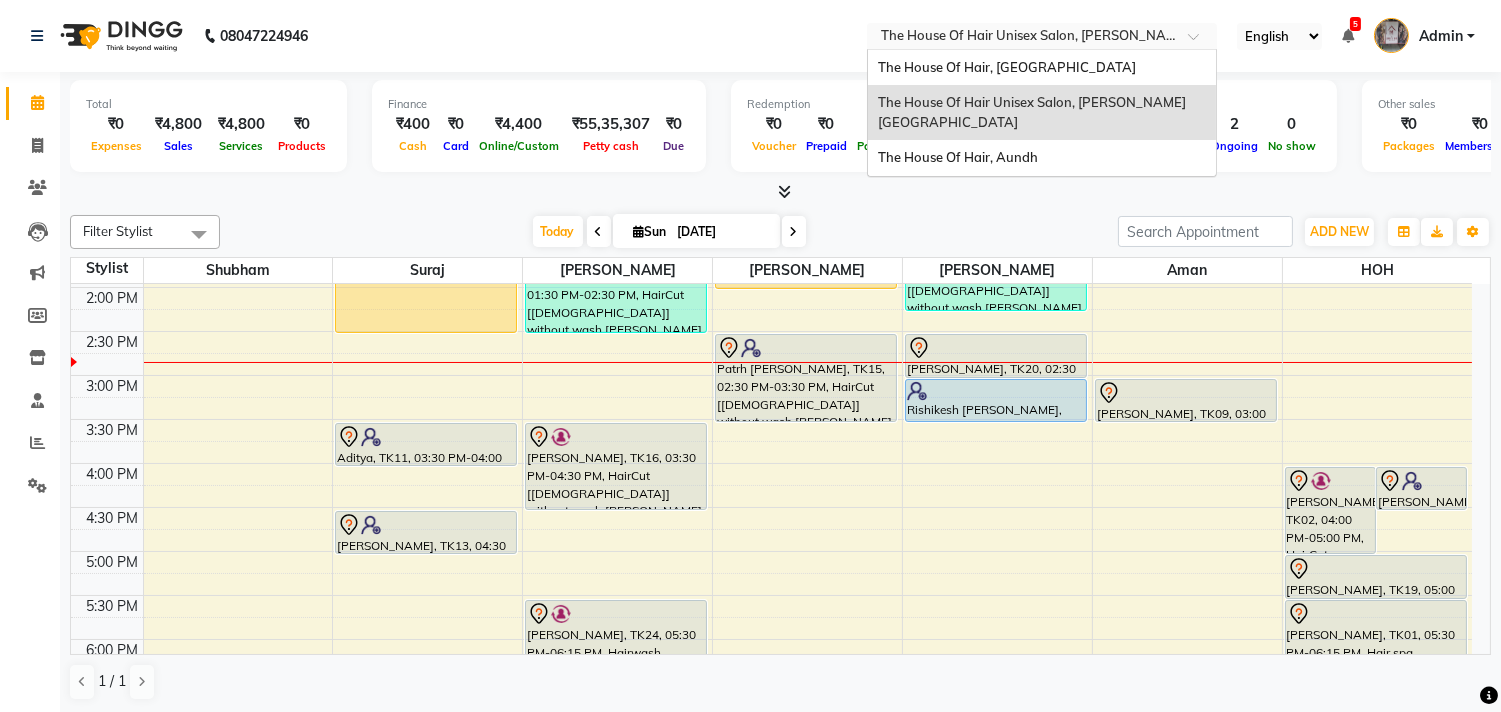 click at bounding box center [1022, 38] 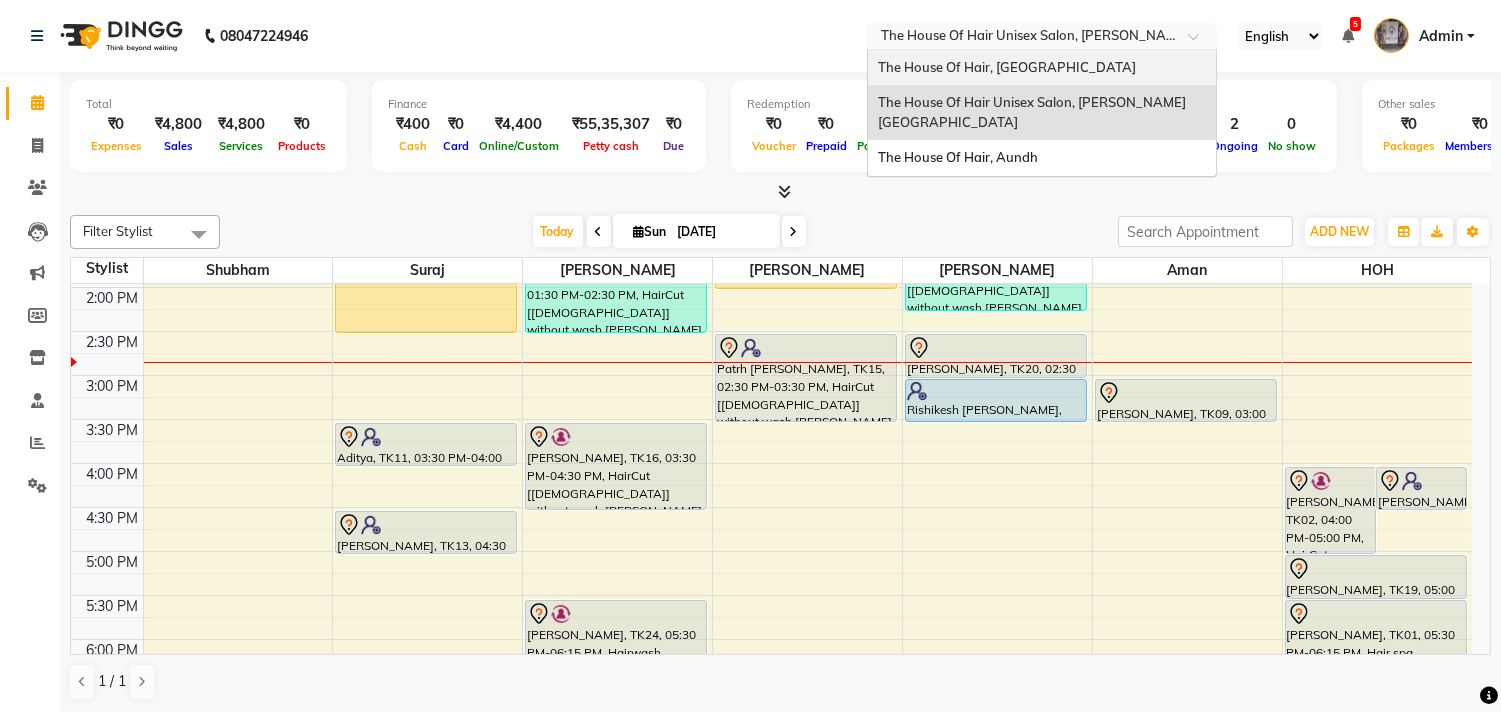 click on "The House Of Hair, [GEOGRAPHIC_DATA]" at bounding box center (1007, 67) 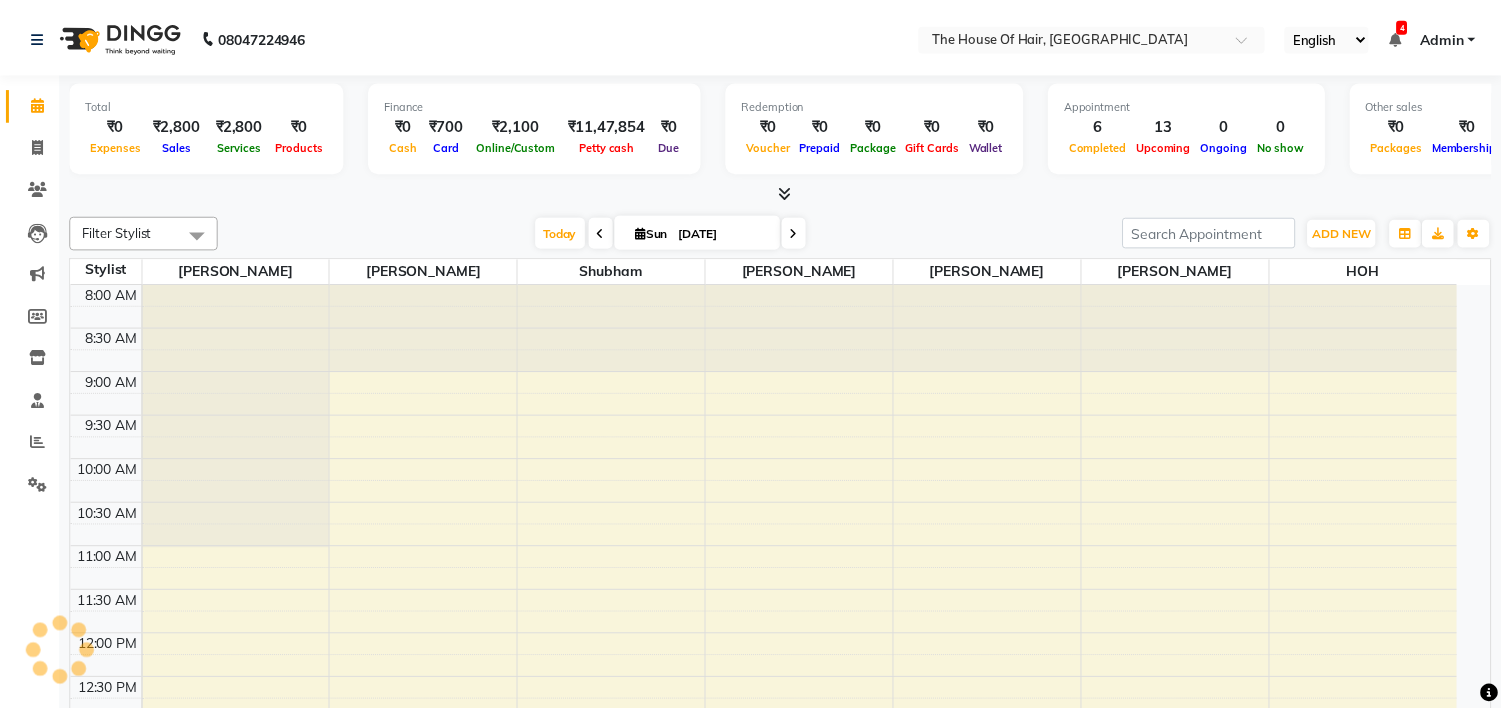 scroll, scrollTop: 0, scrollLeft: 0, axis: both 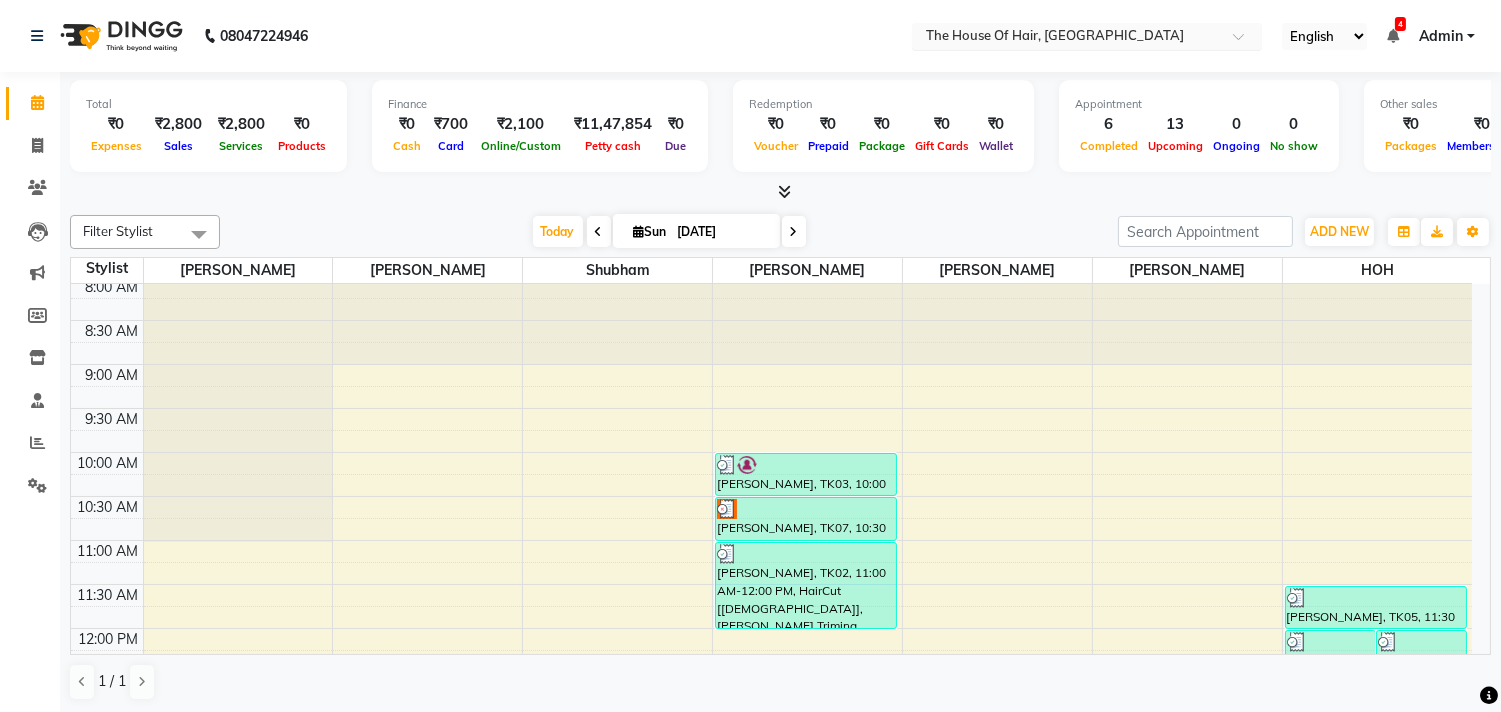 click at bounding box center (1067, 38) 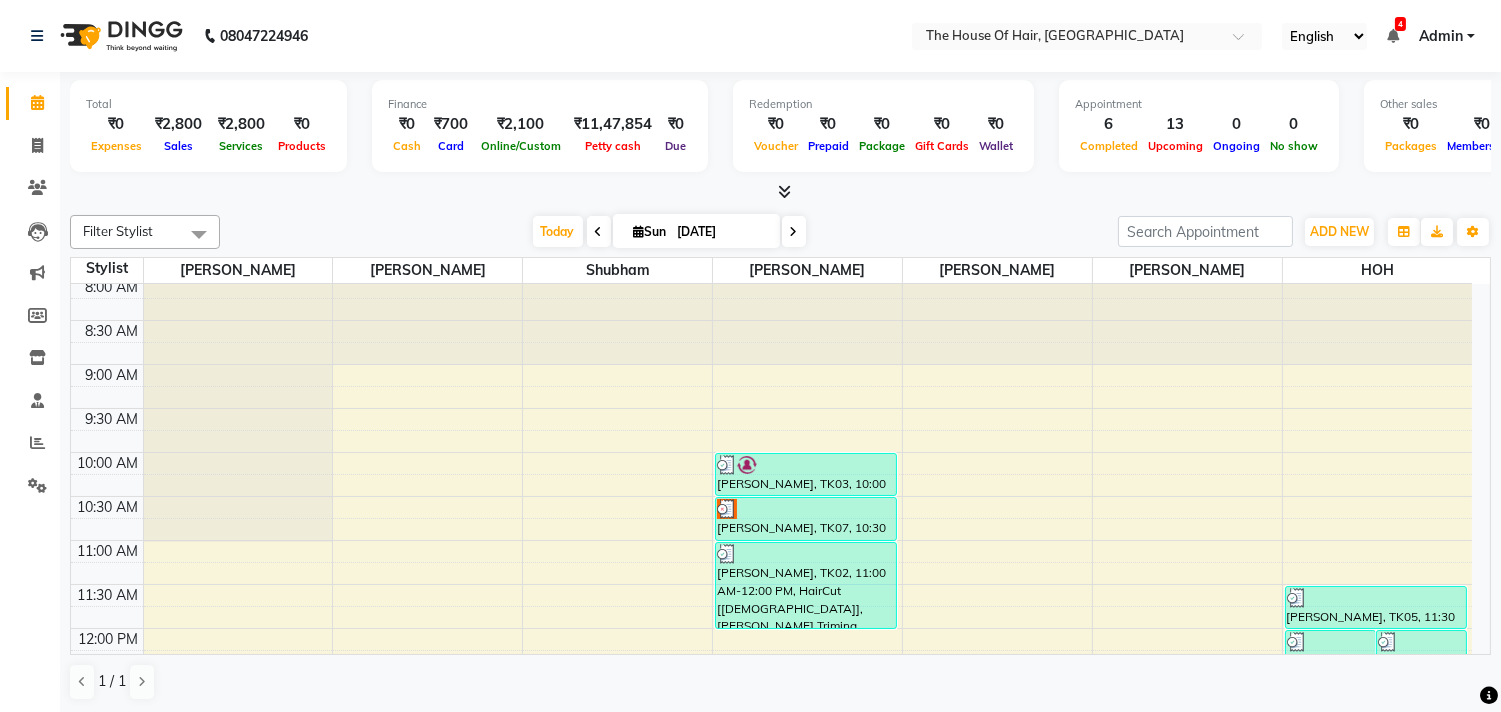 click on "Total  ₹0  Expenses ₹2,800  Sales ₹2,800  Services ₹0  Products Finance  ₹0  Cash ₹700  Card ₹2,100  Online/Custom ₹11,47,854 [PERSON_NAME] cash ₹0 Due  Redemption  ₹0 Voucher ₹0 Prepaid ₹0 Package ₹0  Gift Cards ₹0  Wallet  Appointment  6 Completed 13 Upcoming 0 Ongoing 0 No show  Other sales  ₹0  Packages ₹0  Memberships ₹0  Vouchers ₹0  Prepaids ₹0  Gift Cards Filter Stylist Select All [PERSON_NAME] [PERSON_NAME] HOH [PERSON_NAME] [PERSON_NAME] [PERSON_NAME] [DATE]  [DATE] Toggle Dropdown Add Appointment Add Invoice Add Expense Add Attendance Add Client Add Transaction Toggle Dropdown Add Appointment Add Invoice Add Expense Add Attendance Add Client ADD NEW Toggle Dropdown Add Appointment Add Invoice Add Expense Add Attendance Add Client Add Transaction Filter Stylist Select All [PERSON_NAME] [PERSON_NAME] HOH [PERSON_NAME] [PERSON_NAME] [PERSON_NAME] Group By  Staff View   Room View  View as Vertical  Vertical - Week View  Horizontal  Horizontal - Week View  List  Zoom 7" 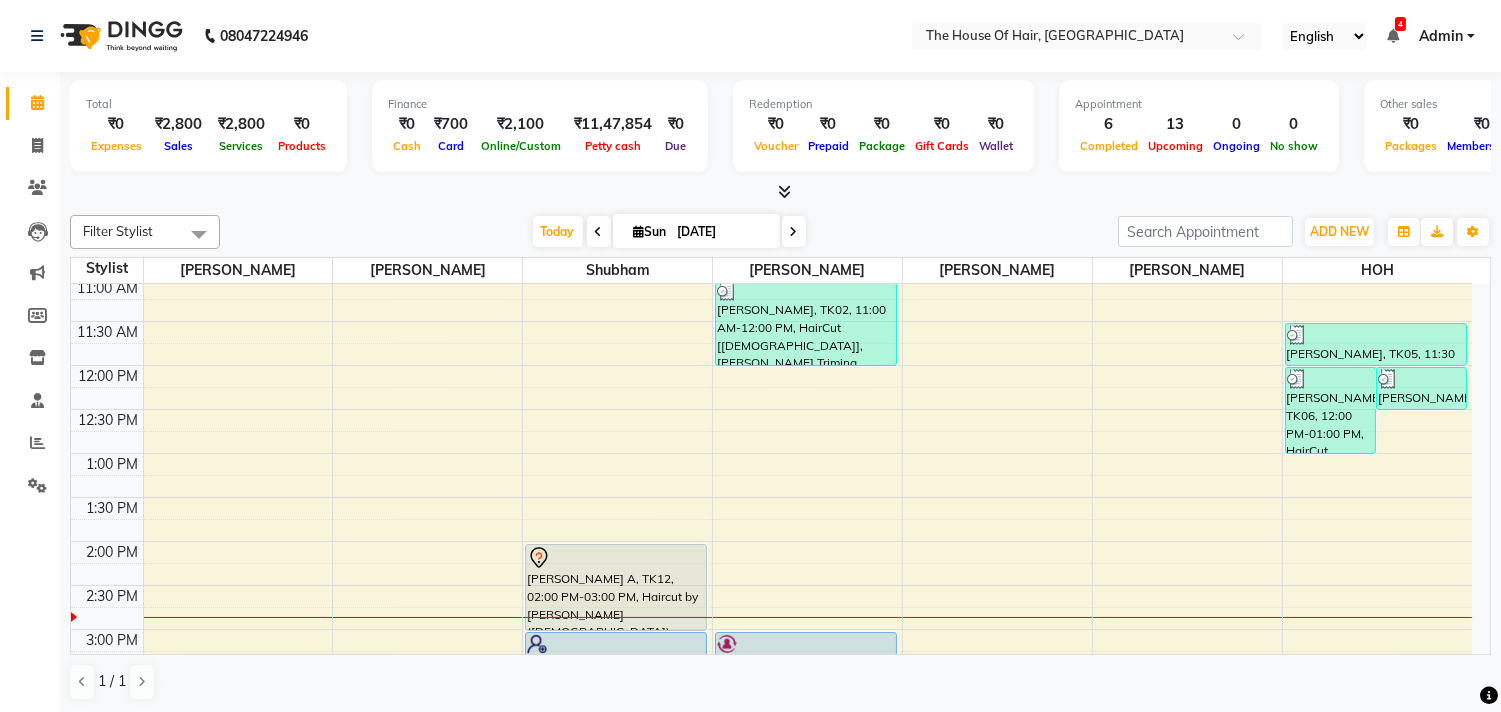 scroll, scrollTop: 268, scrollLeft: 0, axis: vertical 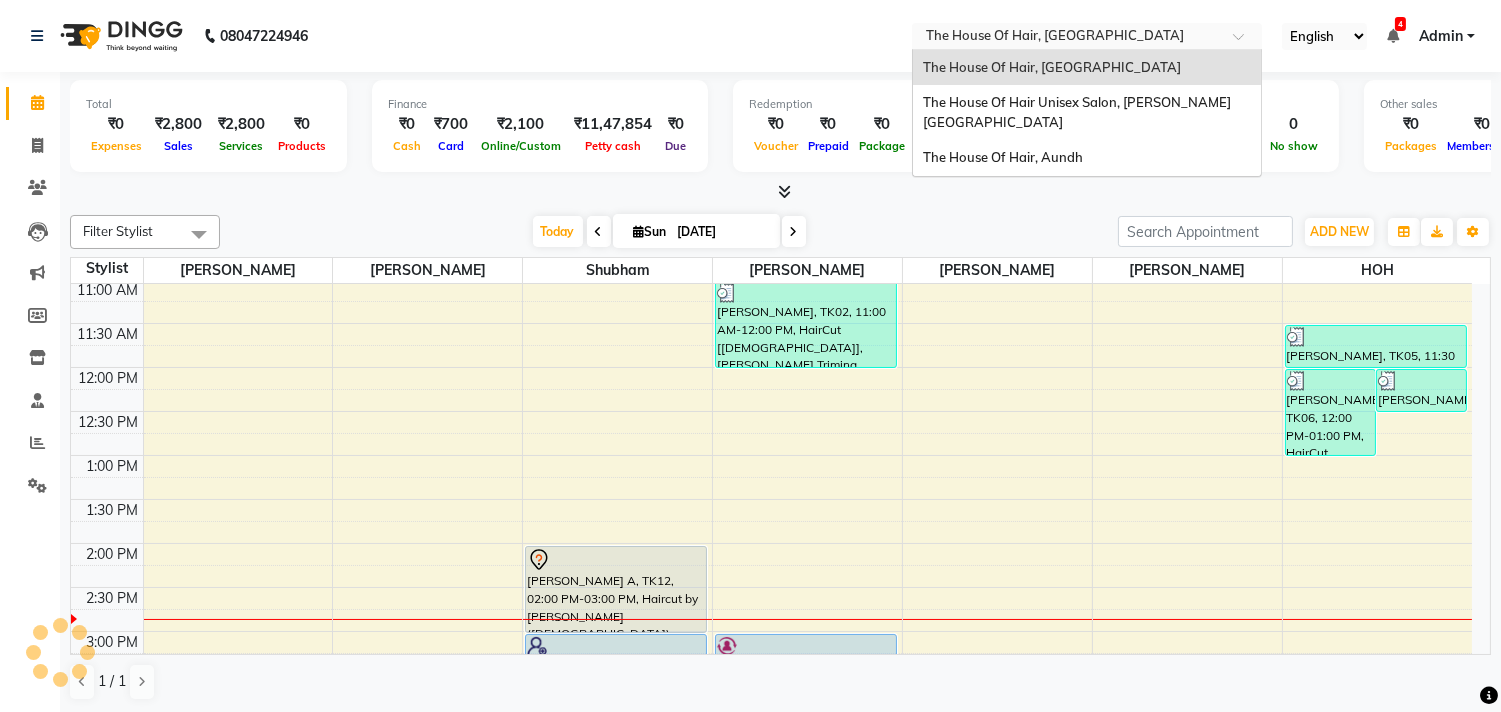 click at bounding box center [1067, 38] 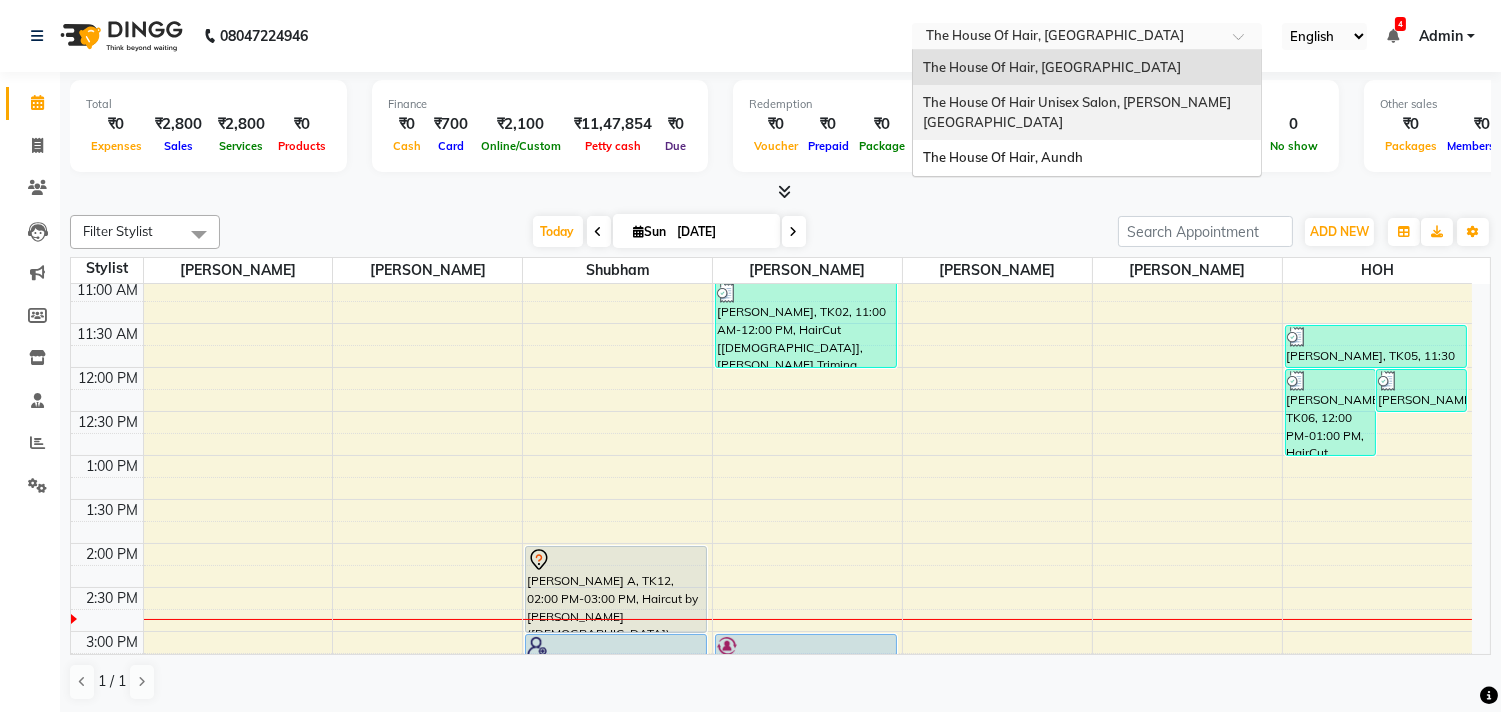 click on "The House Of Hair Unisex Salon, [PERSON_NAME][GEOGRAPHIC_DATA]" at bounding box center [1077, 112] 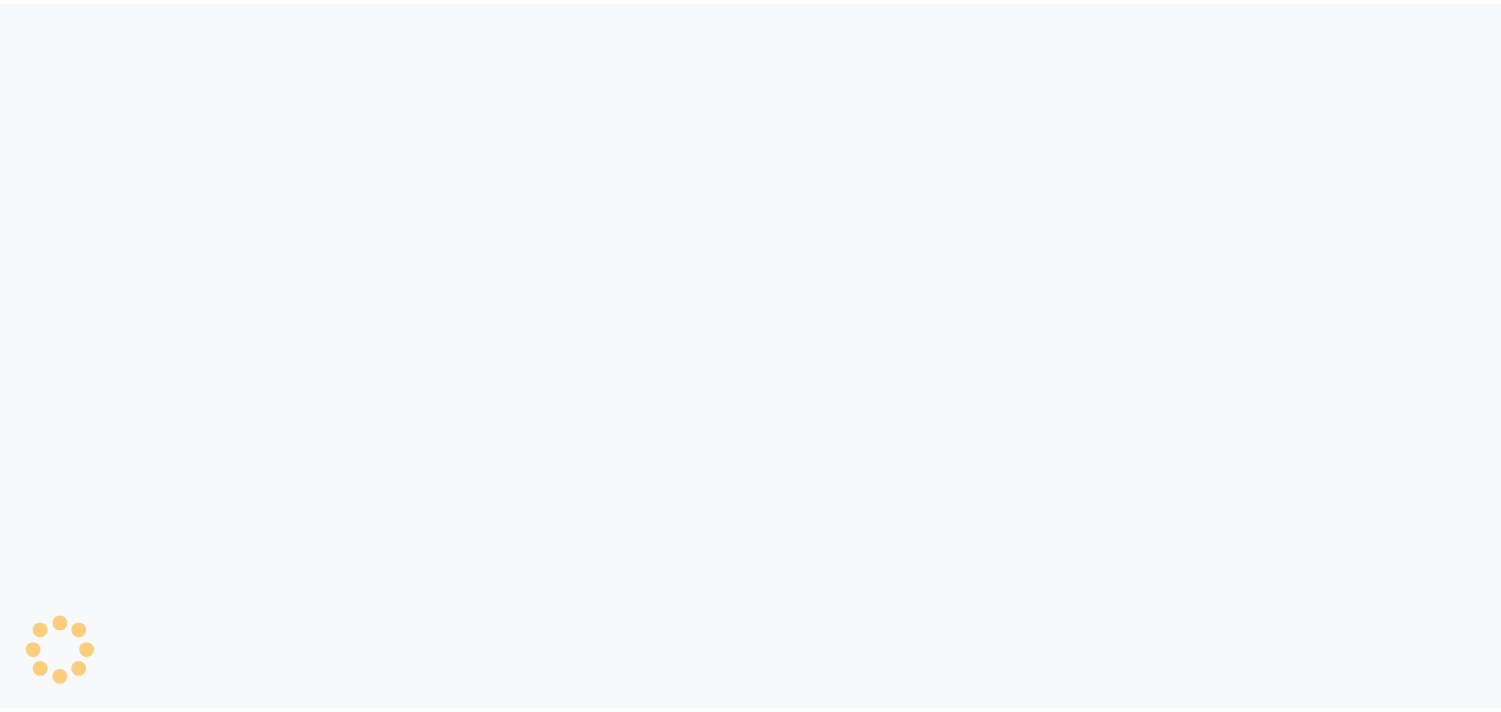 scroll, scrollTop: 0, scrollLeft: 0, axis: both 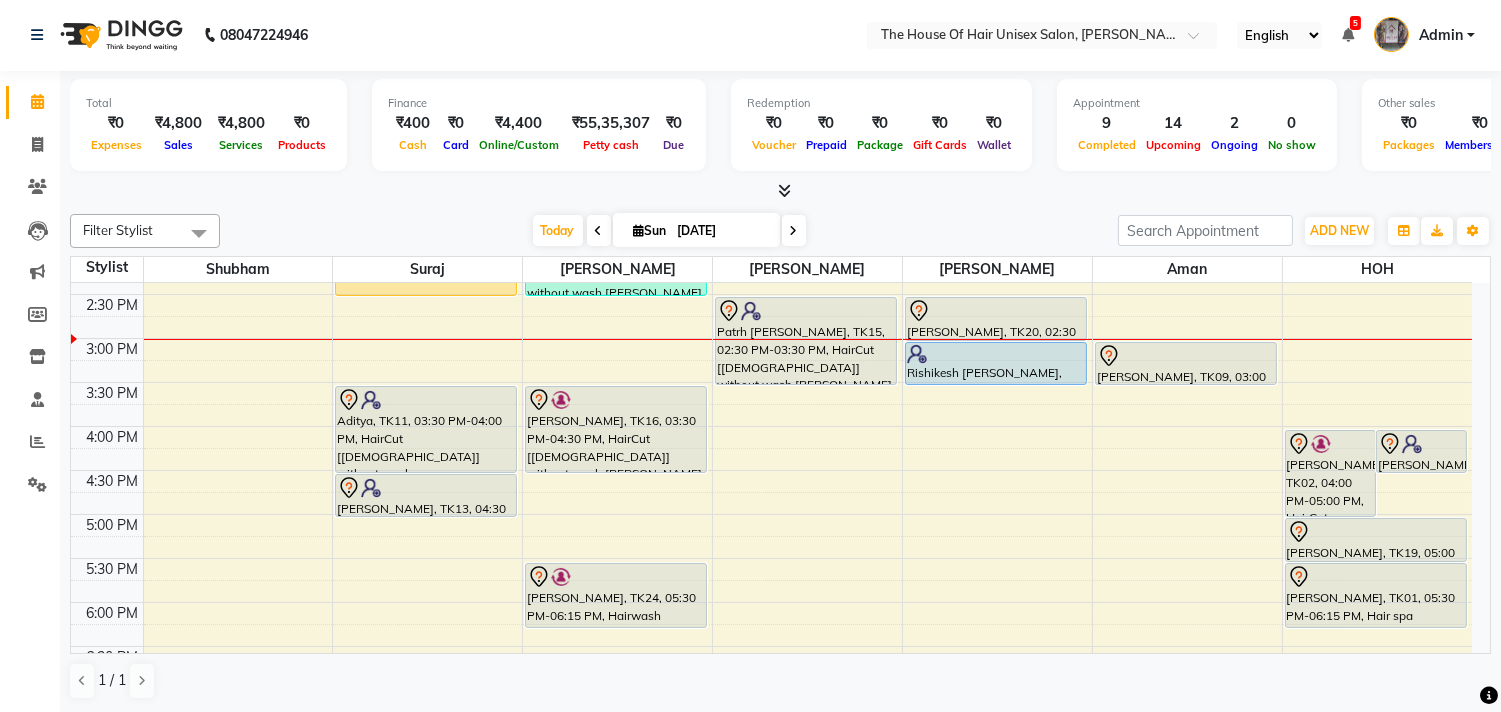 drag, startPoint x: 495, startPoint y: 427, endPoint x: 498, endPoint y: 456, distance: 29.15476 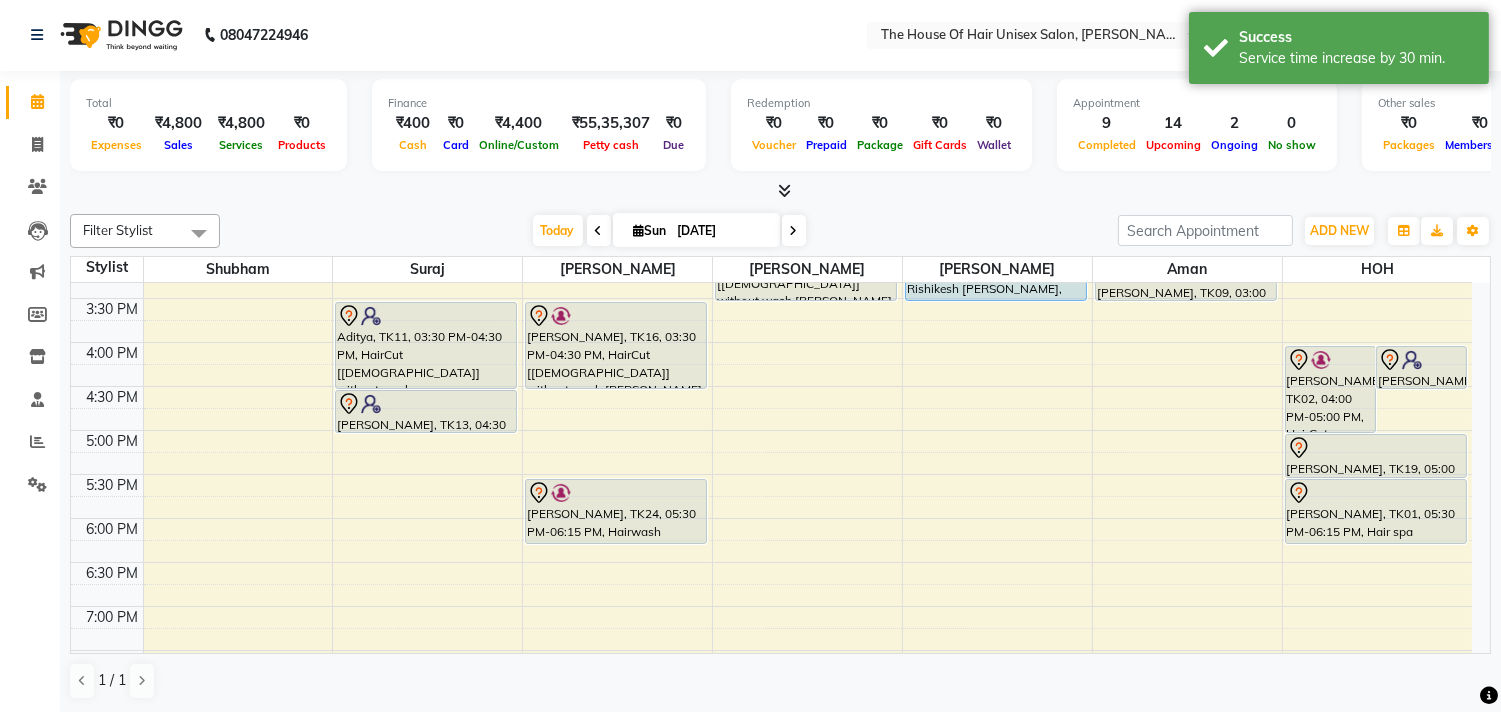 scroll, scrollTop: 768, scrollLeft: 0, axis: vertical 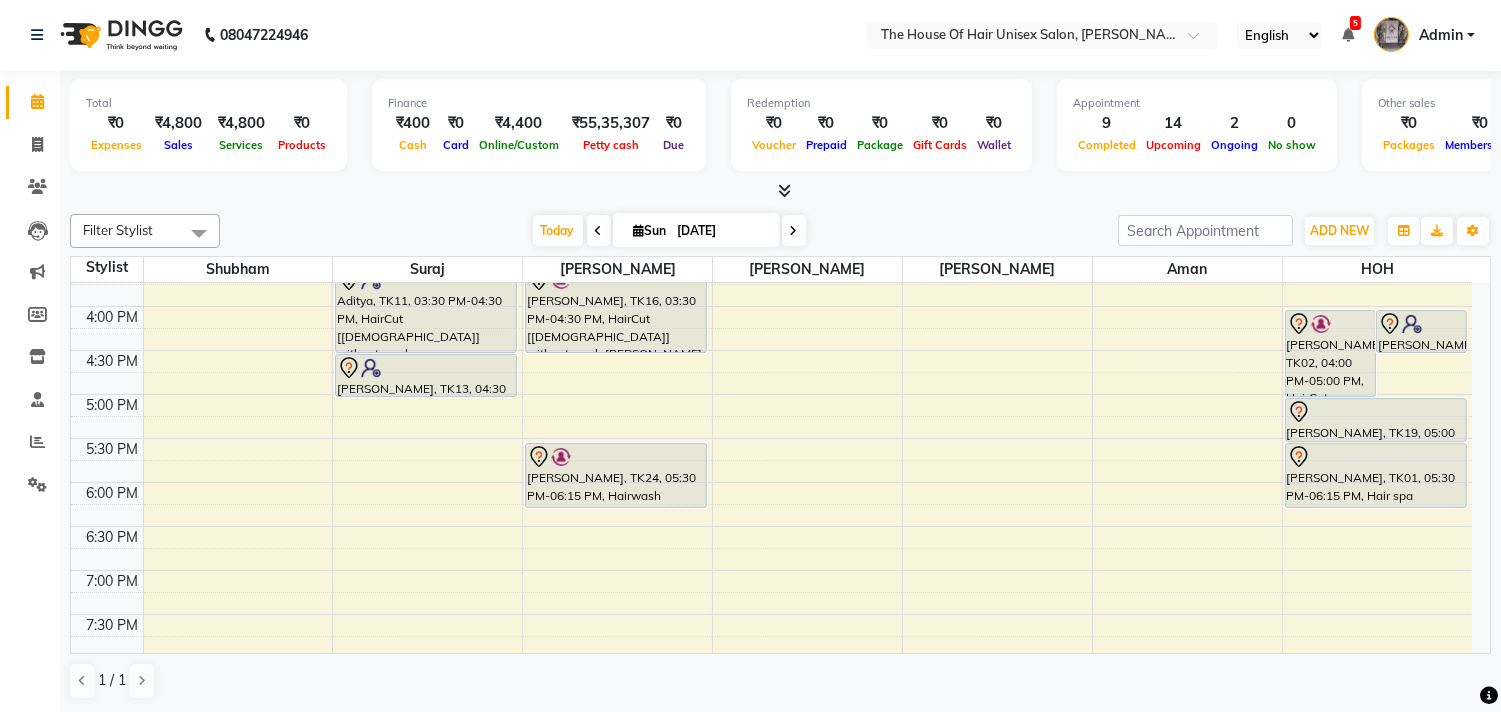 click on "7:00 AM 7:30 AM 8:00 AM 8:30 AM 9:00 AM 9:30 AM 10:00 AM 10:30 AM 11:00 AM 11:30 AM 12:00 PM 12:30 PM 1:00 PM 1:30 PM 2:00 PM 2:30 PM 3:00 PM 3:30 PM 4:00 PM 4:30 PM 5:00 PM 5:30 PM 6:00 PM 6:30 PM 7:00 PM 7:30 PM 8:00 PM 8:30 PM 9:00 PM 9:30 PM    mugdha padhe, TK03, 11:30 AM-02:30 PM, Hightlights & Babylights(Female)             Aditya, TK11, 03:30 PM-04:30 PM, HairCut [Male] without wash             Shivani, TK13, 04:30 PM-05:00 PM, Haircut without wash (female)     Prathmesh Sonpatki, TK05, 11:00 AM-11:30 AM, Haircut without wash (female)     manas padsalgikar, TK21, 01:00 PM-01:30 PM, HairCut [Male] without wash     Luv Nambiar, TK23, 01:30 PM-02:30 PM, HairCut [Male] without wash,Beard Triming Crafting(Male)             Amit Salgaonkar, TK16, 03:30 PM-04:30 PM, HairCut [Male] without wash,Beard Triming Crafting(Male)             Ketan Akhadmal, TK24, 05:30 PM-06:15 PM, Hairwash +Blowdry (Female)     hrishikesh kulkarni, TK12, 10:30 AM-11:00 AM, HairCut [Male] without wash" at bounding box center (780, 468) 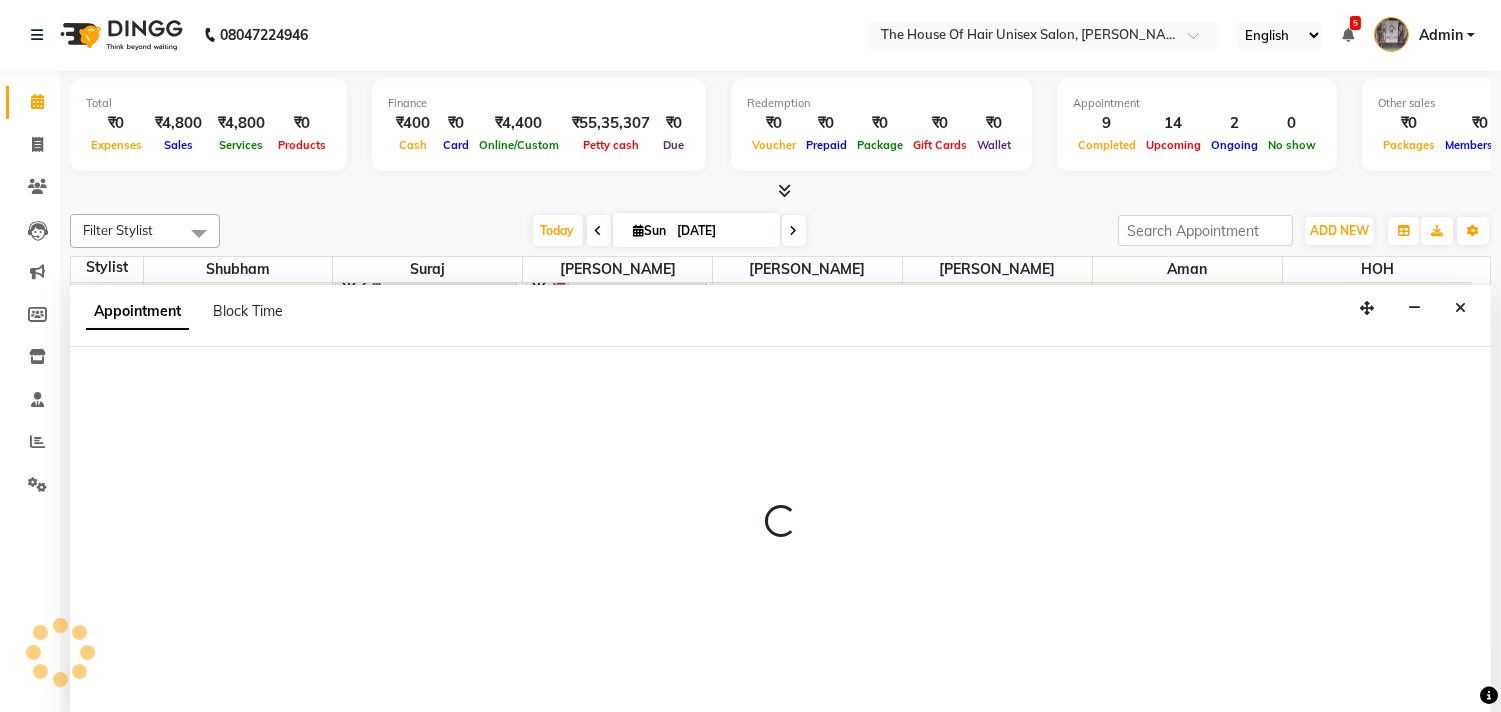 select on "68981" 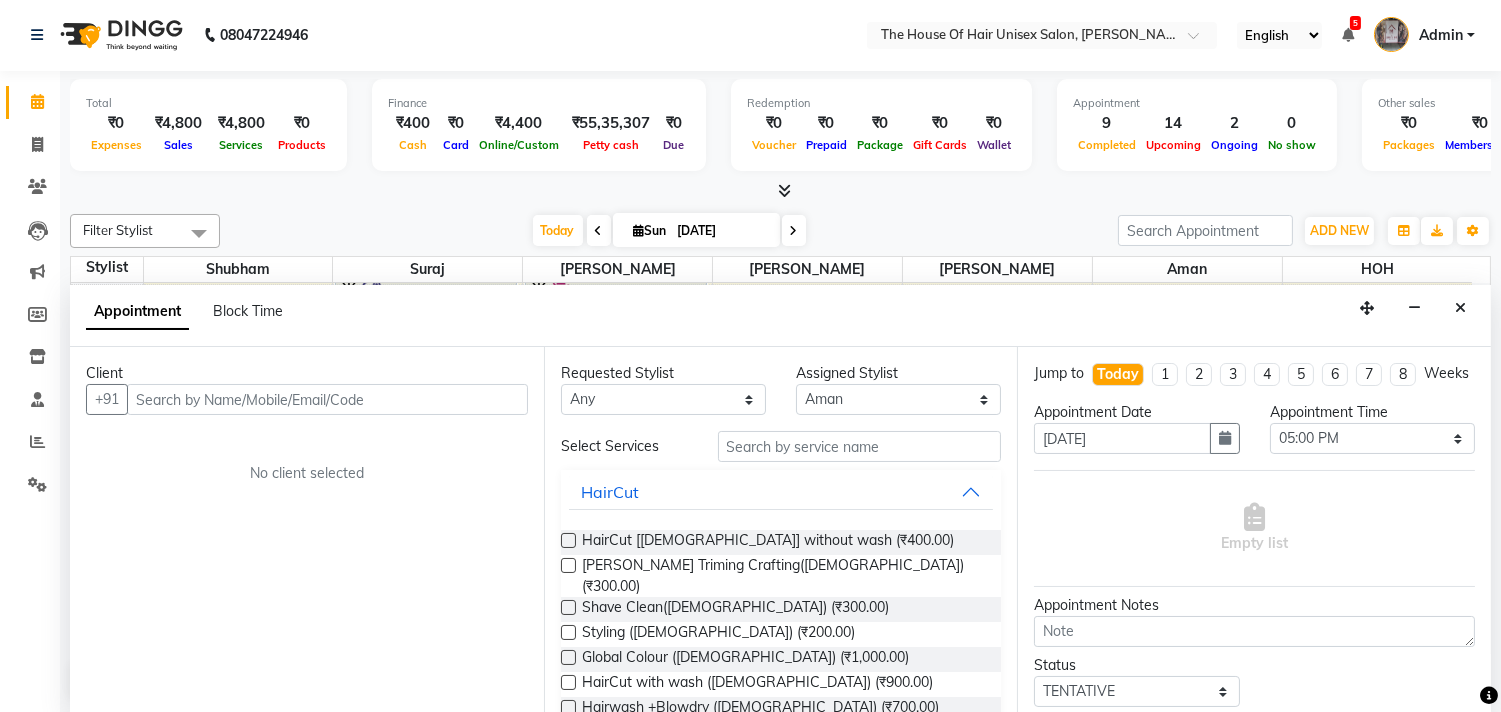 click at bounding box center [327, 399] 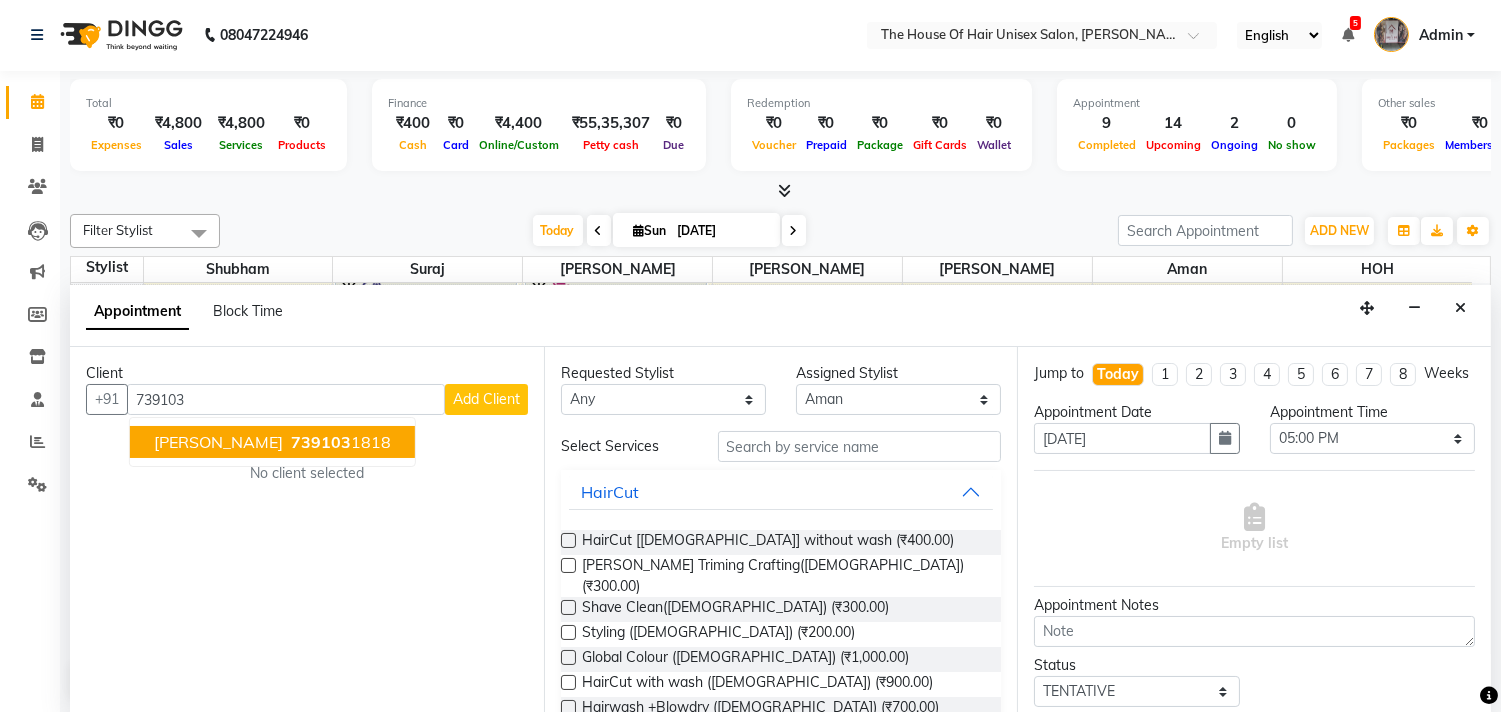 click on "739103 1818" at bounding box center (339, 442) 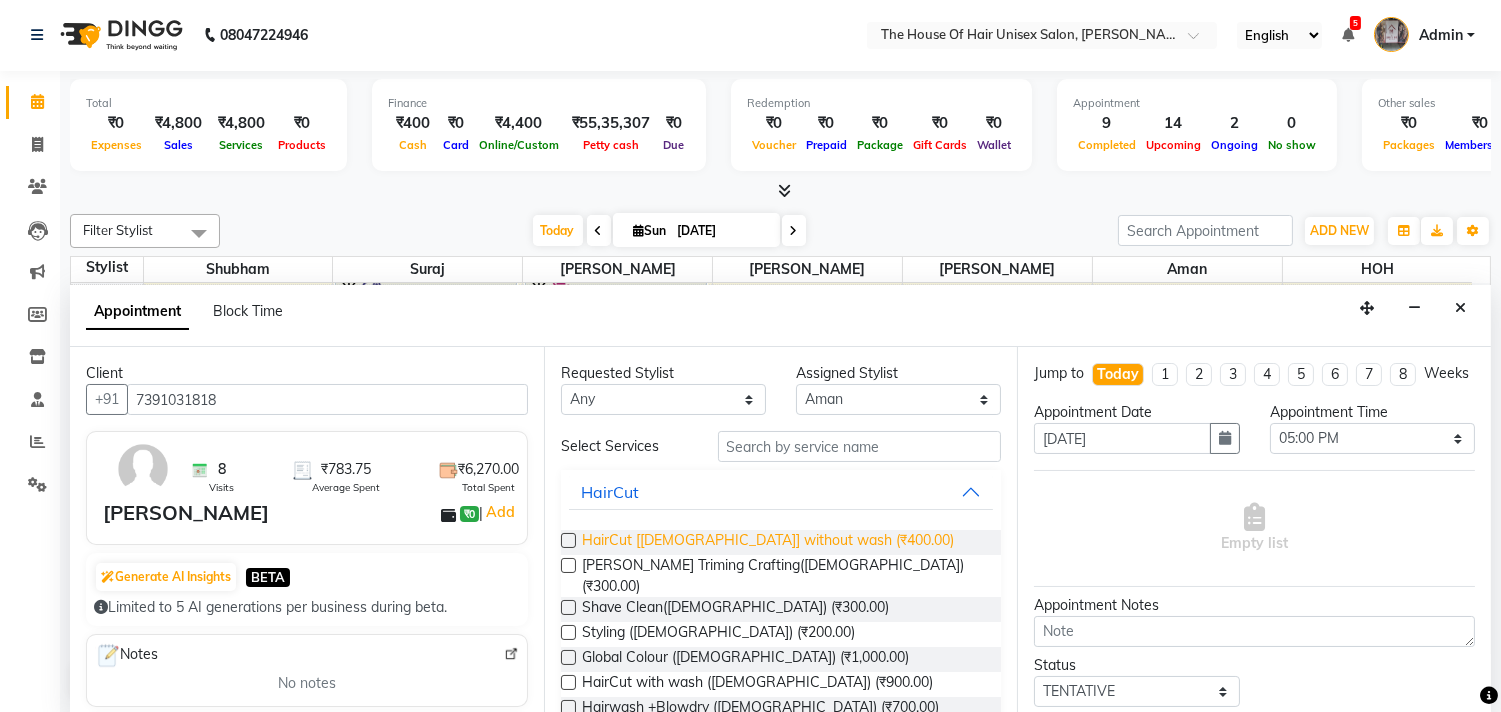 type on "7391031818" 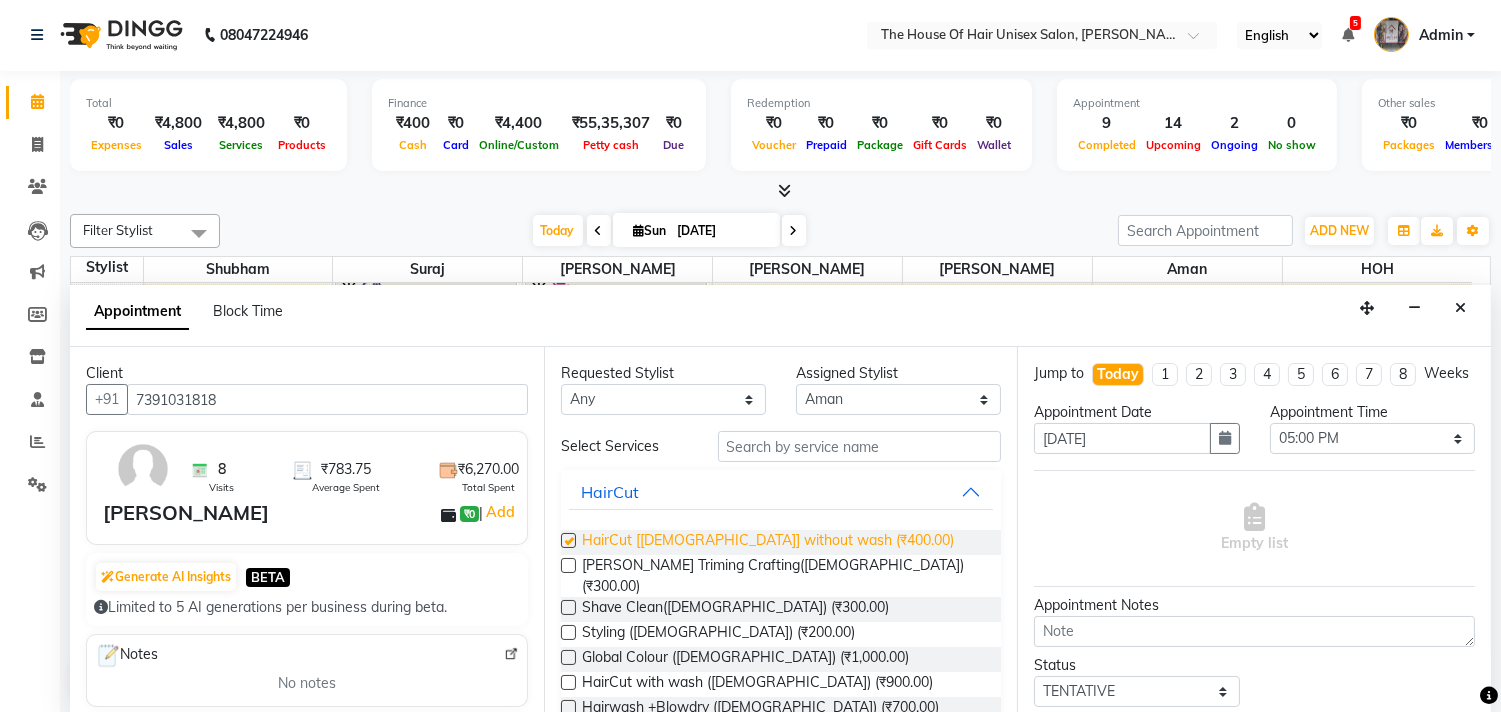 checkbox on "false" 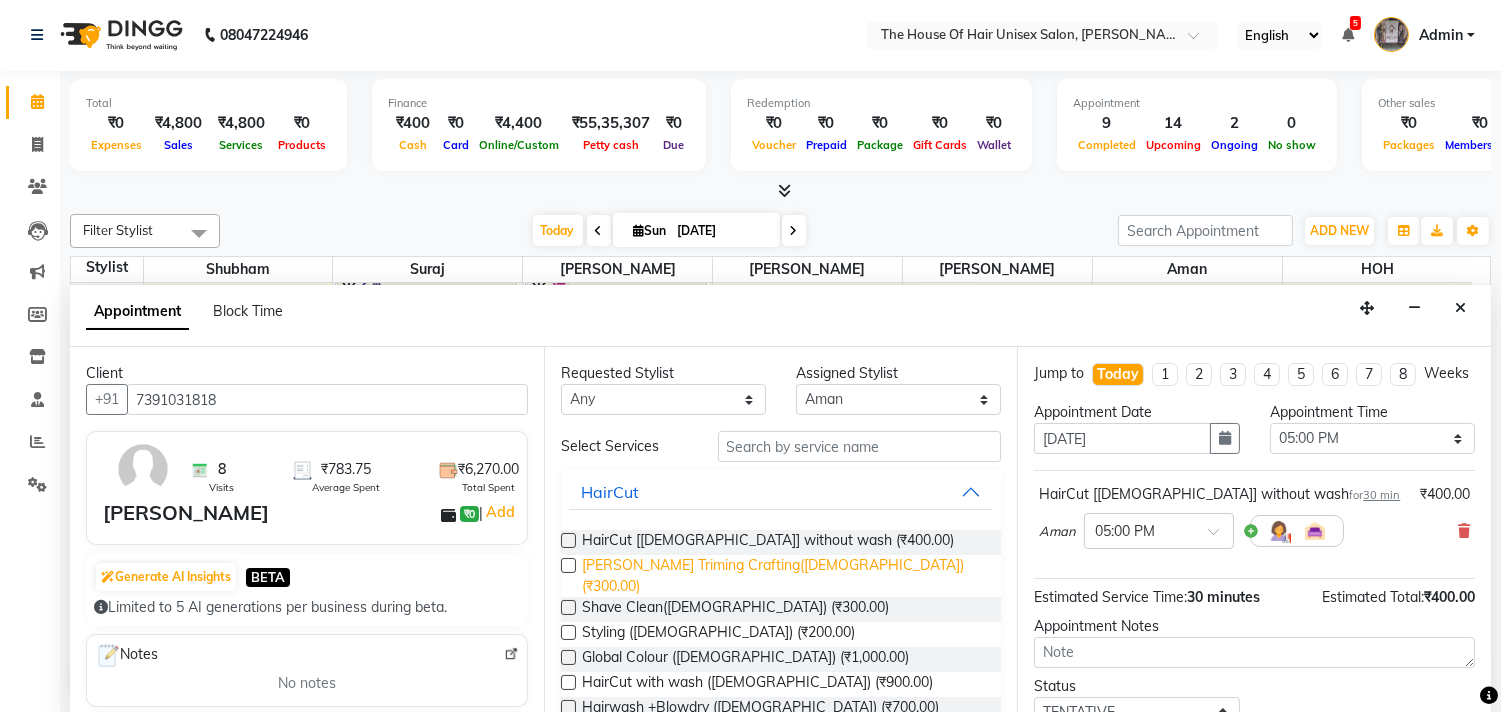 click on "[PERSON_NAME] Triming Crafting([DEMOGRAPHIC_DATA]) (₹300.00)" at bounding box center [784, 576] 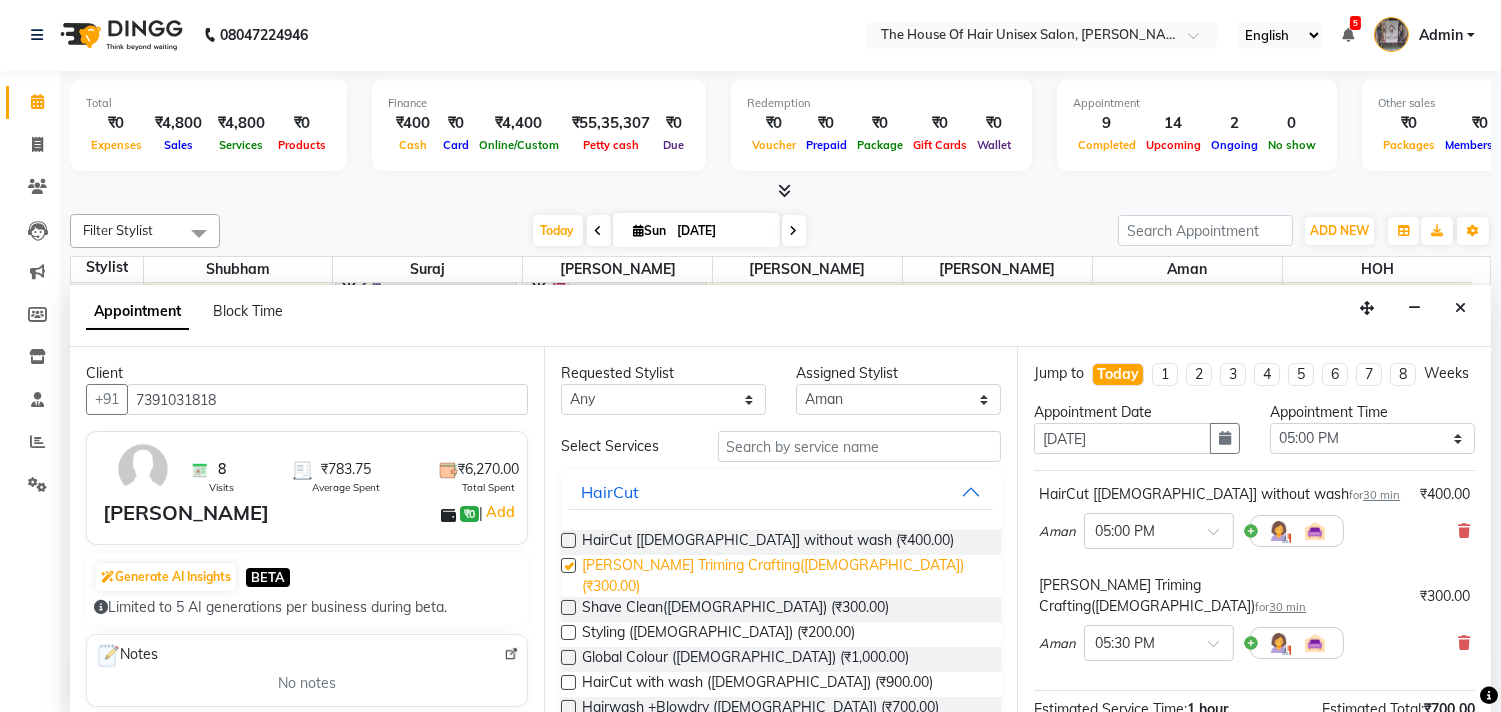 checkbox on "false" 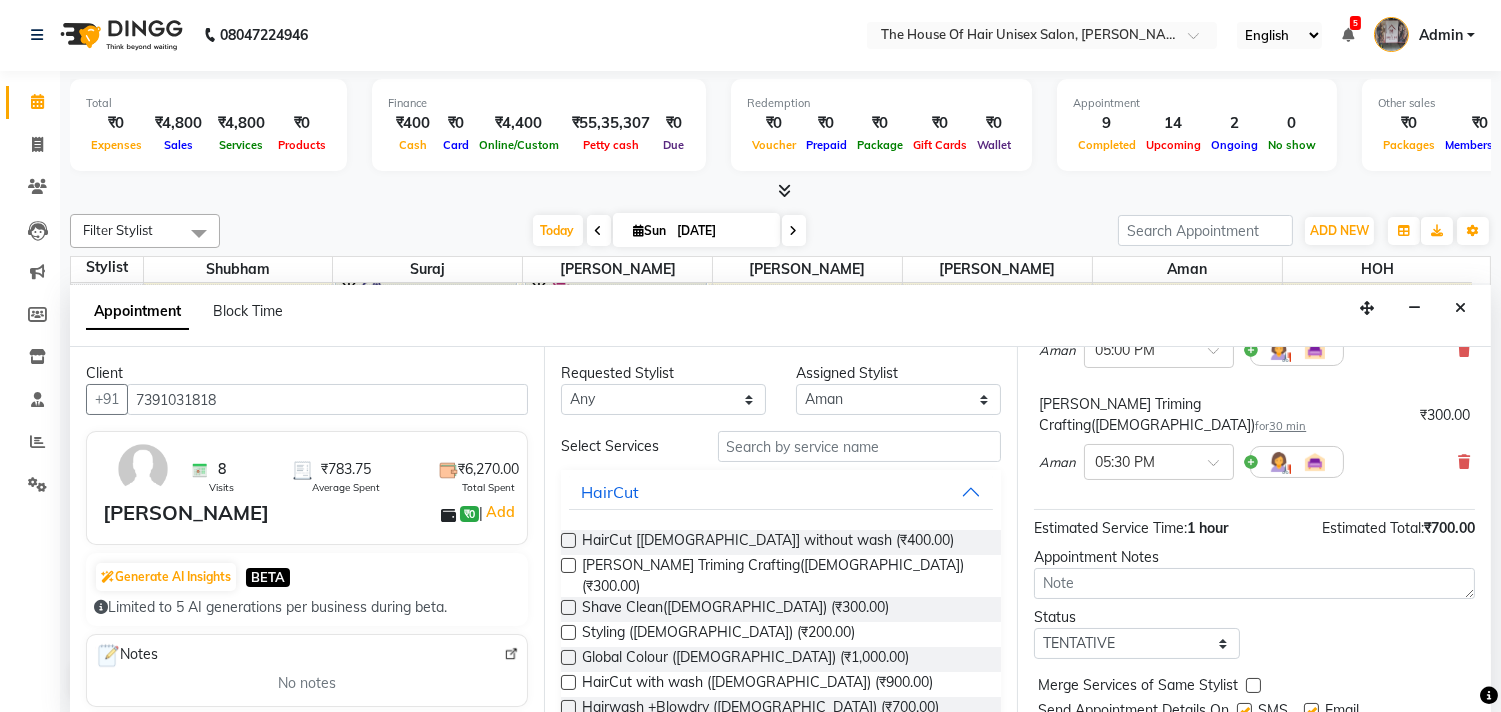 scroll, scrollTop: 201, scrollLeft: 0, axis: vertical 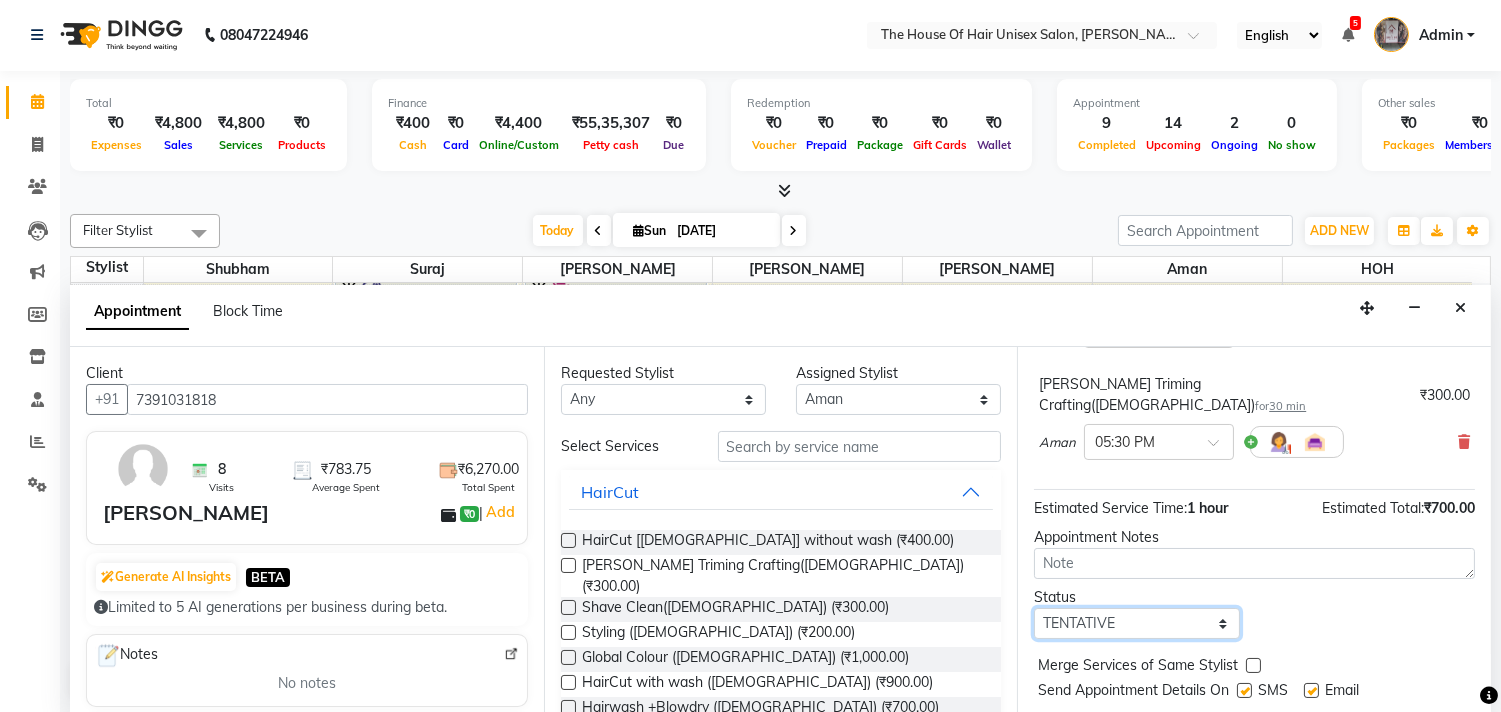 click on "Select TENTATIVE CONFIRM CHECK-IN UPCOMING" at bounding box center [1136, 623] 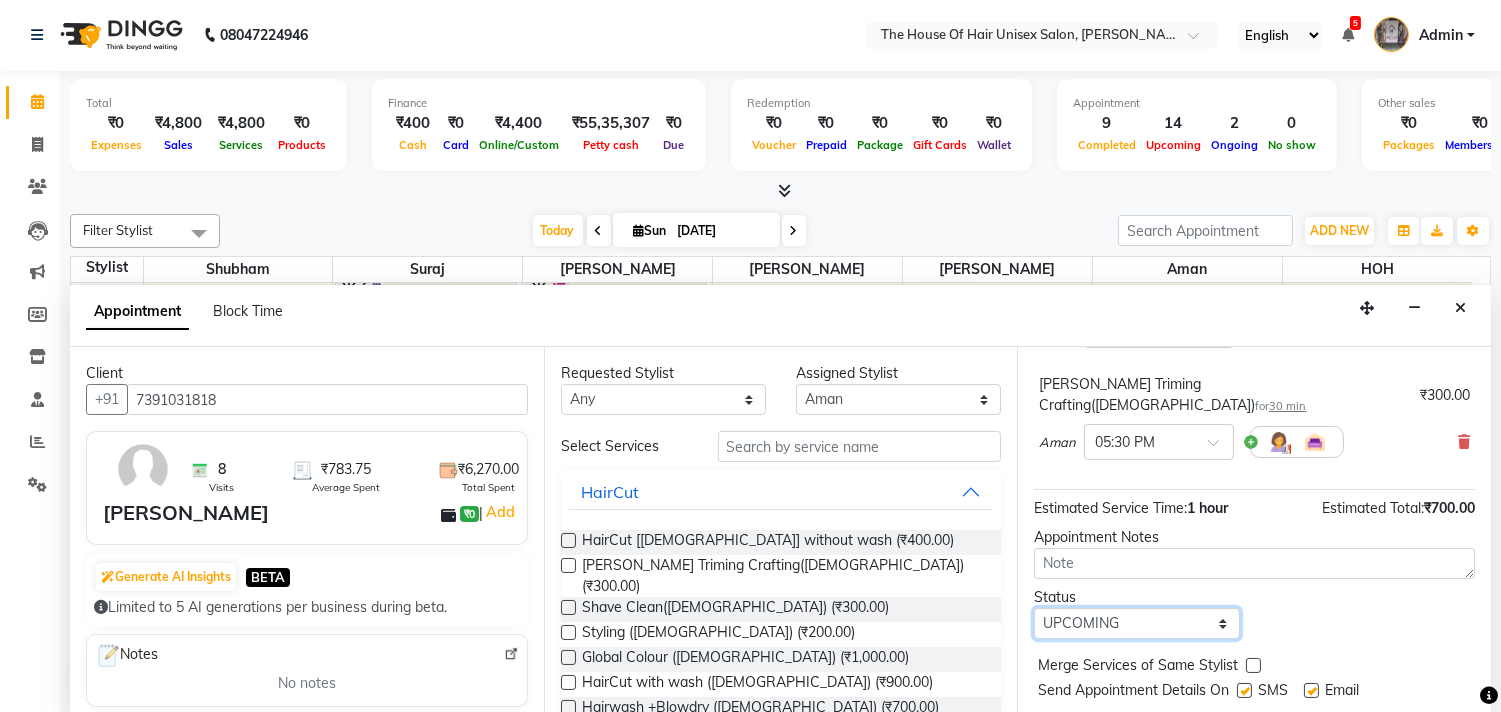 click on "Select TENTATIVE CONFIRM CHECK-IN UPCOMING" at bounding box center (1136, 623) 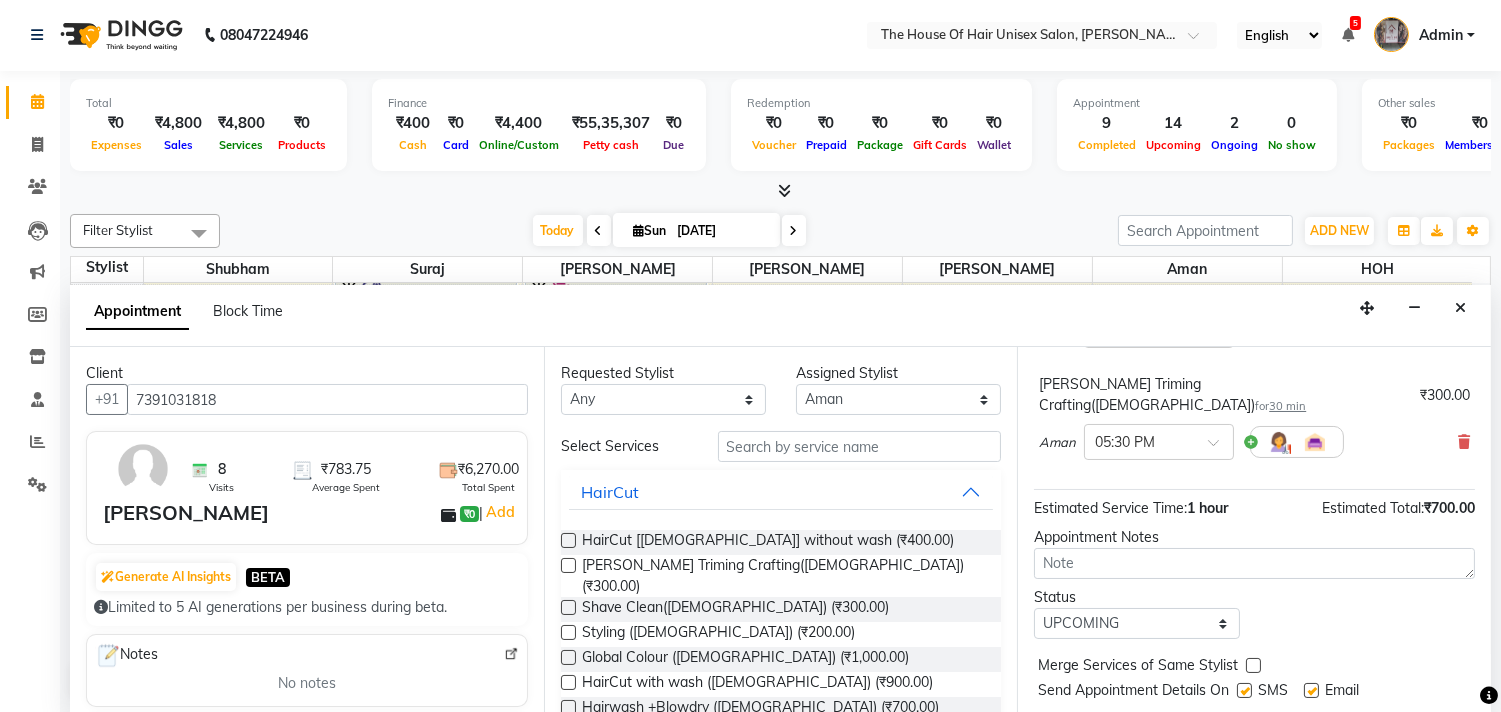 click at bounding box center (1253, 665) 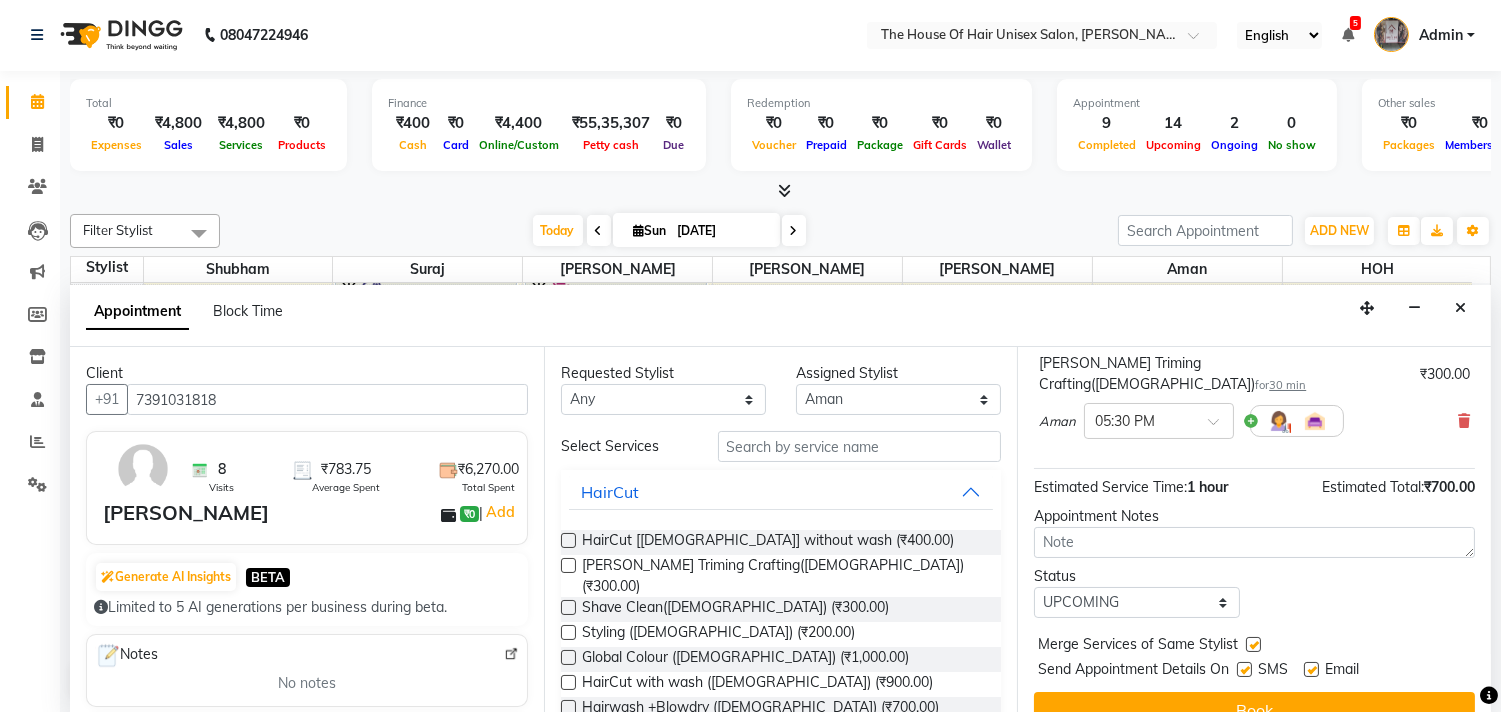 scroll, scrollTop: 251, scrollLeft: 0, axis: vertical 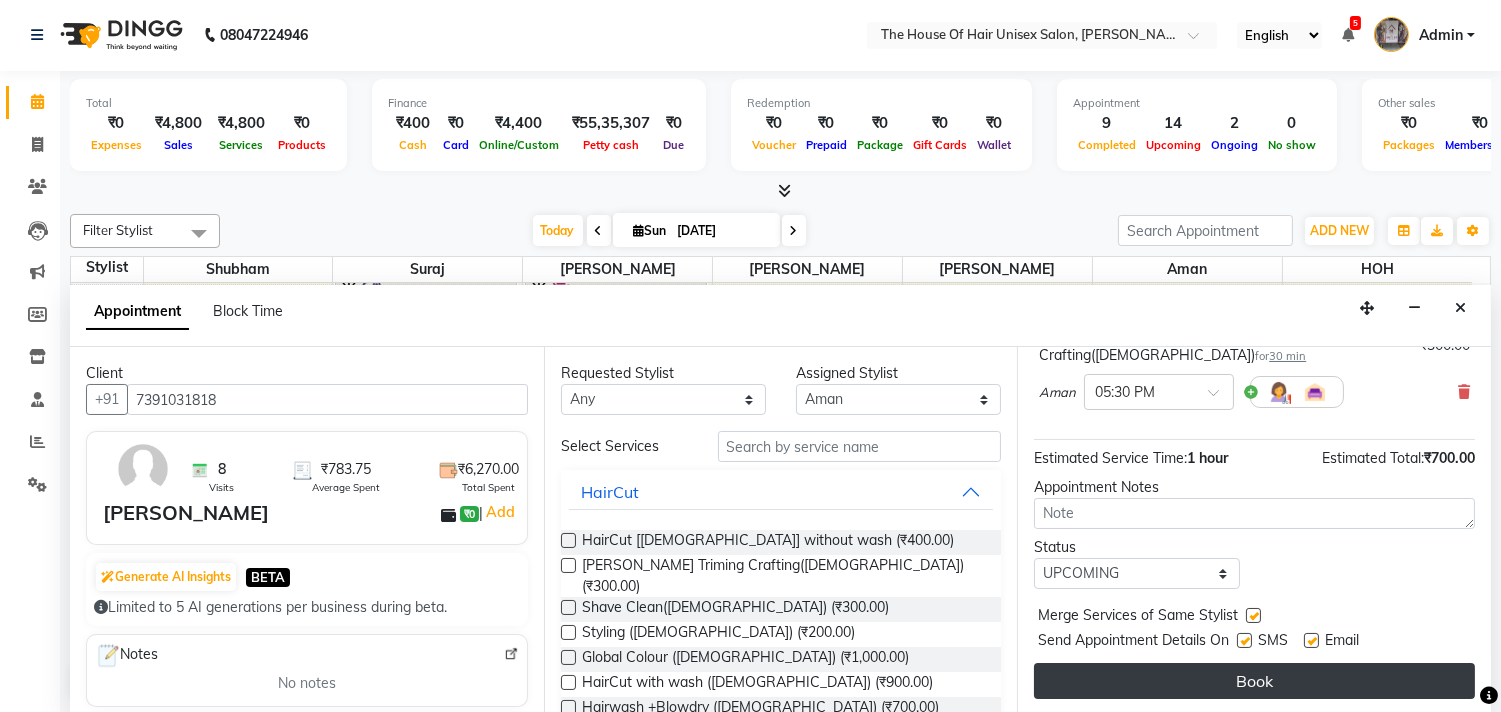 click on "Book" at bounding box center (1254, 681) 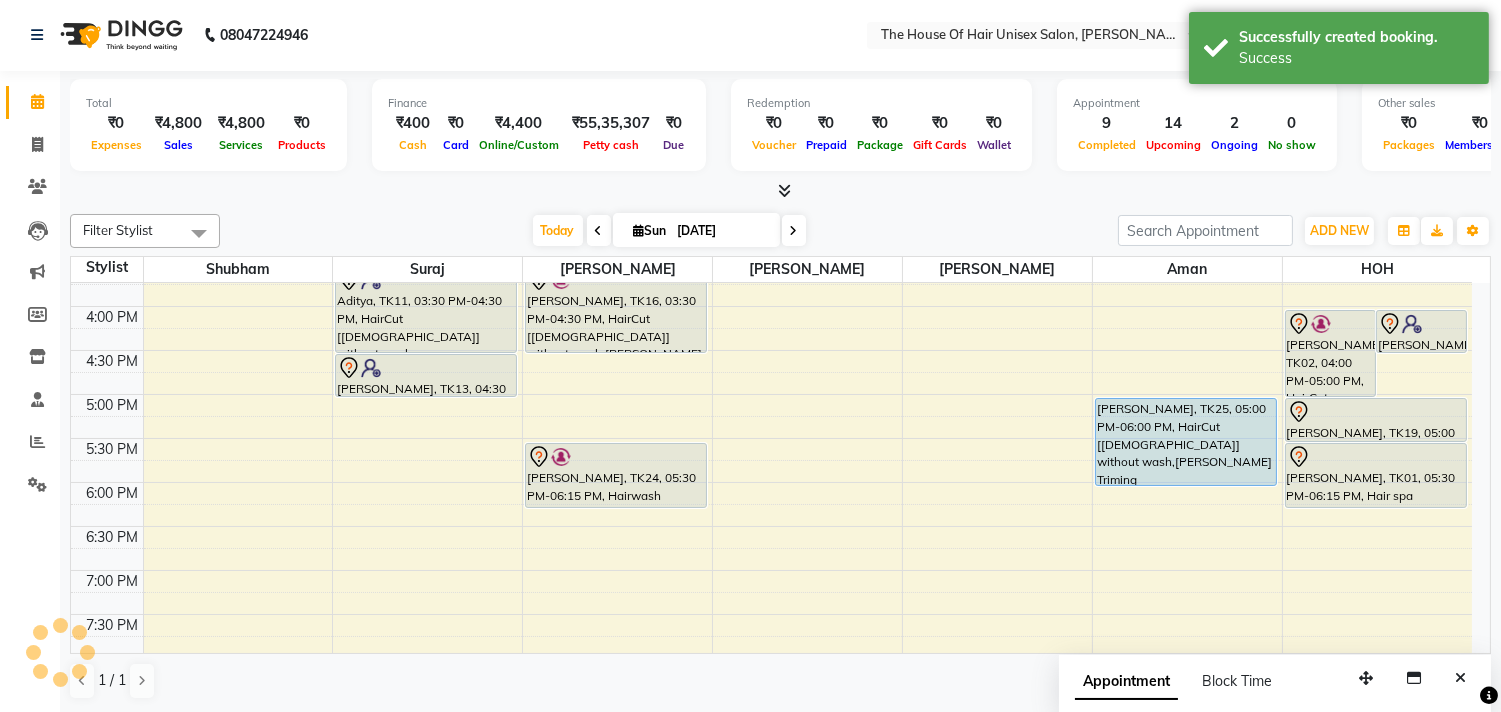 scroll, scrollTop: 0, scrollLeft: 0, axis: both 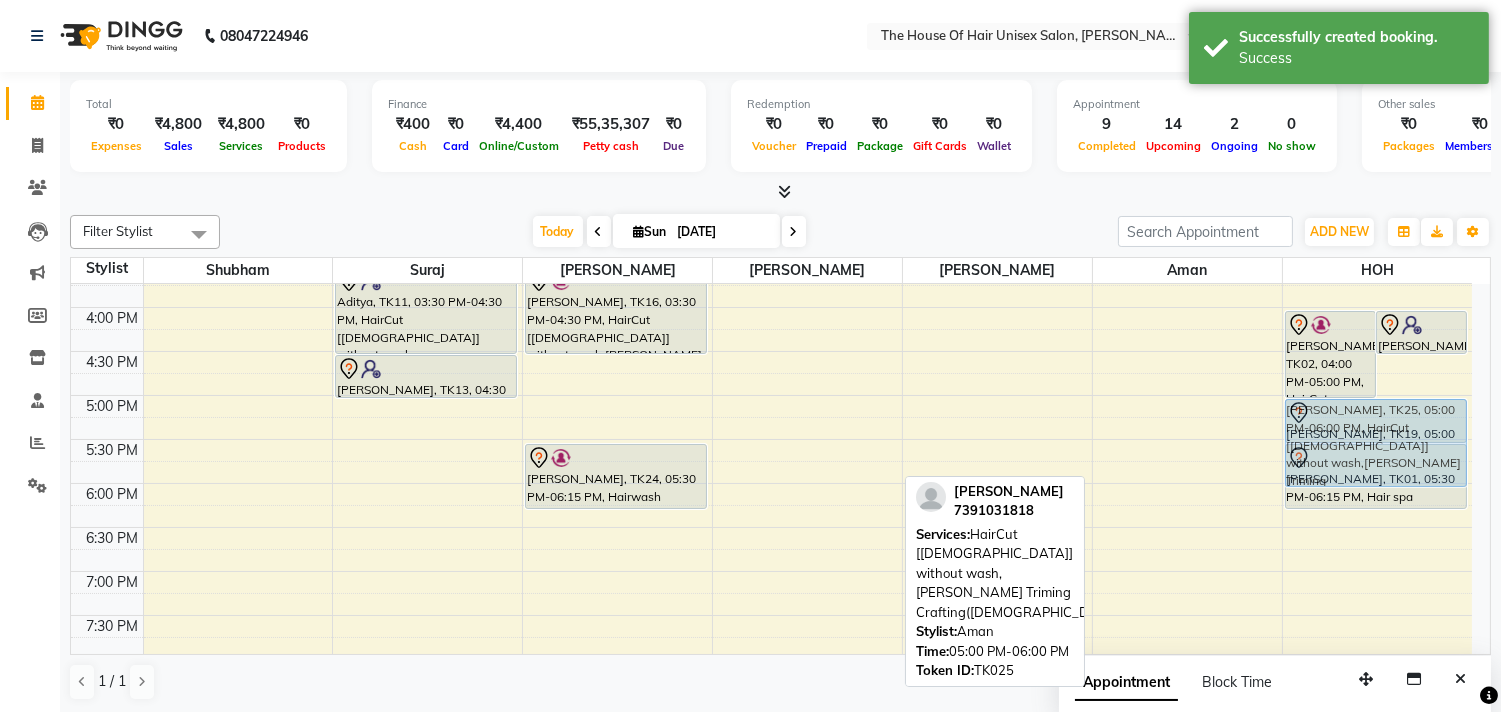 drag, startPoint x: 1184, startPoint y: 450, endPoint x: 1350, endPoint y: 456, distance: 166.1084 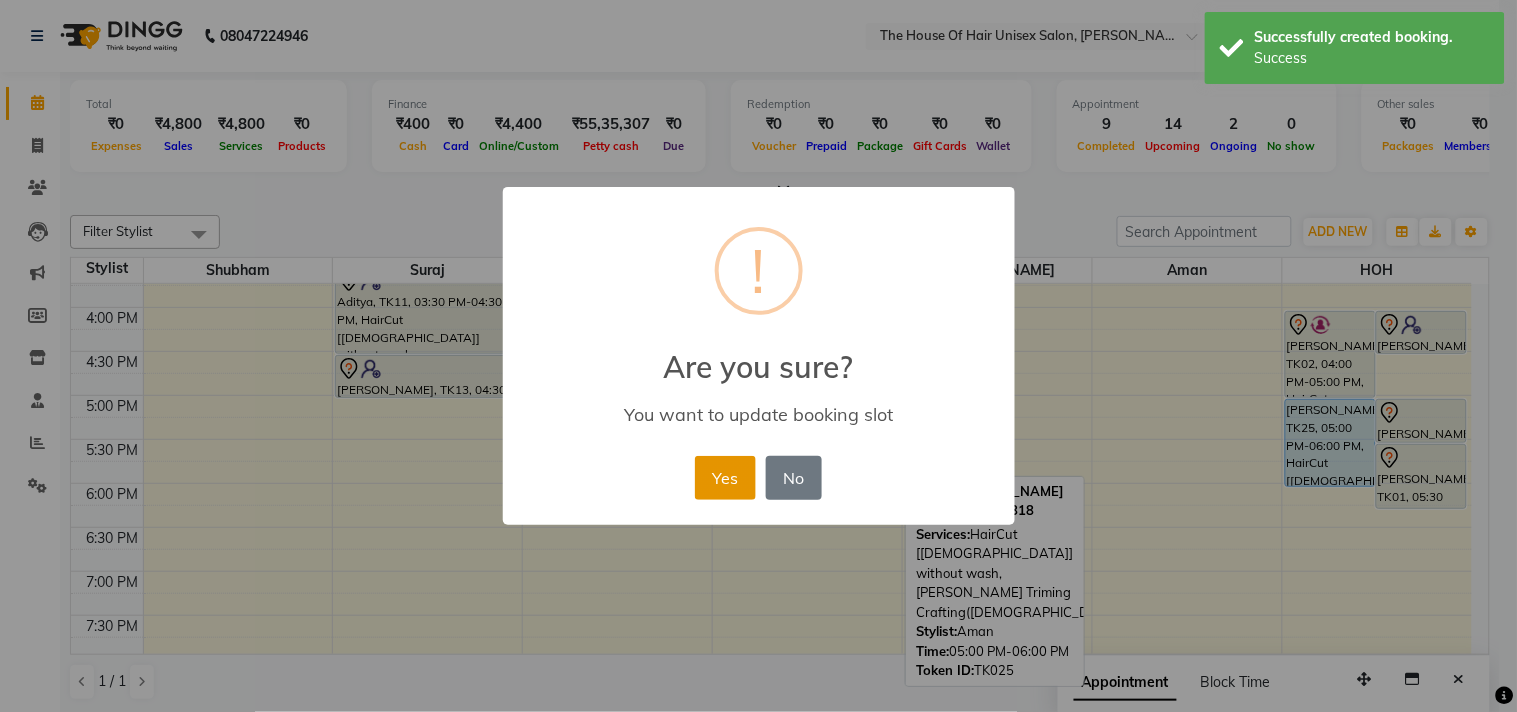 click on "Yes" at bounding box center [725, 478] 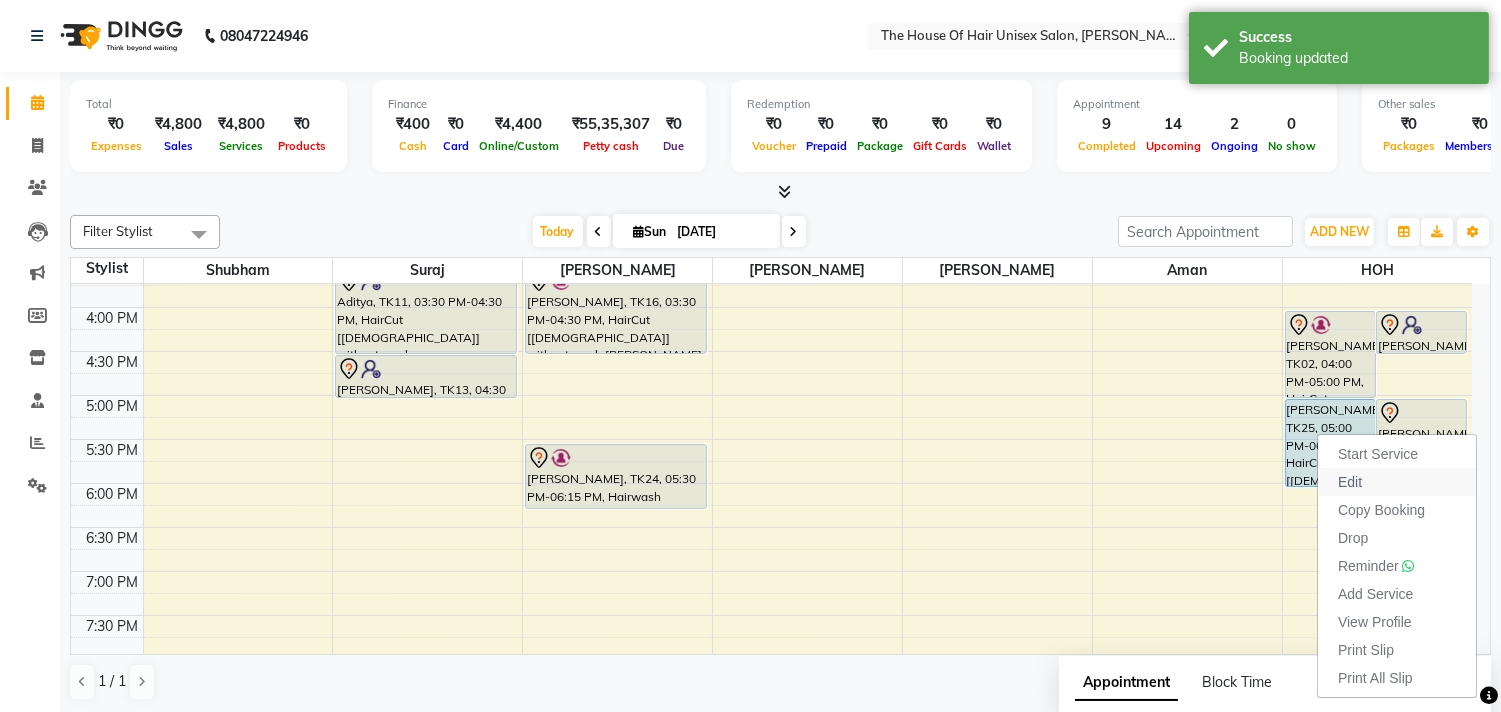 click on "Edit" at bounding box center [1397, 482] 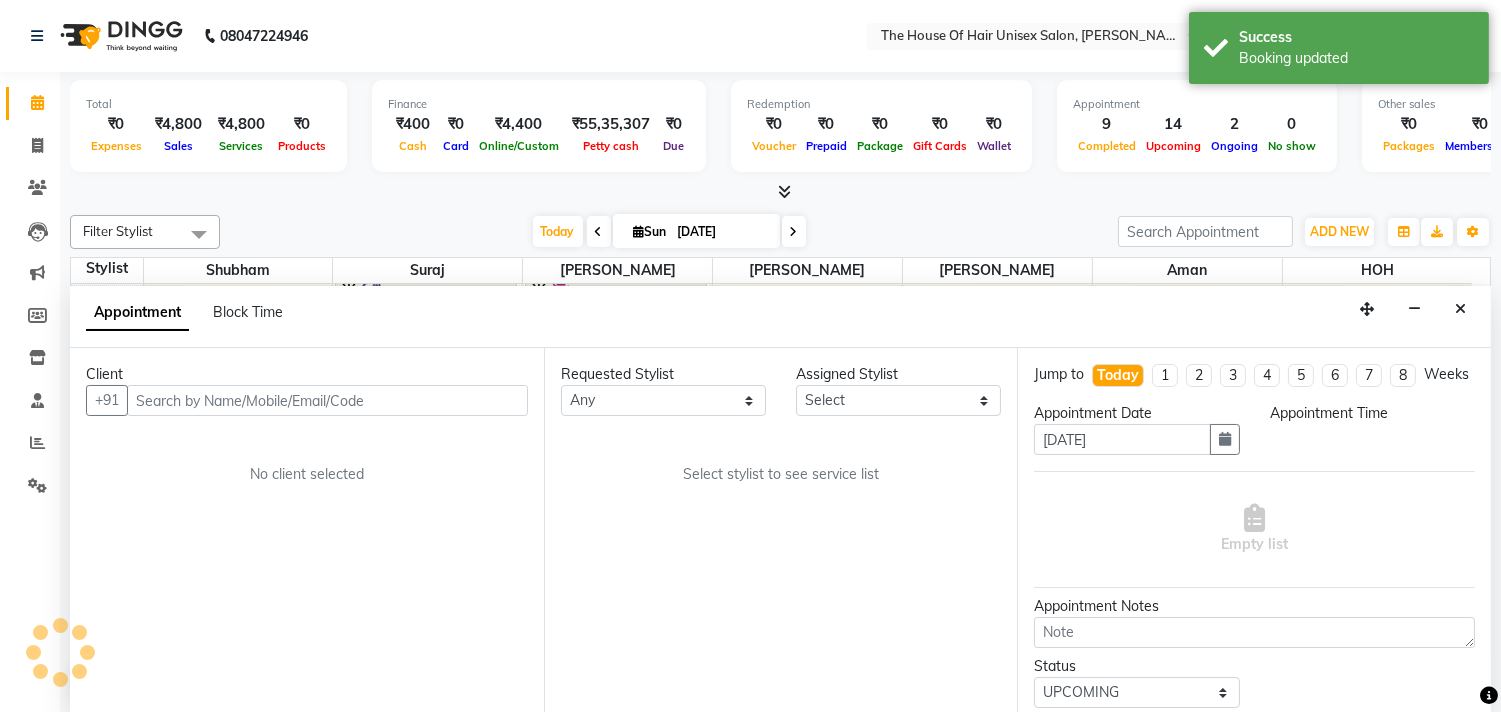 select on "85989" 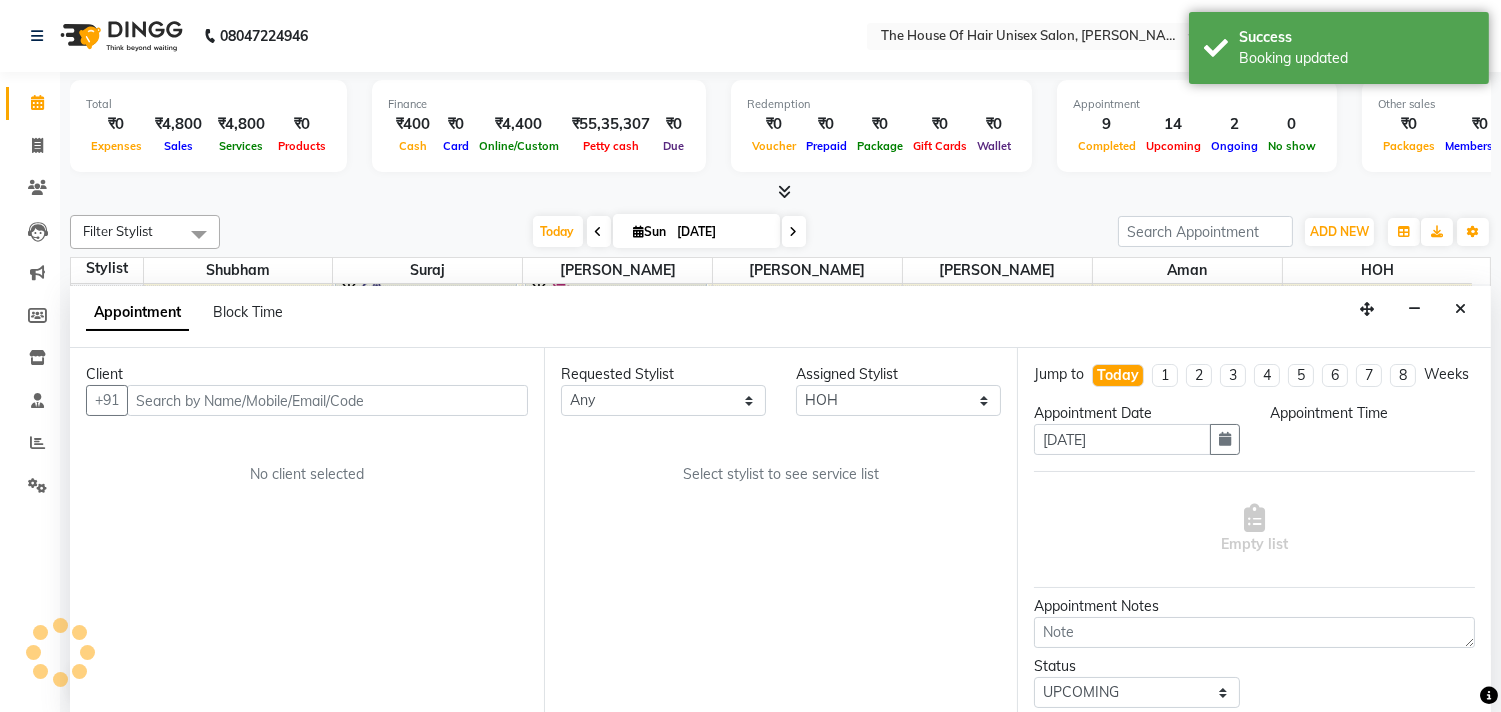 select on "1020" 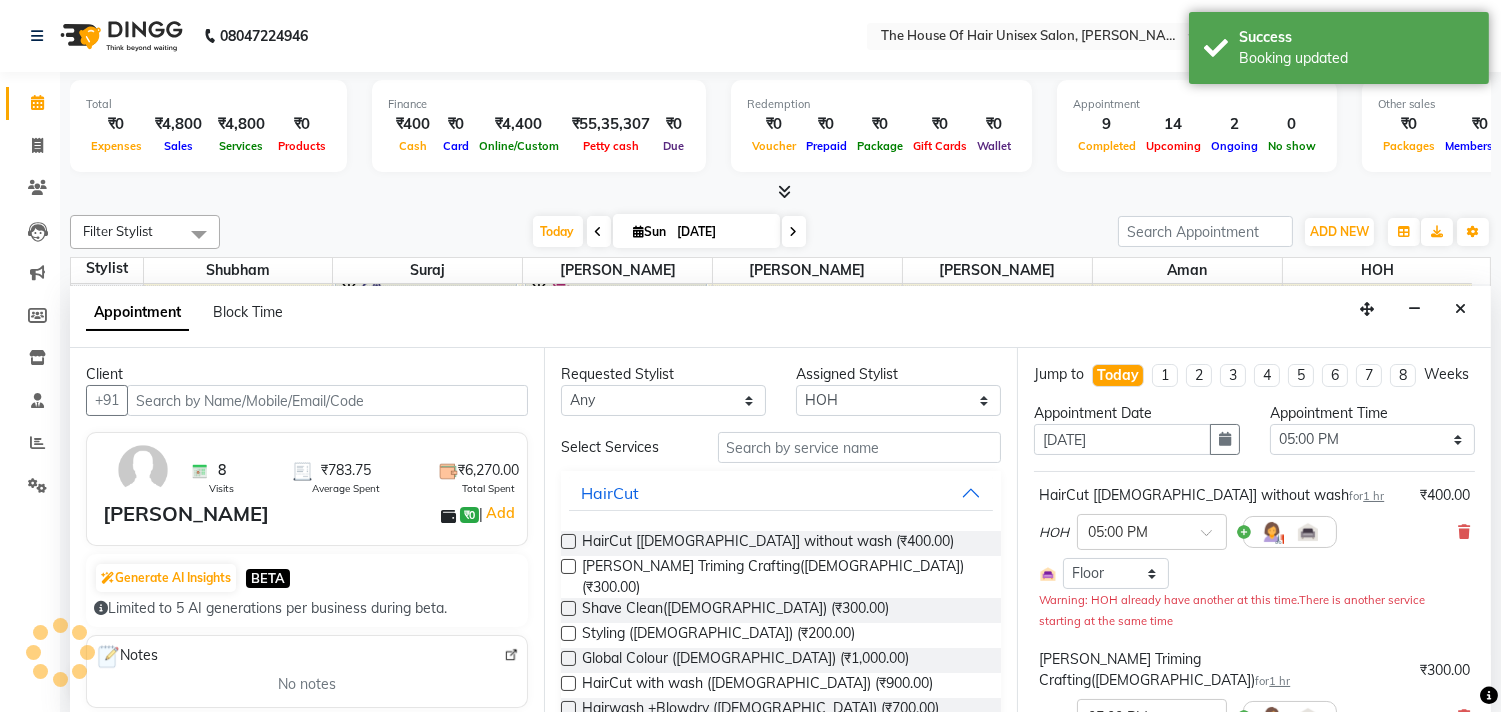 scroll, scrollTop: 1, scrollLeft: 0, axis: vertical 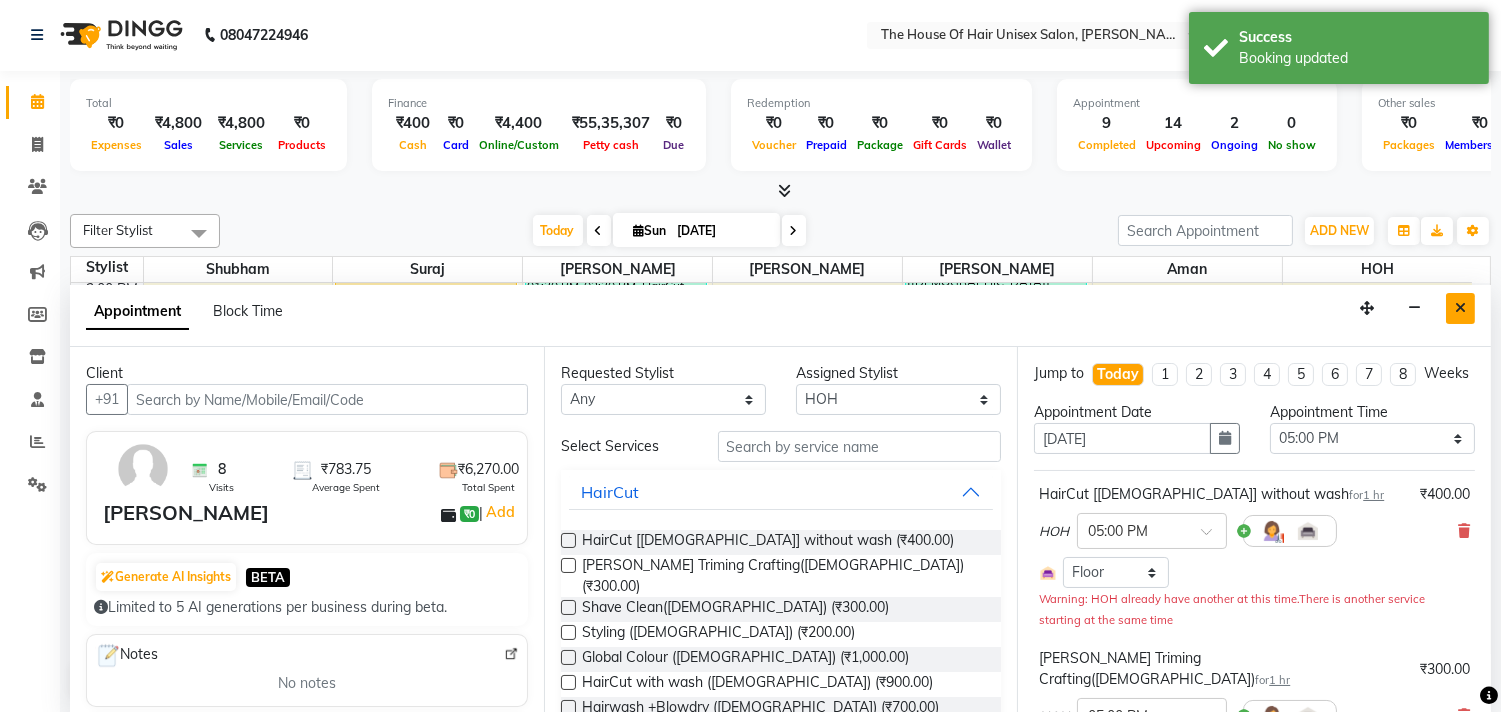 click at bounding box center [1460, 308] 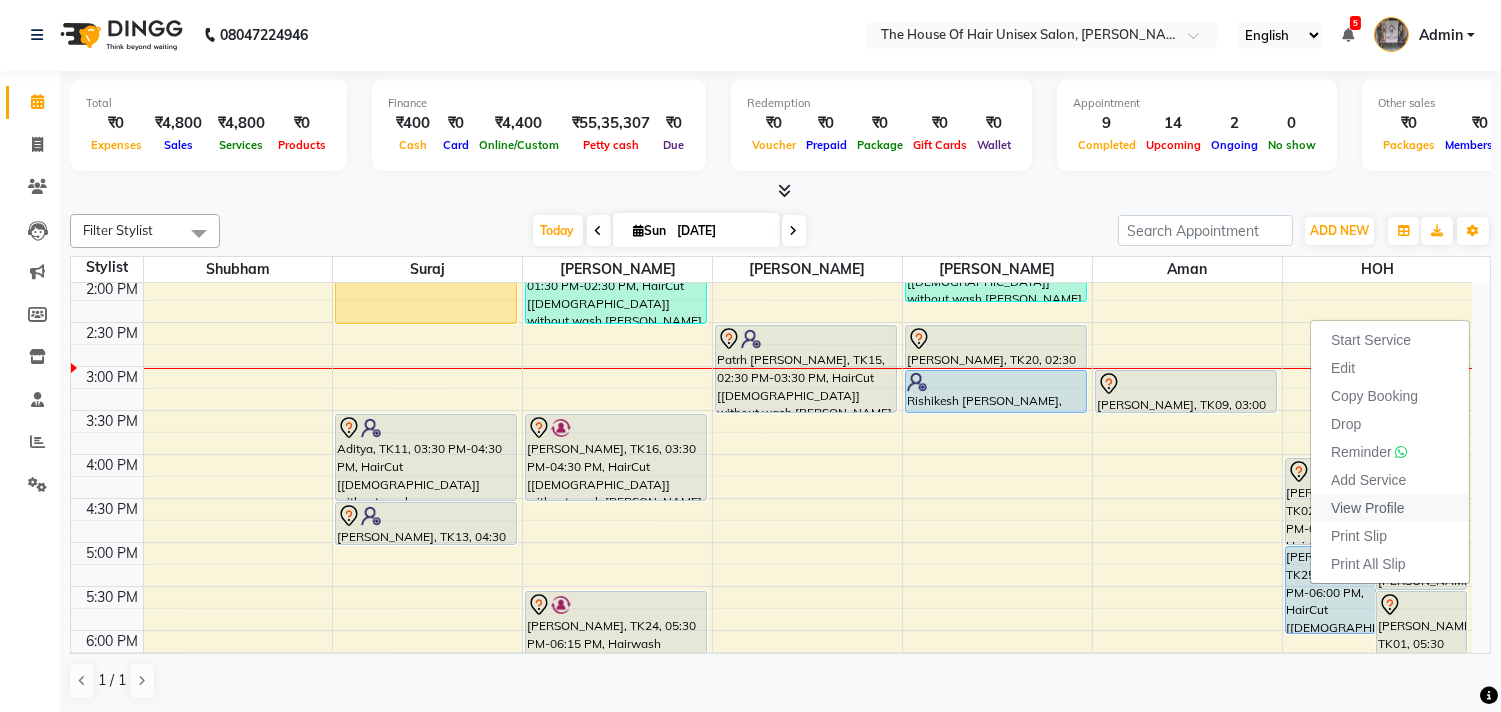 click on "View Profile" at bounding box center (1368, 508) 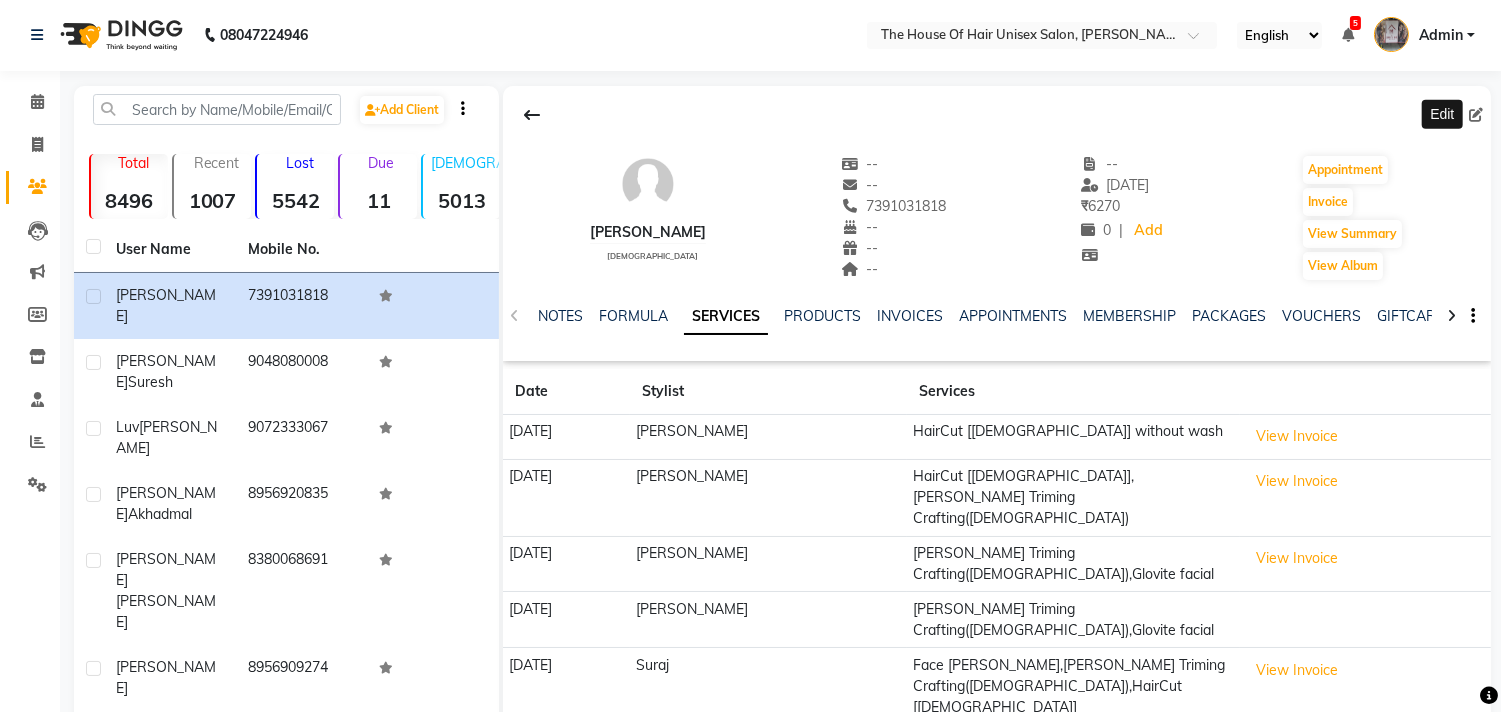 click 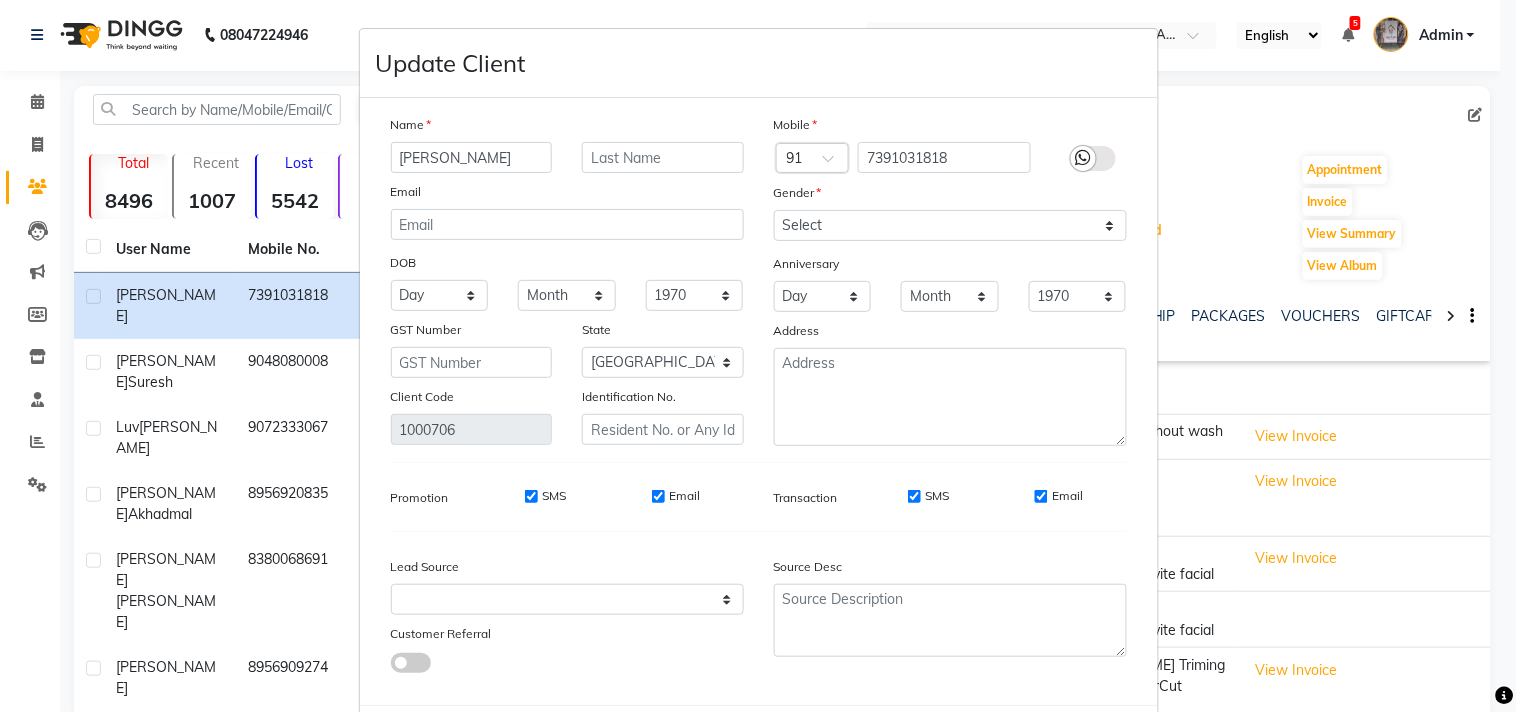 click on "grish" at bounding box center [472, 157] 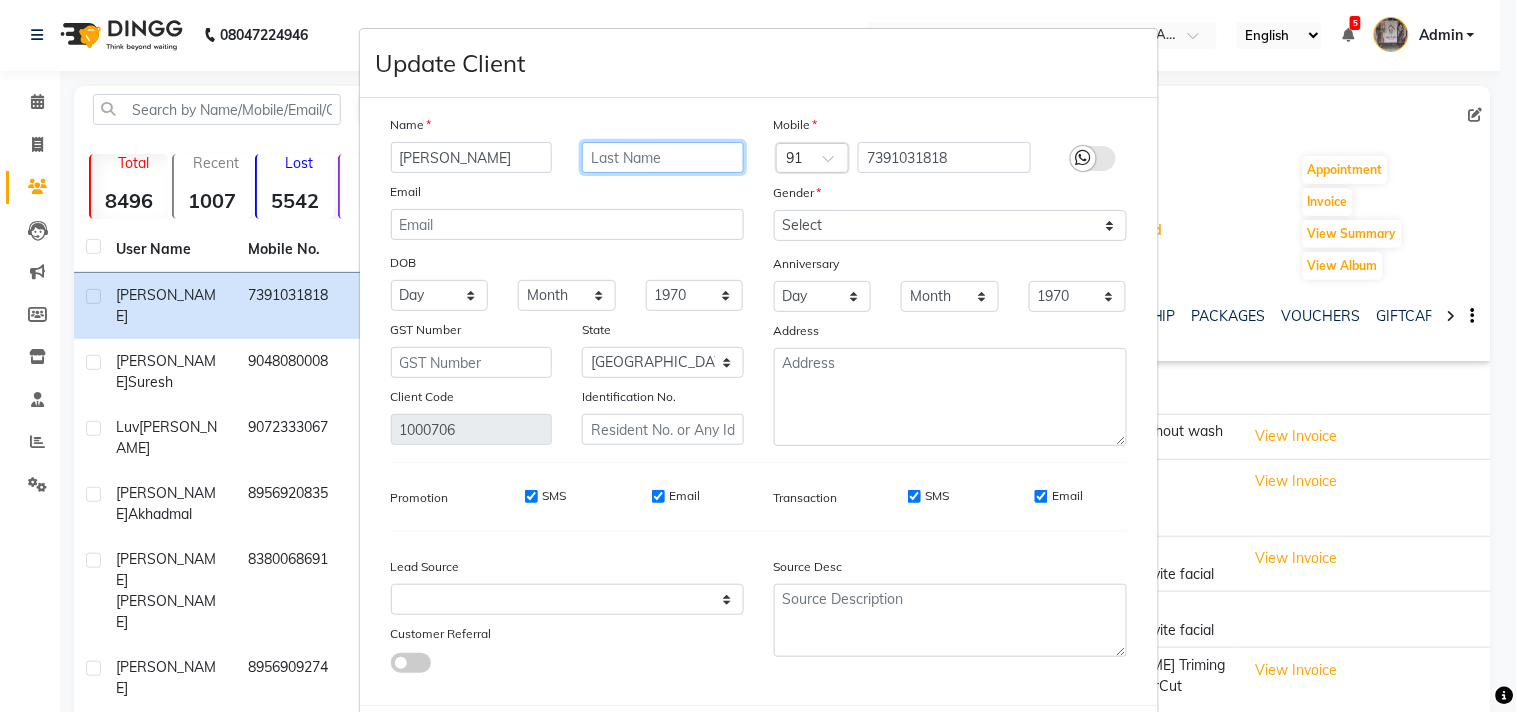 click at bounding box center [663, 157] 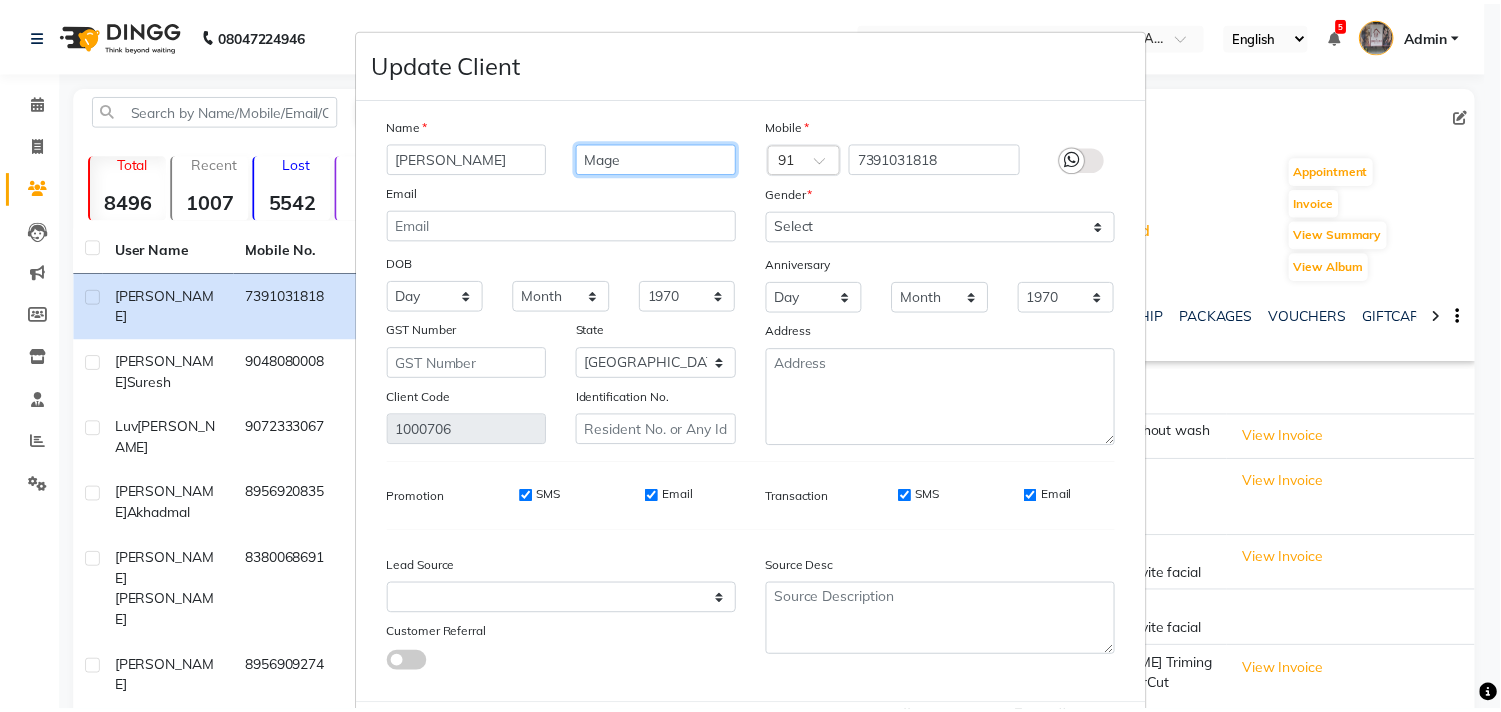 scroll, scrollTop: 103, scrollLeft: 0, axis: vertical 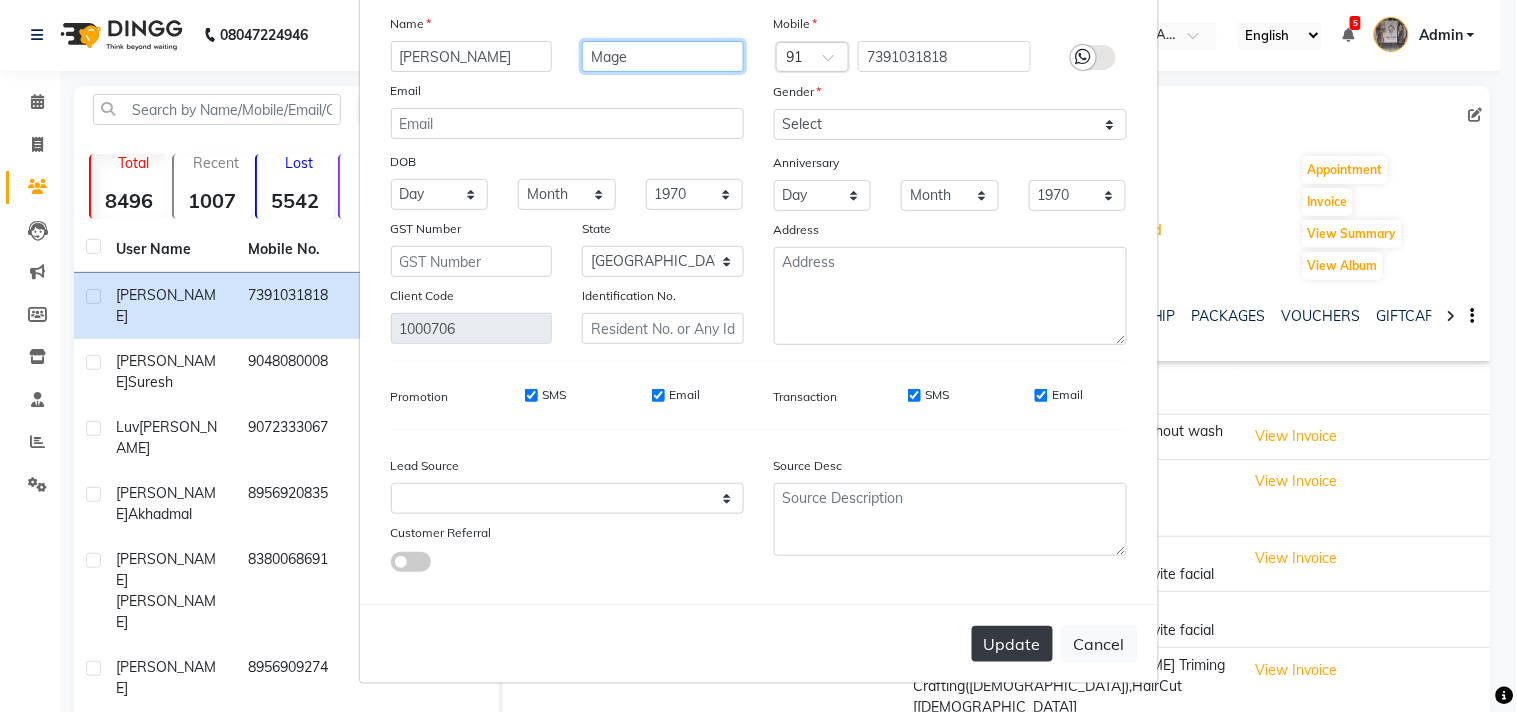 type on "Mage" 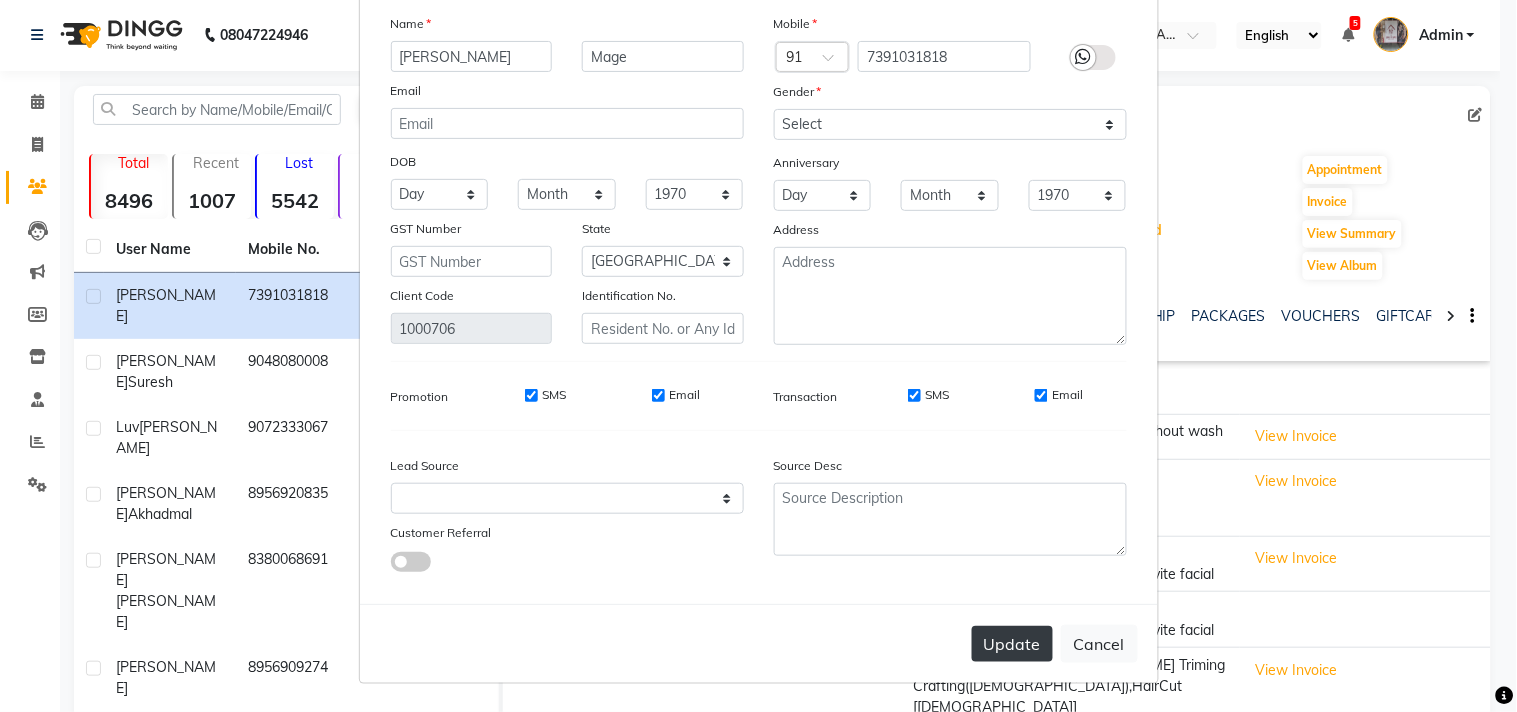 click on "Update" at bounding box center [1012, 644] 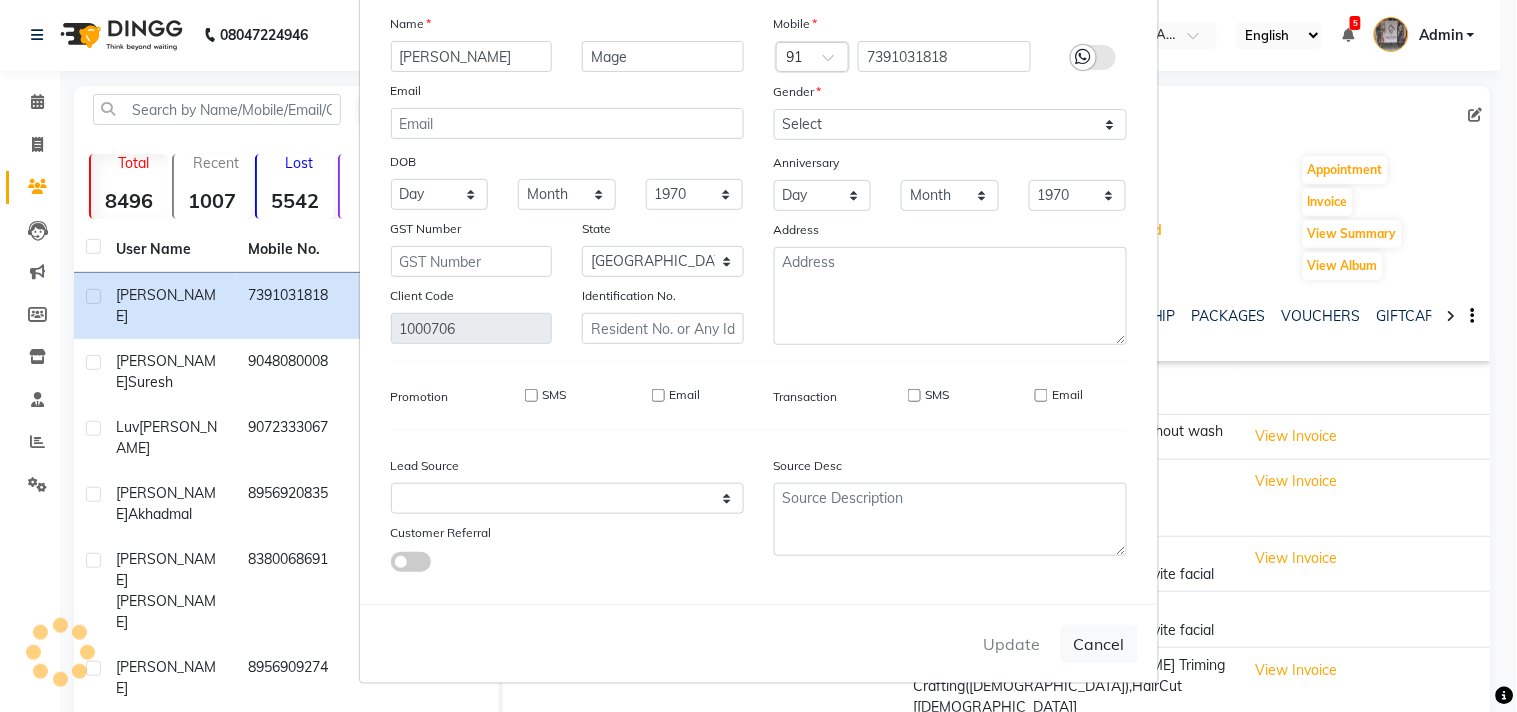 type 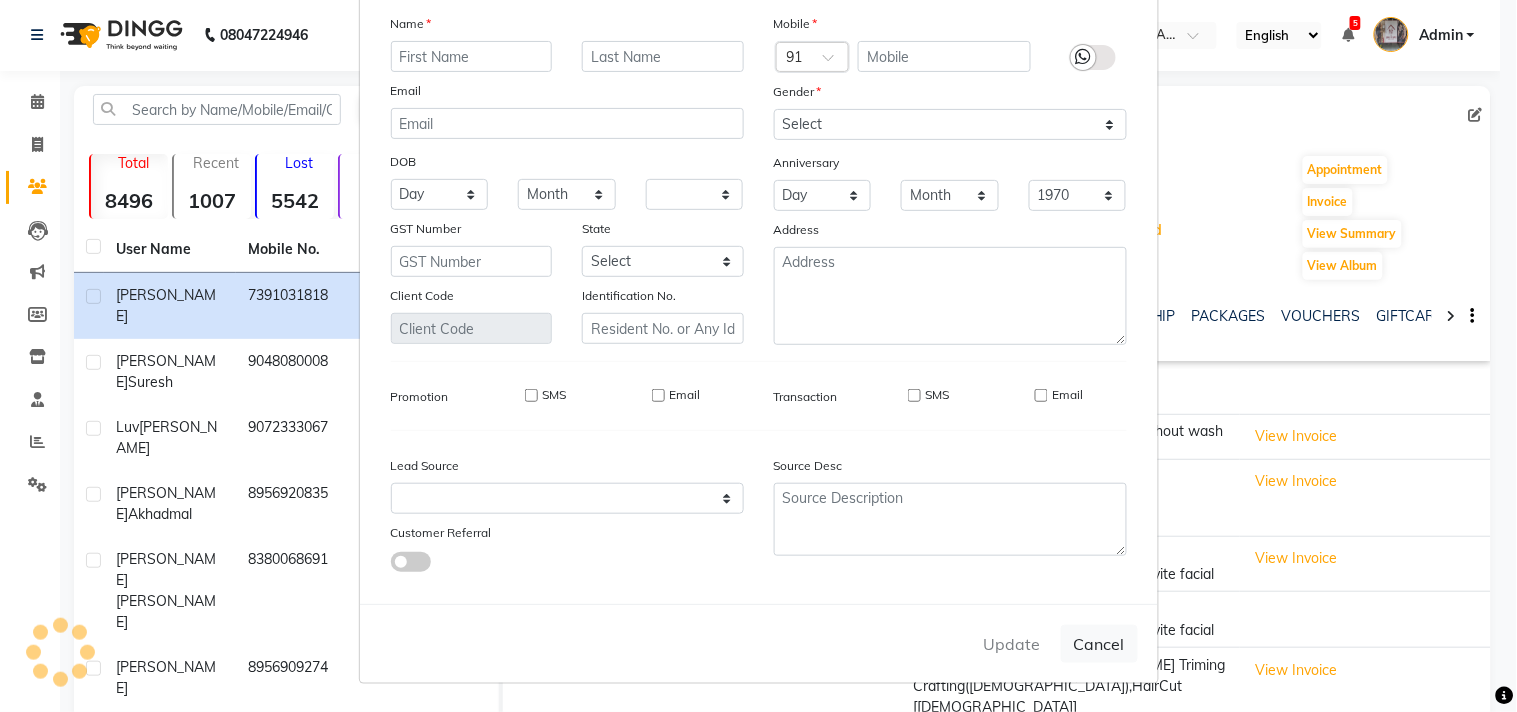 select 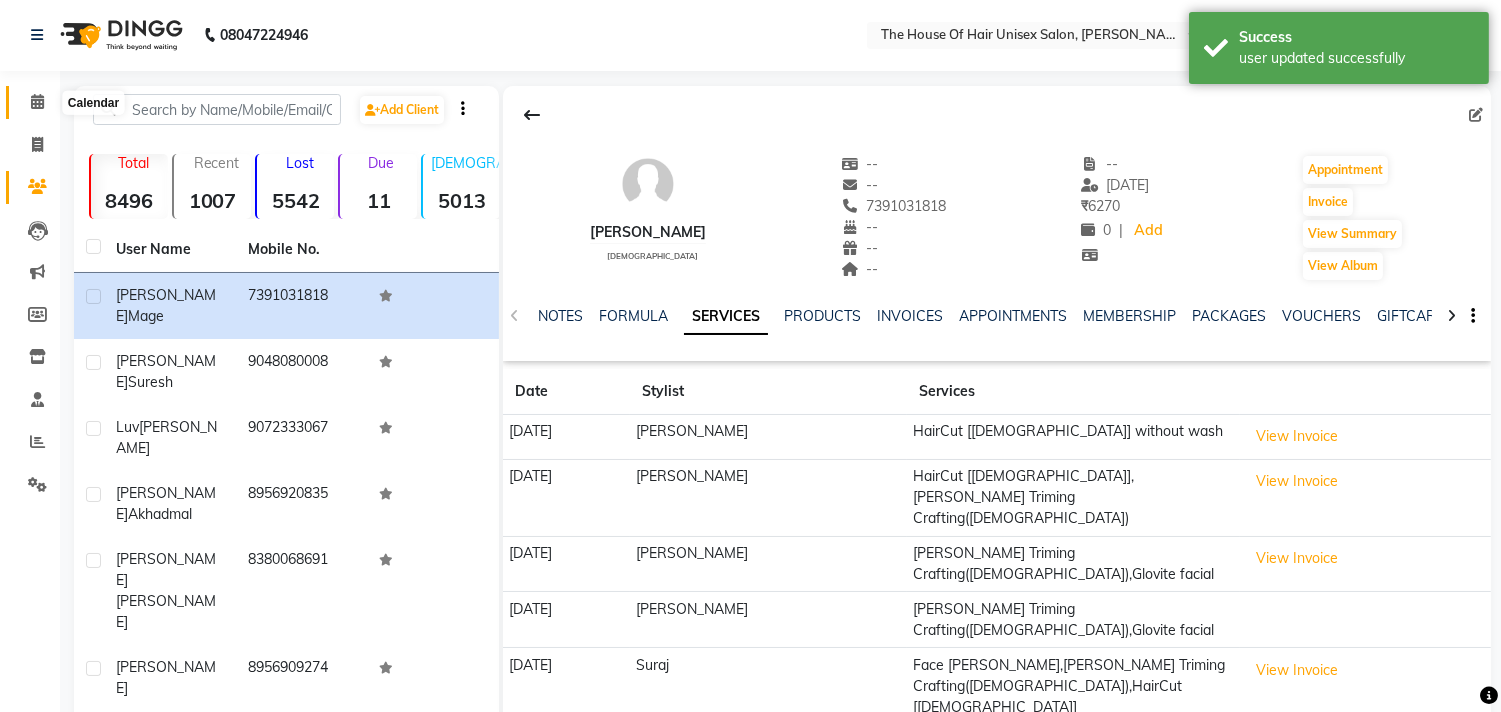 click 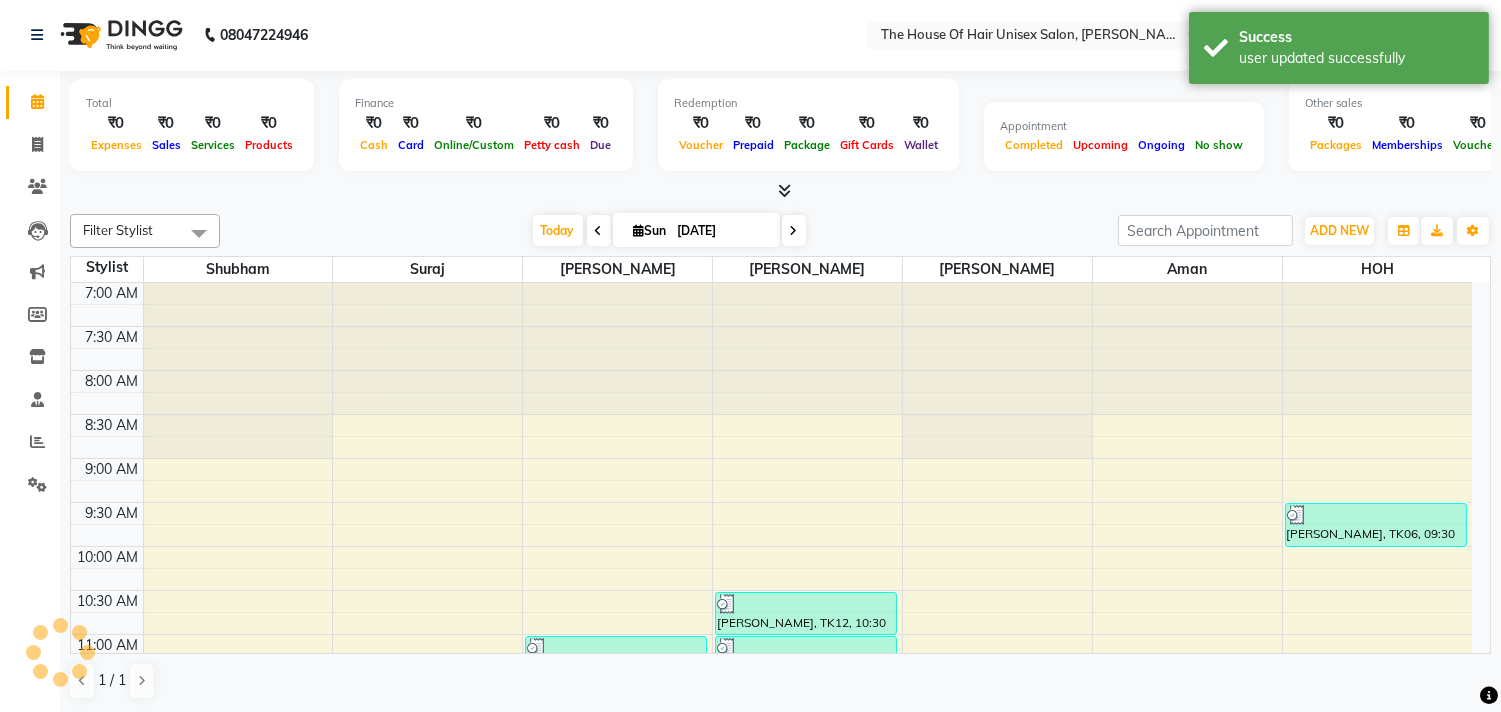scroll, scrollTop: 0, scrollLeft: 0, axis: both 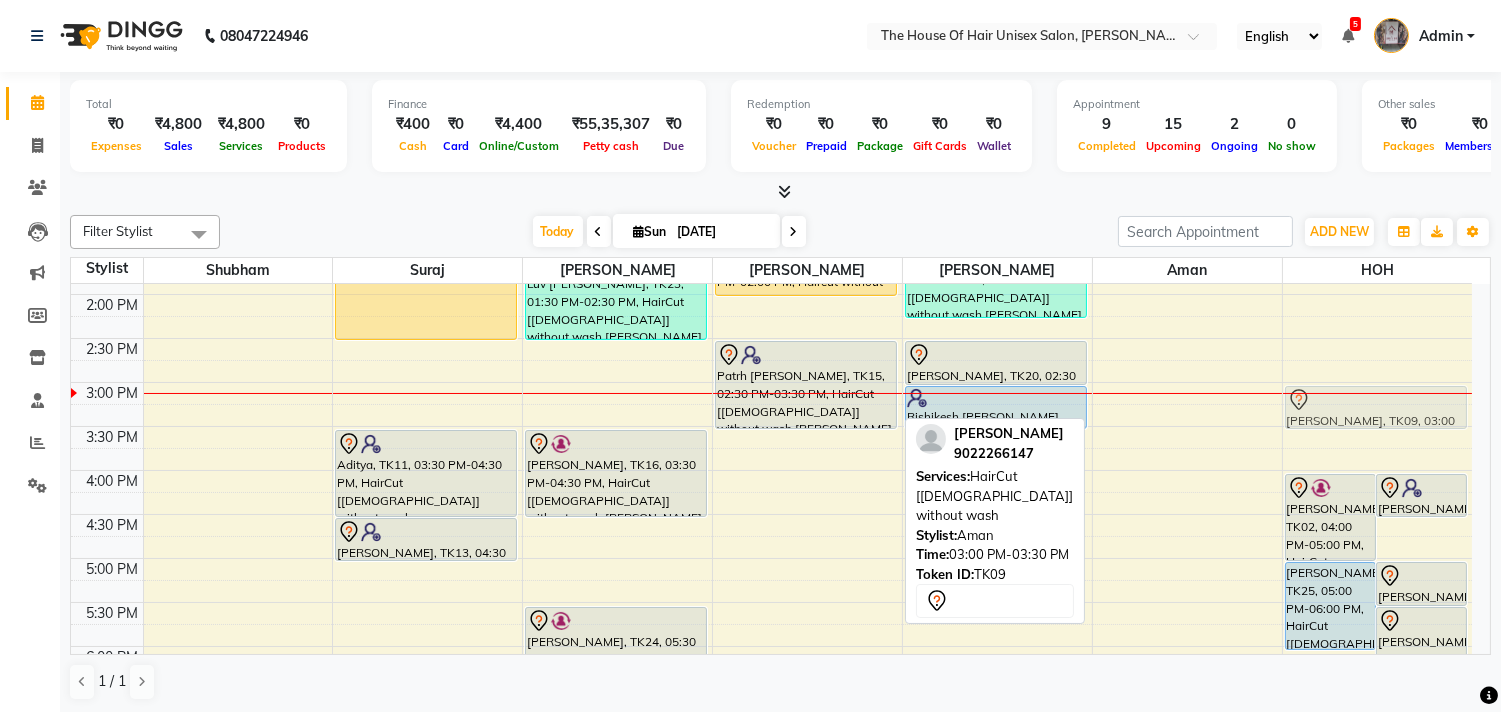 drag, startPoint x: 1135, startPoint y: 415, endPoint x: 1335, endPoint y: 415, distance: 200 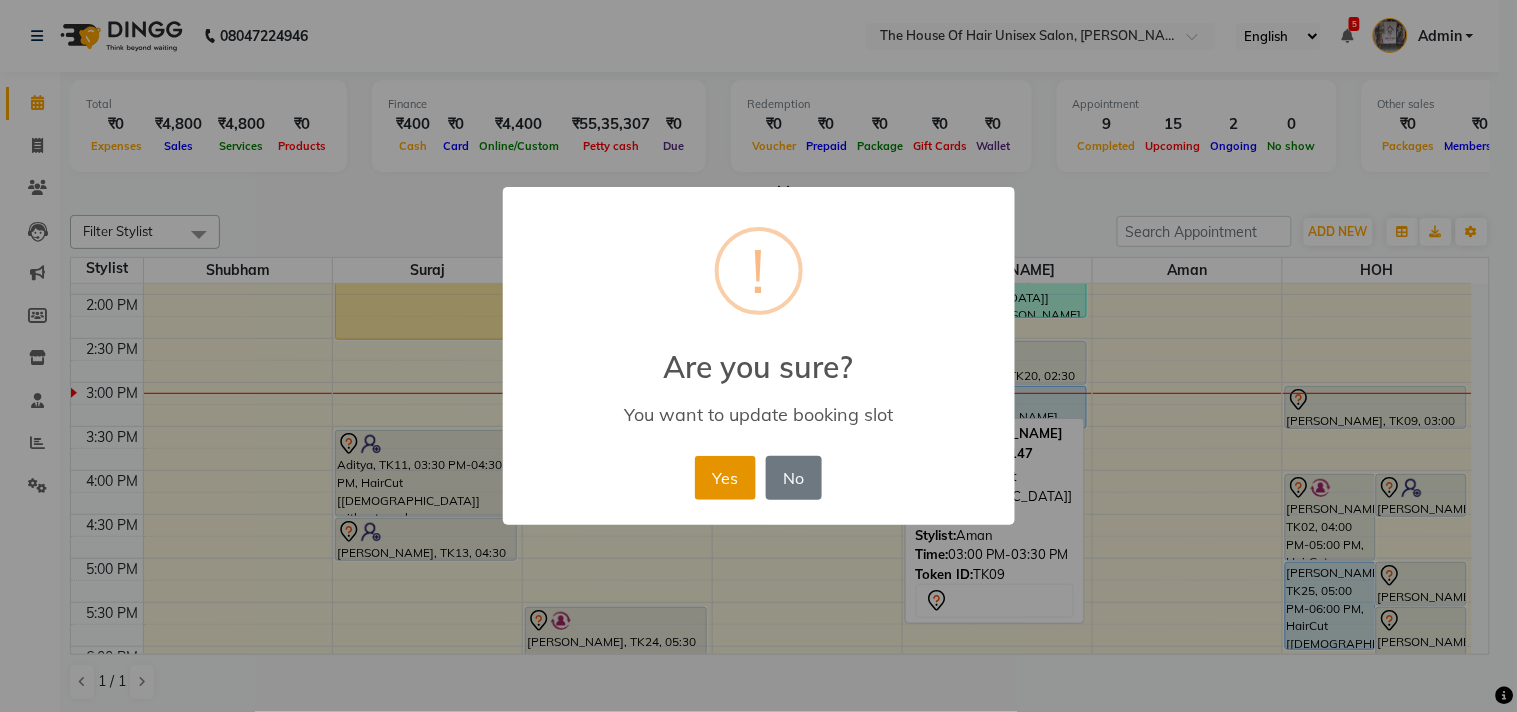 click on "Yes" at bounding box center (725, 478) 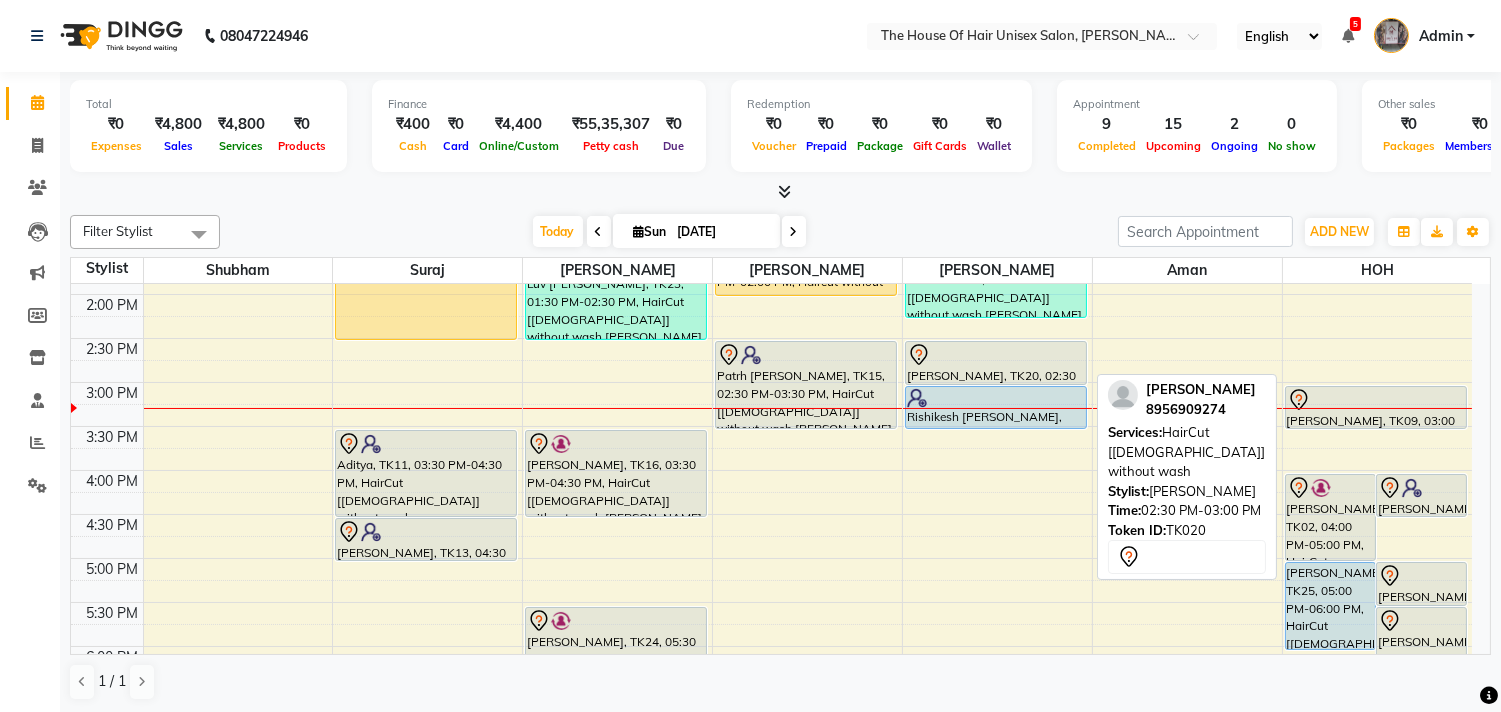 click at bounding box center (996, 355) 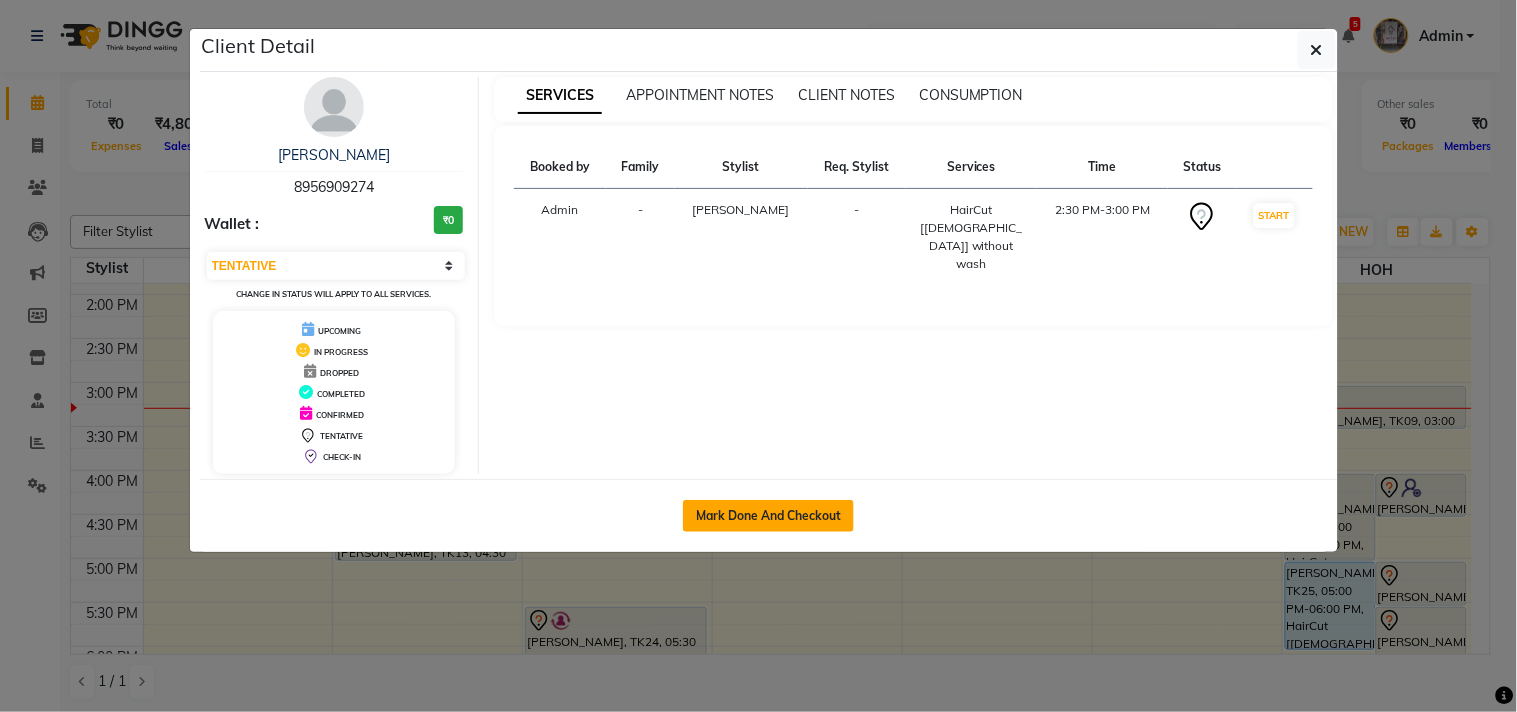 click on "Mark Done And Checkout" 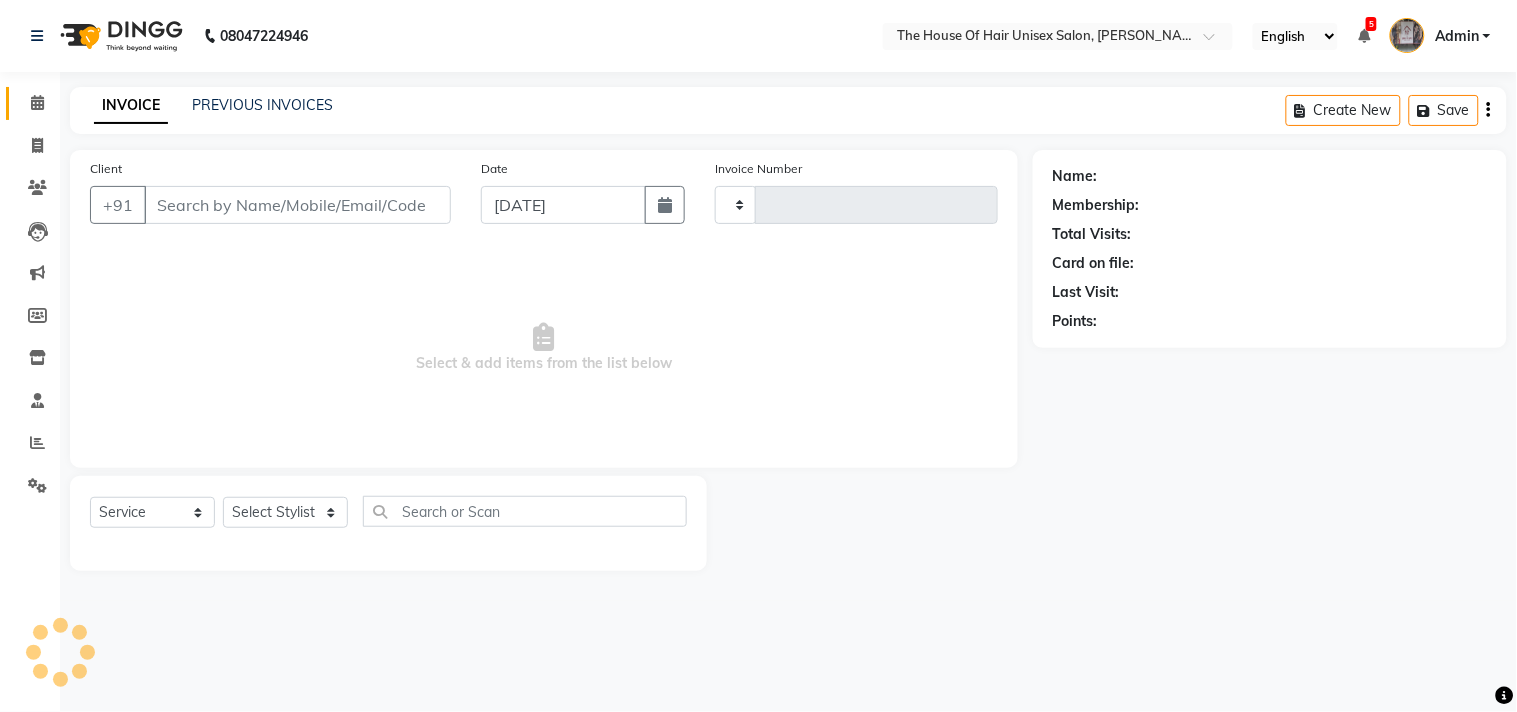 type on "1778" 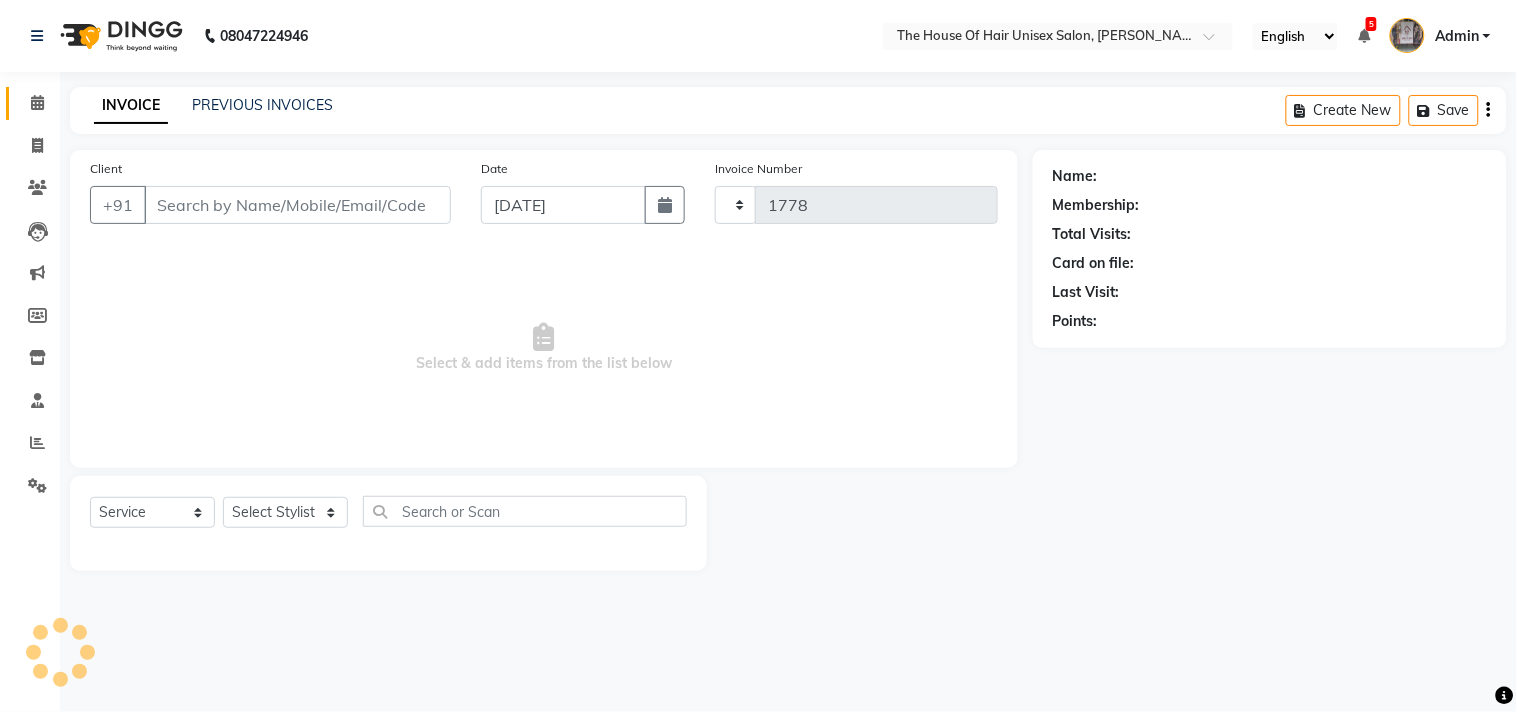 select on "598" 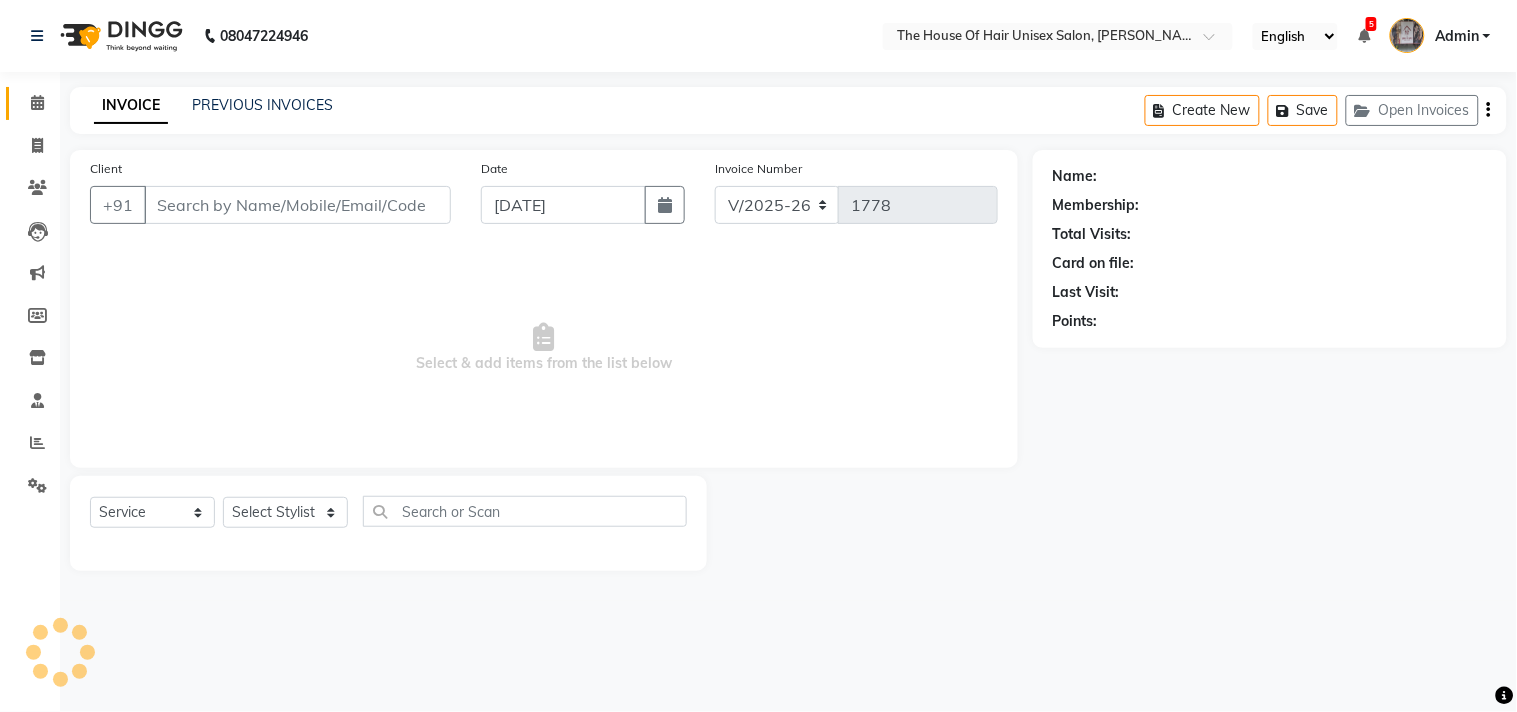 type on "8956909274" 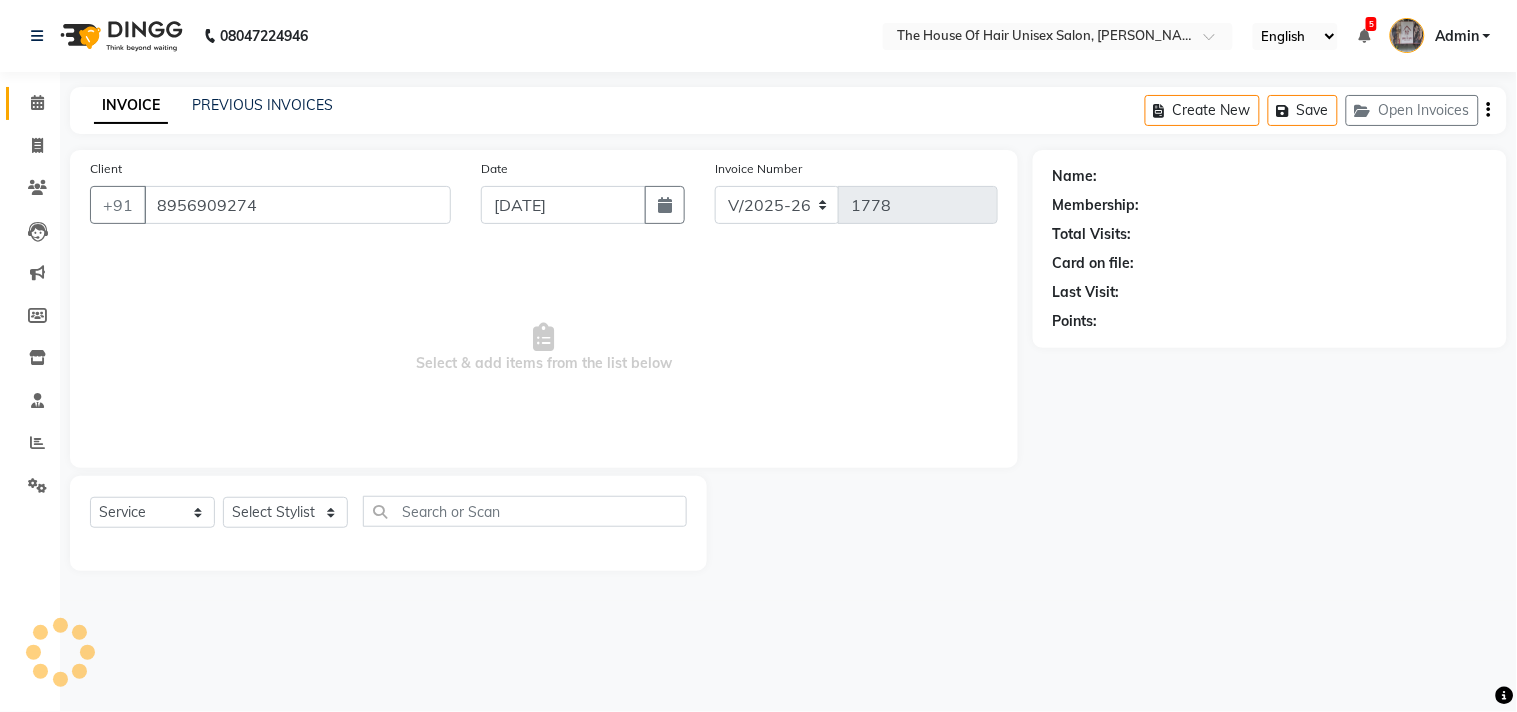 select on "42814" 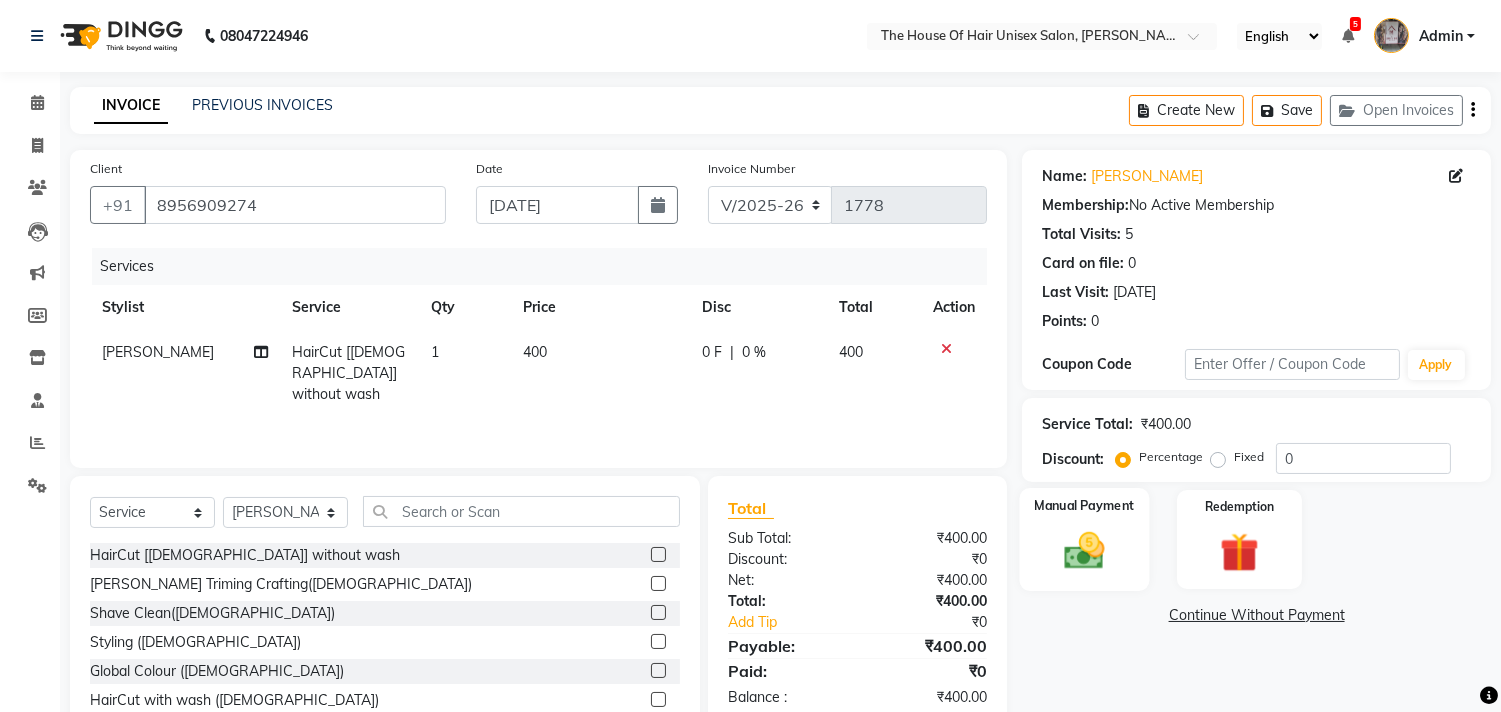click 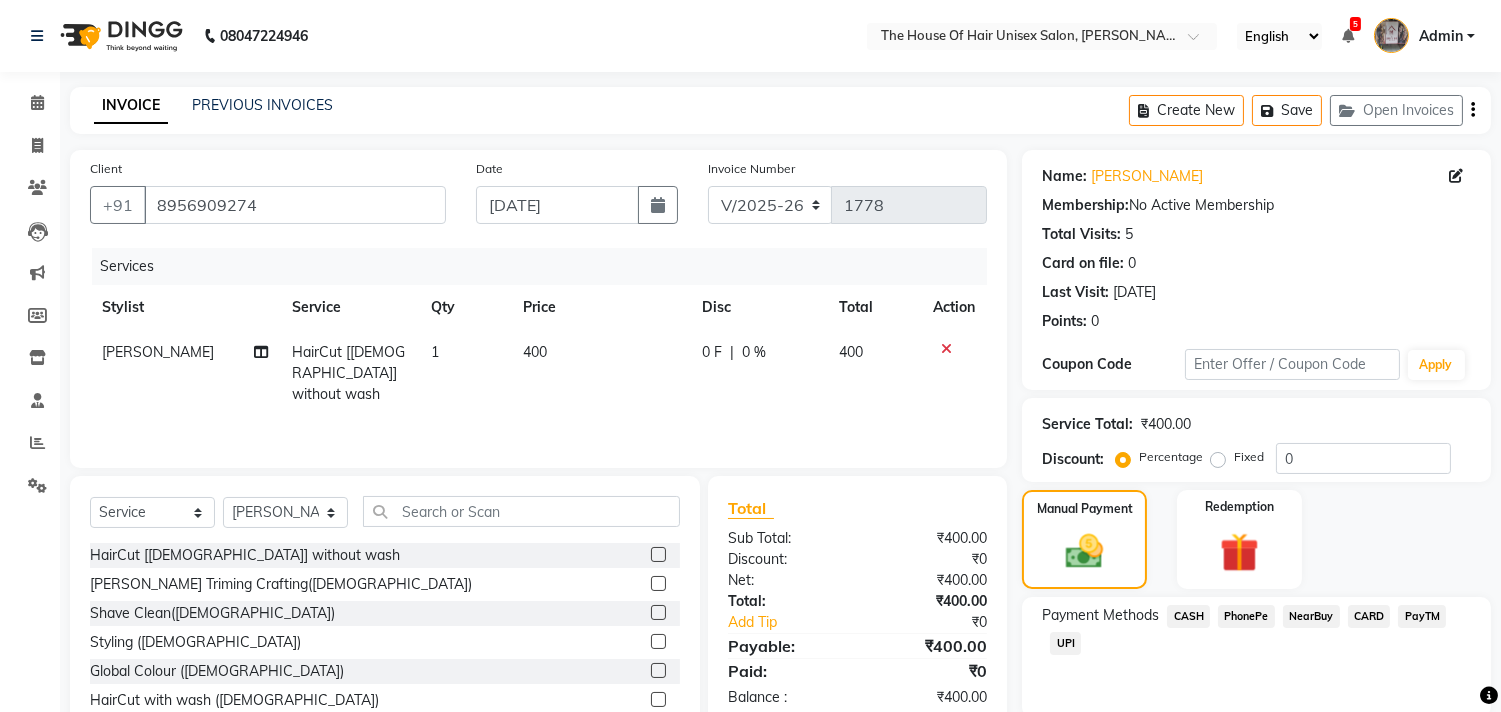 click on "UPI" 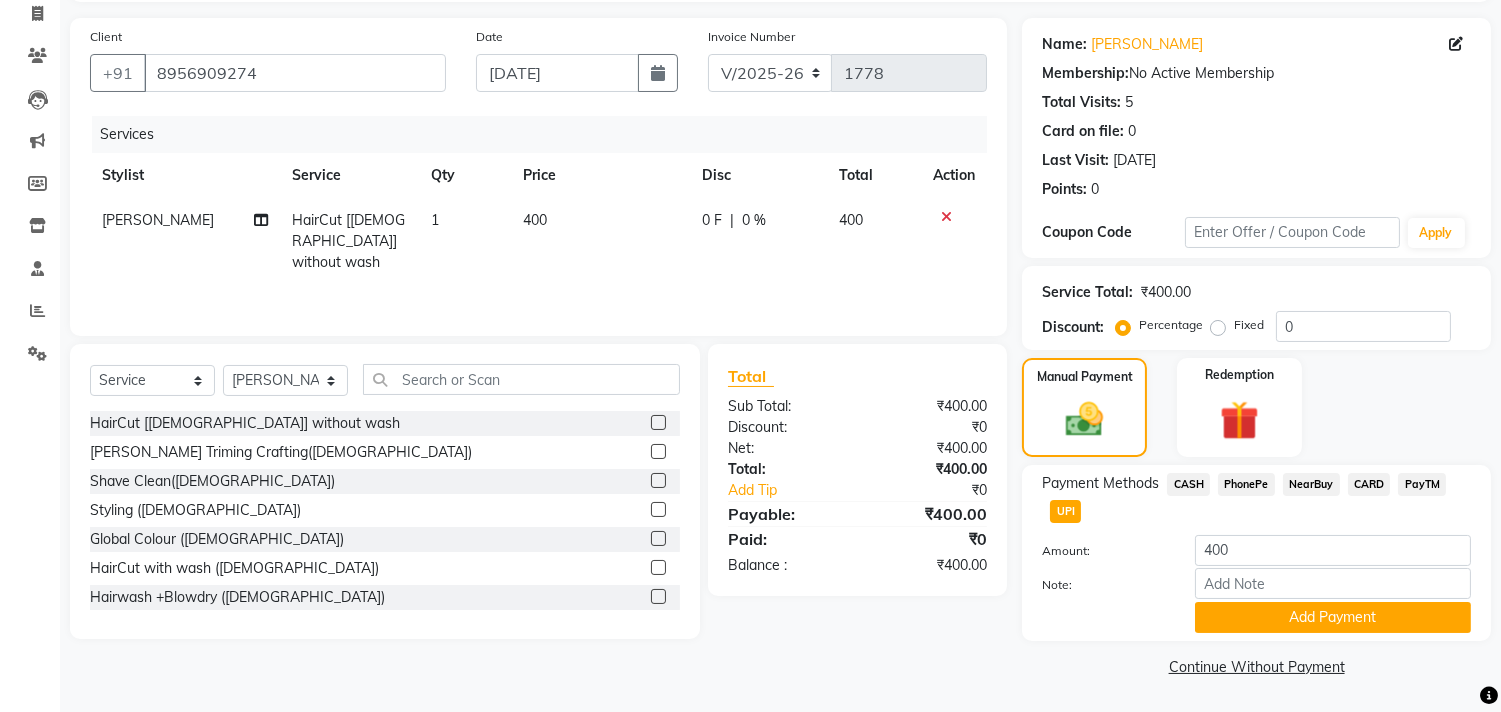scroll, scrollTop: 130, scrollLeft: 0, axis: vertical 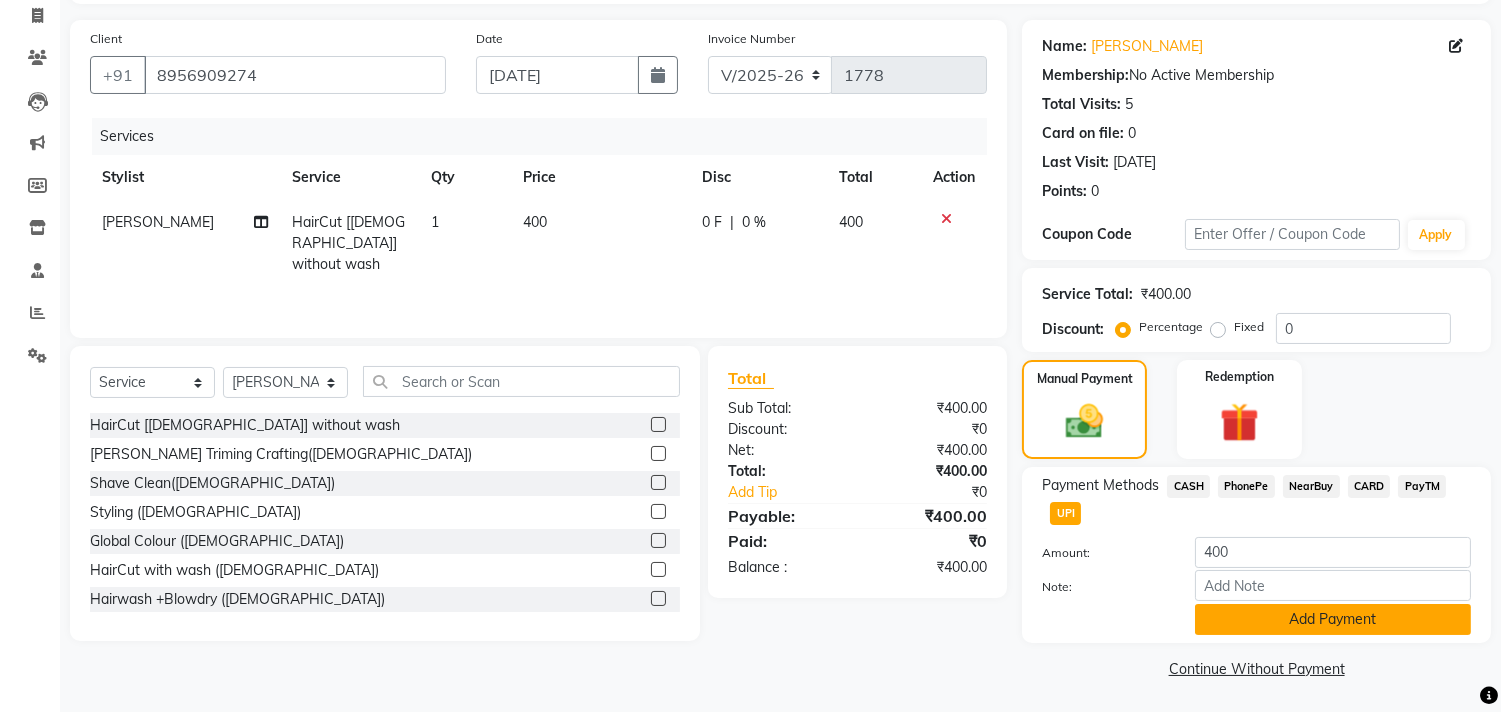 click on "Add Payment" 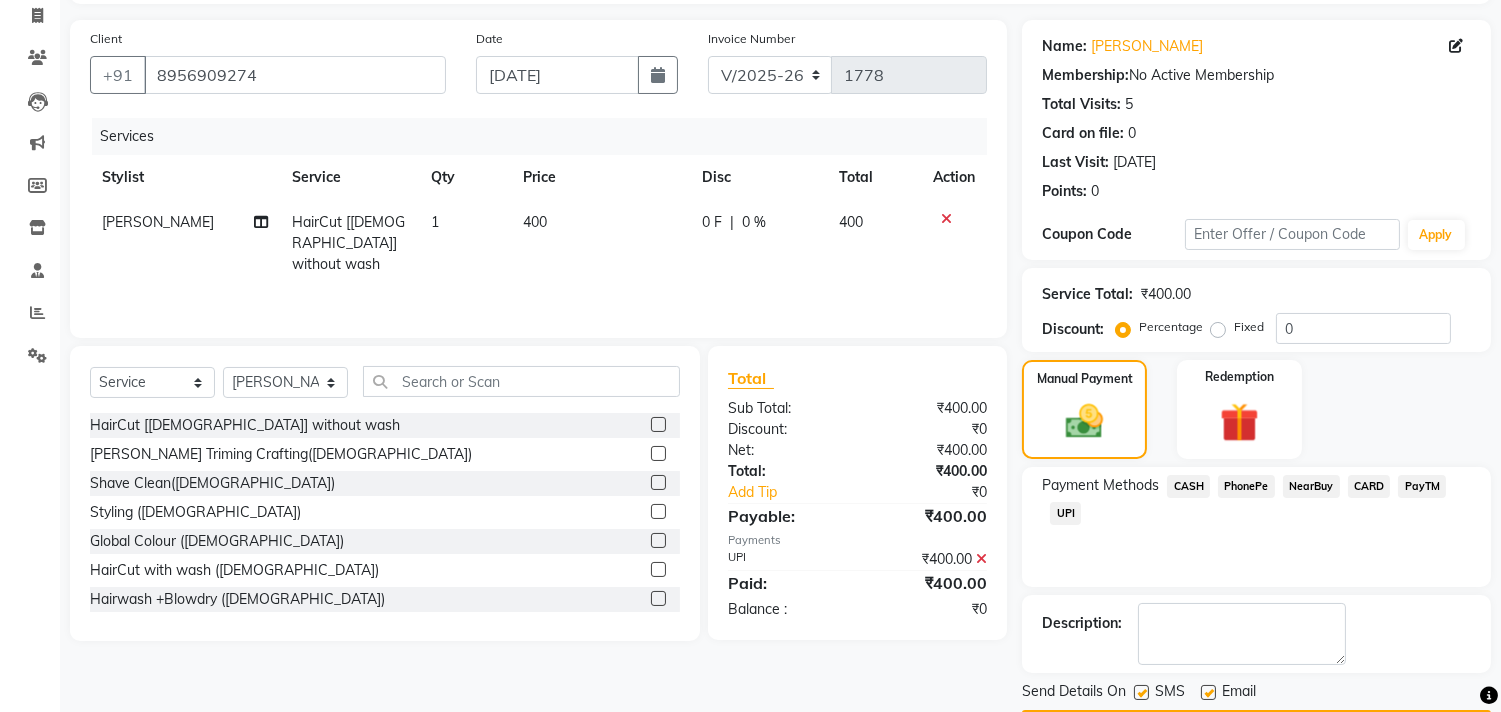 scroll, scrollTop: 187, scrollLeft: 0, axis: vertical 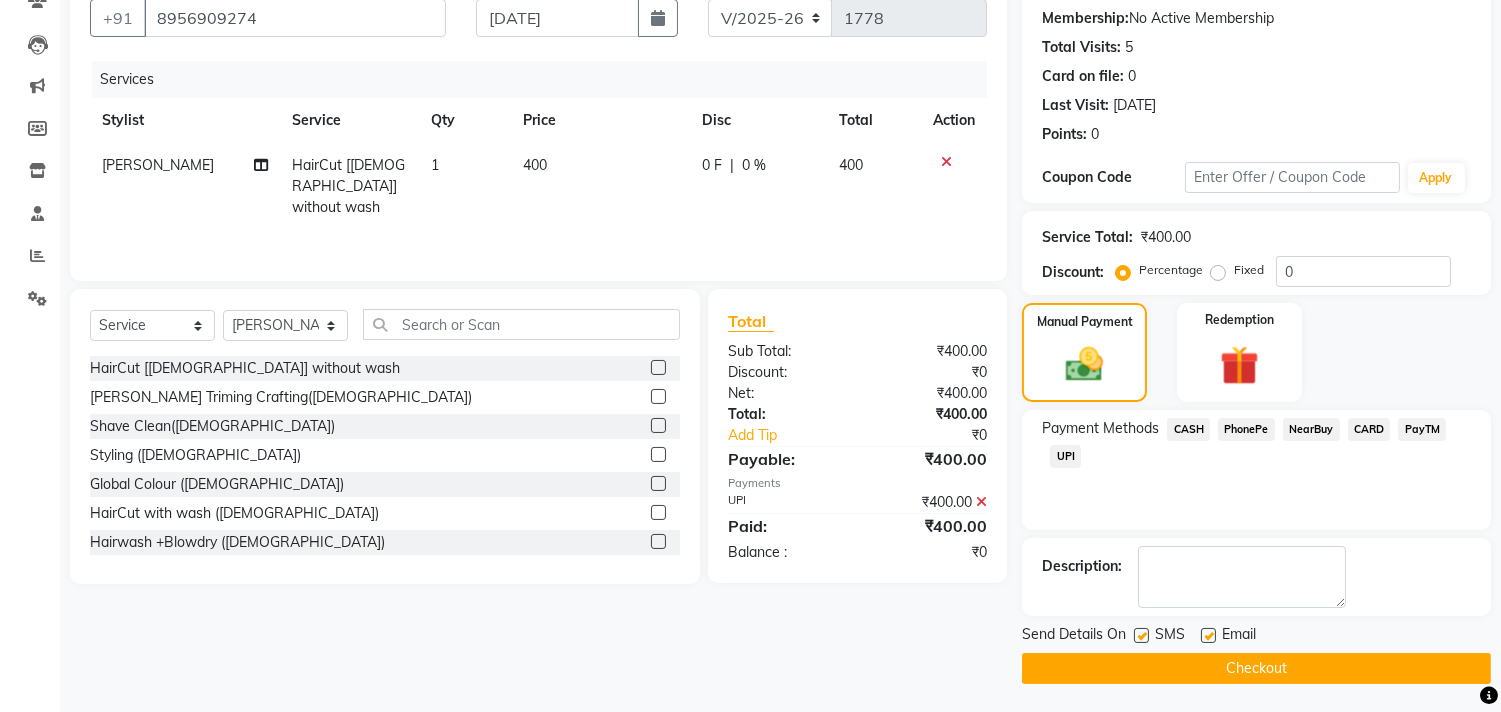 click on "Checkout" 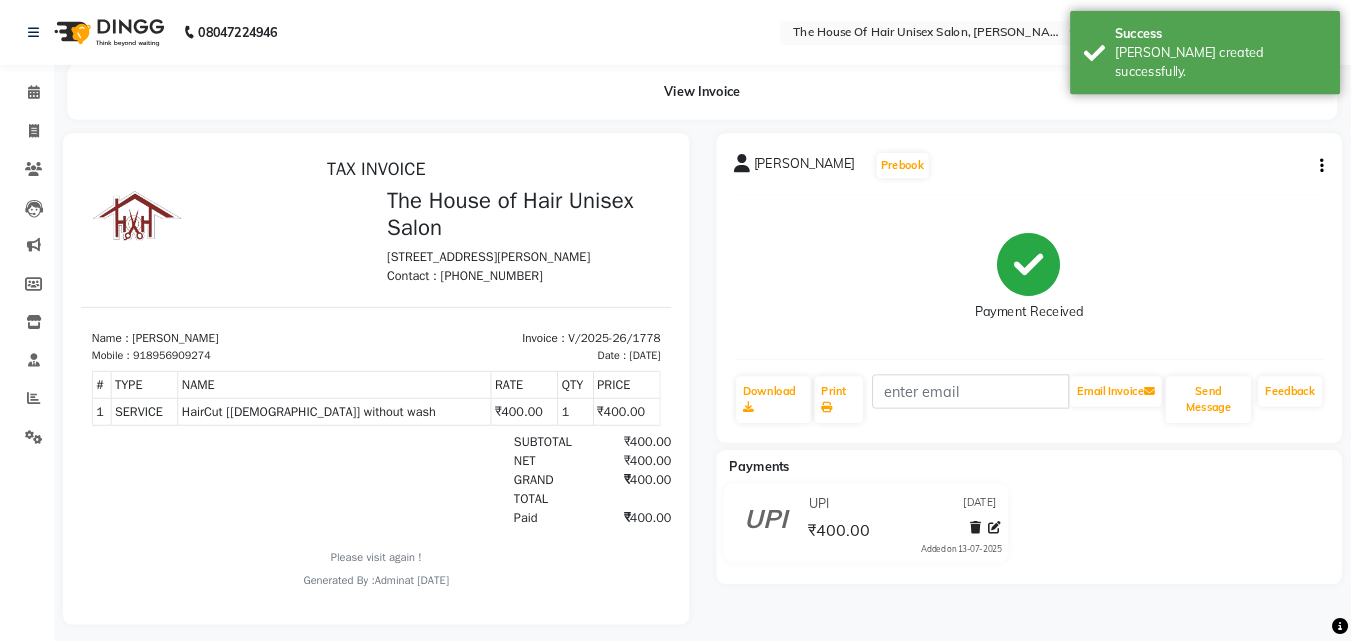 scroll, scrollTop: 0, scrollLeft: 0, axis: both 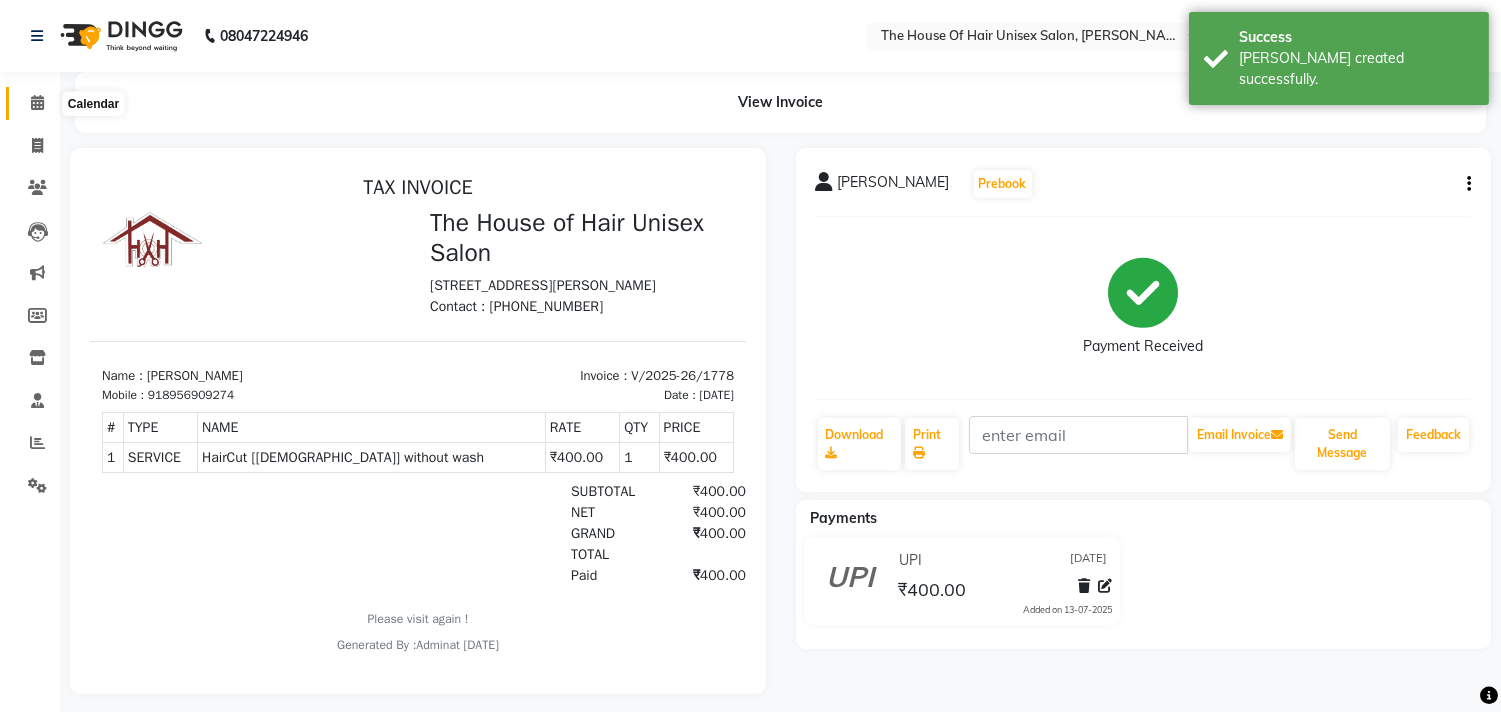 click 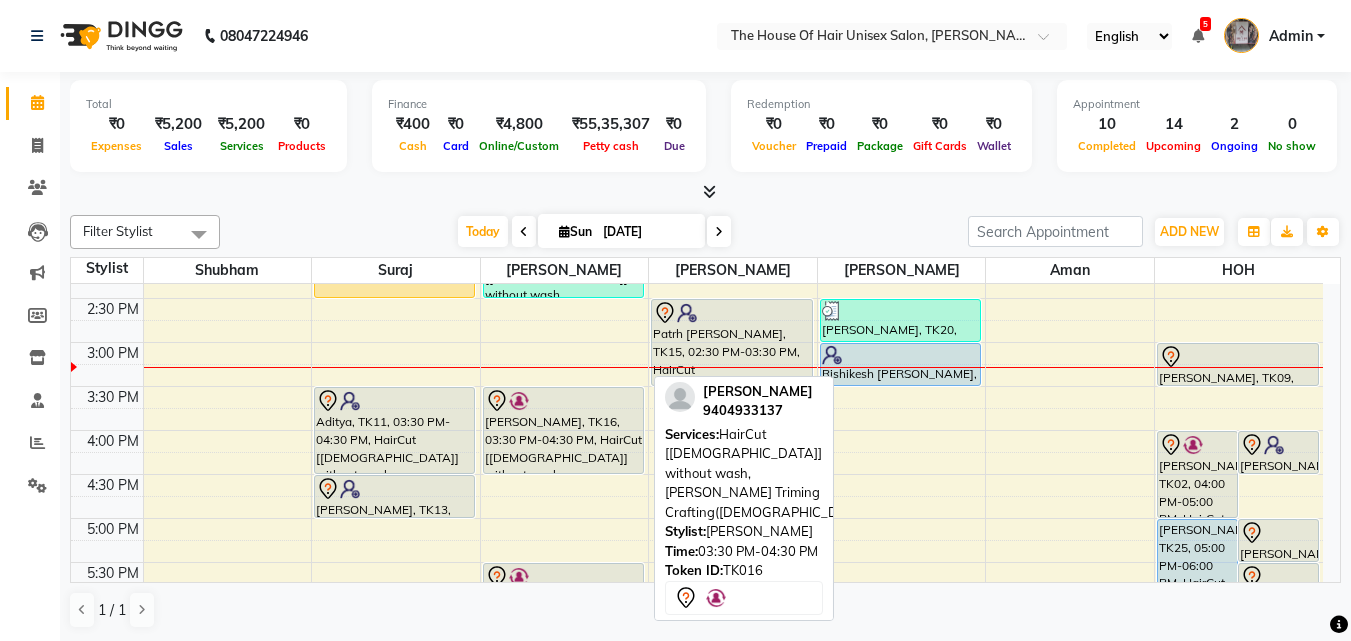 scroll, scrollTop: 636, scrollLeft: 0, axis: vertical 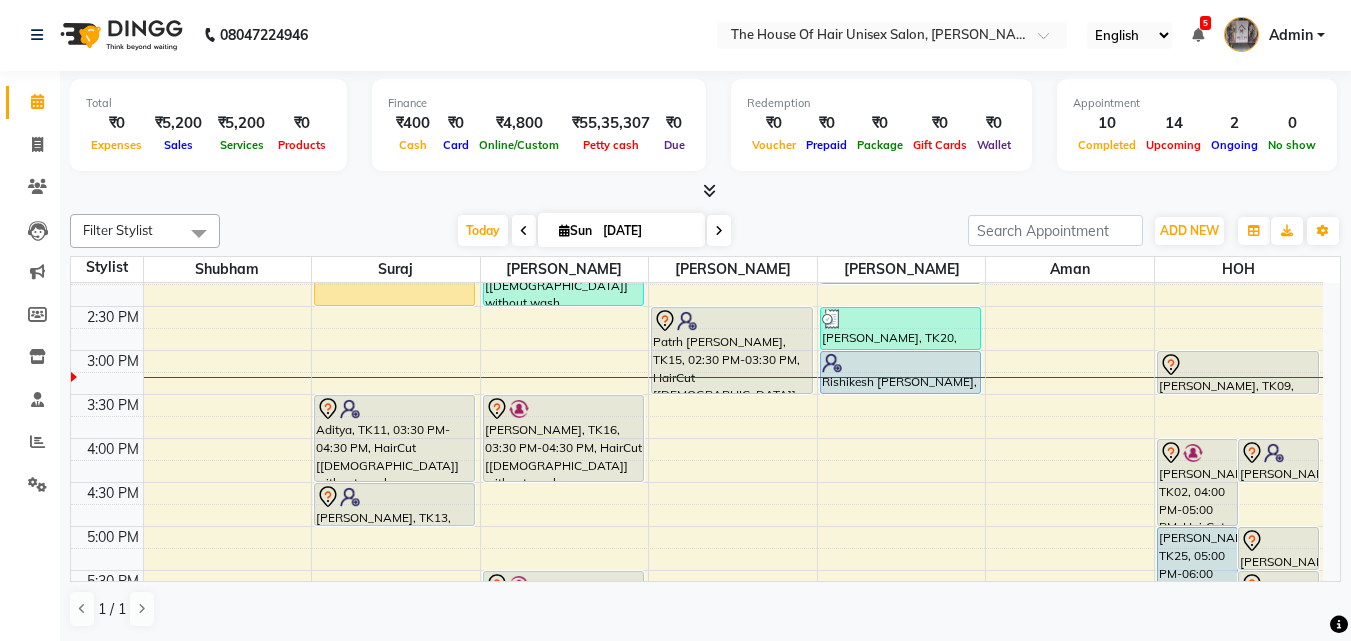 click on "Today  Sun 13-07-2025" at bounding box center [594, 231] 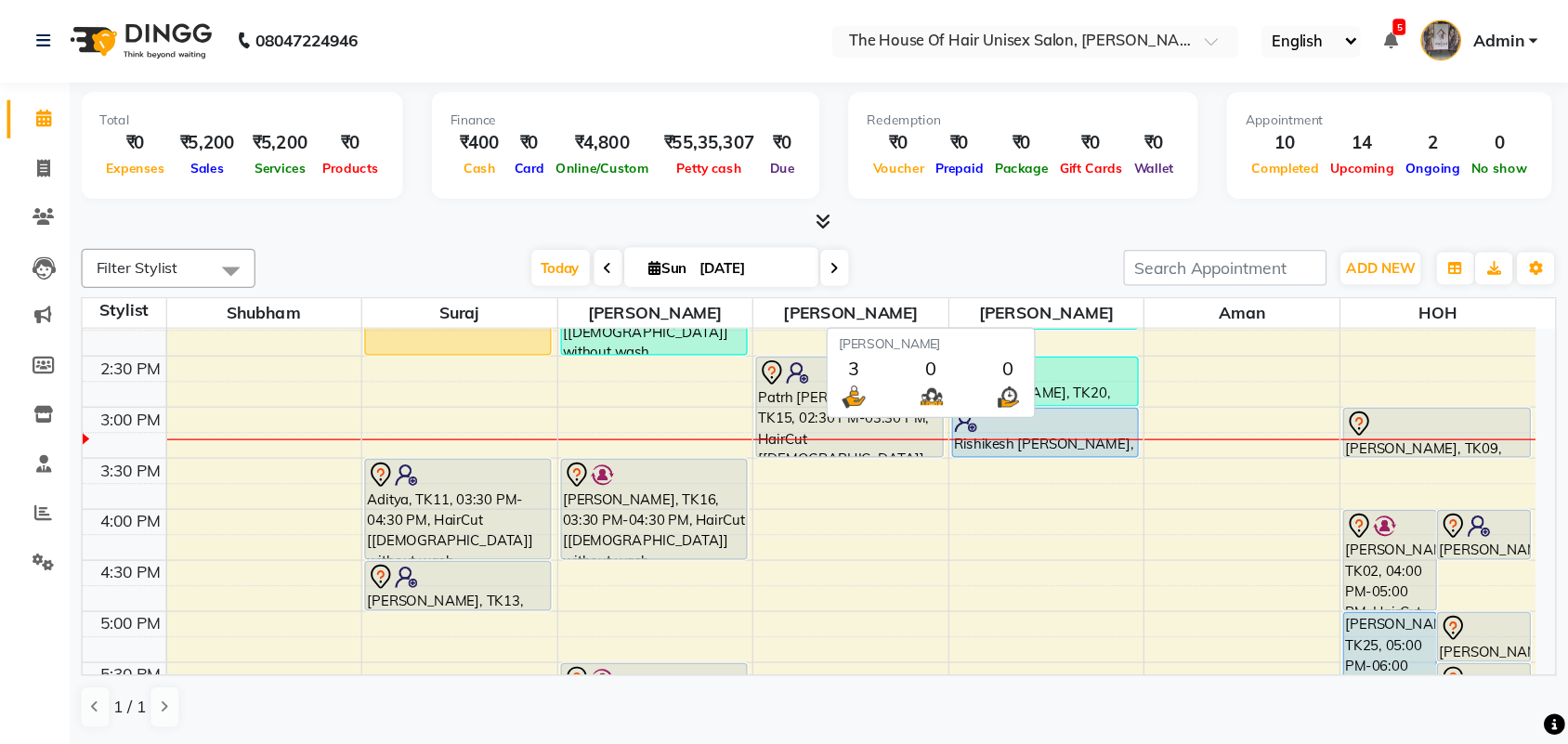 scroll, scrollTop: 0, scrollLeft: 0, axis: both 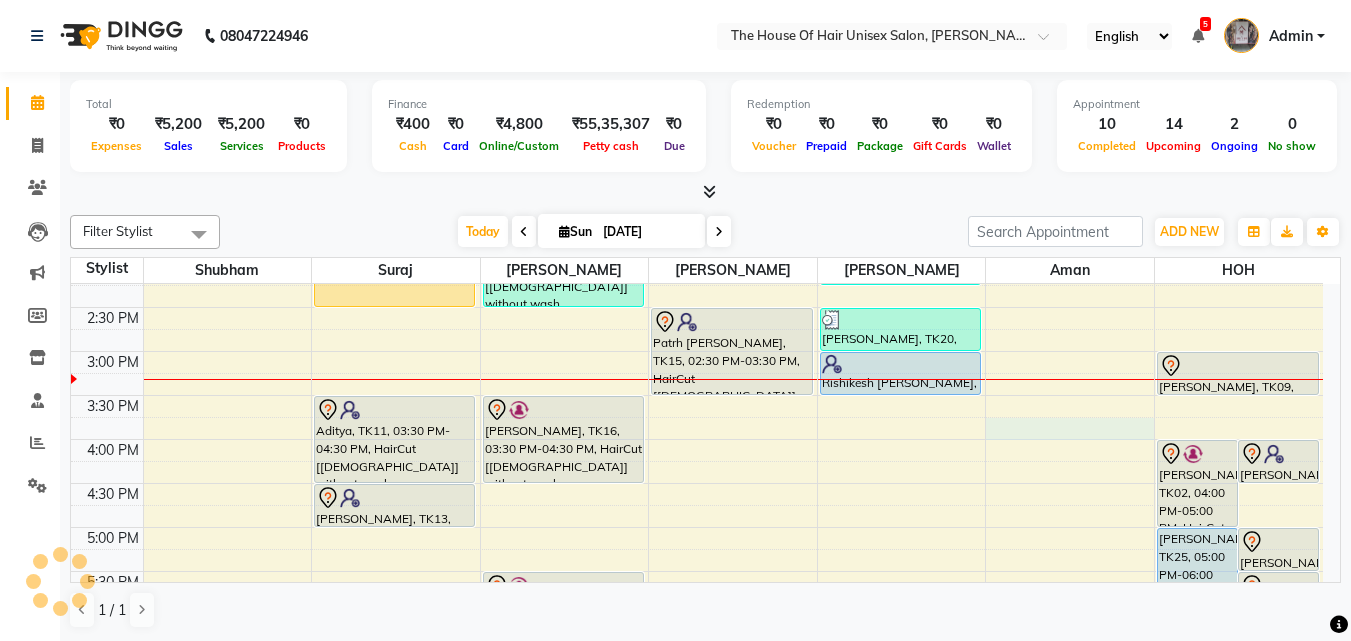 click on "7:00 AM 7:30 AM 8:00 AM 8:30 AM 9:00 AM 9:30 AM 10:00 AM 10:30 AM 11:00 AM 11:30 AM 12:00 PM 12:30 PM 1:00 PM 1:30 PM 2:00 PM 2:30 PM 3:00 PM 3:30 PM 4:00 PM 4:30 PM 5:00 PM 5:30 PM 6:00 PM 6:30 PM 7:00 PM 7:30 PM 8:00 PM 8:30 PM 9:00 PM 9:30 PM    mugdha padhe, TK03, 11:30 AM-02:30 PM, Hightlights & Babylights(Female)             Aditya, TK11, 03:30 PM-04:30 PM, HairCut [Male] without wash             Shivani, TK13, 04:30 PM-05:00 PM, Haircut without wash (female)     Prathmesh Sonpatki, TK05, 11:00 AM-11:30 AM, Haircut without wash (female)     manas padsalgikar, TK21, 01:00 PM-01:30 PM, HairCut [Male] without wash     Luv Nambiar, TK23, 01:30 PM-02:30 PM, HairCut [Male] without wash,Beard Triming Crafting(Male)             Amit Salgaonkar, TK16, 03:30 PM-04:30 PM, HairCut [Male] without wash,Beard Triming Crafting(Male)             Ketan Akhadmal, TK24, 05:30 PM-06:15 PM, Hairwash +Blowdry (Female)     hrishikesh kulkarni, TK12, 10:30 AM-11:00 AM, HairCut [Male] without wash" at bounding box center [697, 307] 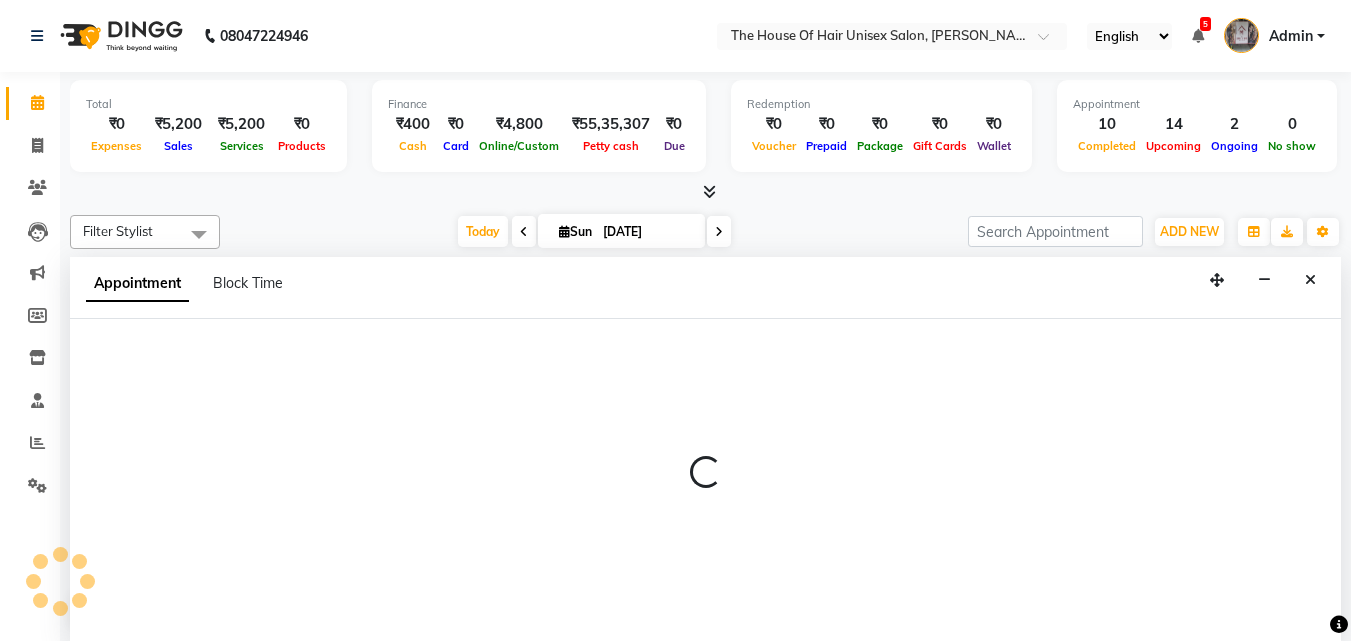 scroll, scrollTop: 1, scrollLeft: 0, axis: vertical 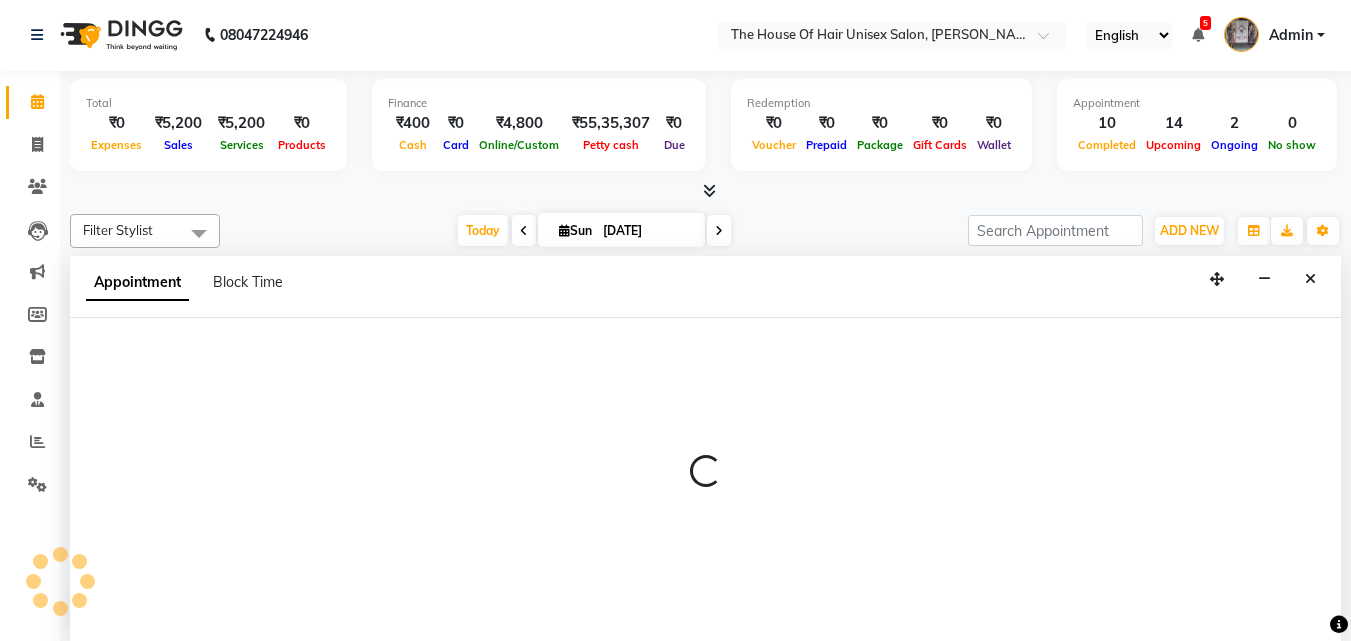select on "68981" 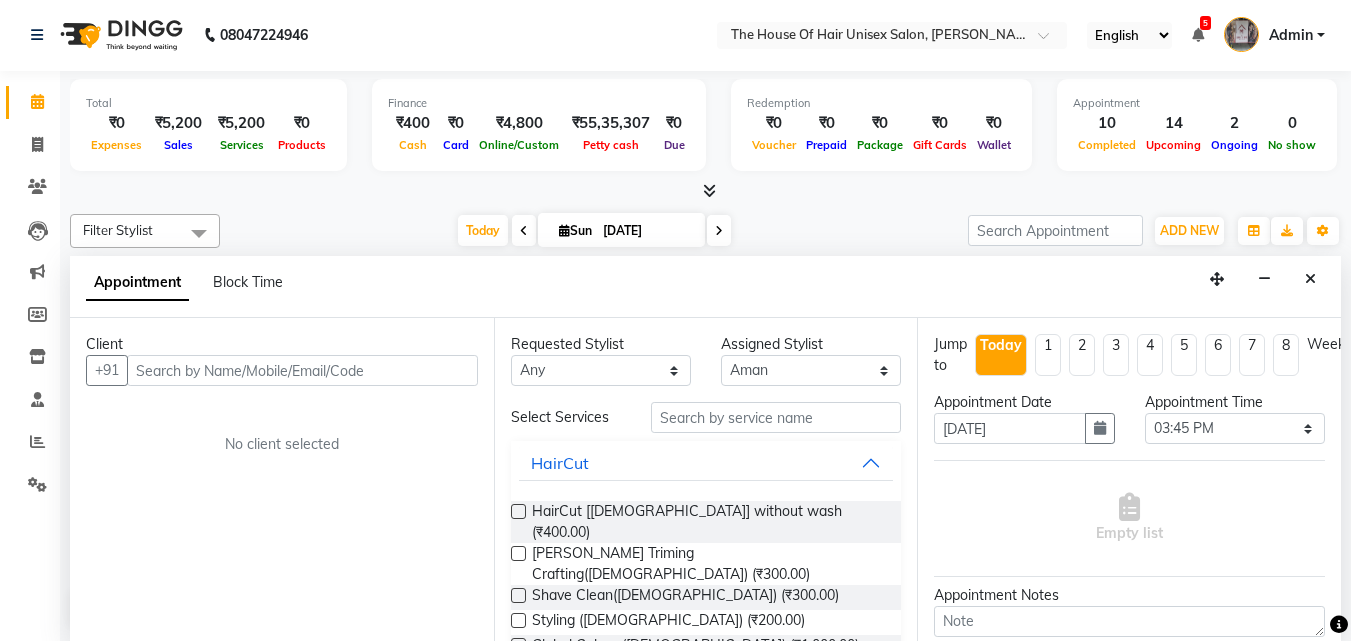 click at bounding box center (302, 370) 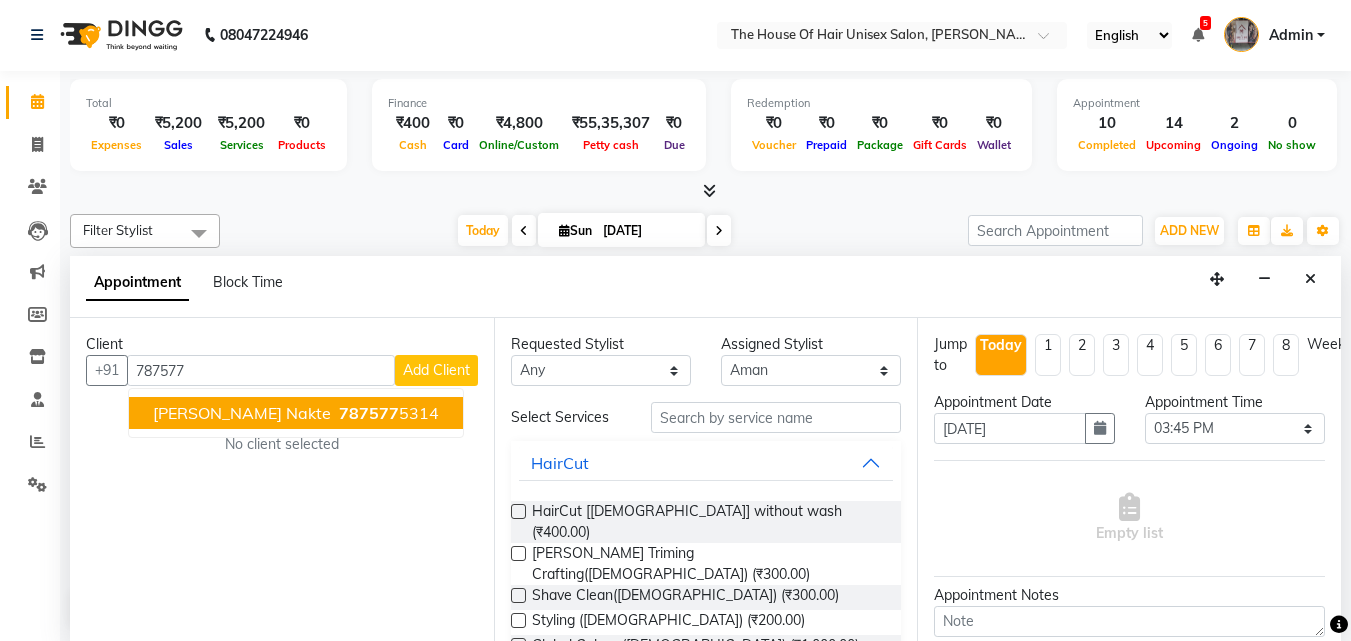 click on "787577" at bounding box center [369, 413] 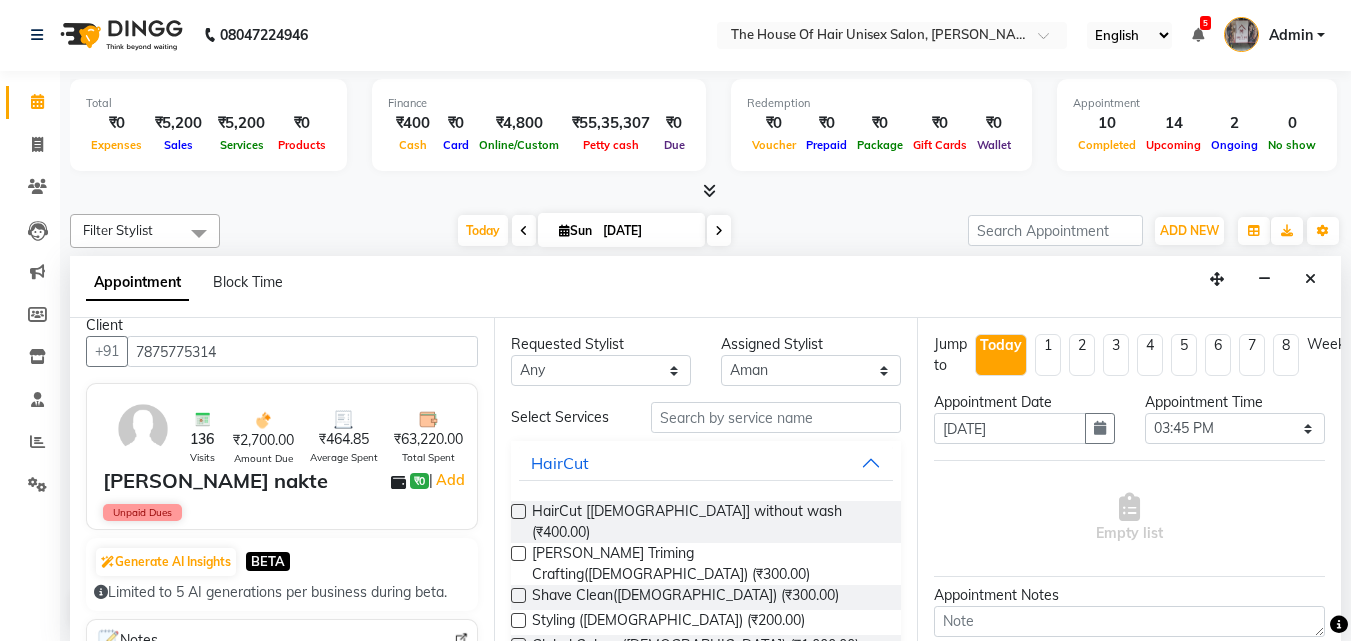 scroll, scrollTop: 0, scrollLeft: 0, axis: both 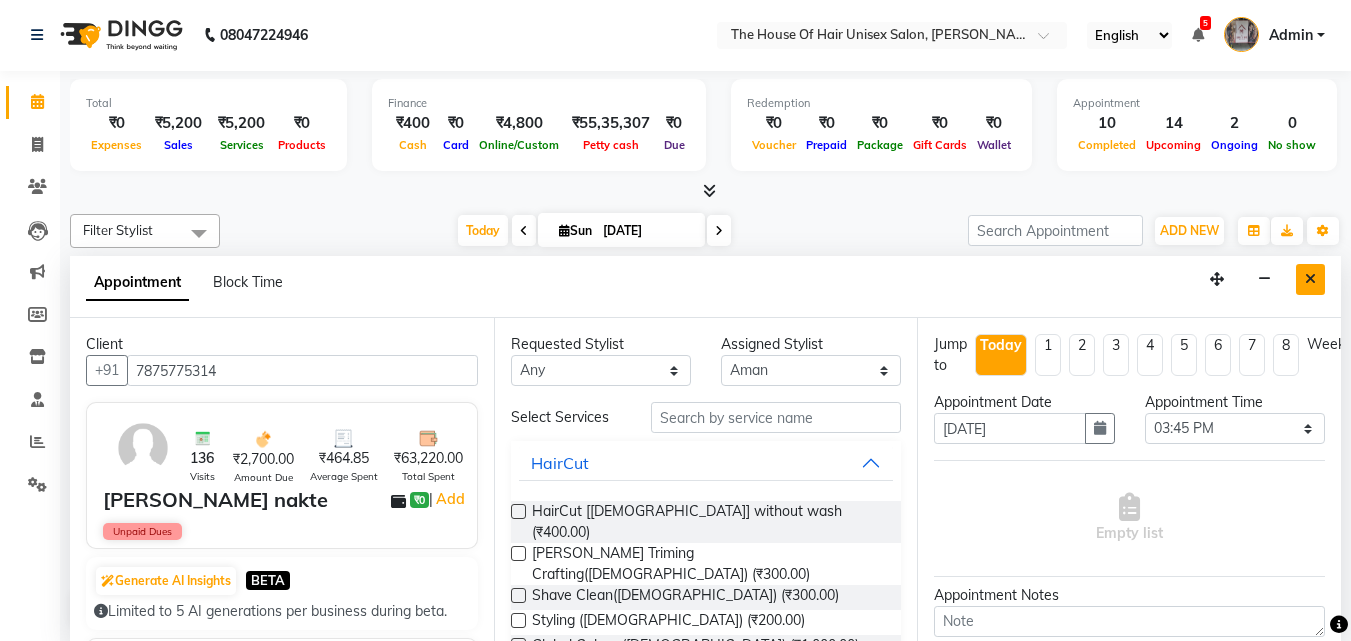 type on "7875775314" 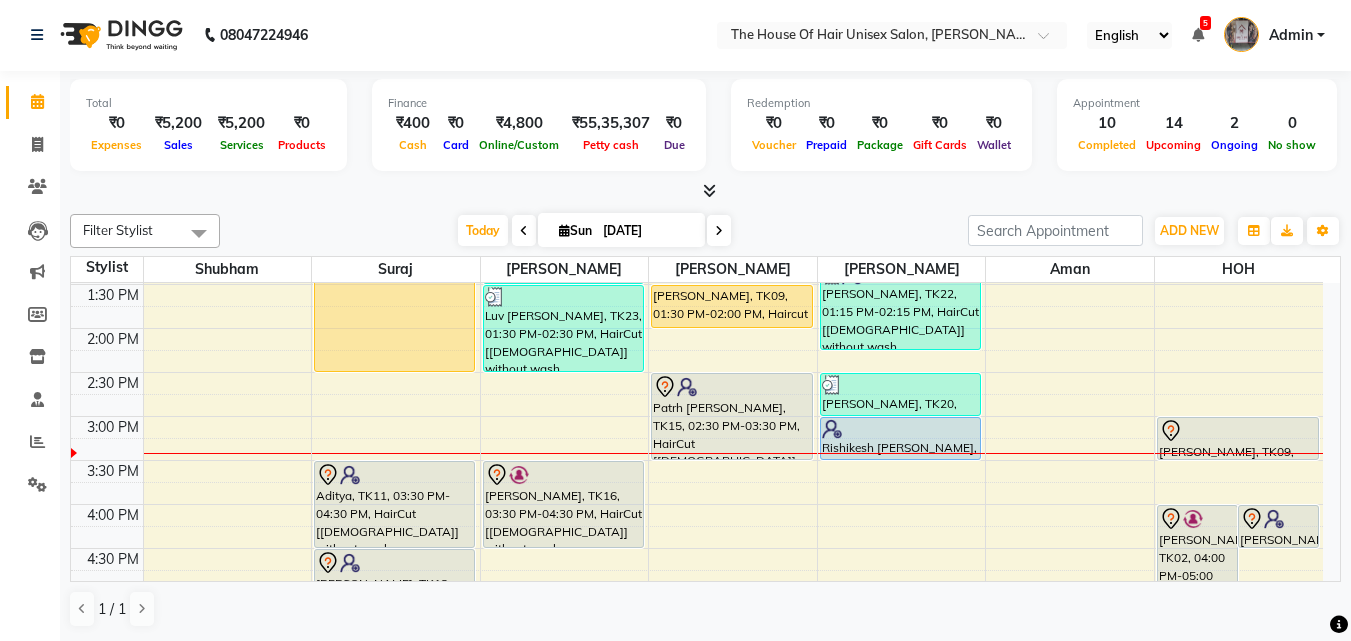 scroll, scrollTop: 569, scrollLeft: 0, axis: vertical 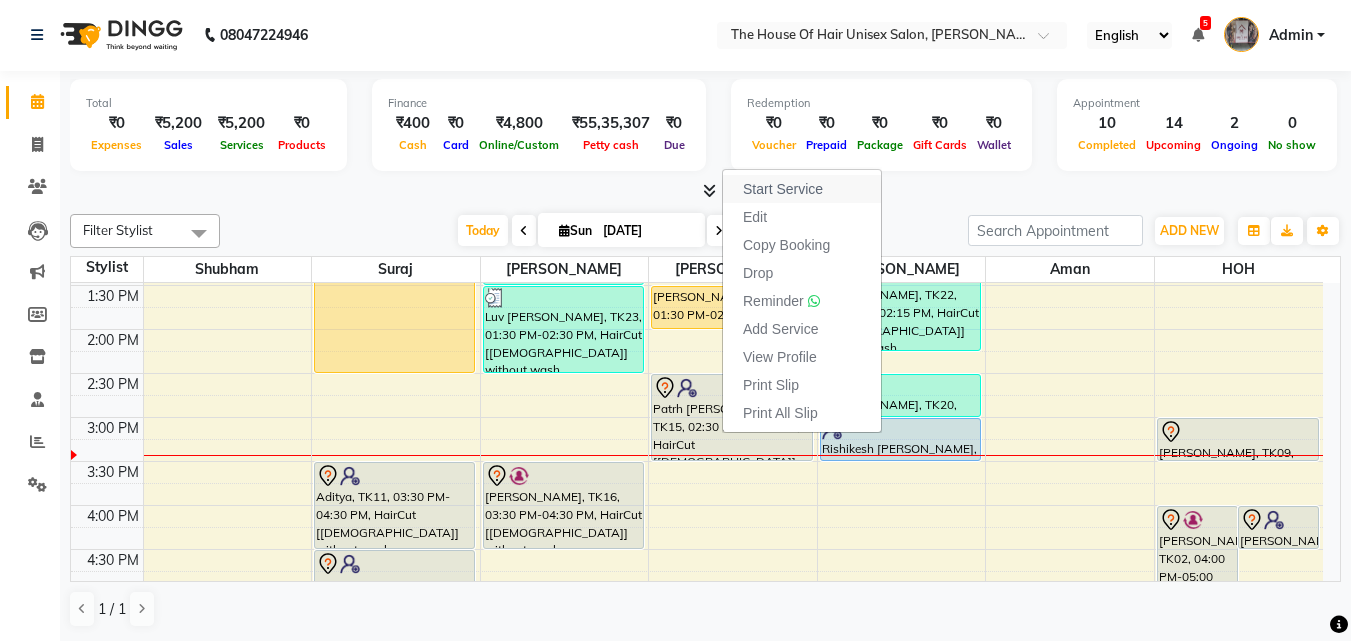 click on "Start Service" at bounding box center [783, 189] 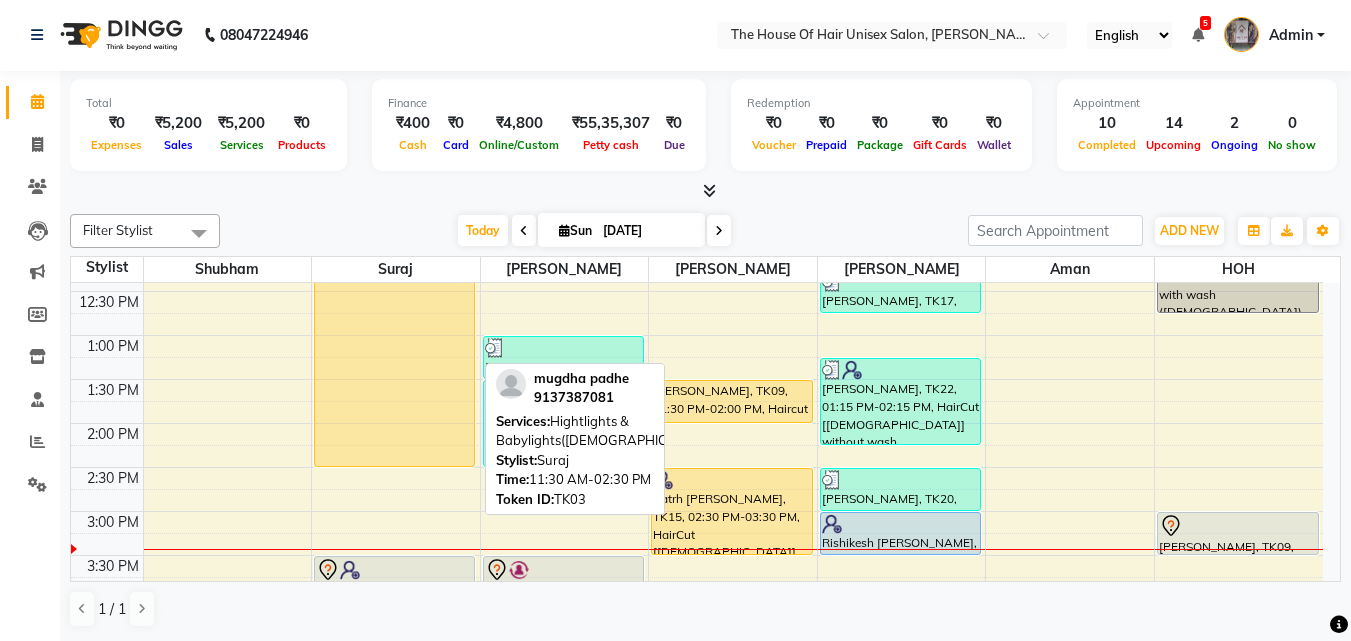 scroll, scrollTop: 476, scrollLeft: 0, axis: vertical 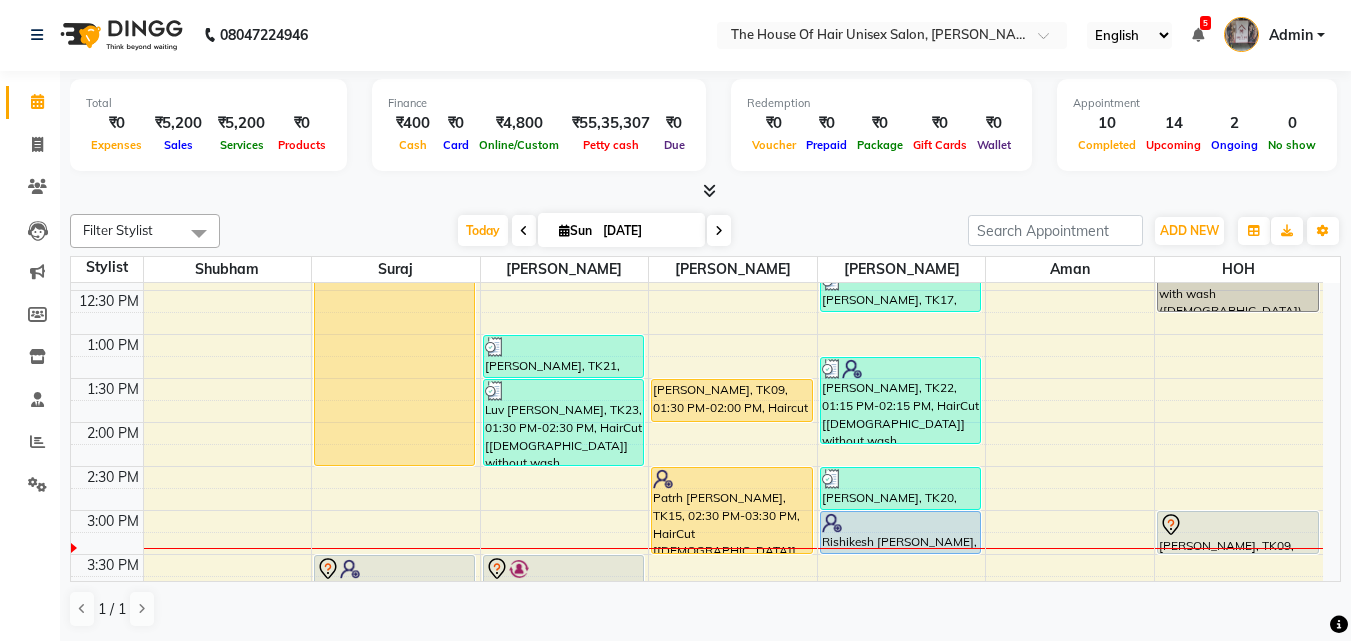 click on "7:00 AM 7:30 AM 8:00 AM 8:30 AM 9:00 AM 9:30 AM 10:00 AM 10:30 AM 11:00 AM 11:30 AM 12:00 PM 12:30 PM 1:00 PM 1:30 PM 2:00 PM 2:30 PM 3:00 PM 3:30 PM 4:00 PM 4:30 PM 5:00 PM 5:30 PM 6:00 PM 6:30 PM 7:00 PM 7:30 PM 8:00 PM 8:30 PM 9:00 PM 9:30 PM    mugdha padhe, TK03, 11:30 AM-02:30 PM, Hightlights & Babylights(Female)             Aditya, TK11, 03:30 PM-04:30 PM, HairCut [Male] without wash             Shivani, TK13, 04:30 PM-05:00 PM, Haircut without wash (female)     Prathmesh Sonpatki, TK05, 11:00 AM-11:30 AM, Haircut without wash (female)     manas padsalgikar, TK21, 01:00 PM-01:30 PM, HairCut [Male] without wash     Luv Nambiar, TK23, 01:30 PM-02:30 PM, HairCut [Male] without wash,Beard Triming Crafting(Male)             Amit Salgaonkar, TK16, 03:30 PM-04:30 PM, HairCut [Male] without wash,Beard Triming Crafting(Male)             Ketan Akhadmal, TK24, 05:30 PM-06:15 PM, Hairwash +Blowdry (Female)     hrishikesh kulkarni, TK12, 10:30 AM-11:00 AM, HairCut [Male] without wash" at bounding box center [697, 466] 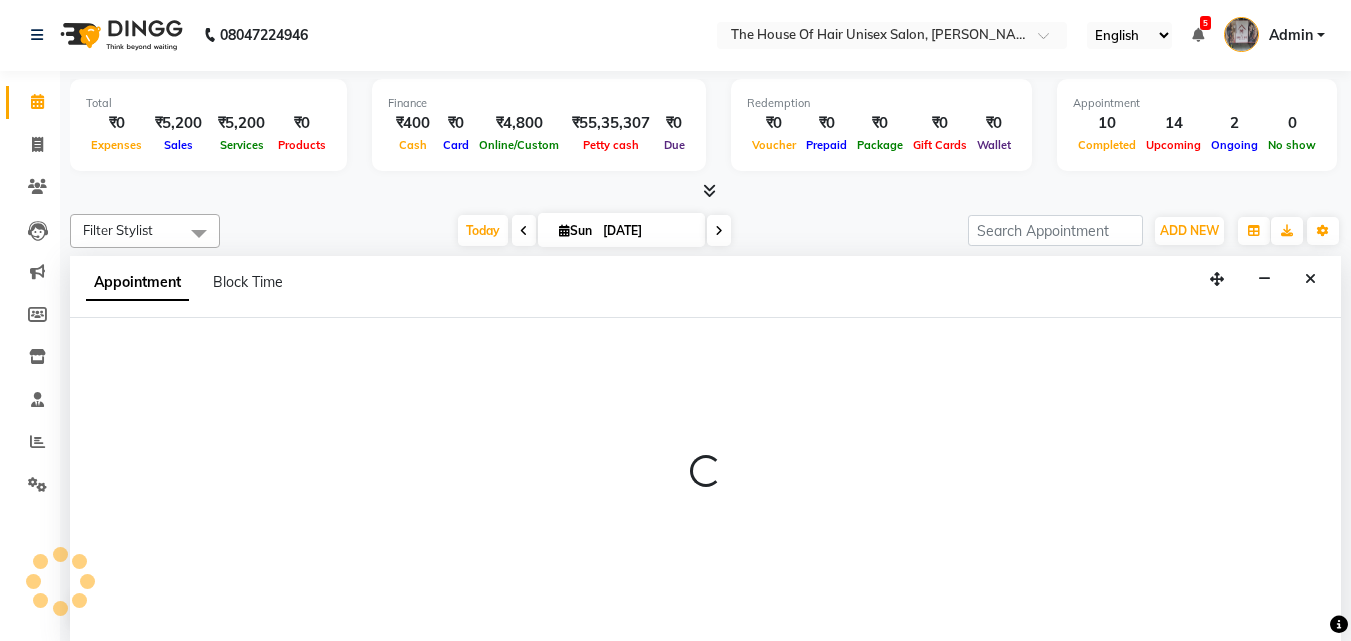 select on "20971" 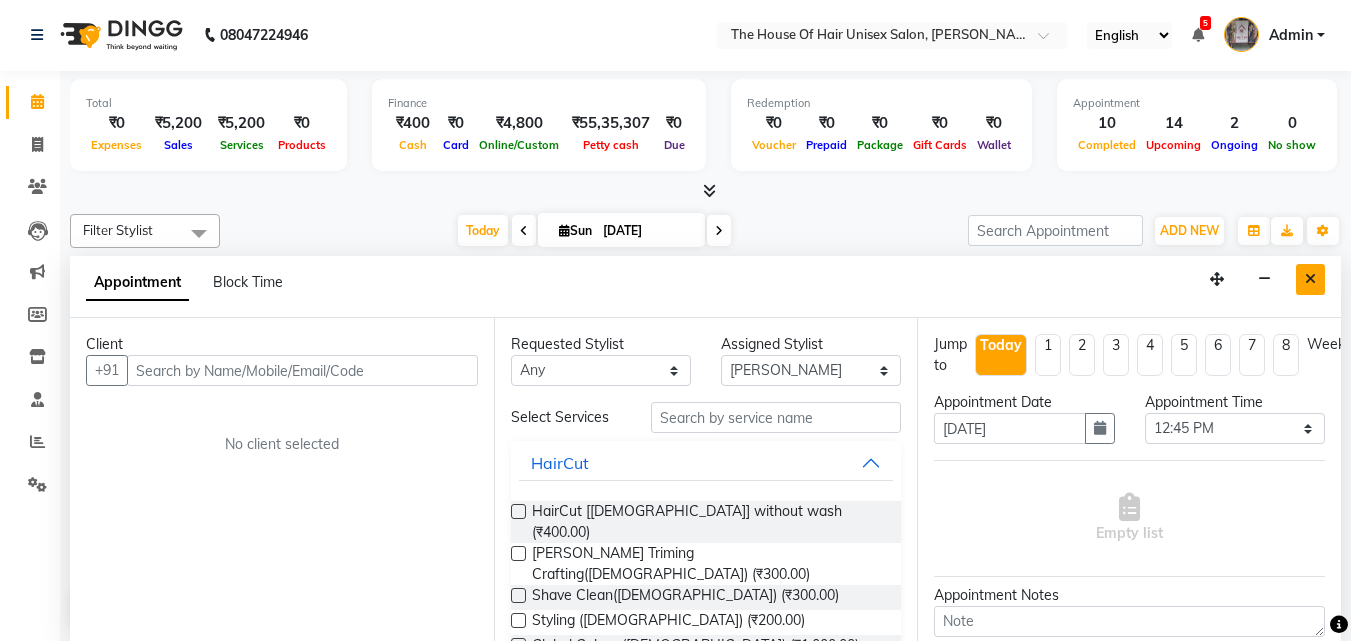 click at bounding box center (1310, 279) 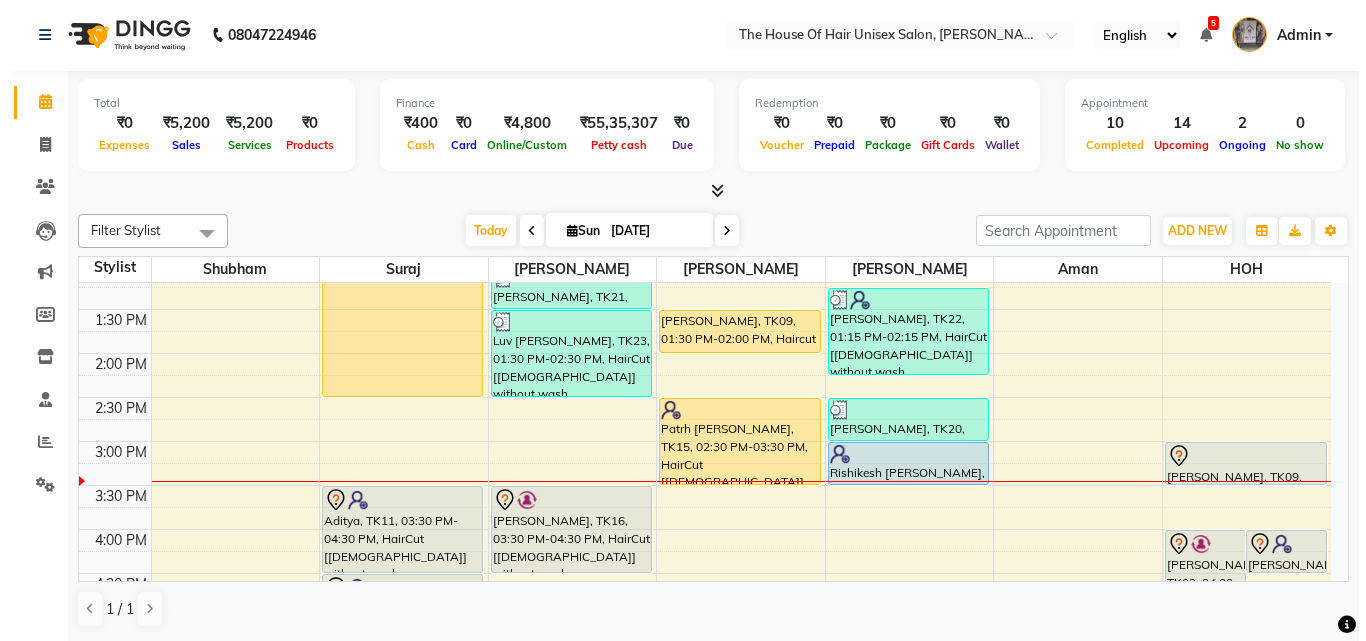 scroll, scrollTop: 545, scrollLeft: 0, axis: vertical 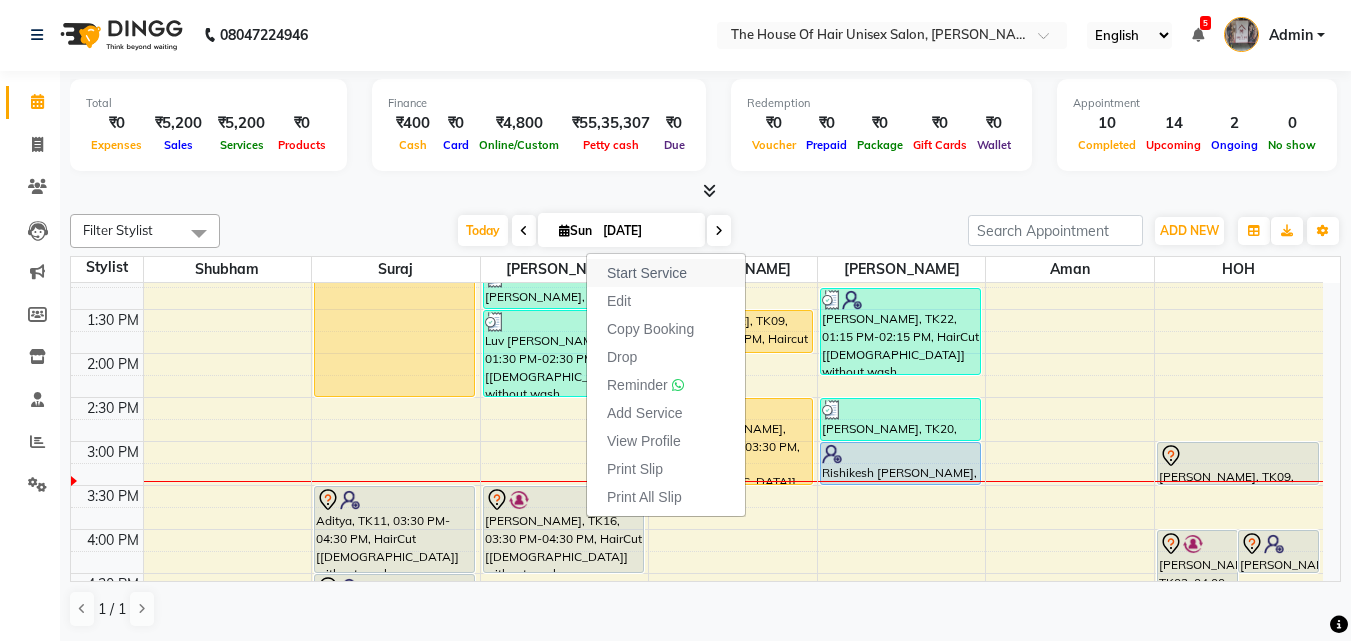 click on "Start Service" at bounding box center [647, 273] 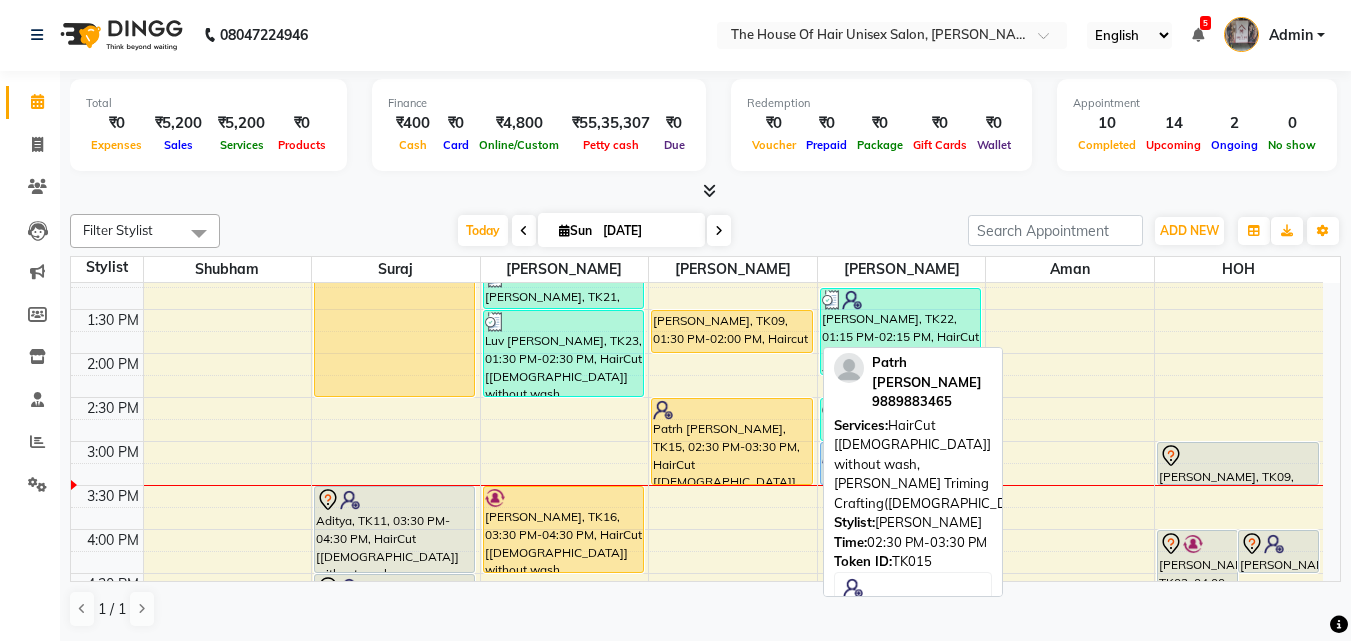 click on "Patrh [PERSON_NAME], TK15, 02:30 PM-03:30 PM, HairCut [[DEMOGRAPHIC_DATA]] without wash,[PERSON_NAME] Triming Crafting([DEMOGRAPHIC_DATA])" at bounding box center [731, 441] 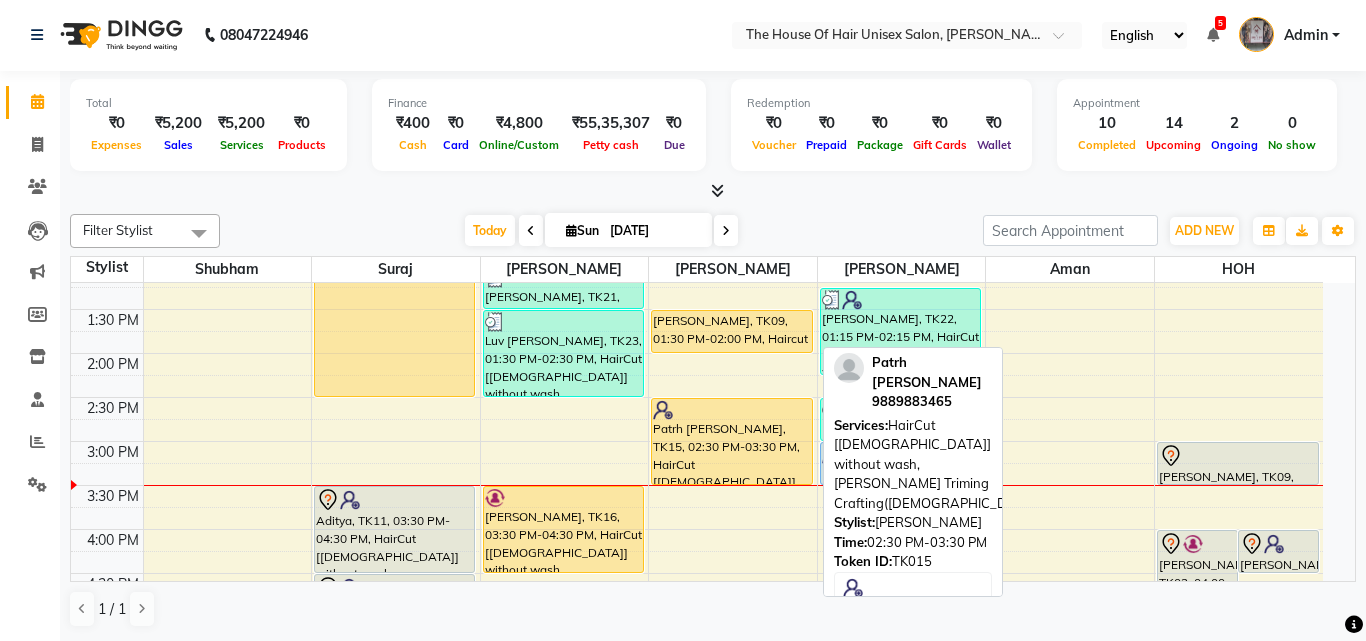 select on "1" 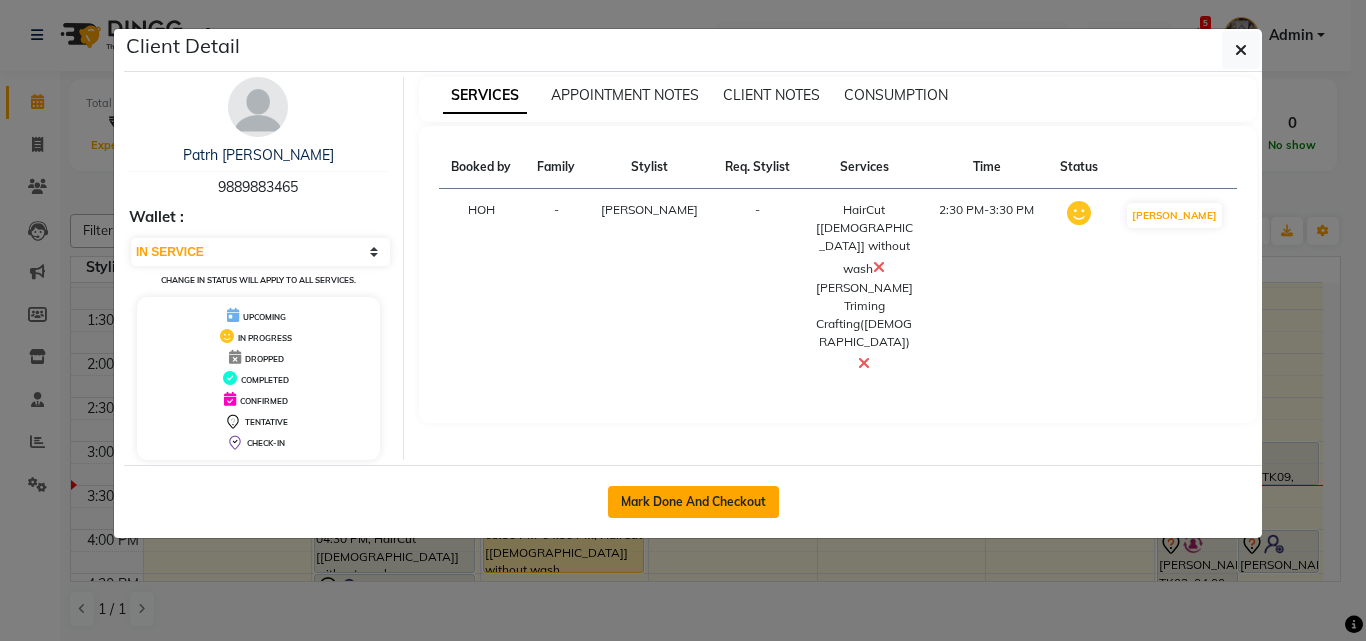 click on "Mark Done And Checkout" 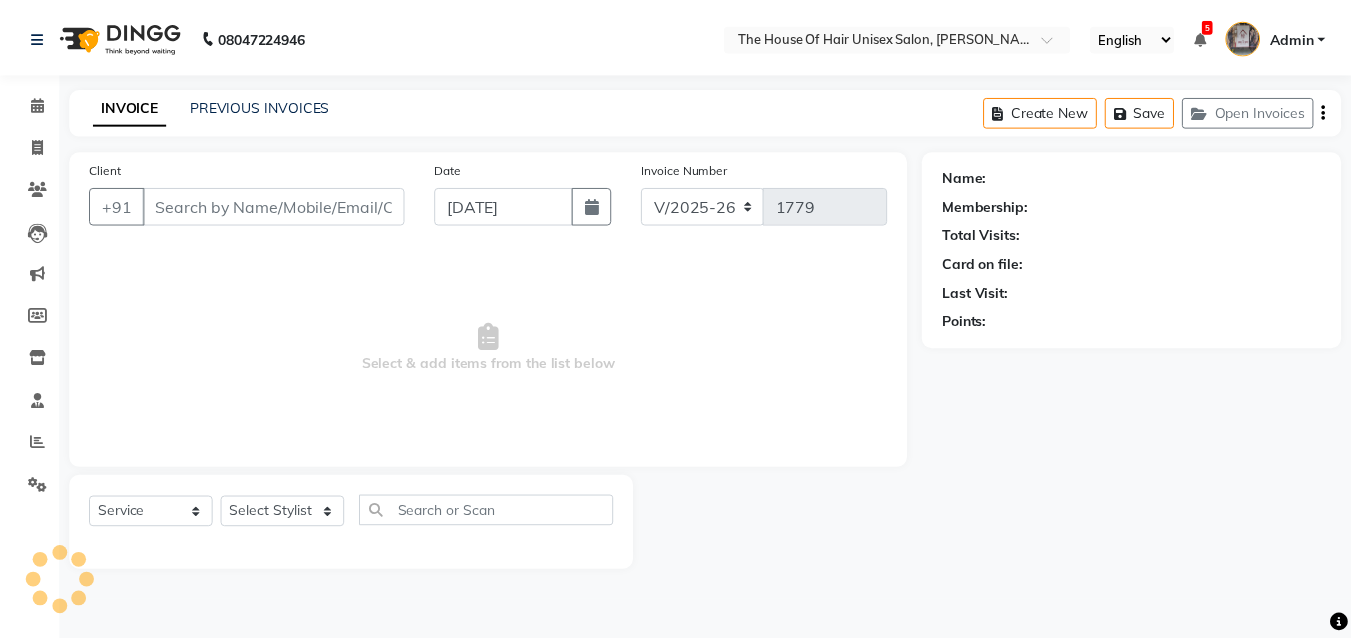 scroll, scrollTop: 0, scrollLeft: 0, axis: both 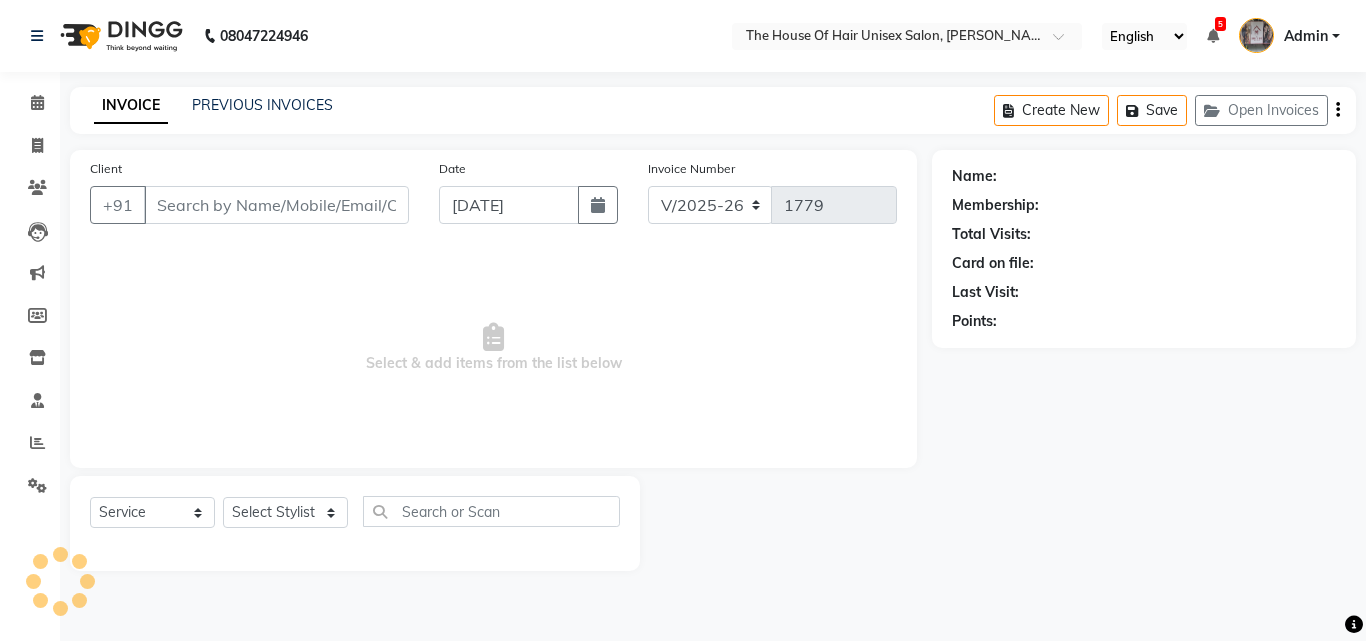 type on "9889883465" 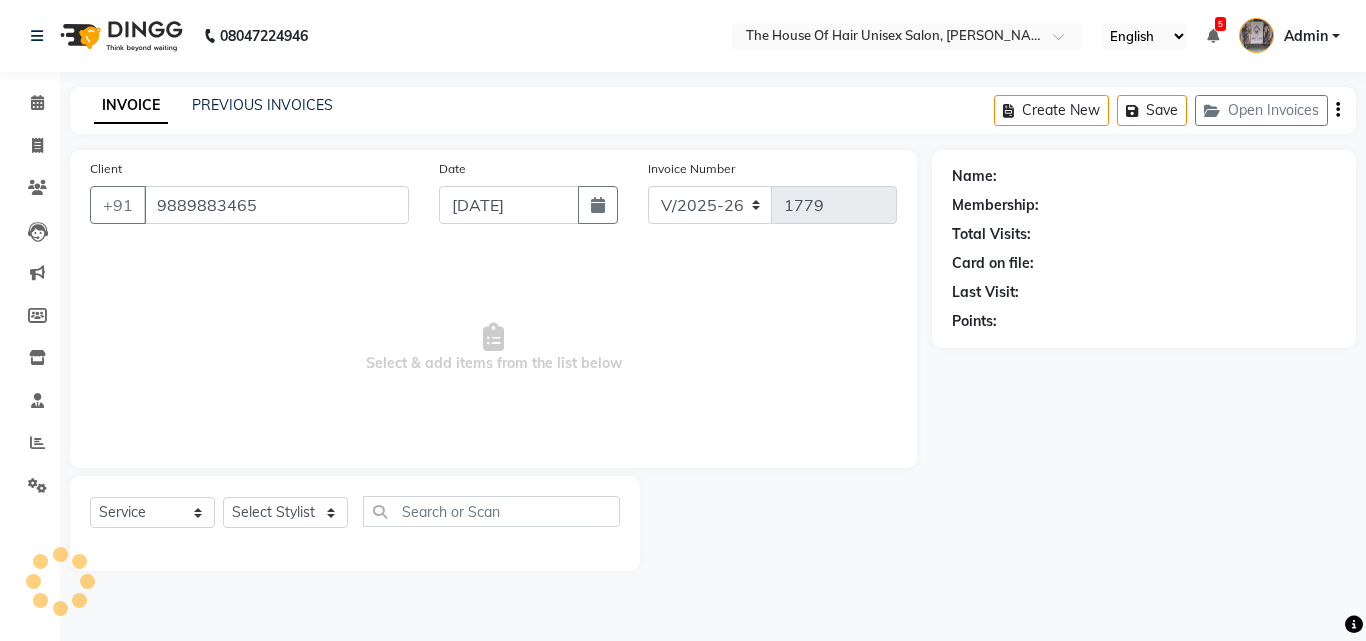 select on "20971" 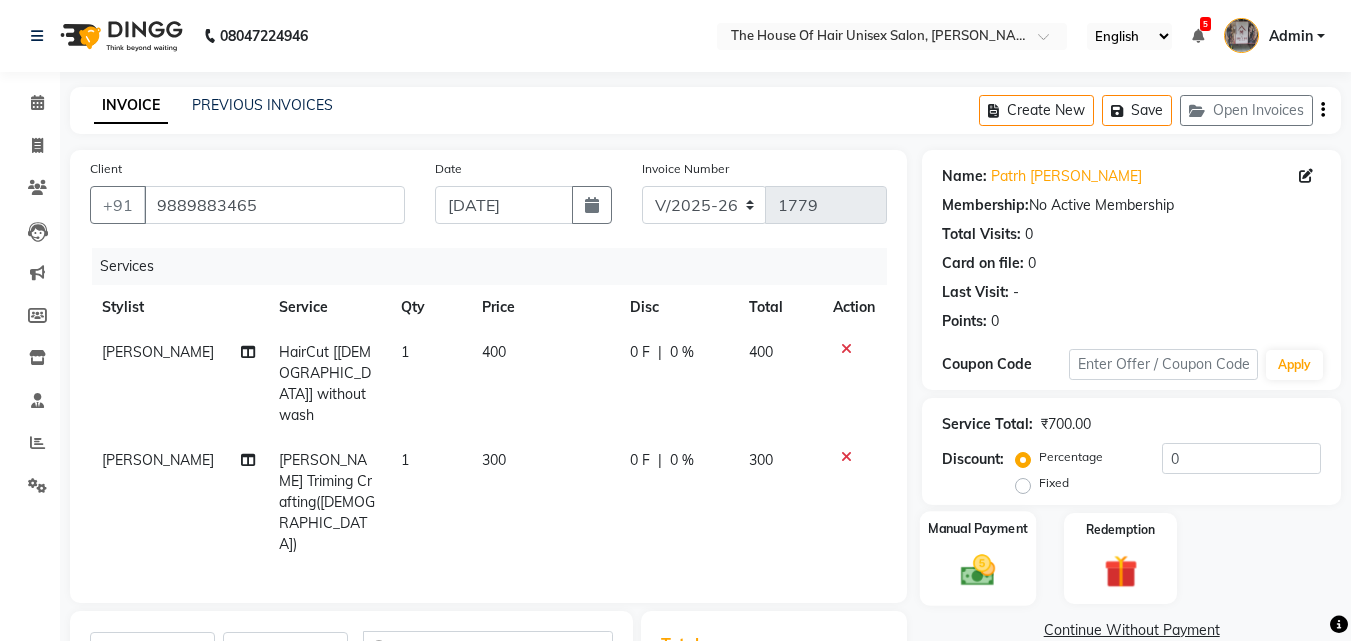 click 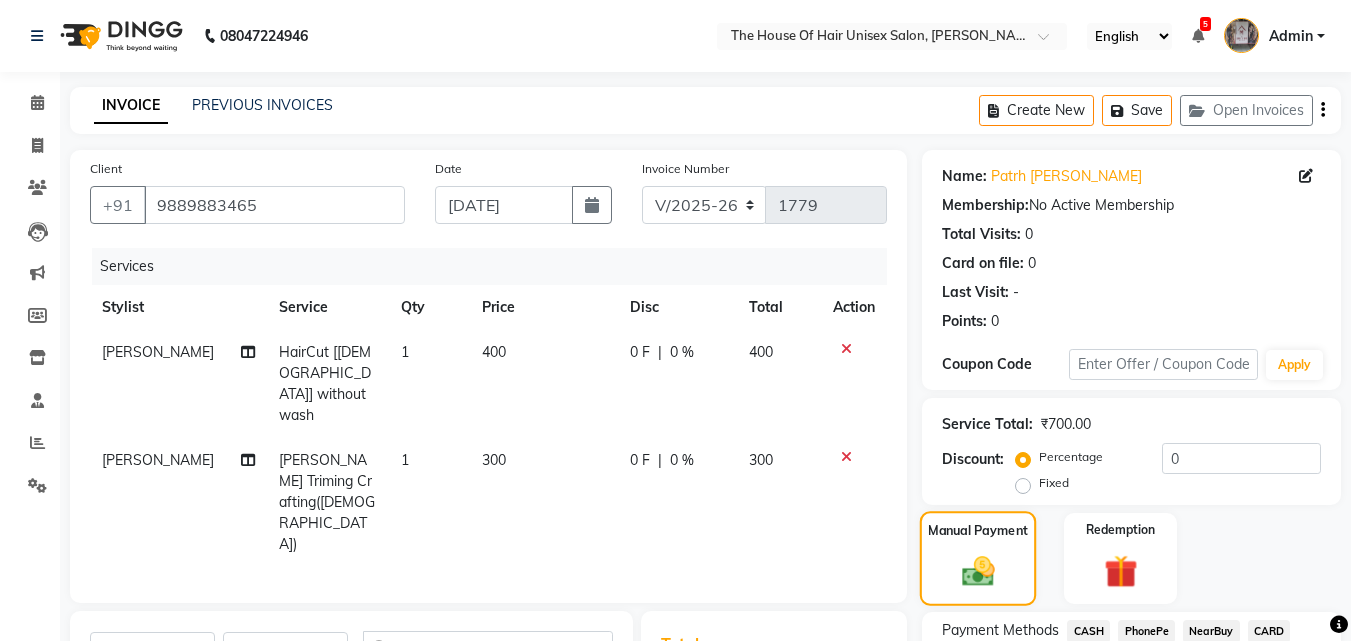 scroll, scrollTop: 180, scrollLeft: 0, axis: vertical 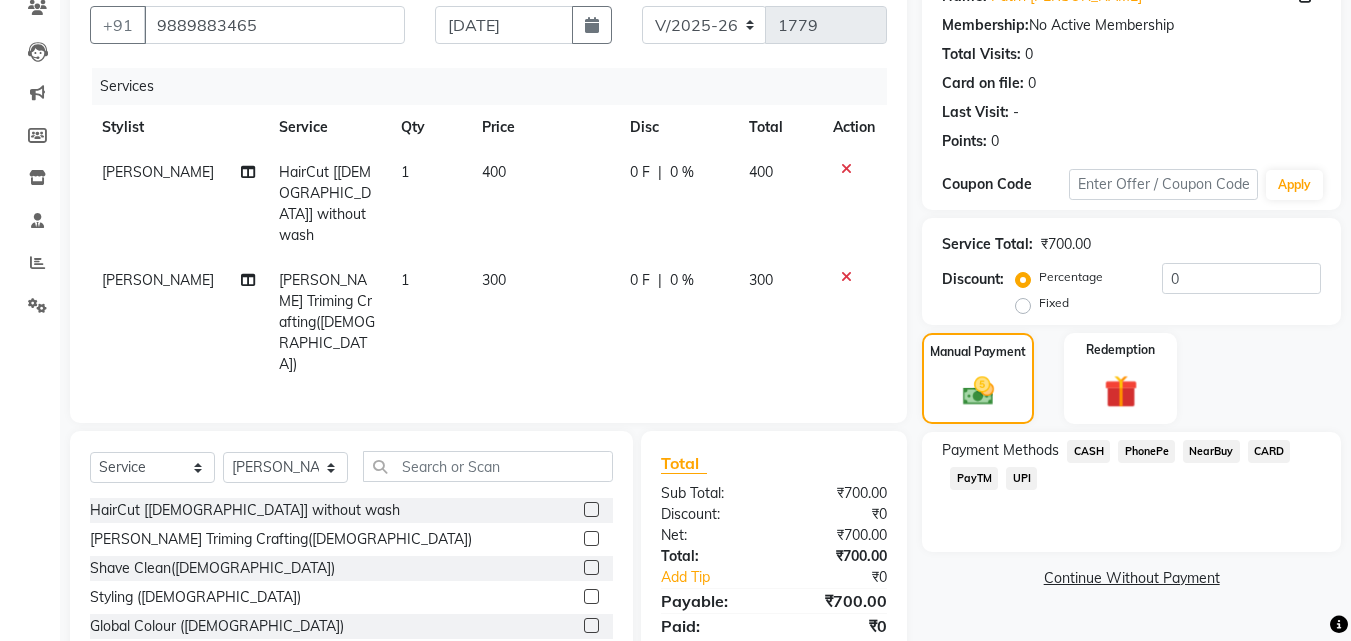 click on "UPI" 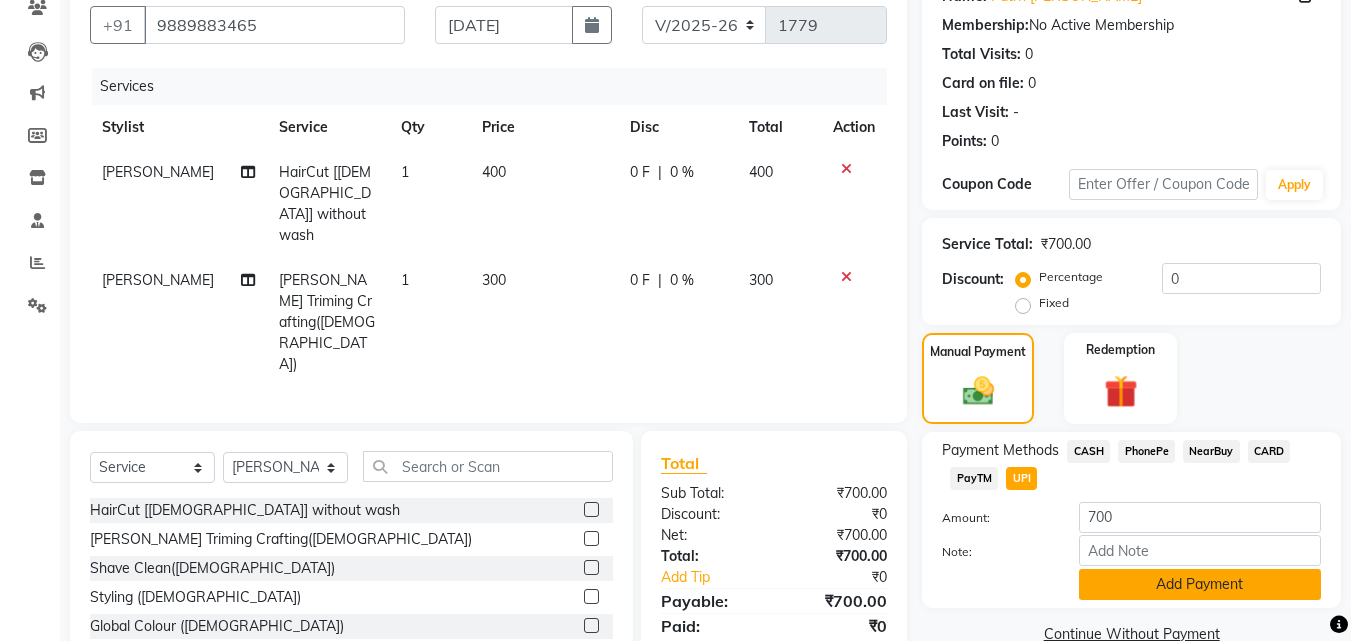 click on "Add Payment" 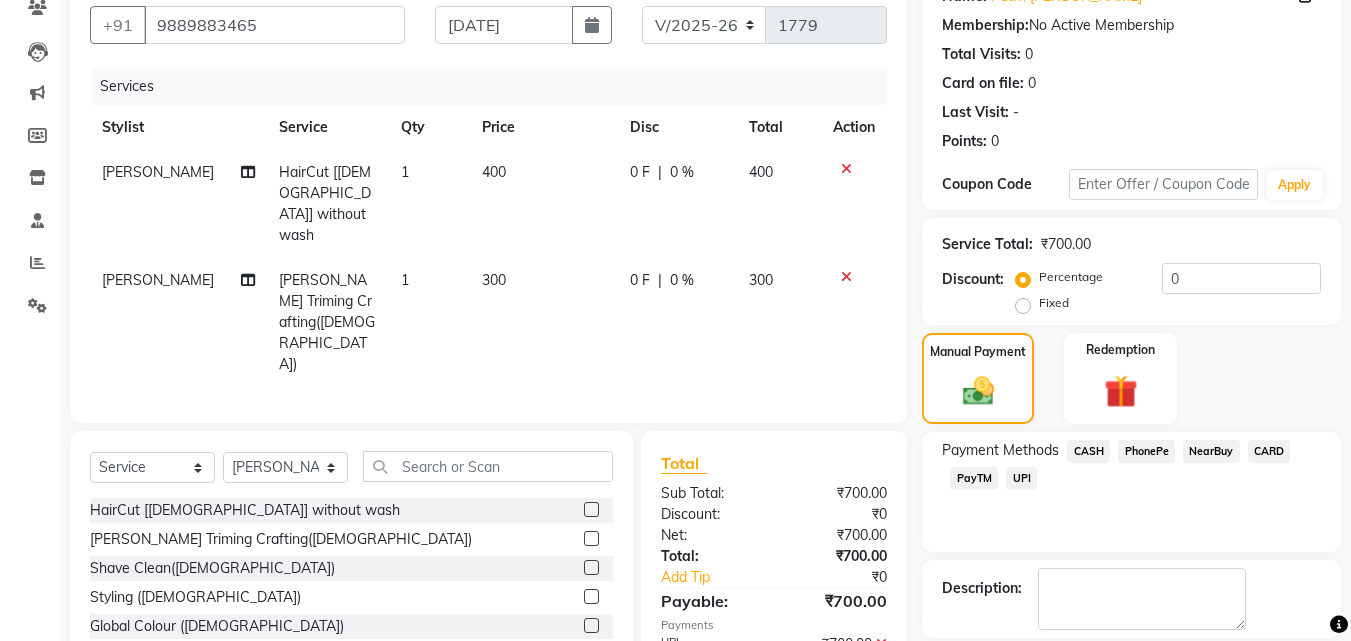 scroll, scrollTop: 275, scrollLeft: 0, axis: vertical 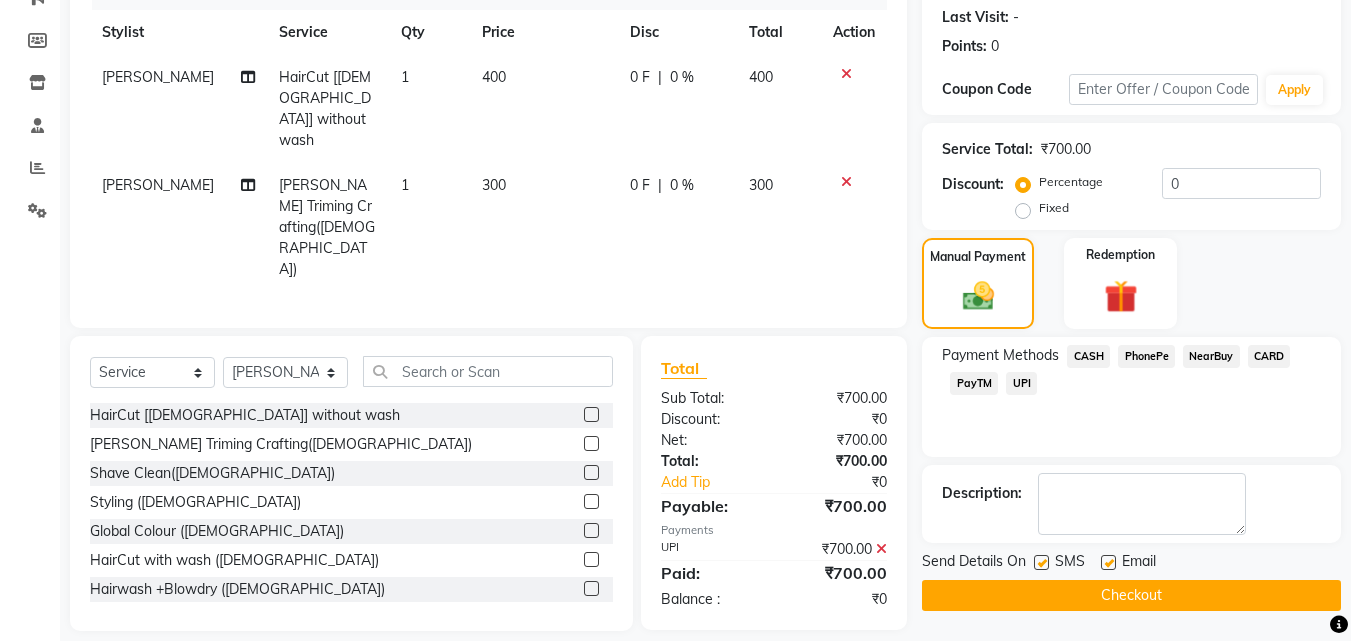 click on "Checkout" 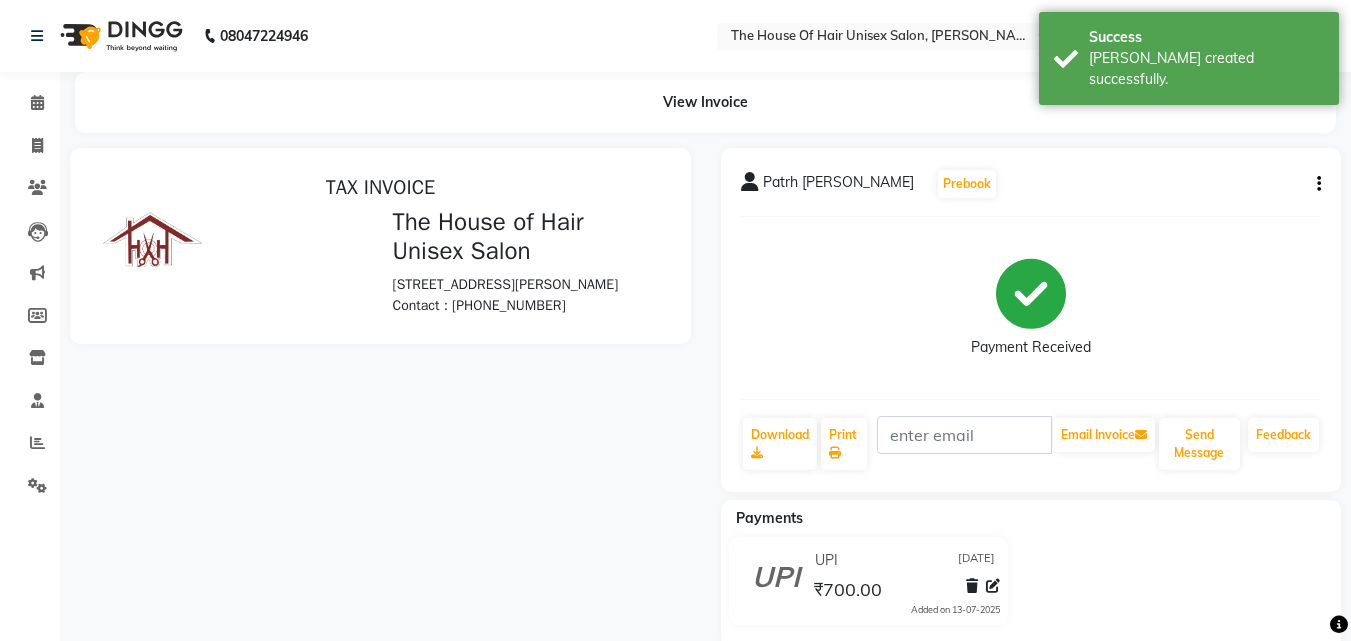 scroll, scrollTop: 0, scrollLeft: 0, axis: both 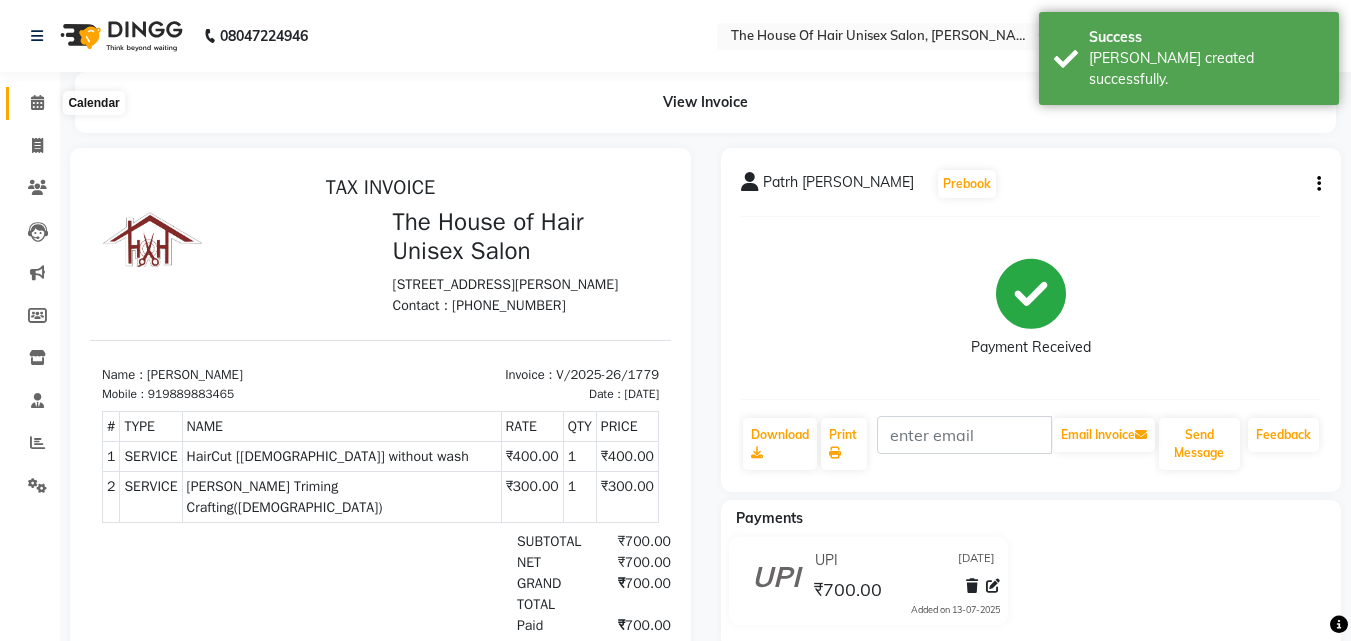 click 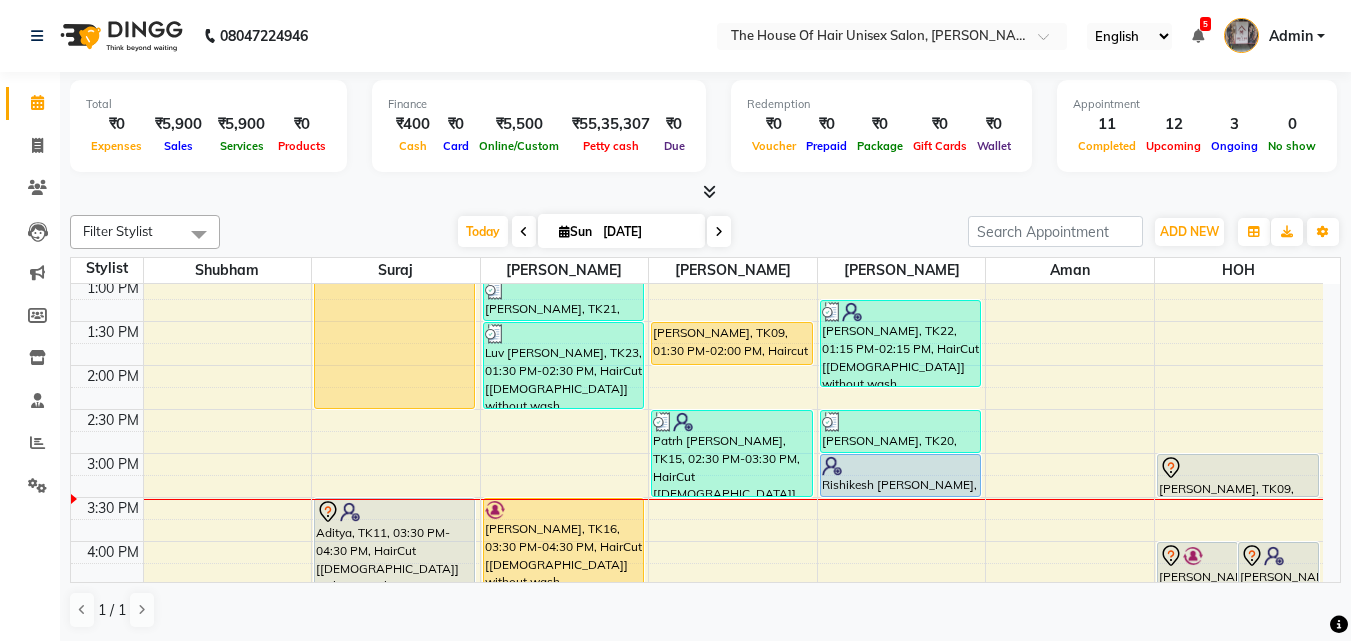 scroll, scrollTop: 535, scrollLeft: 0, axis: vertical 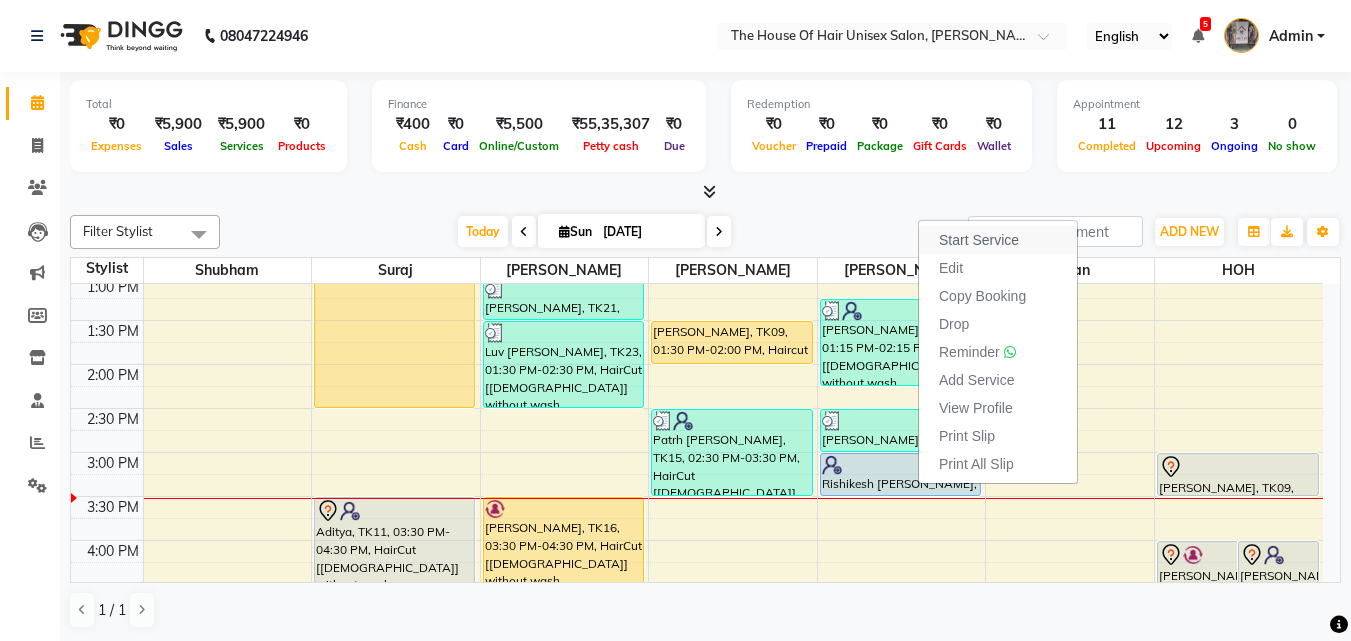 click on "Start Service" at bounding box center [979, 240] 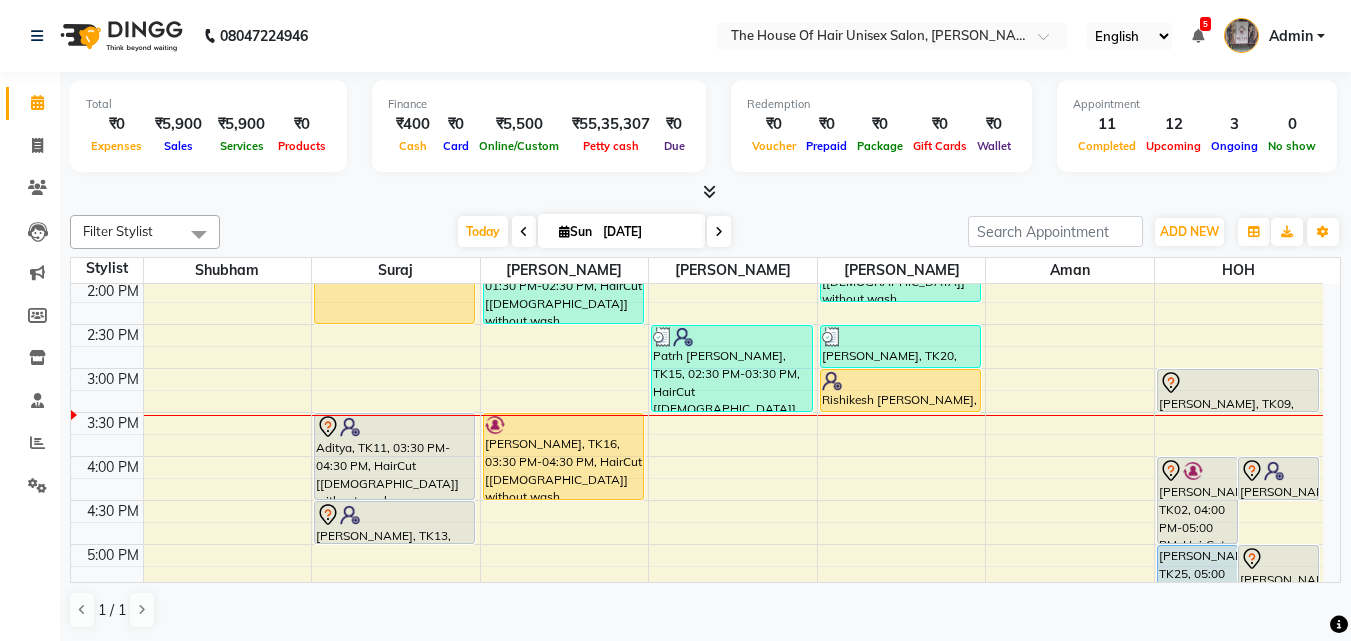 scroll, scrollTop: 617, scrollLeft: 0, axis: vertical 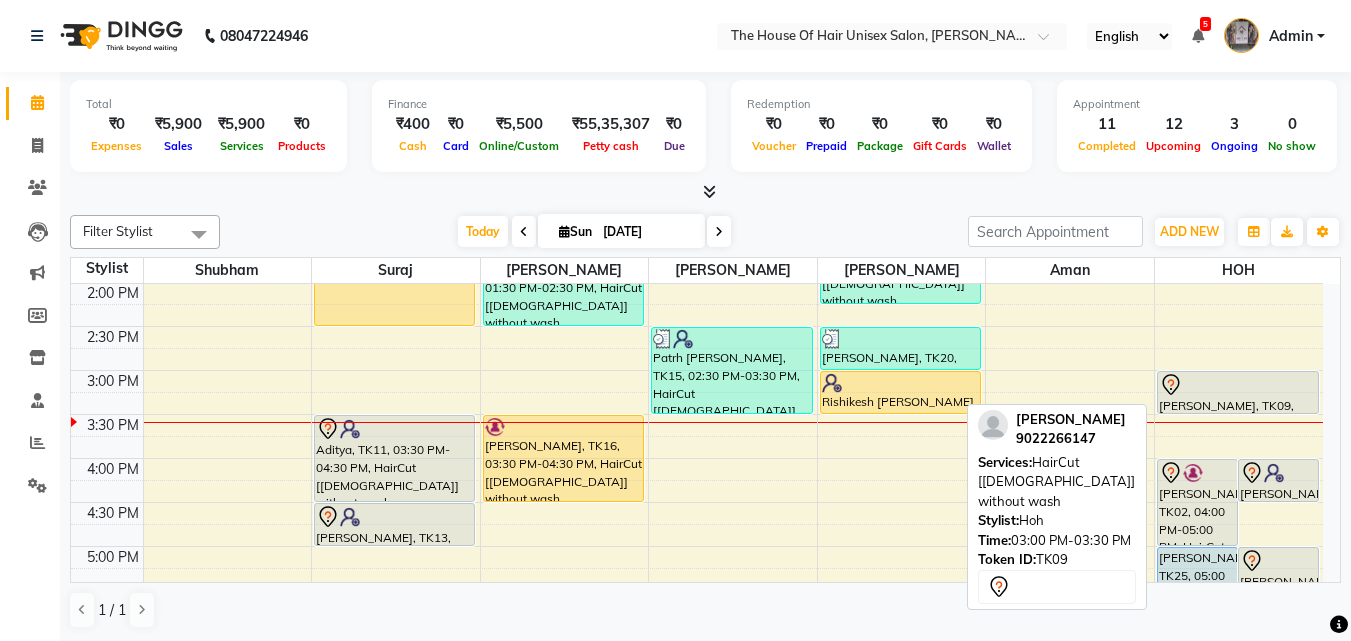 click at bounding box center (1238, 385) 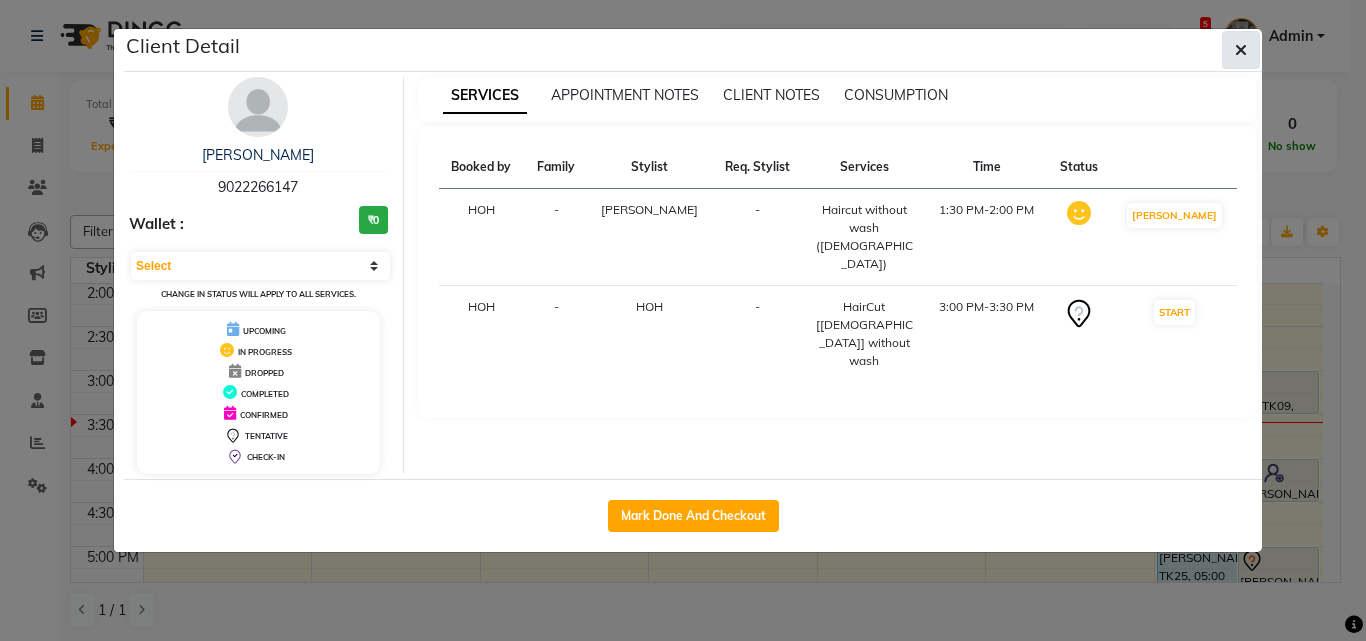 click 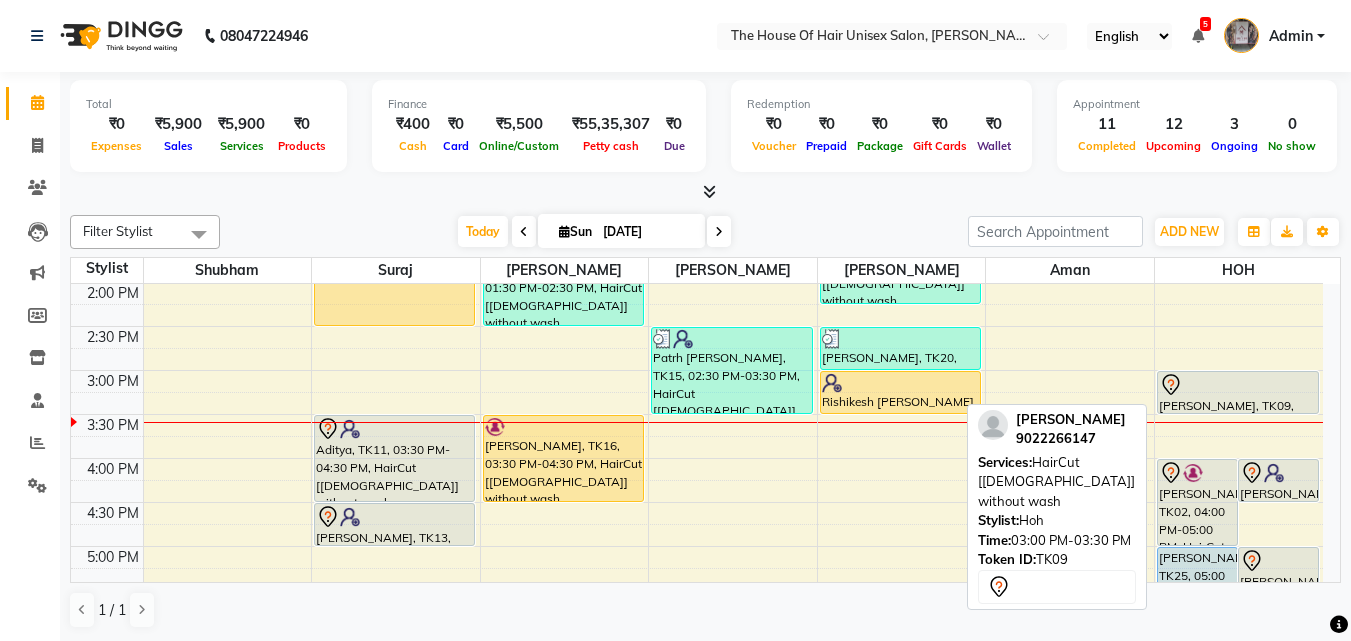click at bounding box center (1238, 385) 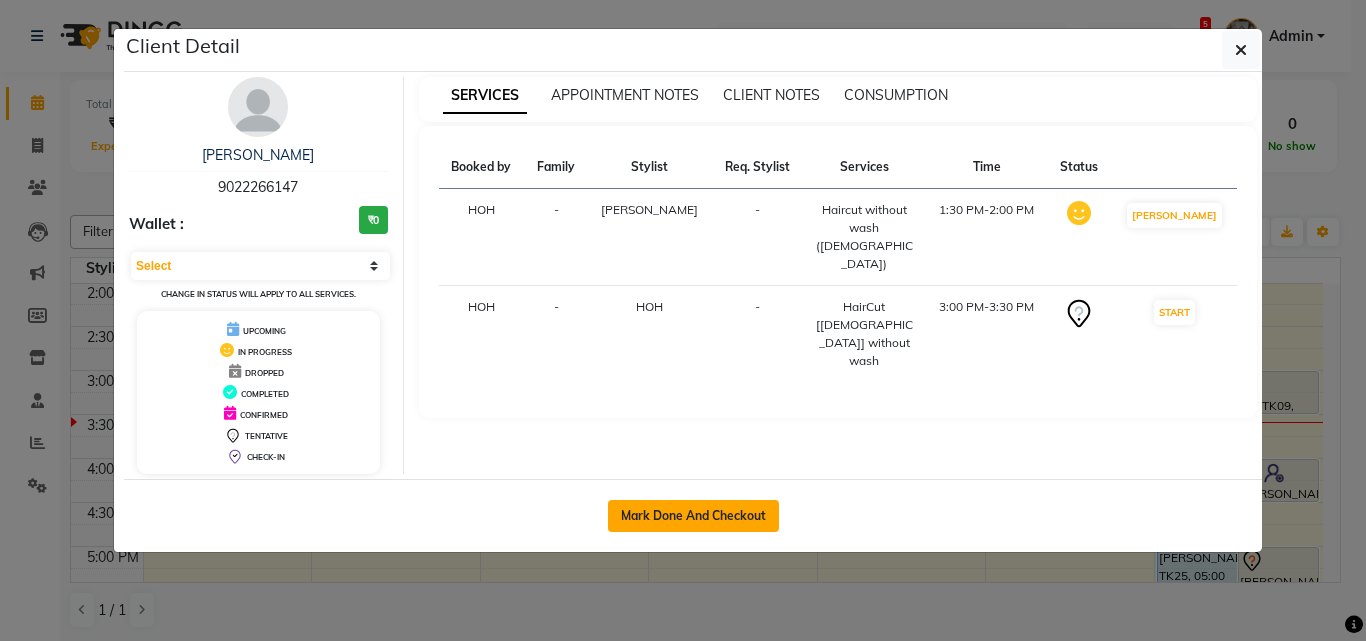 click on "Mark Done And Checkout" 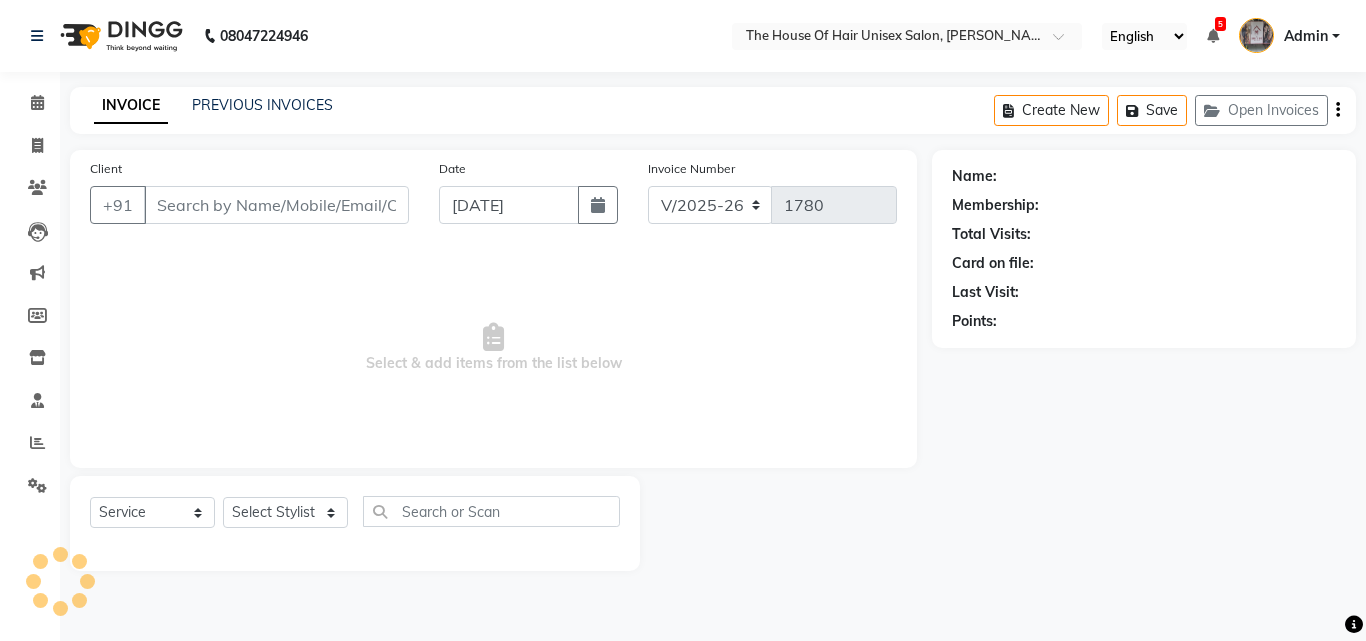 type on "9022266147" 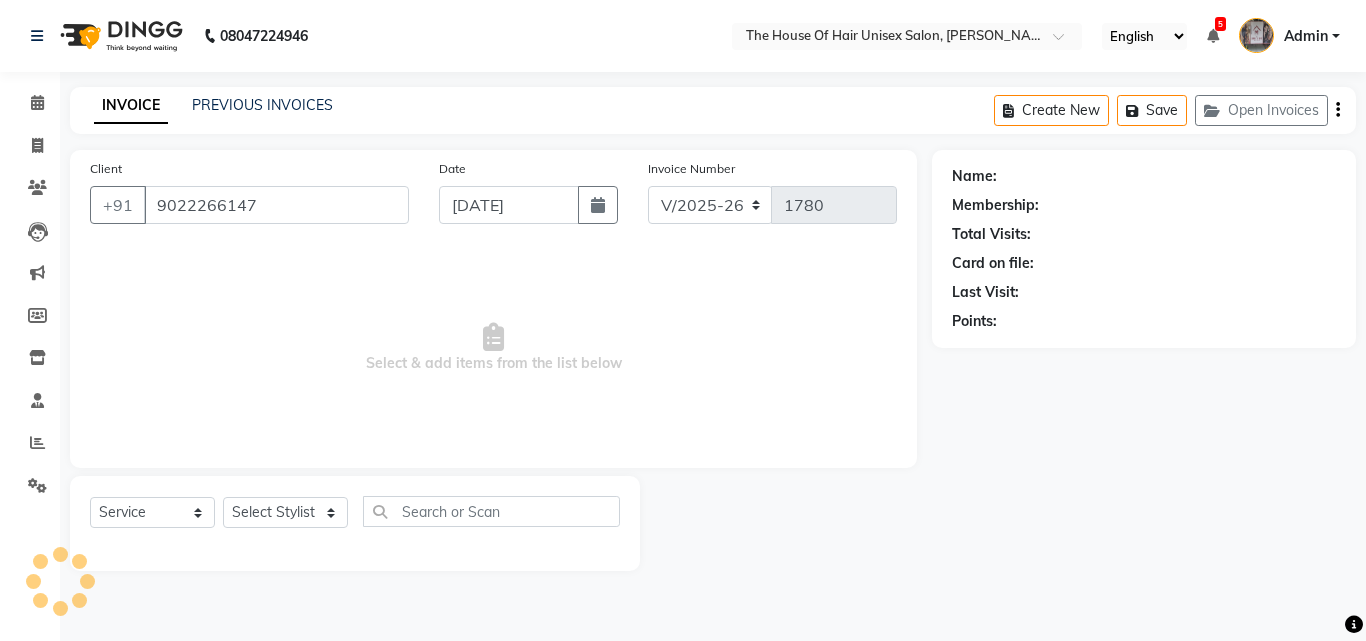 select on "85989" 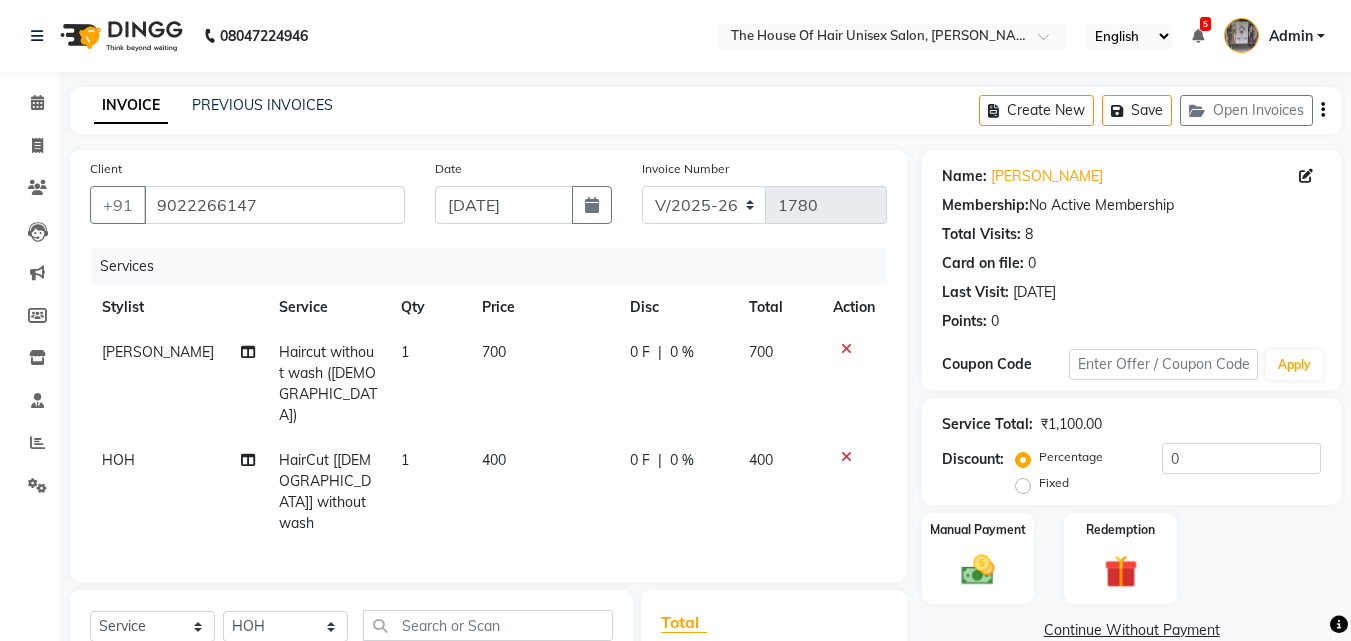 click 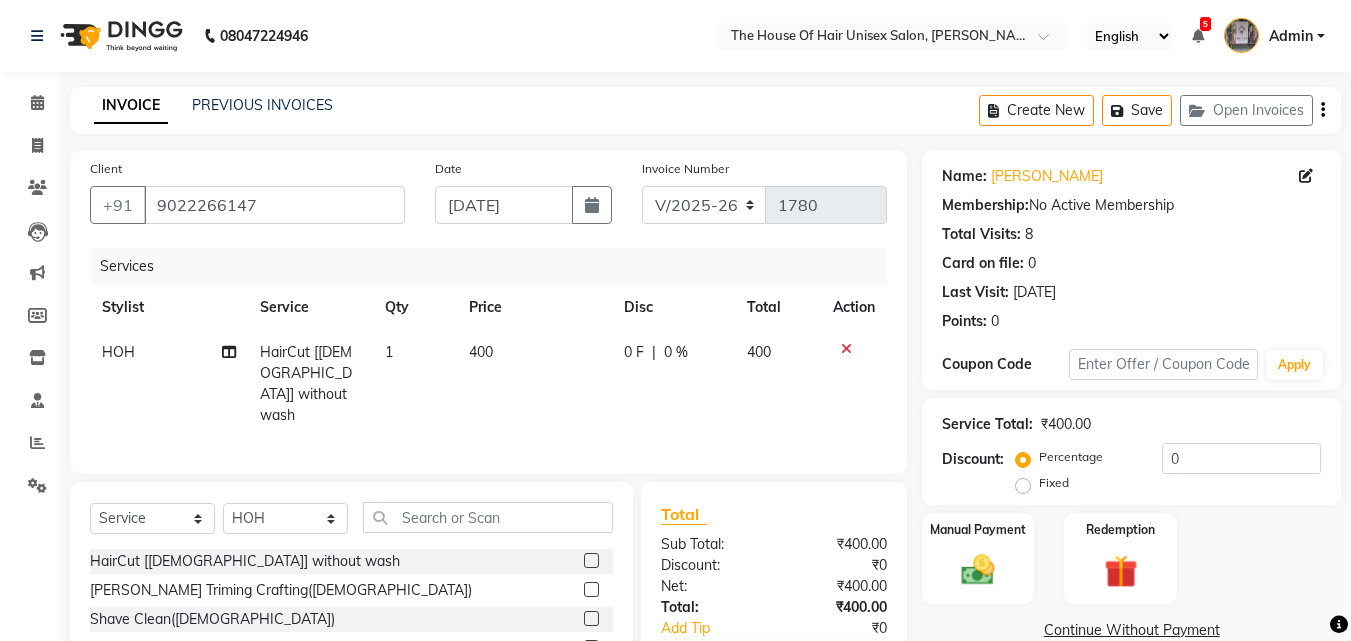 click on "400" 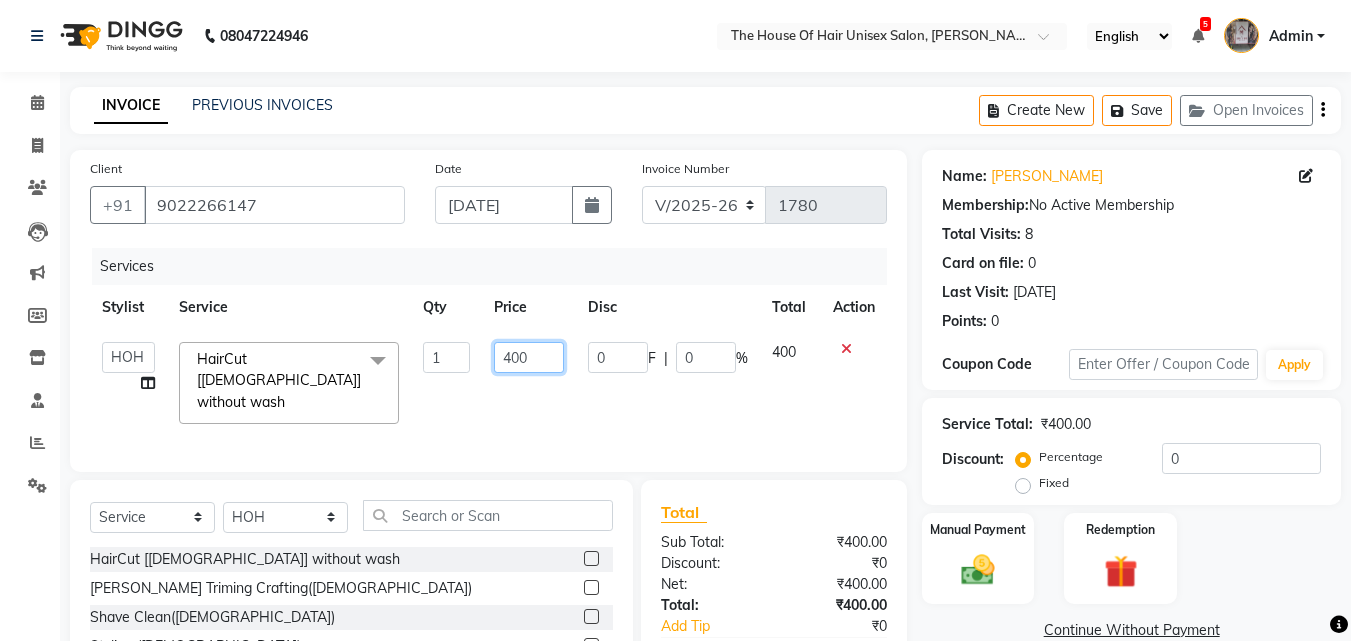 click on "400" 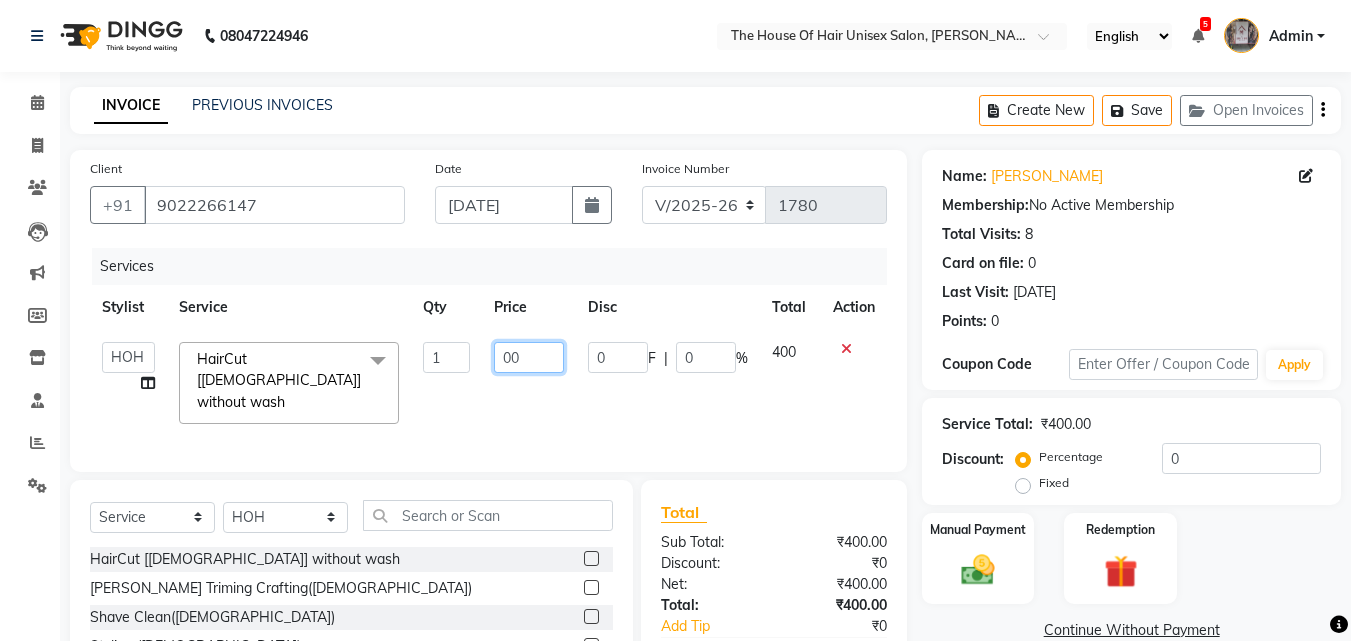 type on "500" 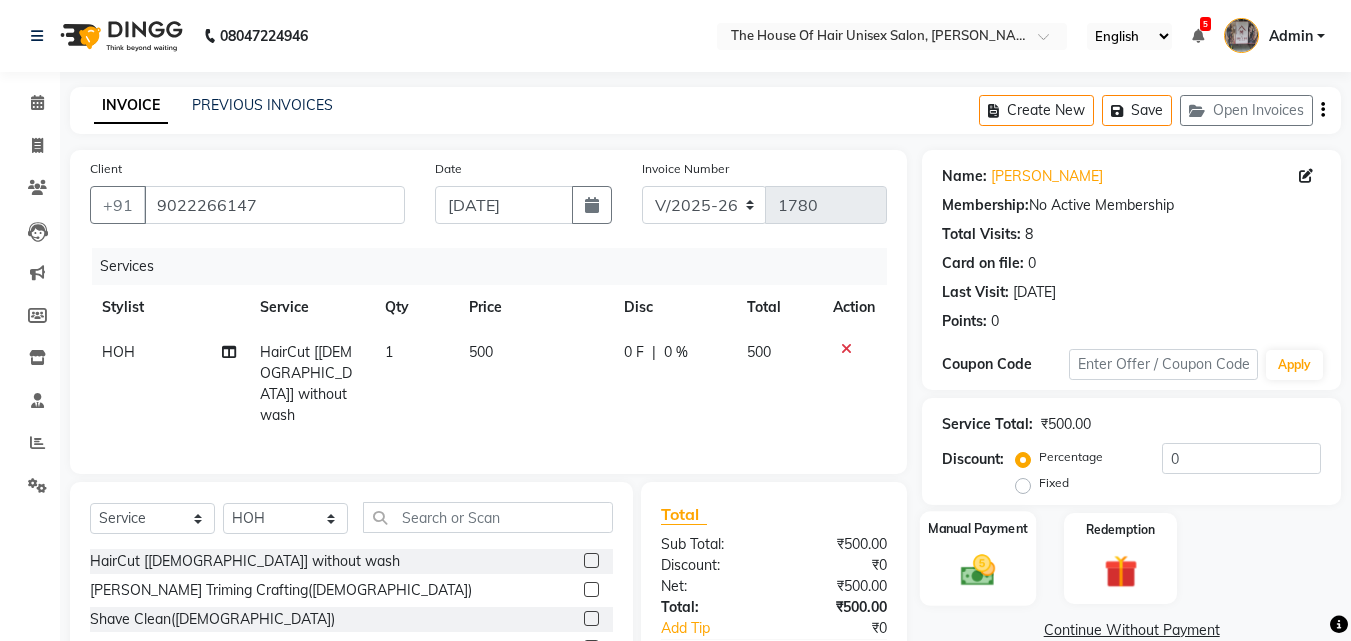 click 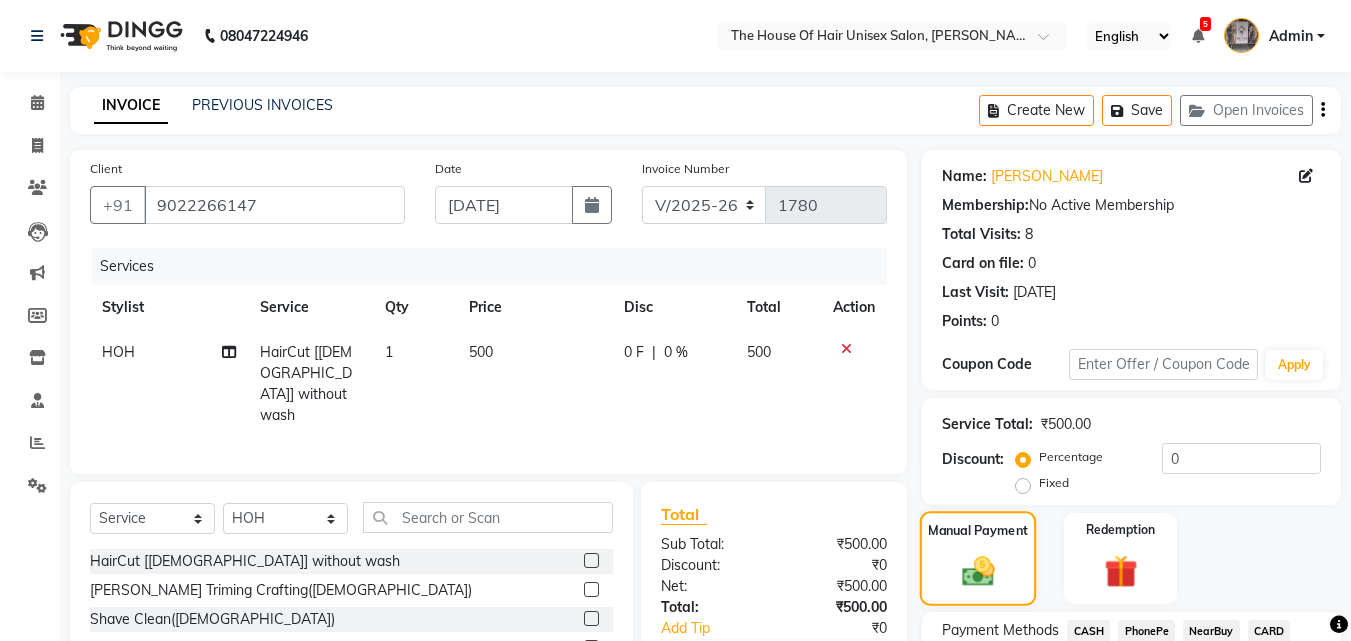 scroll, scrollTop: 162, scrollLeft: 0, axis: vertical 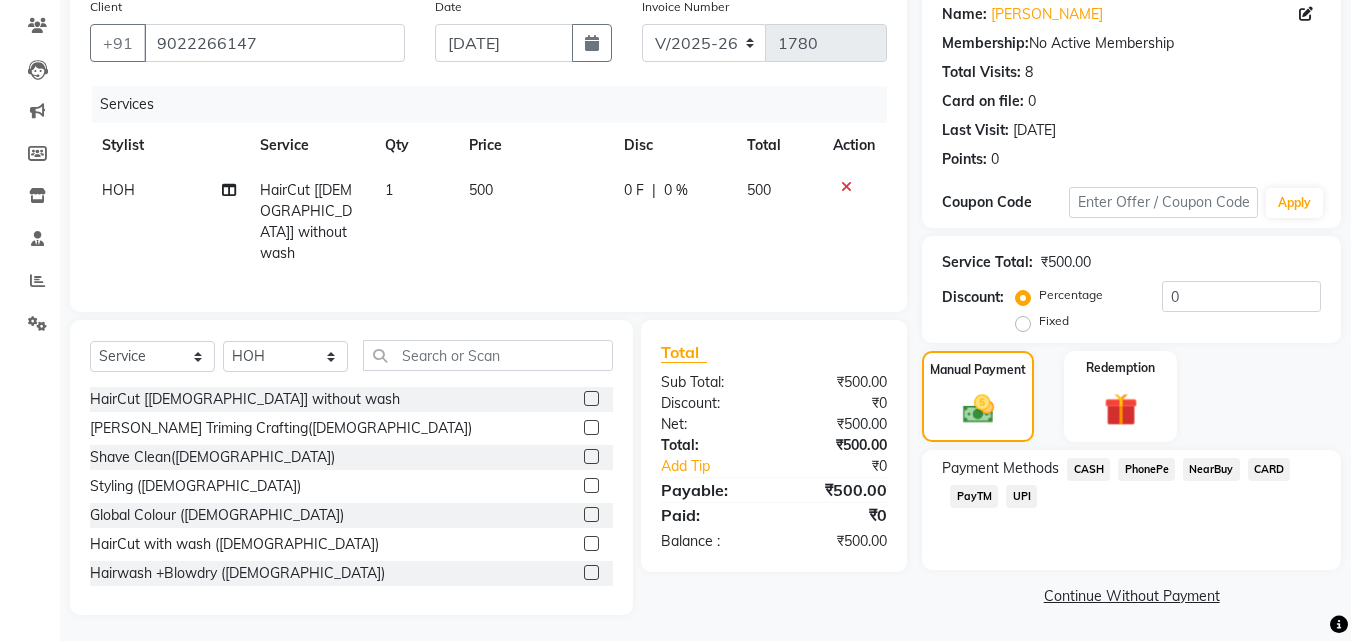 click on "UPI" 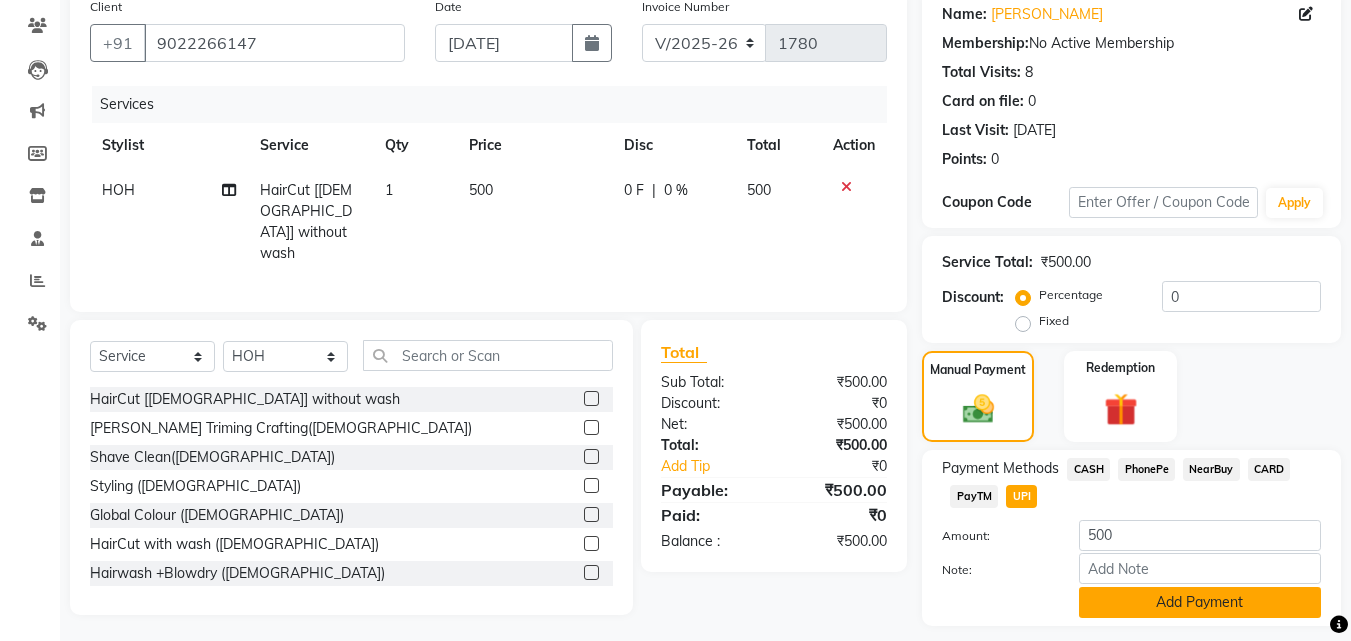 click on "Add Payment" 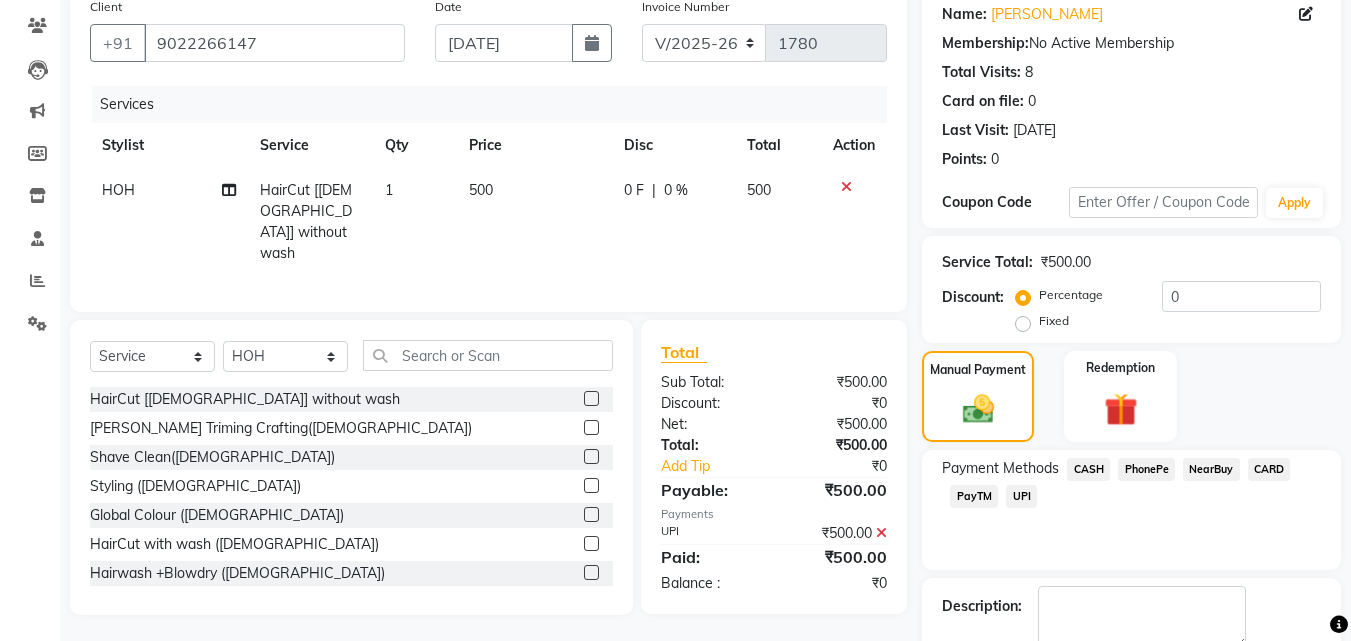 scroll, scrollTop: 275, scrollLeft: 0, axis: vertical 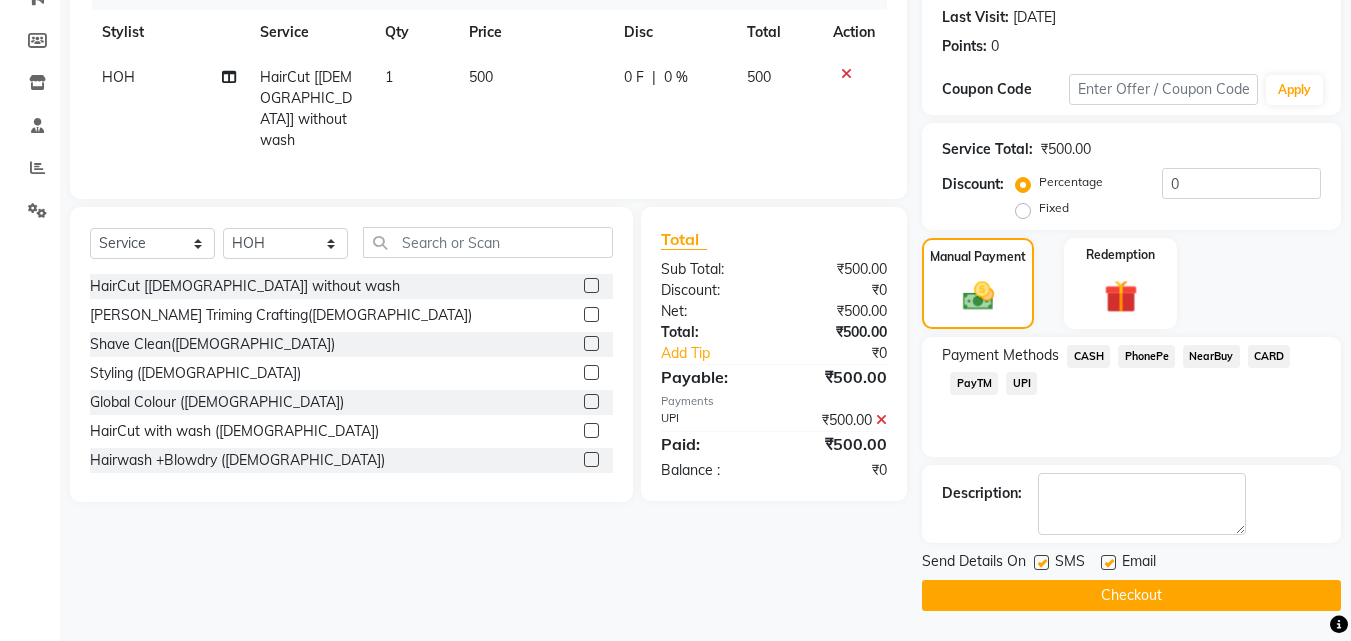 click on "Checkout" 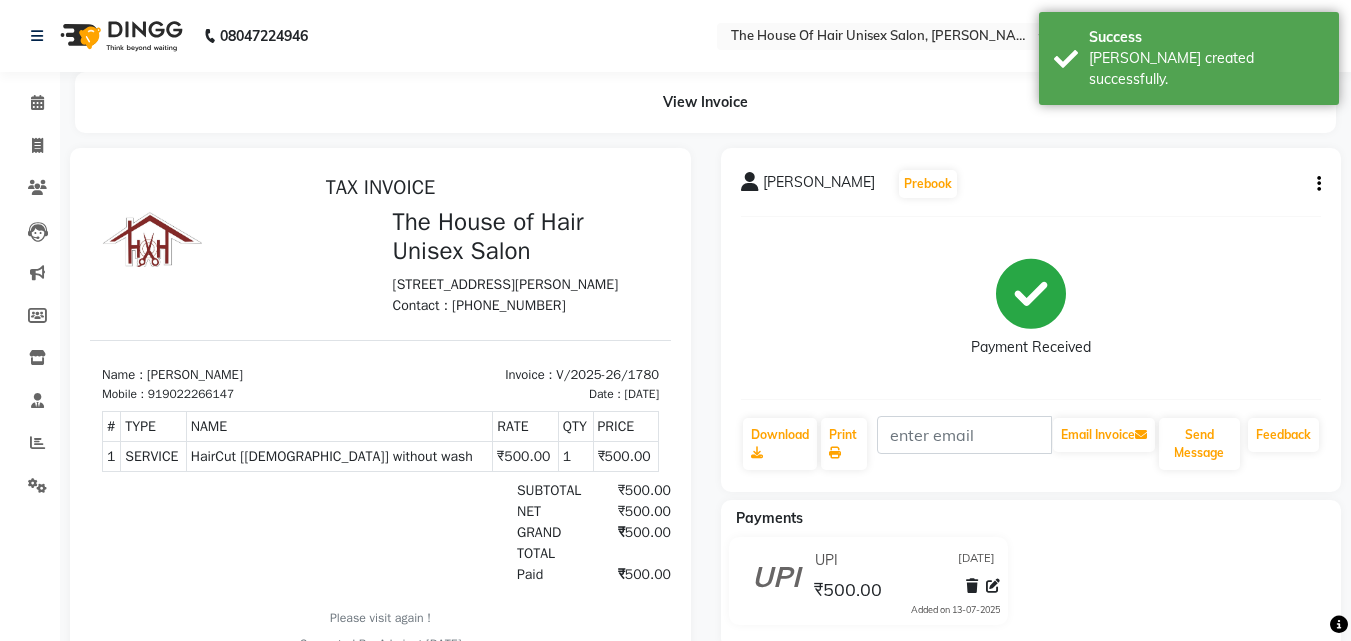 scroll, scrollTop: 0, scrollLeft: 0, axis: both 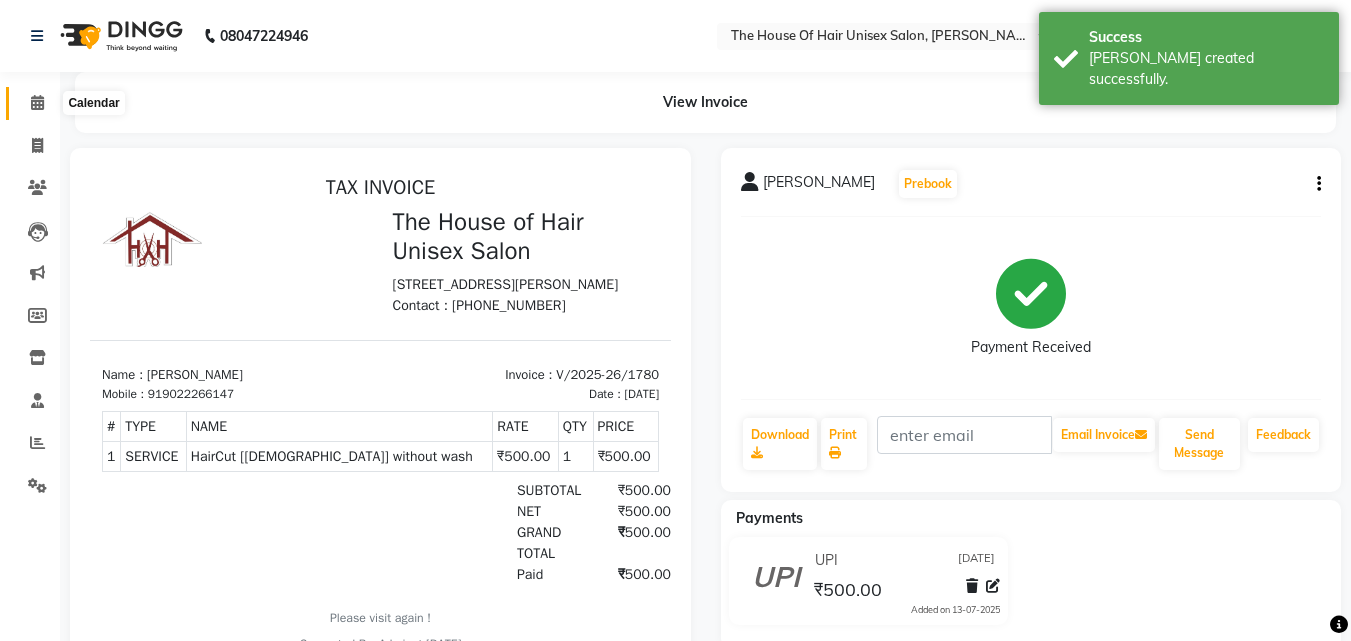 click 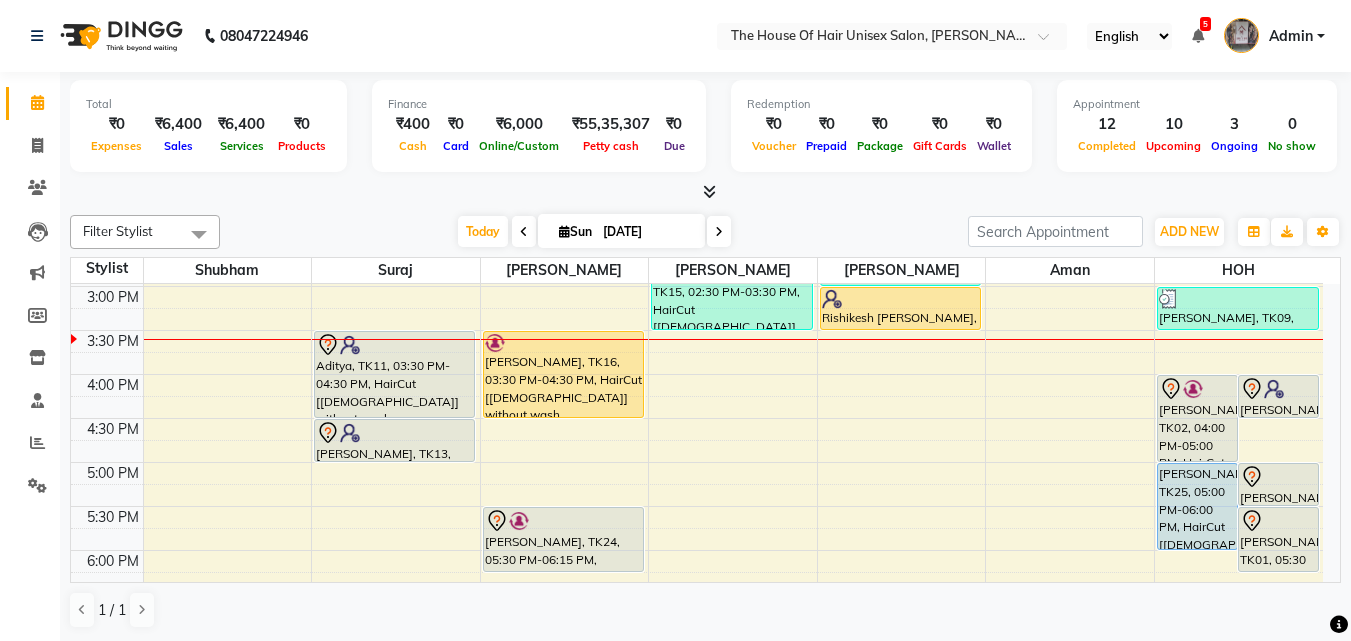 scroll, scrollTop: 702, scrollLeft: 0, axis: vertical 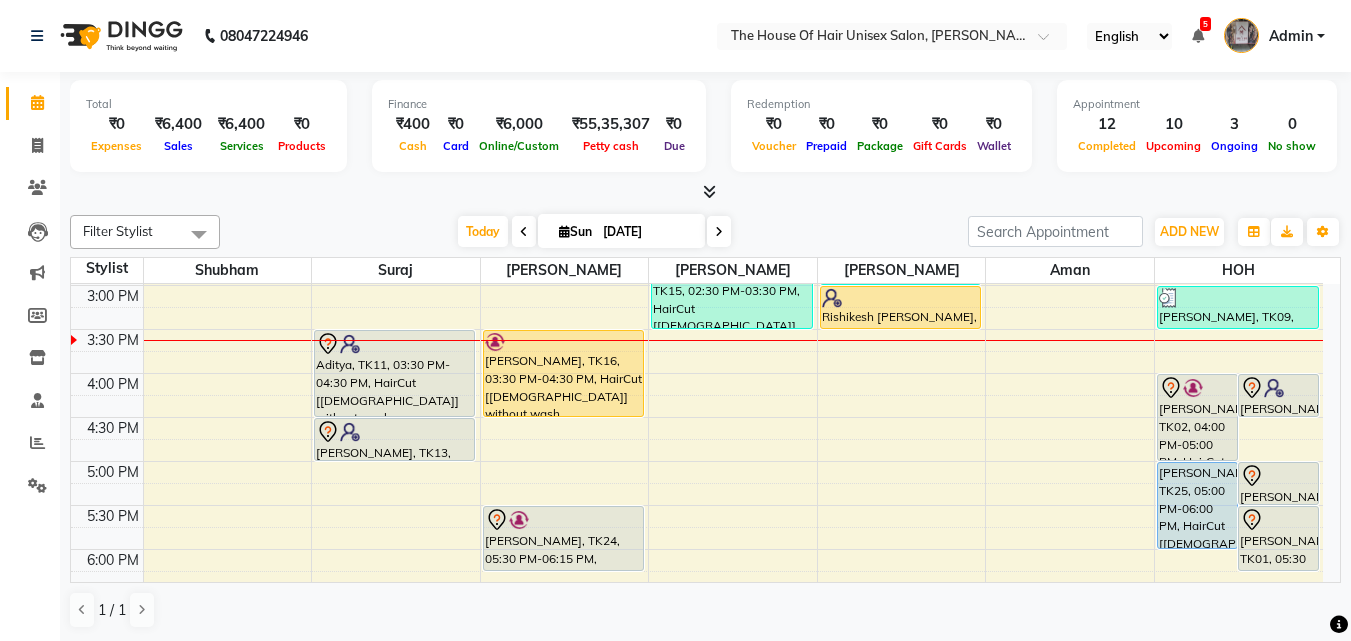 click at bounding box center [705, 192] 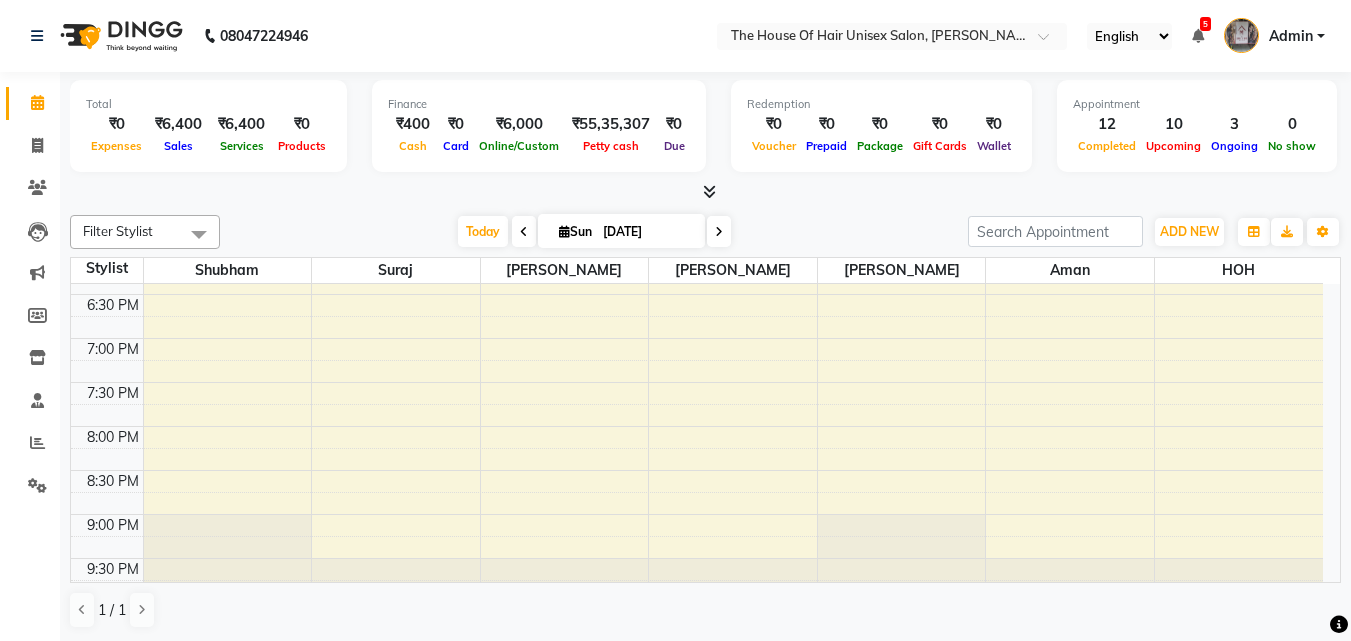 scroll, scrollTop: 1021, scrollLeft: 0, axis: vertical 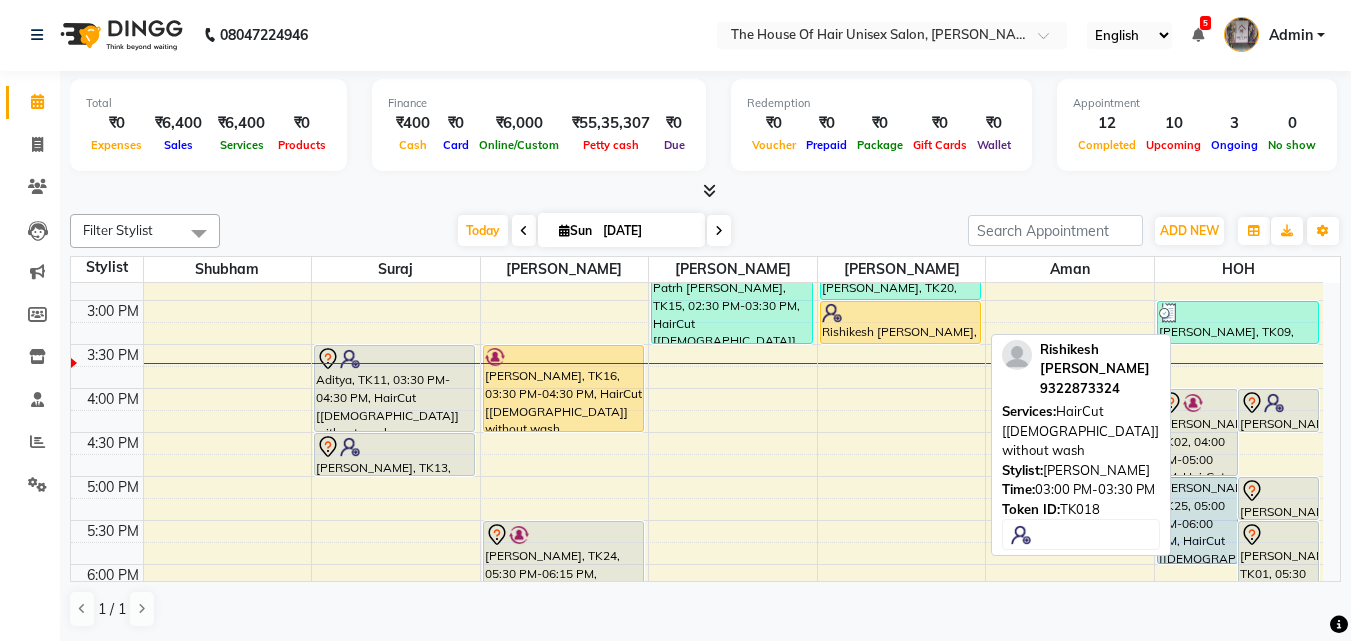 click at bounding box center (900, 313) 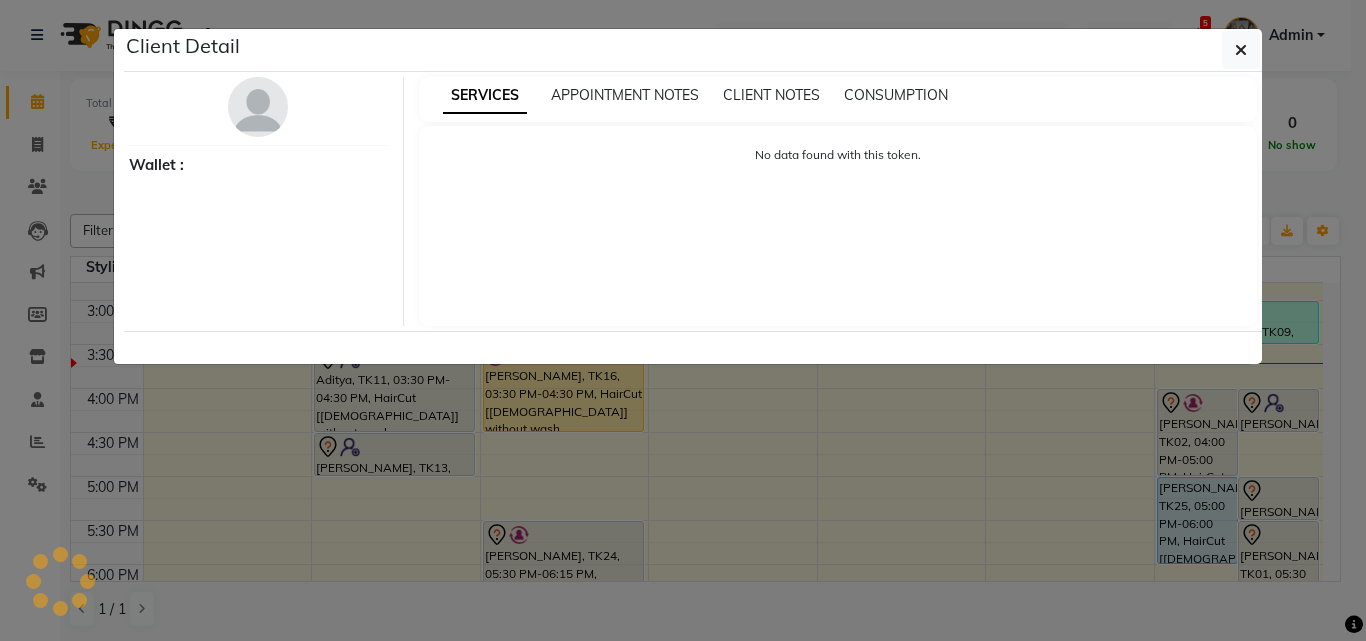 select on "1" 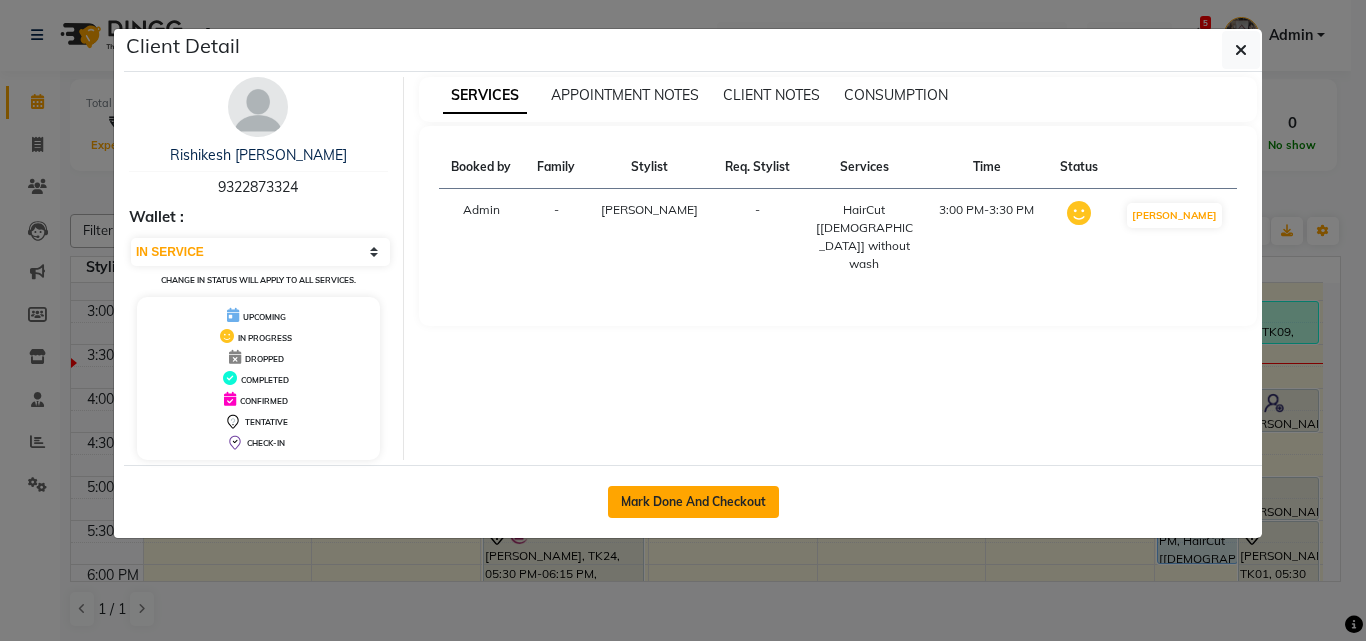 click on "Mark Done And Checkout" 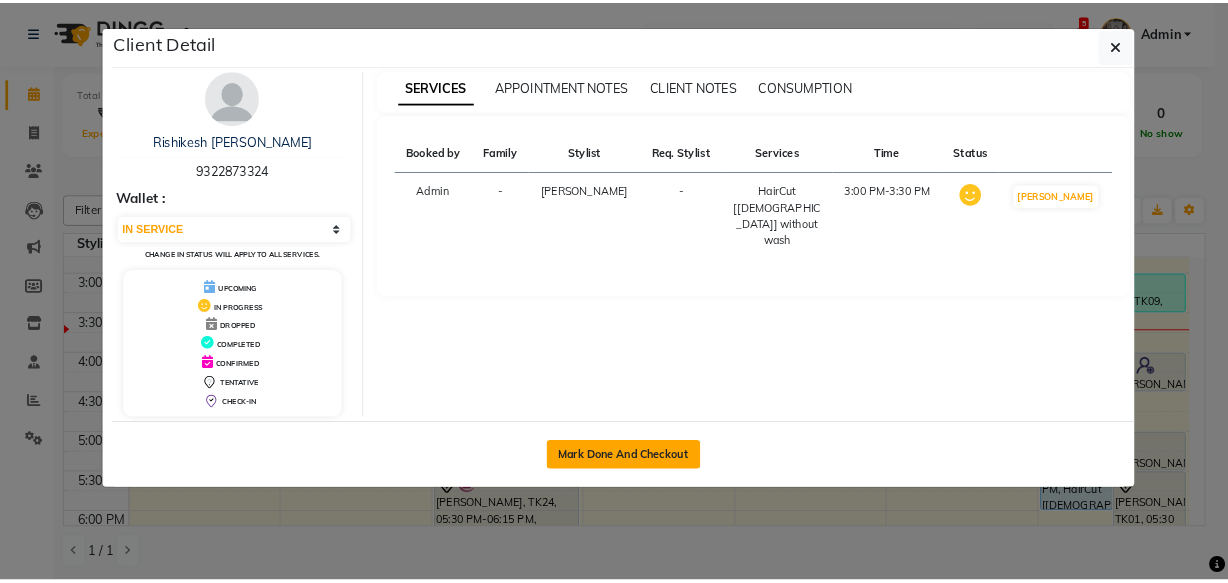 scroll, scrollTop: 0, scrollLeft: 0, axis: both 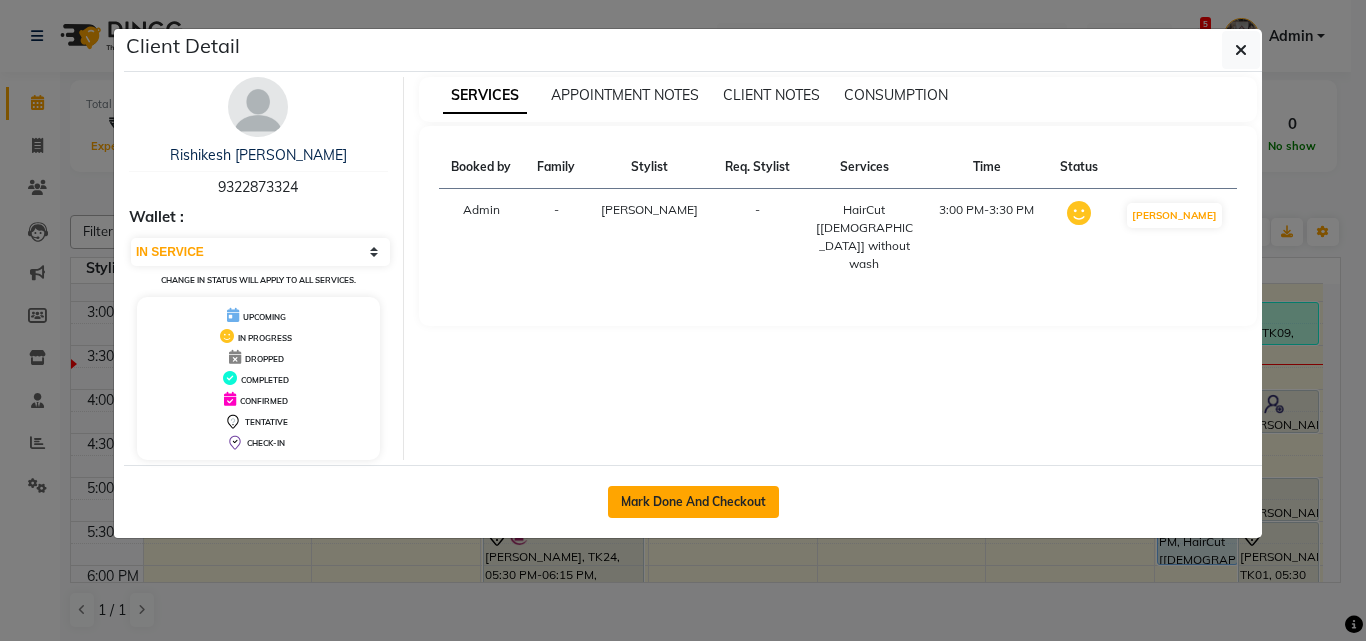 select on "598" 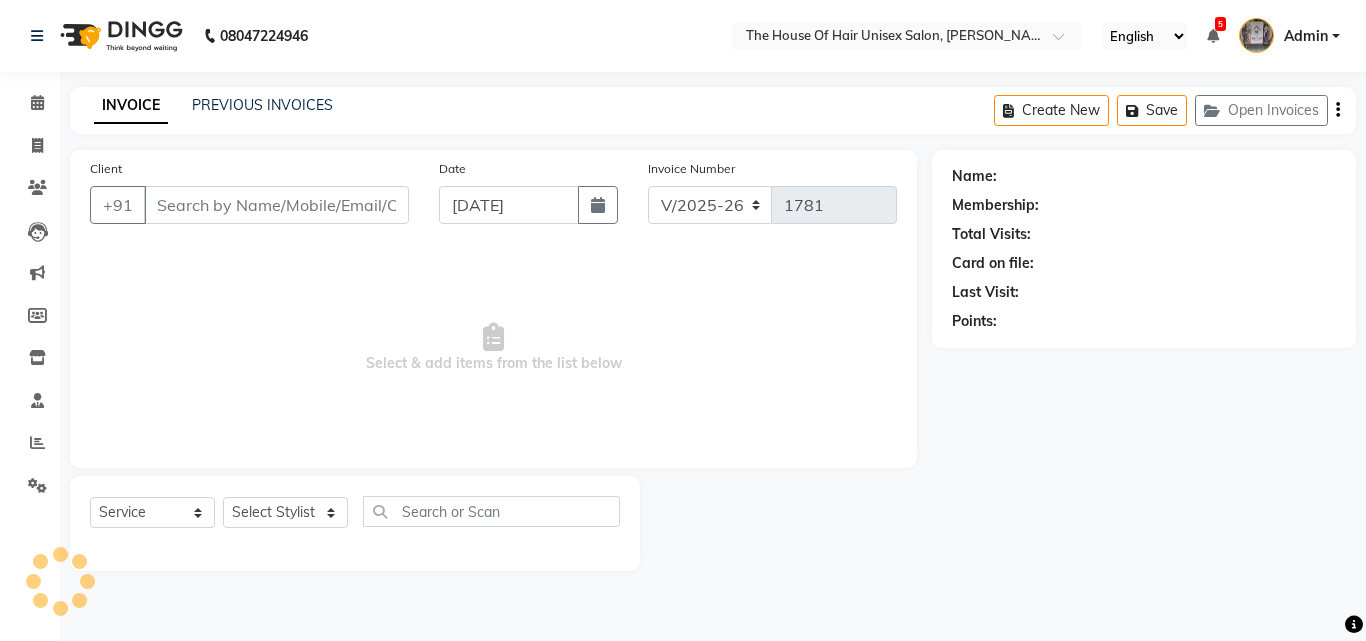 type on "9322873324" 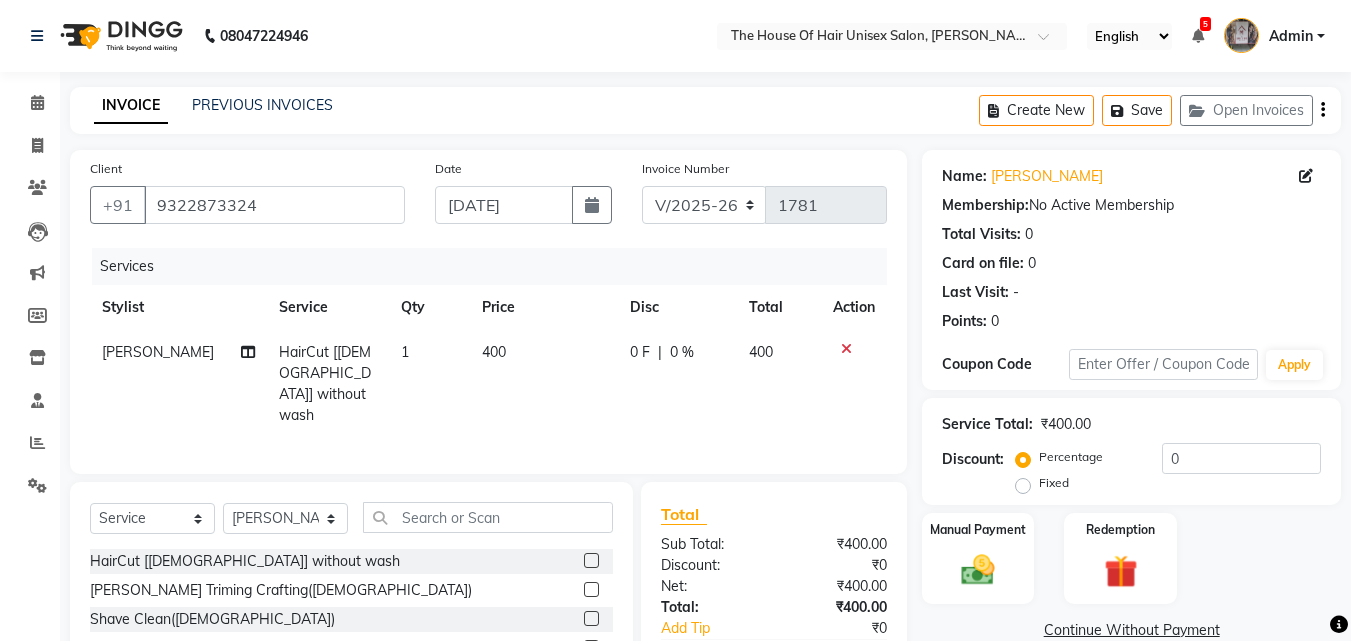 click 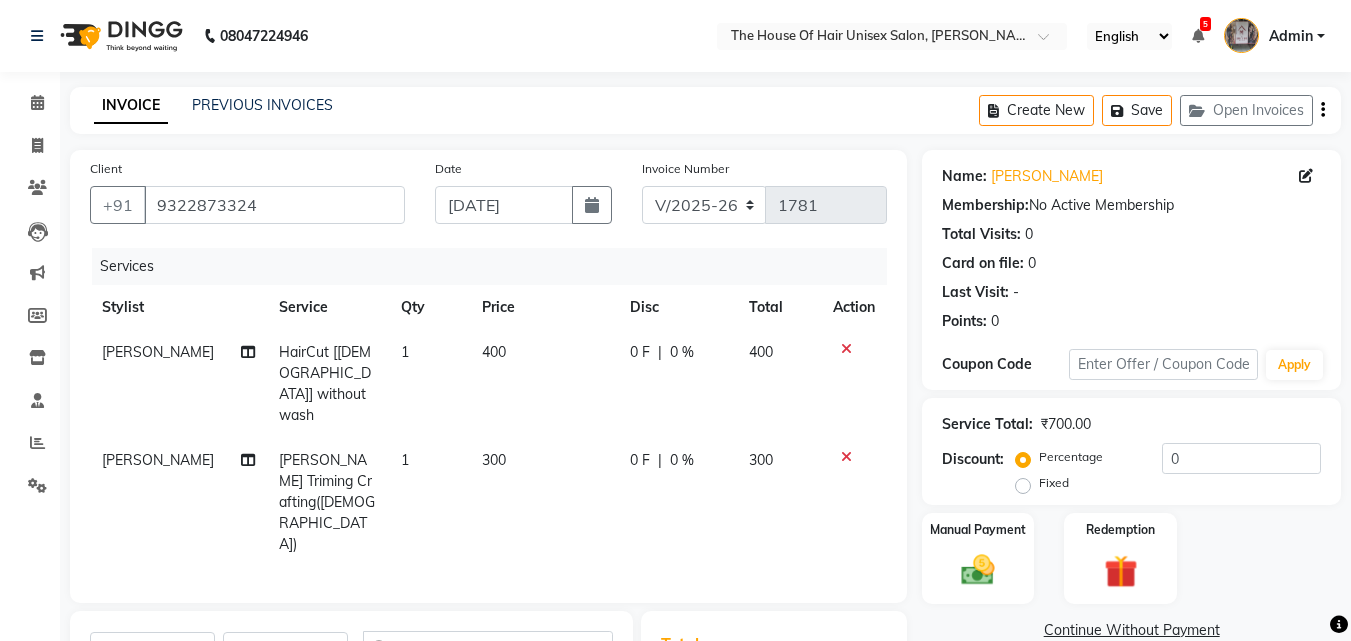 checkbox on "false" 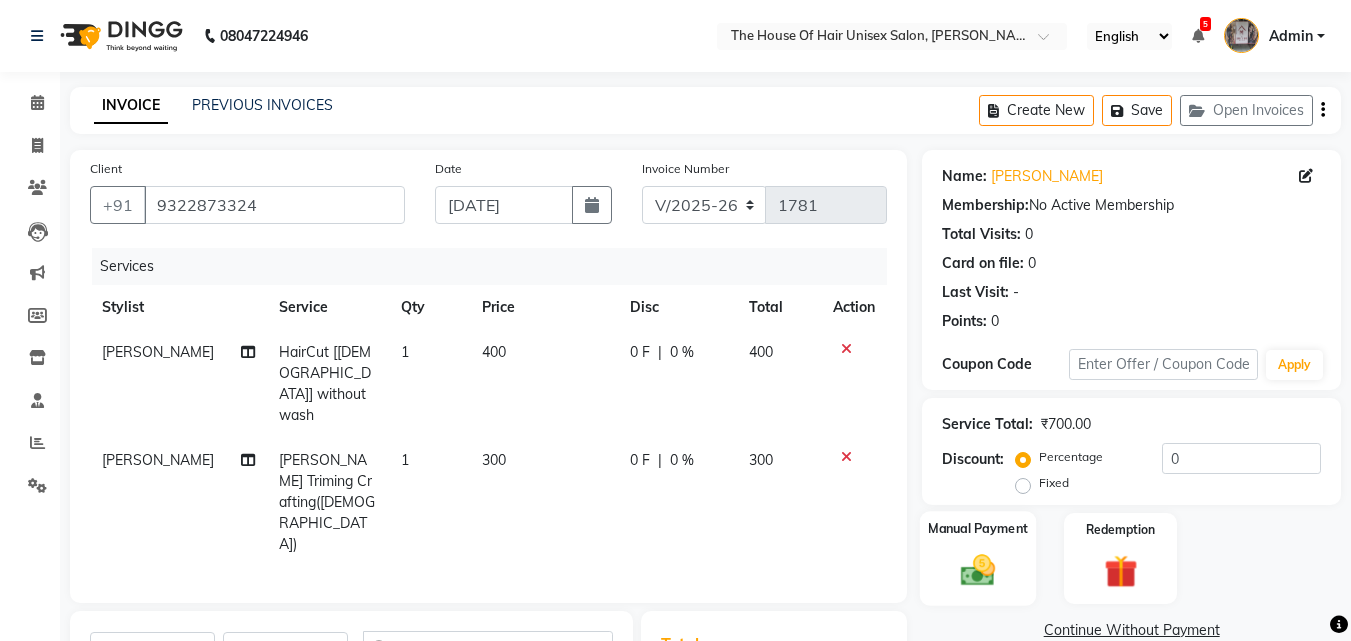 click on "Manual Payment" 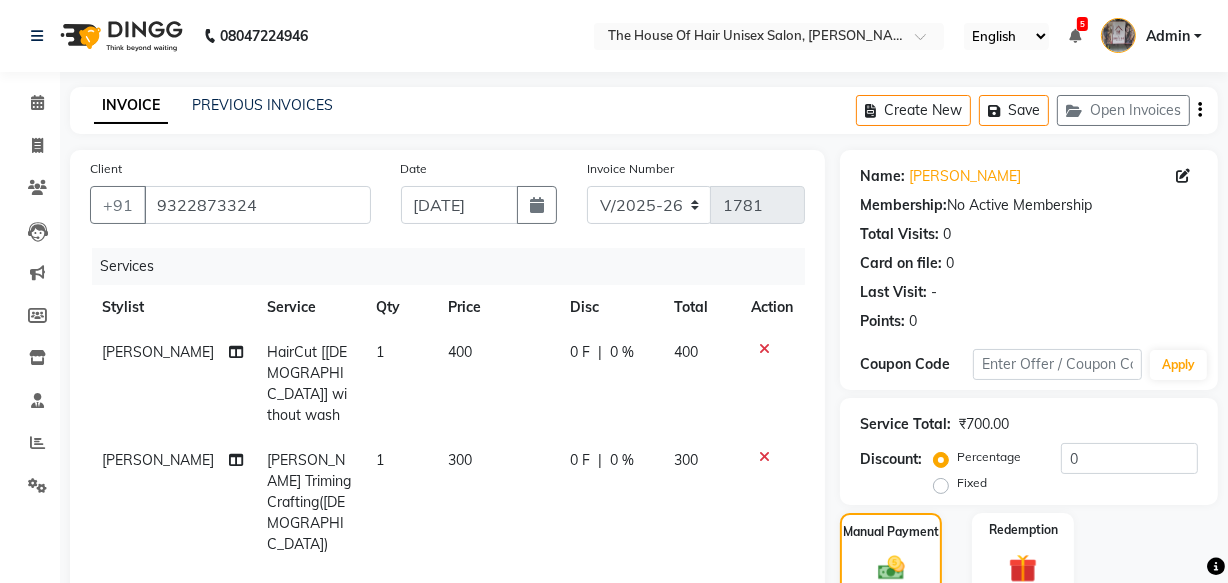 scroll, scrollTop: 166, scrollLeft: 0, axis: vertical 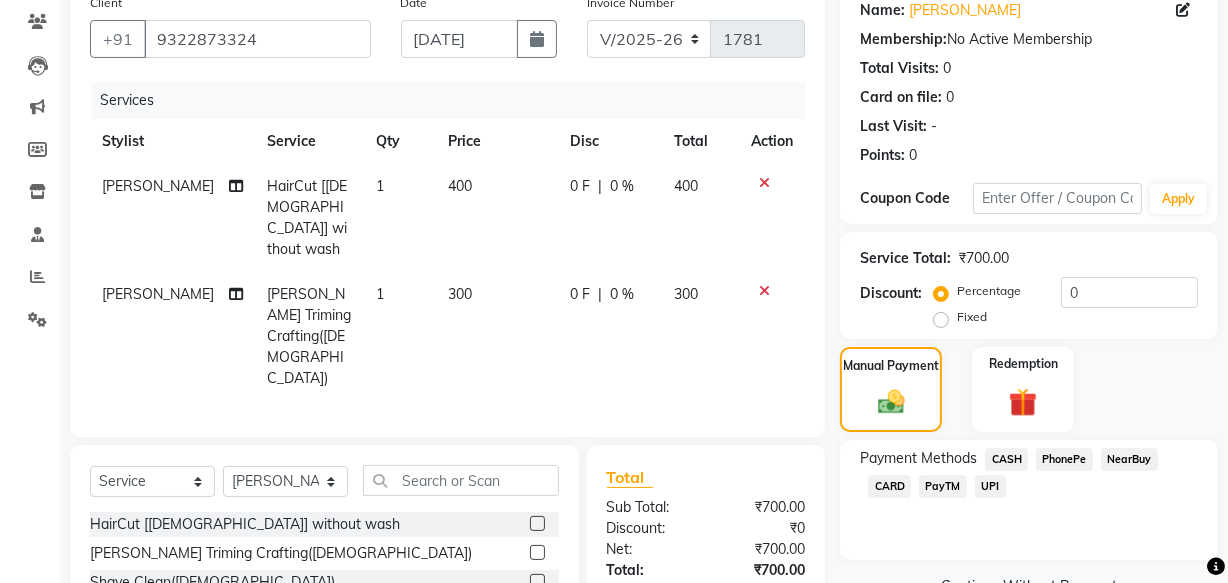 click on "CASH" 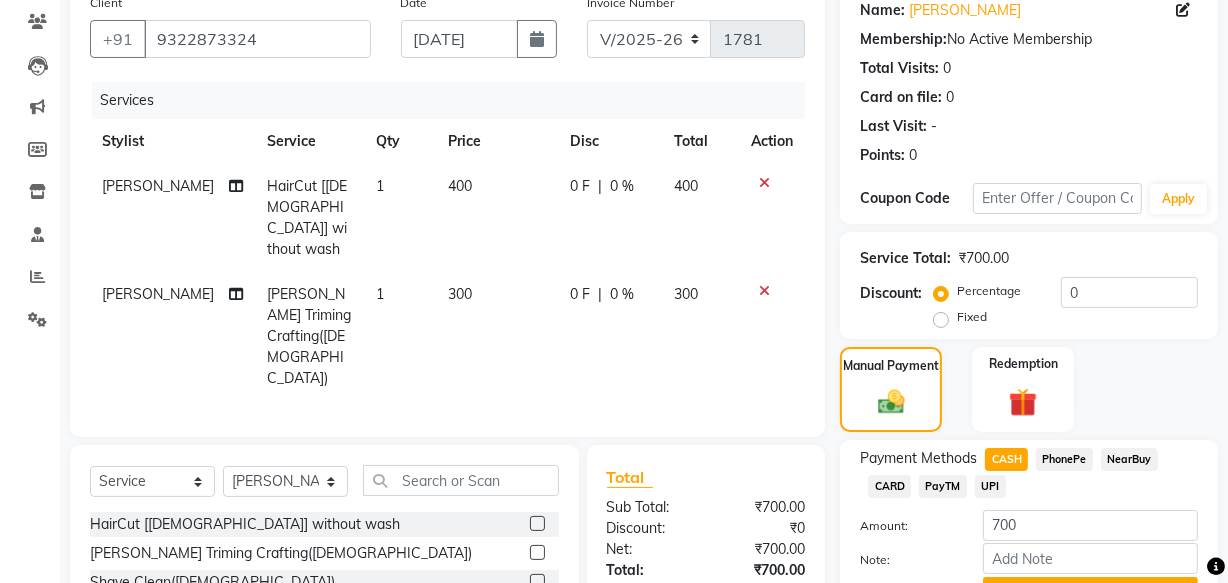 scroll, scrollTop: 303, scrollLeft: 0, axis: vertical 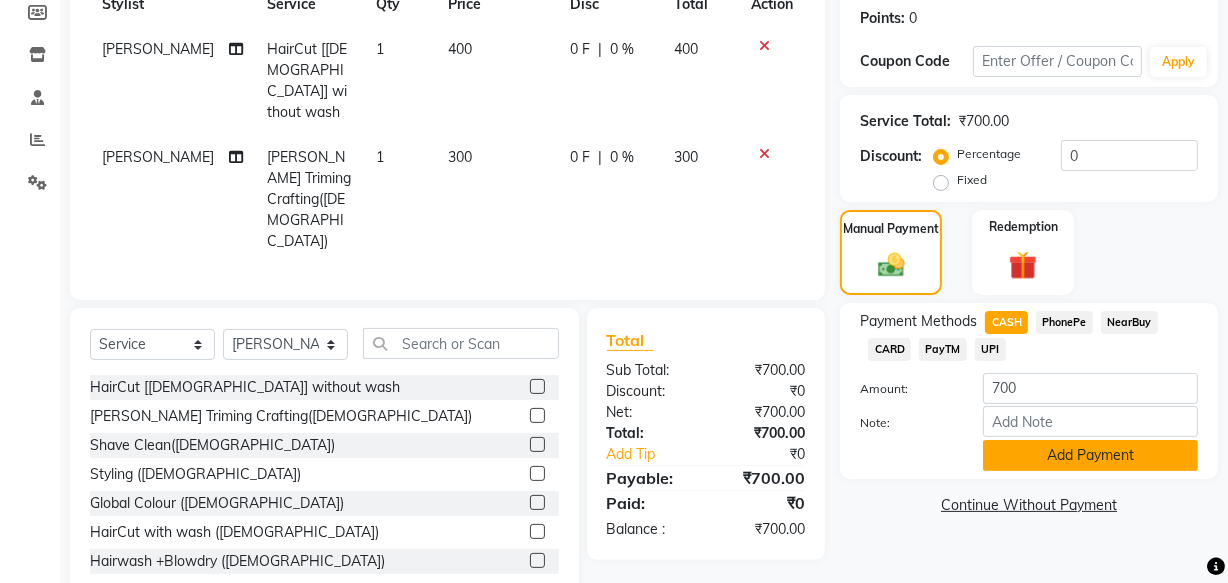 click on "Add Payment" 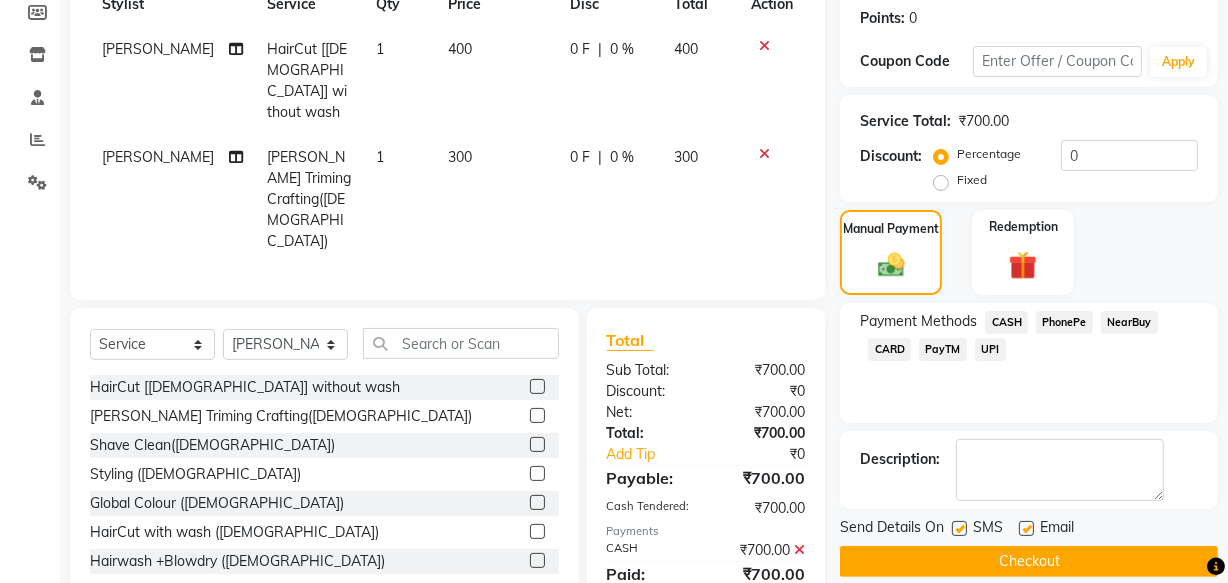 click 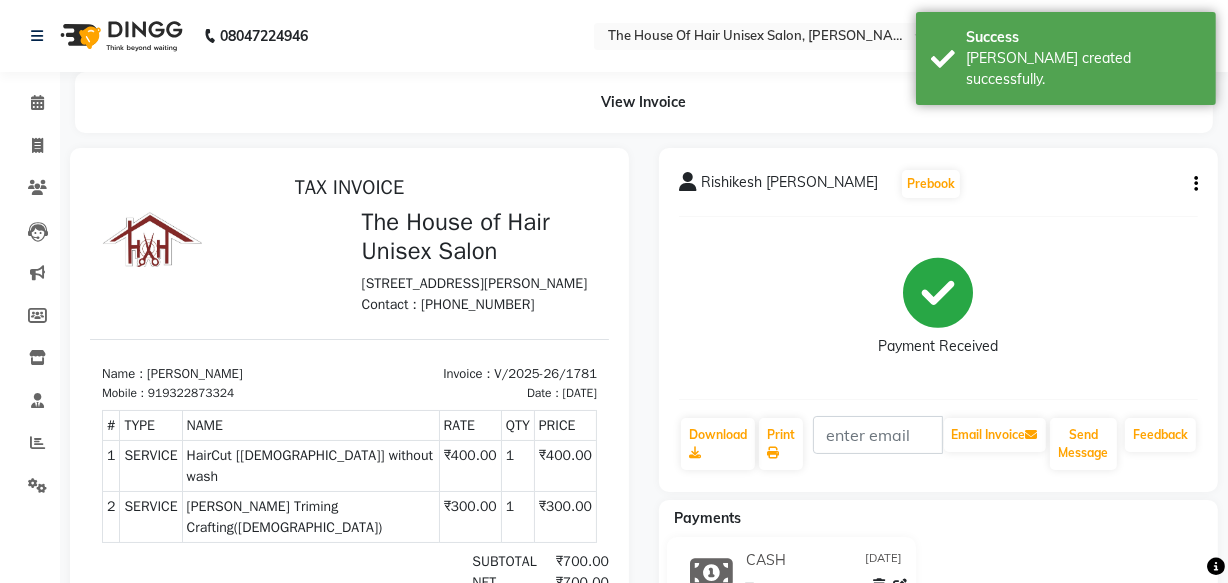 scroll, scrollTop: 0, scrollLeft: 0, axis: both 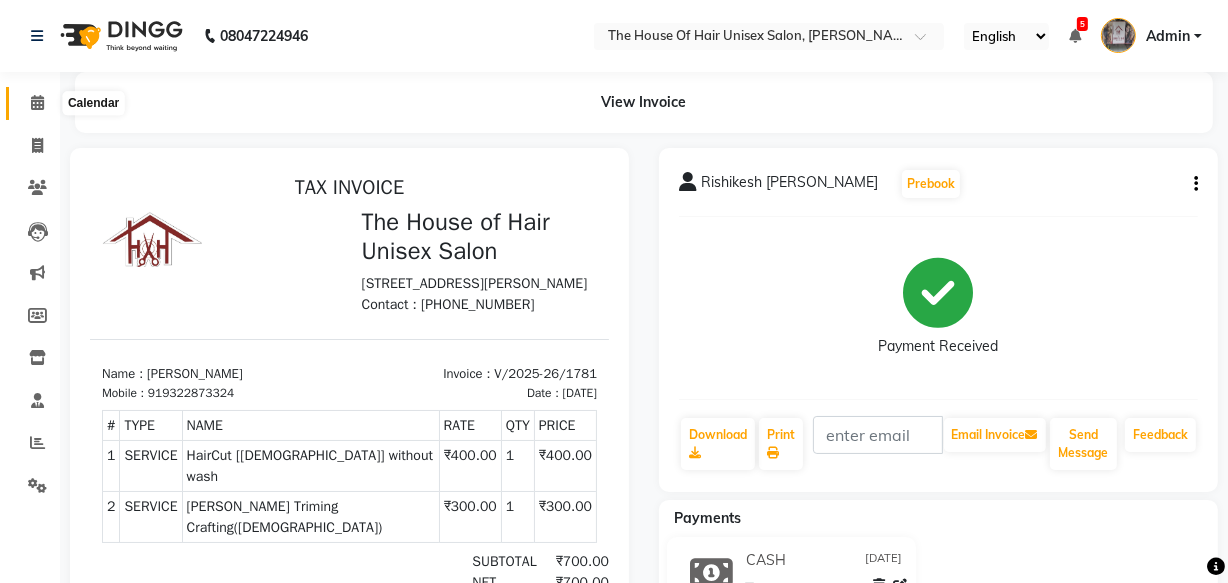 click 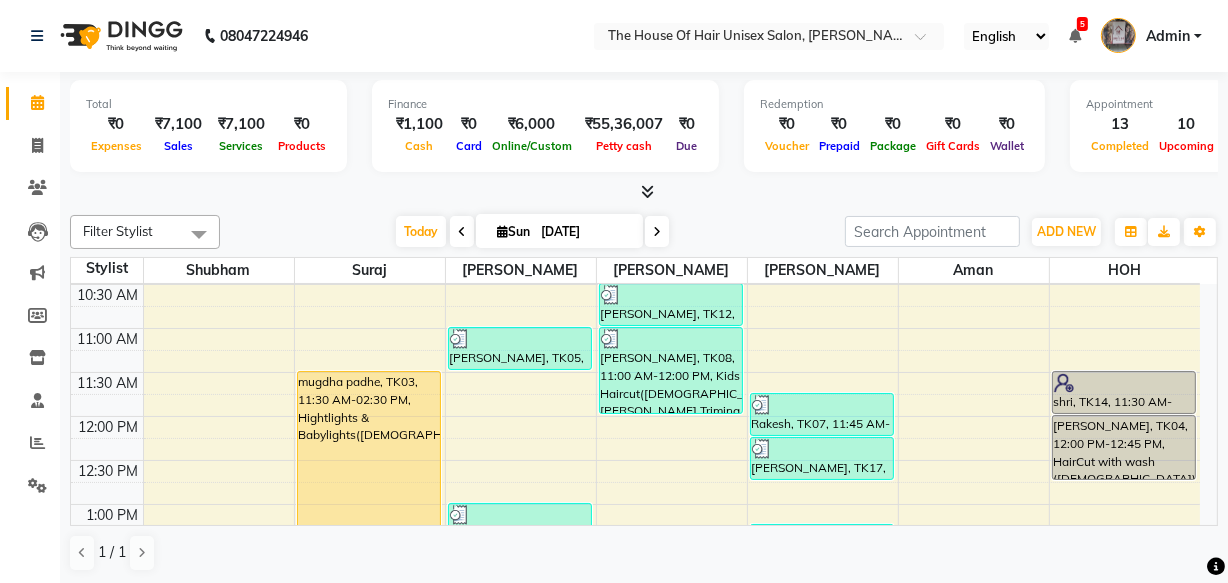 scroll, scrollTop: 310, scrollLeft: 0, axis: vertical 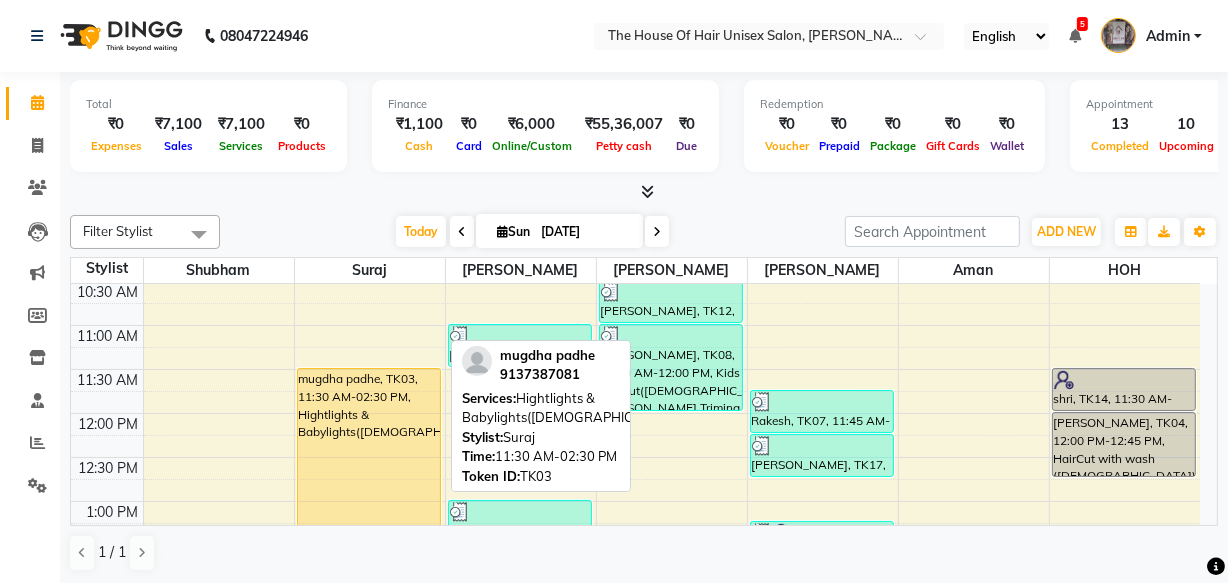 click on "mugdha padhe, TK03, 11:30 AM-02:30 PM, Hightlights & Babylights(Female)" at bounding box center [369, 499] 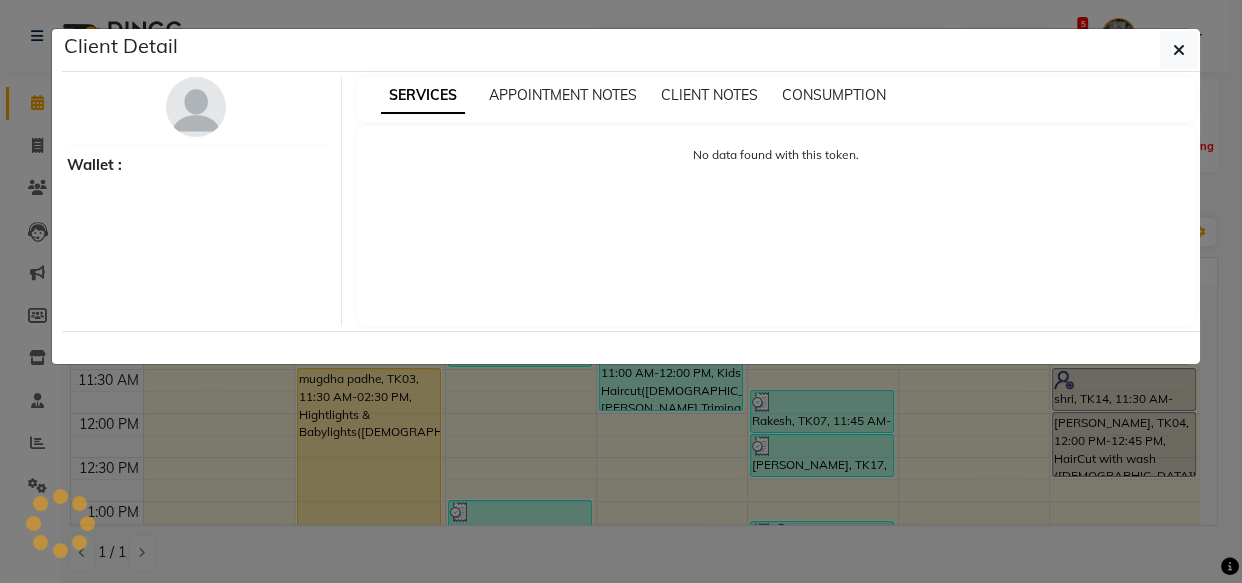 select on "1" 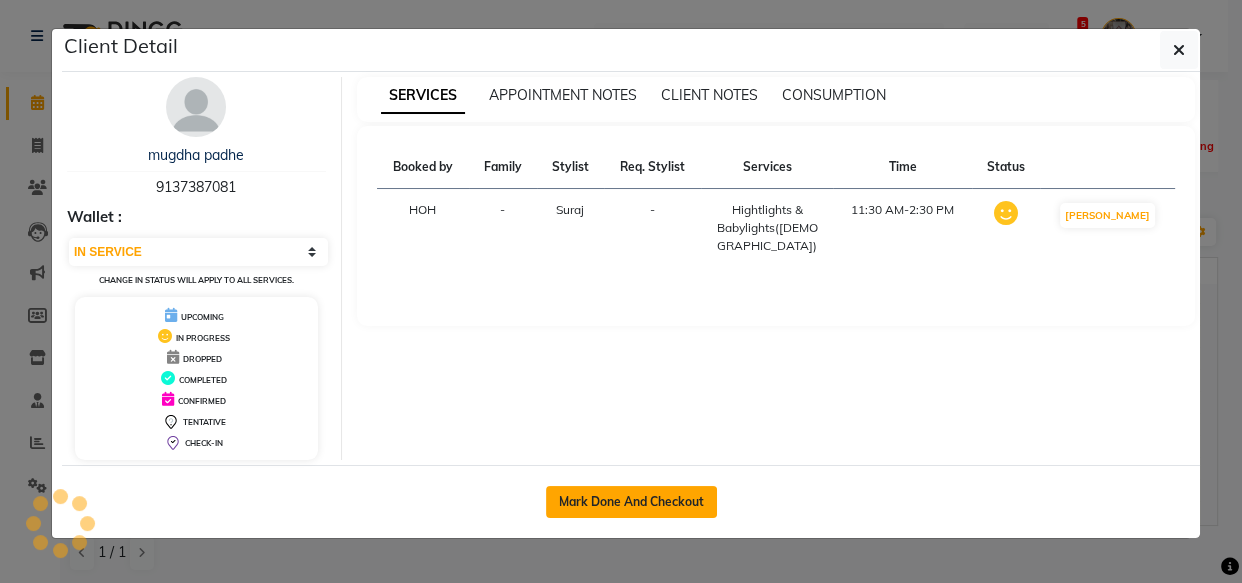 click on "Mark Done And Checkout" 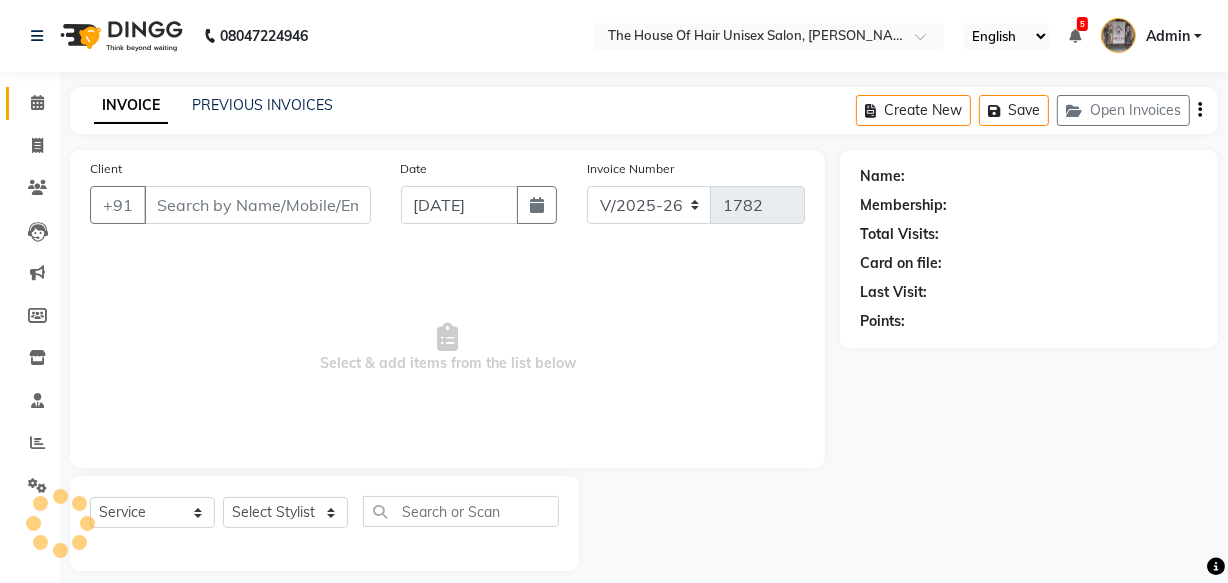 type on "9137387081" 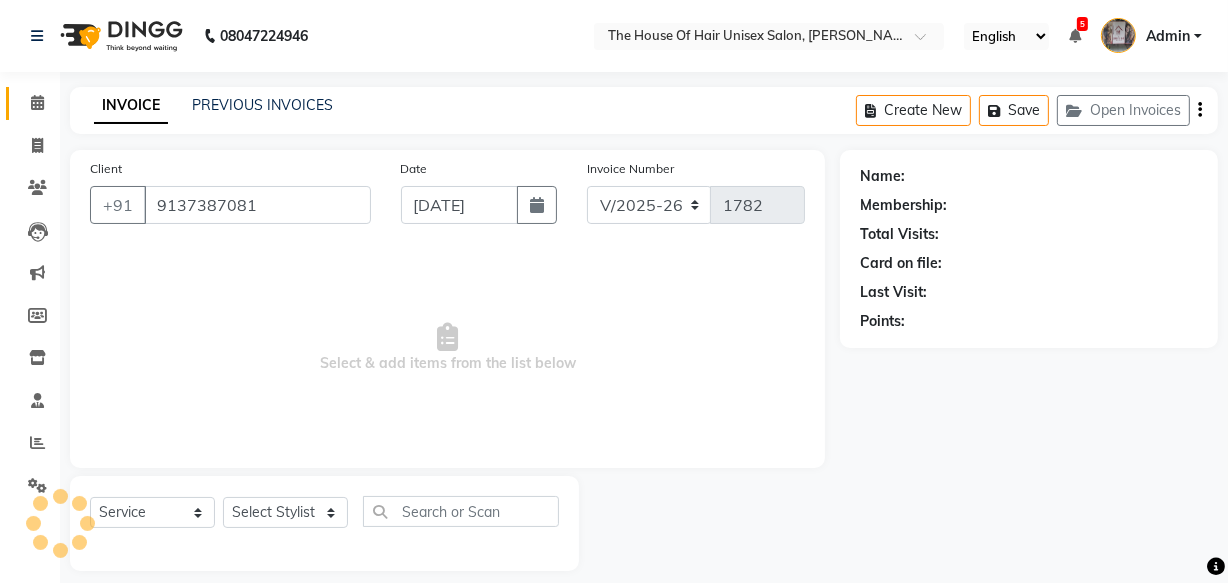 select on "12122" 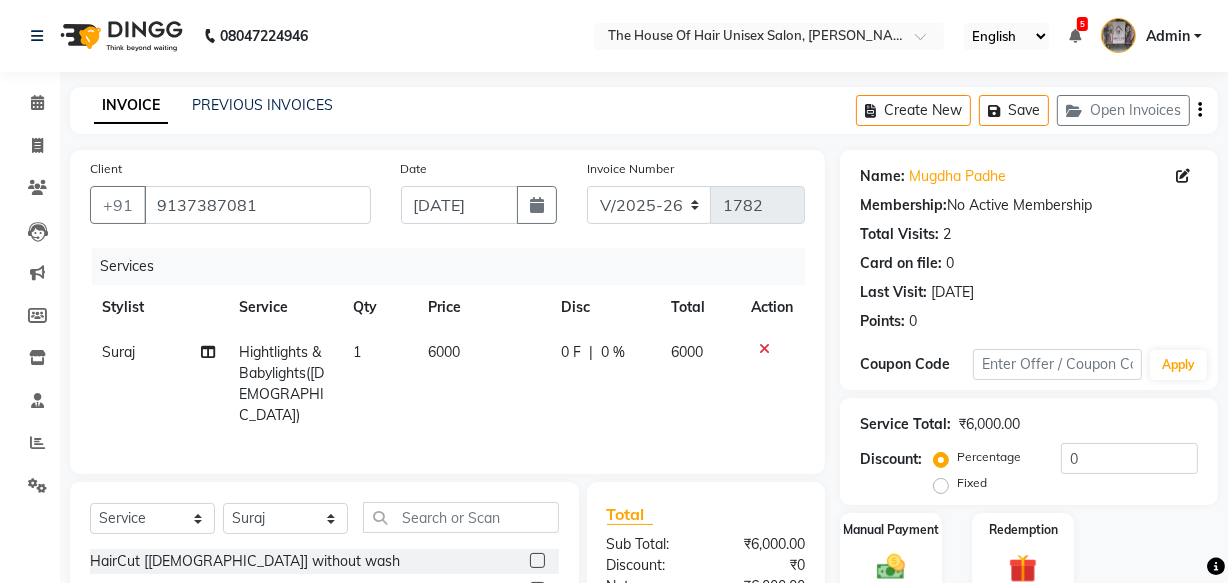 click on "6000" 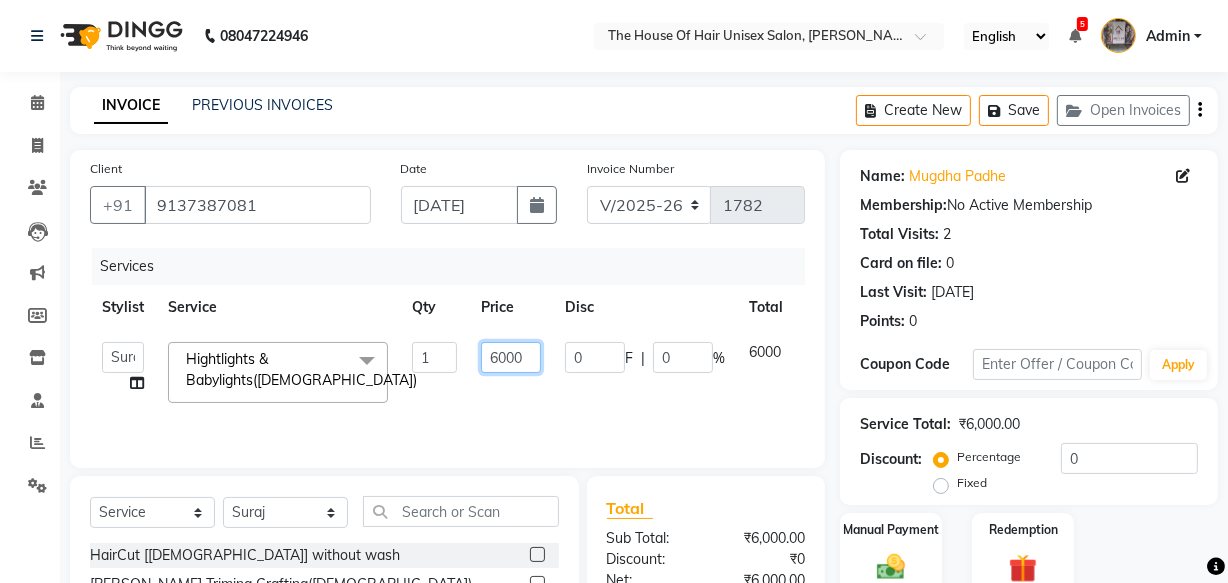 click on "6000" 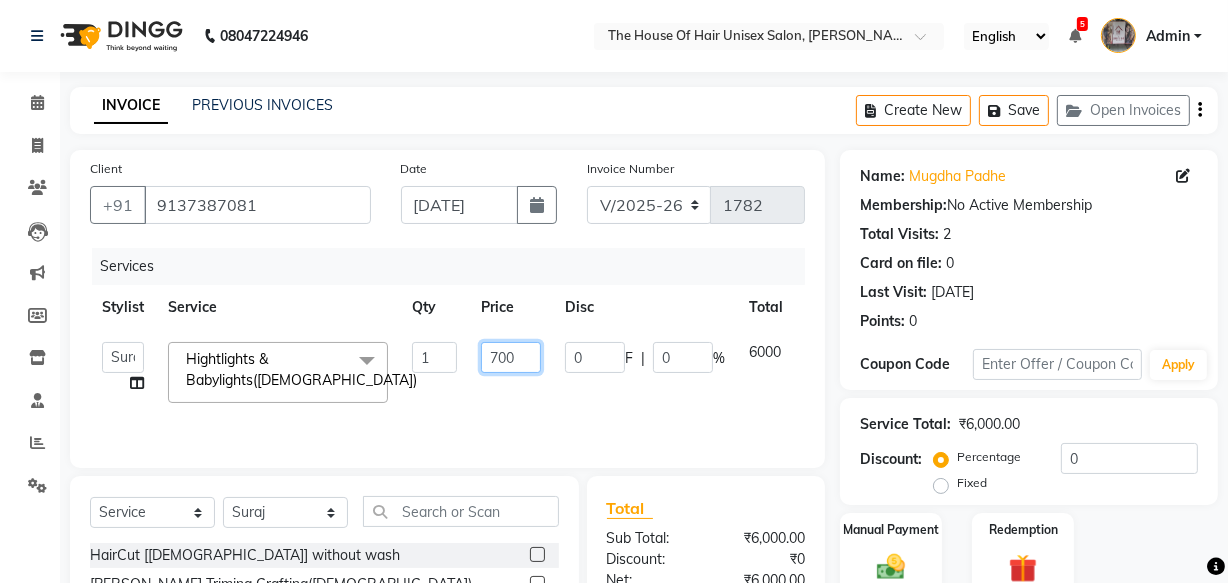 type on "7300" 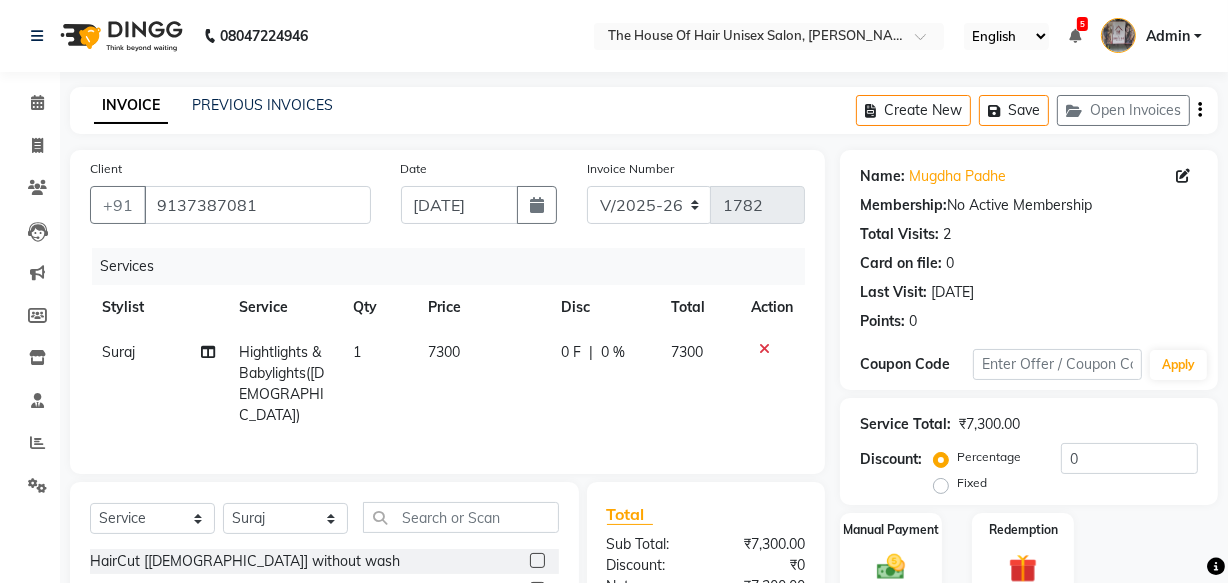 click on "7300" 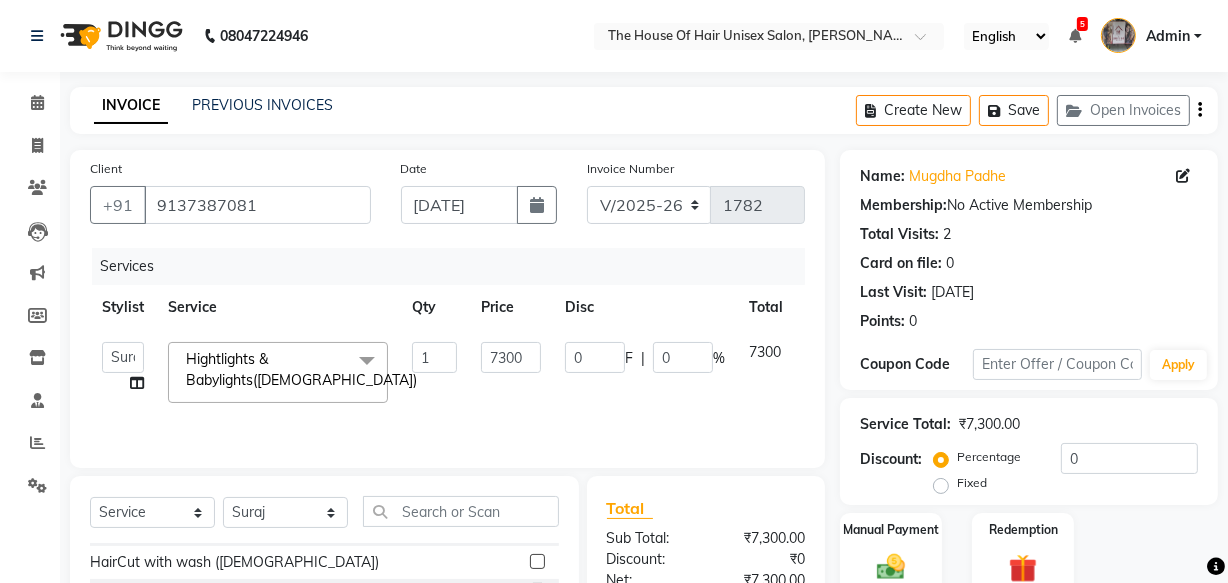 scroll, scrollTop: 136, scrollLeft: 0, axis: vertical 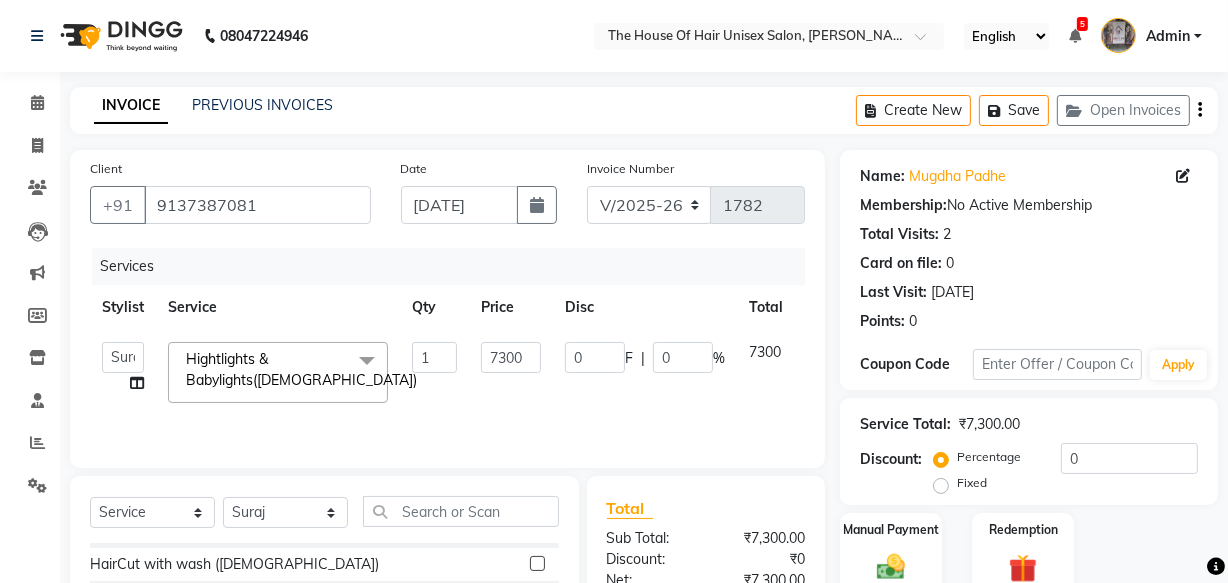 click 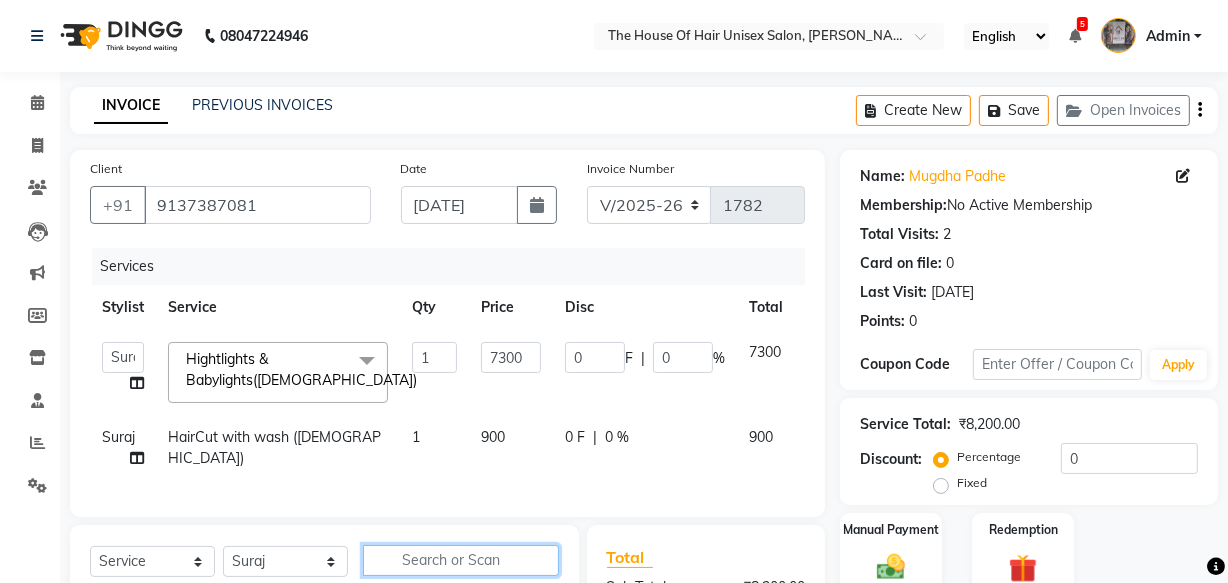 click 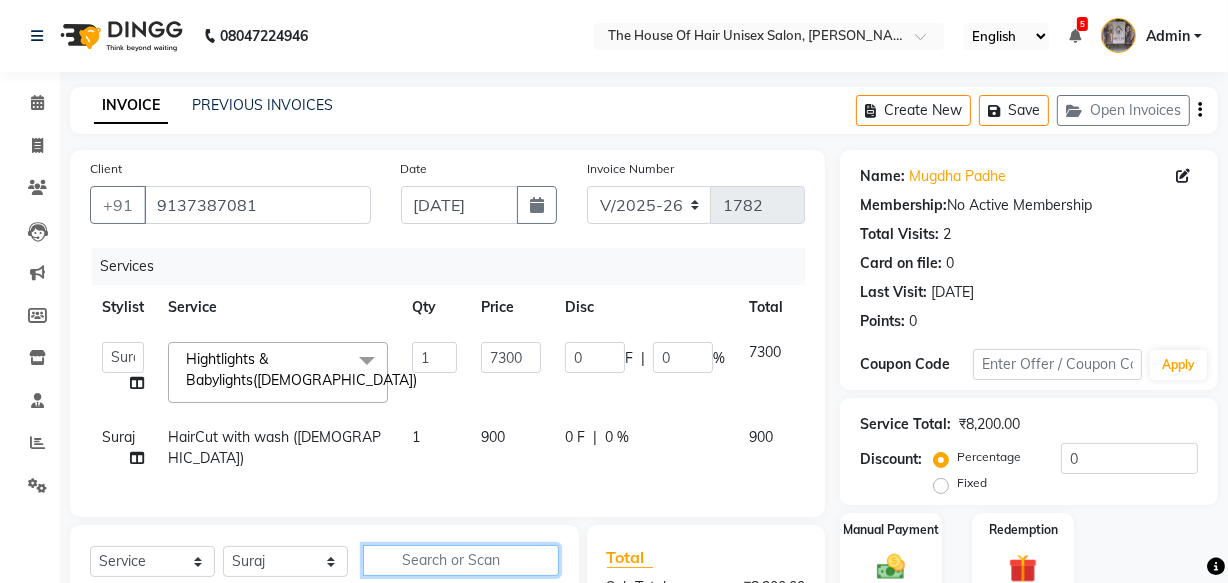 checkbox on "false" 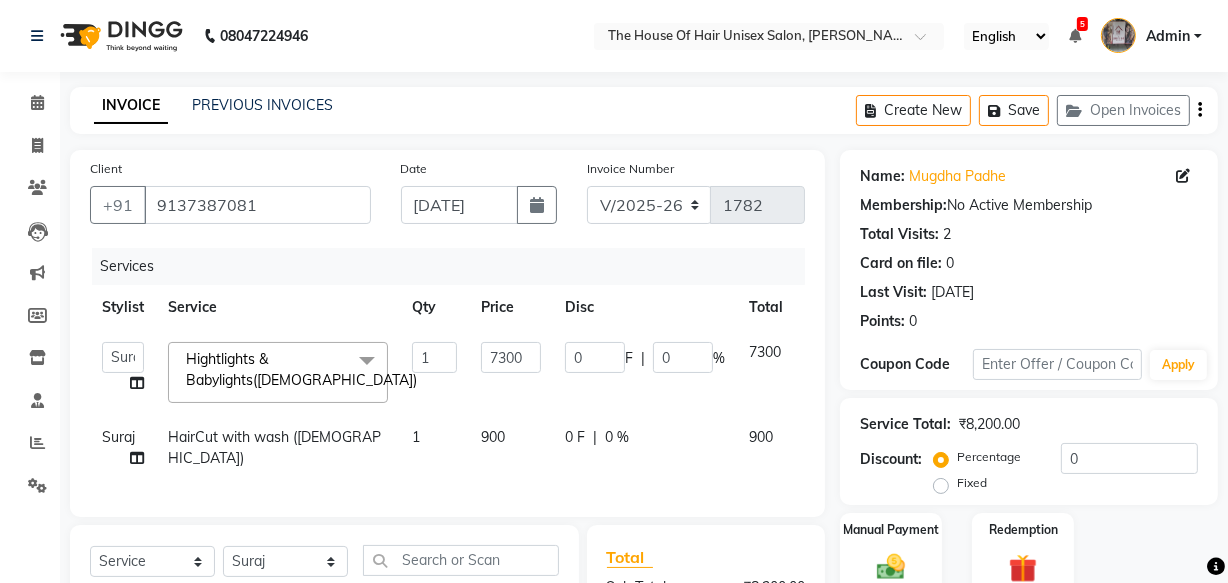 click on "900" 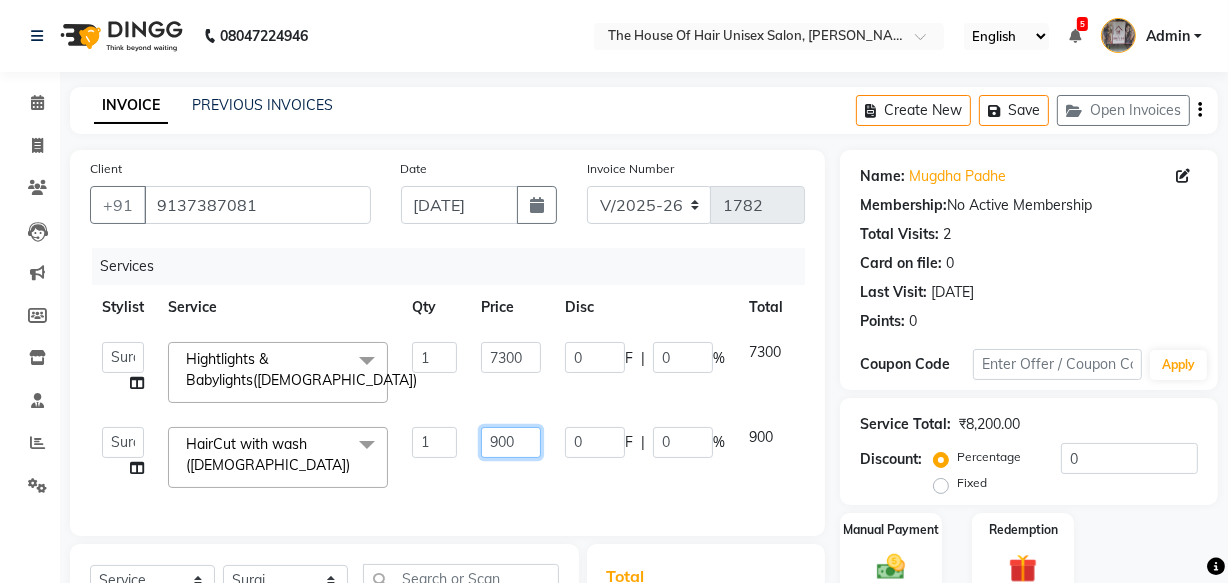 click on "900" 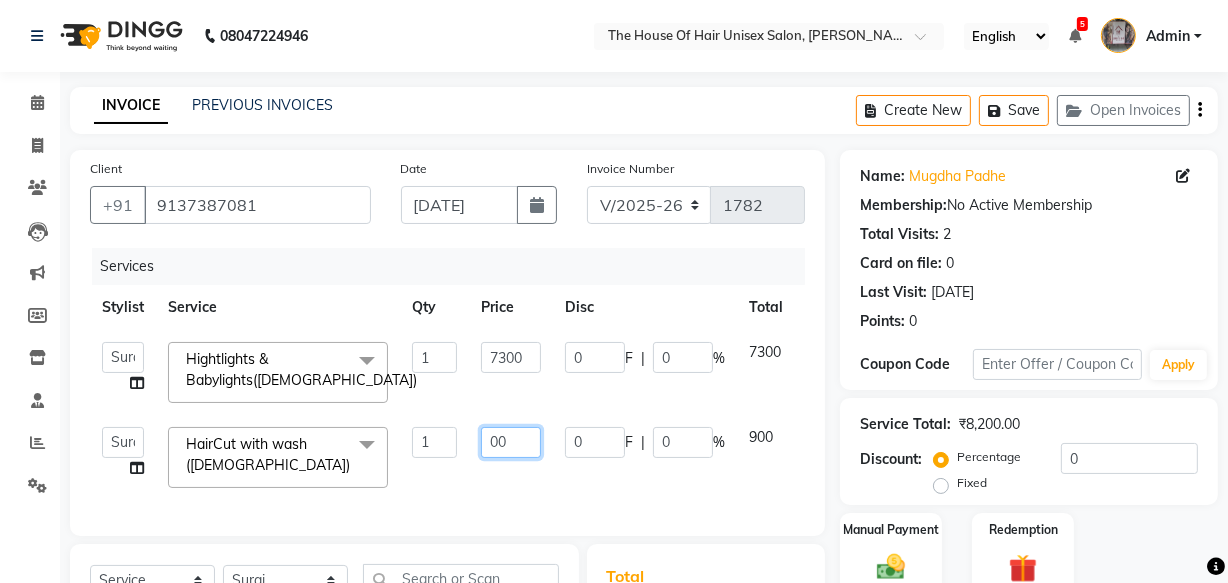 type on "700" 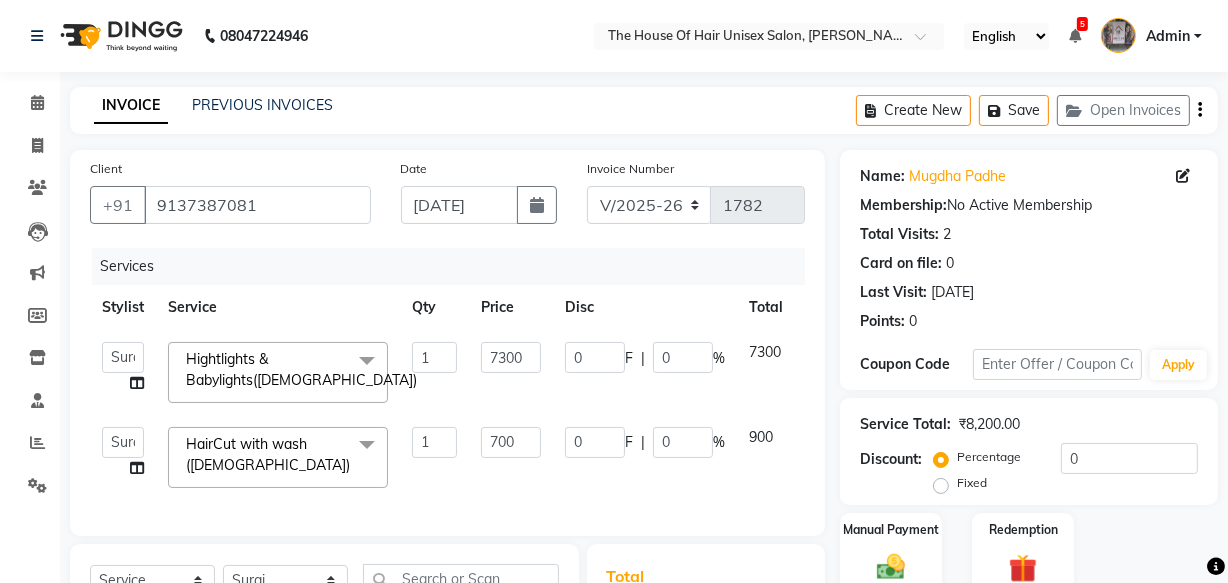 click on "7300" 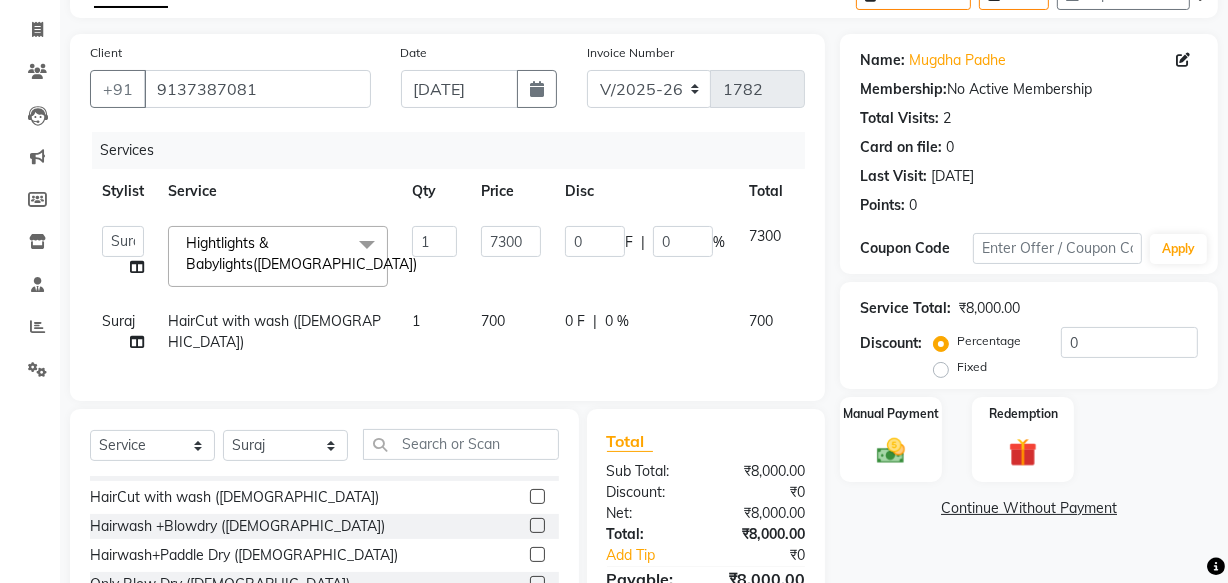 scroll, scrollTop: 98, scrollLeft: 0, axis: vertical 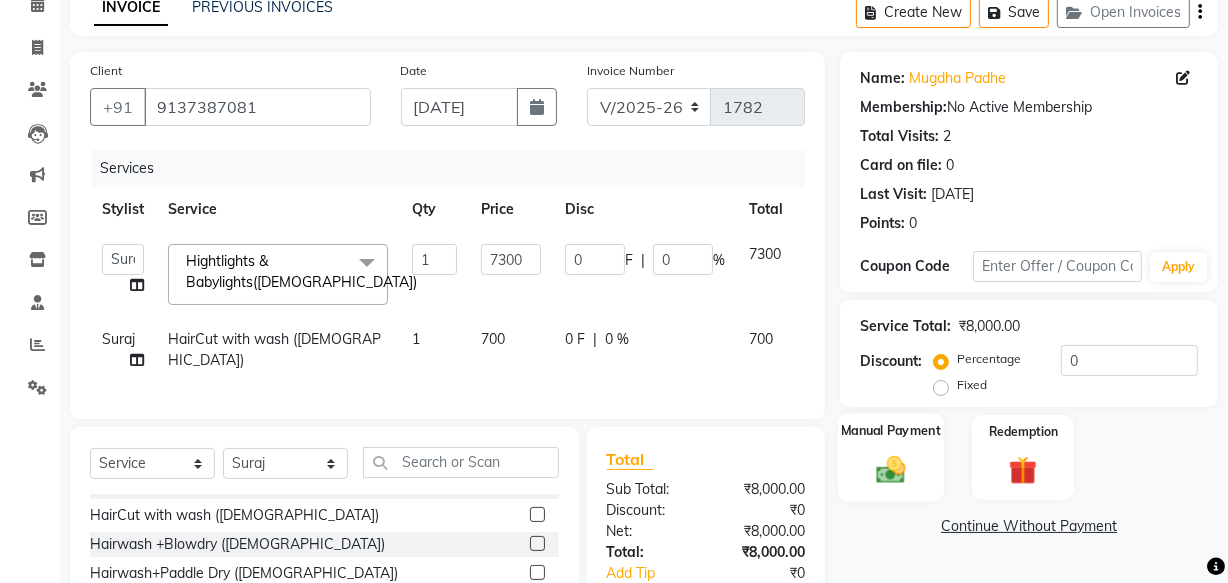 click 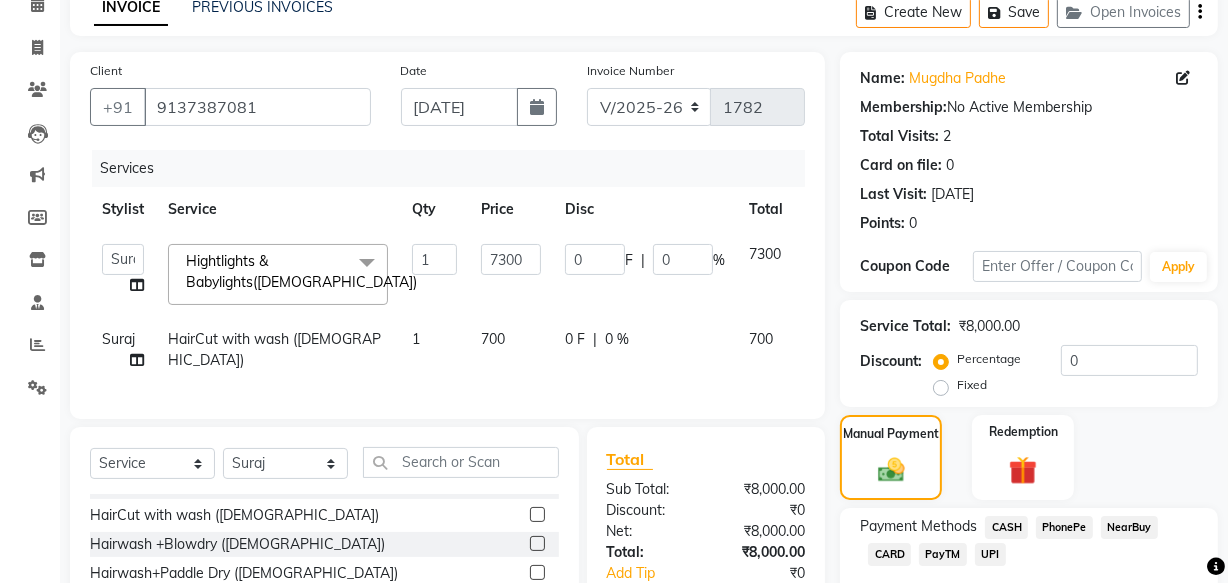 click on "UPI" 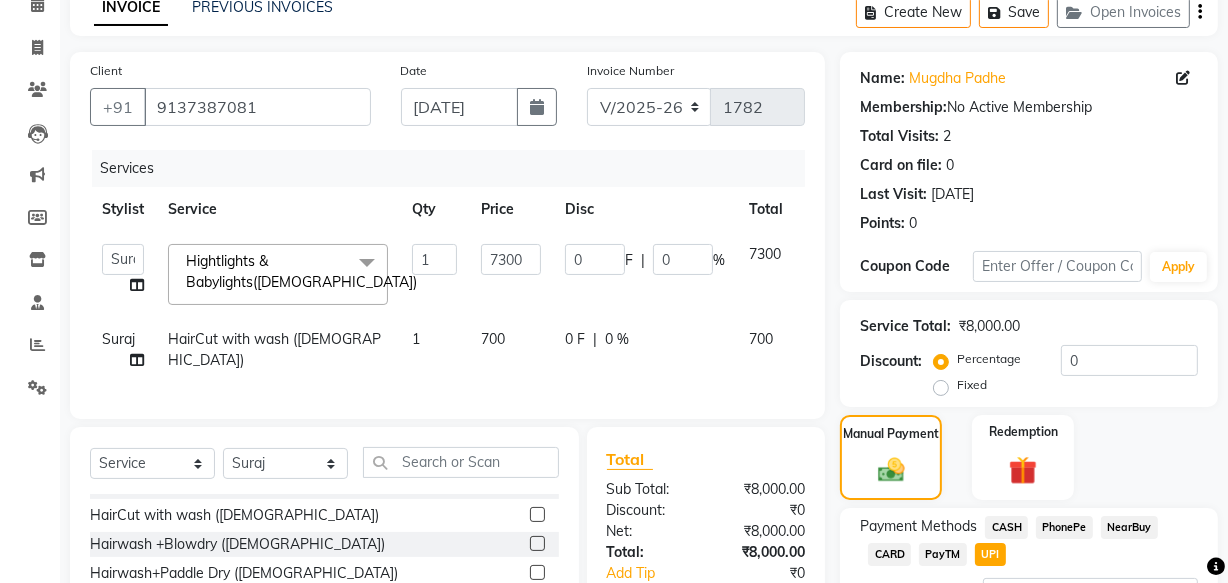 scroll, scrollTop: 280, scrollLeft: 0, axis: vertical 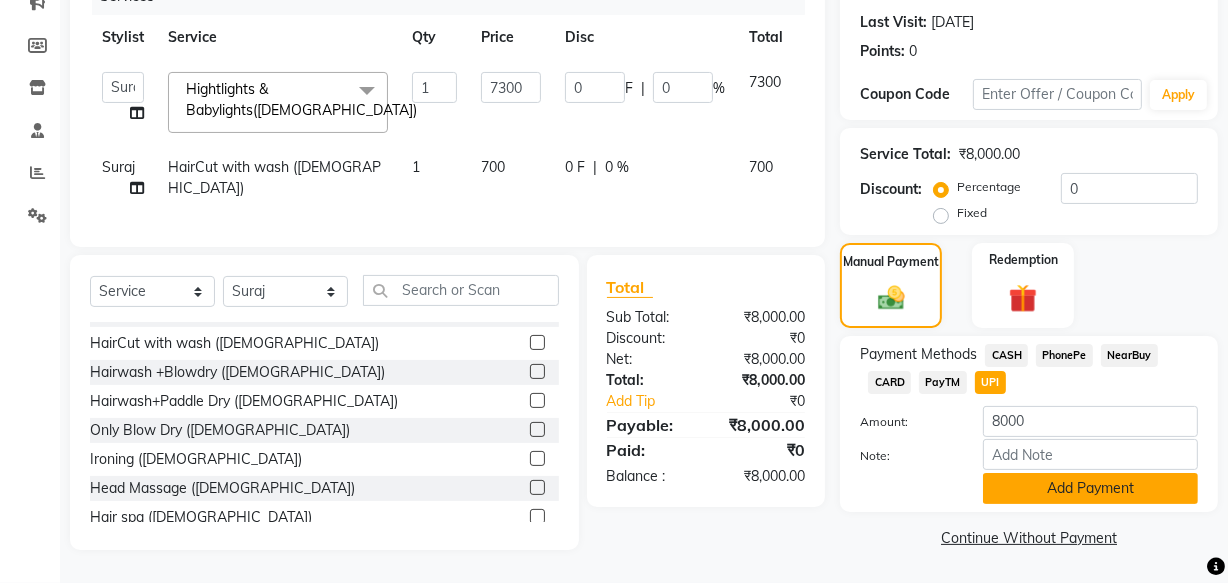 click on "Add Payment" 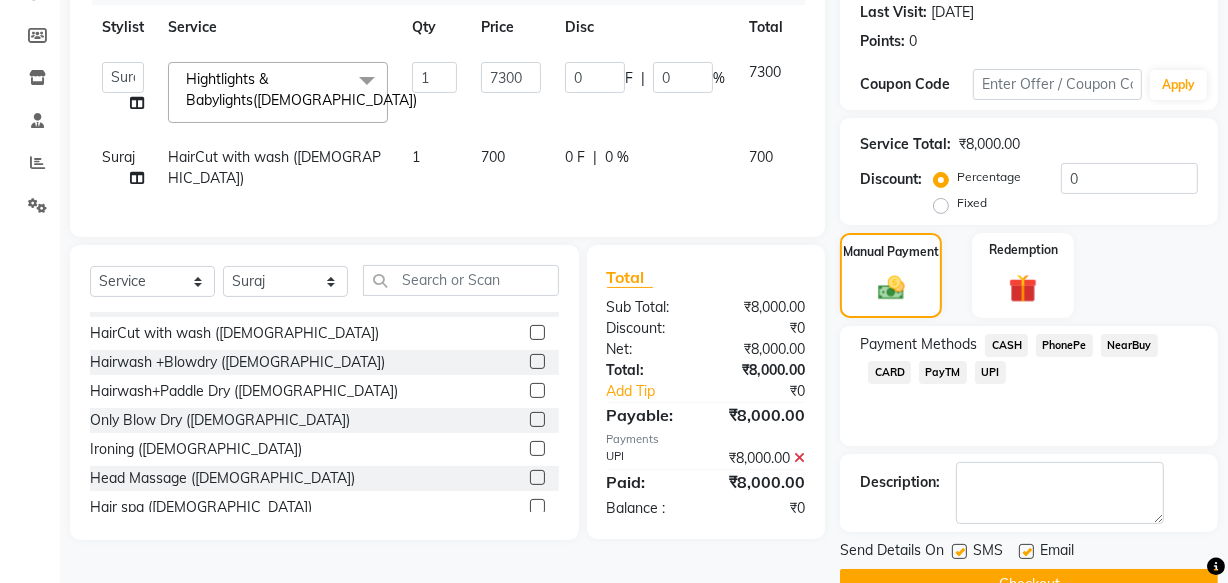 scroll, scrollTop: 326, scrollLeft: 0, axis: vertical 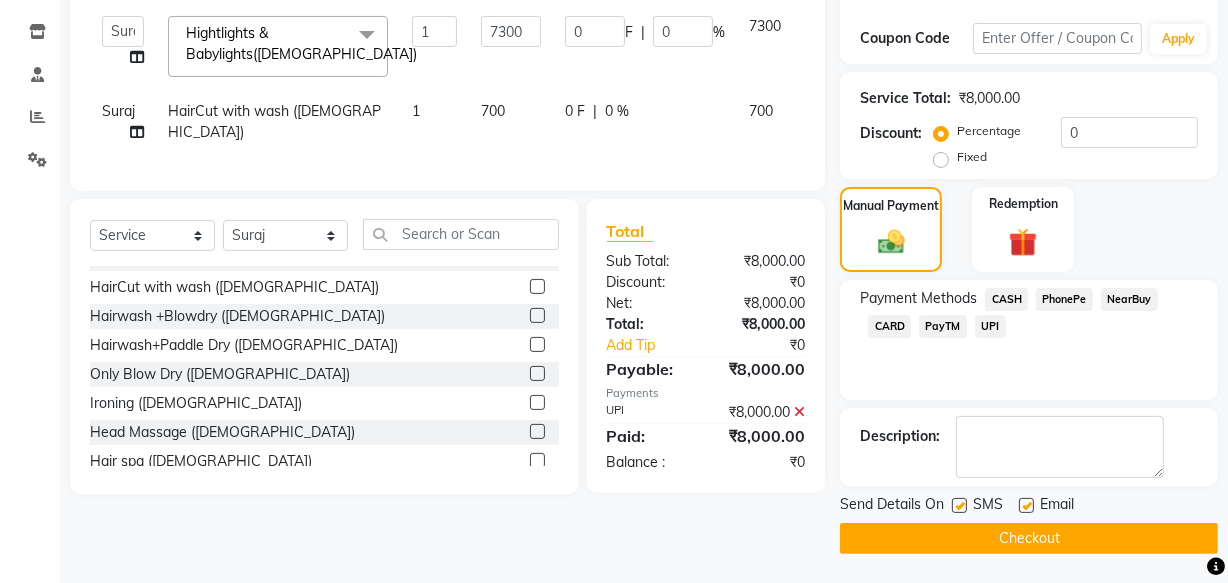 click on "Checkout" 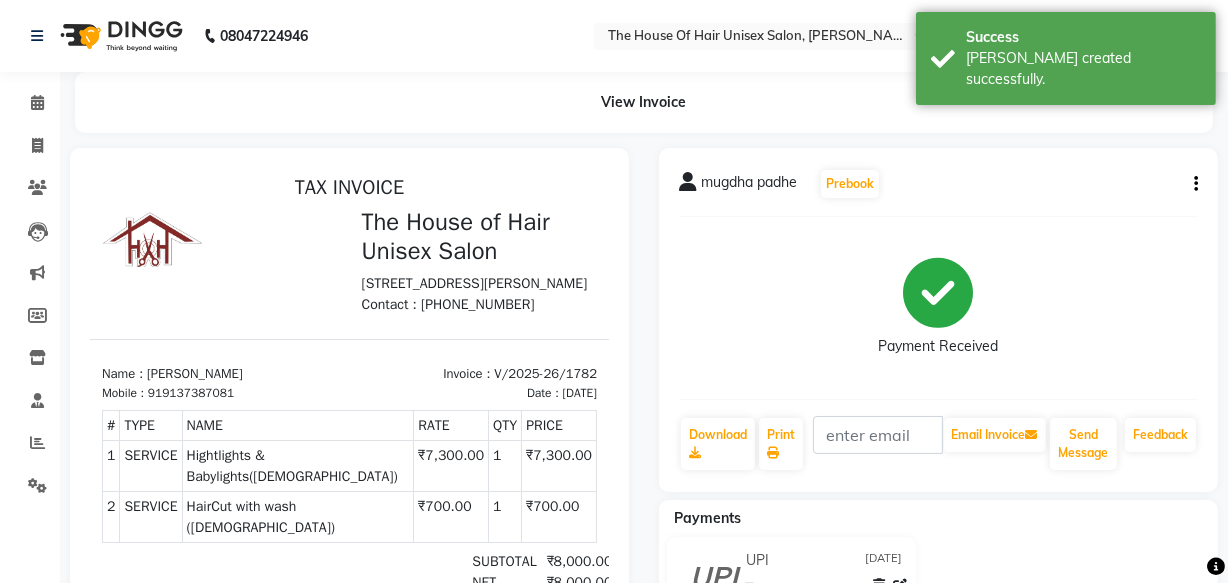 scroll, scrollTop: 0, scrollLeft: 0, axis: both 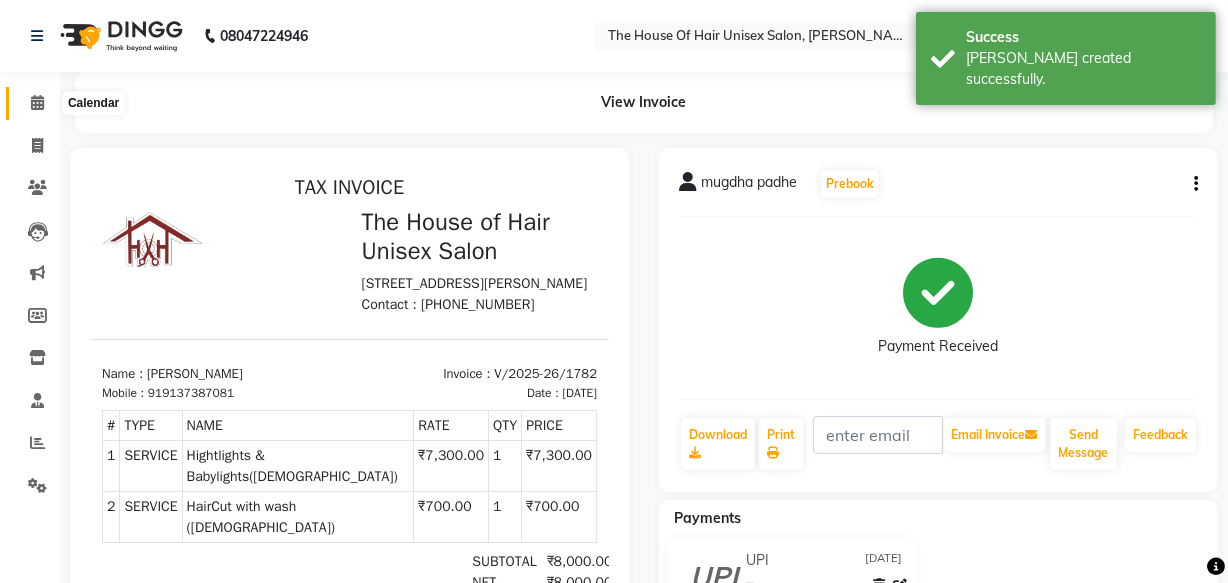 click 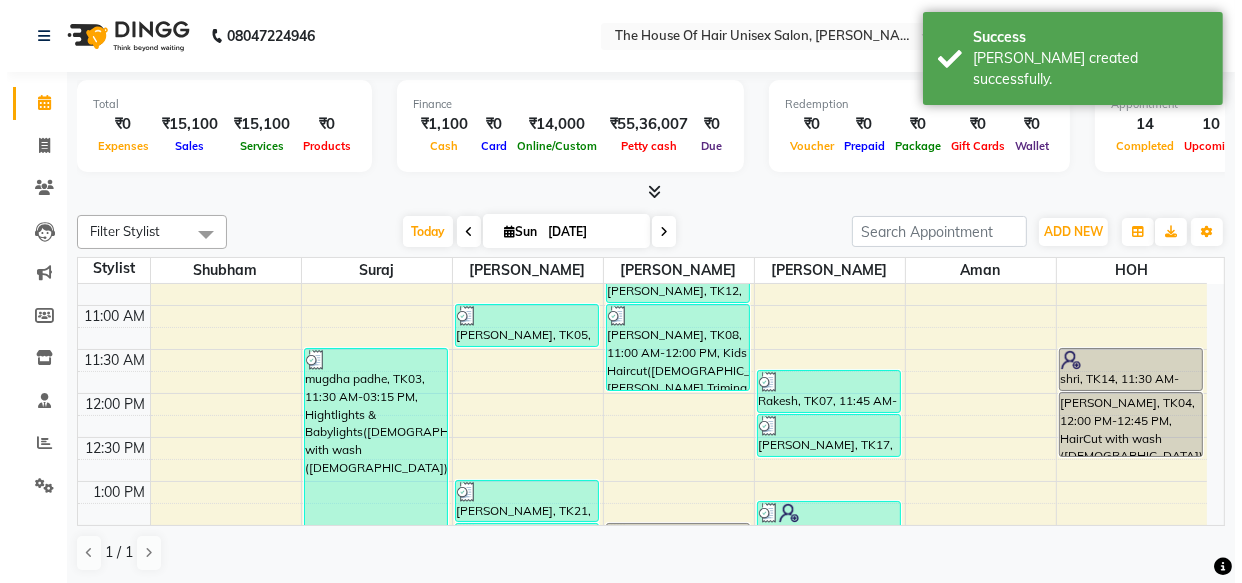 scroll, scrollTop: 378, scrollLeft: 0, axis: vertical 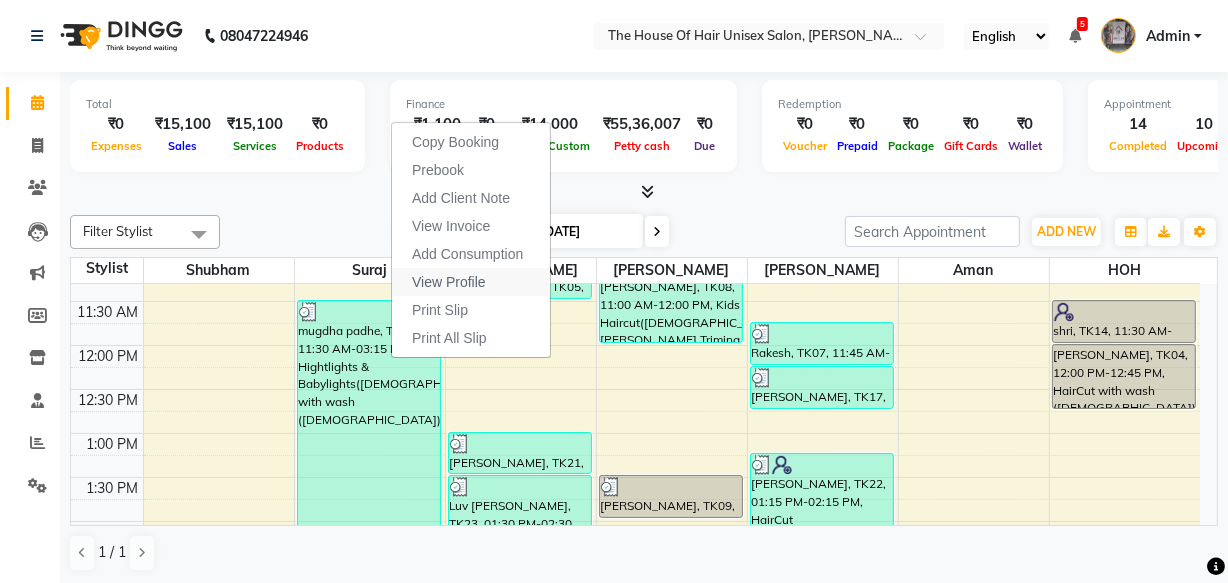 click on "View Profile" at bounding box center (449, 282) 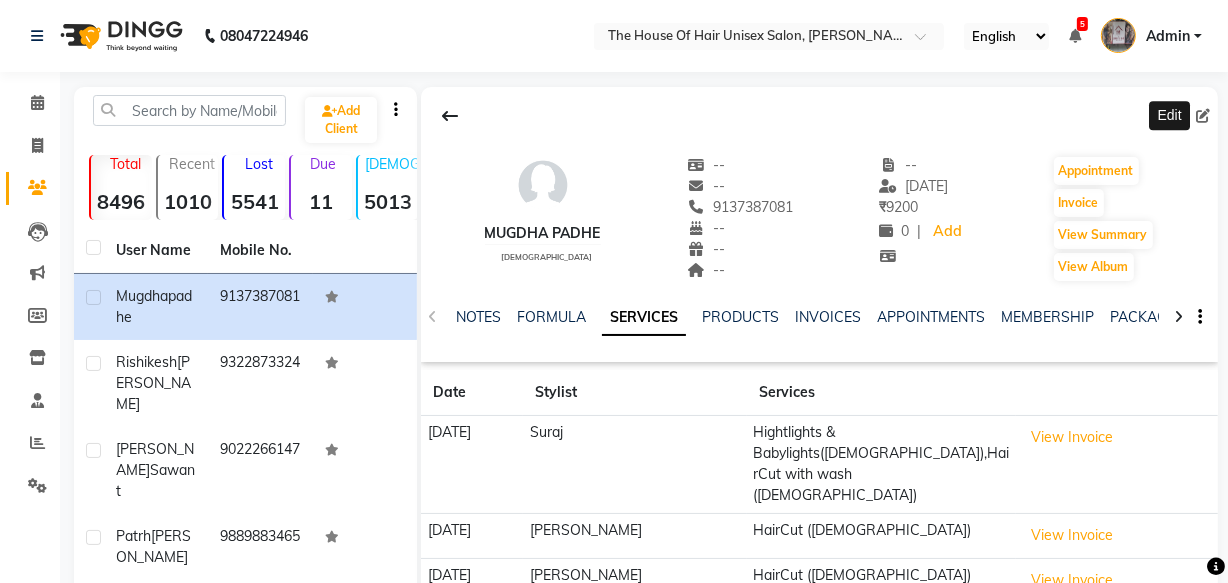 click 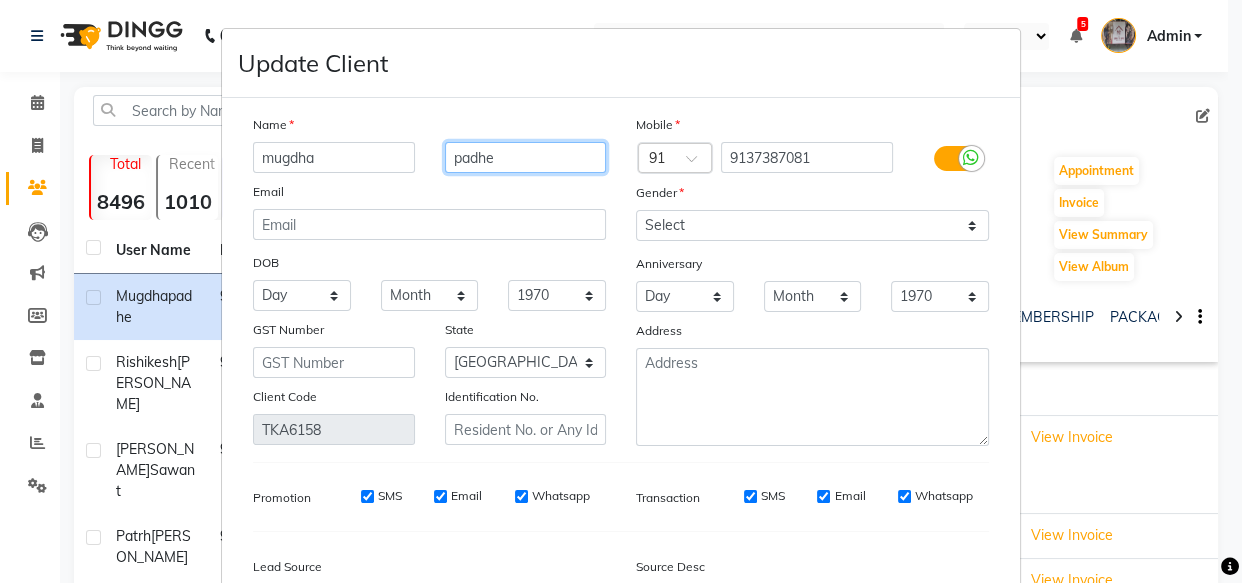 click on "padhe" at bounding box center (526, 157) 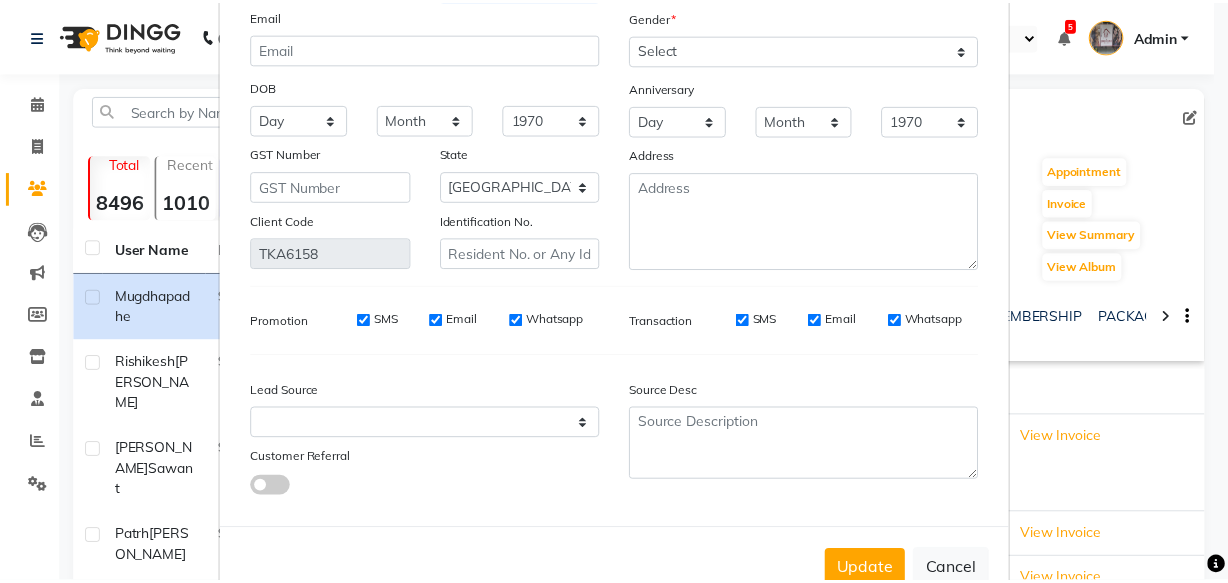 scroll, scrollTop: 184, scrollLeft: 0, axis: vertical 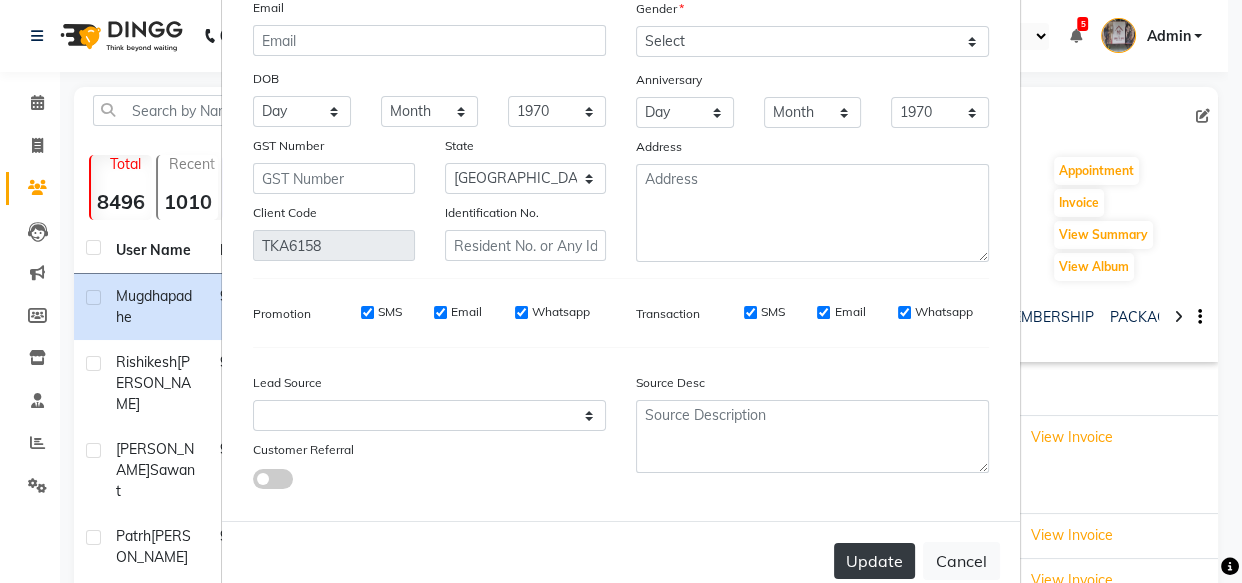 type on "padhye" 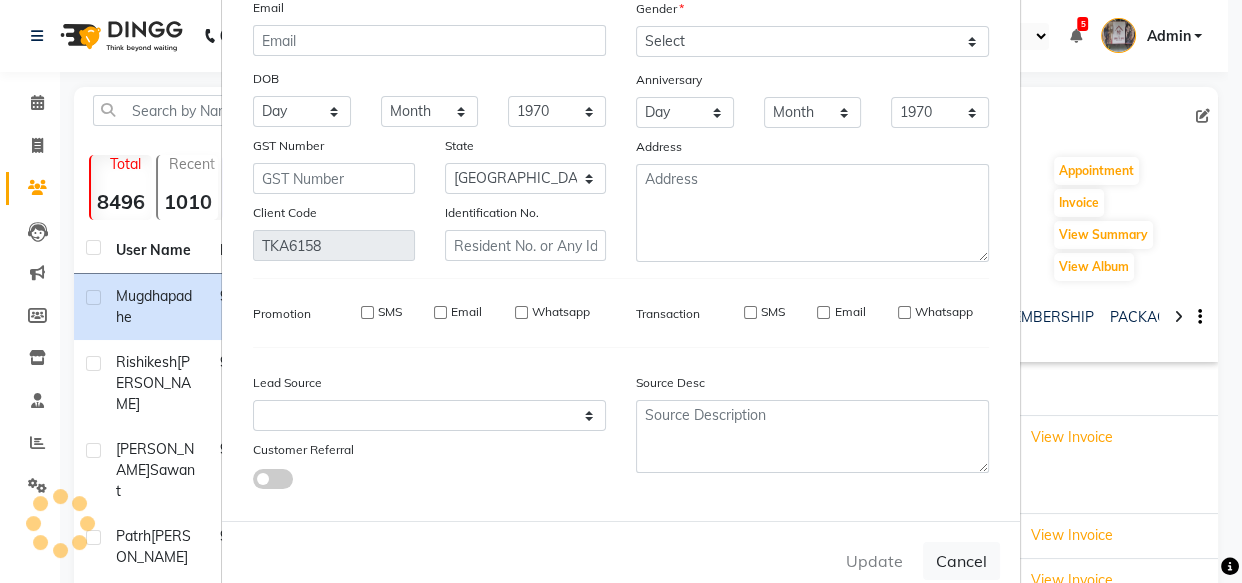 type 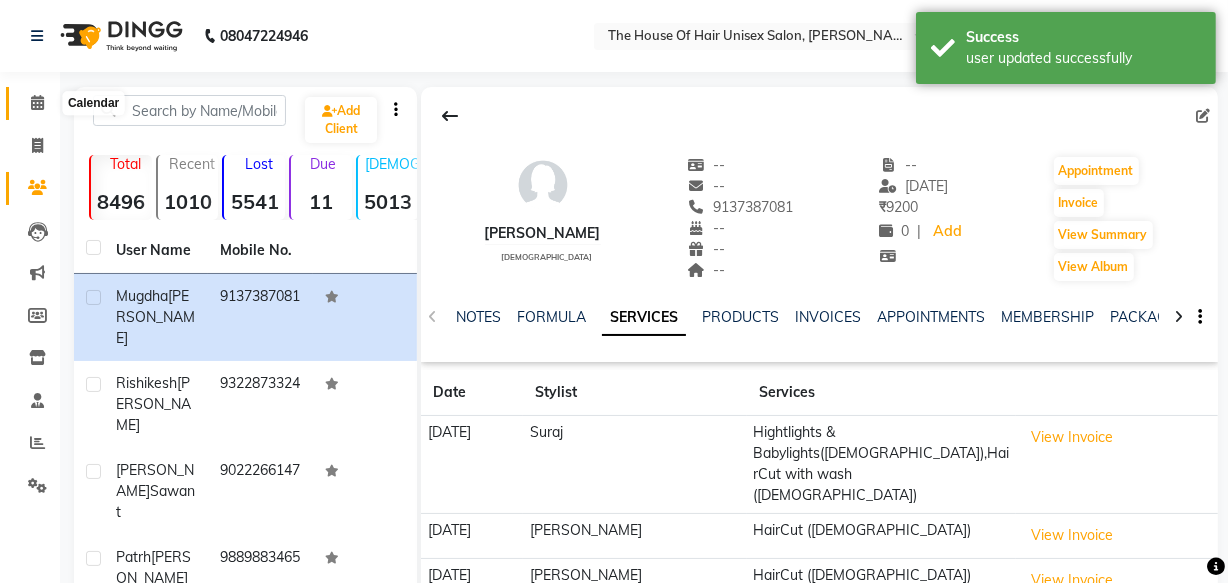 click 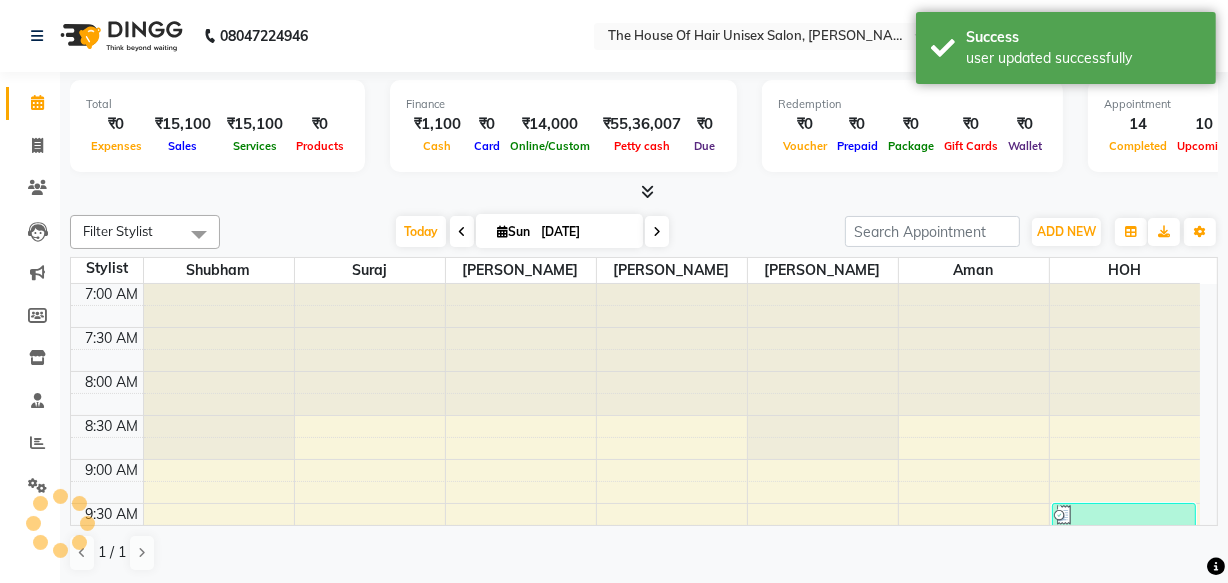 scroll, scrollTop: 0, scrollLeft: 0, axis: both 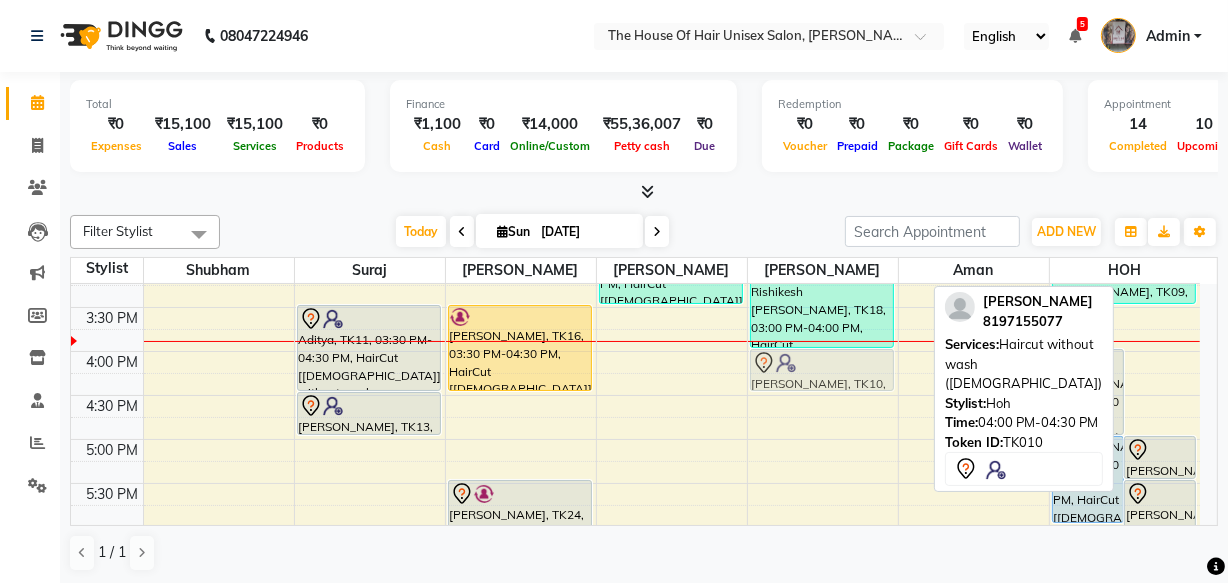 drag, startPoint x: 1145, startPoint y: 368, endPoint x: 872, endPoint y: 366, distance: 273.00732 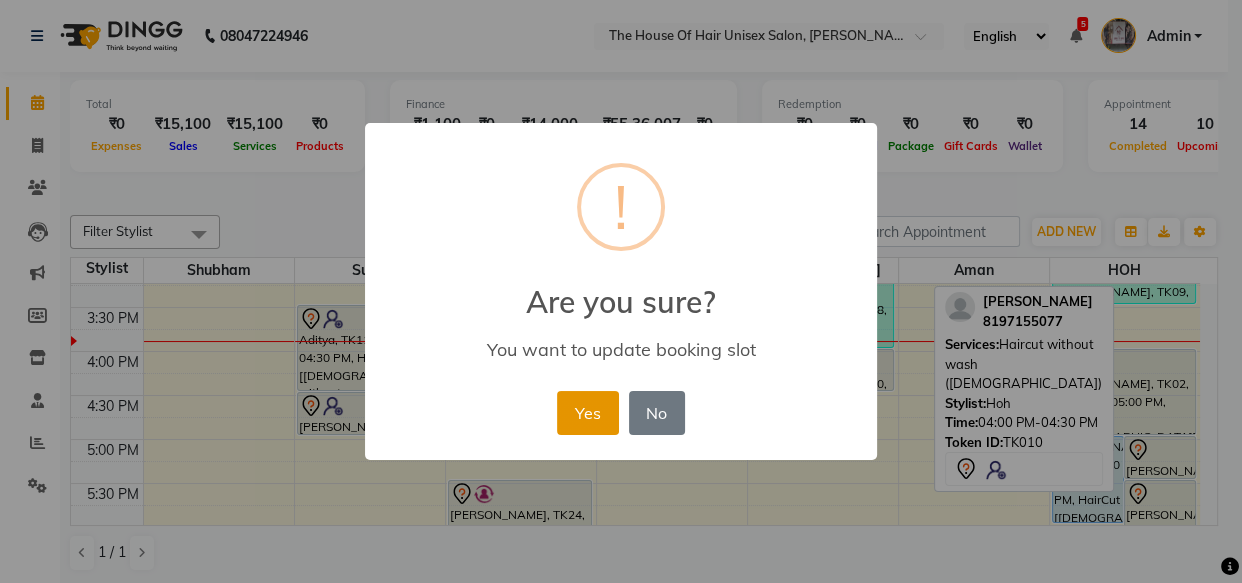 click on "Yes" at bounding box center (587, 413) 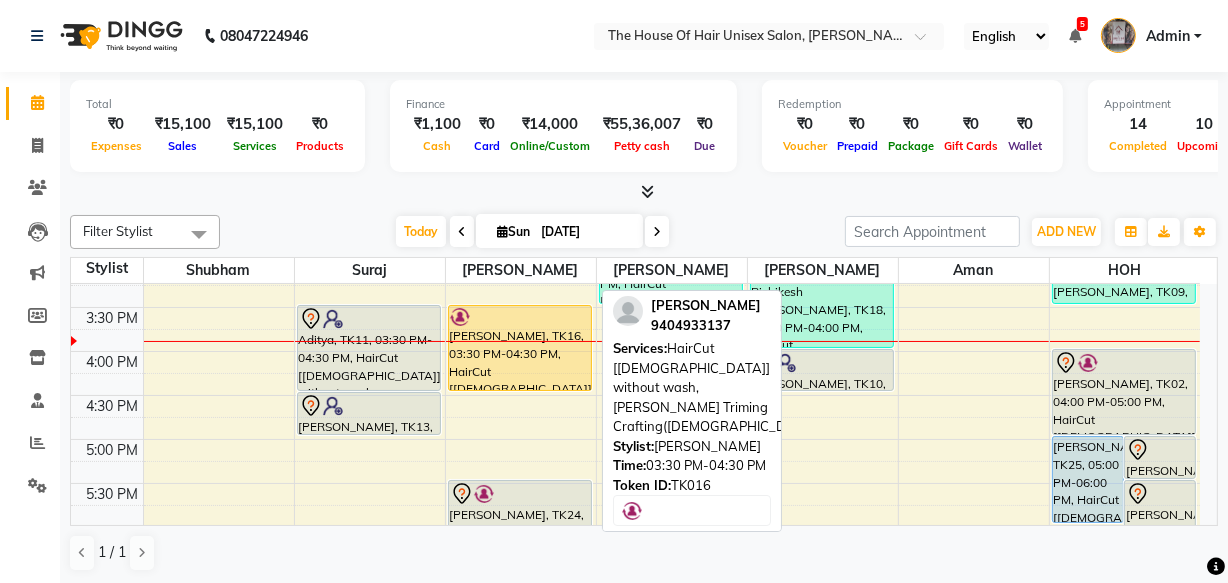 click on "Amit Salgaonkar, TK16, 03:30 PM-04:30 PM, HairCut [Male] without wash,Beard Triming Crafting(Male)" at bounding box center [520, 348] 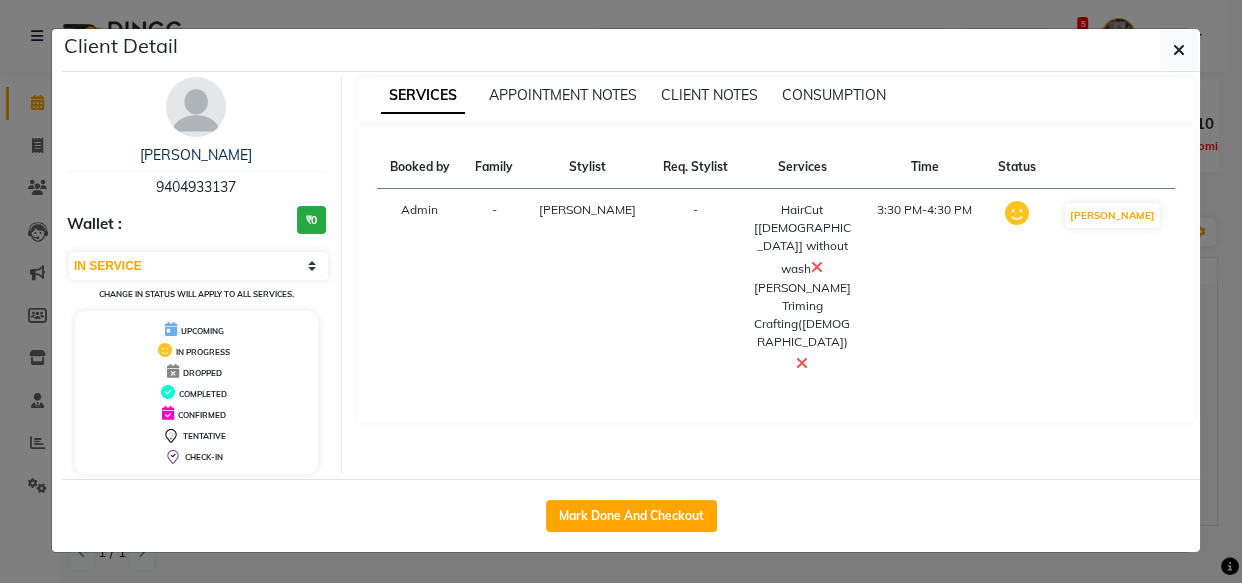 click at bounding box center [802, 363] 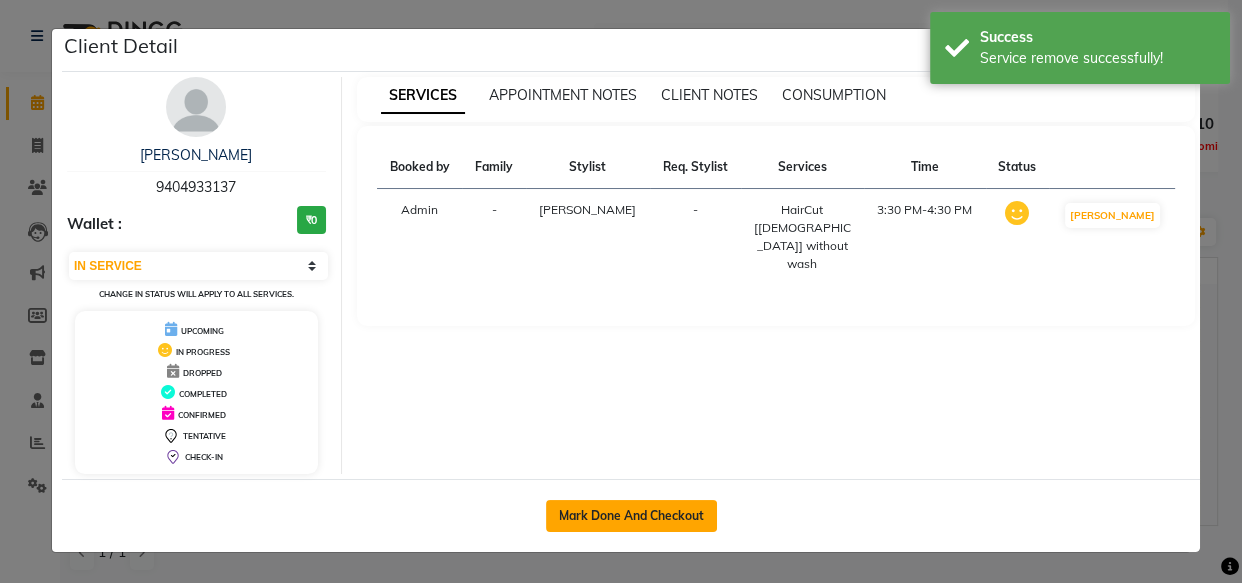 click on "Mark Done And Checkout" 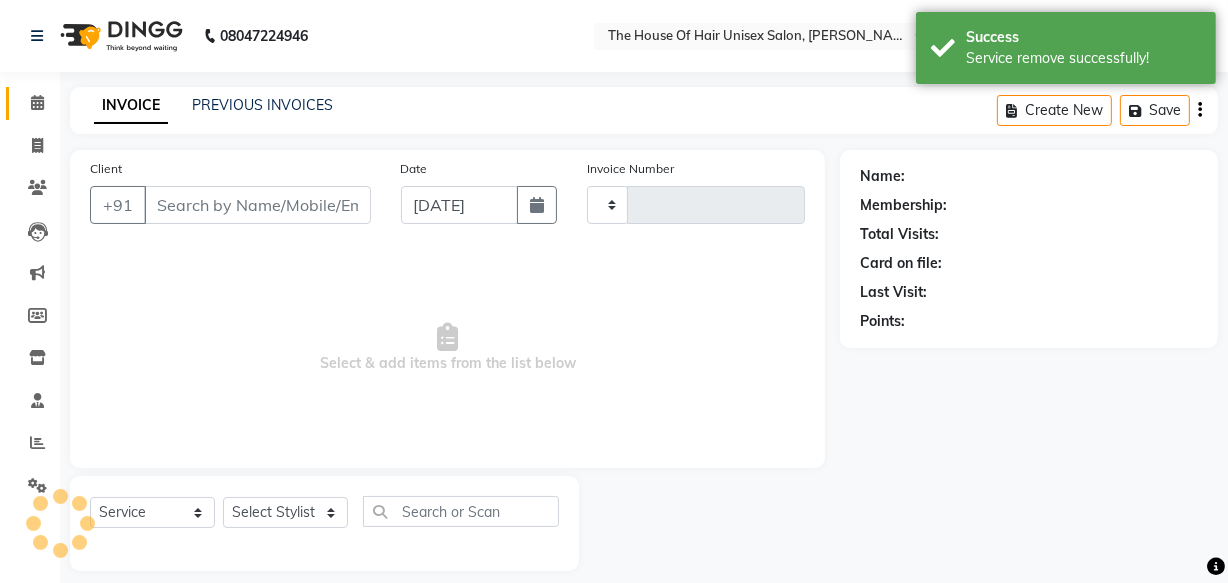type on "1783" 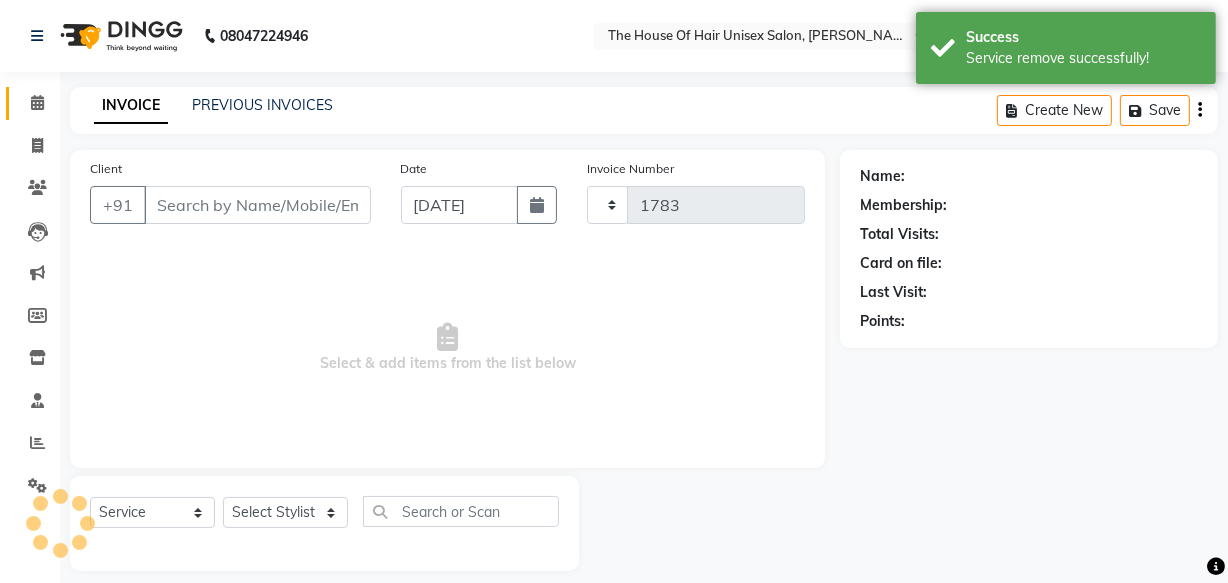 type on "9404933137" 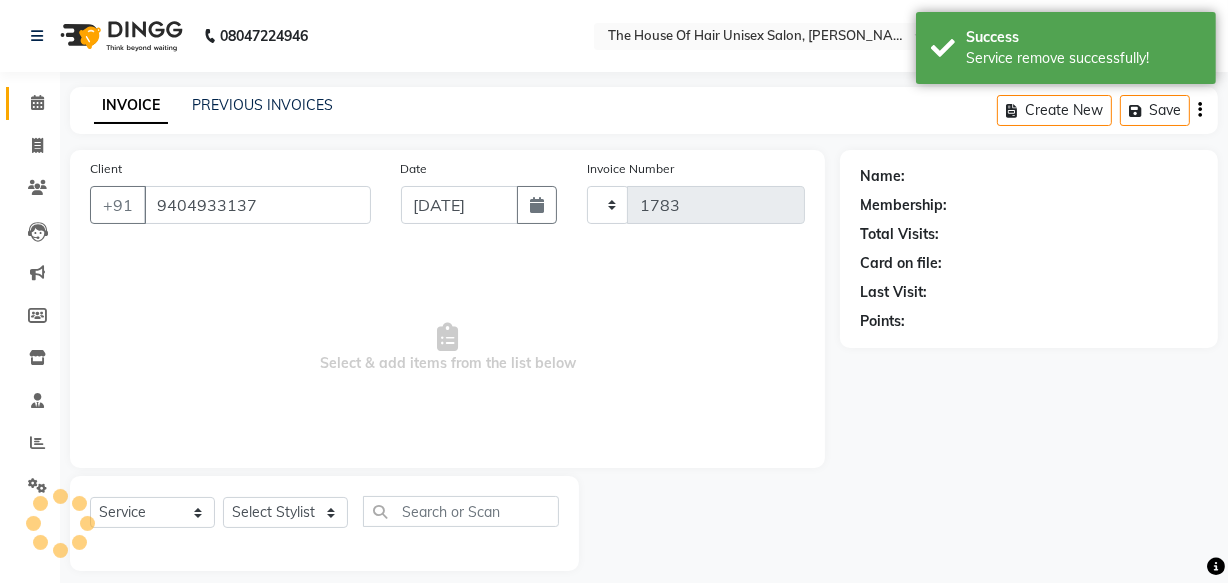 select on "598" 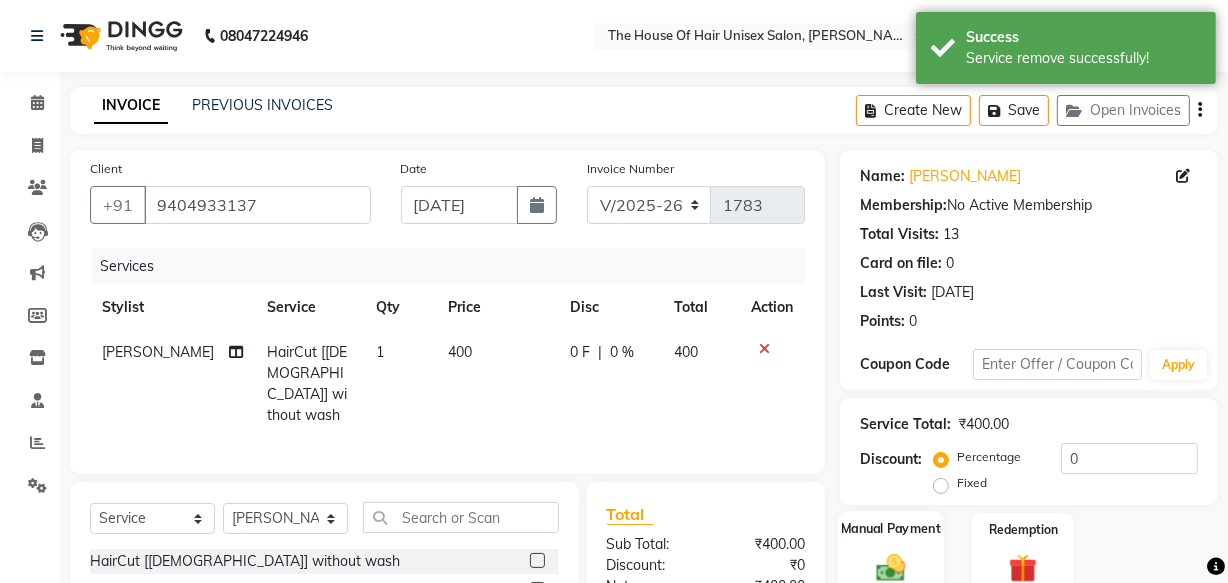 click on "Manual Payment" 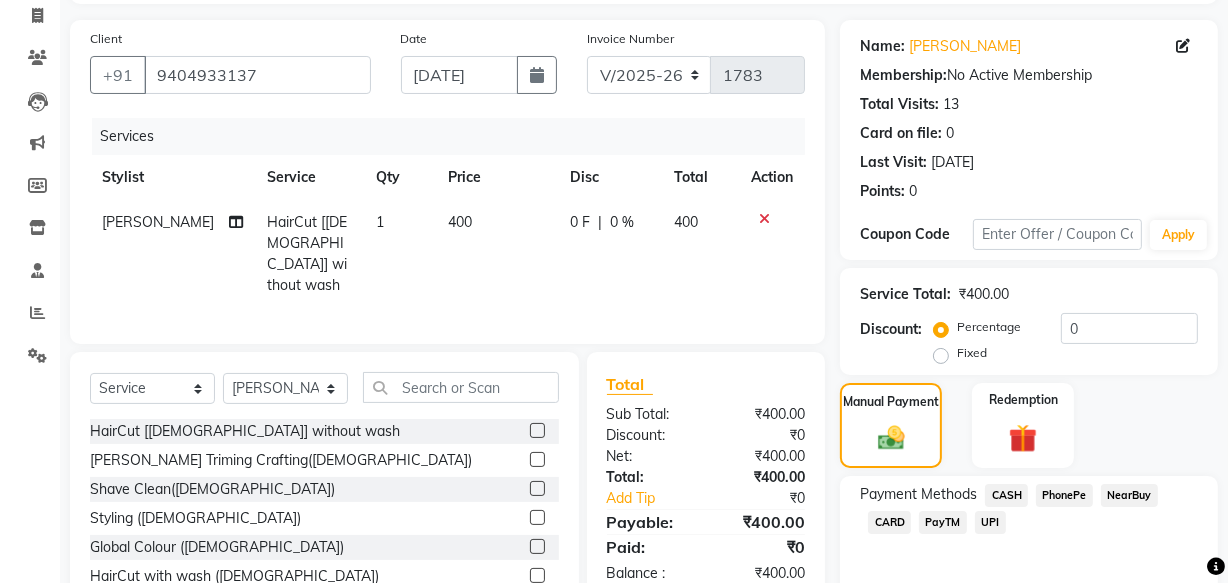 scroll, scrollTop: 205, scrollLeft: 0, axis: vertical 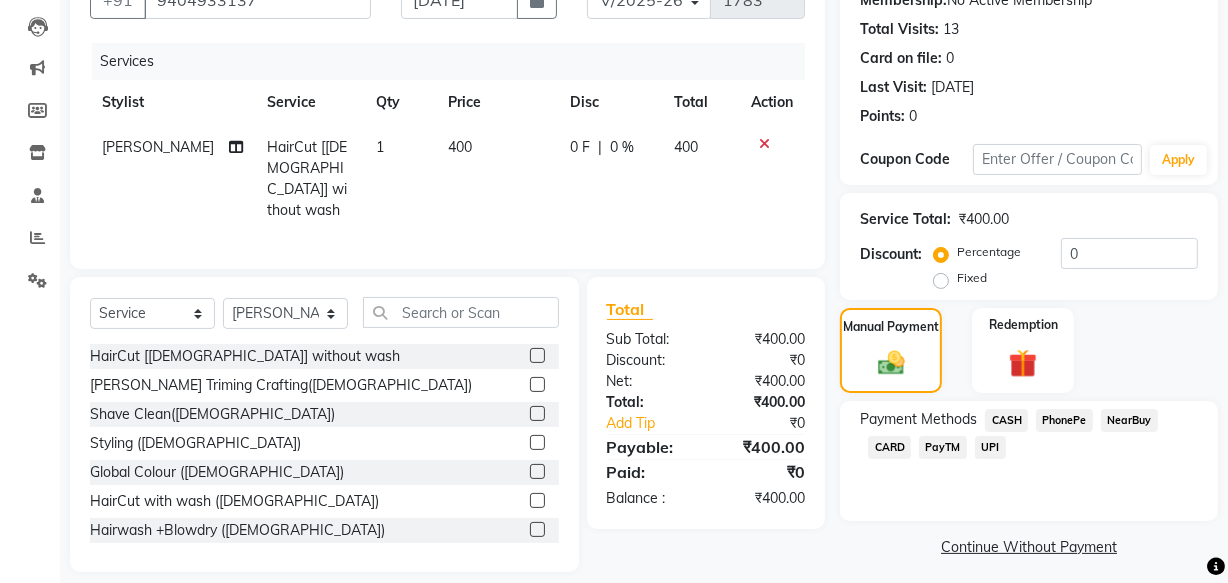 click on "UPI" 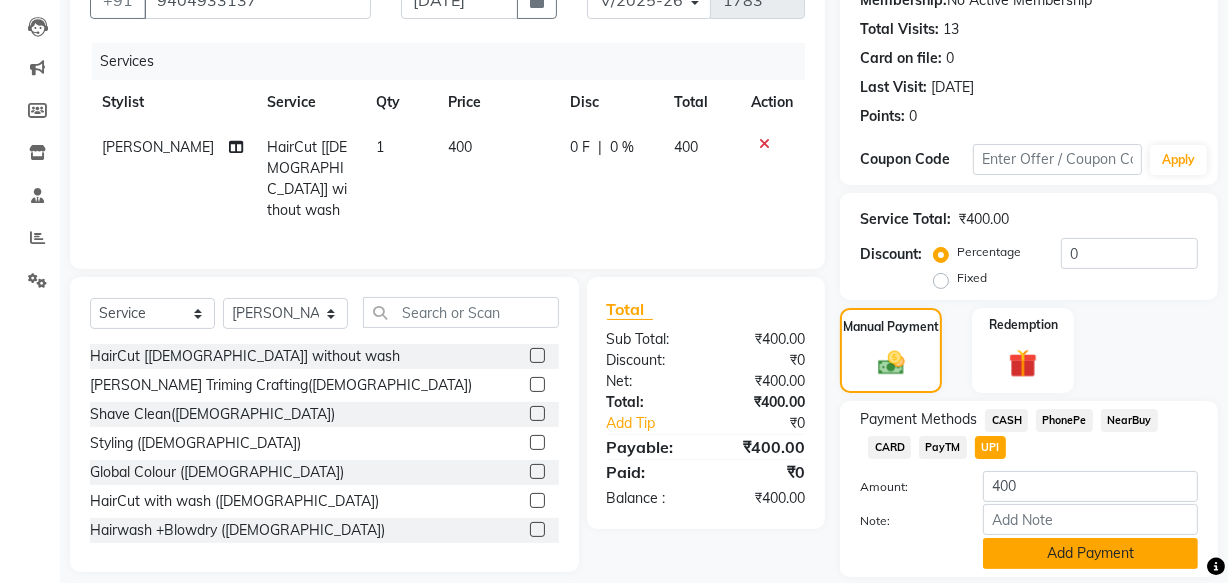 click on "Add Payment" 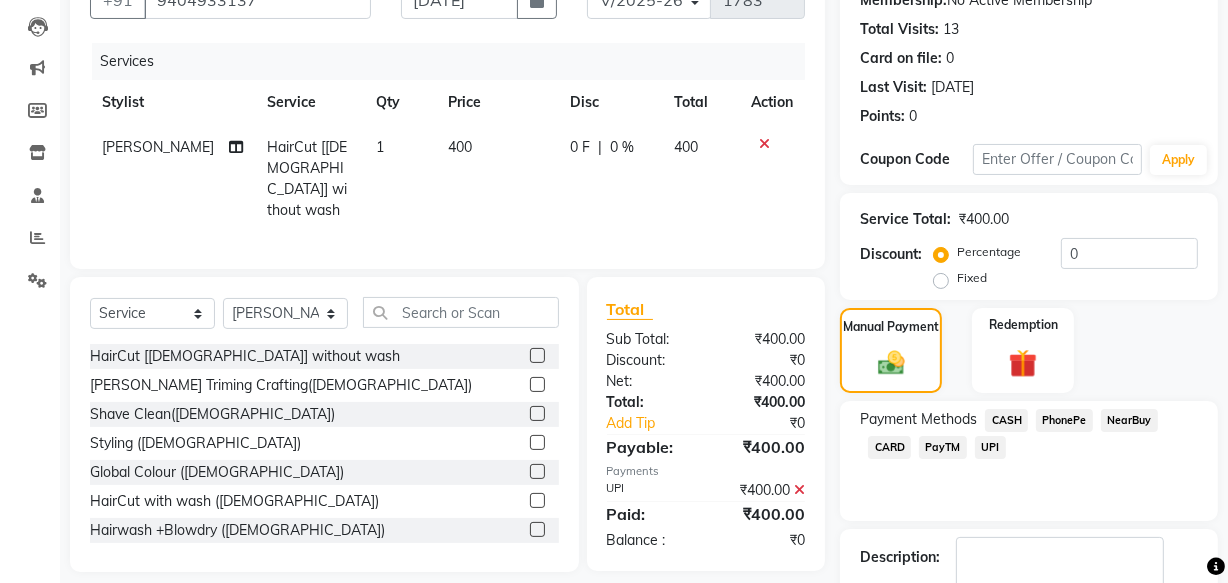scroll, scrollTop: 326, scrollLeft: 0, axis: vertical 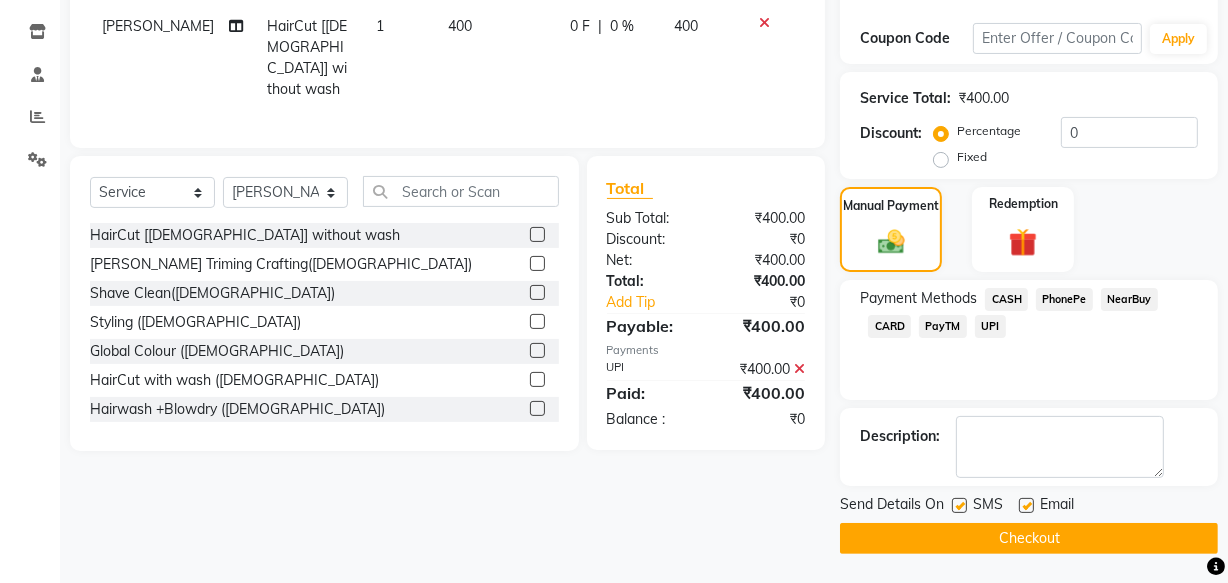 click on "Checkout" 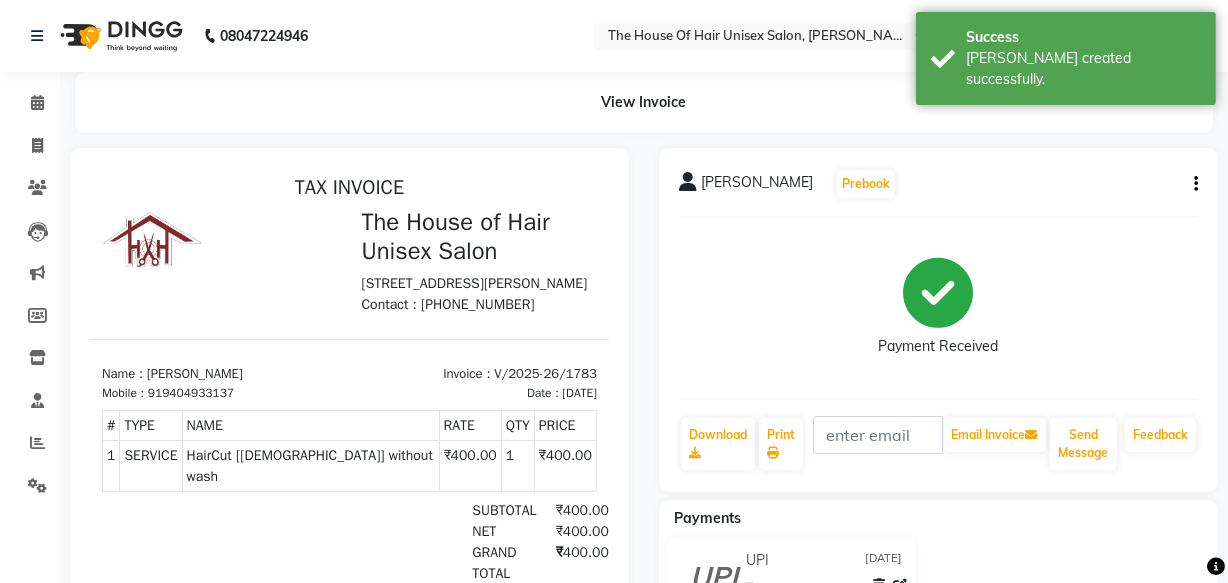 scroll, scrollTop: 0, scrollLeft: 0, axis: both 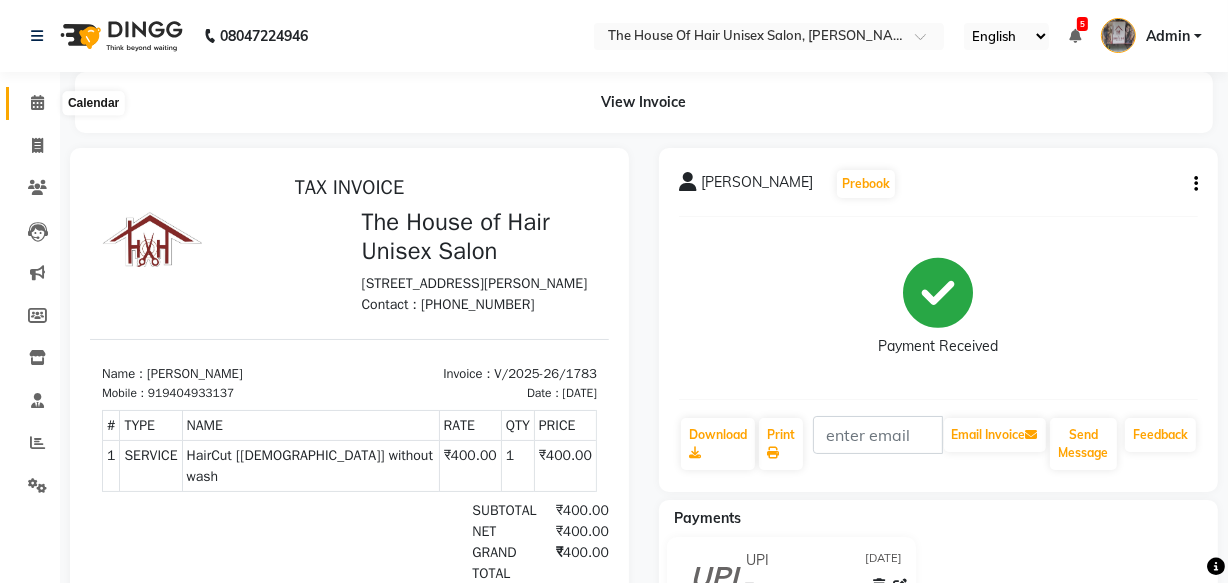 click 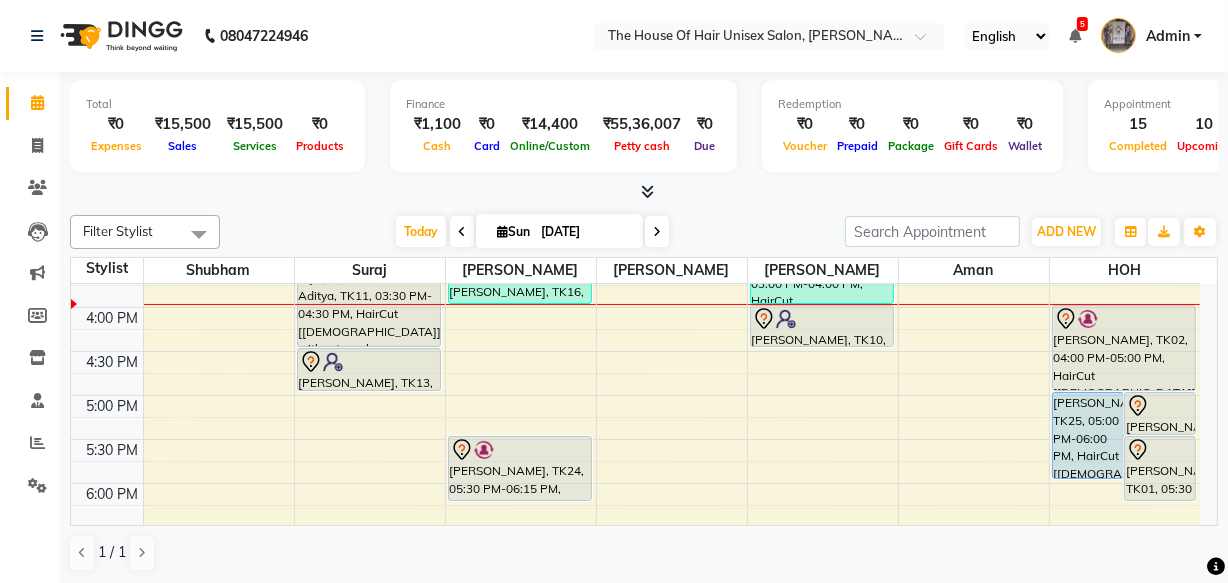 scroll, scrollTop: 784, scrollLeft: 0, axis: vertical 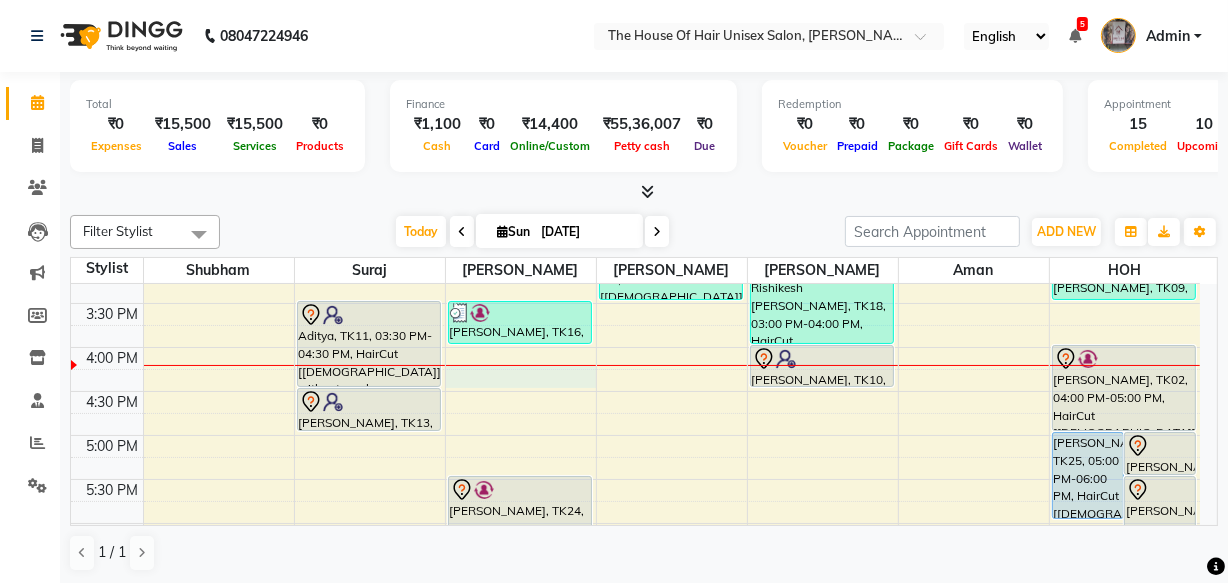 click on "7:00 AM 7:30 AM 8:00 AM 8:30 AM 9:00 AM 9:30 AM 10:00 AM 10:30 AM 11:00 AM 11:30 AM 12:00 PM 12:30 PM 1:00 PM 1:30 PM 2:00 PM 2:30 PM 3:00 PM 3:30 PM 4:00 PM 4:30 PM 5:00 PM 5:30 PM 6:00 PM 6:30 PM 7:00 PM 7:30 PM 8:00 PM 8:30 PM 9:00 PM 9:30 PM     mugdha padhye, TK03, 11:30 AM-03:15 PM, Hightlights & Babylights(Female),HairCut with wash (Female)             Aditya, TK11, 03:30 PM-04:30 PM, HairCut [Male] without wash             Shivani, TK13, 04:30 PM-05:00 PM, Haircut without wash (female)     Prathmesh Sonpatki, TK05, 11:00 AM-11:30 AM, Haircut without wash (female)     manas padsalgikar, TK21, 01:00 PM-01:30 PM, HairCut [Male] without wash     Luv Nambiar, TK23, 01:30 PM-02:30 PM, HairCut [Male] without wash,Beard Triming Crafting(Male)     Amit Salgaonkar, TK16, 03:30 PM-04:00 PM, HairCut [Male] without wash             Ketan Akhadmal, TK24, 05:30 PM-06:15 PM, Hairwash +Blowdry (Female)     hrishikesh kulkarni, TK12, 10:30 AM-11:00 AM, HairCut [Male] without wash" at bounding box center [635, 215] 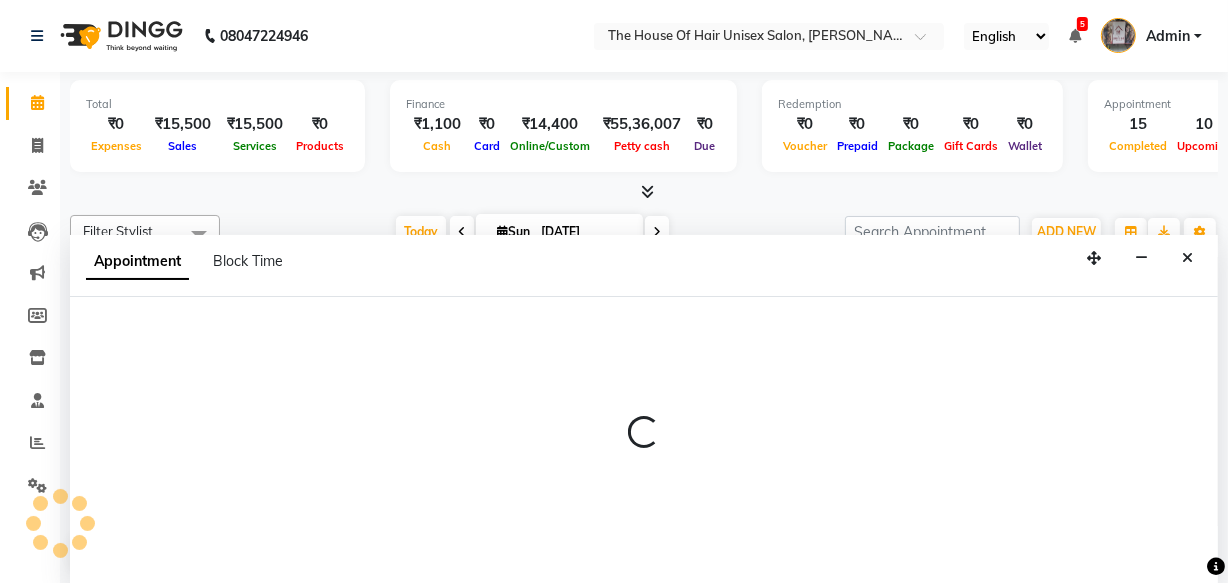 select on "13497" 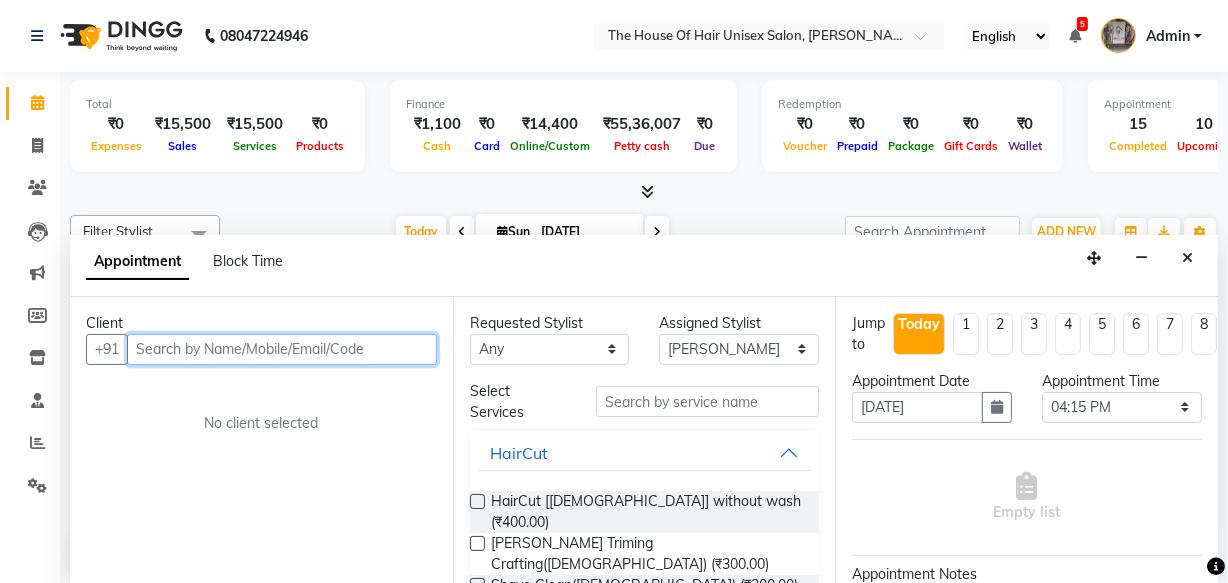 click at bounding box center (282, 349) 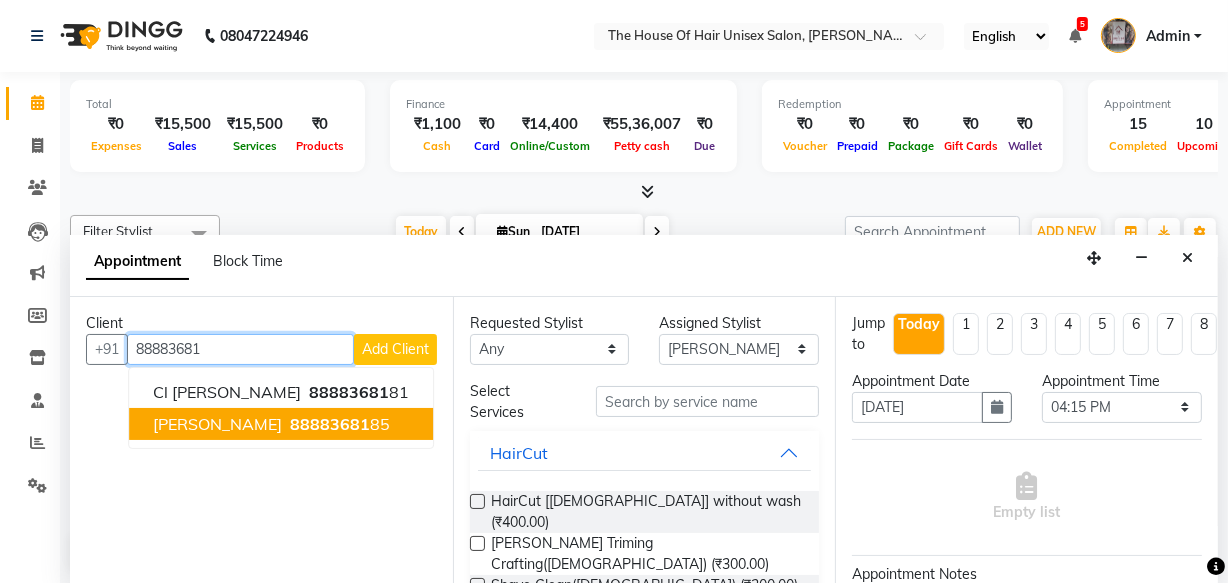click on "88883681" at bounding box center (330, 424) 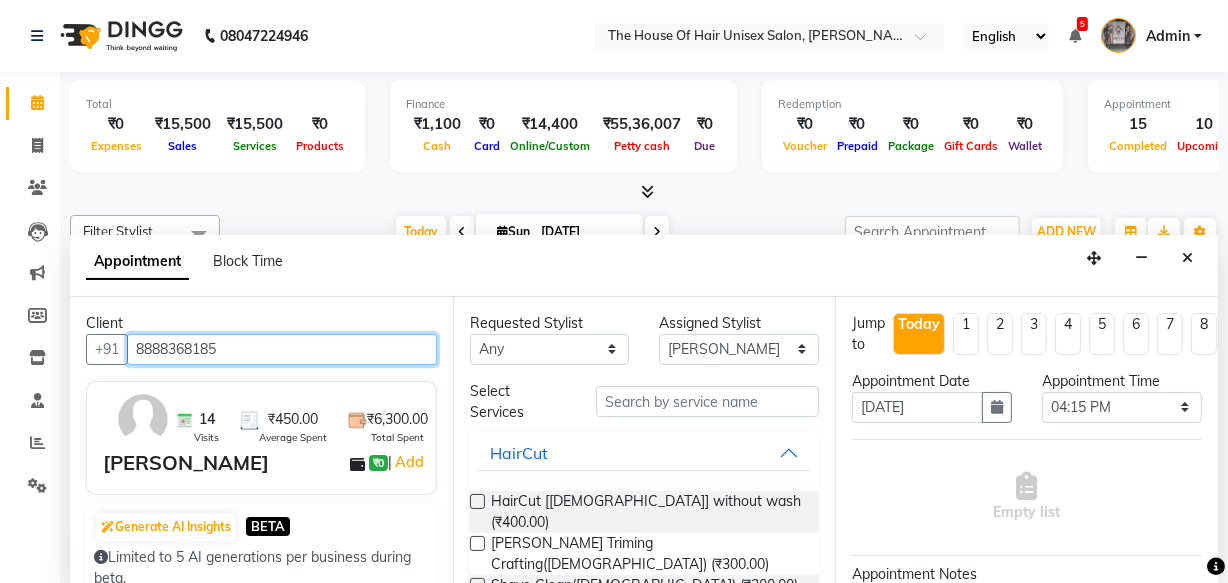 type on "8888368185" 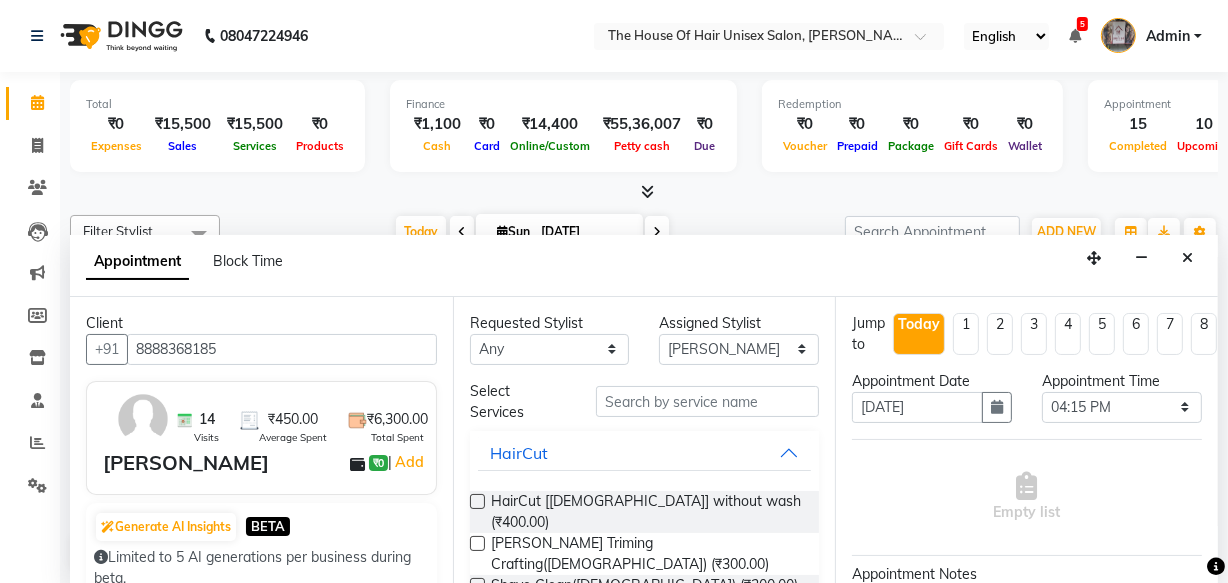 click at bounding box center (477, 543) 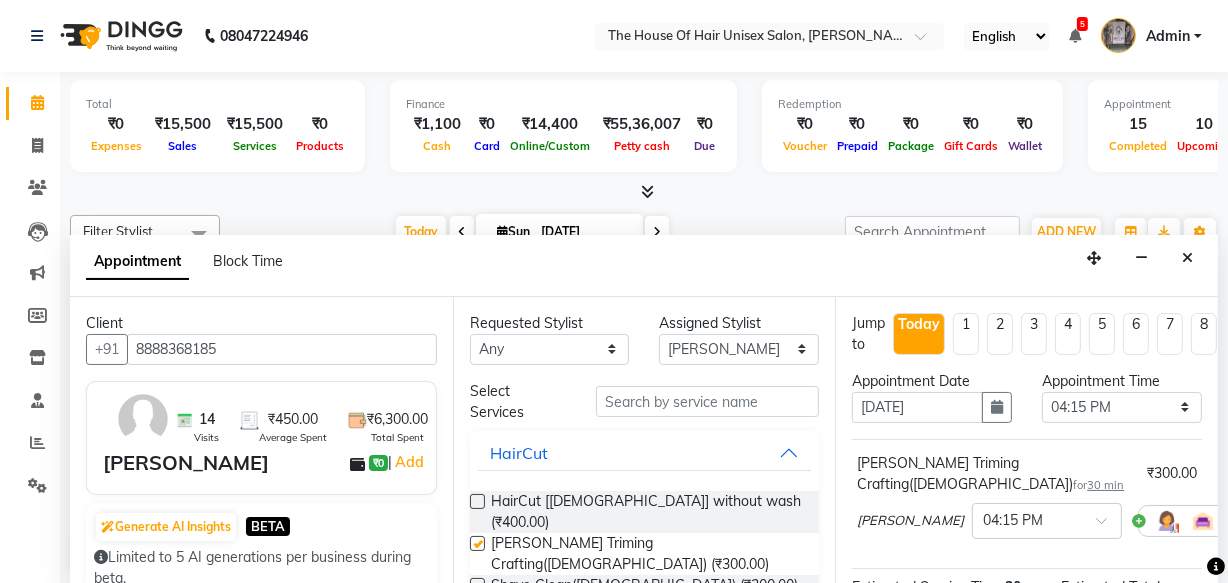 checkbox on "false" 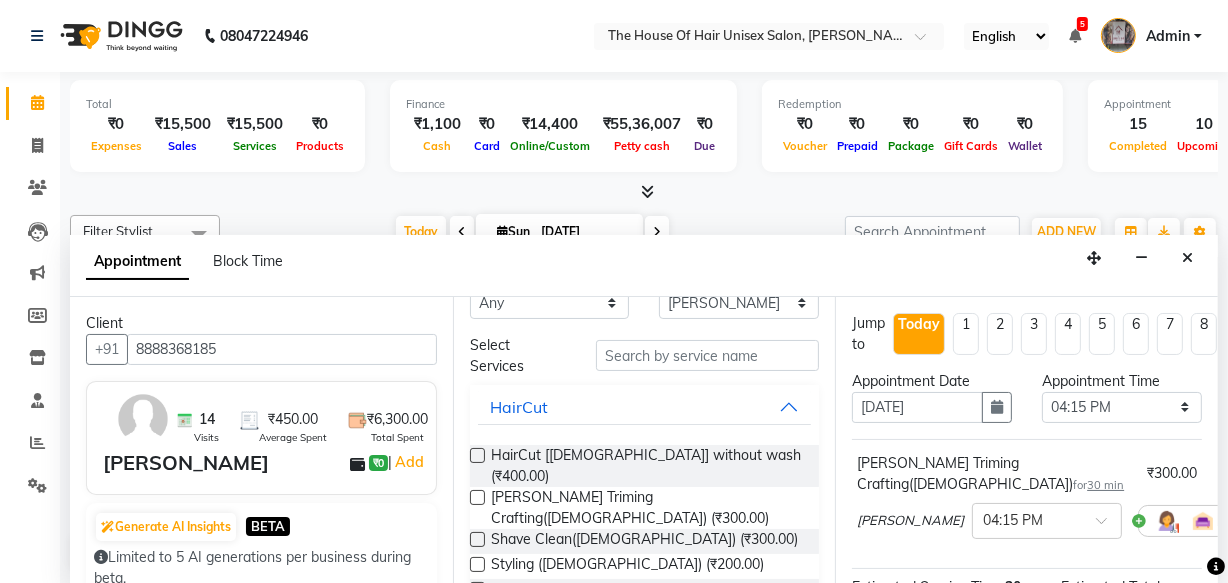 scroll, scrollTop: 130, scrollLeft: 0, axis: vertical 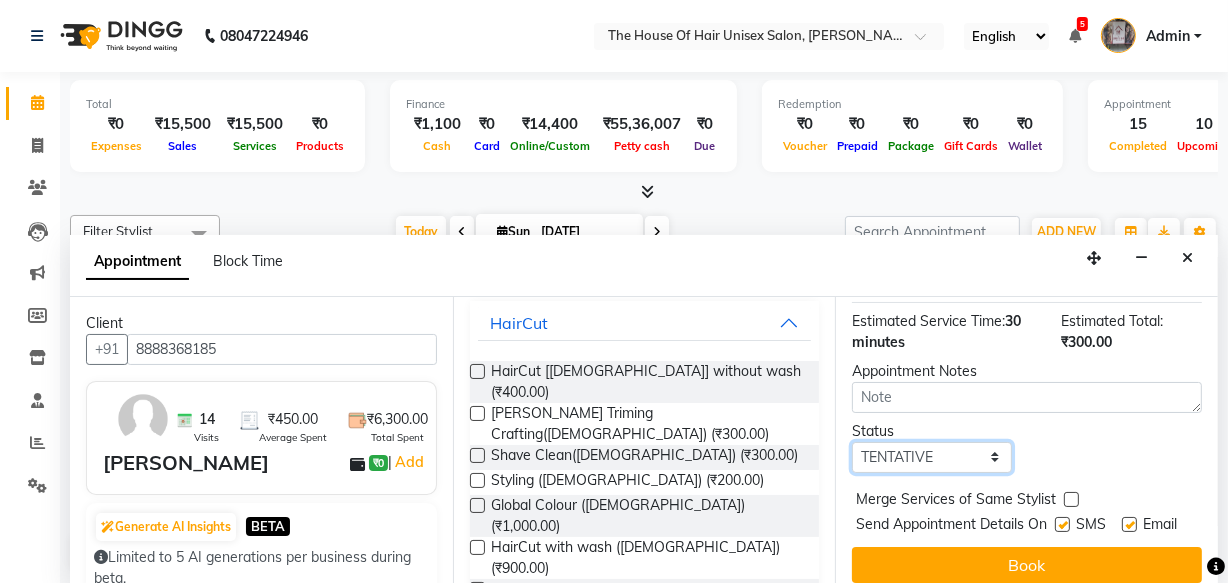 click on "Select TENTATIVE CONFIRM CHECK-IN UPCOMING" at bounding box center [932, 457] 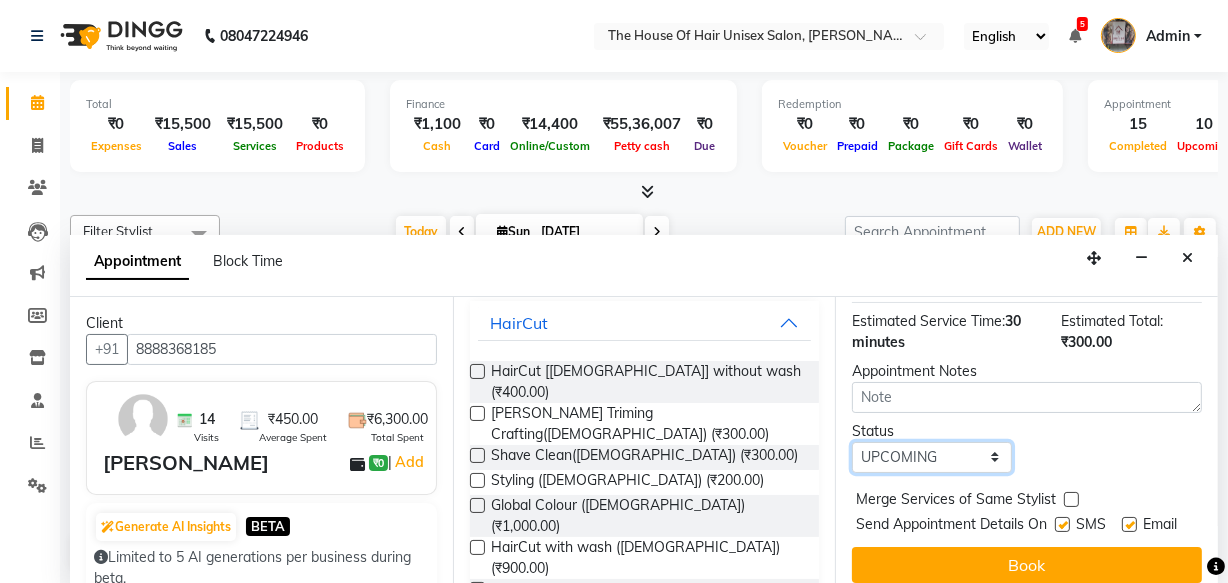 click on "Select TENTATIVE CONFIRM CHECK-IN UPCOMING" at bounding box center [932, 457] 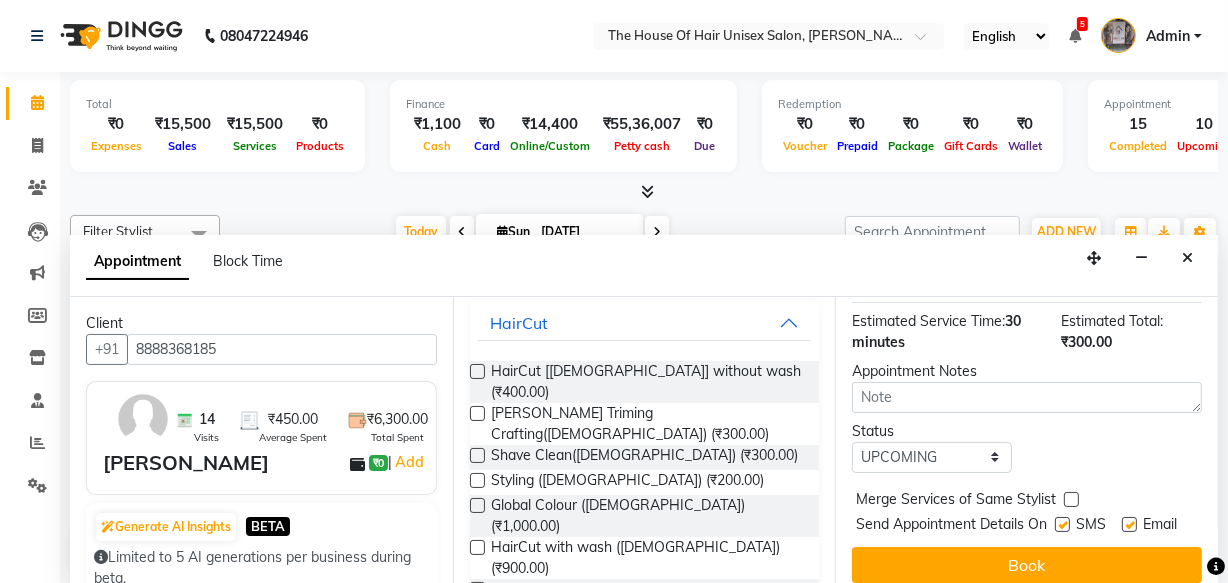 click at bounding box center [1071, 499] 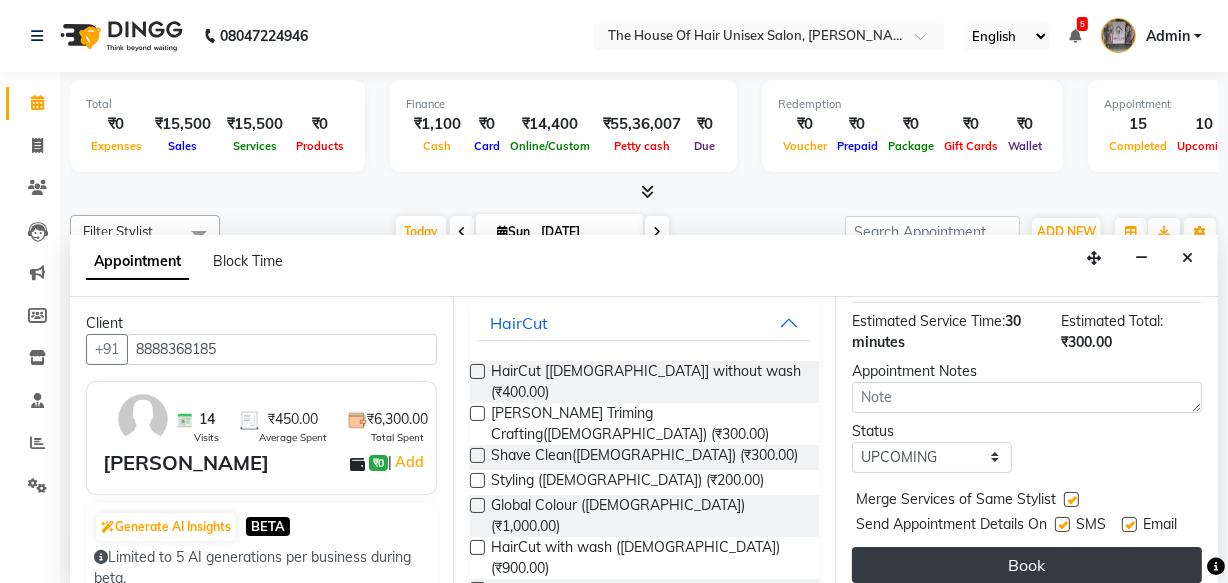 click on "Book" at bounding box center [1027, 565] 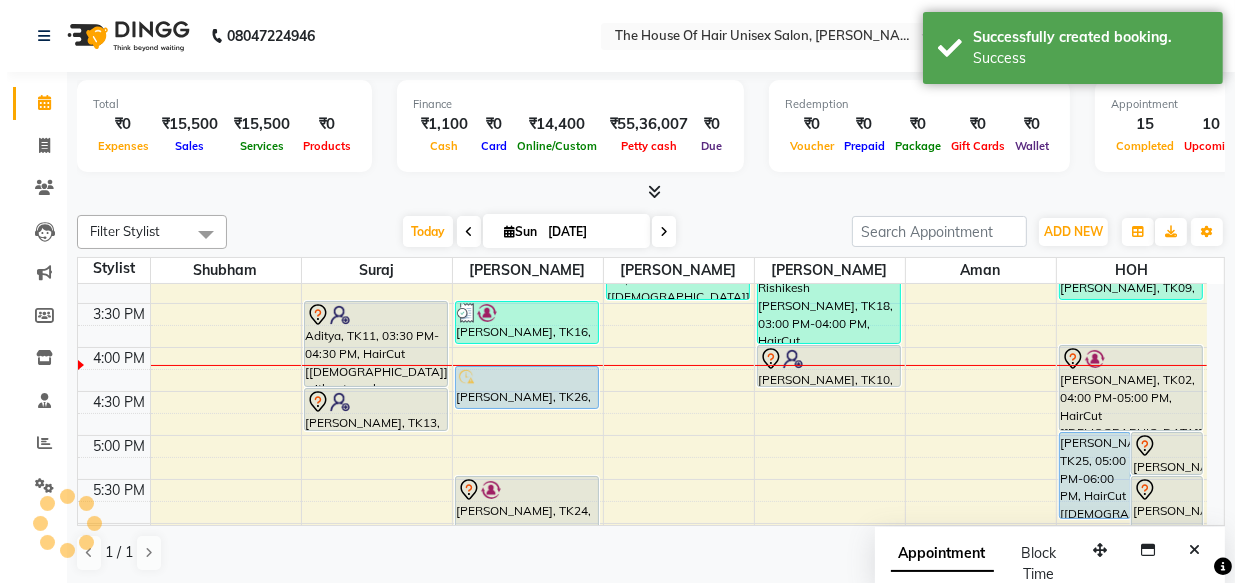 scroll, scrollTop: 0, scrollLeft: 0, axis: both 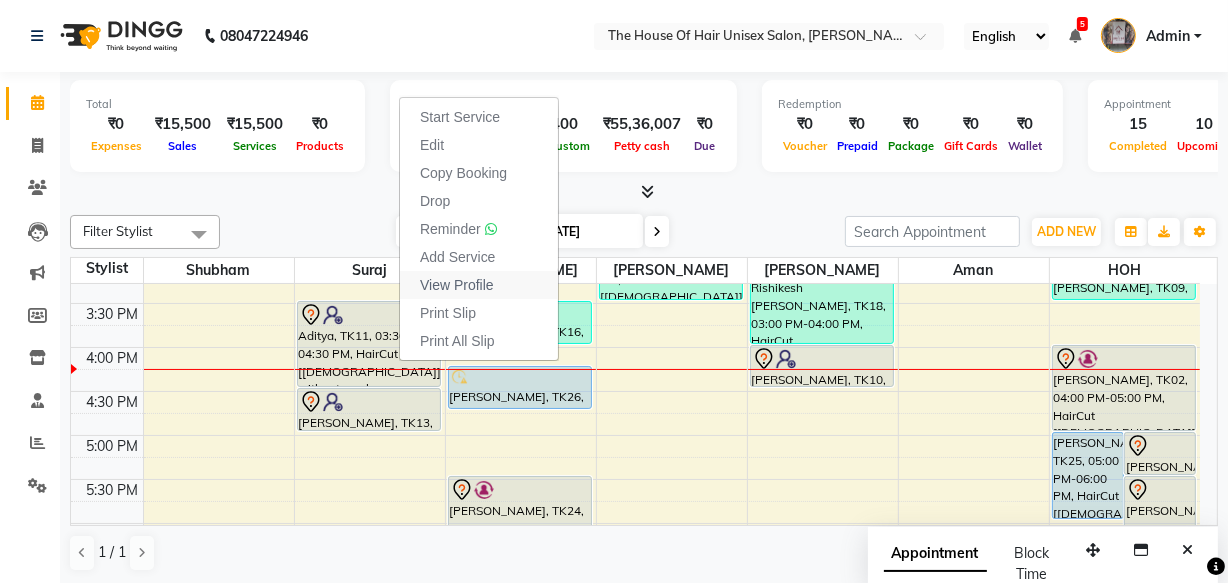 click on "View Profile" at bounding box center [457, 285] 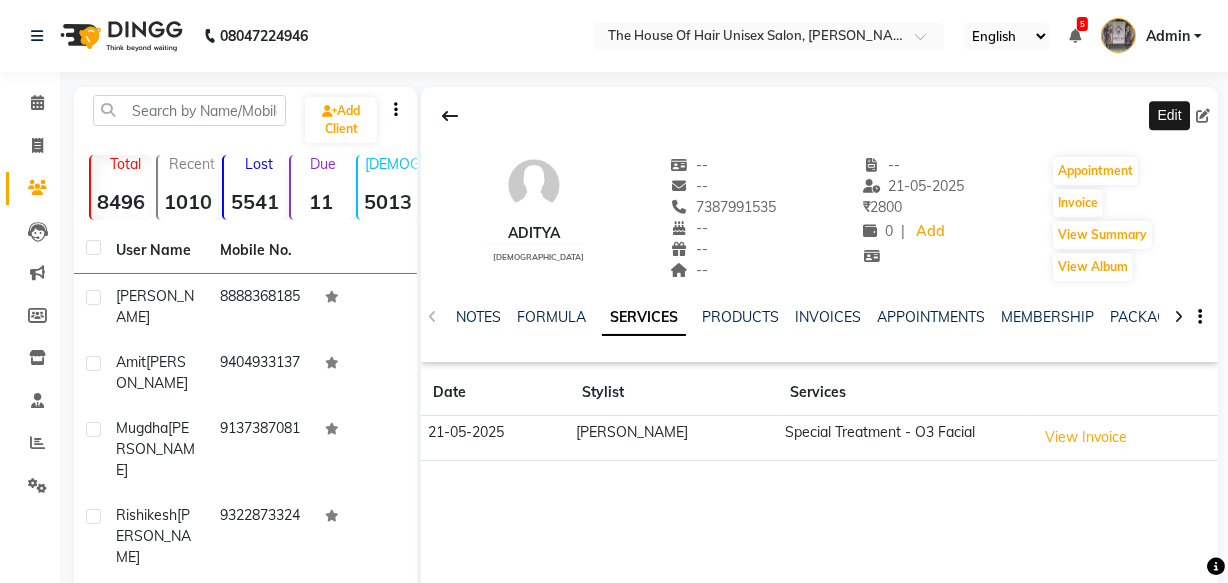 click 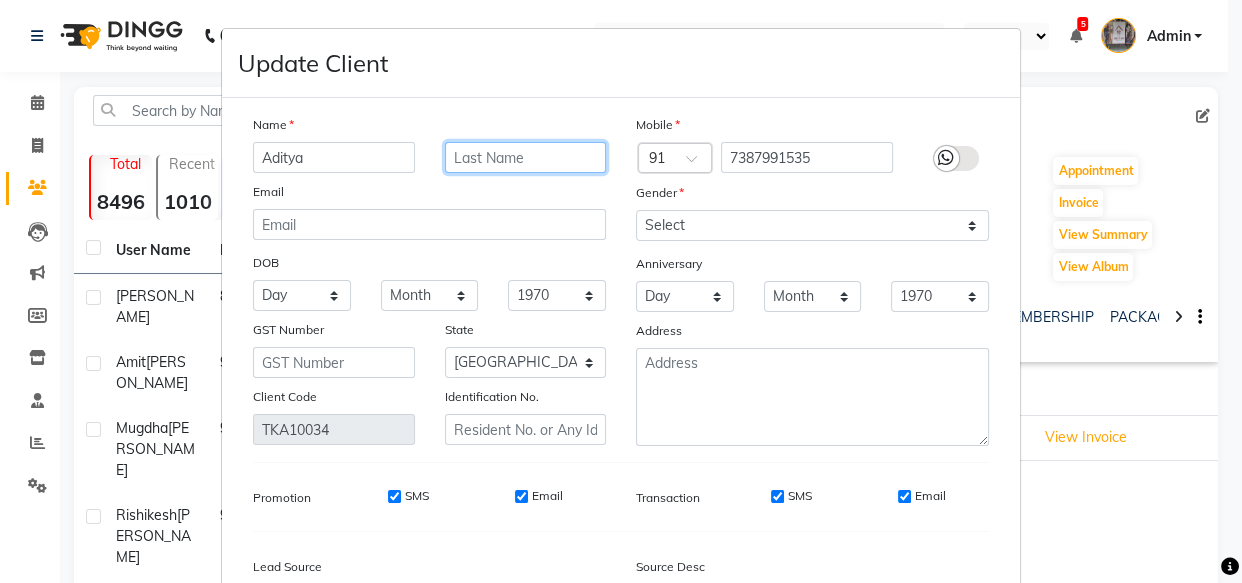 click at bounding box center (526, 157) 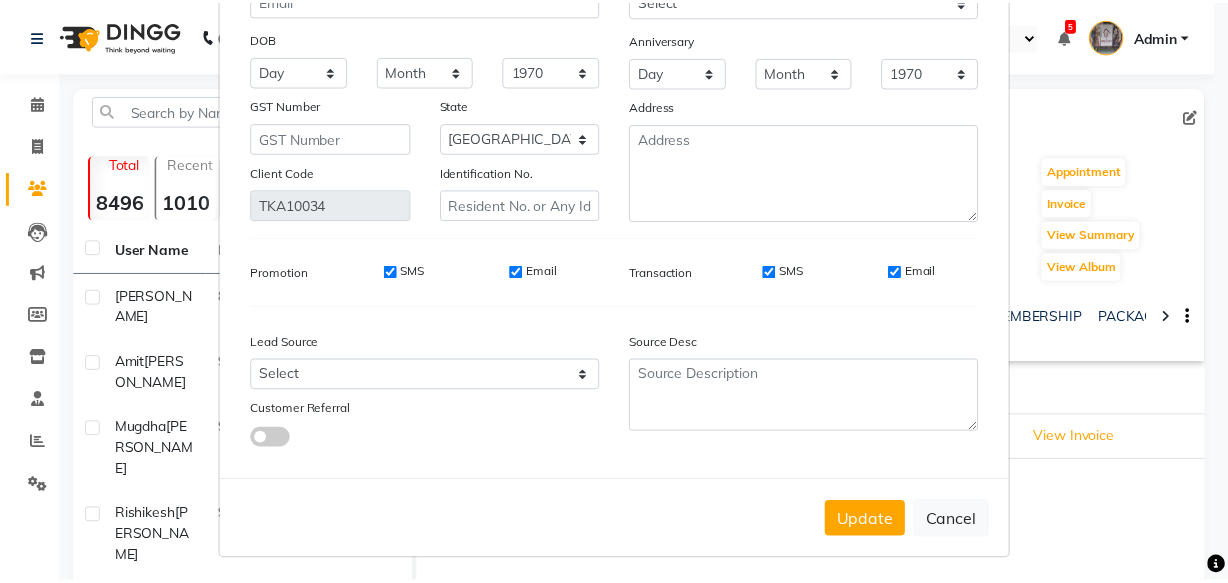 scroll, scrollTop: 235, scrollLeft: 0, axis: vertical 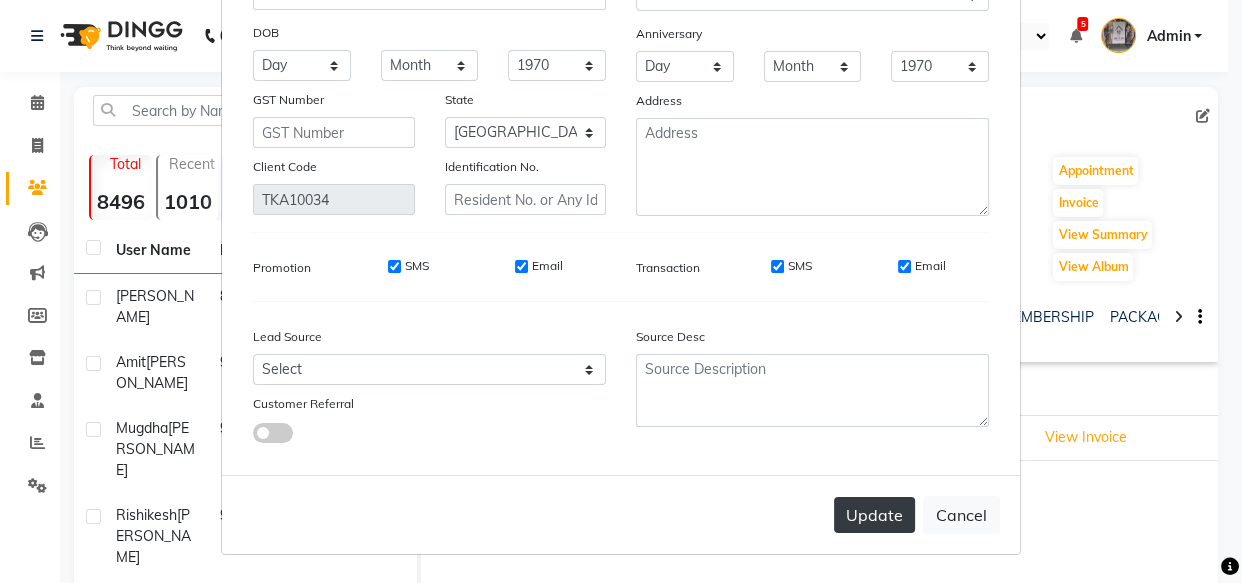 type on "kulkarni" 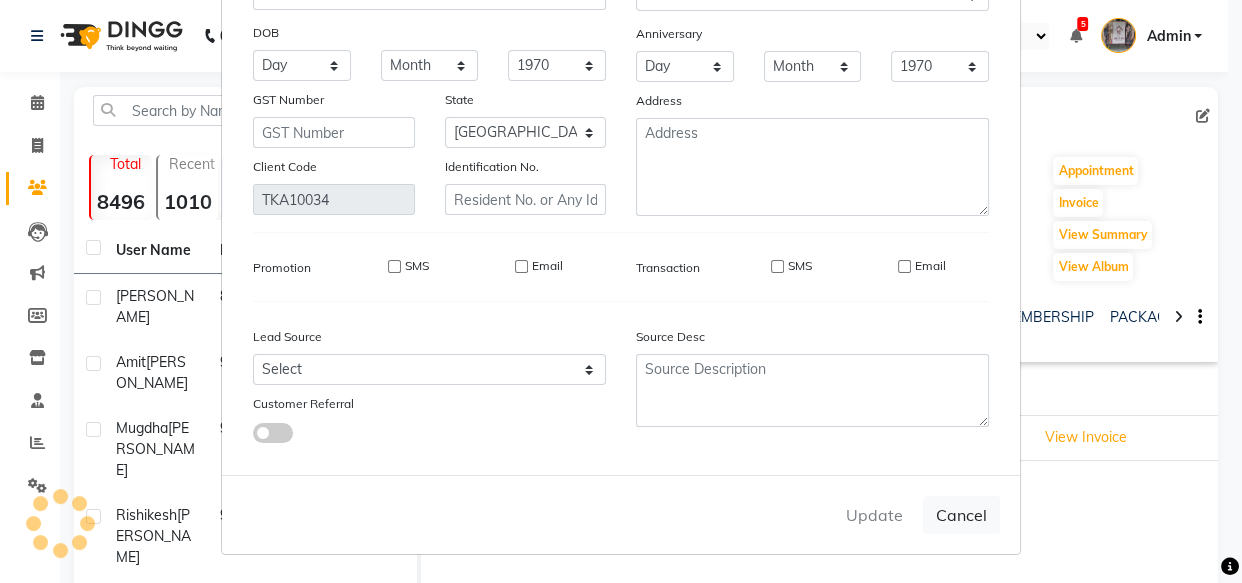 type 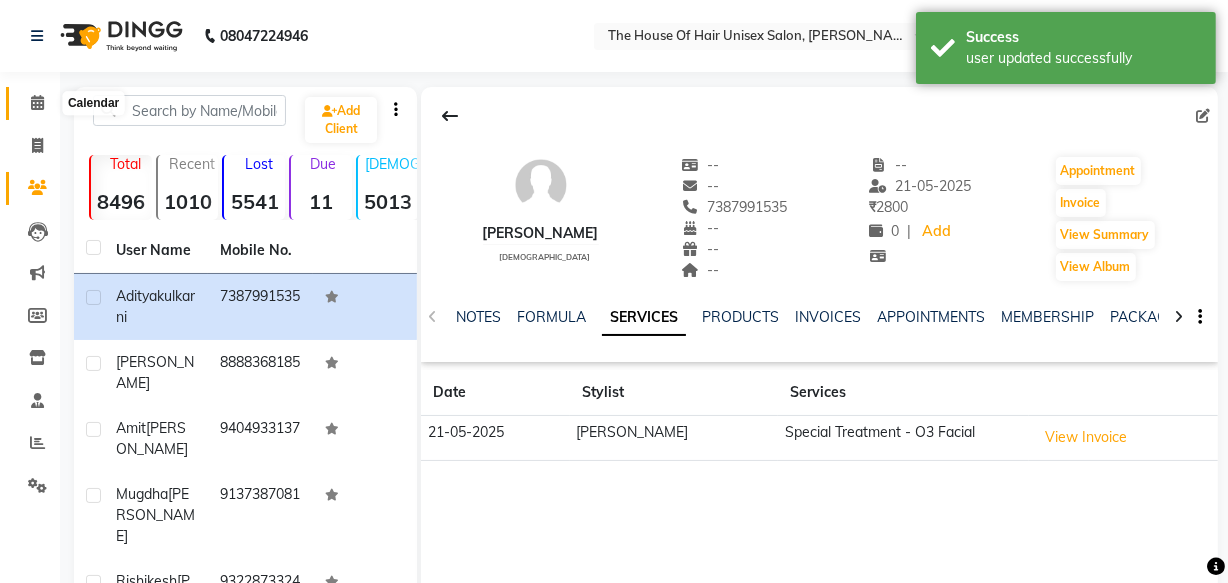 click 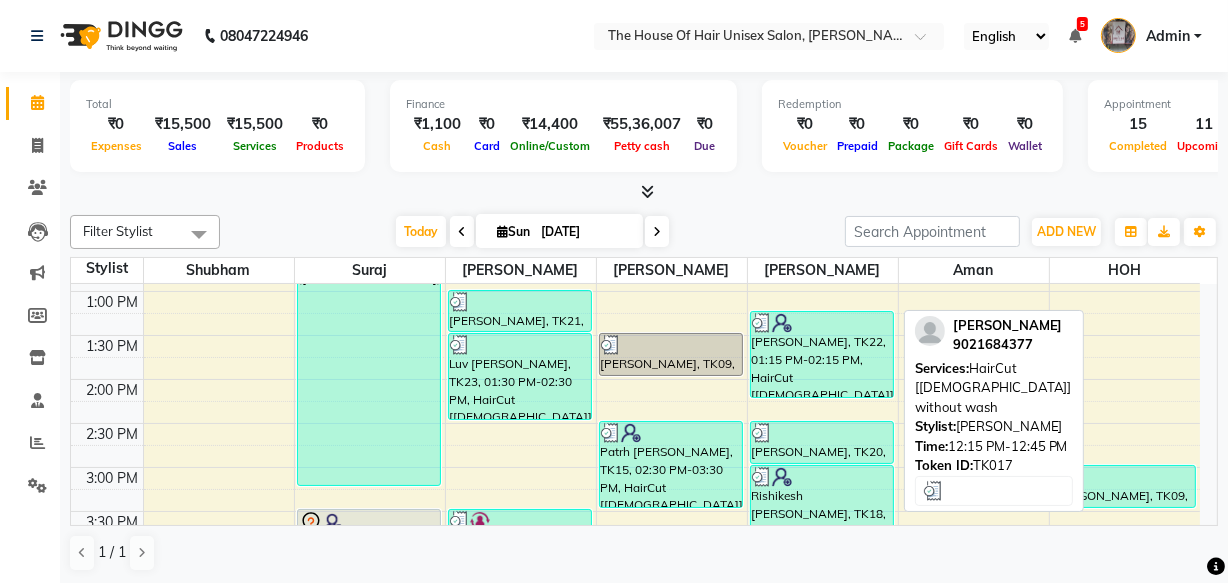 scroll, scrollTop: 520, scrollLeft: 0, axis: vertical 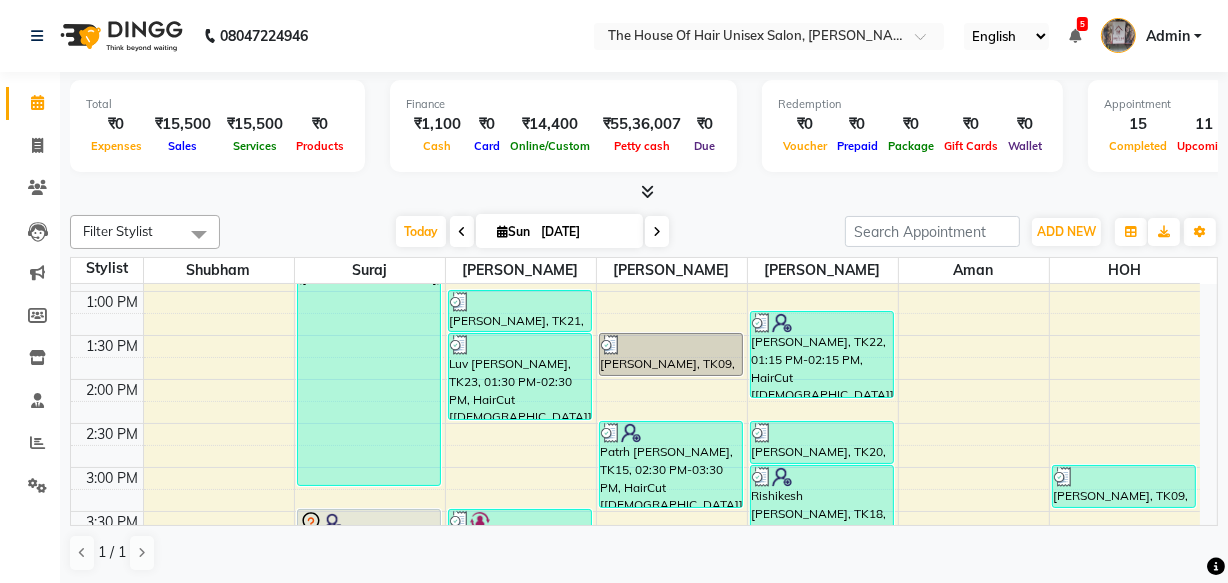 click on "7:00 AM 7:30 AM 8:00 AM 8:30 AM 9:00 AM 9:30 AM 10:00 AM 10:30 AM 11:00 AM 11:30 AM 12:00 PM 12:30 PM 1:00 PM 1:30 PM 2:00 PM 2:30 PM 3:00 PM 3:30 PM 4:00 PM 4:30 PM 5:00 PM 5:30 PM 6:00 PM 6:30 PM 7:00 PM 7:30 PM 8:00 PM 8:30 PM 9:00 PM 9:30 PM     mugdha padhye, TK03, 11:30 AM-03:15 PM, Hightlights & Babylights(Female),HairCut with wash (Female)             Aditya kulkarni, TK11, 03:30 PM-04:30 PM, HairCut [Male] without wash             Shivani, TK13, 04:30 PM-05:00 PM, Haircut without wash (female)     Prathmesh Sonpatki, TK05, 11:00 AM-11:30 AM, Haircut without wash (female)     manas padsalgikar, TK21, 01:00 PM-01:30 PM, HairCut [Male] without wash     Luv Nambiar, TK23, 01:30 PM-02:30 PM, HairCut [Male] without wash,Beard Triming Crafting(Male)     Amit Salgaonkar, TK16, 03:30 PM-04:00 PM, HairCut [Male] without wash     mihir barate, TK26, 04:15 PM-04:45 PM, Beard Triming Crafting(Male)             Ketan Akhadmal, TK24, 05:30 PM-06:15 PM, Hairwash +Blowdry (Female)" at bounding box center [635, 423] 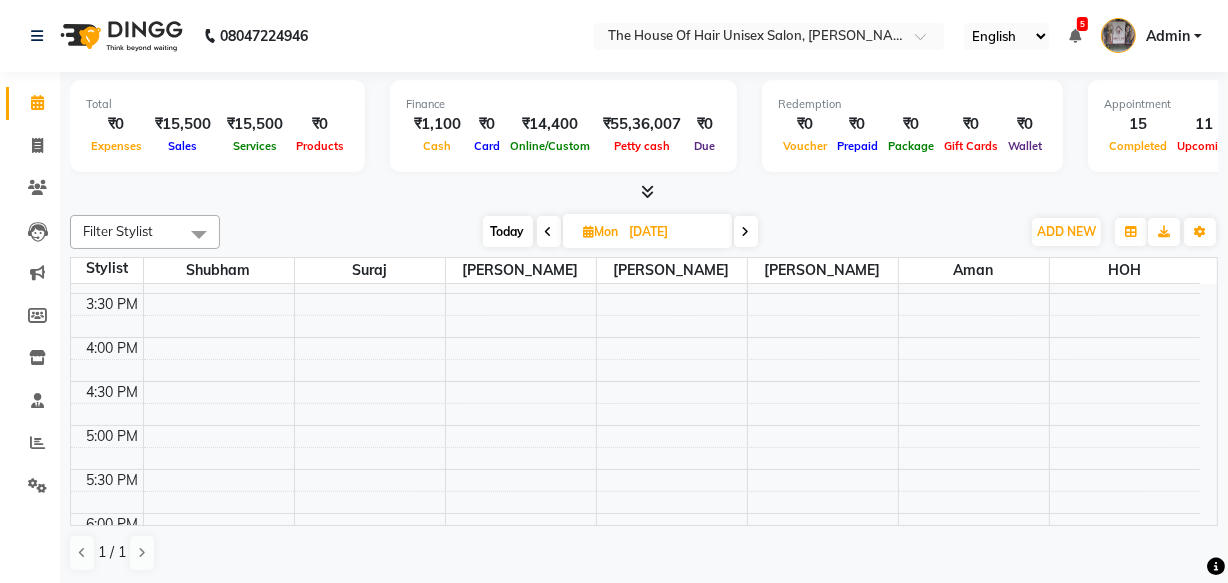 scroll, scrollTop: 694, scrollLeft: 0, axis: vertical 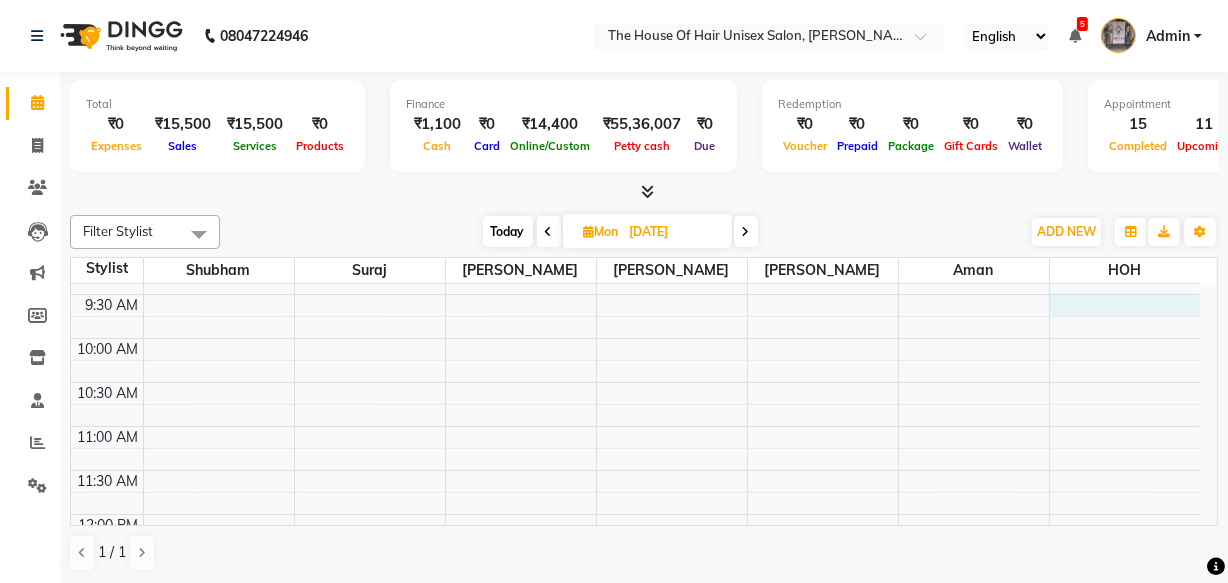 click on "7:00 AM 7:30 AM 8:00 AM 8:30 AM 9:00 AM 9:30 AM 10:00 AM 10:30 AM 11:00 AM 11:30 AM 12:00 PM 12:30 PM 1:00 PM 1:30 PM 2:00 PM 2:30 PM 3:00 PM 3:30 PM 4:00 PM 4:30 PM 5:00 PM 5:30 PM 6:00 PM 6:30 PM 7:00 PM 7:30 PM 8:00 PM 8:30 PM 9:00 PM 9:30 PM" at bounding box center (635, 734) 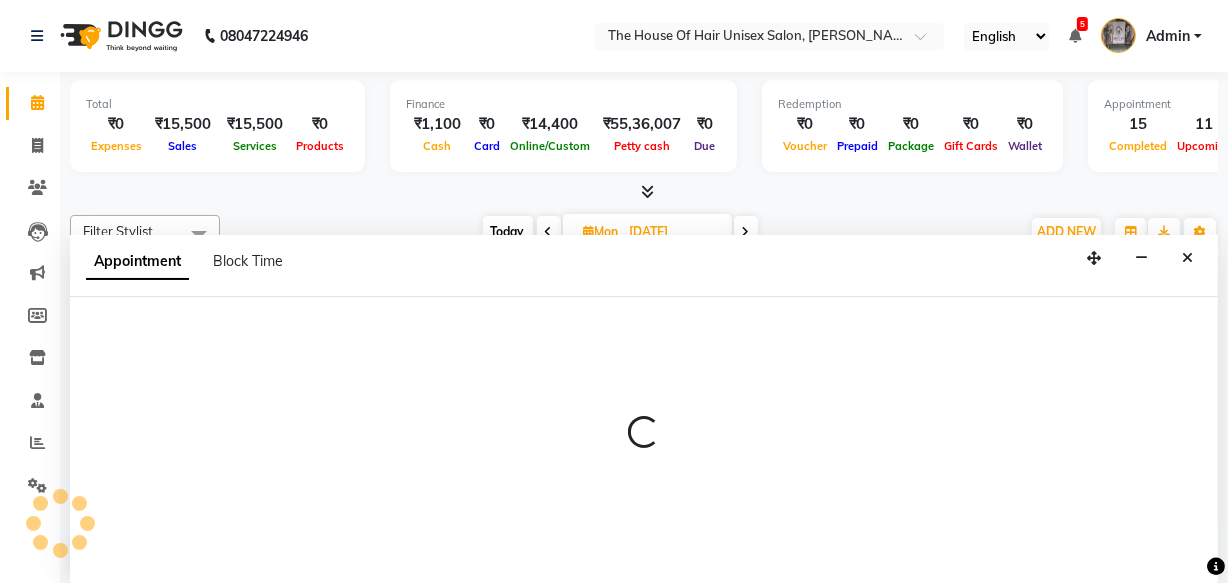 scroll, scrollTop: 0, scrollLeft: 0, axis: both 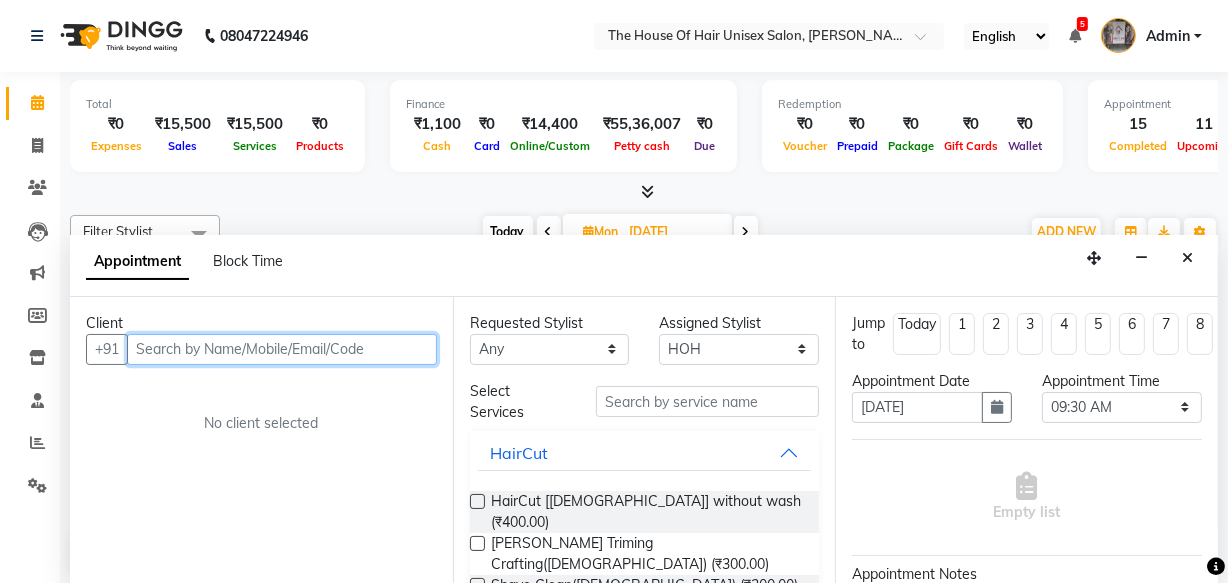 click at bounding box center [282, 349] 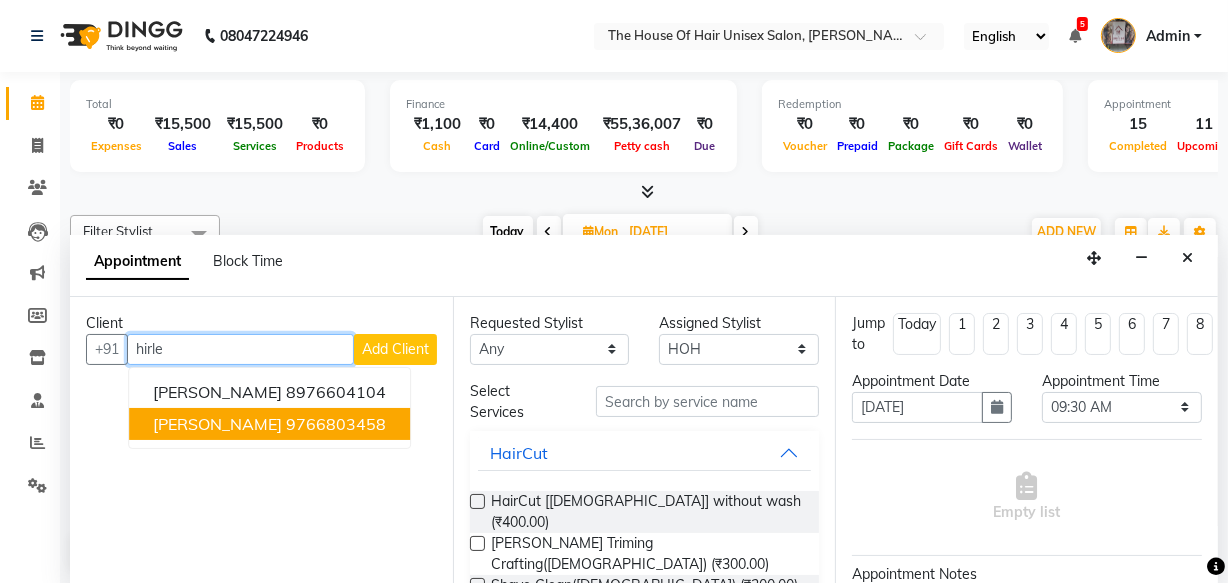 click on "Hirlekar  9766803458" at bounding box center (269, 424) 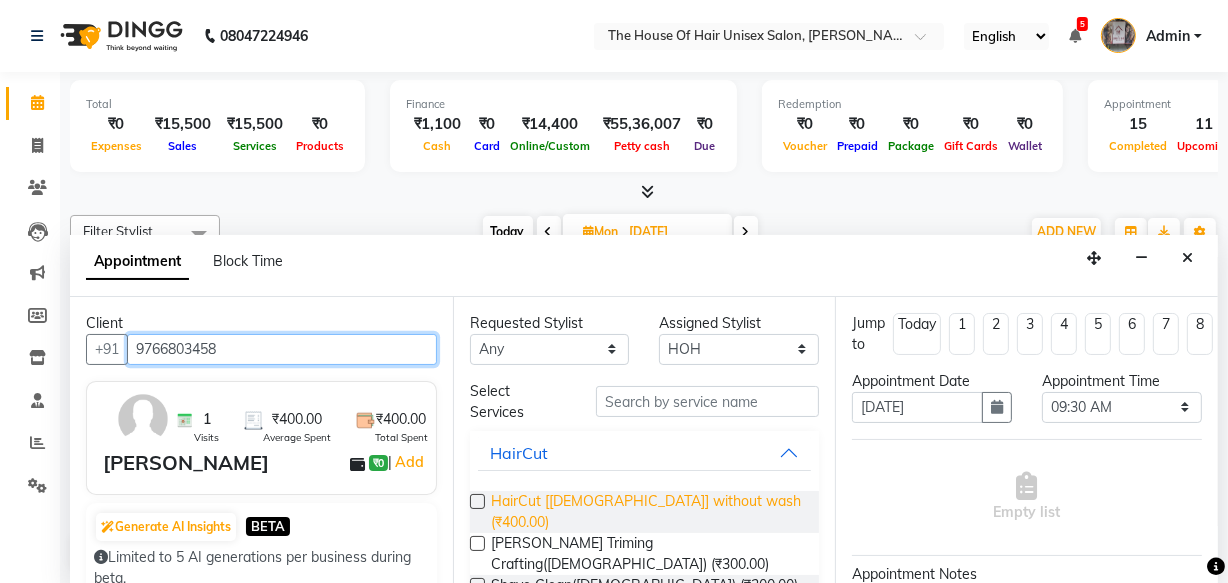 type on "9766803458" 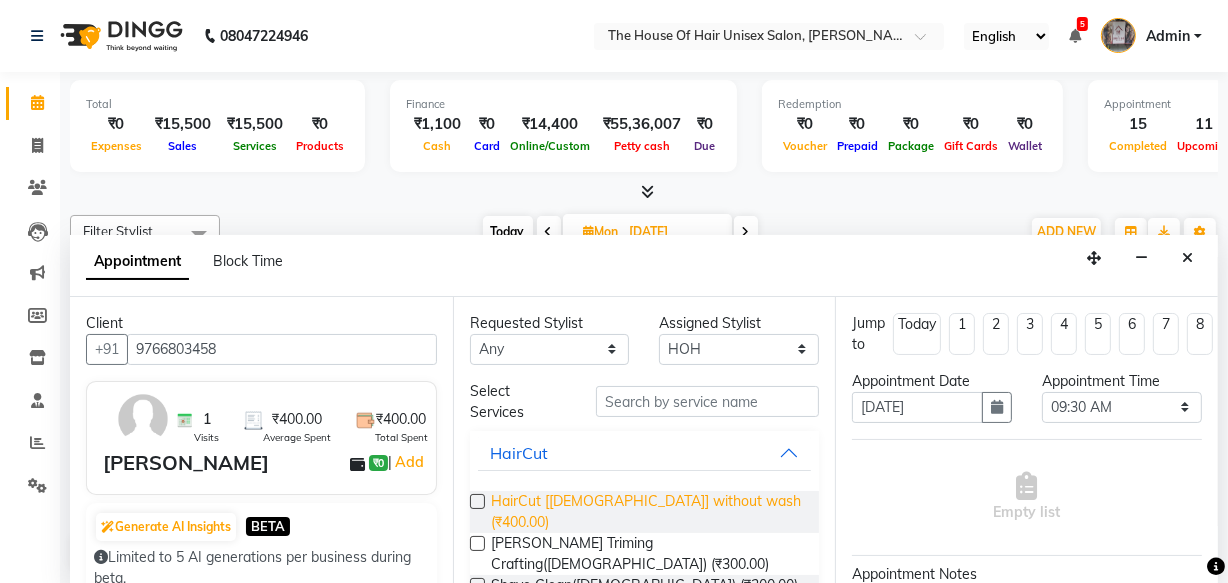 click on "HairCut [[DEMOGRAPHIC_DATA]] without wash (₹400.00)" at bounding box center [647, 512] 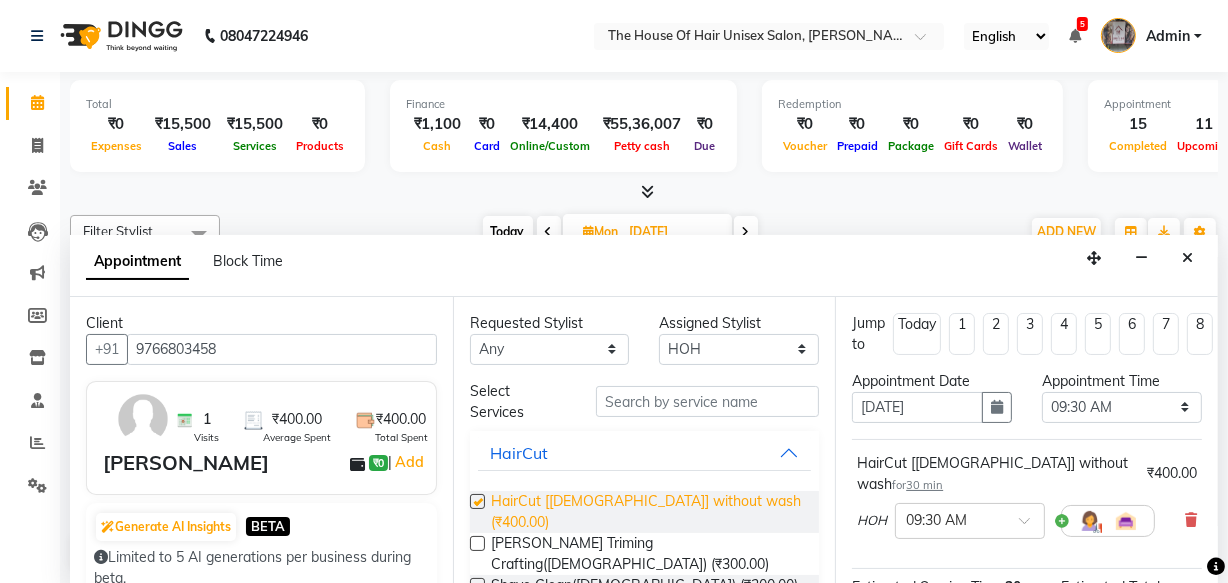 checkbox on "false" 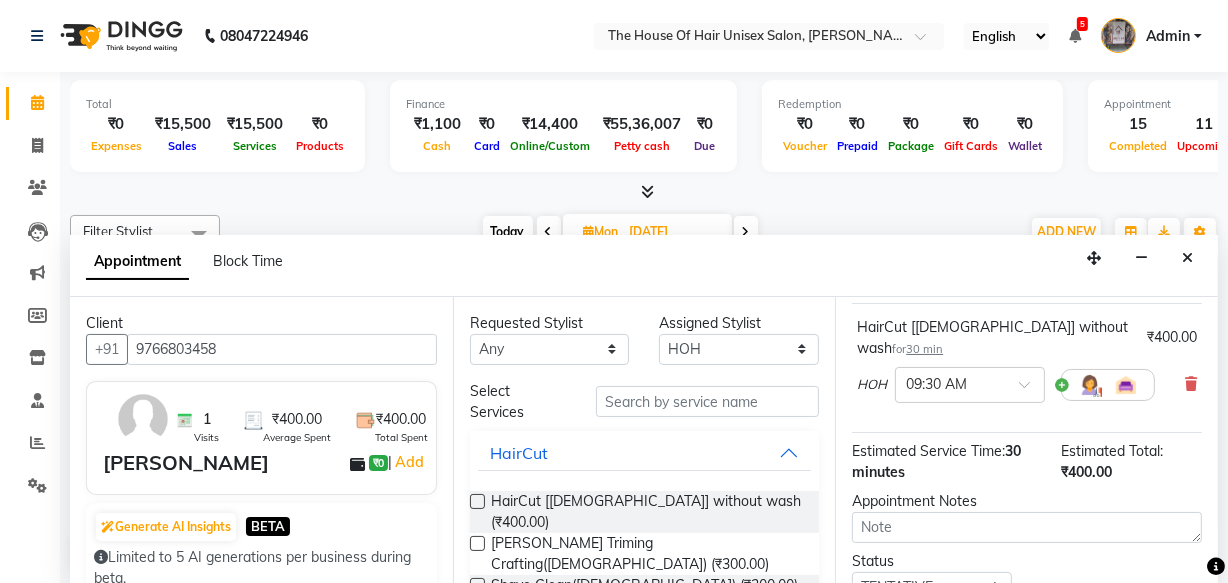 scroll, scrollTop: 289, scrollLeft: 0, axis: vertical 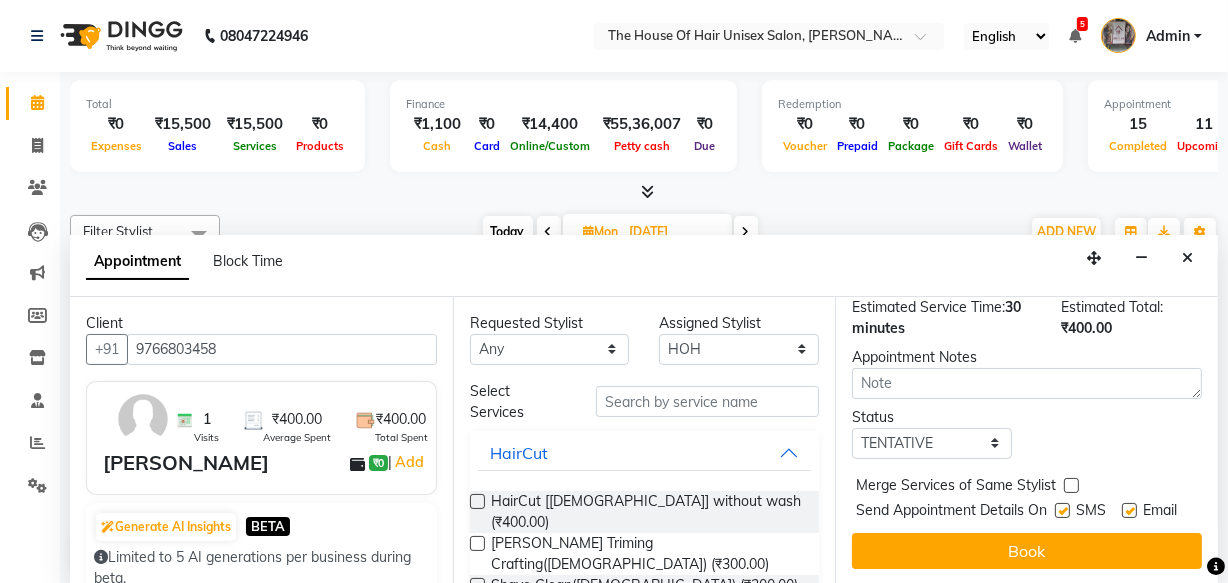click at bounding box center [1071, 485] 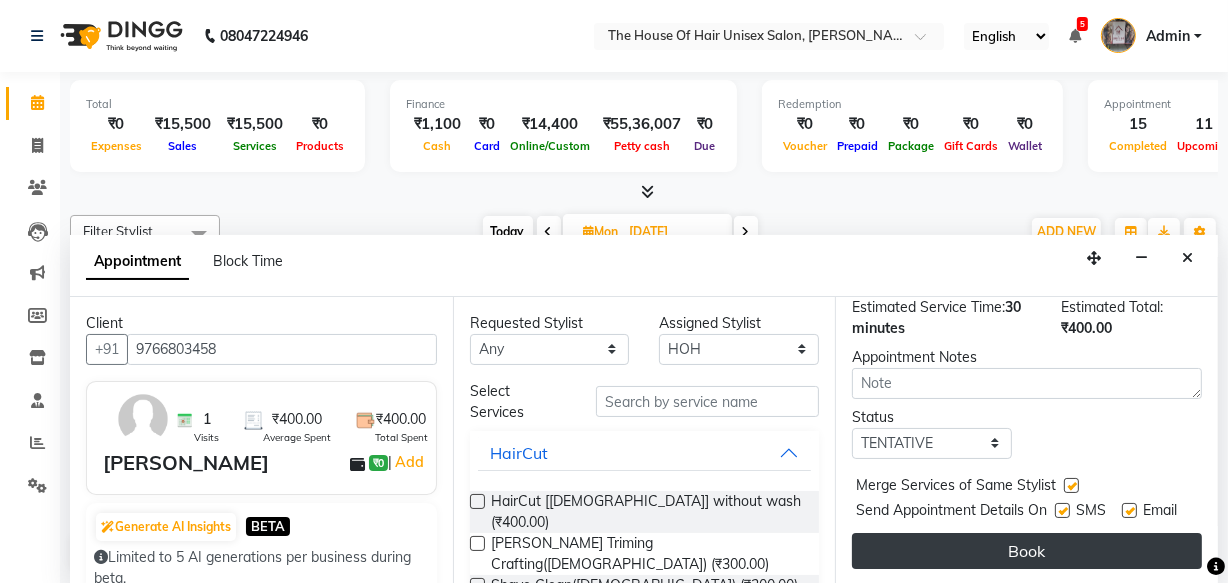 click on "Book" at bounding box center [1027, 551] 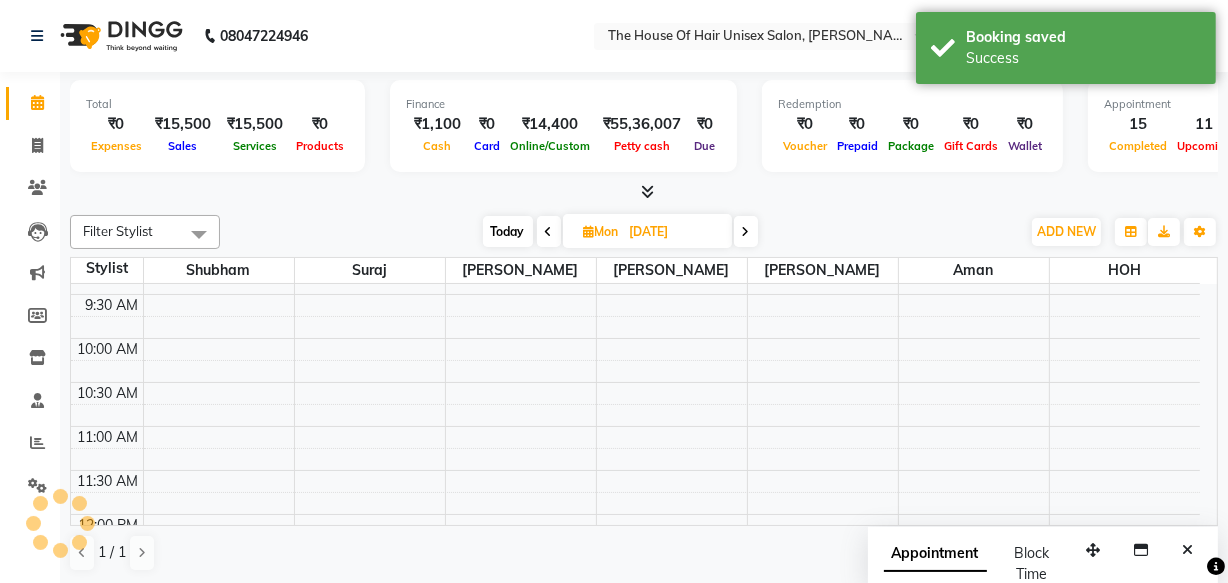 scroll, scrollTop: 0, scrollLeft: 0, axis: both 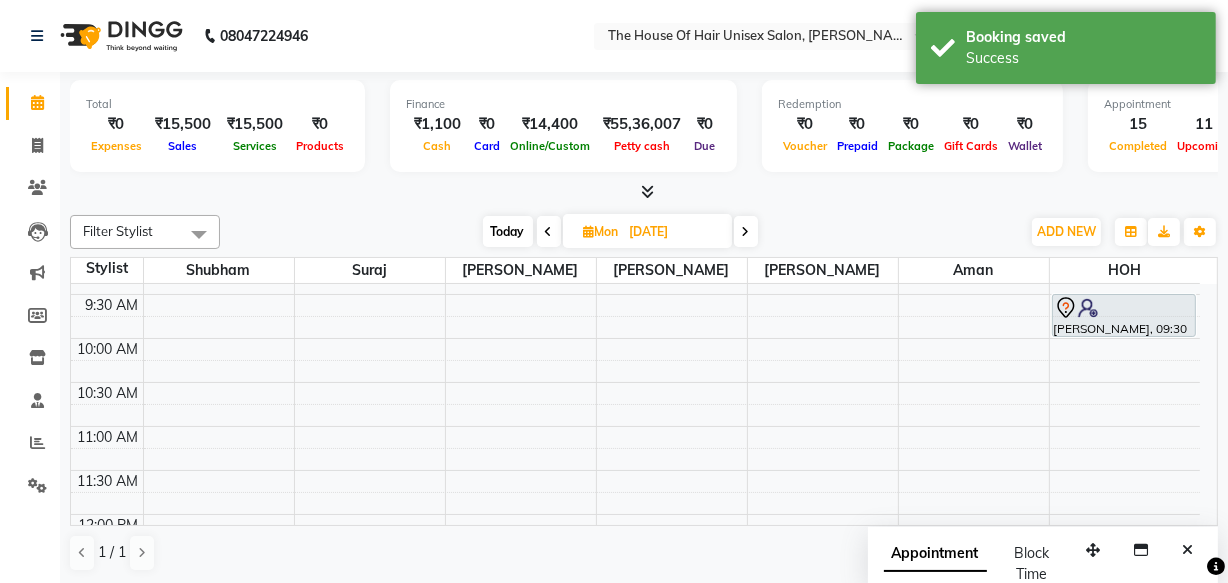 click on "Today" at bounding box center (508, 231) 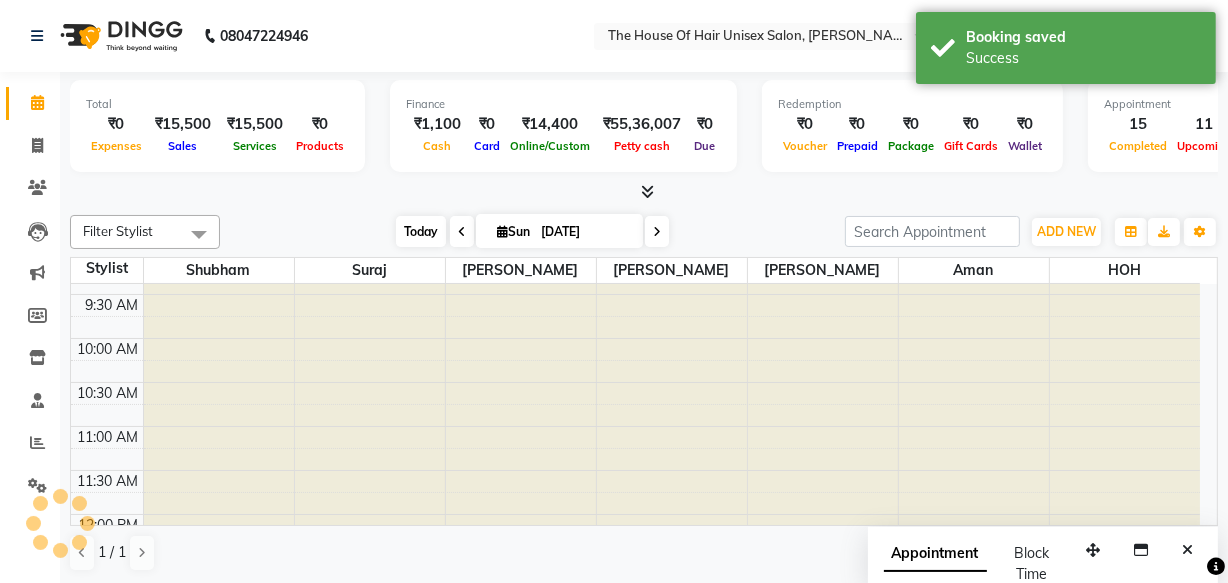scroll, scrollTop: 790, scrollLeft: 0, axis: vertical 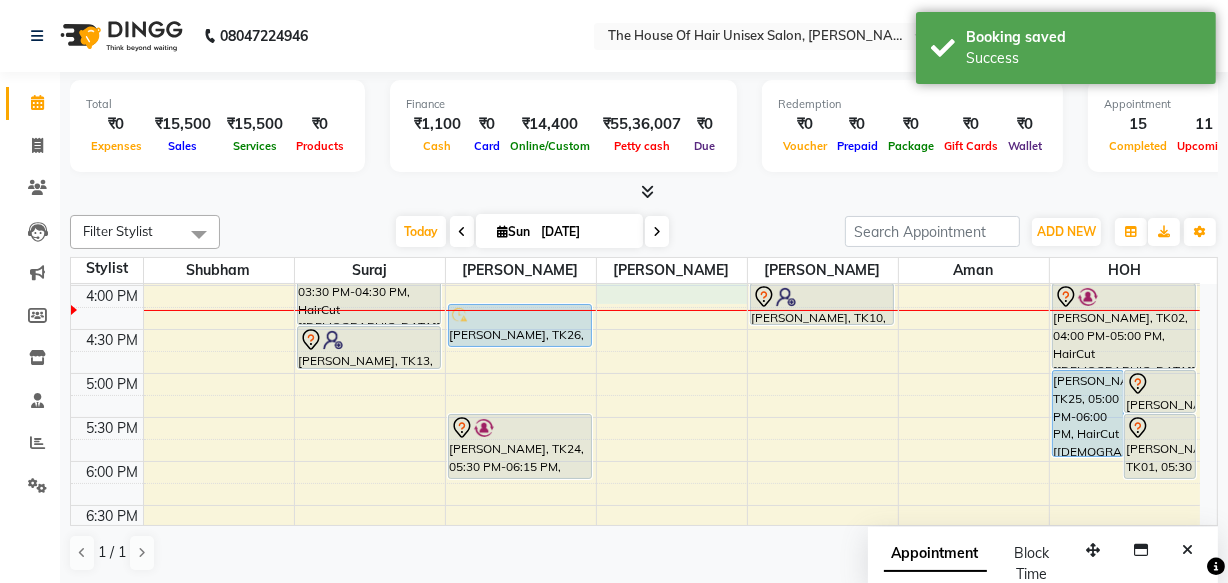 click on "7:00 AM 7:30 AM 8:00 AM 8:30 AM 9:00 AM 9:30 AM 10:00 AM 10:30 AM 11:00 AM 11:30 AM 12:00 PM 12:30 PM 1:00 PM 1:30 PM 2:00 PM 2:30 PM 3:00 PM 3:30 PM 4:00 PM 4:30 PM 5:00 PM 5:30 PM 6:00 PM 6:30 PM 7:00 PM 7:30 PM 8:00 PM 8:30 PM 9:00 PM 9:30 PM     mugdha padhye, TK03, 11:30 AM-03:15 PM, Hightlights & Babylights(Female),HairCut with wash (Female)             Aditya kulkarni, TK11, 03:30 PM-04:30 PM, HairCut [Male] without wash             Shivani, TK13, 04:30 PM-05:00 PM, Haircut without wash (female)     Prathmesh Sonpatki, TK05, 11:00 AM-11:30 AM, Haircut without wash (female)     manas padsalgikar, TK21, 01:00 PM-01:30 PM, HairCut [Male] without wash     Luv Nambiar, TK23, 01:30 PM-02:30 PM, HairCut [Male] without wash,Beard Triming Crafting(Male)     Amit Salgaonkar, TK16, 03:30 PM-04:00 PM, HairCut [Male] without wash     mihir barate, TK26, 04:15 PM-04:45 PM, Beard Triming Crafting(Male)             Ketan Akhadmal, TK24, 05:30 PM-06:15 PM, Hairwash +Blowdry (Female)" at bounding box center (635, 153) 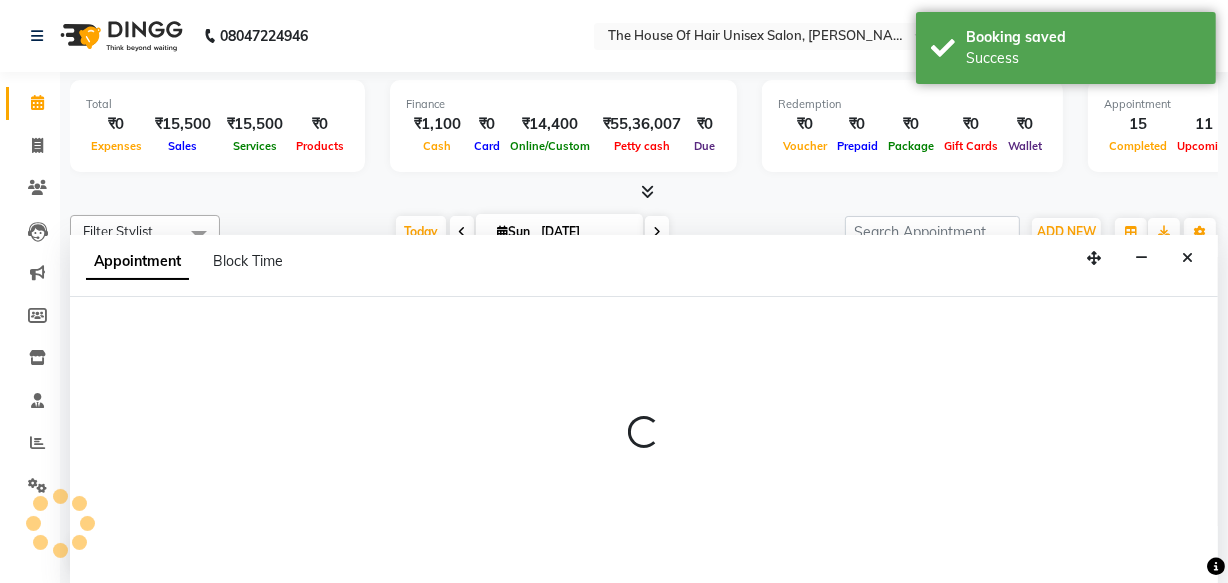 select on "20971" 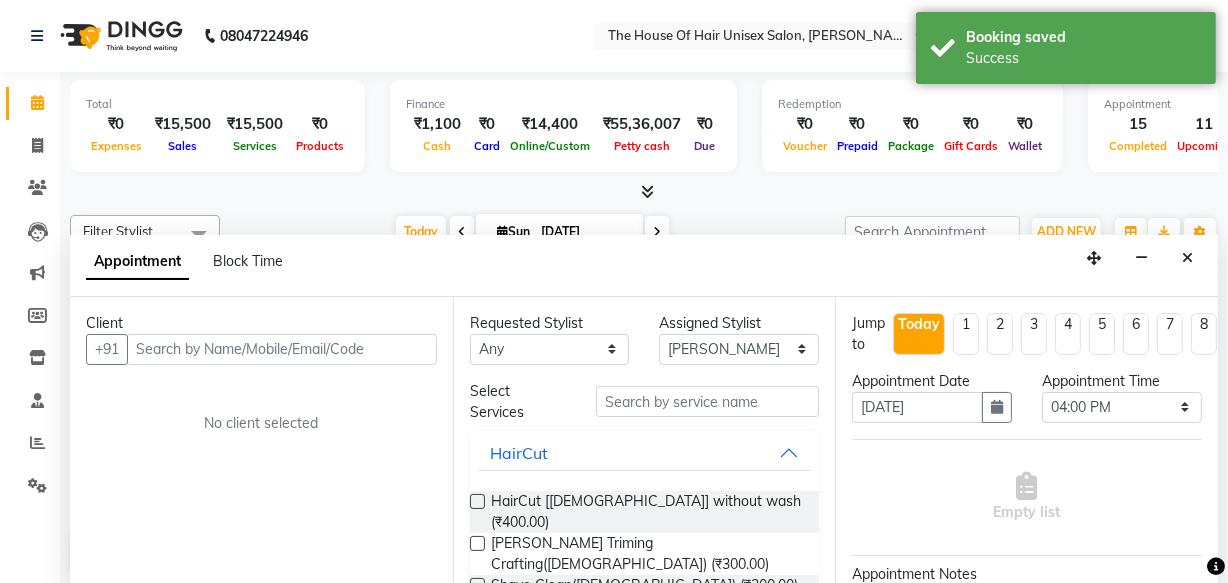 scroll, scrollTop: 0, scrollLeft: 0, axis: both 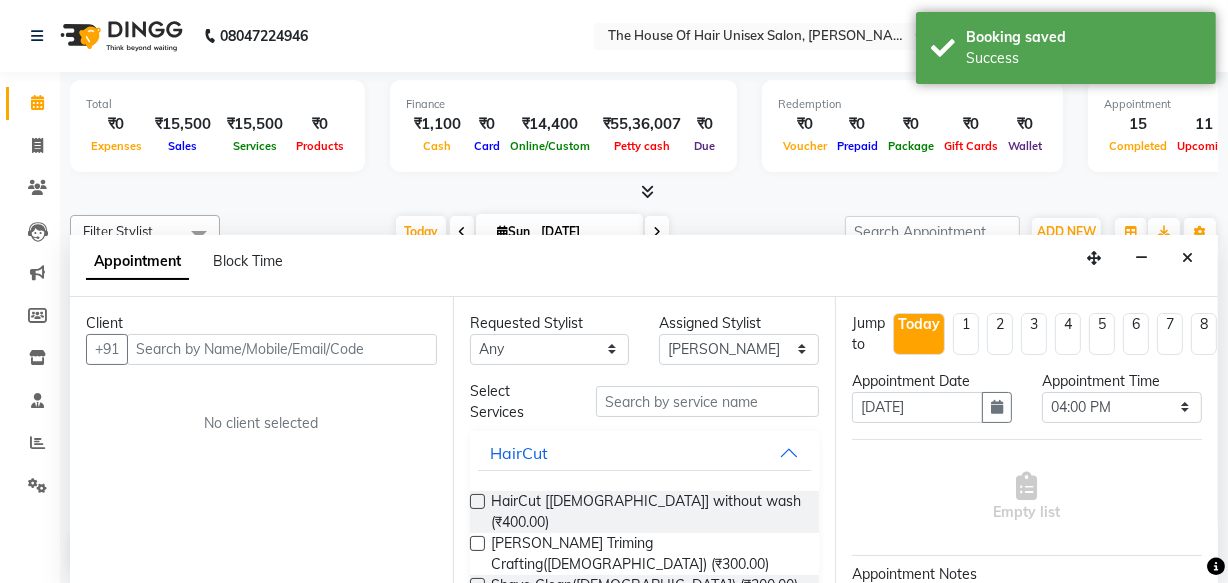 click at bounding box center [282, 349] 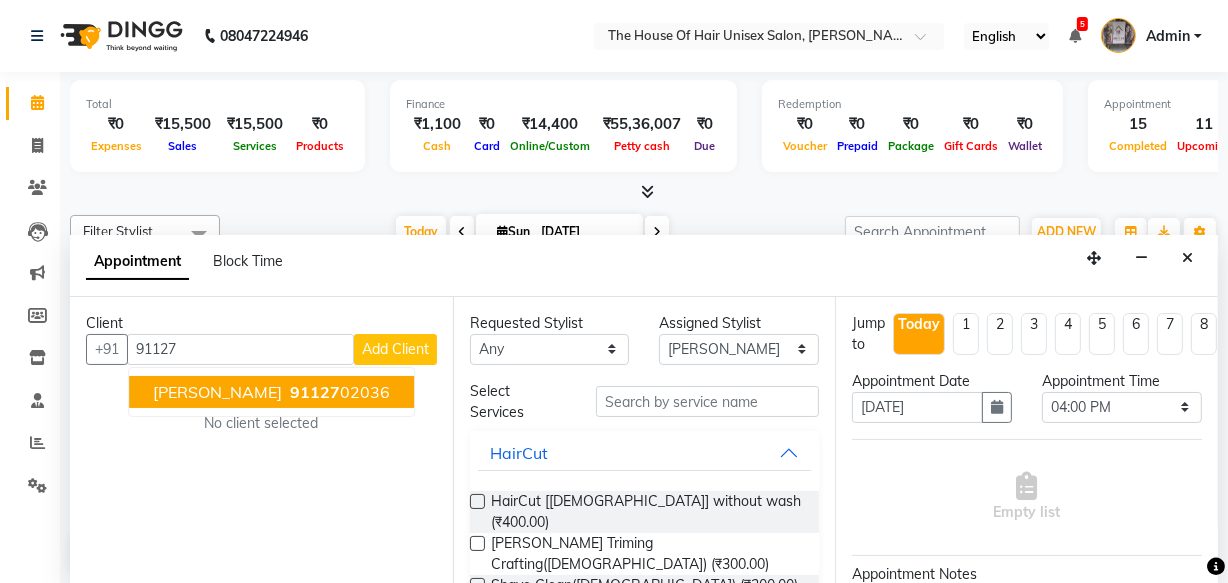 click on "91127 02036" at bounding box center (338, 392) 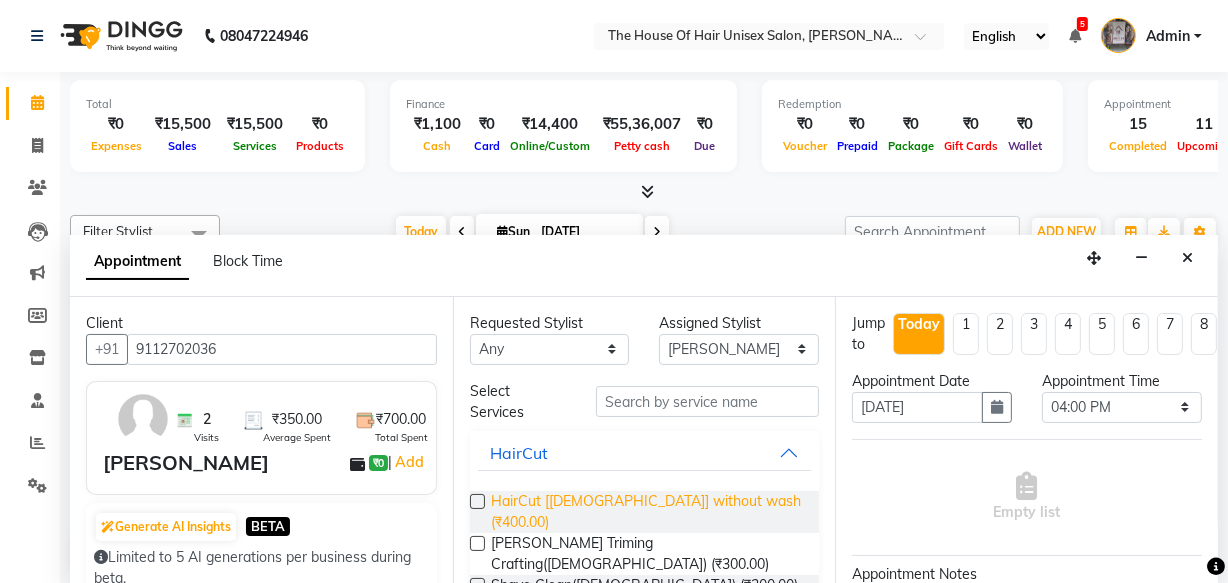 type on "9112702036" 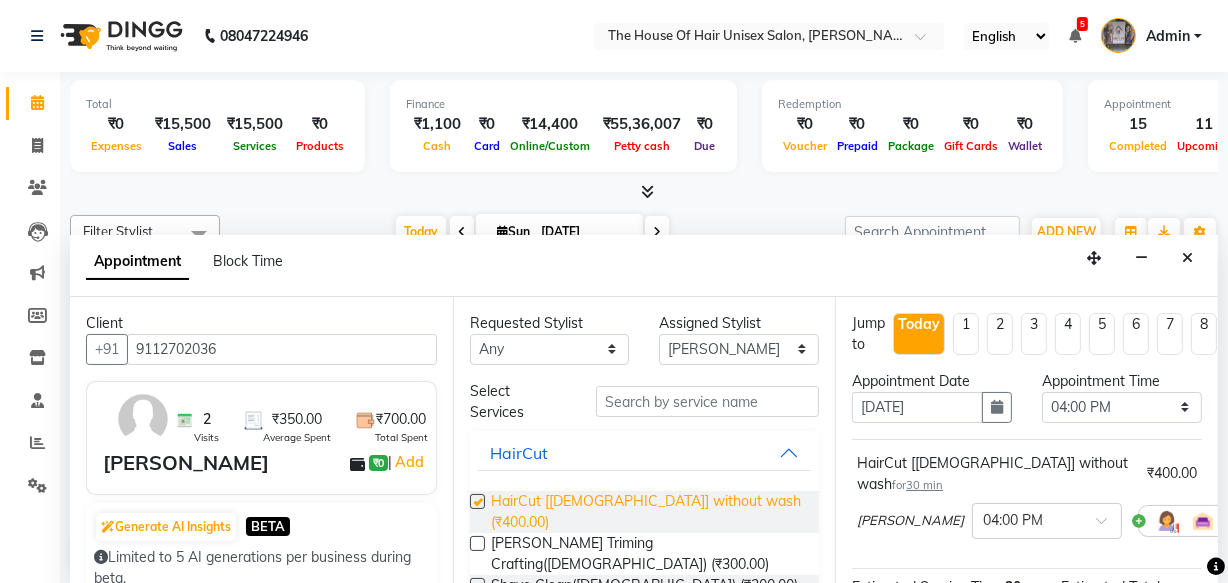 checkbox on "false" 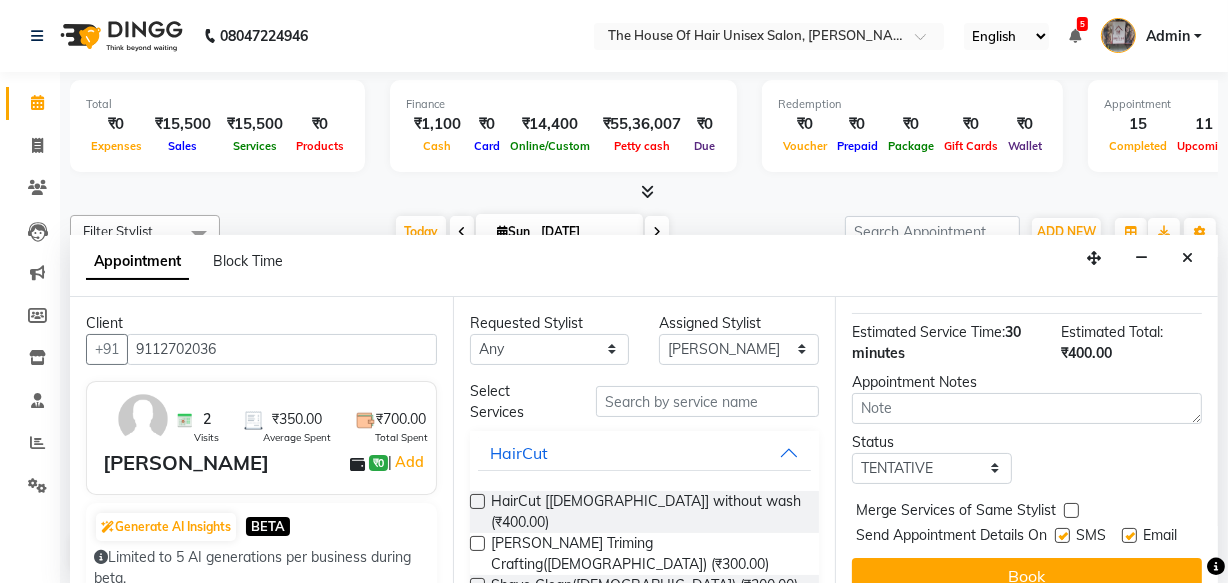 scroll, scrollTop: 288, scrollLeft: 0, axis: vertical 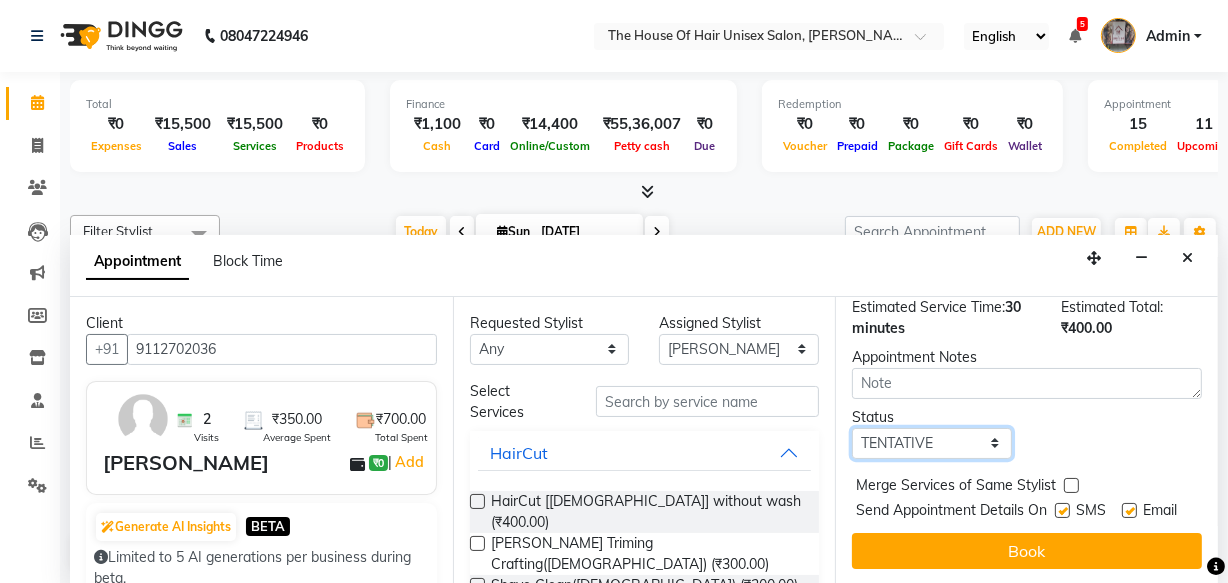 click on "Select TENTATIVE CONFIRM CHECK-IN UPCOMING" at bounding box center (932, 443) 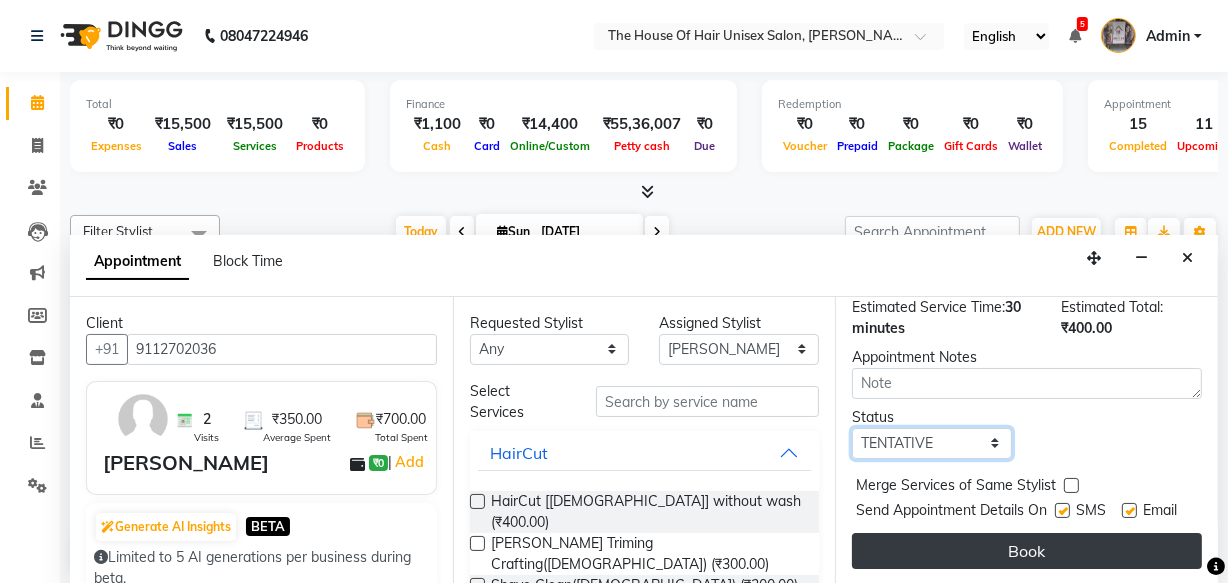 select on "upcoming" 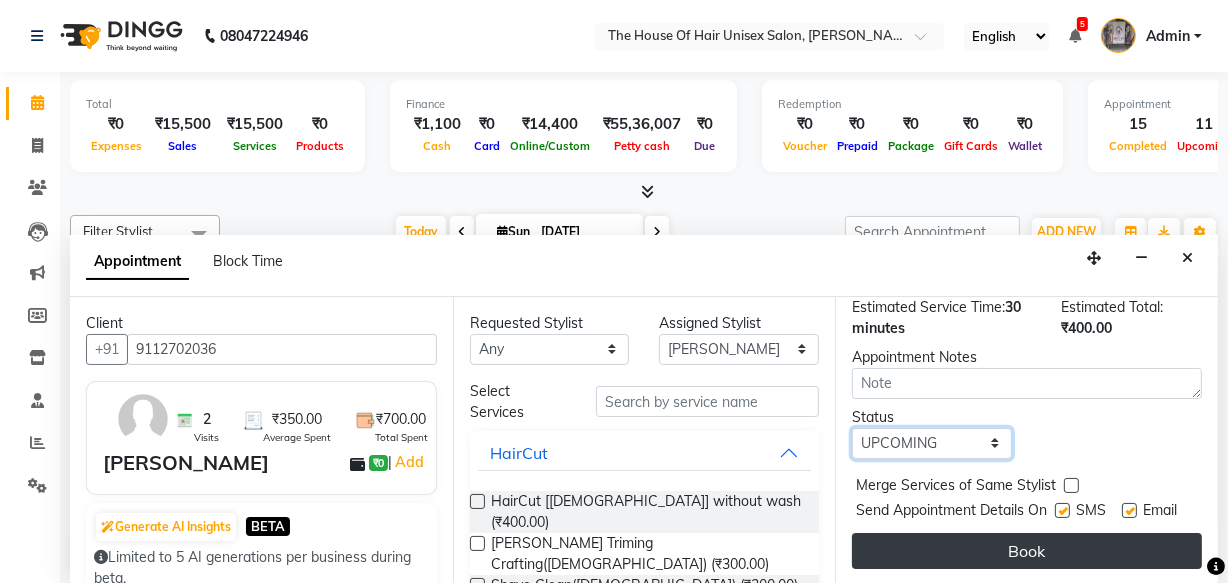 click on "Select TENTATIVE CONFIRM CHECK-IN UPCOMING" at bounding box center (932, 443) 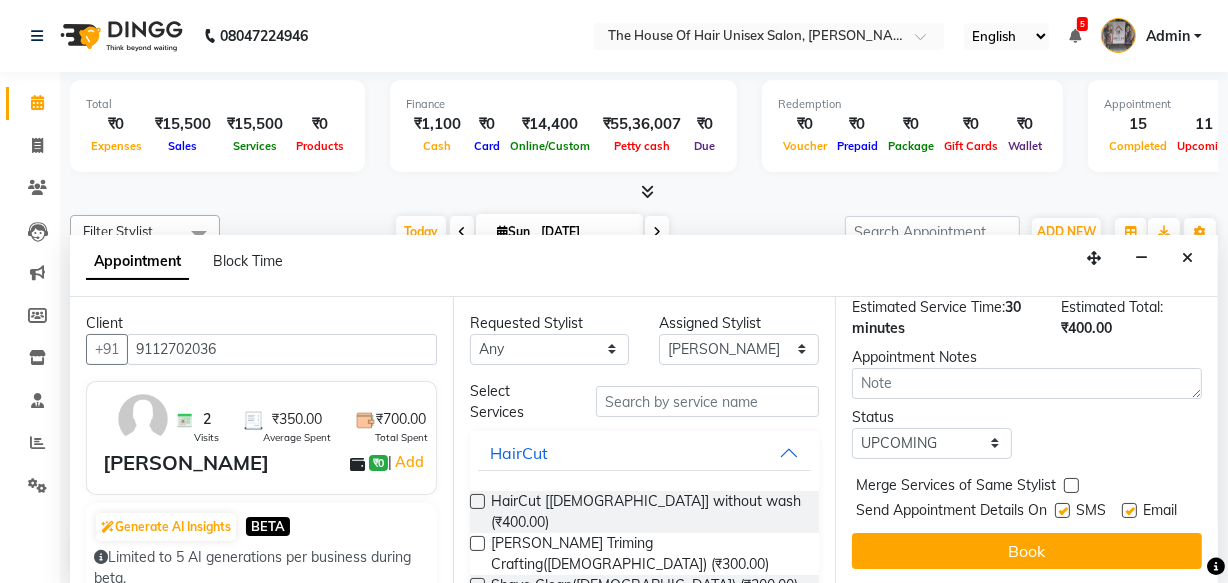 click at bounding box center [1071, 485] 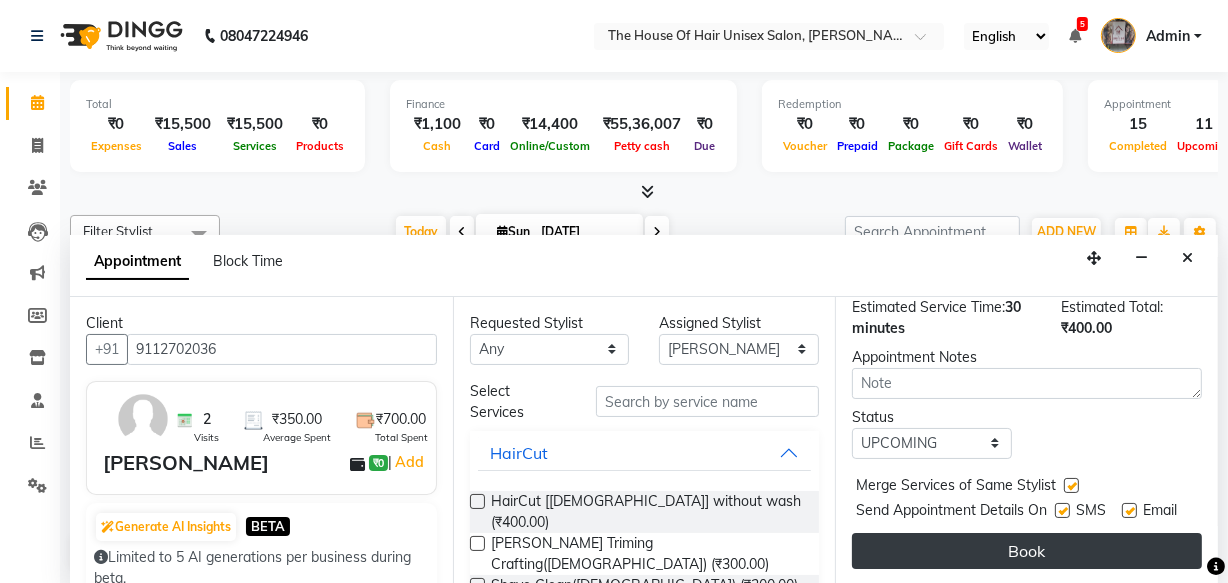 click on "Book" at bounding box center [1027, 551] 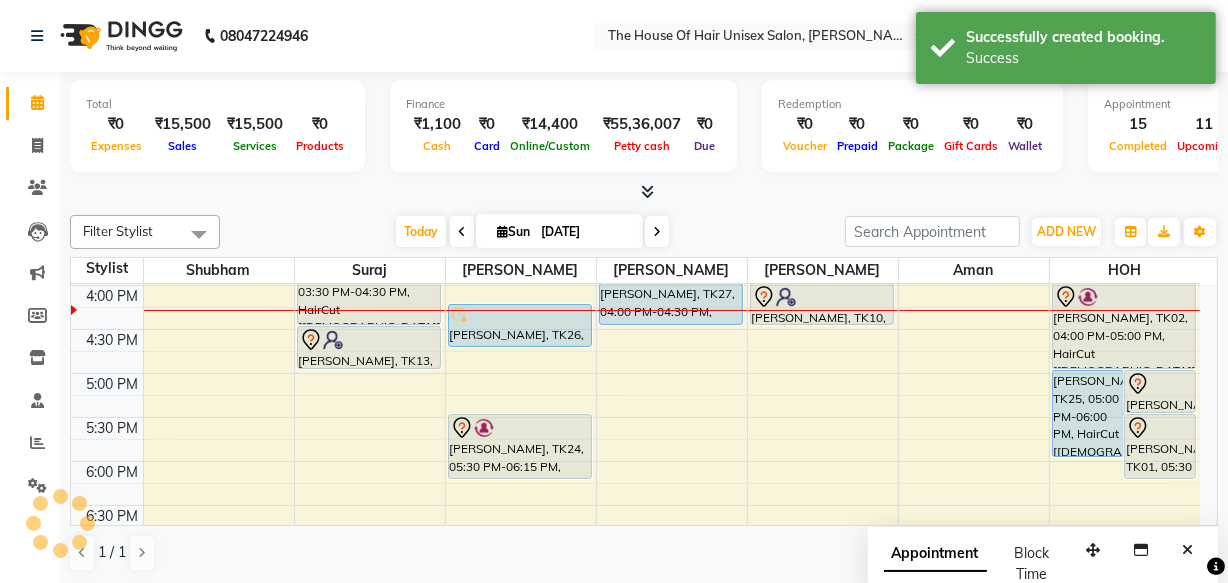 scroll, scrollTop: 0, scrollLeft: 0, axis: both 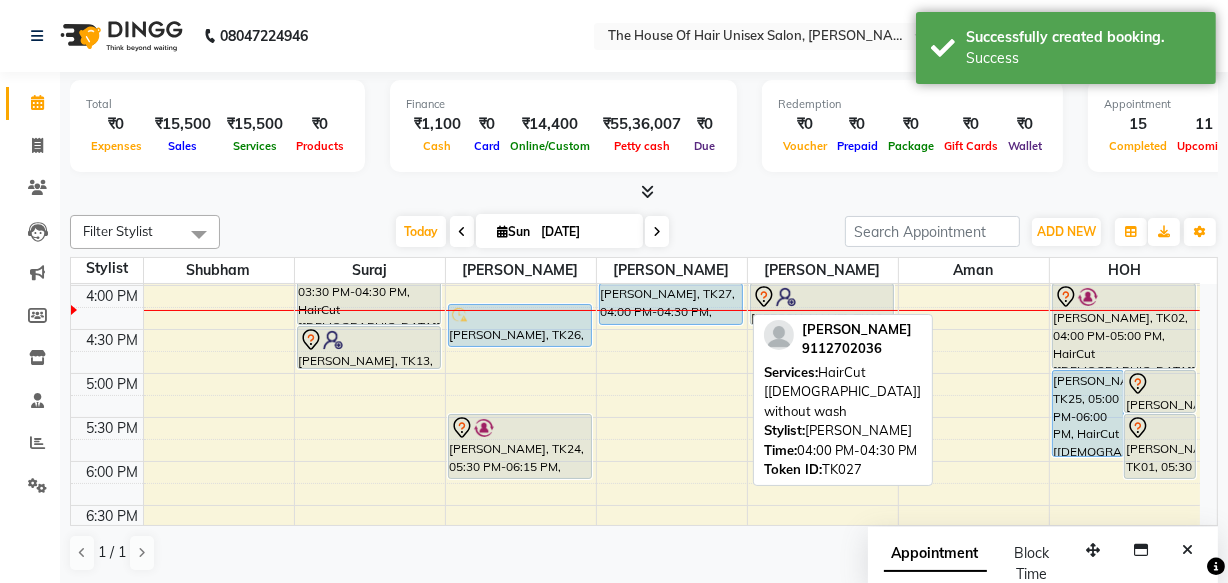 click on "[PERSON_NAME], TK27, 04:00 PM-04:30 PM, HairCut [[DEMOGRAPHIC_DATA]] without wash" at bounding box center (671, 304) 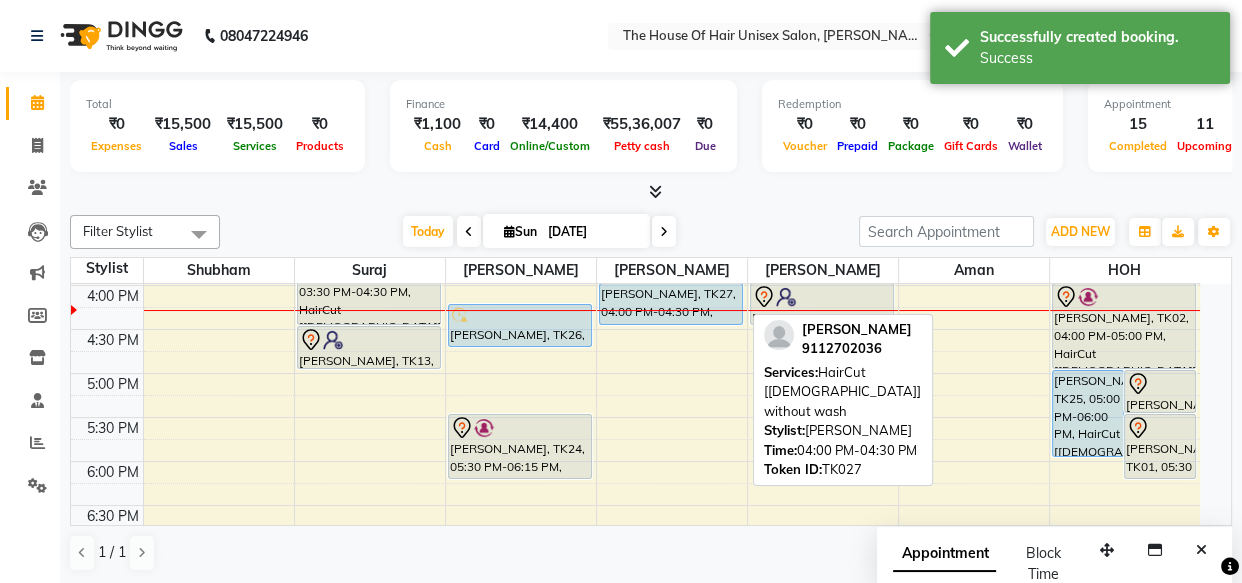 select on "5" 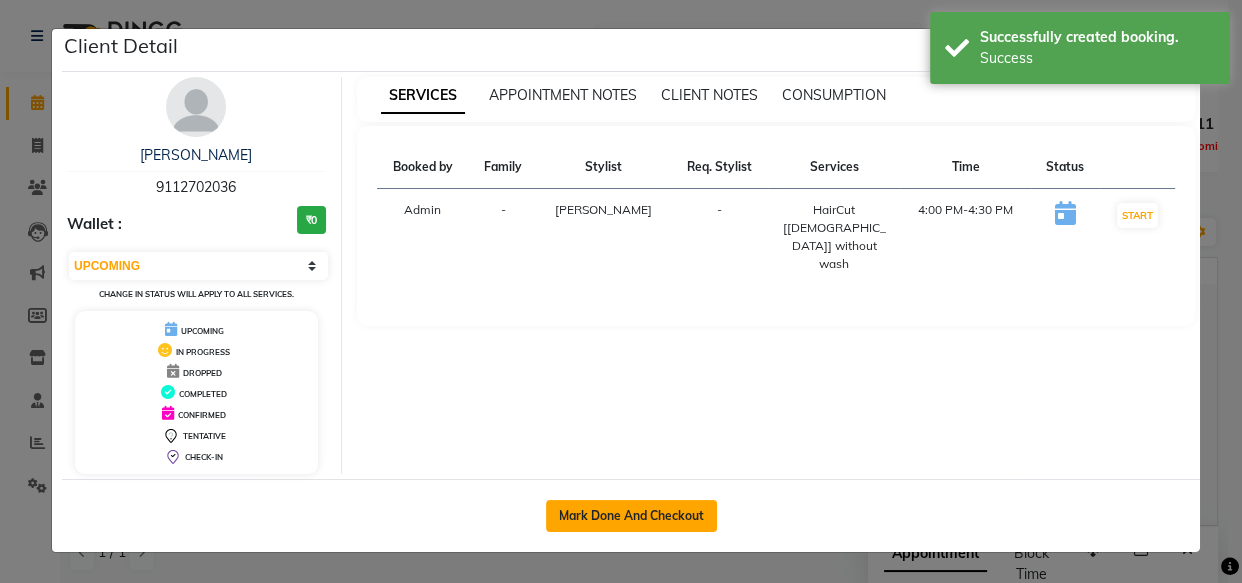 click on "Mark Done And Checkout" 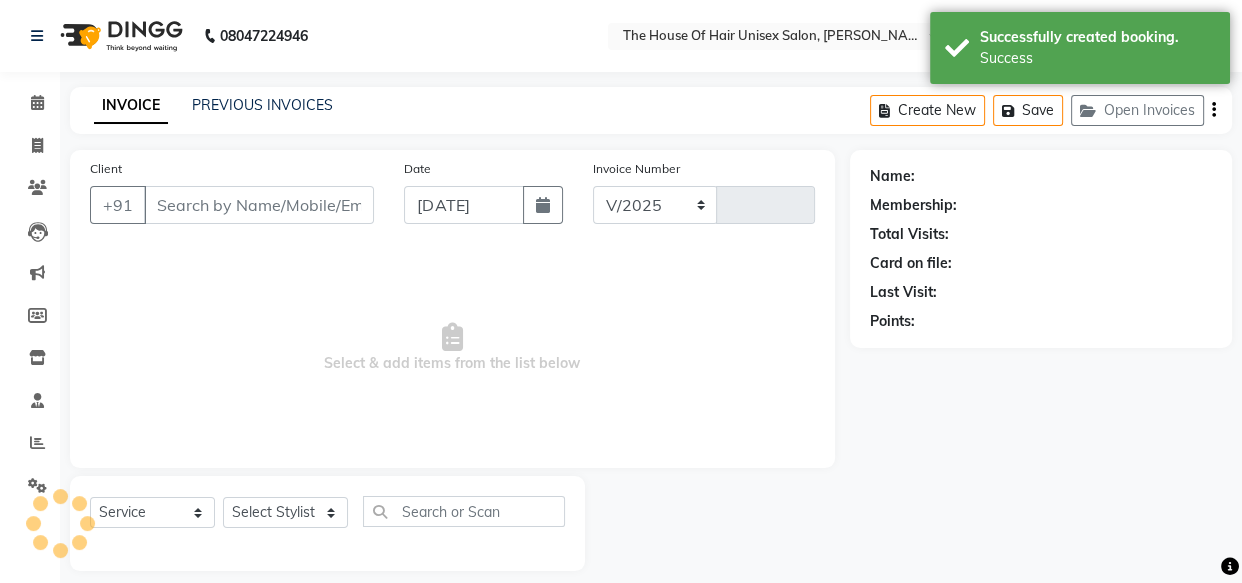 select on "598" 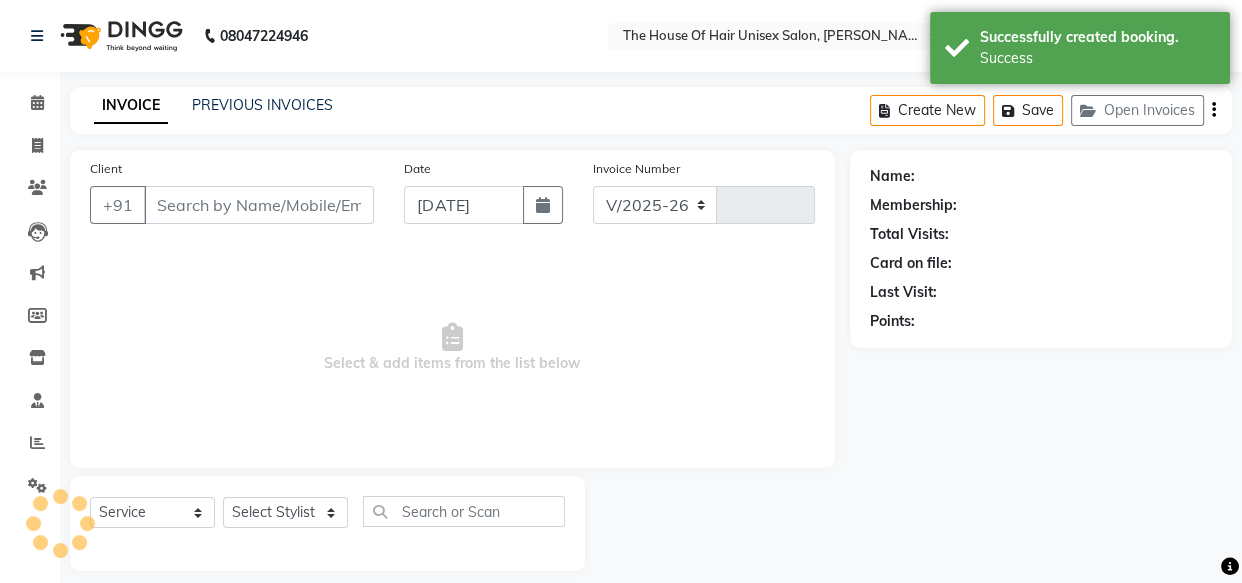 type on "1784" 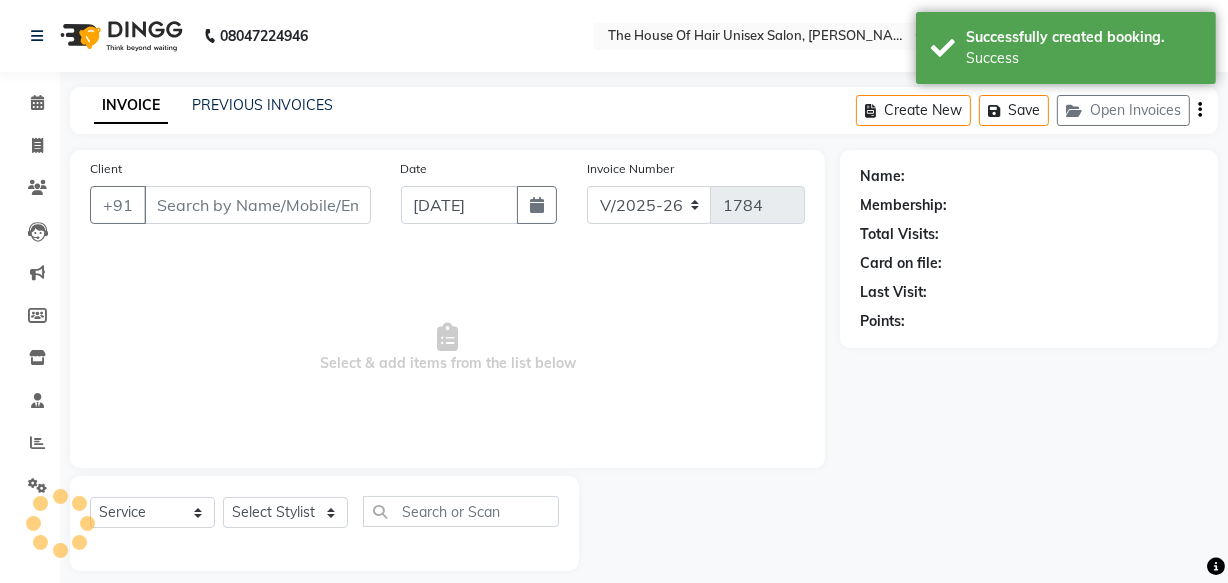 type on "9112702036" 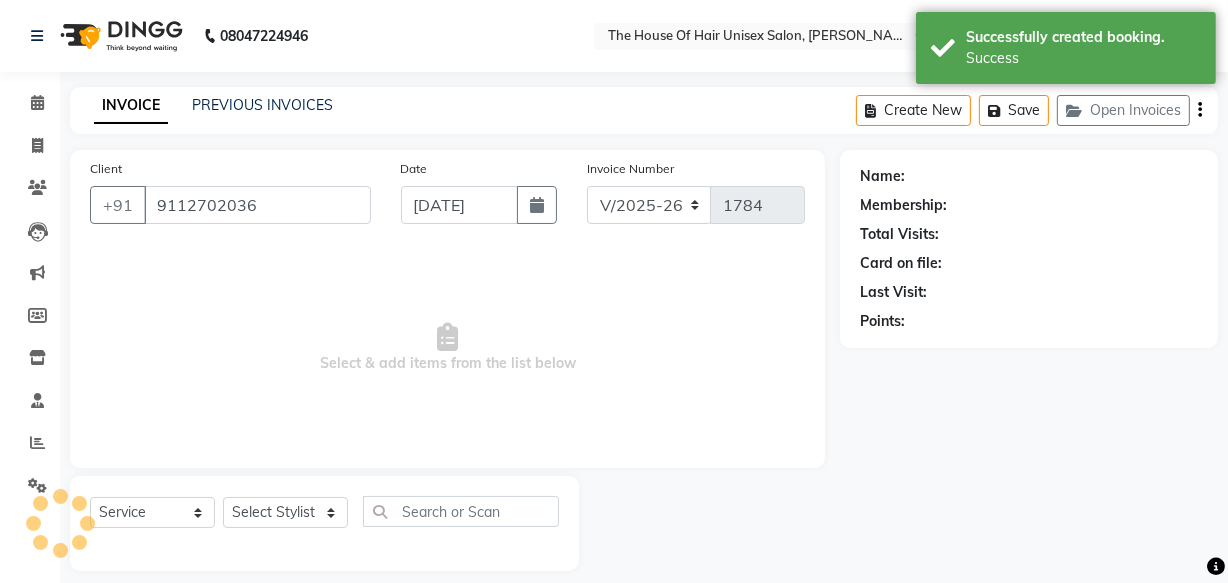 select on "20971" 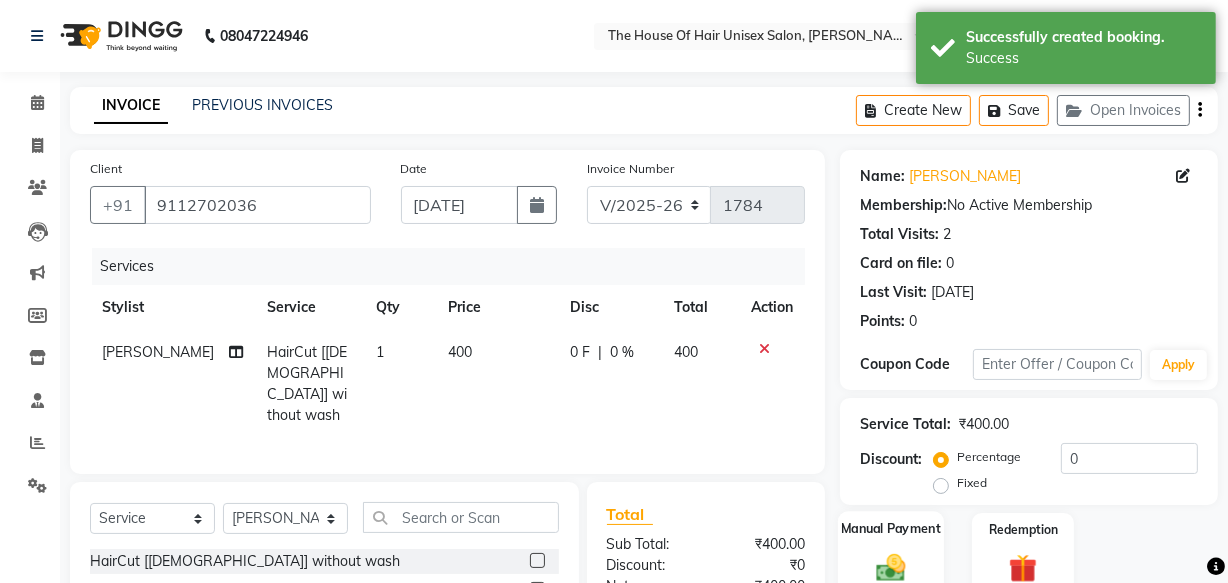 click on "Manual Payment" 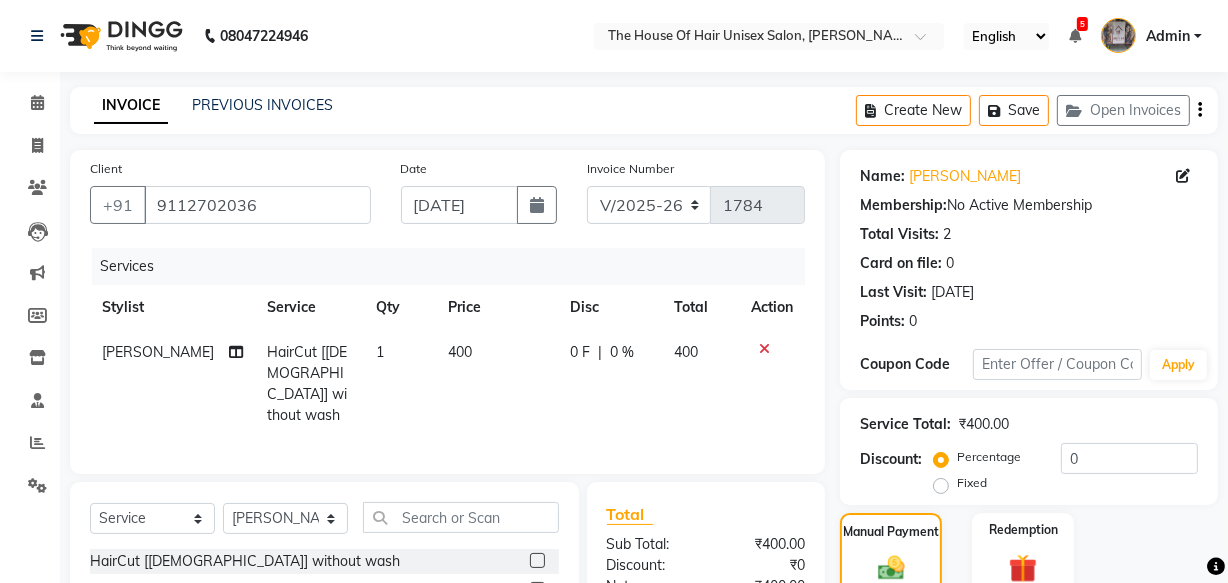 scroll, scrollTop: 219, scrollLeft: 0, axis: vertical 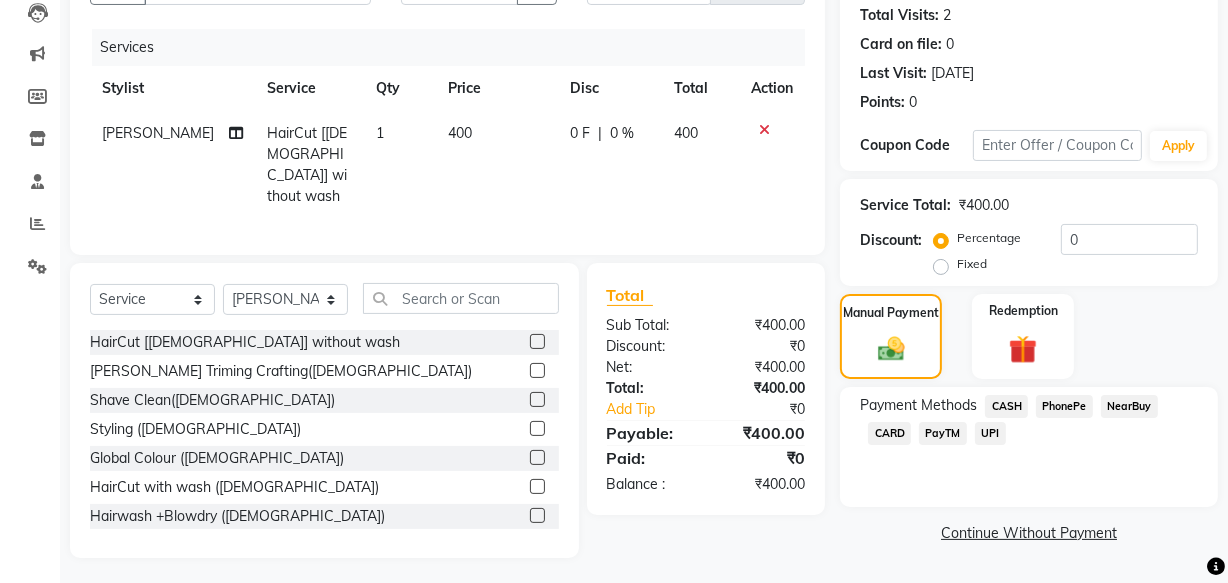 click on "CASH" 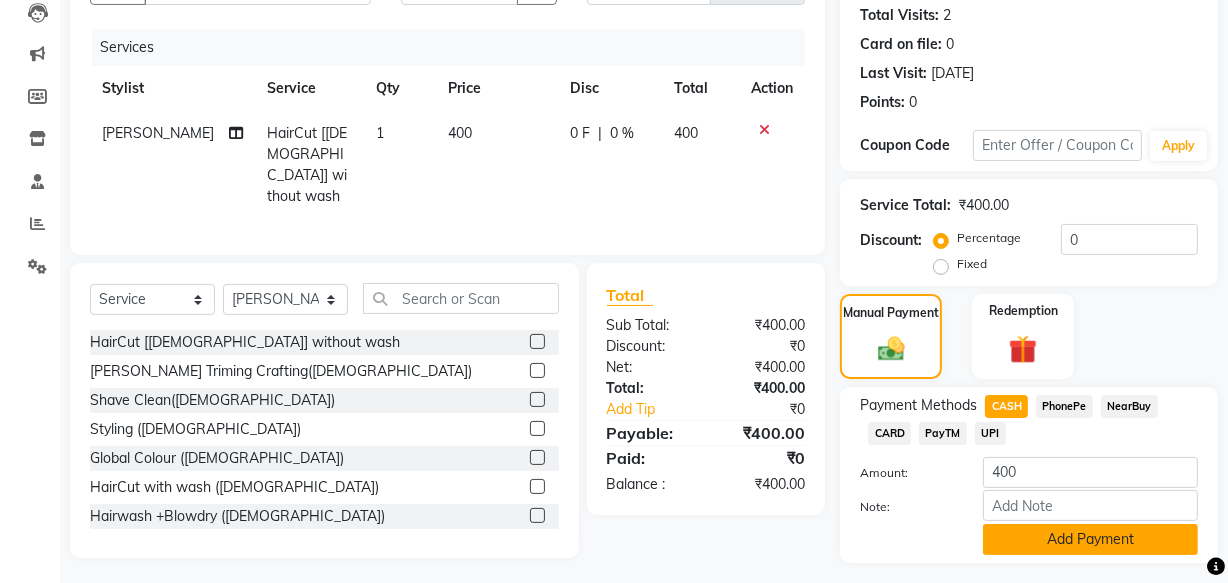 click on "Add Payment" 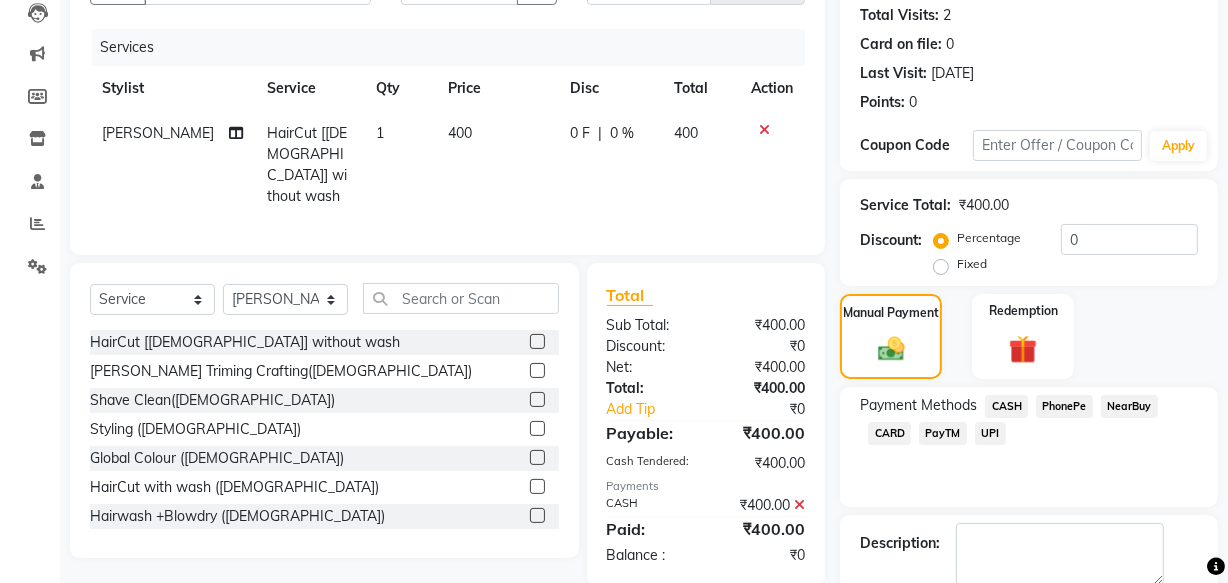 scroll, scrollTop: 326, scrollLeft: 0, axis: vertical 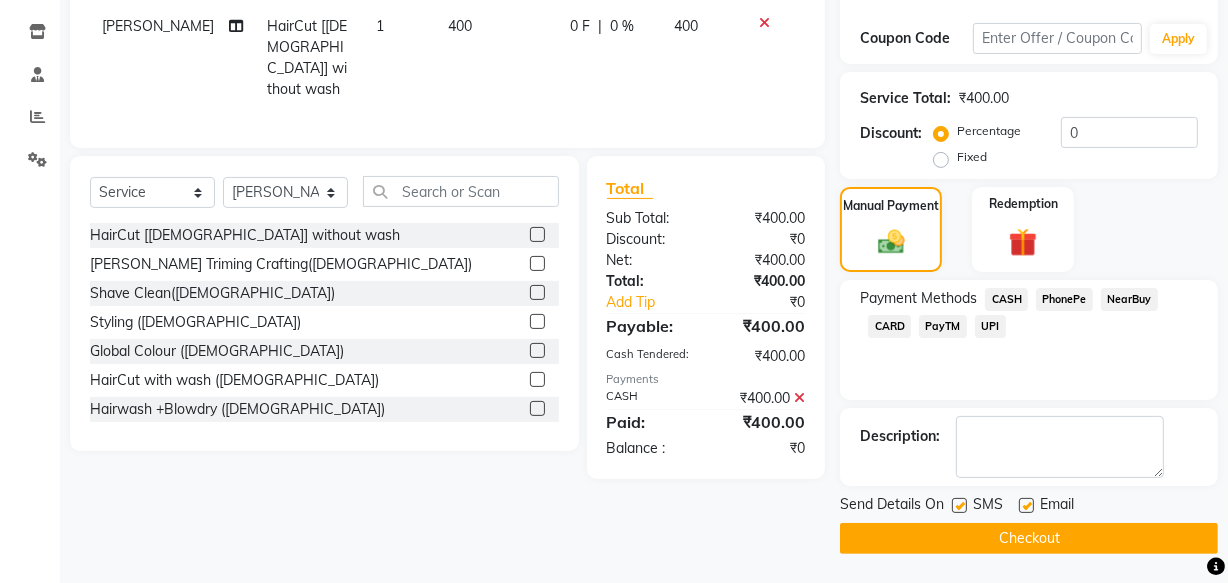 click on "Checkout" 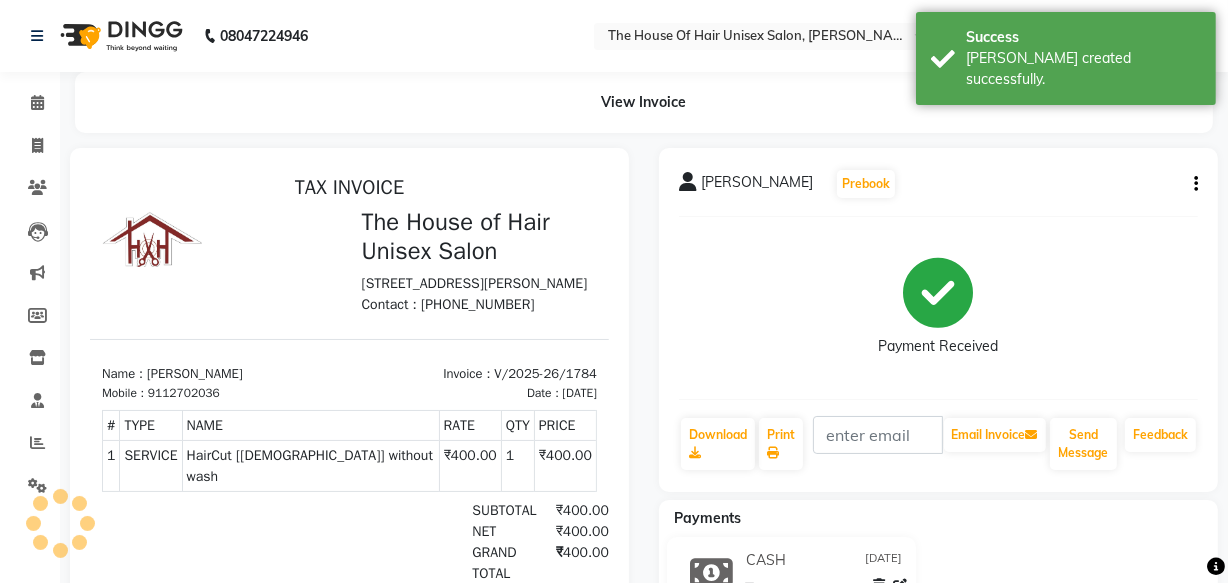 scroll, scrollTop: 0, scrollLeft: 0, axis: both 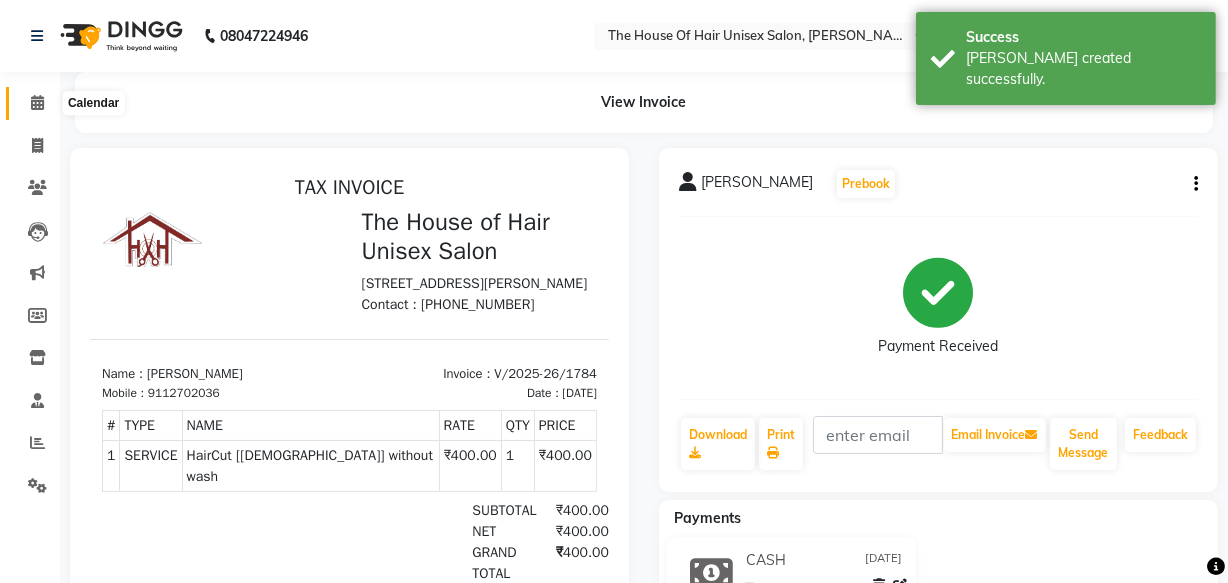 click 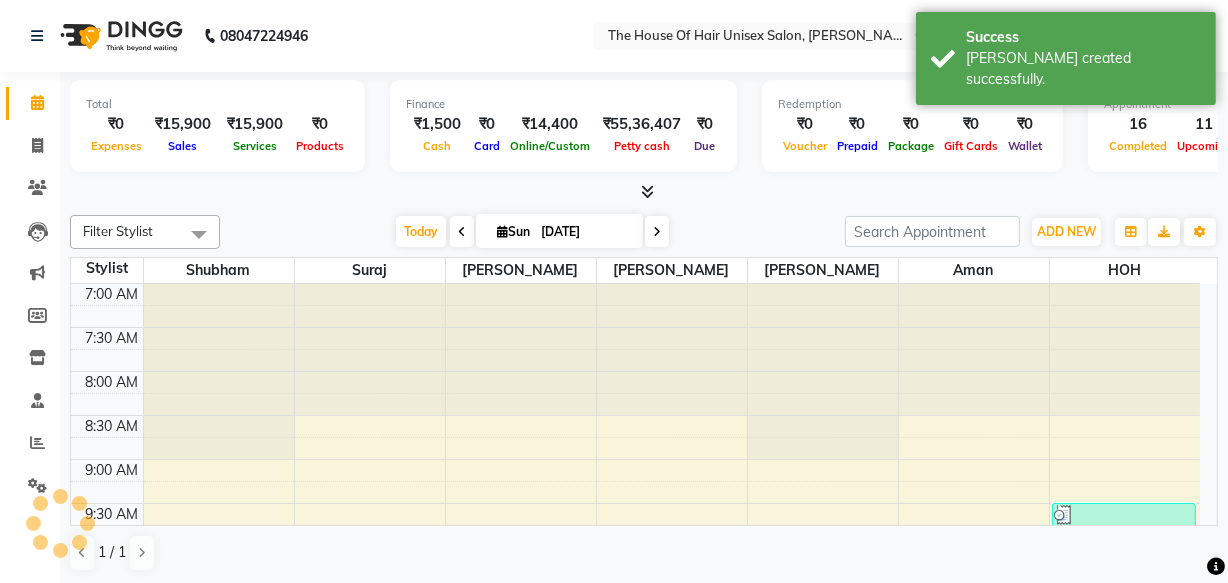 scroll, scrollTop: 790, scrollLeft: 0, axis: vertical 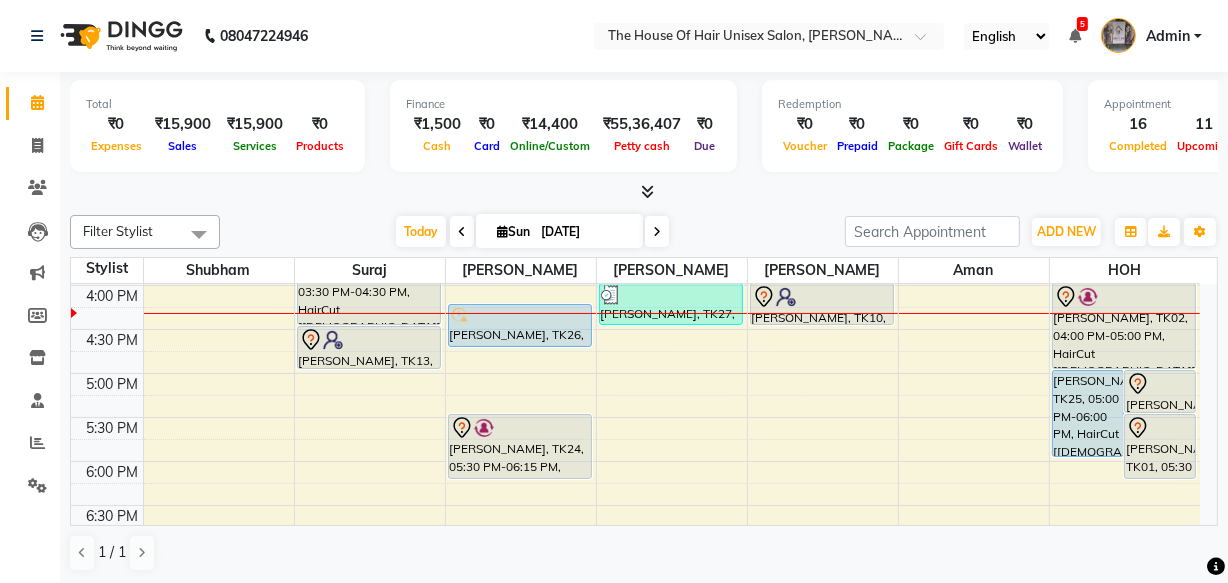 click at bounding box center [657, 232] 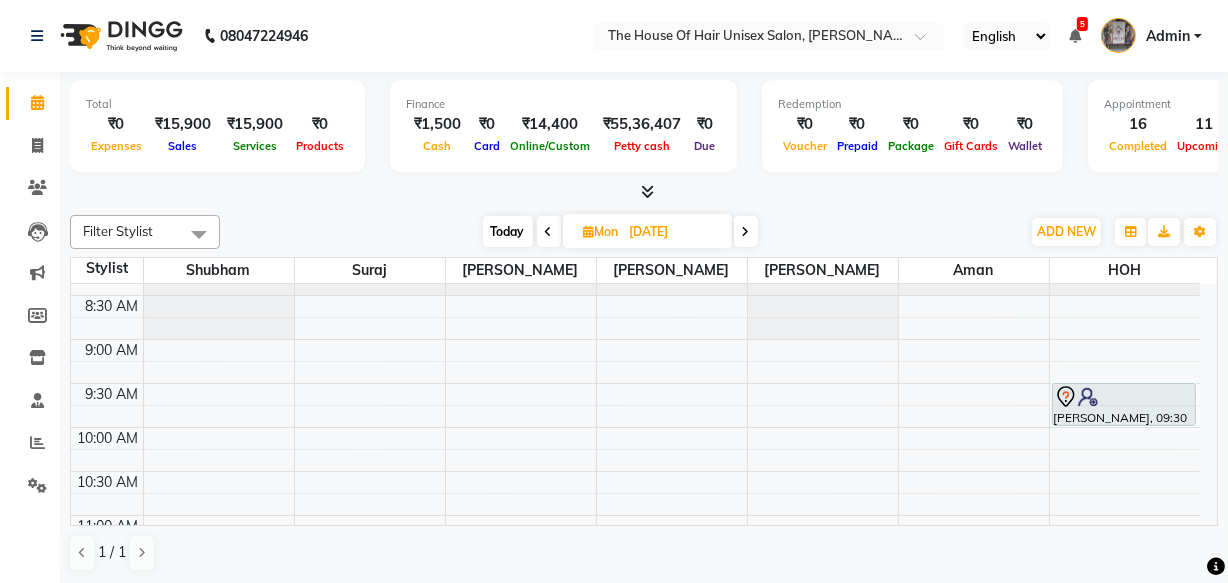 scroll, scrollTop: 119, scrollLeft: 0, axis: vertical 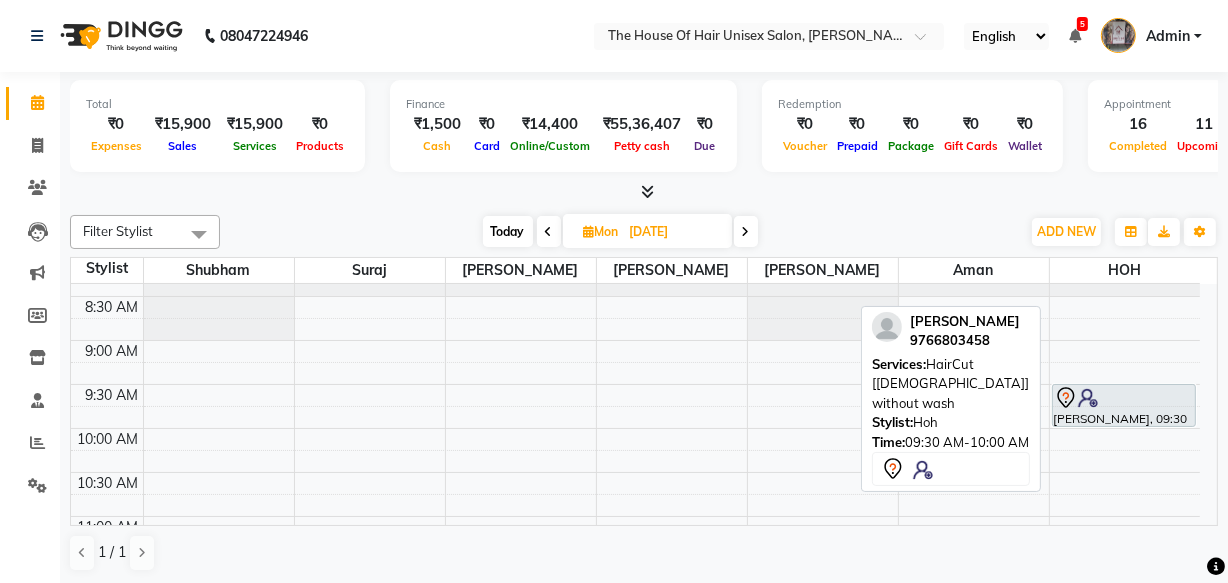click at bounding box center [1088, 398] 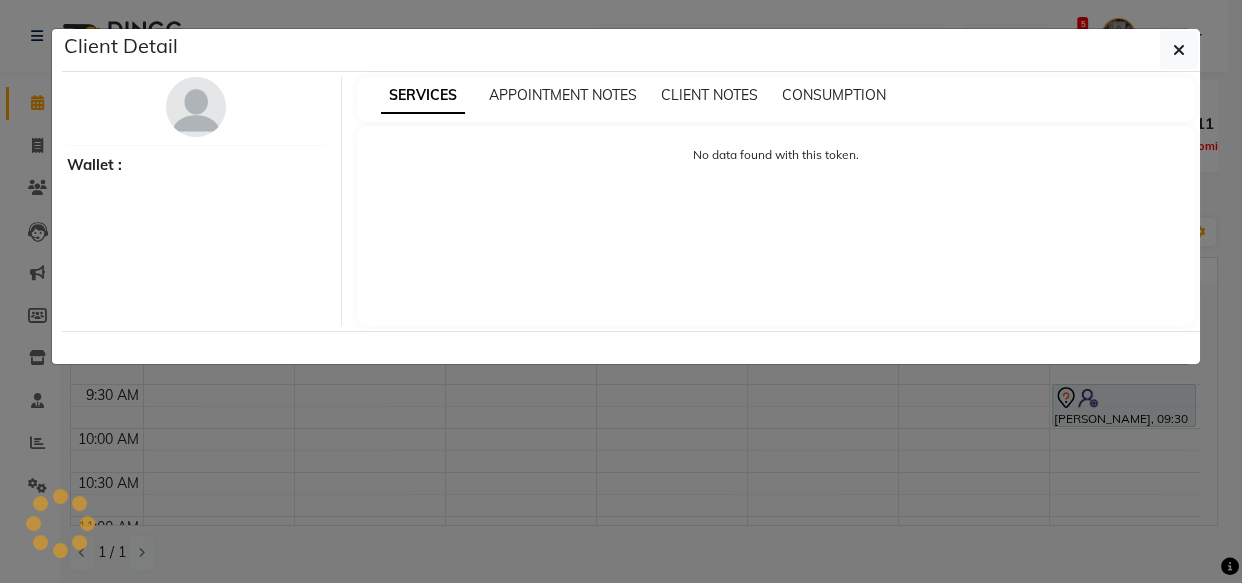 select on "7" 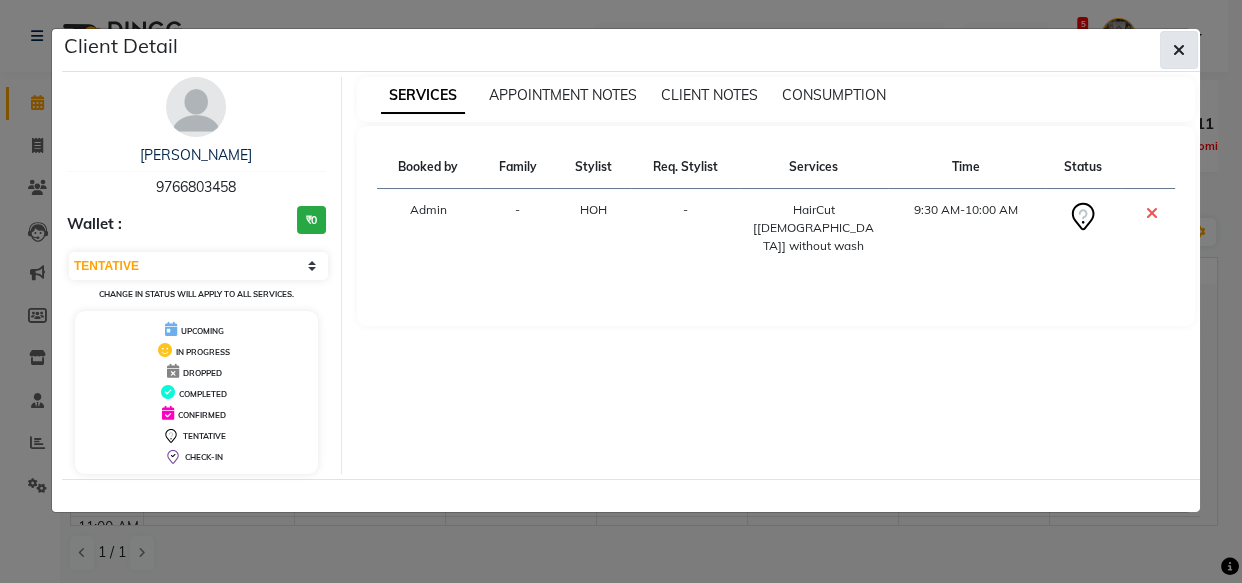 click 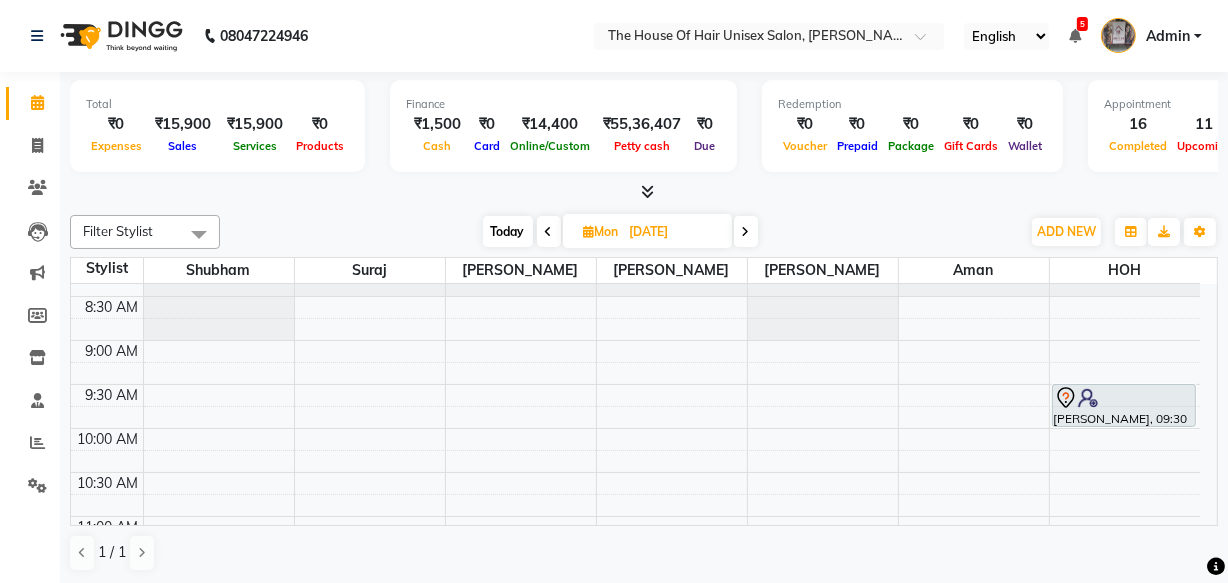 click on "Today" at bounding box center [508, 231] 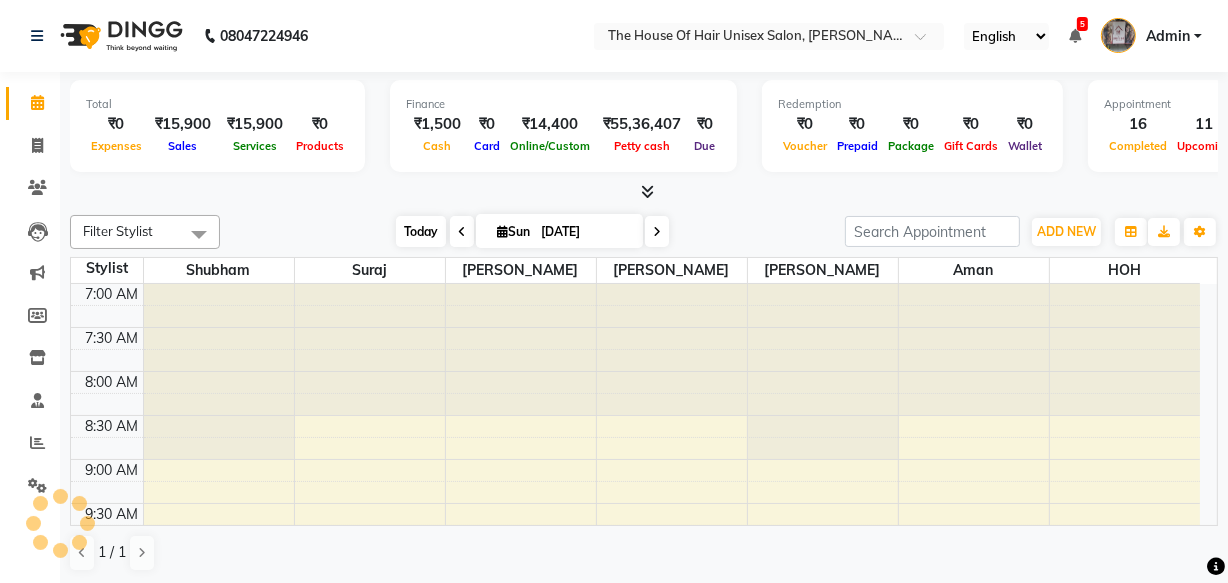 scroll, scrollTop: 790, scrollLeft: 0, axis: vertical 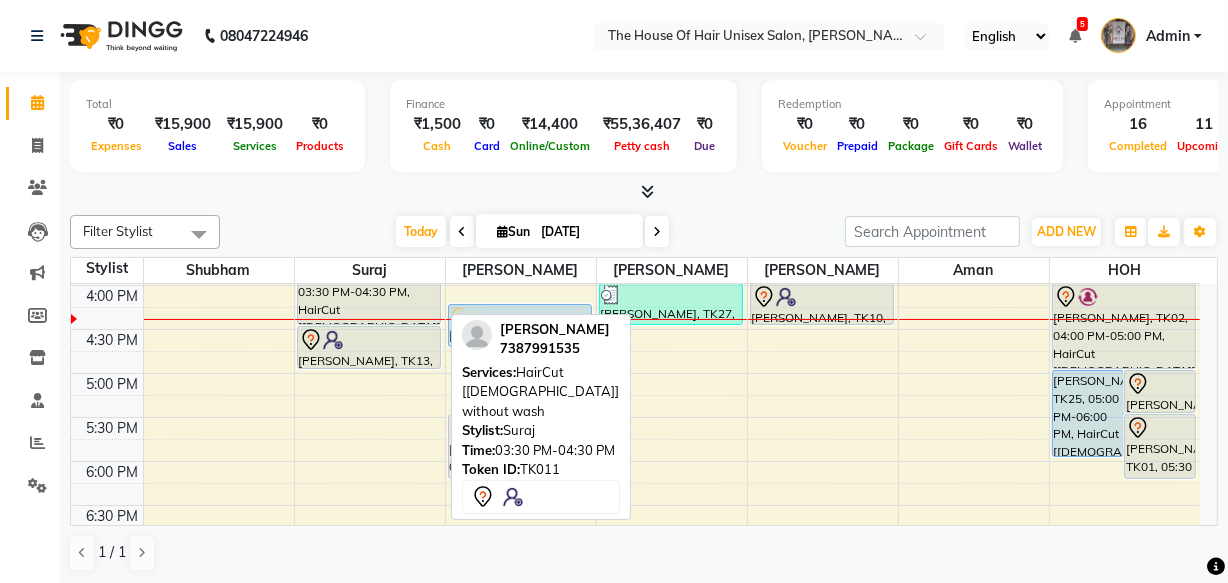 click on "[PERSON_NAME], TK11, 03:30 PM-04:30 PM, HairCut [[DEMOGRAPHIC_DATA]] without wash" at bounding box center [369, 282] 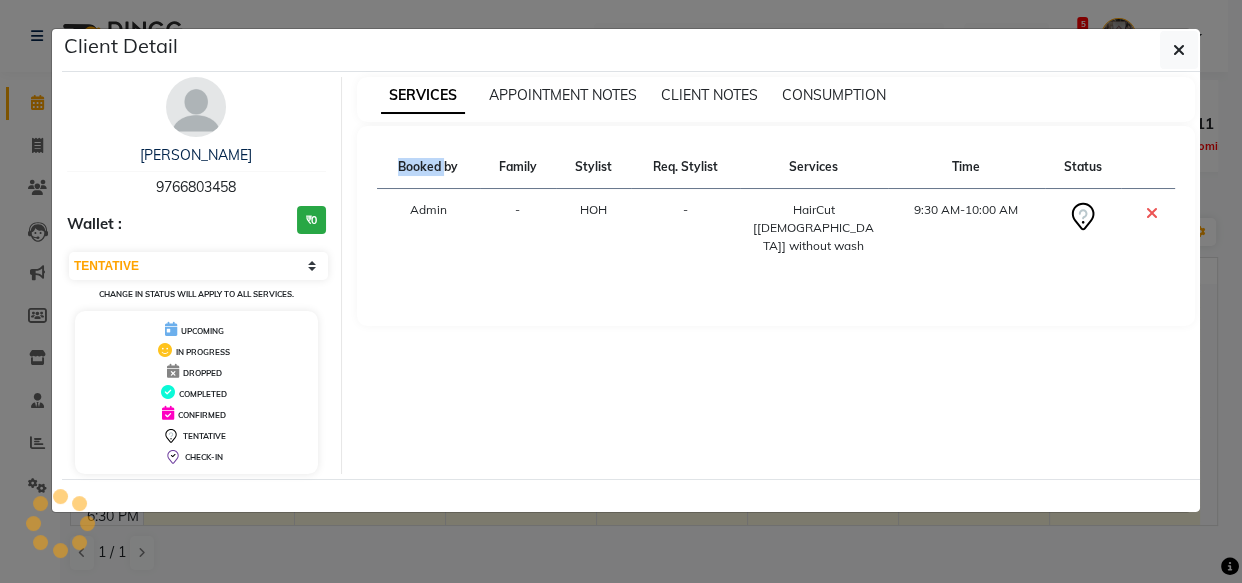 click on "SERVICES APPOINTMENT NOTES CLIENT NOTES CONSUMPTION Booked by Family Stylist Req. Stylist Services Time Status  Admin  - HOH -  HairCut [Male] without wash   9:30 AM-10:00 AM" at bounding box center [776, 275] 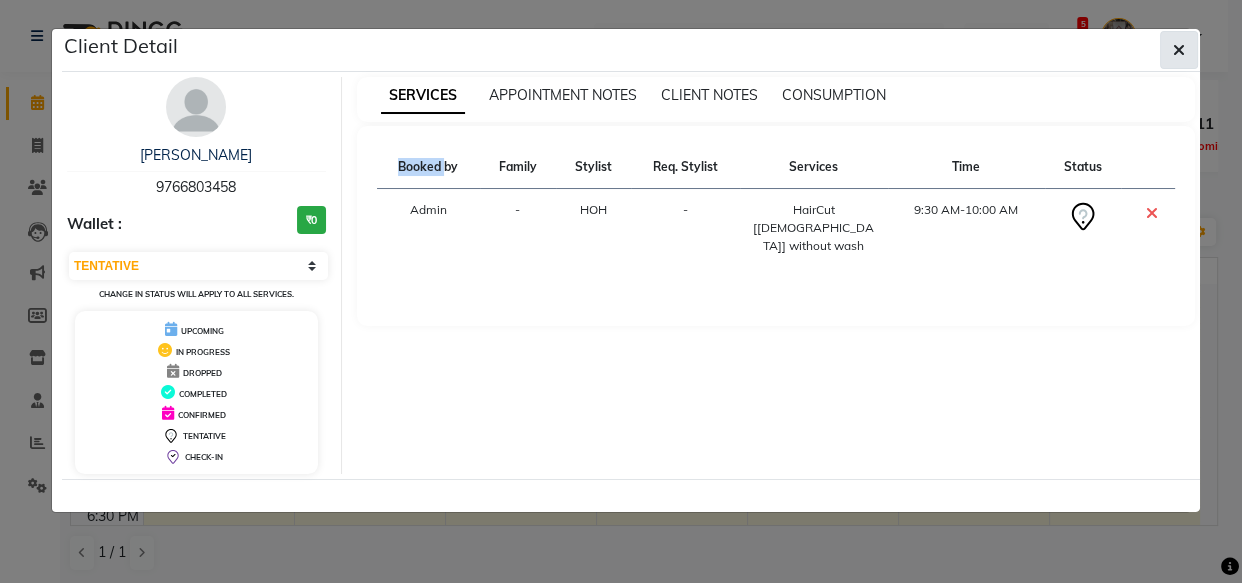 click 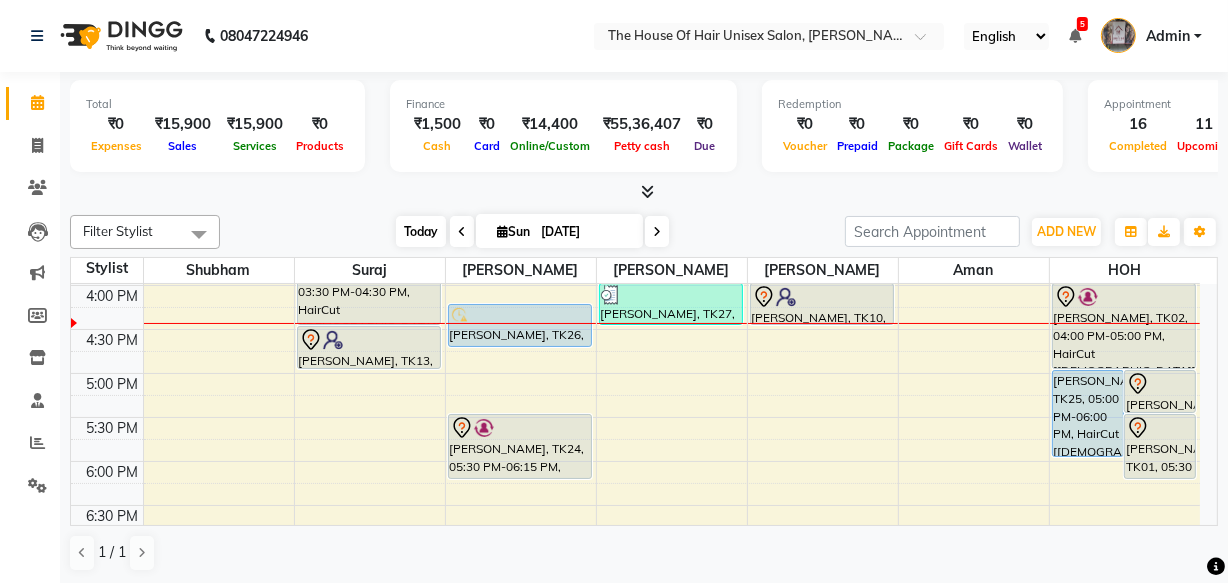 click on "Today" at bounding box center (421, 231) 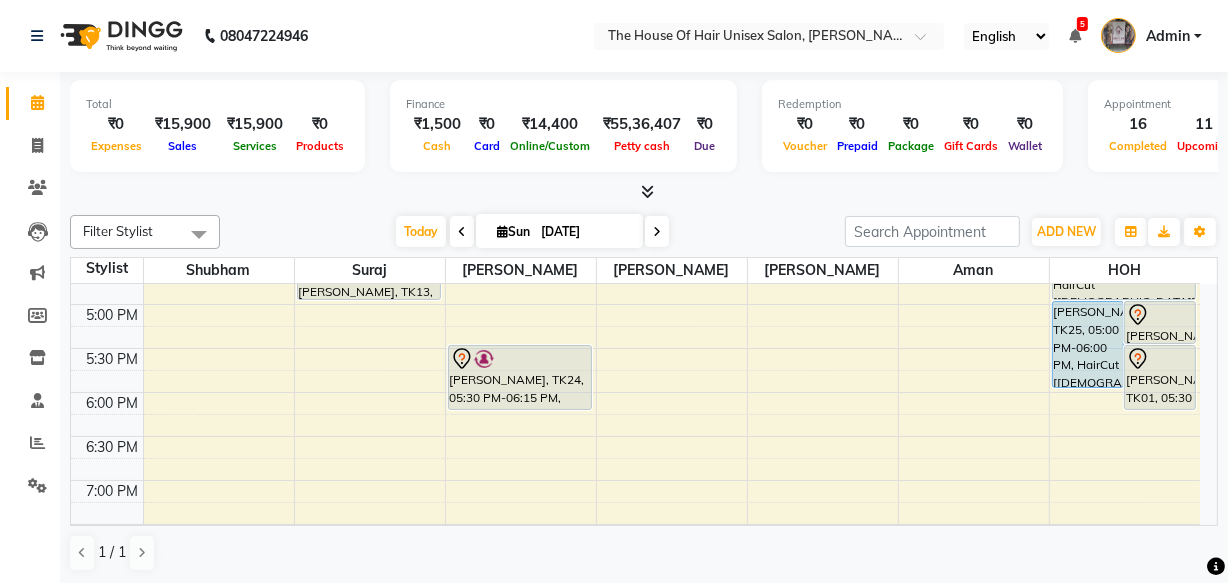 scroll, scrollTop: 715, scrollLeft: 0, axis: vertical 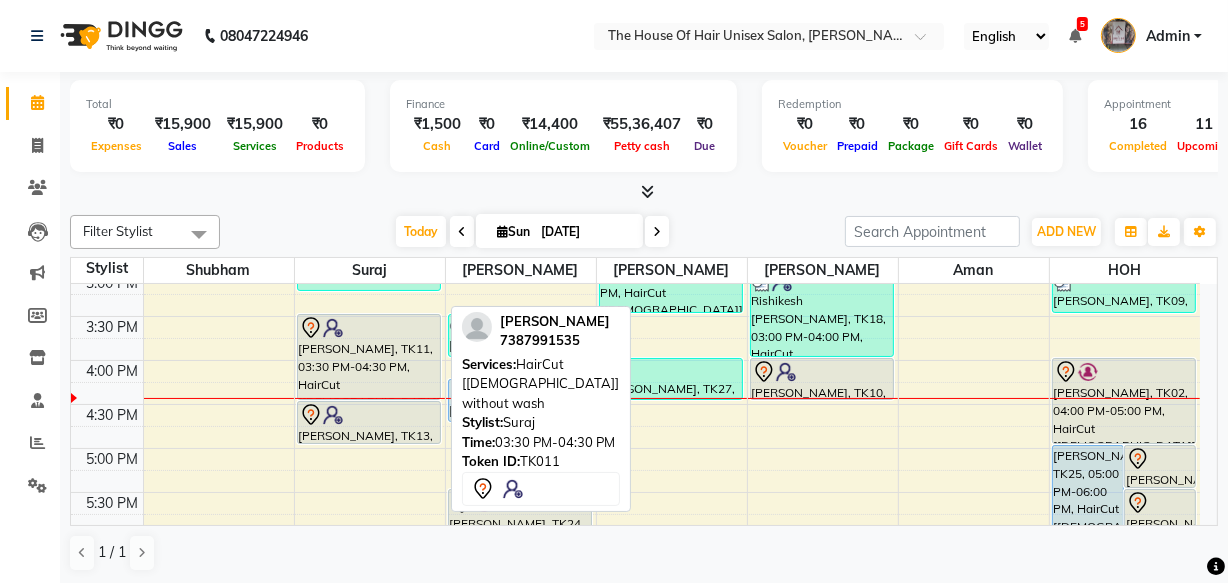 click on "[PERSON_NAME], TK11, 03:30 PM-04:30 PM, HairCut [[DEMOGRAPHIC_DATA]] without wash" at bounding box center [369, 357] 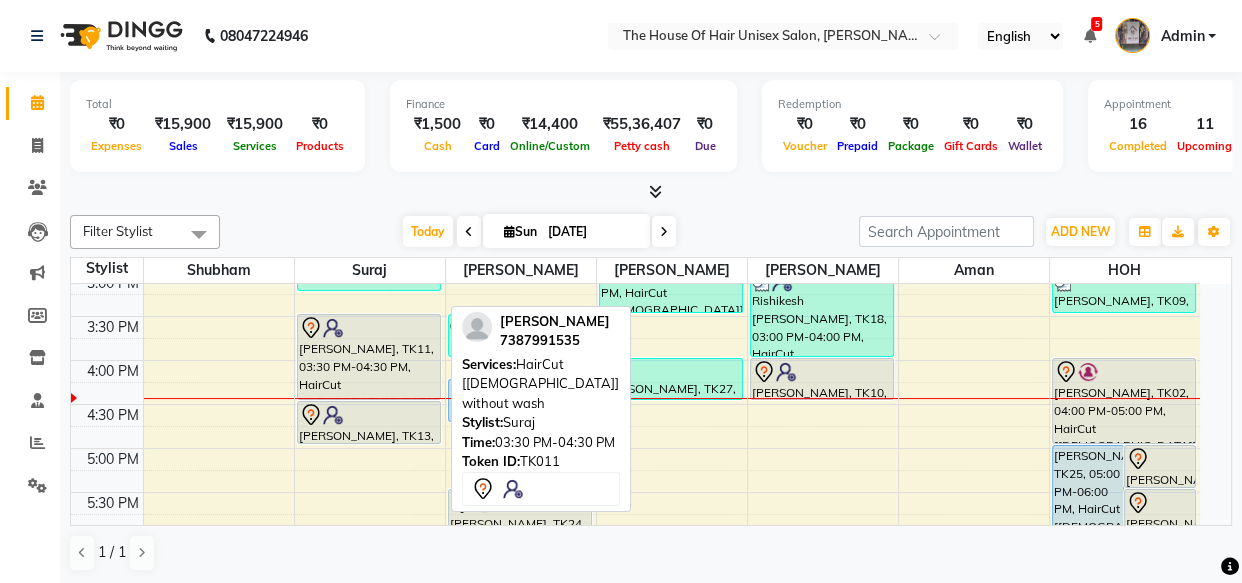 select on "7" 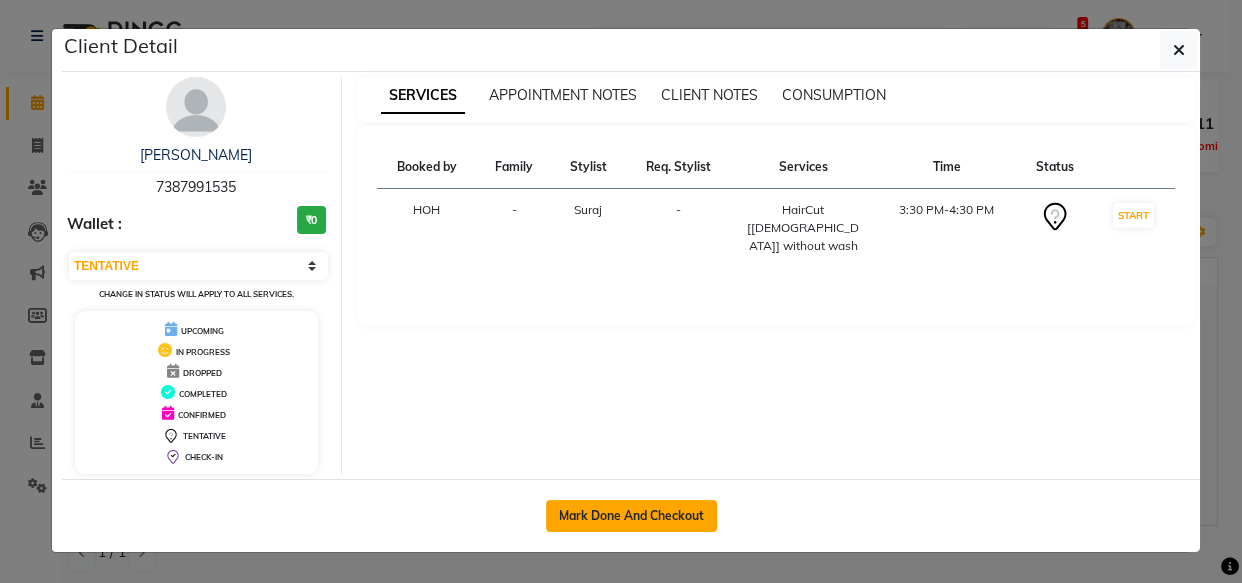 click on "Mark Done And Checkout" 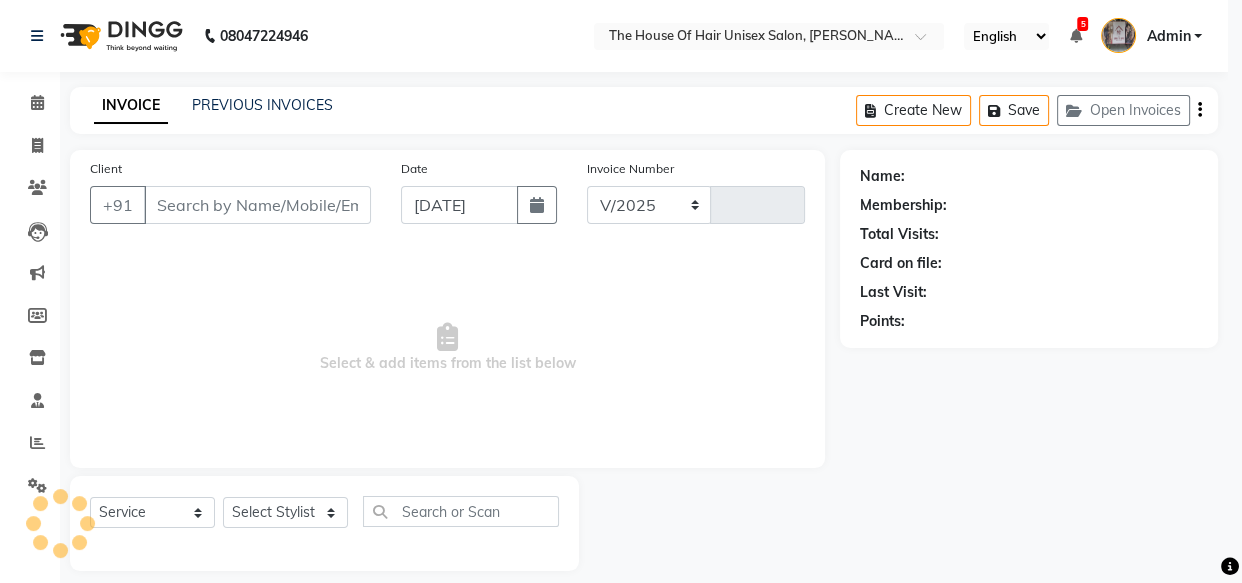 select on "598" 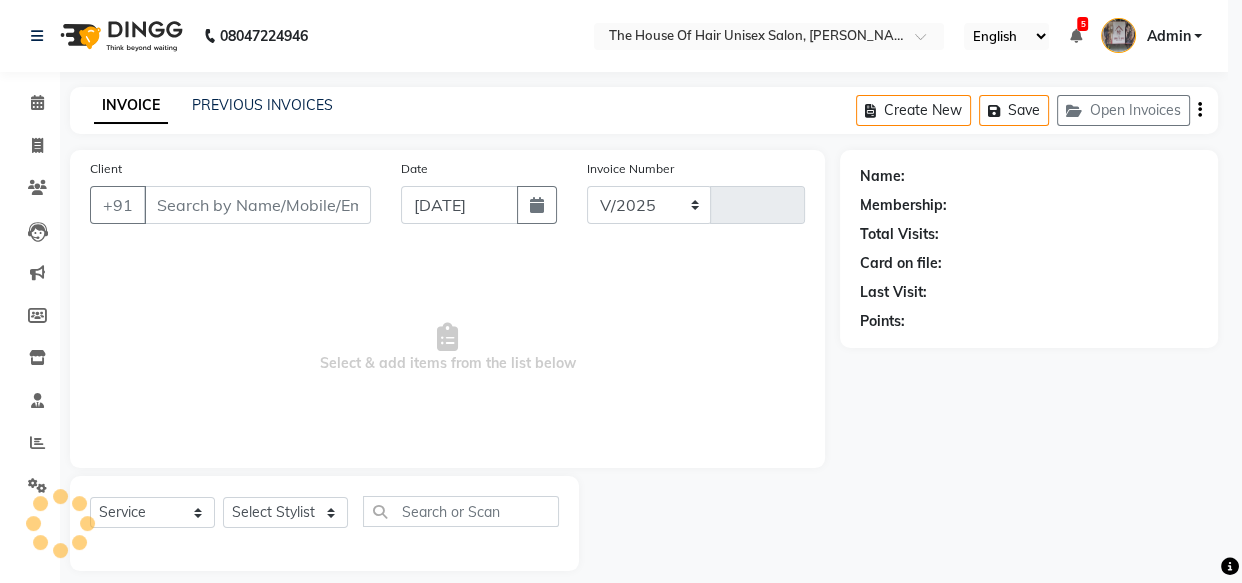 type on "1785" 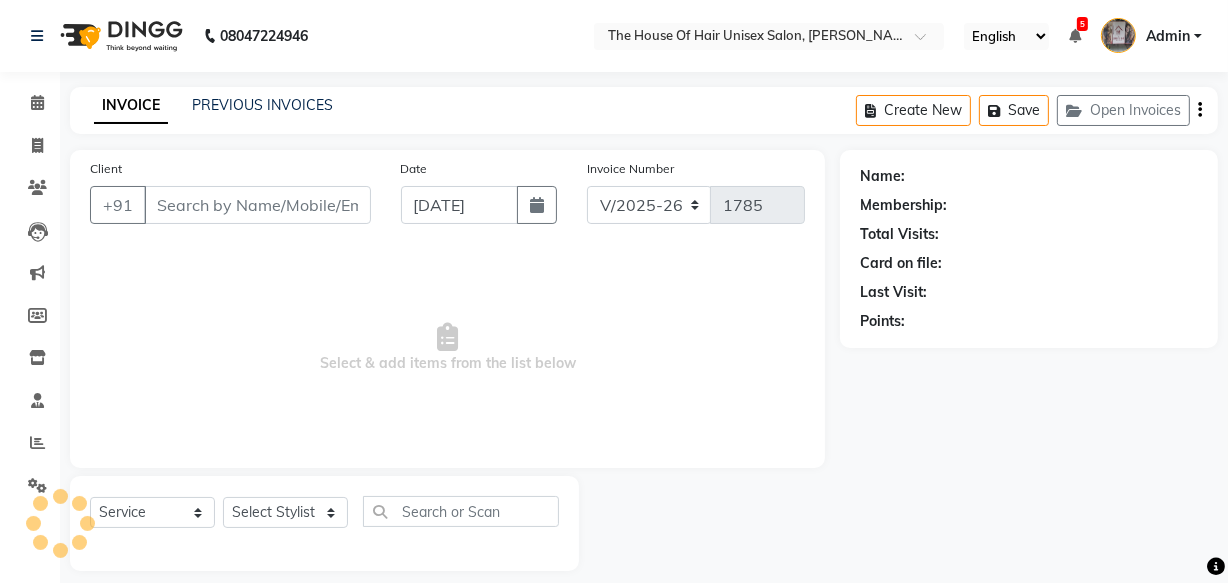 type on "7387991535" 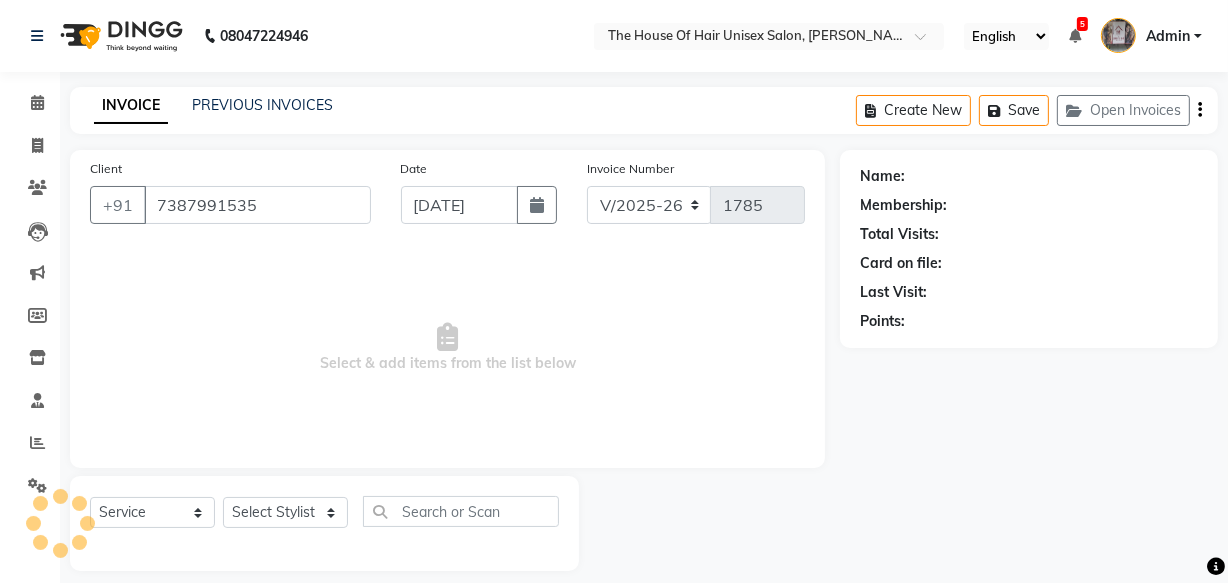select on "12122" 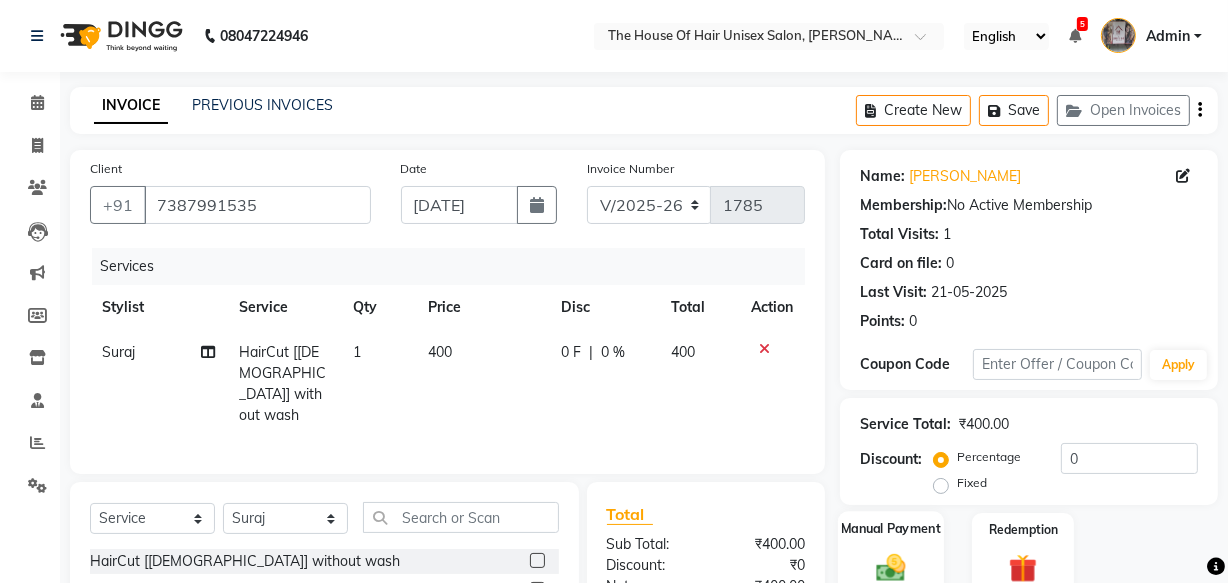 scroll, scrollTop: 176, scrollLeft: 0, axis: vertical 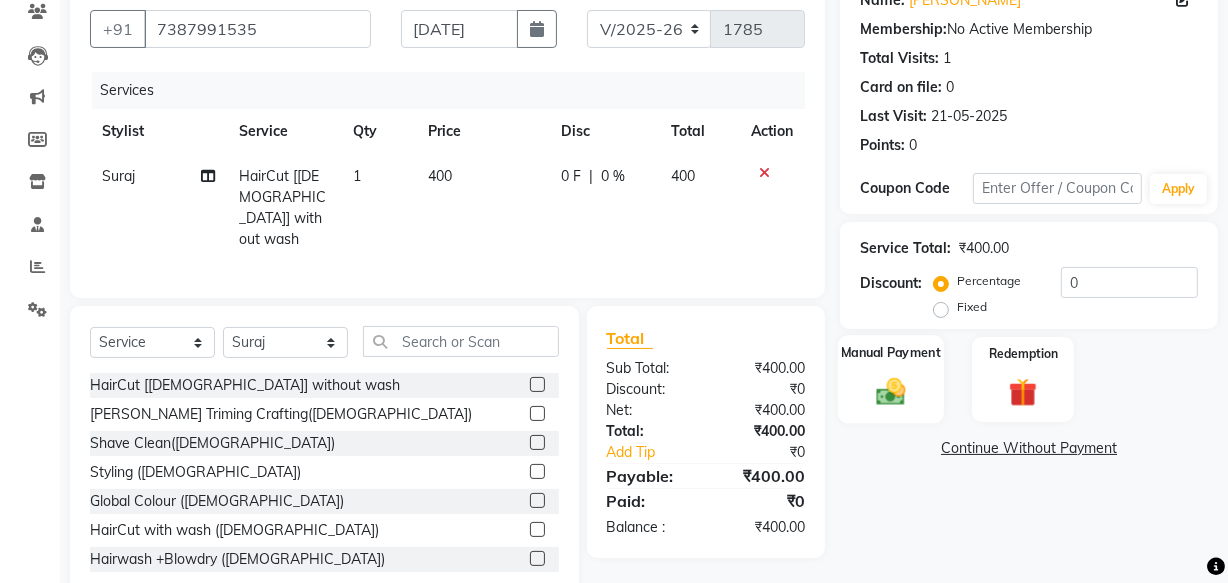 click 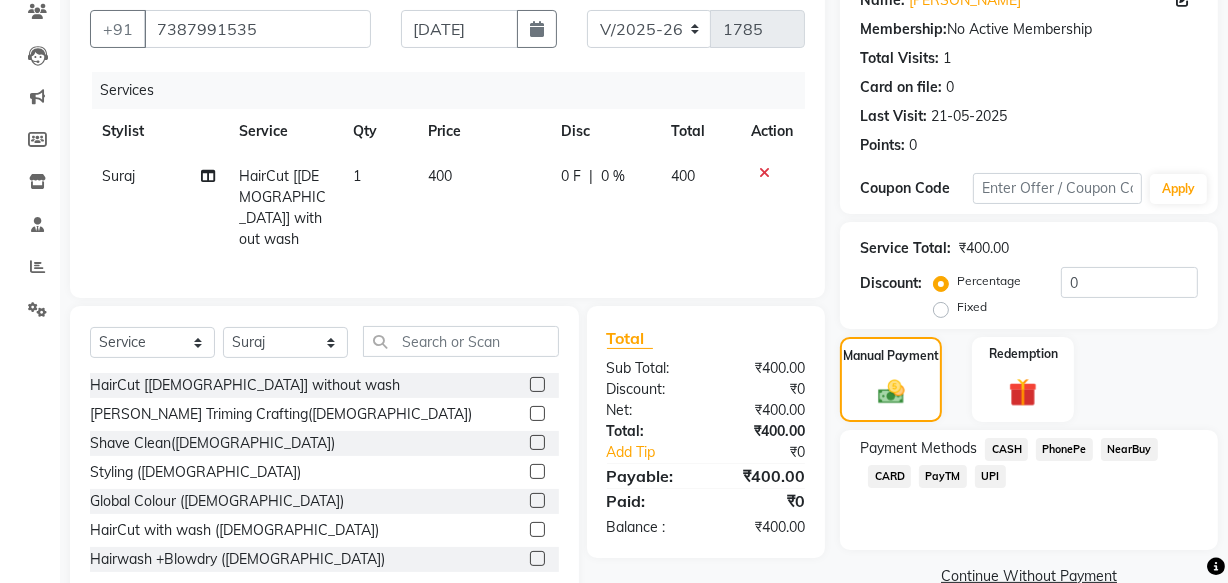 click on "CARD" 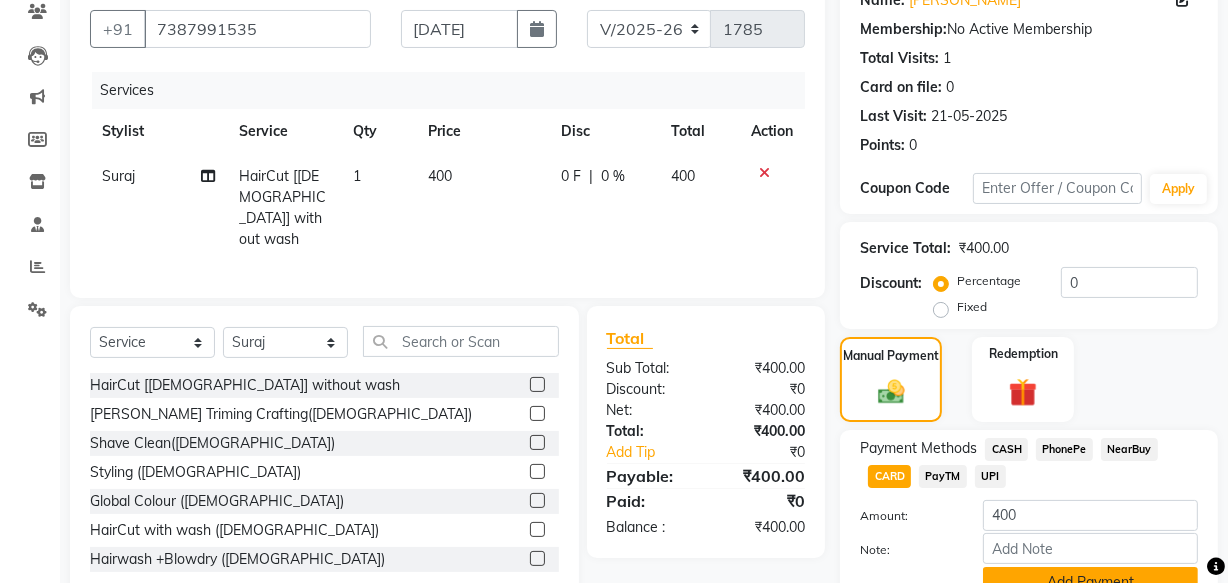 scroll, scrollTop: 270, scrollLeft: 0, axis: vertical 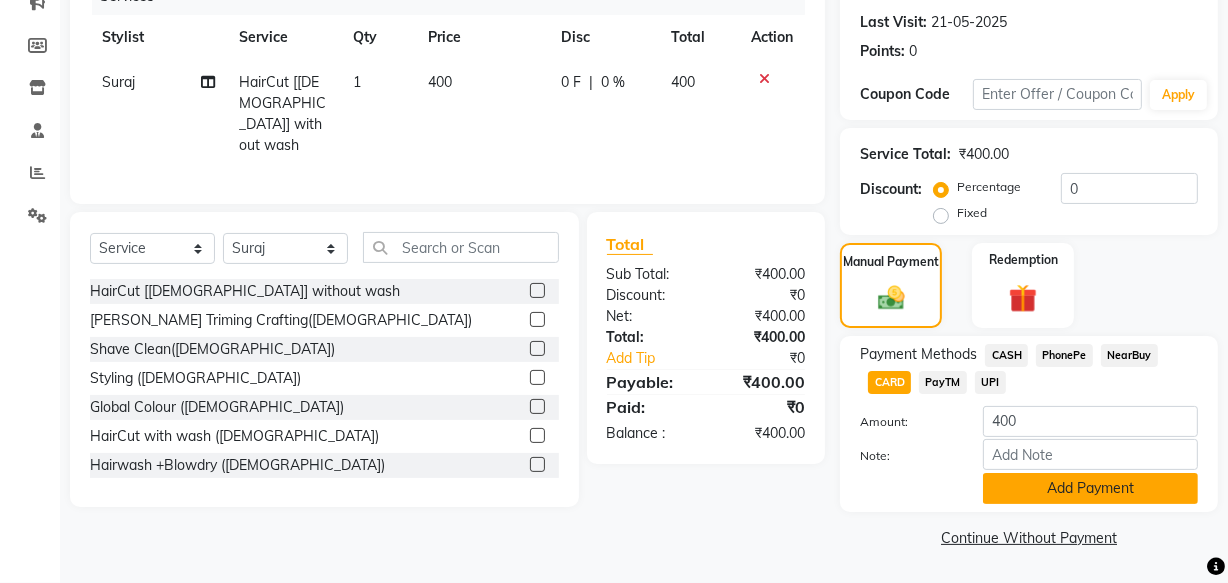 click on "Add Payment" 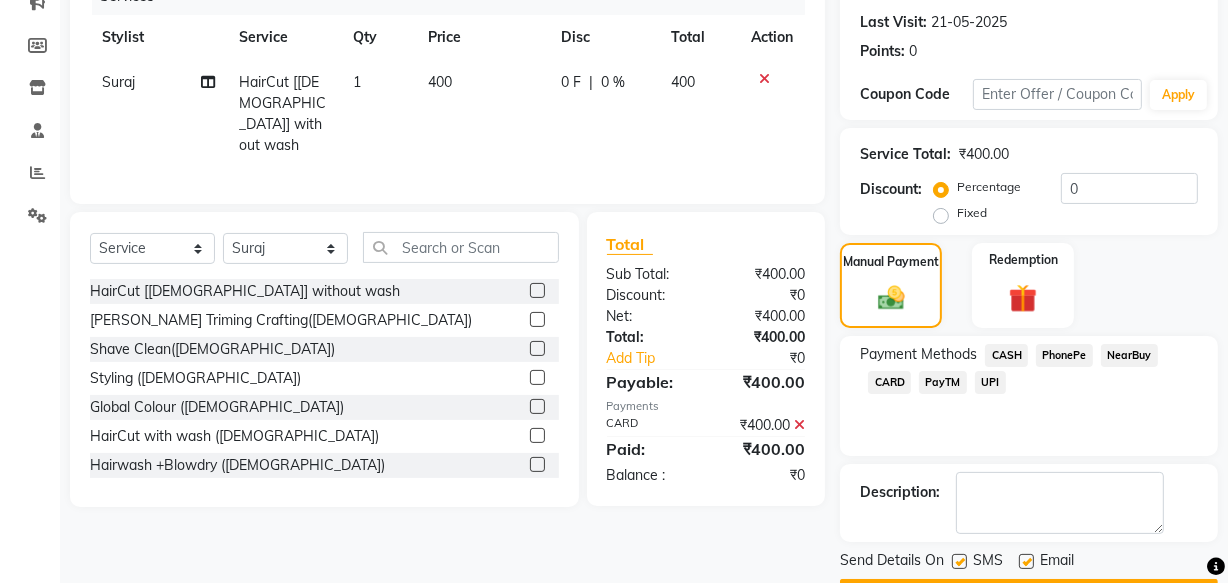 scroll, scrollTop: 326, scrollLeft: 0, axis: vertical 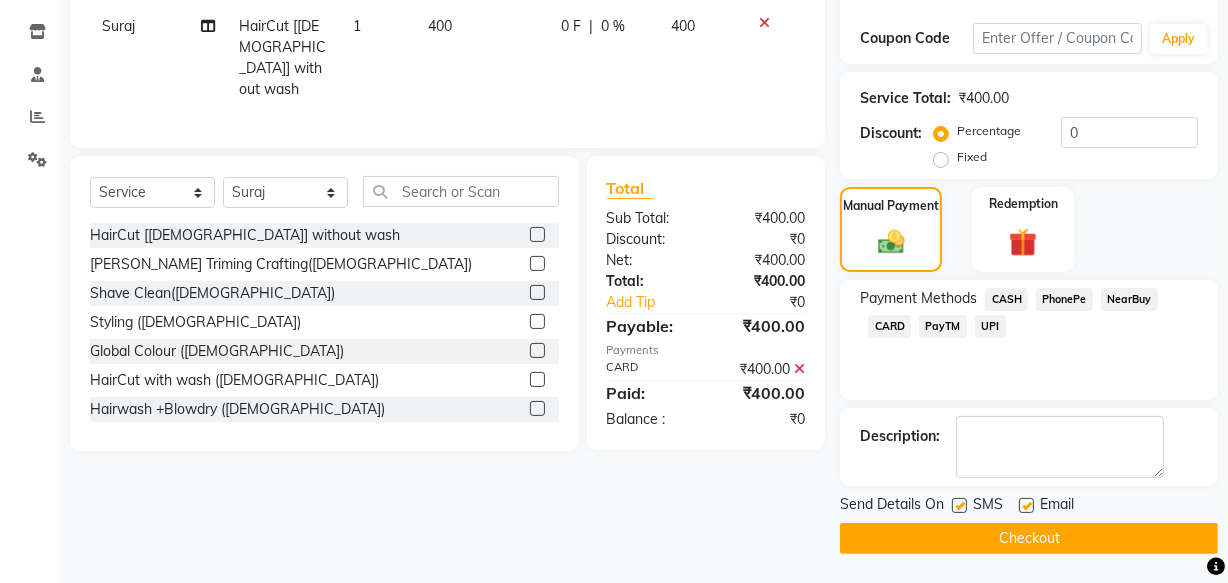 click on "Checkout" 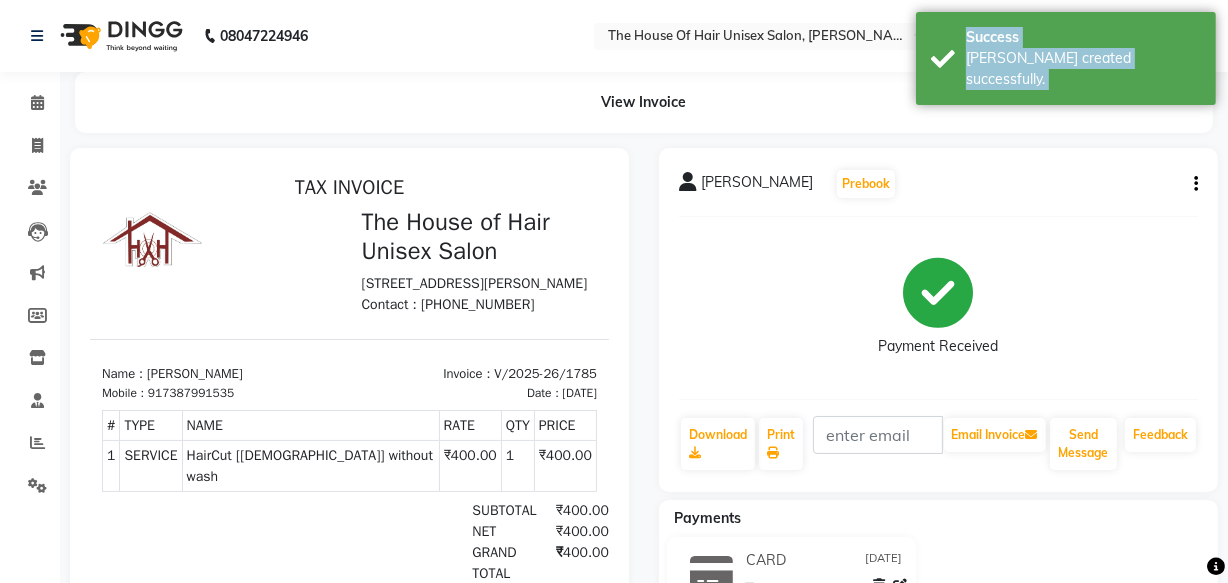 scroll, scrollTop: 0, scrollLeft: 0, axis: both 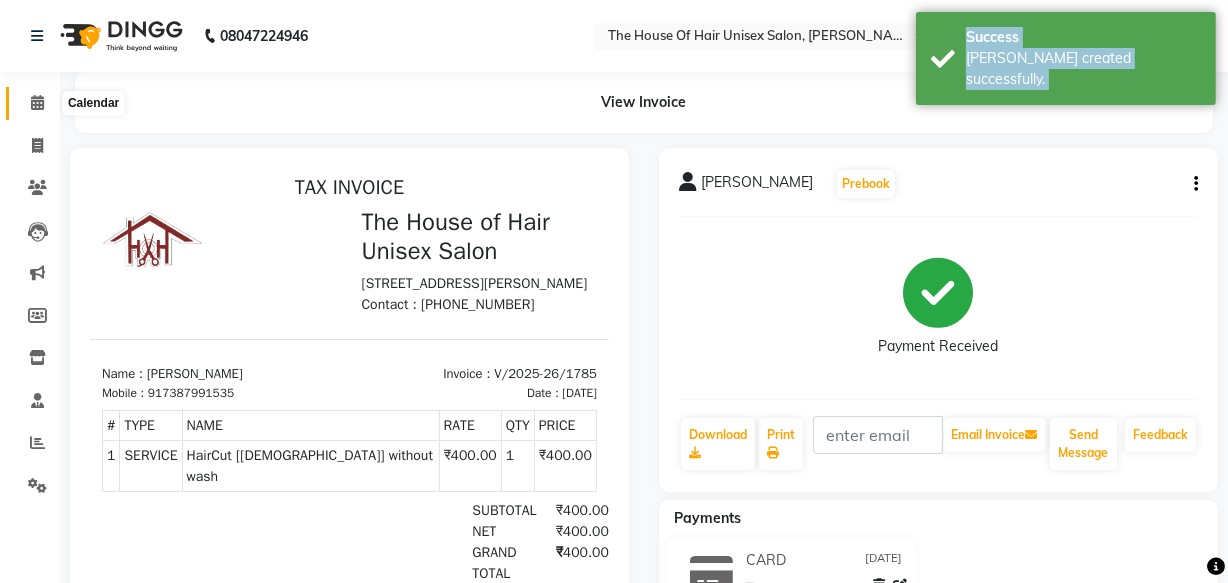 click 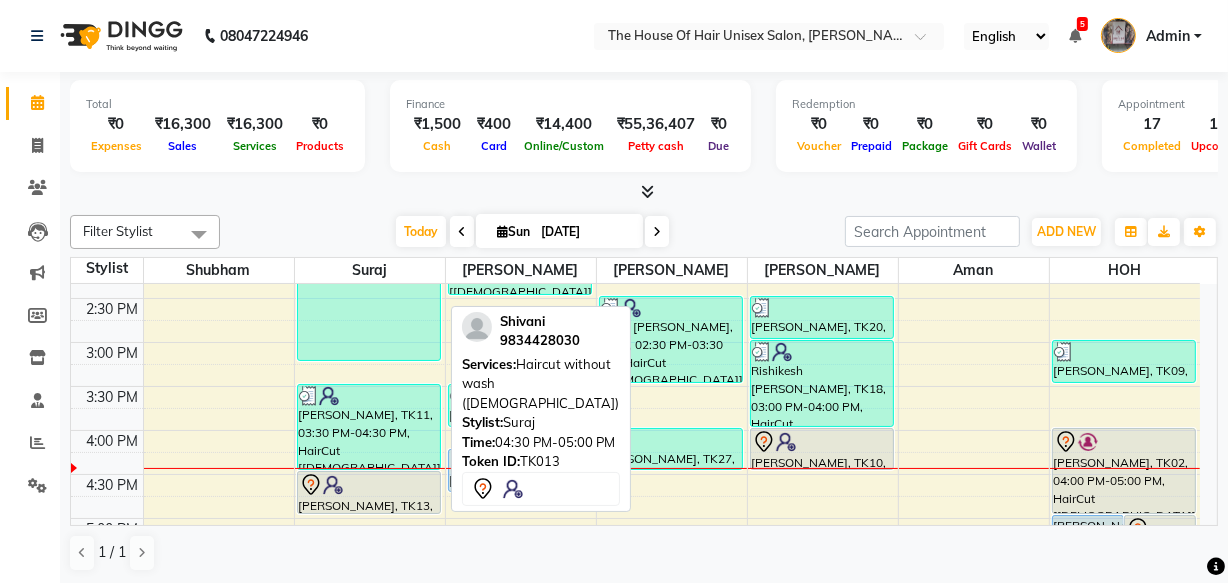 scroll, scrollTop: 650, scrollLeft: 0, axis: vertical 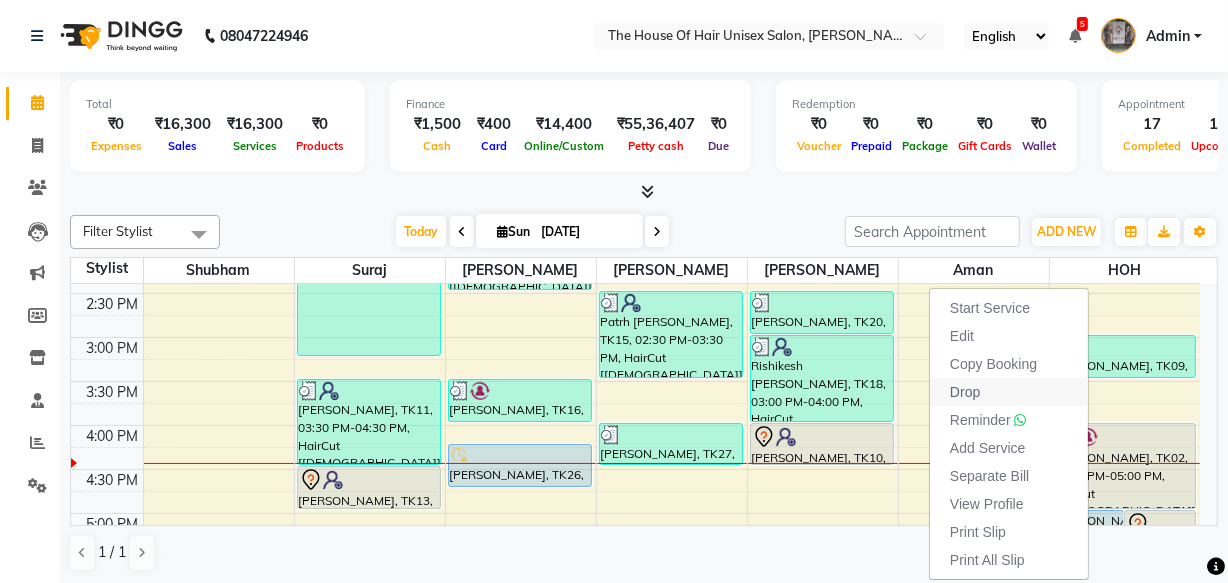 click on "Drop" at bounding box center (965, 392) 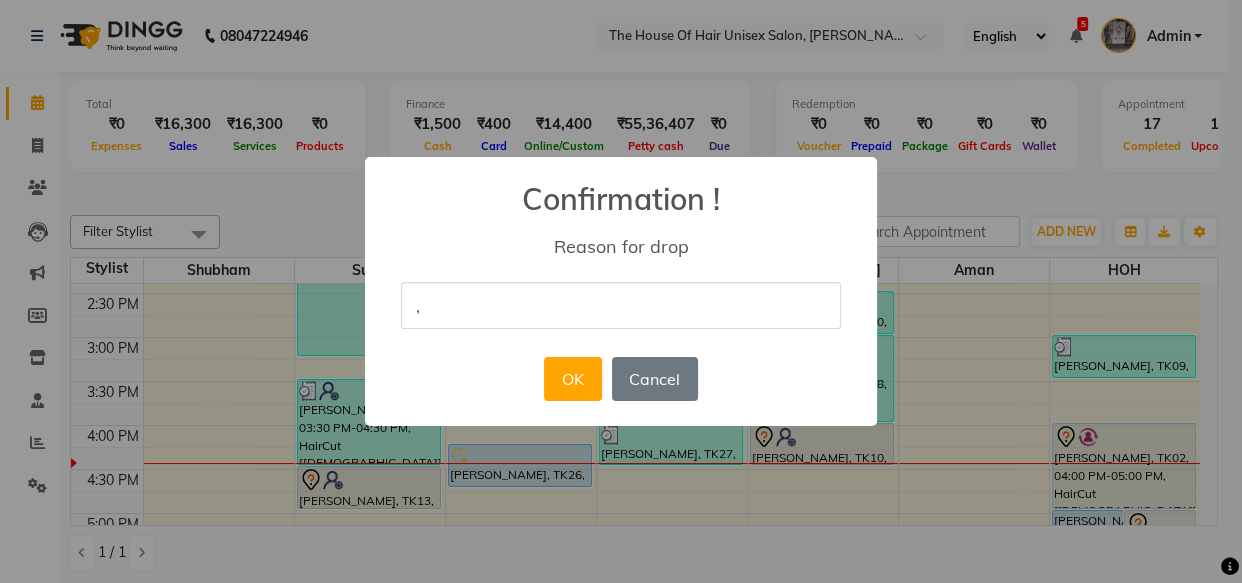 type on "," 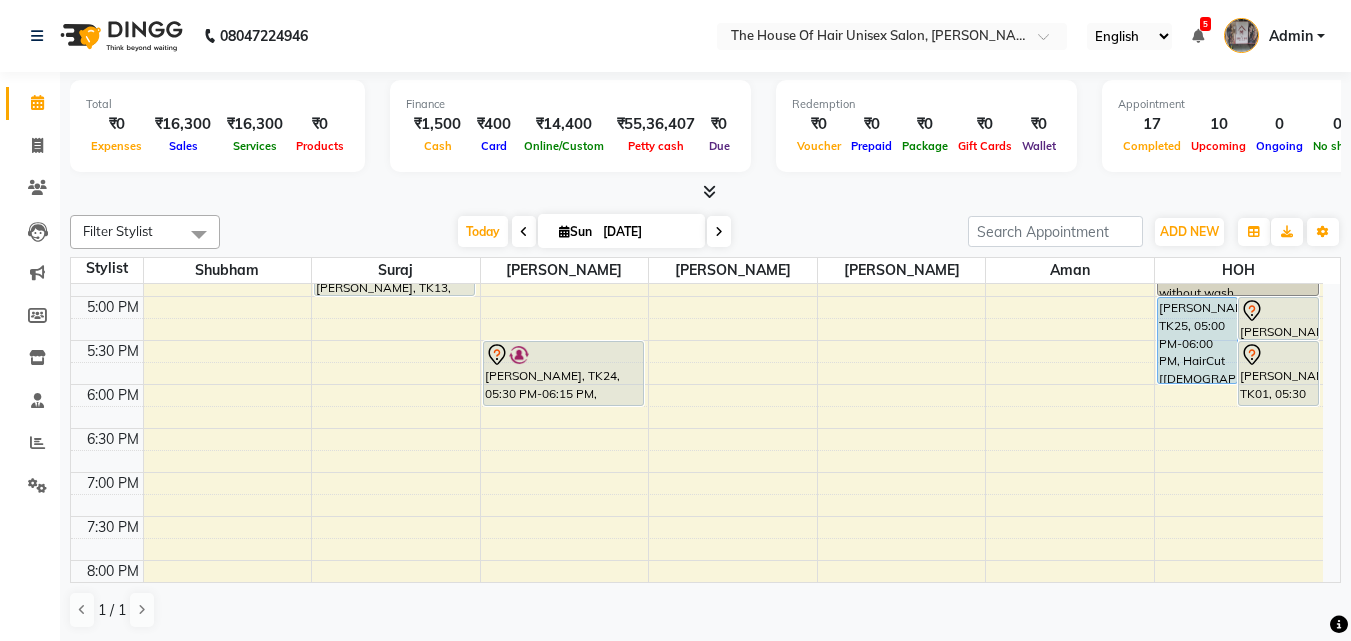 scroll, scrollTop: 868, scrollLeft: 0, axis: vertical 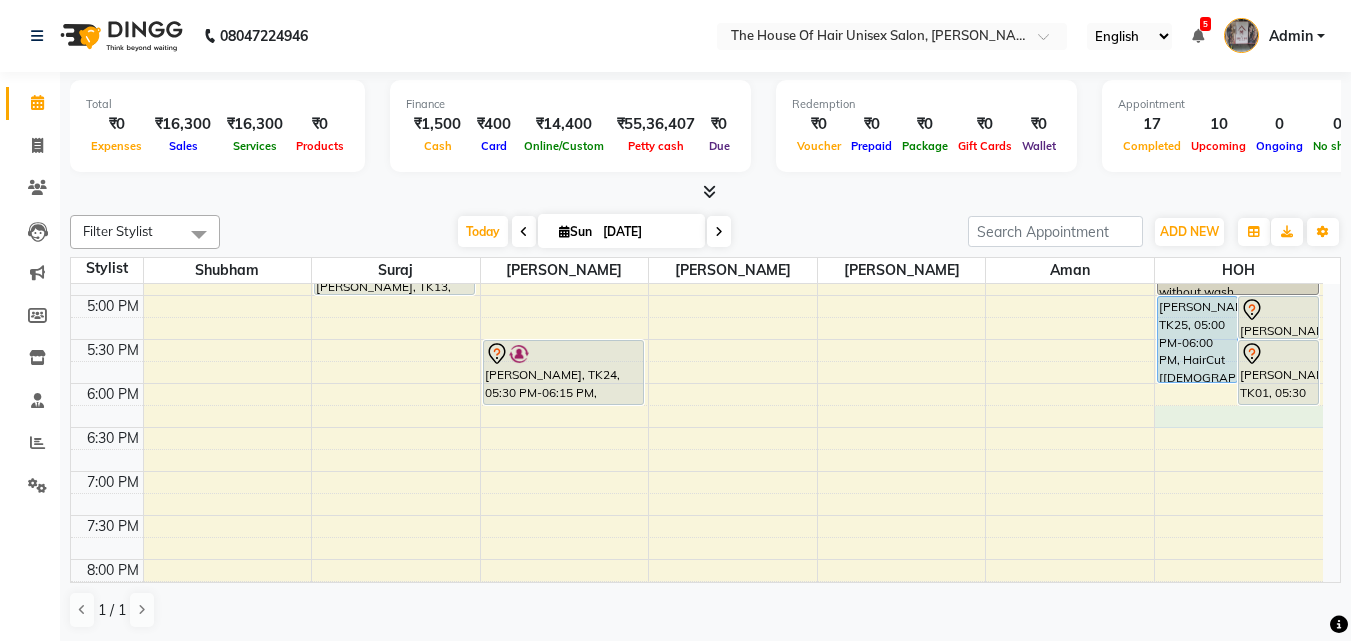 click on "7:00 AM 7:30 AM 8:00 AM 8:30 AM 9:00 AM 9:30 AM 10:00 AM 10:30 AM 11:00 AM 11:30 AM 12:00 PM 12:30 PM 1:00 PM 1:30 PM 2:00 PM 2:30 PM 3:00 PM 3:30 PM 4:00 PM 4:30 PM 5:00 PM 5:30 PM 6:00 PM 6:30 PM 7:00 PM 7:30 PM 8:00 PM 8:30 PM 9:00 PM 9:30 PM     mugdha padhye, TK03, 11:30 AM-03:15 PM, Hightlights & Babylights(Female),HairCut with wash (Female)     Aditya kulkarni, TK11, 03:30 PM-04:30 PM, HairCut [Male] without wash             Shivani, TK13, 04:30 PM-05:00 PM, Haircut without wash (female)     Prathmesh Sonpatki, TK05, 11:00 AM-11:30 AM, Haircut without wash (female)     manas padsalgikar, TK21, 01:00 PM-01:30 PM, HairCut [Male] without wash     Luv Nambiar, TK23, 01:30 PM-02:30 PM, HairCut [Male] without wash,Beard Triming Crafting(Male)     Amit Salgaonkar, TK16, 03:30 PM-04:00 PM, HairCut [Male] without wash     mihir barate, TK26, 04:15 PM-04:45 PM, Beard Triming Crafting(Male)             Ketan Akhadmal, TK24, 05:30 PM-06:15 PM, Hairwash +Blowdry (Female)" at bounding box center [697, 75] 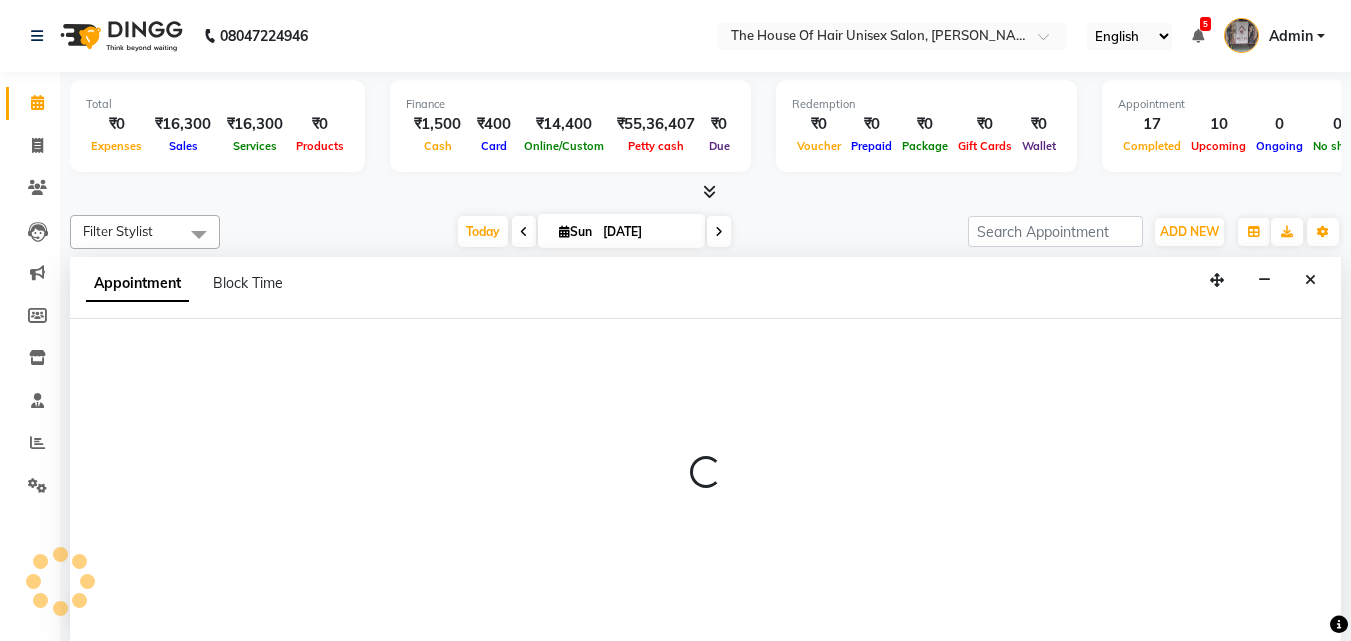 scroll, scrollTop: 1, scrollLeft: 0, axis: vertical 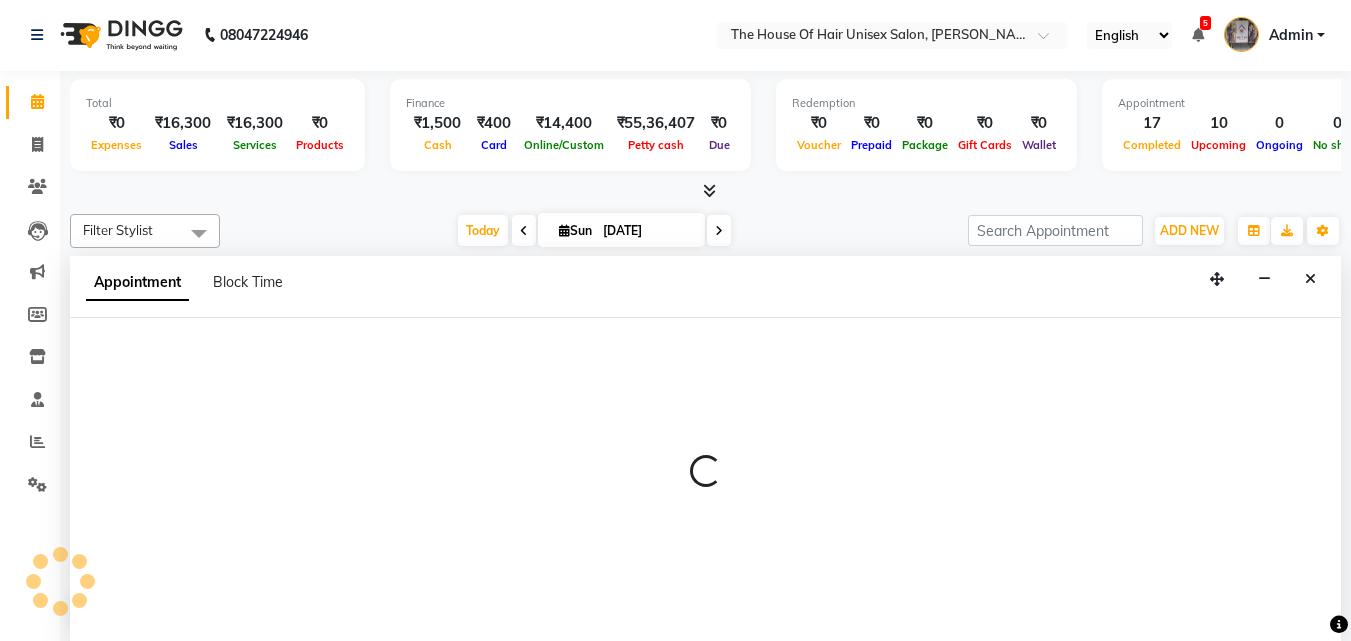 select on "85989" 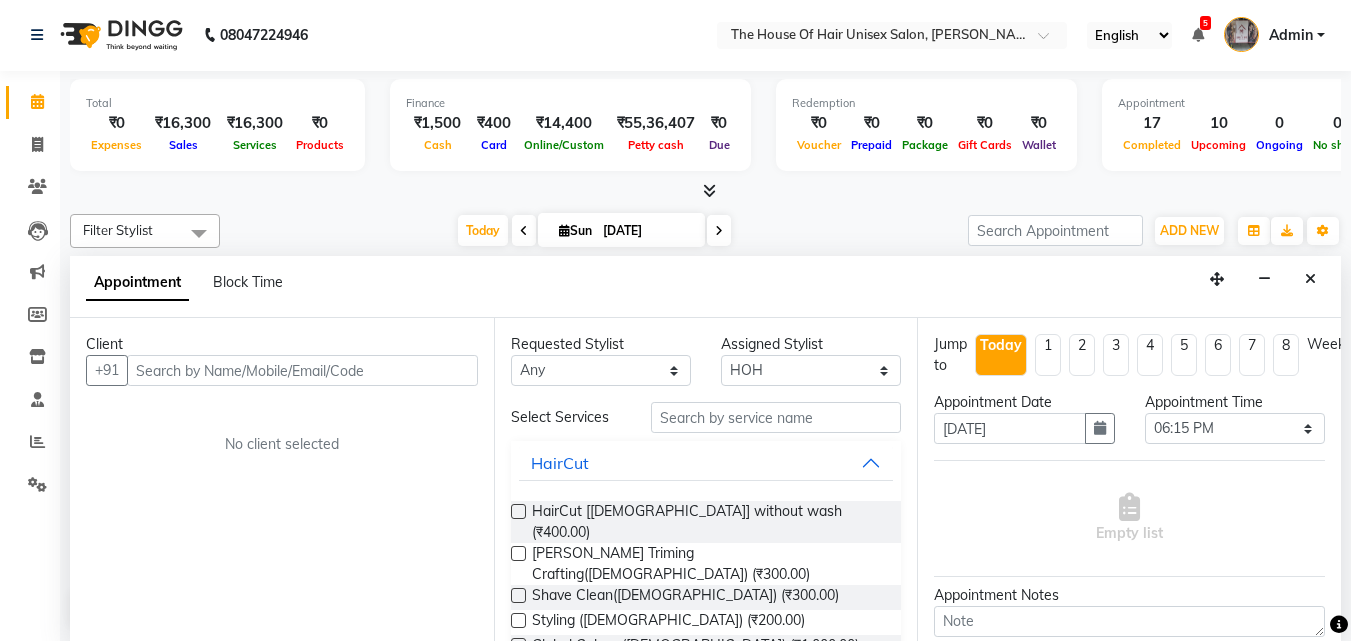 click at bounding box center (302, 370) 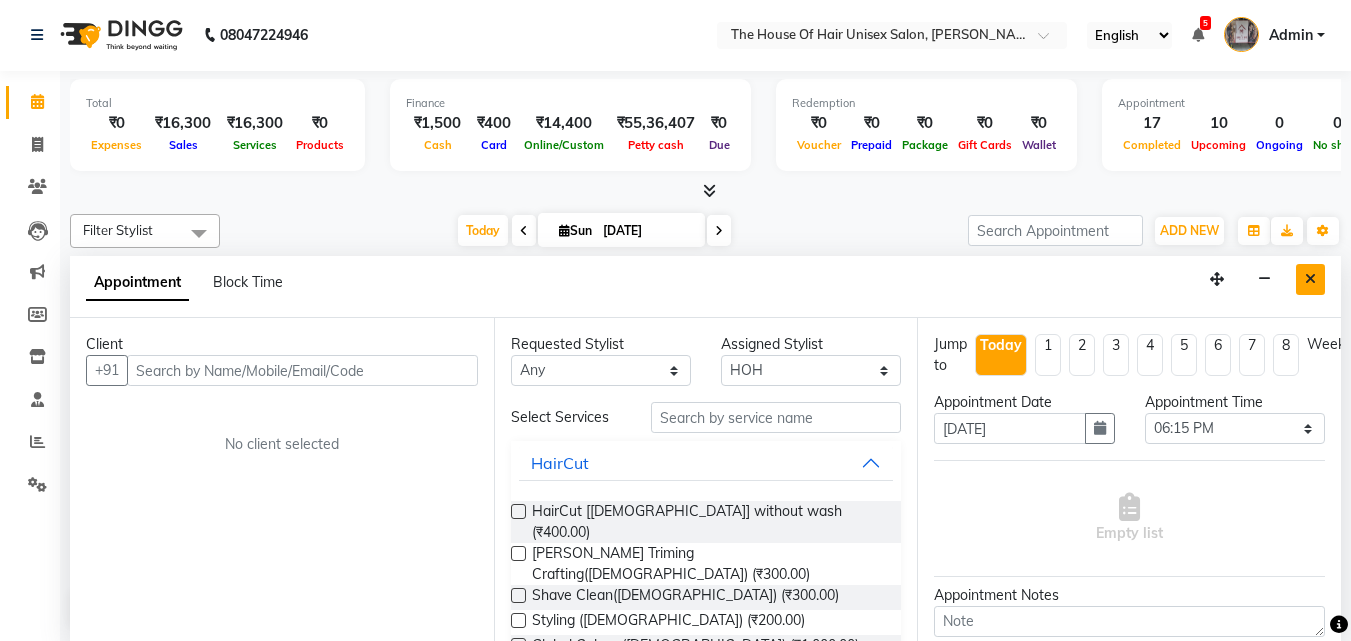 click at bounding box center (1310, 279) 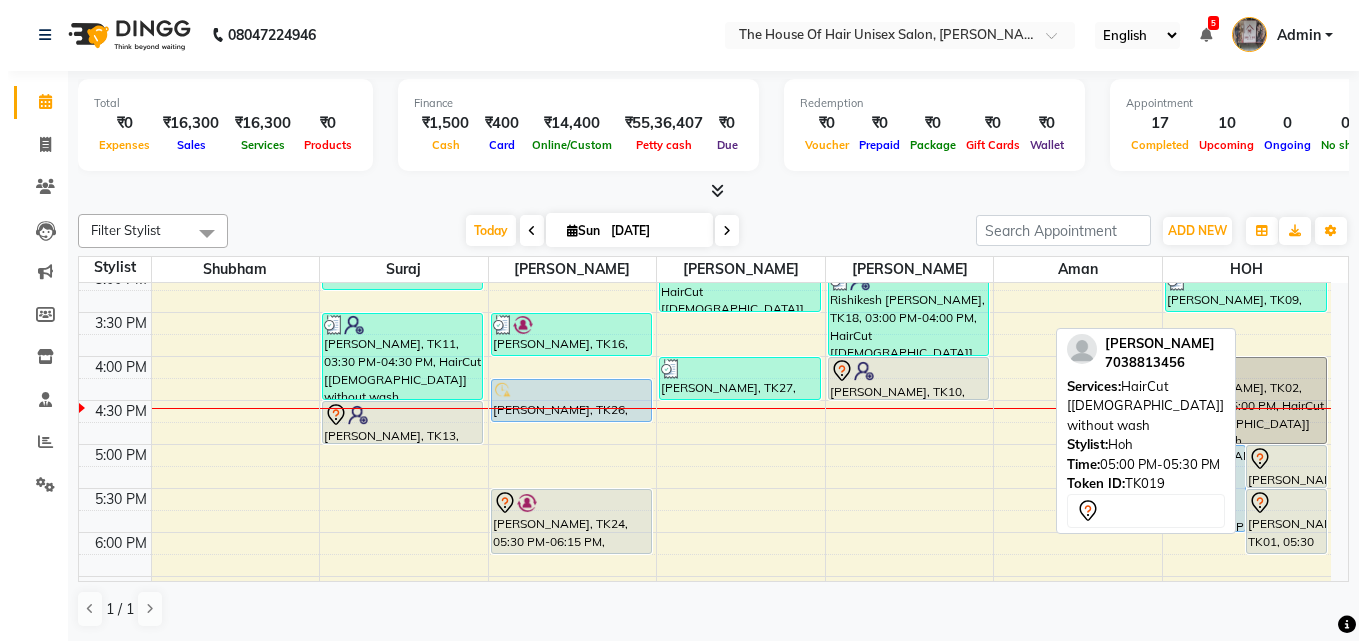 scroll, scrollTop: 735, scrollLeft: 0, axis: vertical 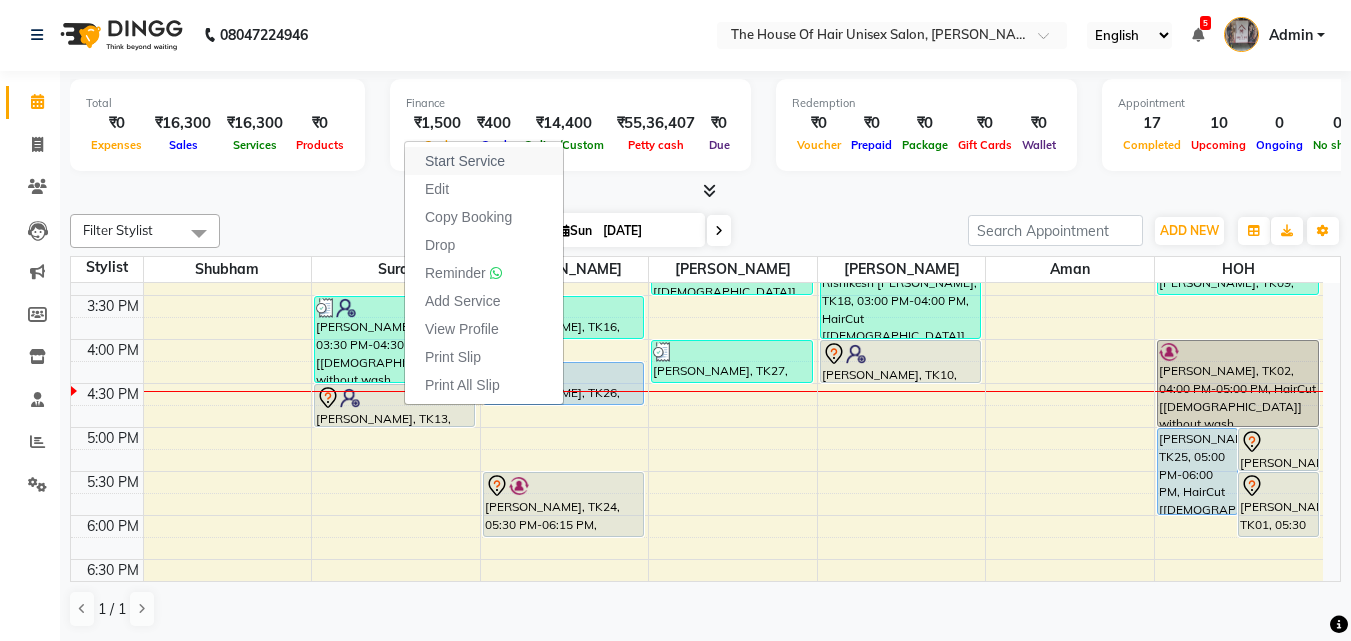 click on "Start Service" at bounding box center [465, 161] 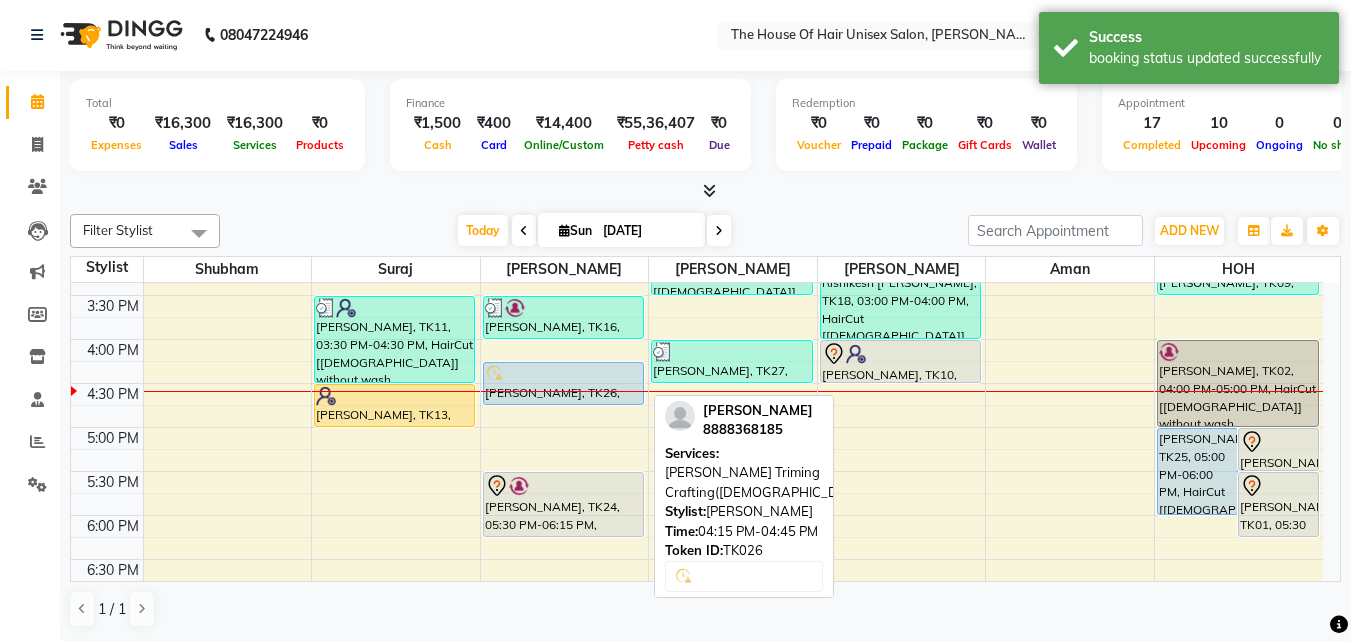 click at bounding box center (563, 374) 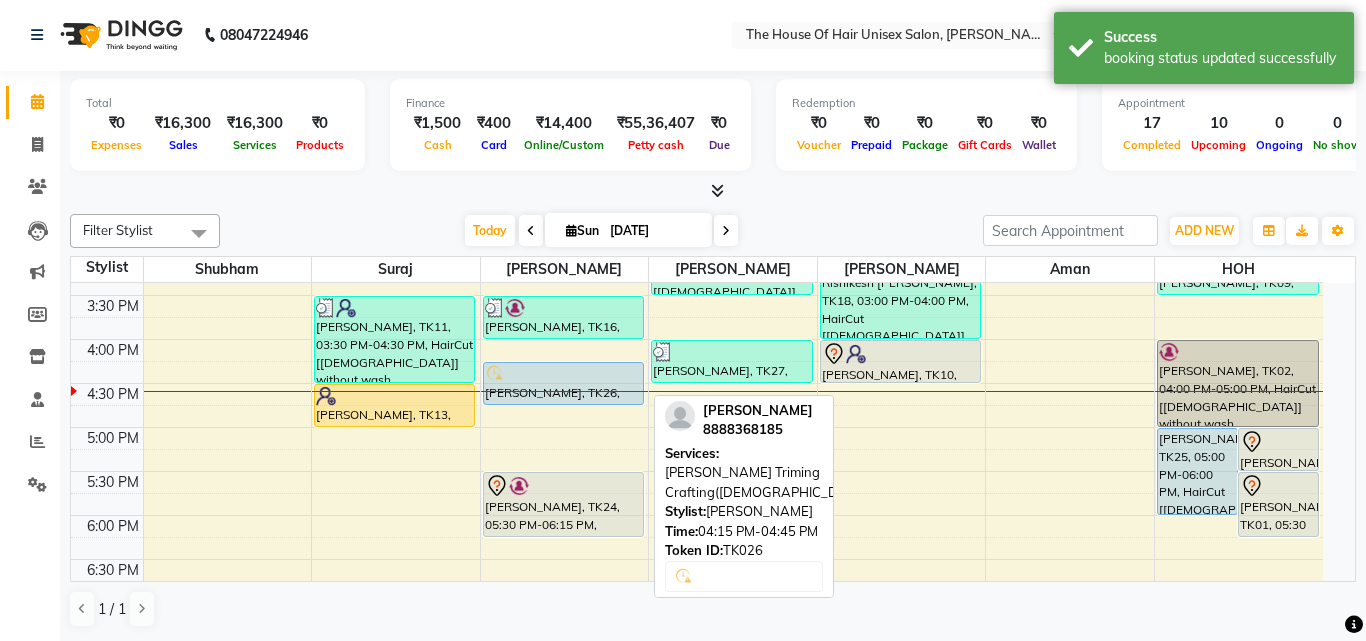 select on "5" 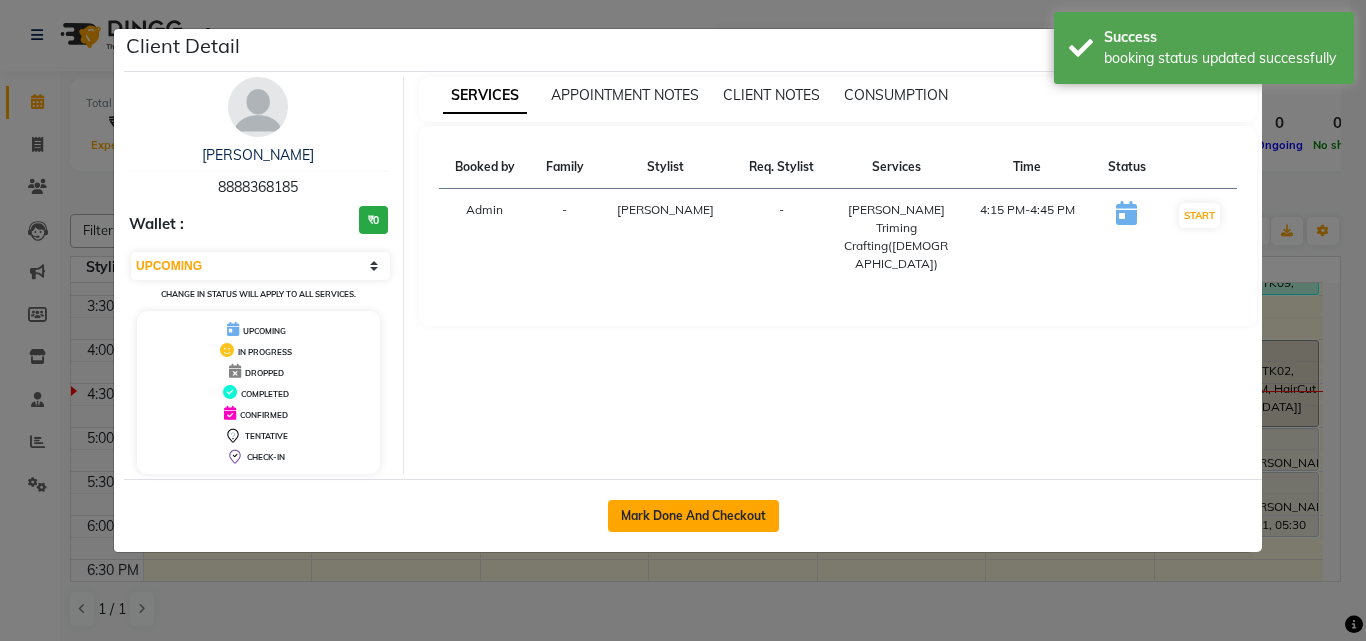 click on "Mark Done And Checkout" 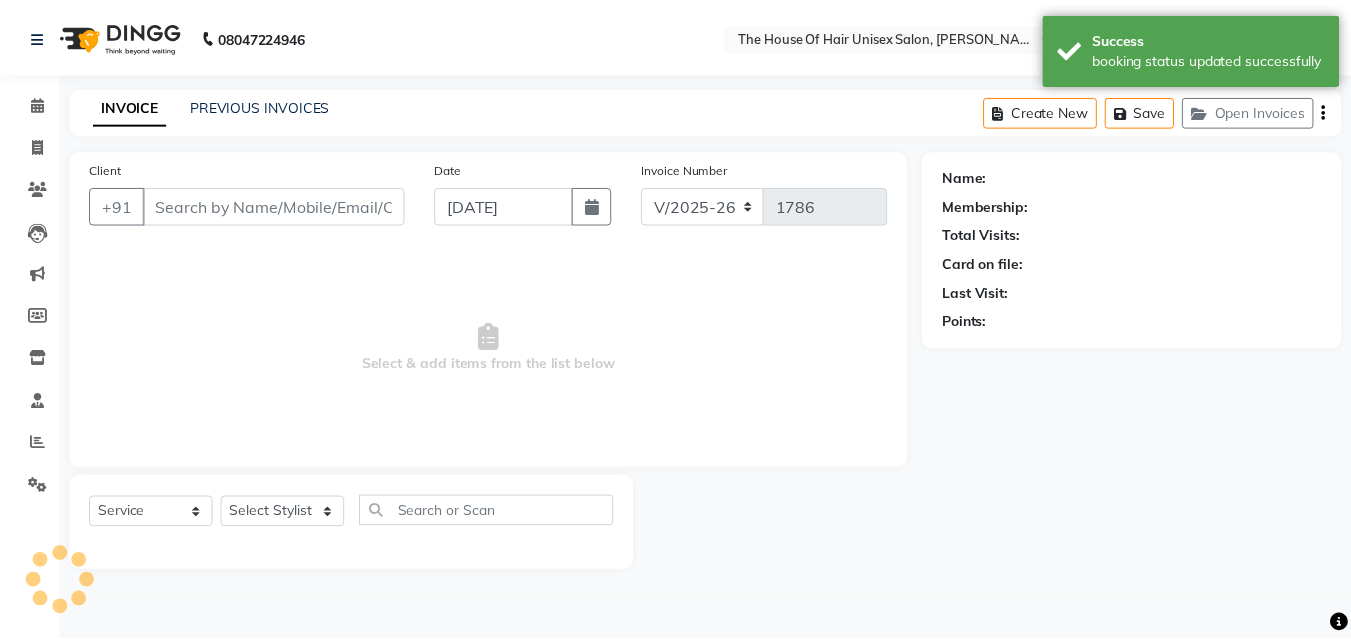 scroll, scrollTop: 0, scrollLeft: 0, axis: both 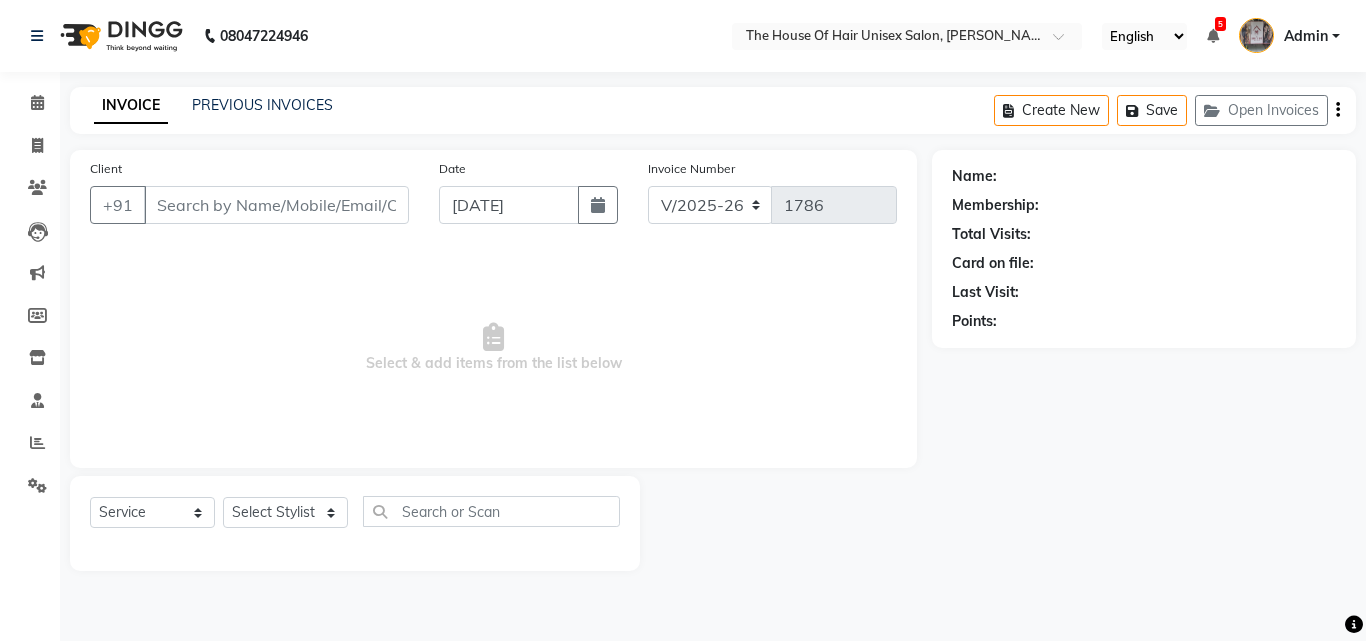 type on "8888368185" 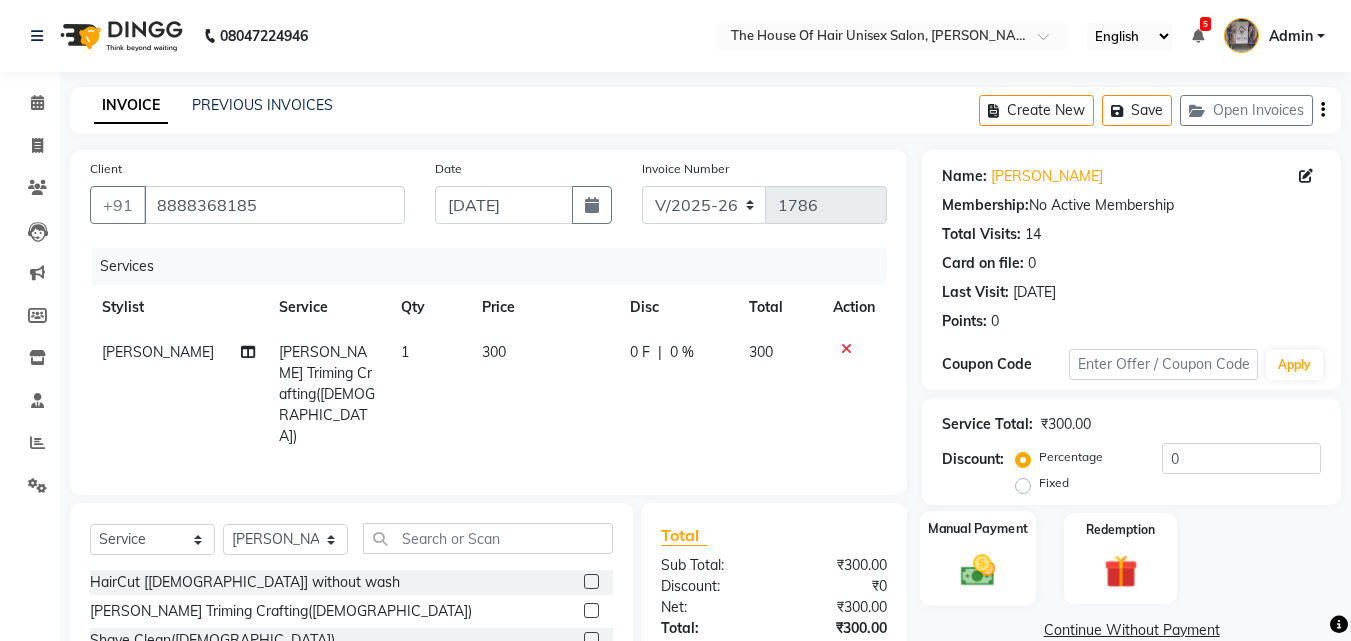click 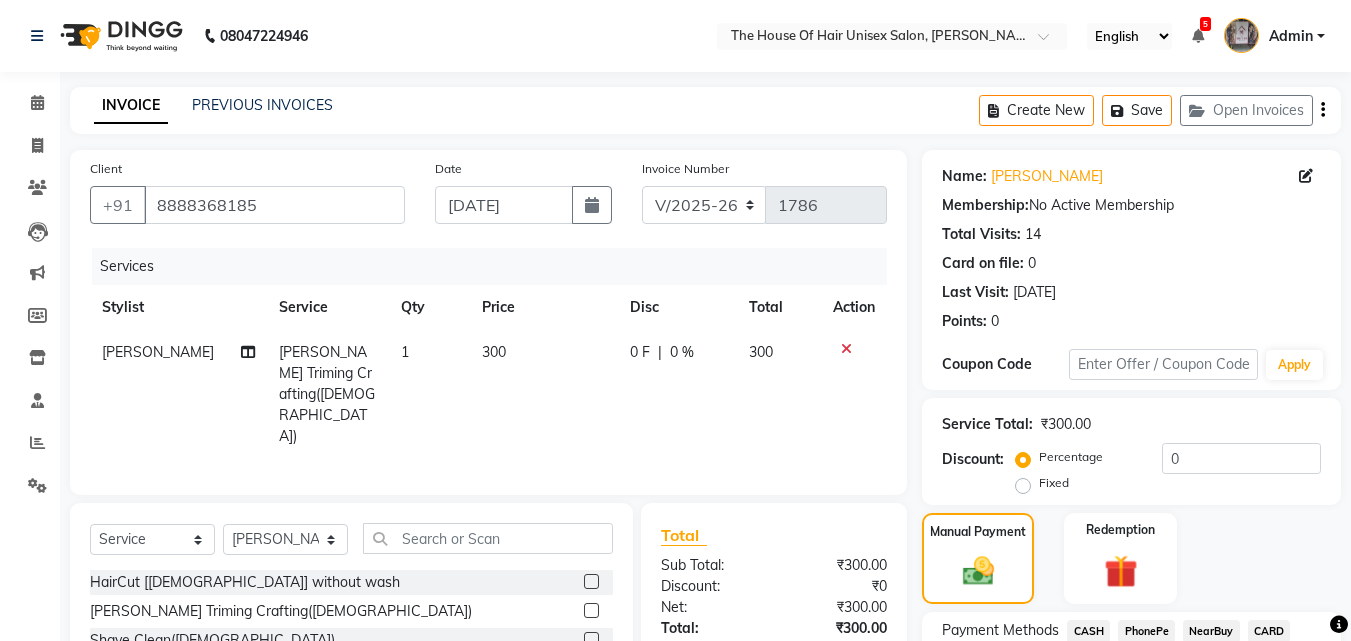 scroll, scrollTop: 162, scrollLeft: 0, axis: vertical 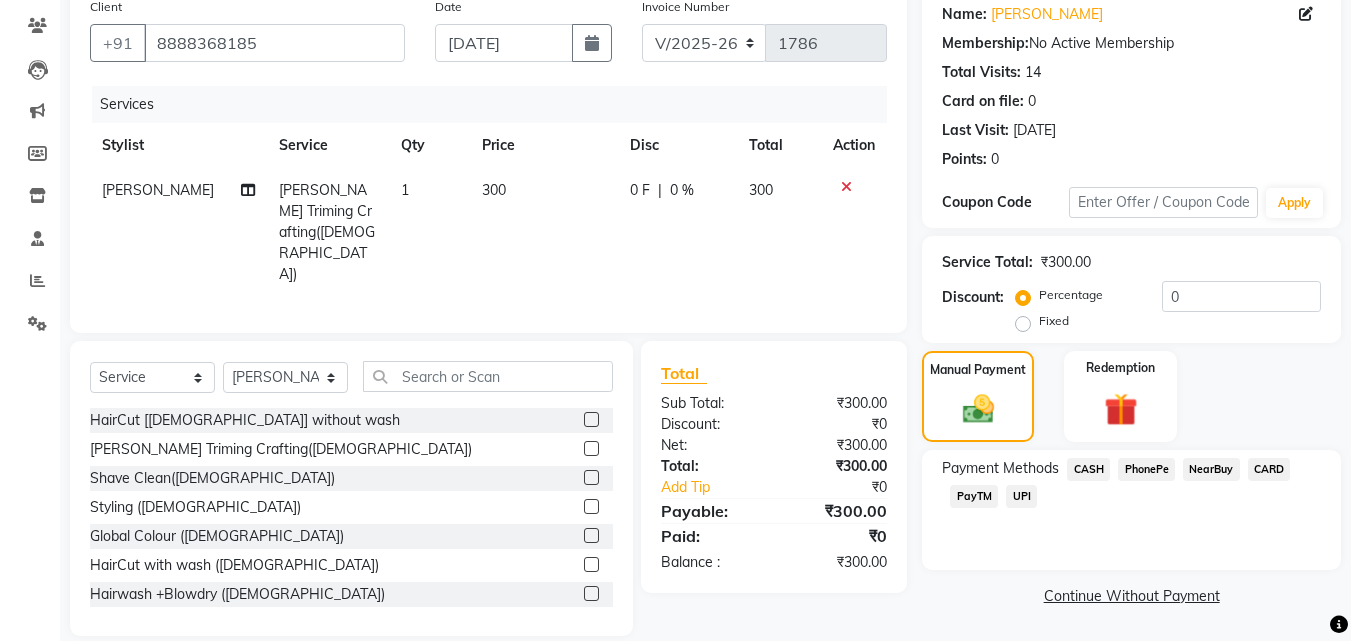 click on "UPI" 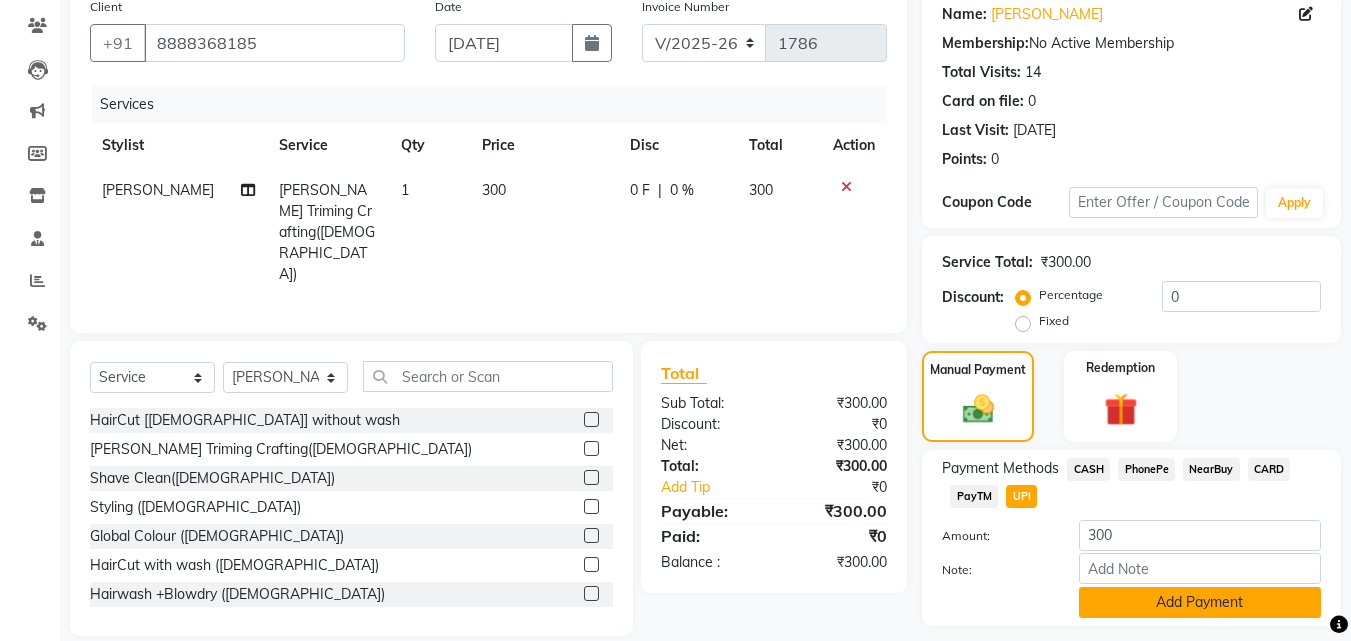 click on "Add Payment" 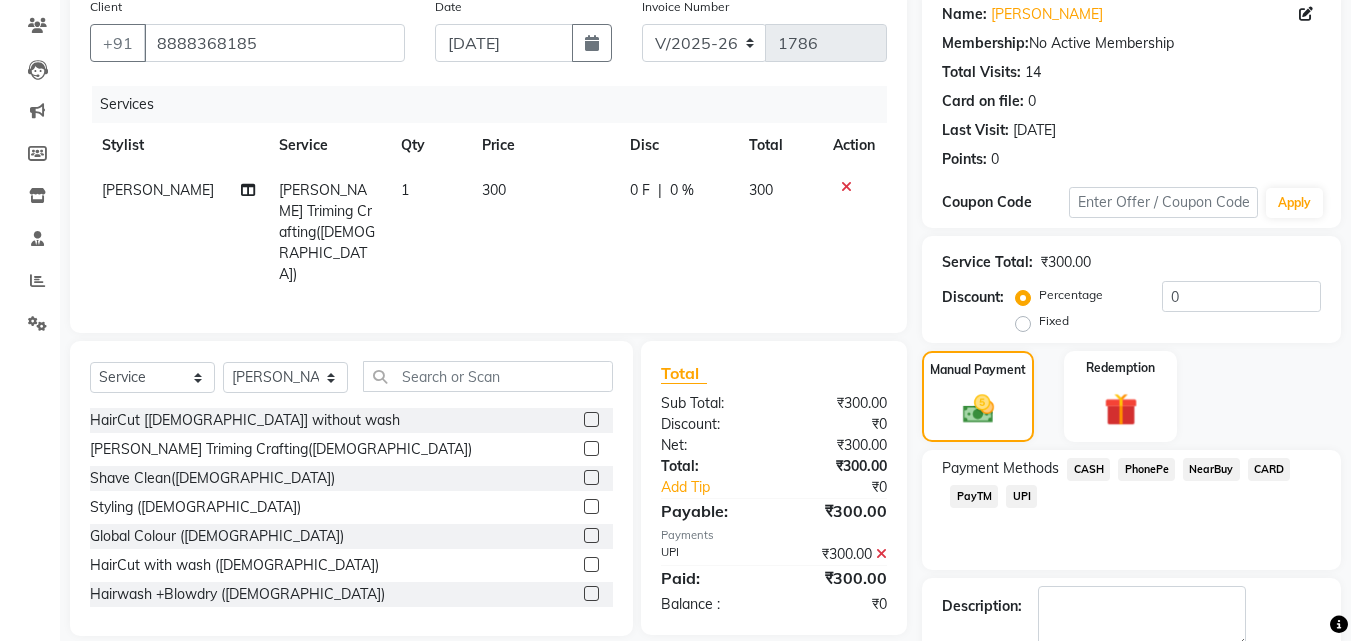 scroll, scrollTop: 275, scrollLeft: 0, axis: vertical 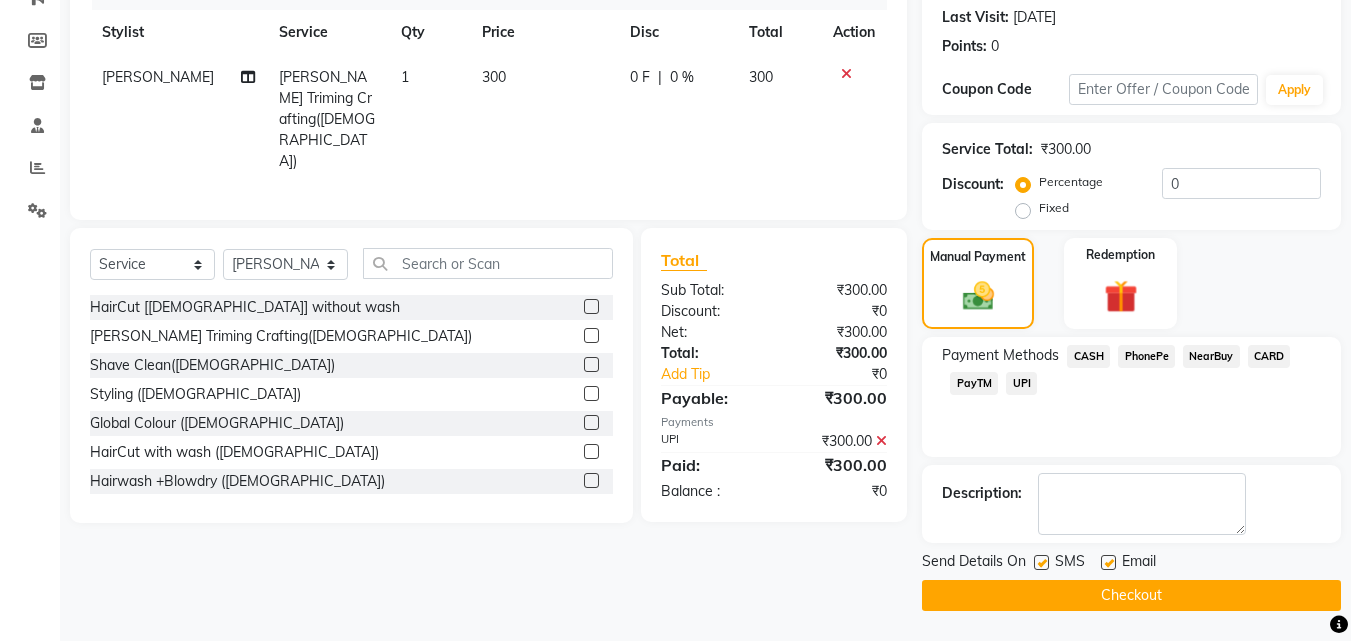 click on "Checkout" 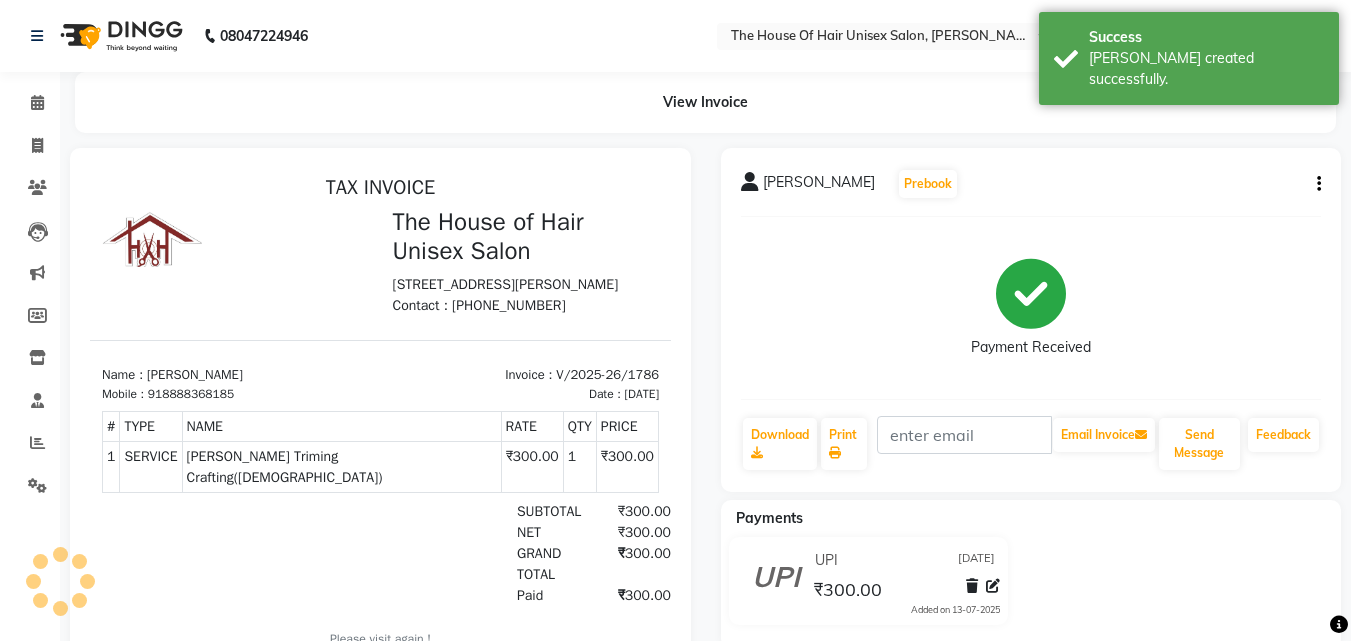 scroll, scrollTop: 0, scrollLeft: 0, axis: both 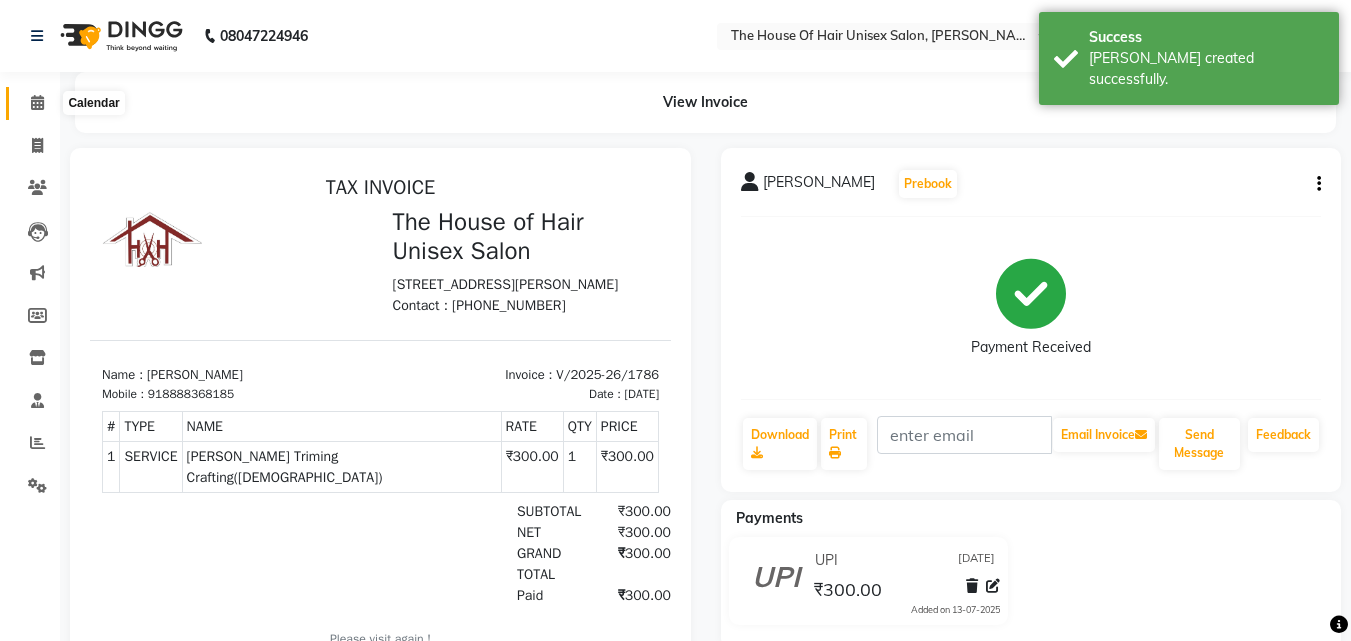 click 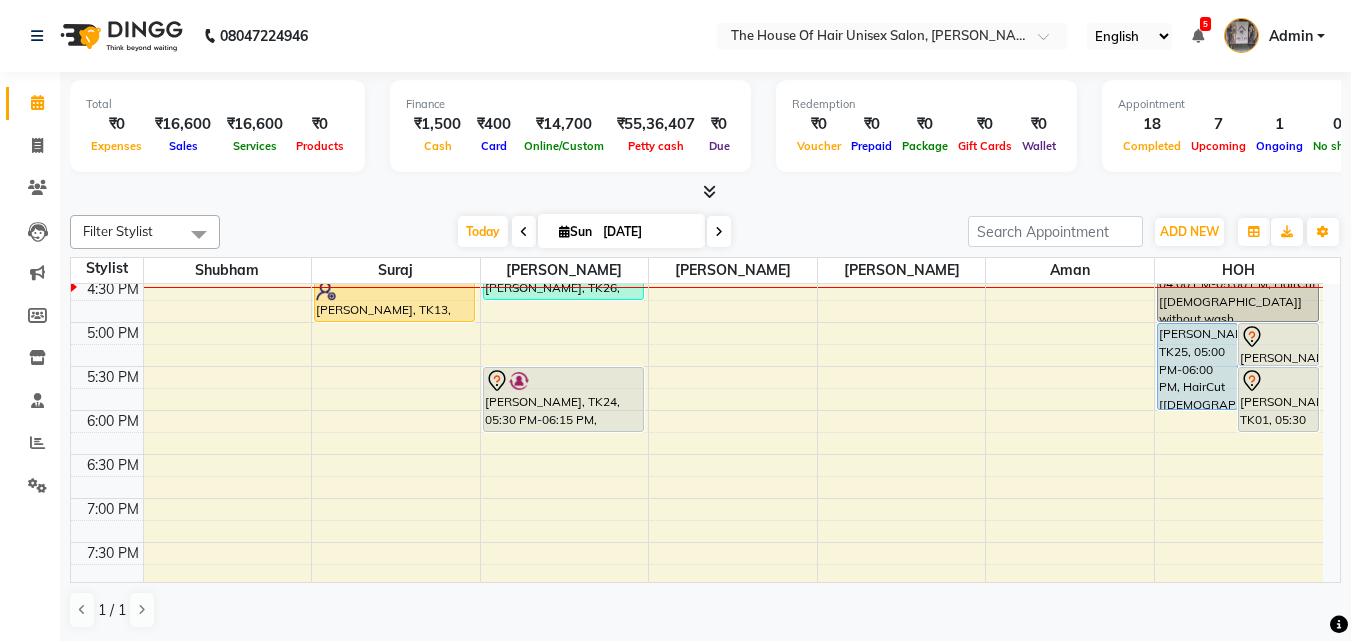 scroll, scrollTop: 840, scrollLeft: 0, axis: vertical 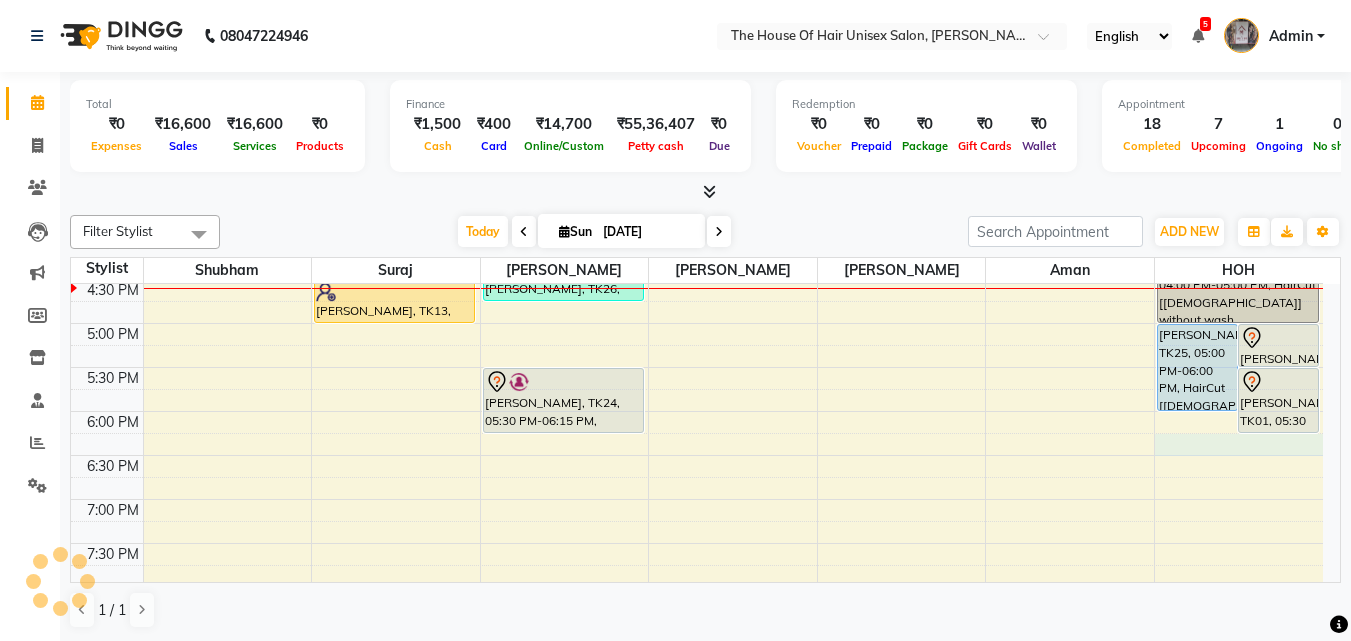 click on "7:00 AM 7:30 AM 8:00 AM 8:30 AM 9:00 AM 9:30 AM 10:00 AM 10:30 AM 11:00 AM 11:30 AM 12:00 PM 12:30 PM 1:00 PM 1:30 PM 2:00 PM 2:30 PM 3:00 PM 3:30 PM 4:00 PM 4:30 PM 5:00 PM 5:30 PM 6:00 PM 6:30 PM 7:00 PM 7:30 PM 8:00 PM 8:30 PM 9:00 PM 9:30 PM     mugdha padhye, TK03, 11:30 AM-03:15 PM, Hightlights & Babylights(Female),HairCut with wash (Female)     Aditya kulkarni, TK11, 03:30 PM-04:30 PM, HairCut [Male] without wash     Shivani, TK13, 04:30 PM-05:00 PM, Haircut without wash (female)     Prathmesh Sonpatki, TK05, 11:00 AM-11:30 AM, Haircut without wash (female)     manas padsalgikar, TK21, 01:00 PM-01:30 PM, HairCut [Male] without wash     Luv Nambiar, TK23, 01:30 PM-02:30 PM, HairCut [Male] without wash,Beard Triming Crafting(Male)     Amit Salgaonkar, TK16, 03:30 PM-04:00 PM, HairCut [Male] without wash     mihir barate, TK26, 04:15 PM-04:45 PM, Beard Triming Crafting(Male)             Ketan Akhadmal, TK24, 05:30 PM-06:15 PM, Hairwash +Blowdry (Female)" at bounding box center (697, 103) 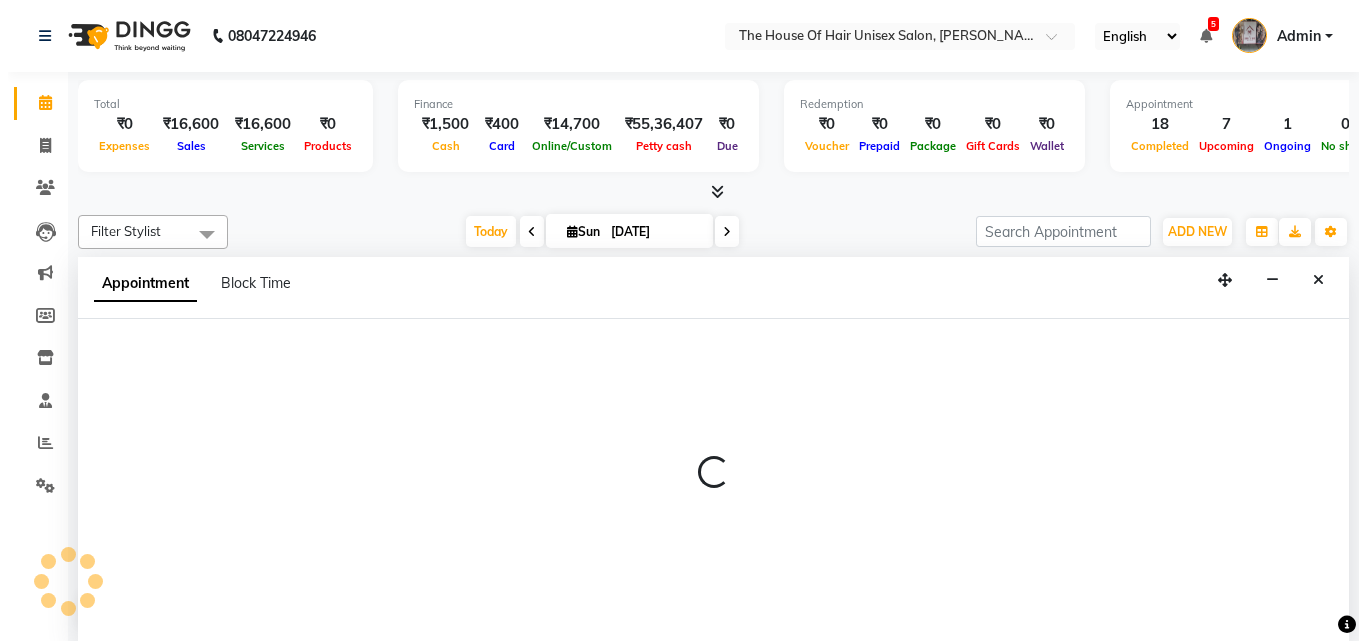 scroll, scrollTop: 1, scrollLeft: 0, axis: vertical 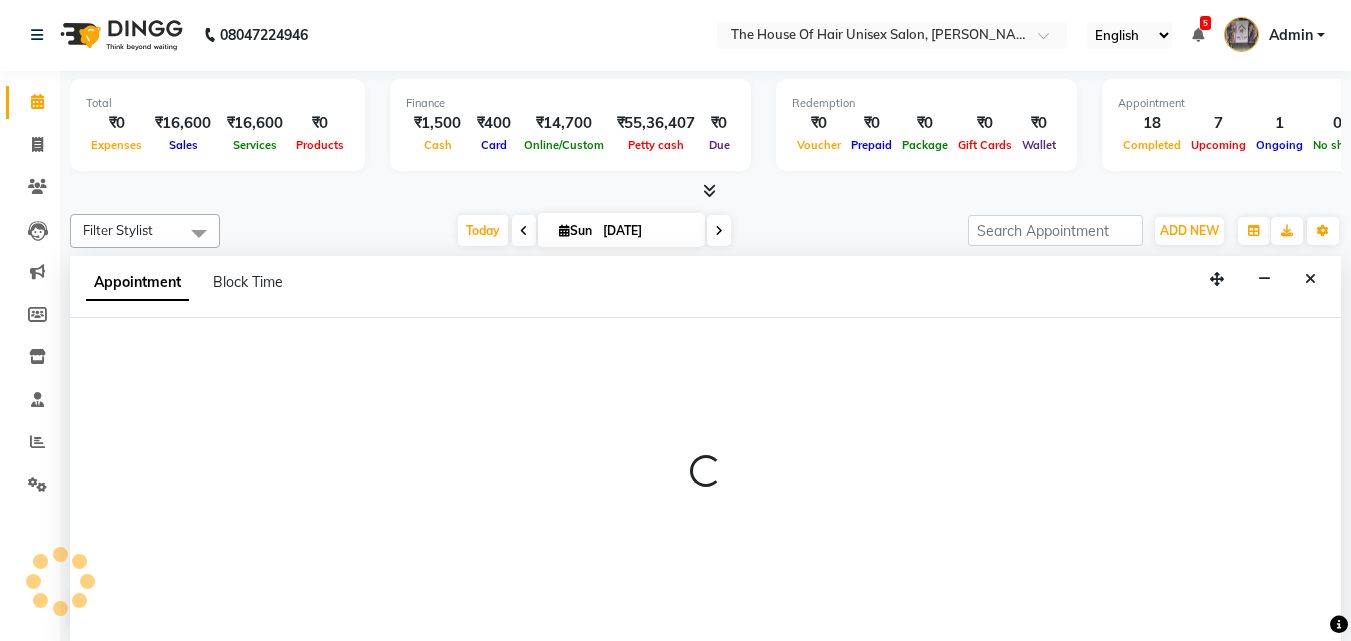 select on "85989" 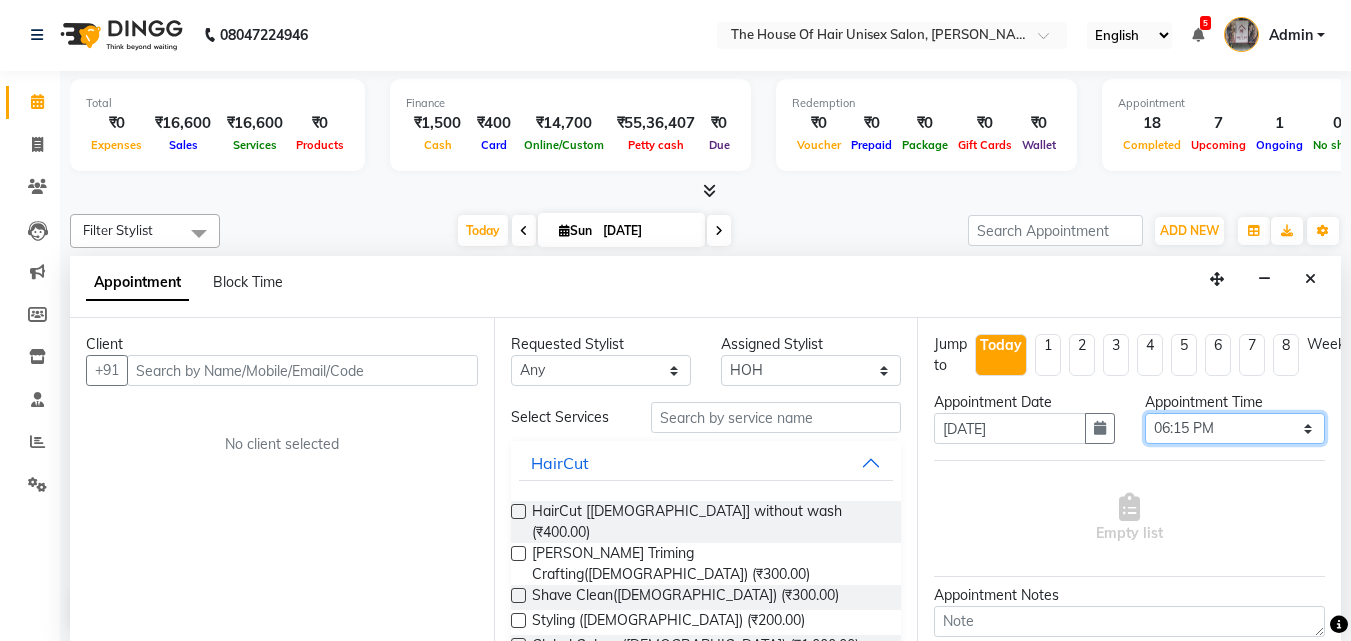 click on "Select 08:00 AM 08:15 AM 08:30 AM 08:45 AM 09:00 AM 09:15 AM 09:30 AM 09:45 AM 10:00 AM 10:15 AM 10:30 AM 10:45 AM 11:00 AM 11:15 AM 11:30 AM 11:45 AM 12:00 PM 12:15 PM 12:30 PM 12:45 PM 01:00 PM 01:15 PM 01:30 PM 01:45 PM 02:00 PM 02:15 PM 02:30 PM 02:45 PM 03:00 PM 03:15 PM 03:30 PM 03:45 PM 04:00 PM 04:15 PM 04:30 PM 04:45 PM 05:00 PM 05:15 PM 05:30 PM 05:45 PM 06:00 PM 06:15 PM 06:30 PM 06:45 PM 07:00 PM 07:15 PM 07:30 PM 07:45 PM 08:00 PM 08:15 PM 08:30 PM 08:45 PM 09:00 PM 09:15 PM 09:30 PM" at bounding box center (1235, 428) 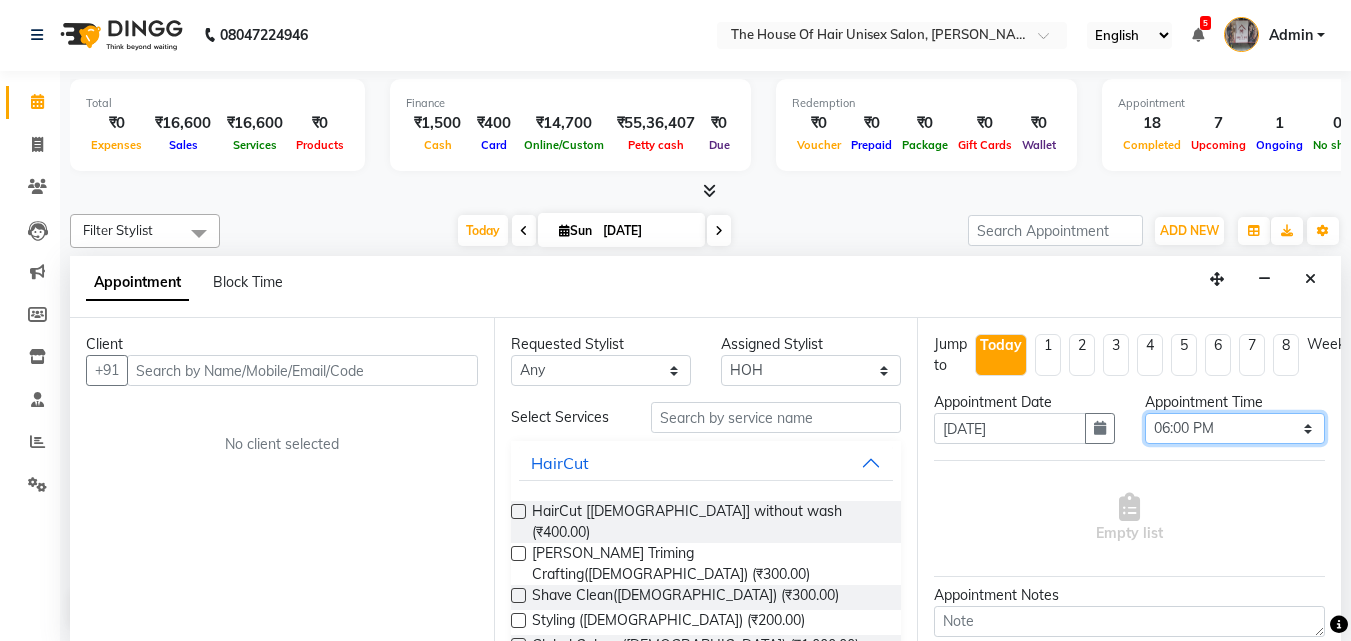 click on "Select 08:00 AM 08:15 AM 08:30 AM 08:45 AM 09:00 AM 09:15 AM 09:30 AM 09:45 AM 10:00 AM 10:15 AM 10:30 AM 10:45 AM 11:00 AM 11:15 AM 11:30 AM 11:45 AM 12:00 PM 12:15 PM 12:30 PM 12:45 PM 01:00 PM 01:15 PM 01:30 PM 01:45 PM 02:00 PM 02:15 PM 02:30 PM 02:45 PM 03:00 PM 03:15 PM 03:30 PM 03:45 PM 04:00 PM 04:15 PM 04:30 PM 04:45 PM 05:00 PM 05:15 PM 05:30 PM 05:45 PM 06:00 PM 06:15 PM 06:30 PM 06:45 PM 07:00 PM 07:15 PM 07:30 PM 07:45 PM 08:00 PM 08:15 PM 08:30 PM 08:45 PM 09:00 PM 09:15 PM 09:30 PM" at bounding box center (1235, 428) 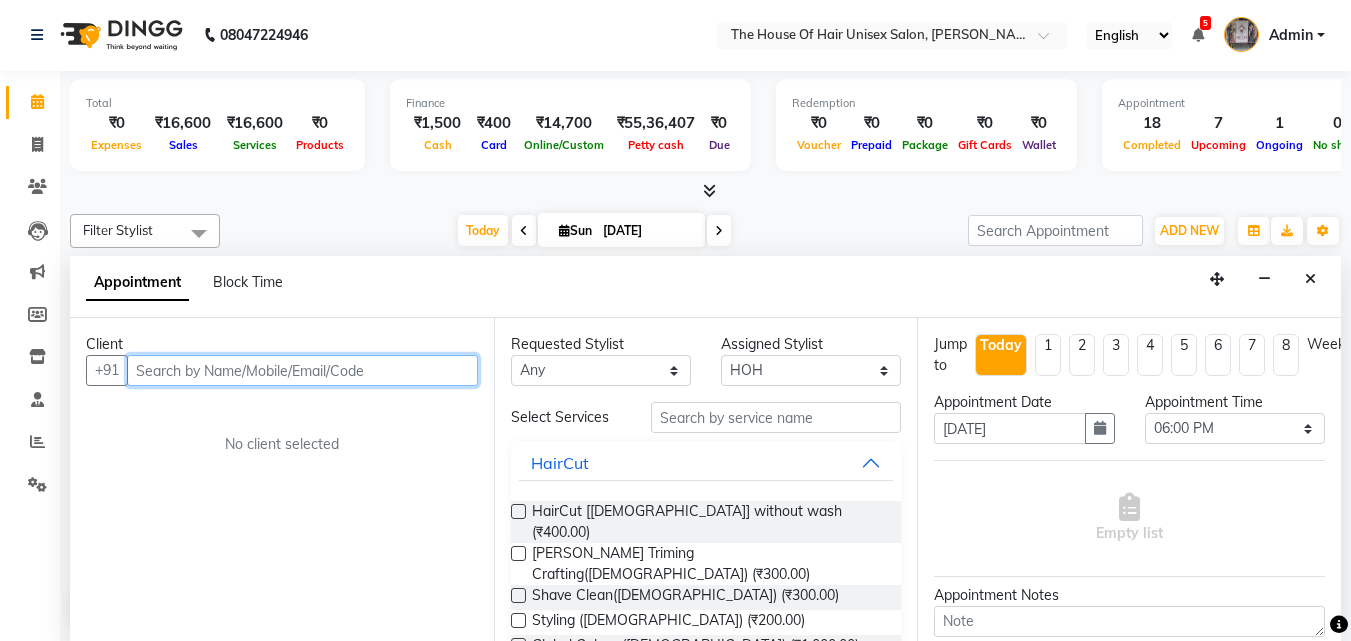 click at bounding box center (302, 370) 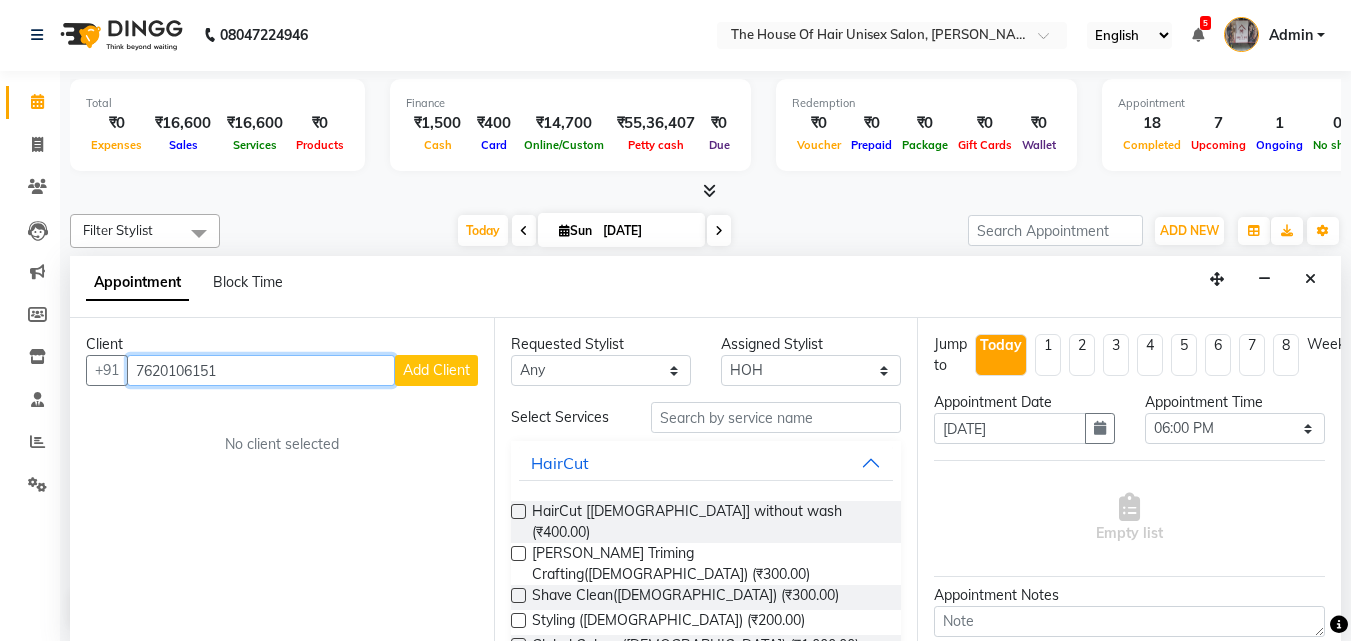 type on "7620106151" 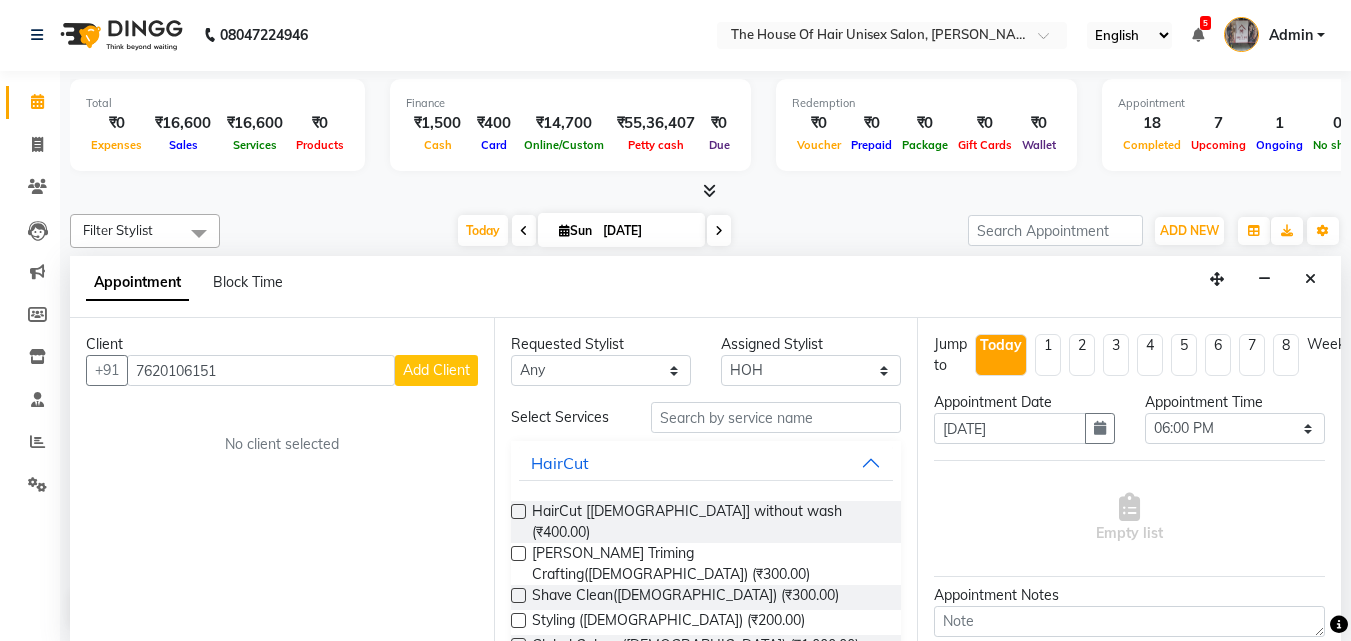 click on "Add Client" at bounding box center [436, 370] 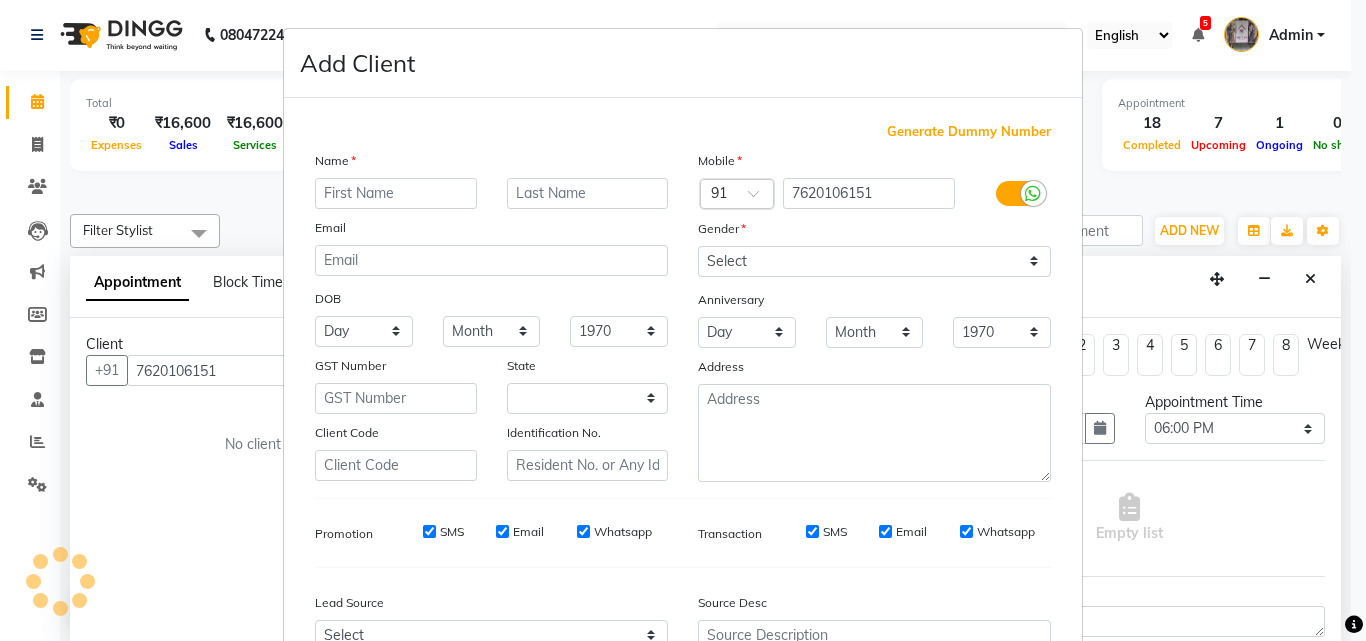 select on "22" 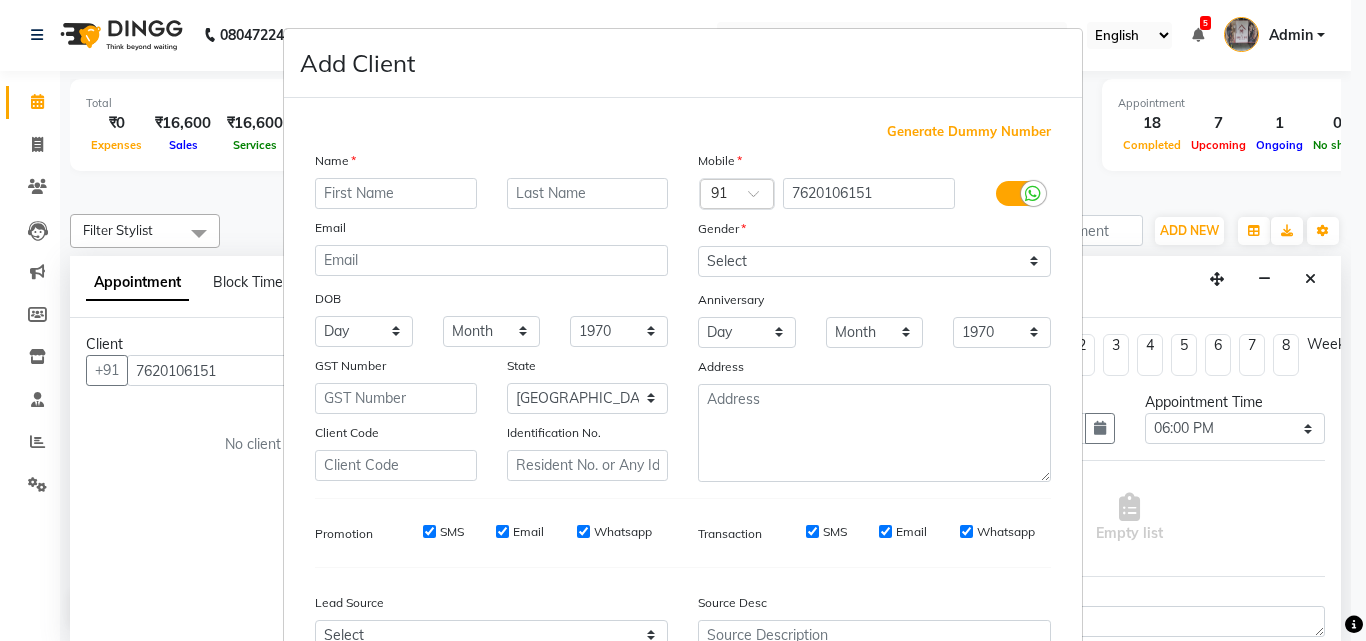 click at bounding box center [396, 193] 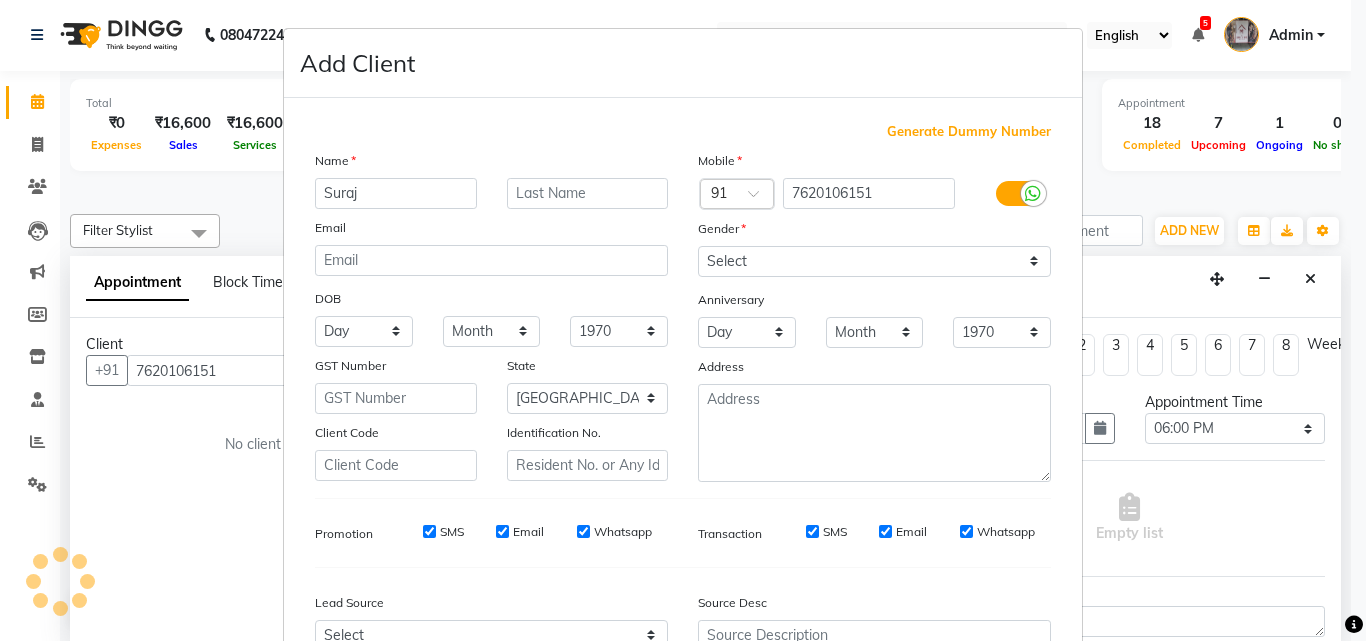 type on "Suraj" 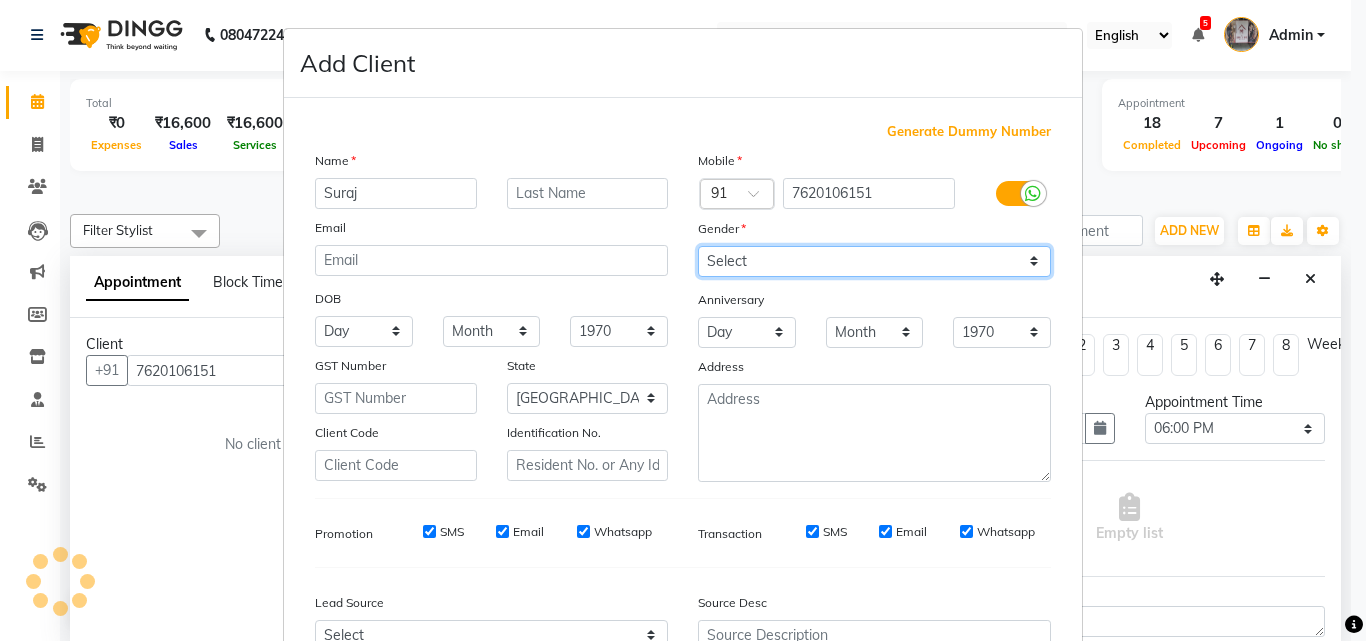 click on "Select [DEMOGRAPHIC_DATA] [DEMOGRAPHIC_DATA] Other Prefer Not To Say" at bounding box center (874, 261) 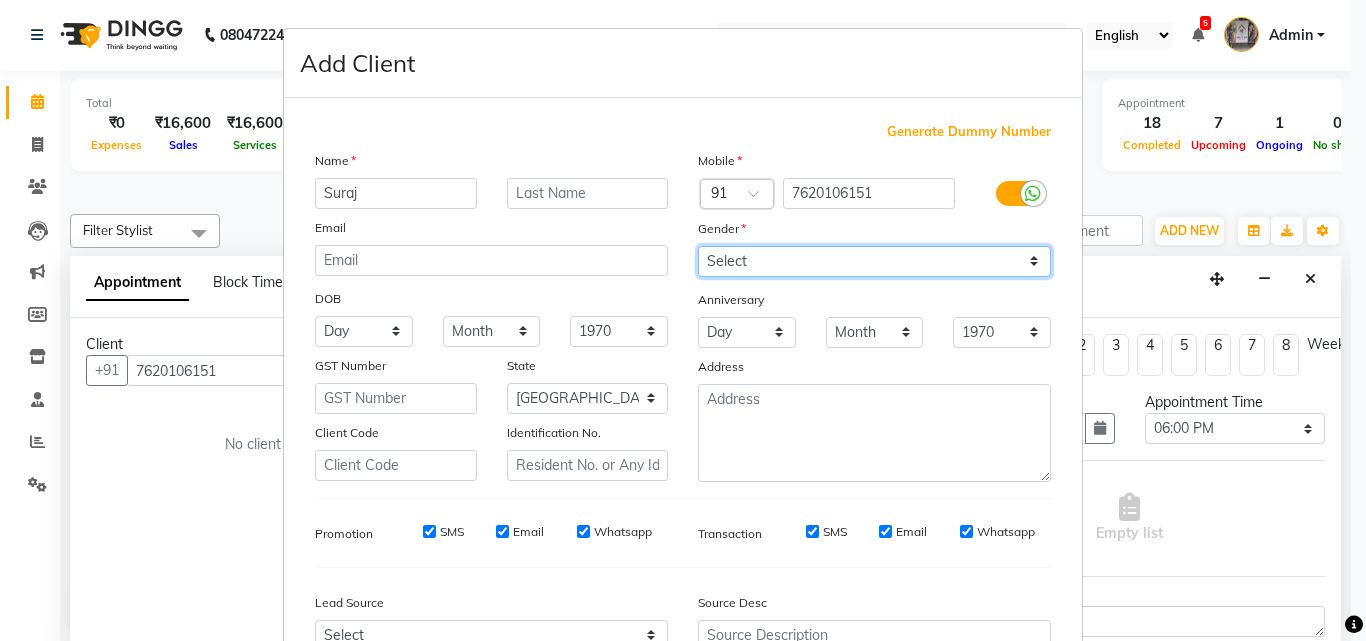 select on "[DEMOGRAPHIC_DATA]" 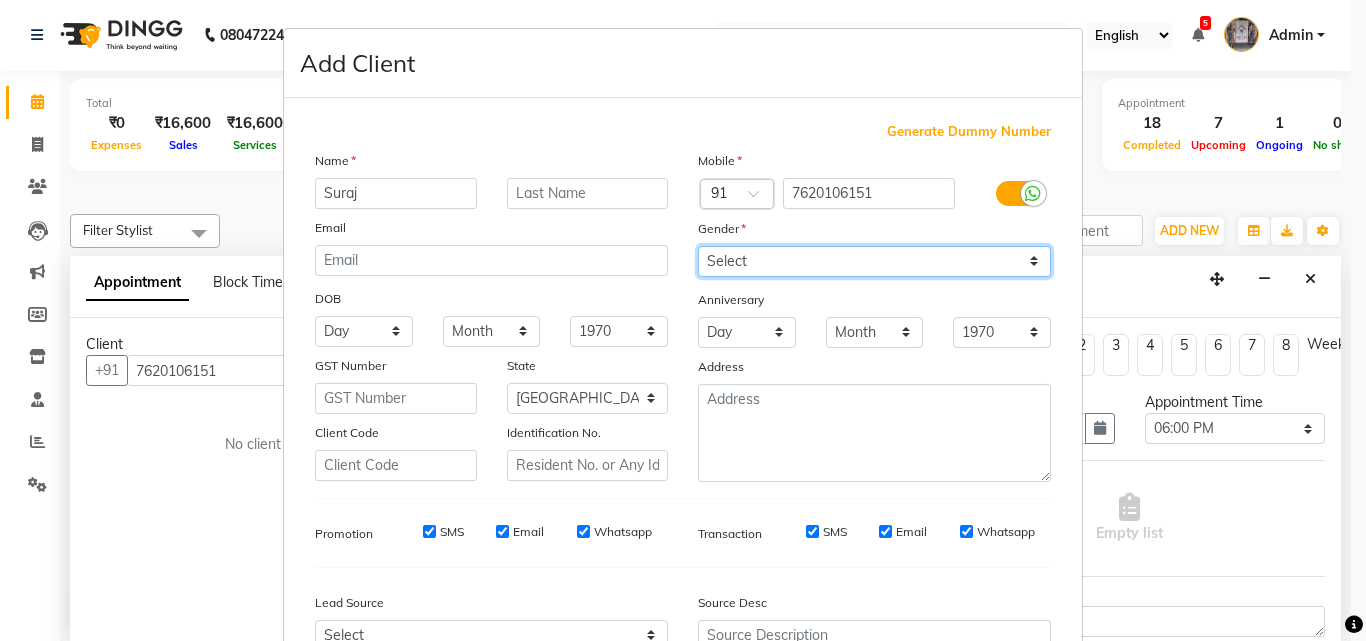 click on "Select [DEMOGRAPHIC_DATA] [DEMOGRAPHIC_DATA] Other Prefer Not To Say" at bounding box center (874, 261) 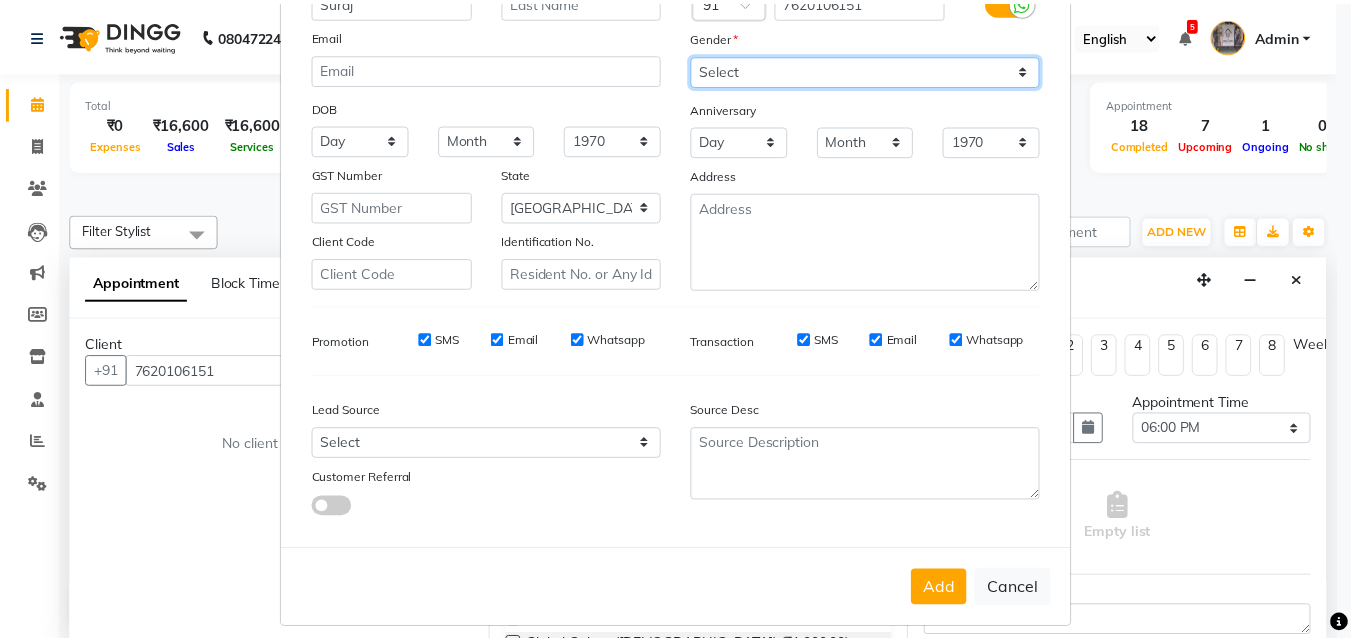 scroll, scrollTop: 208, scrollLeft: 0, axis: vertical 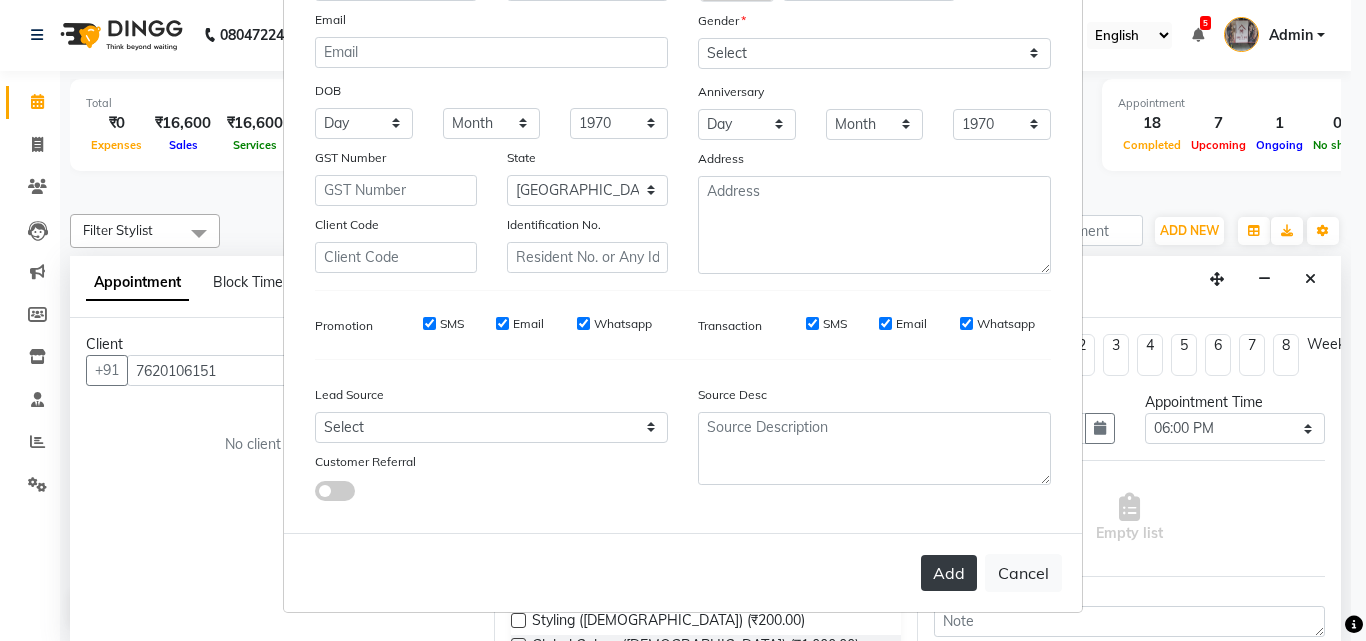 click on "Add" at bounding box center (949, 573) 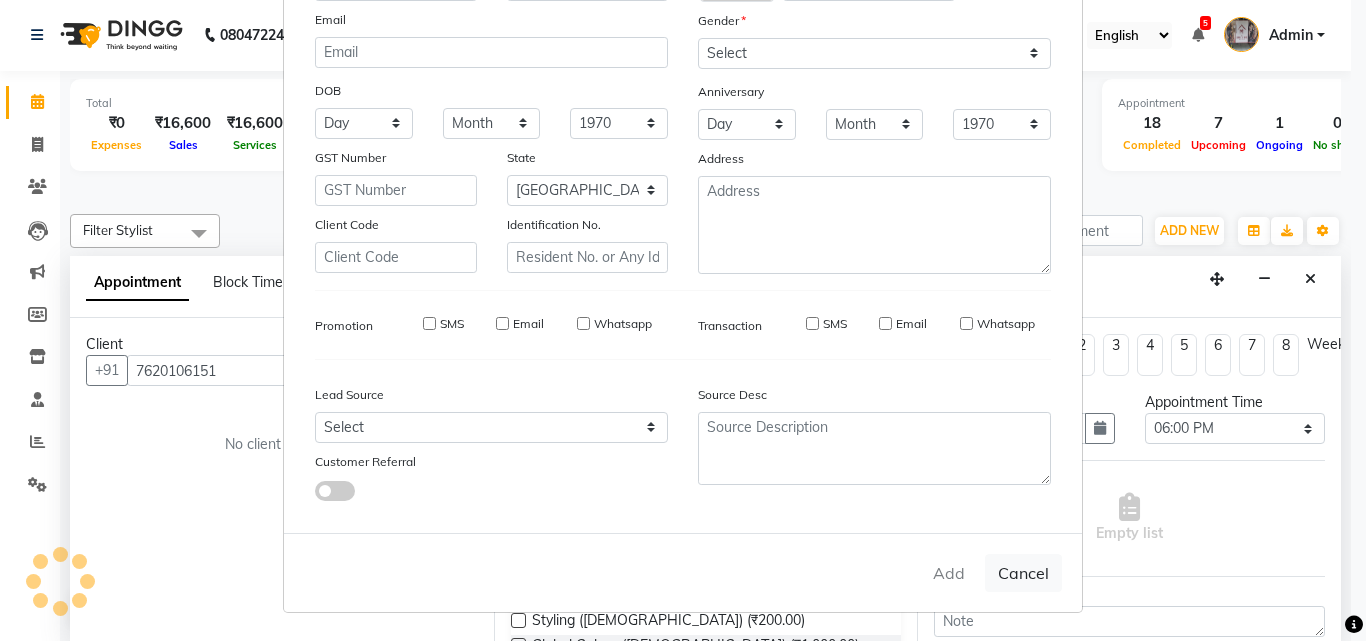 type 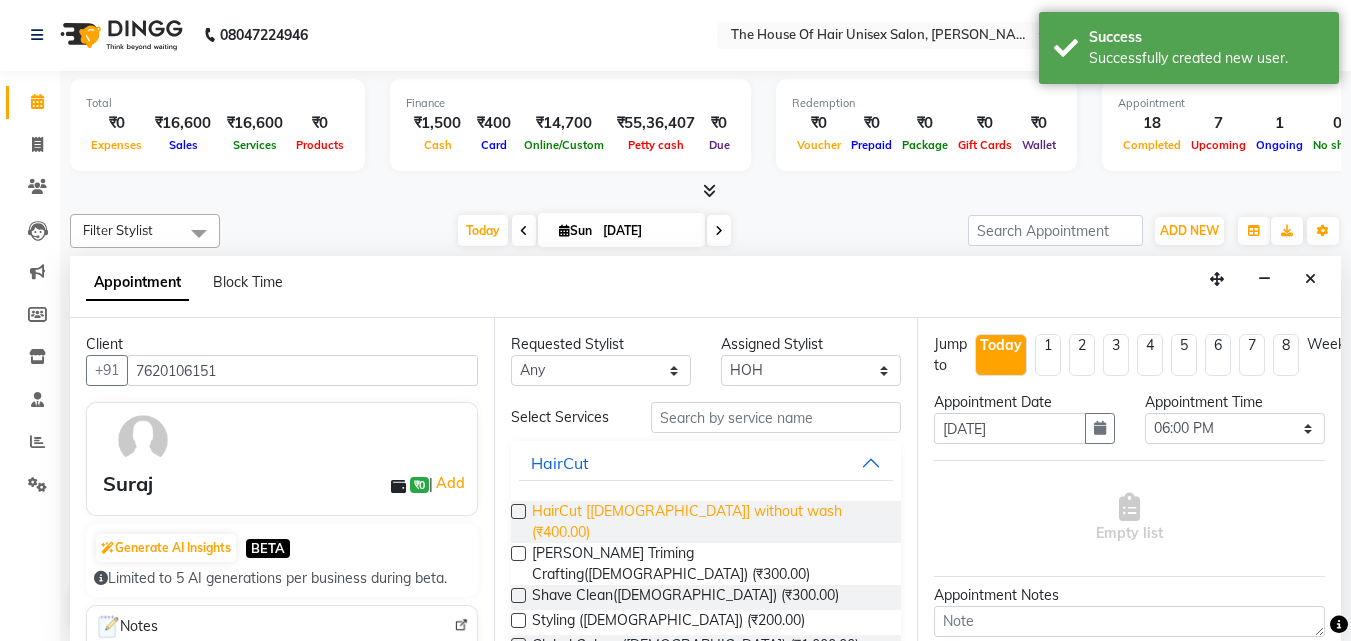 click on "HairCut [[DEMOGRAPHIC_DATA]] without wash (₹400.00)" at bounding box center (709, 522) 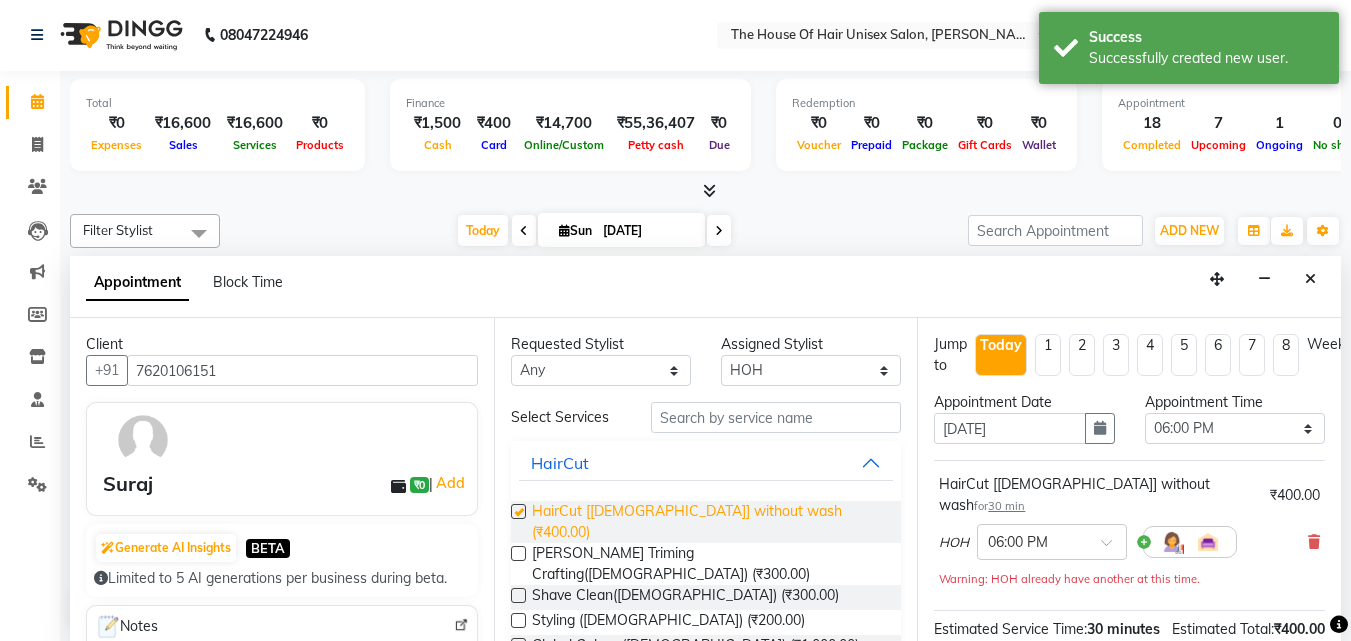 checkbox on "false" 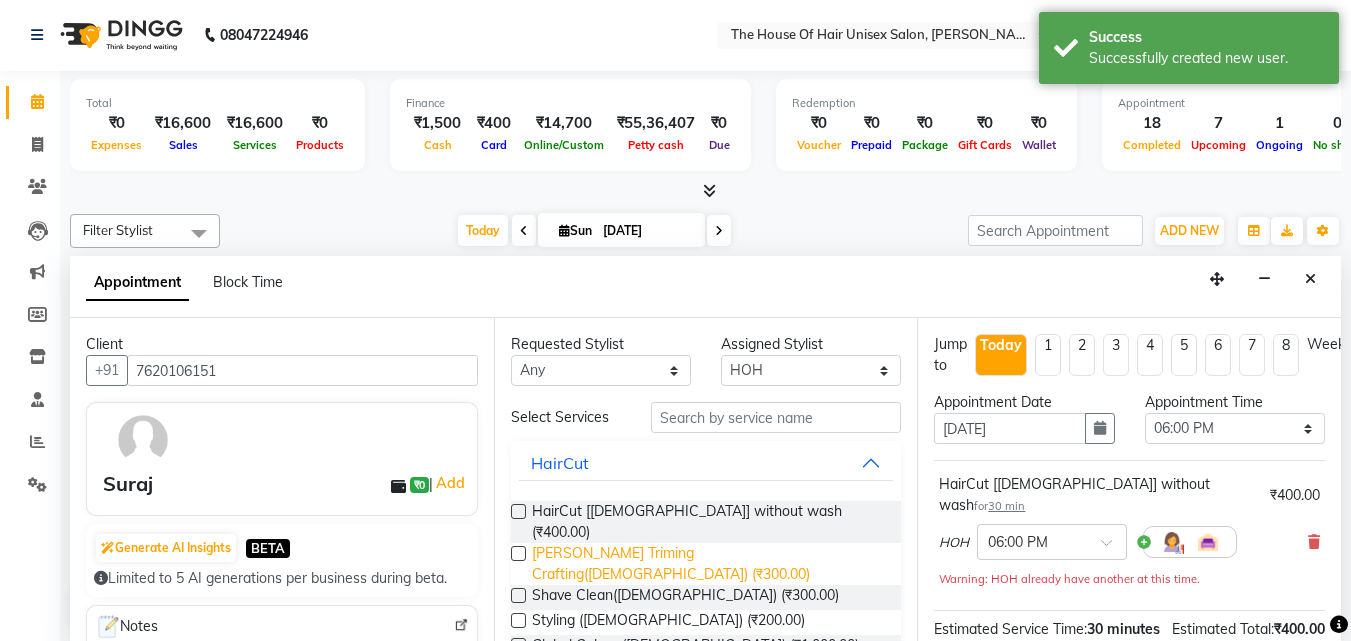 click on "[PERSON_NAME] Triming Crafting([DEMOGRAPHIC_DATA]) (₹300.00)" at bounding box center (709, 564) 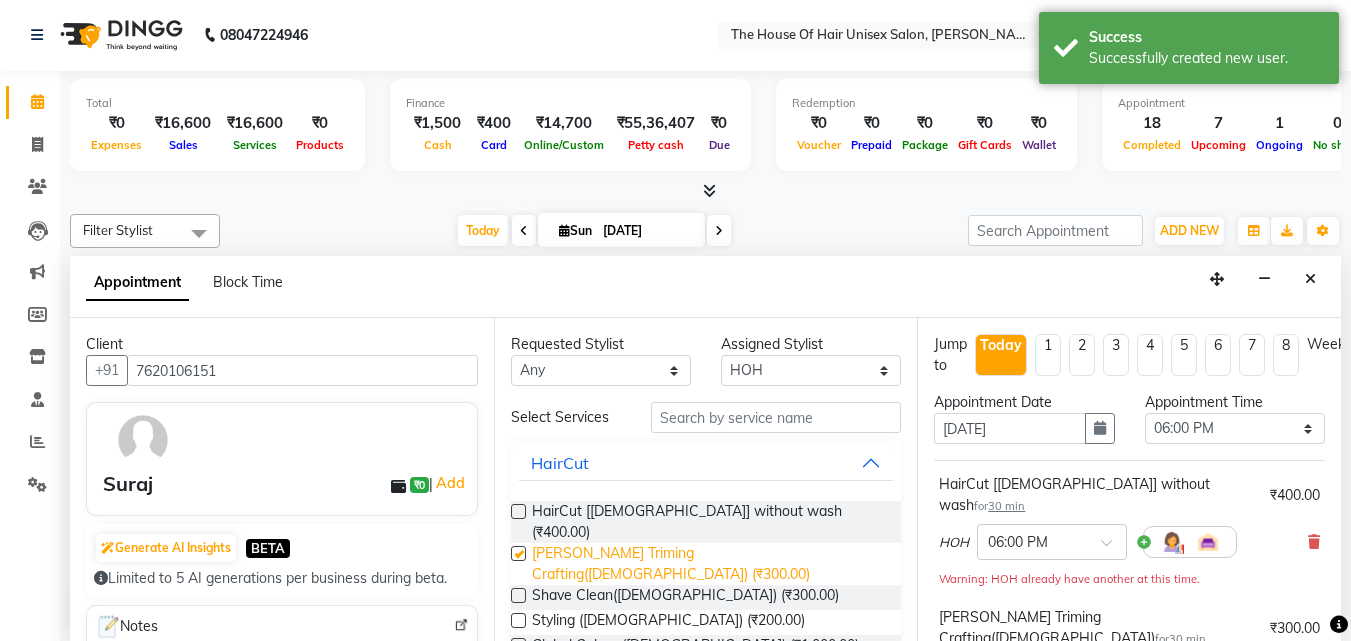 checkbox on "false" 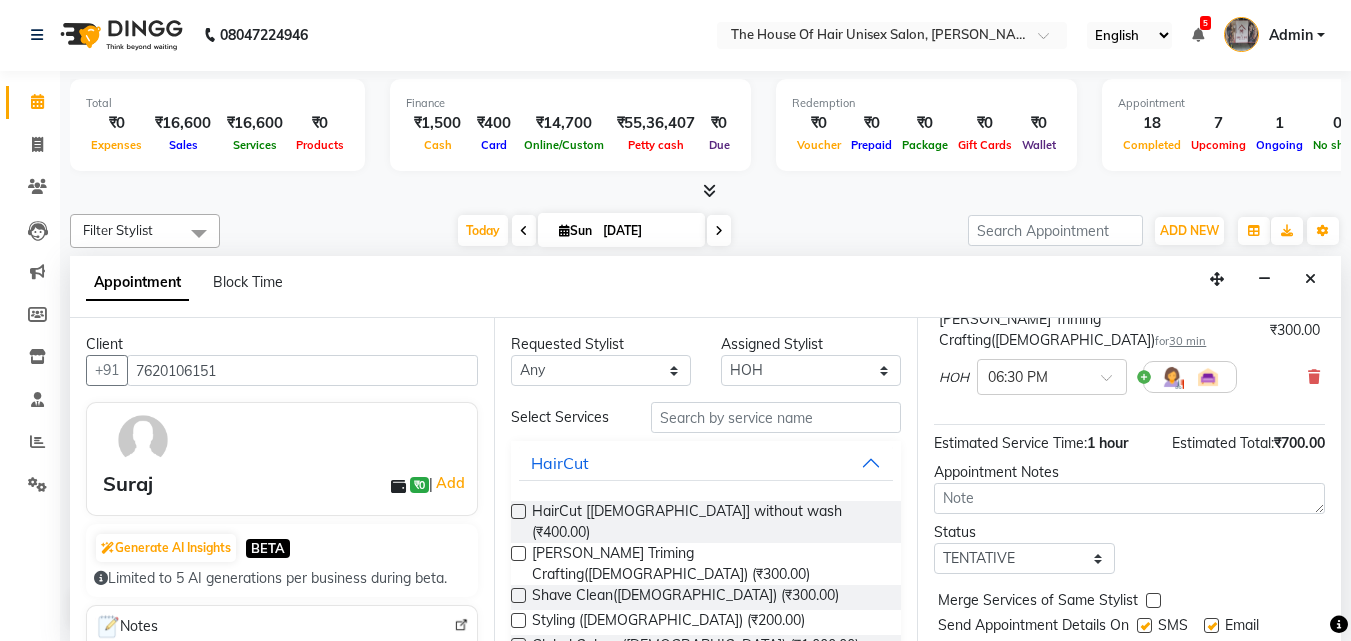 scroll, scrollTop: 330, scrollLeft: 0, axis: vertical 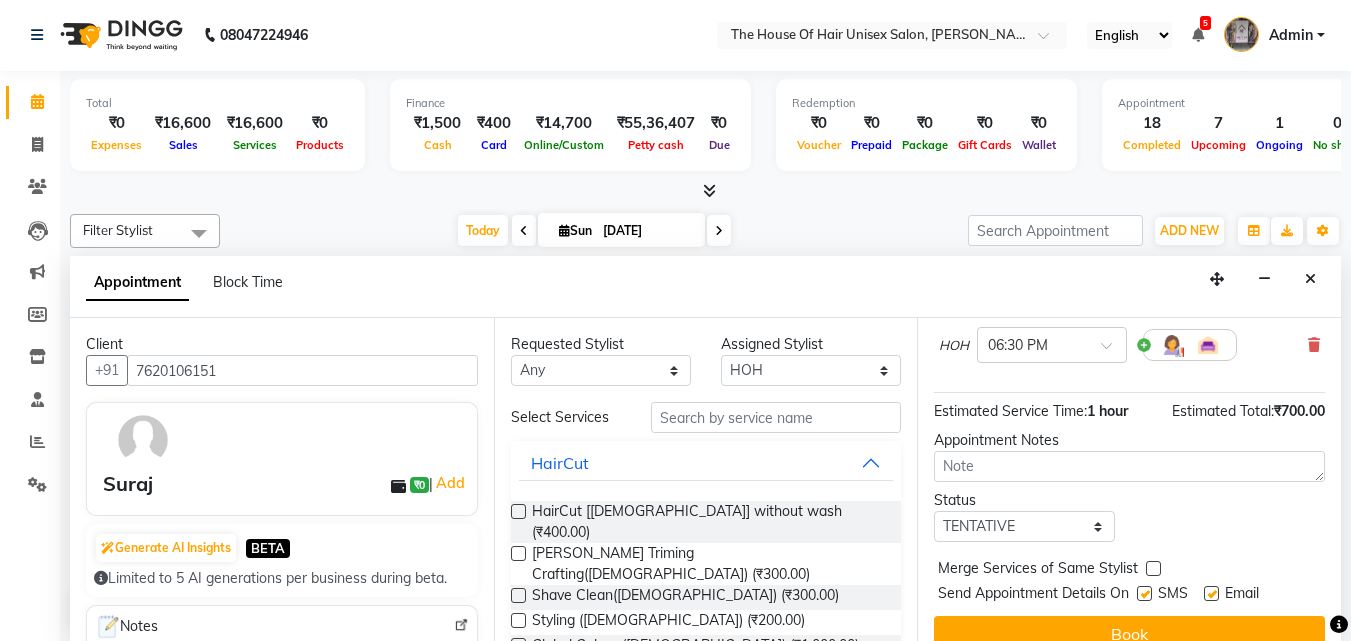 click at bounding box center (1153, 568) 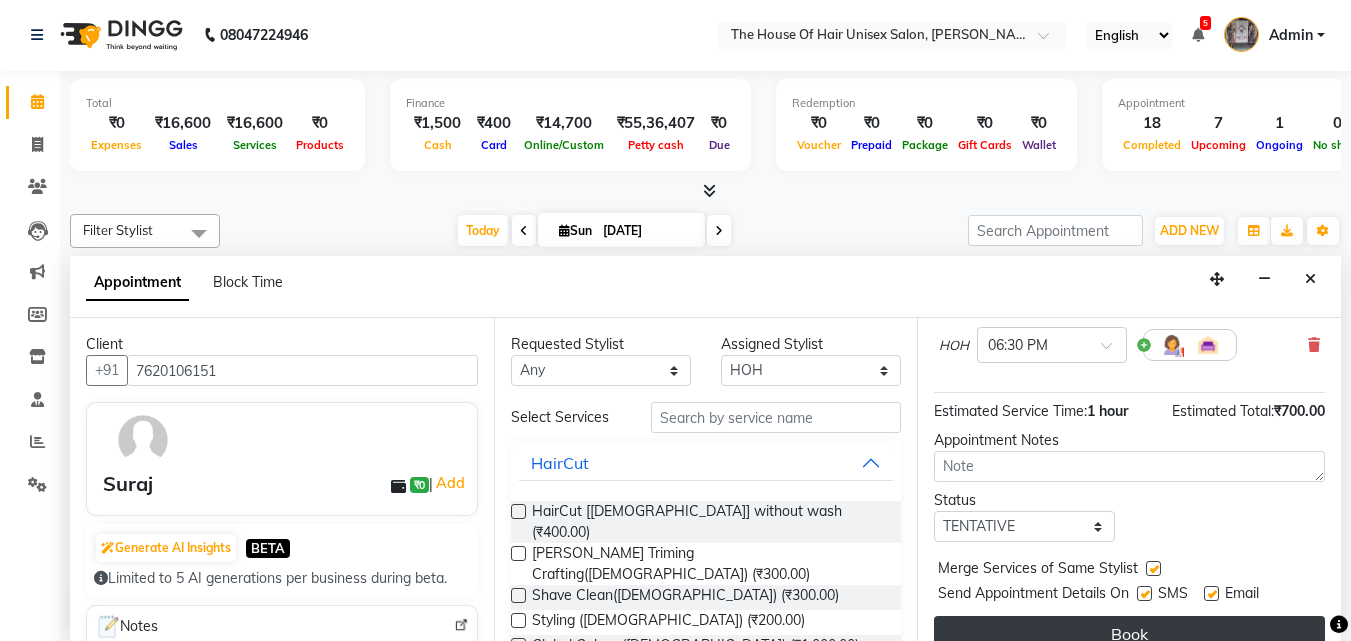 click on "Book" at bounding box center [1129, 634] 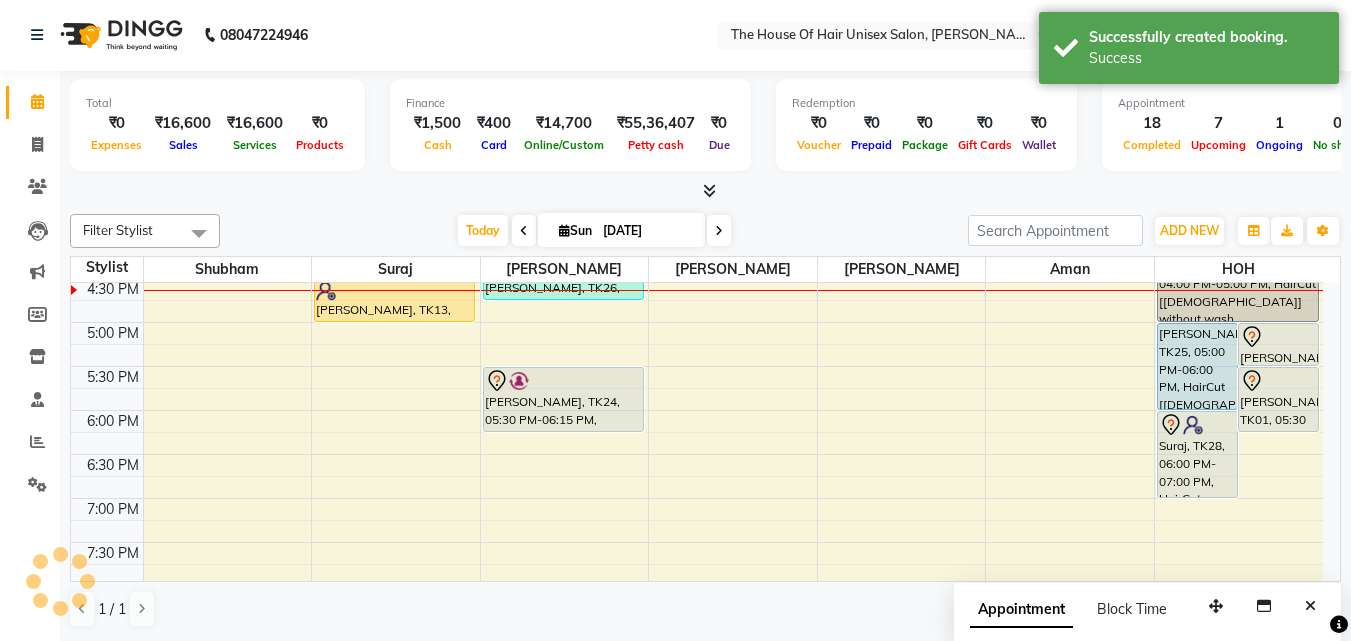 scroll, scrollTop: 0, scrollLeft: 0, axis: both 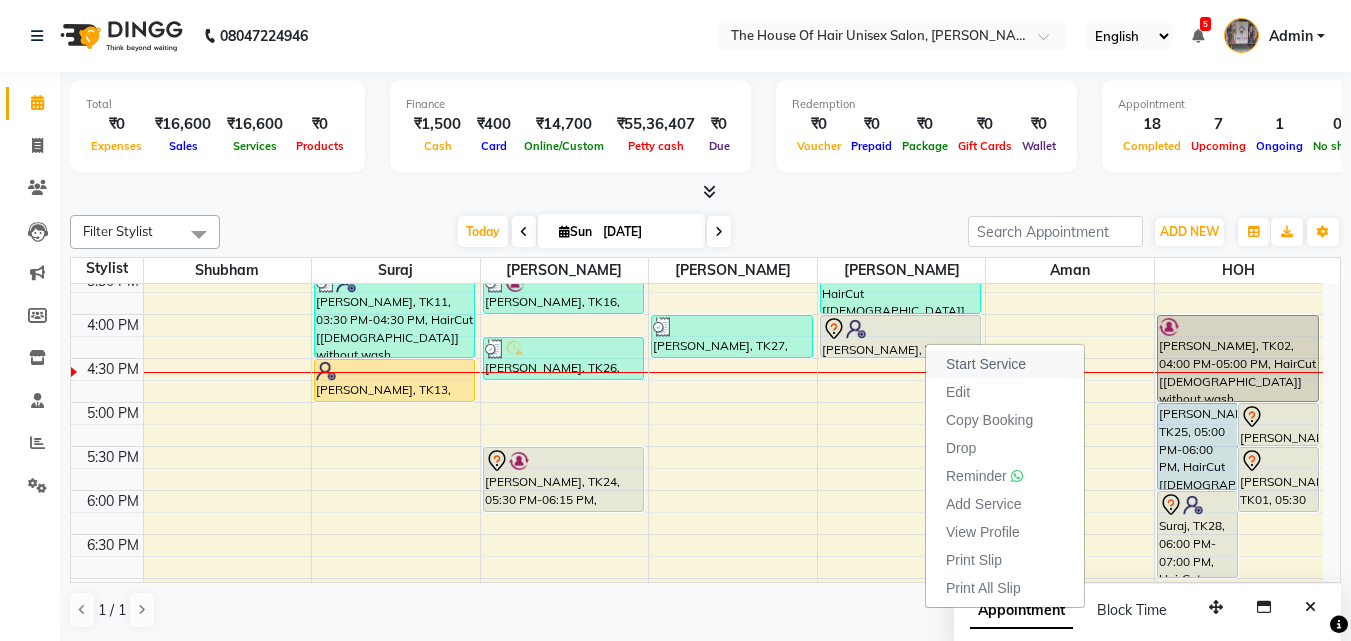 click on "Start Service" at bounding box center [986, 364] 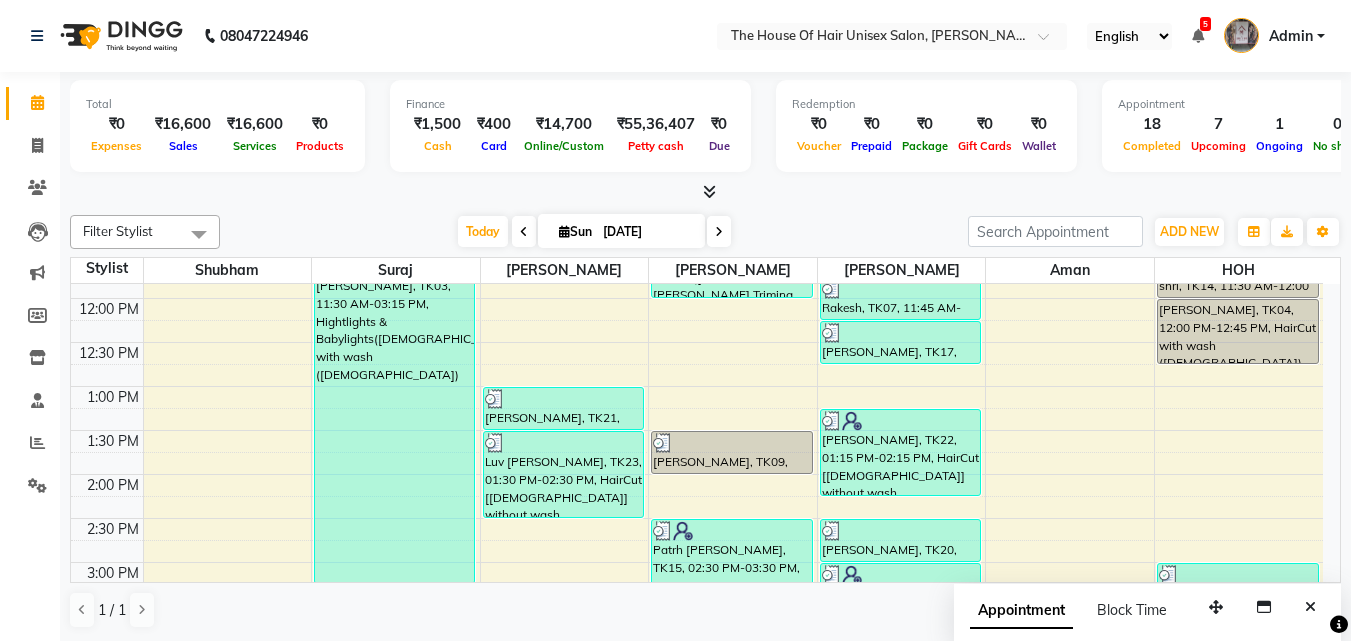 scroll, scrollTop: 426, scrollLeft: 0, axis: vertical 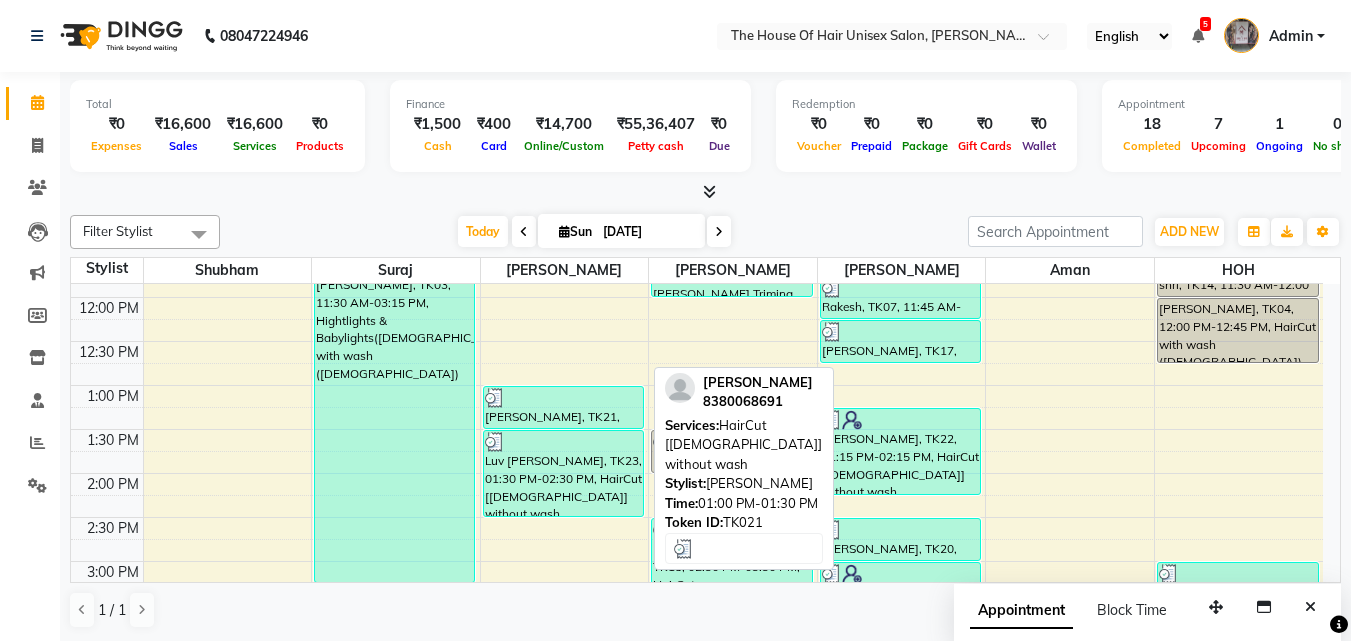 click on "[PERSON_NAME], TK21, 01:00 PM-01:30 PM, HairCut [[DEMOGRAPHIC_DATA]] without wash" at bounding box center (563, 407) 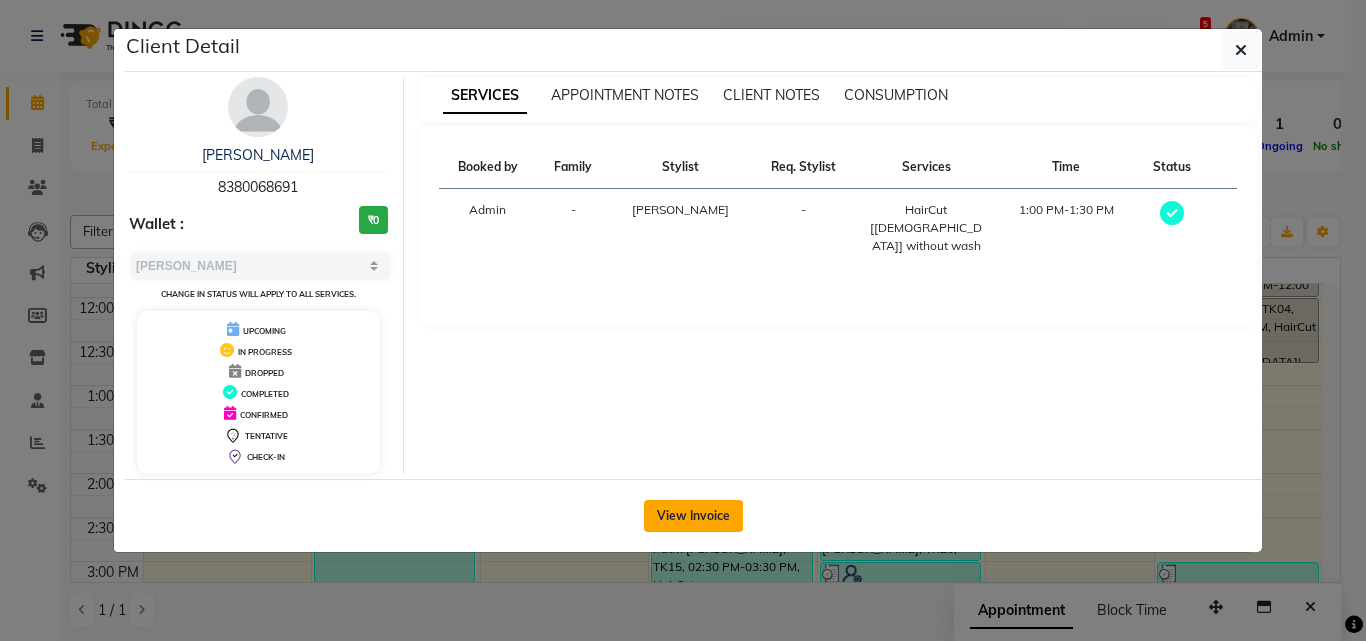click on "View Invoice" 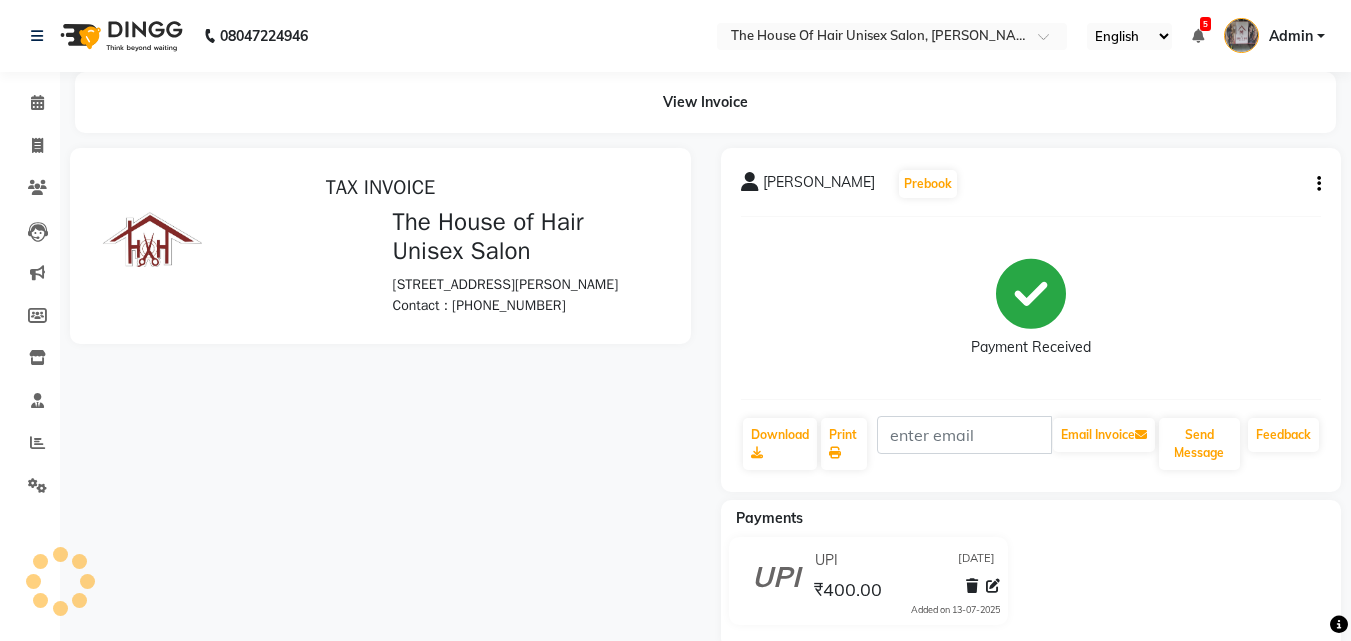 scroll, scrollTop: 0, scrollLeft: 0, axis: both 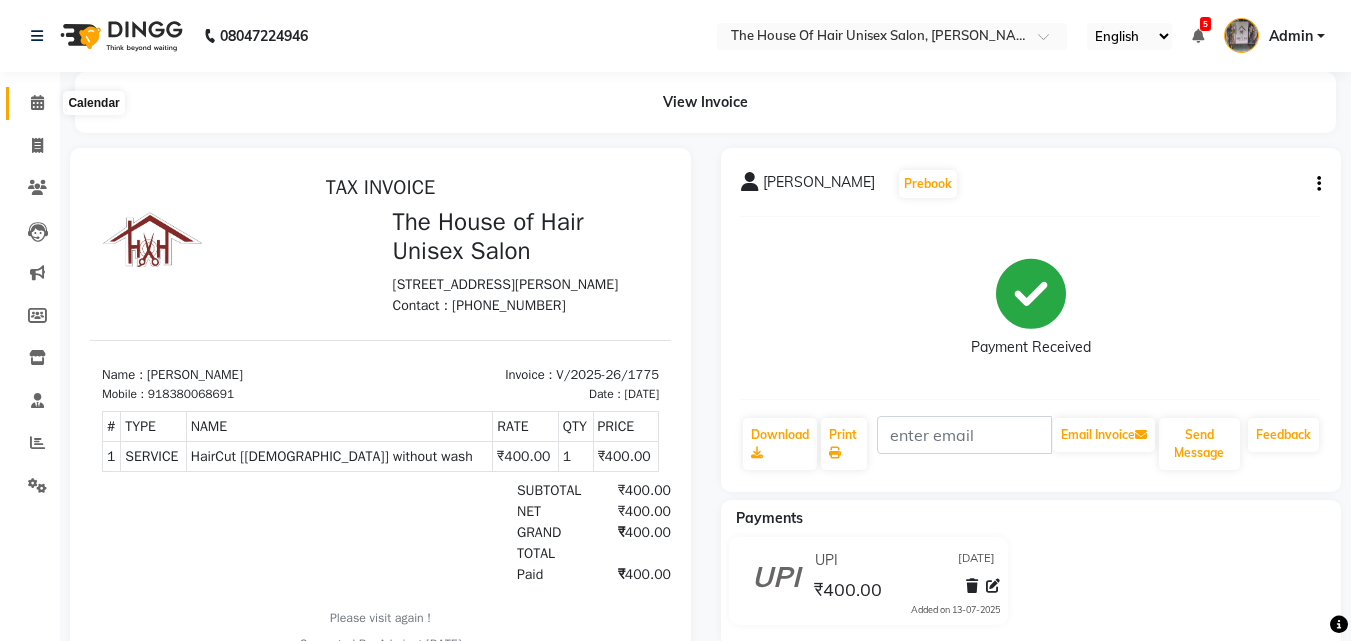 click 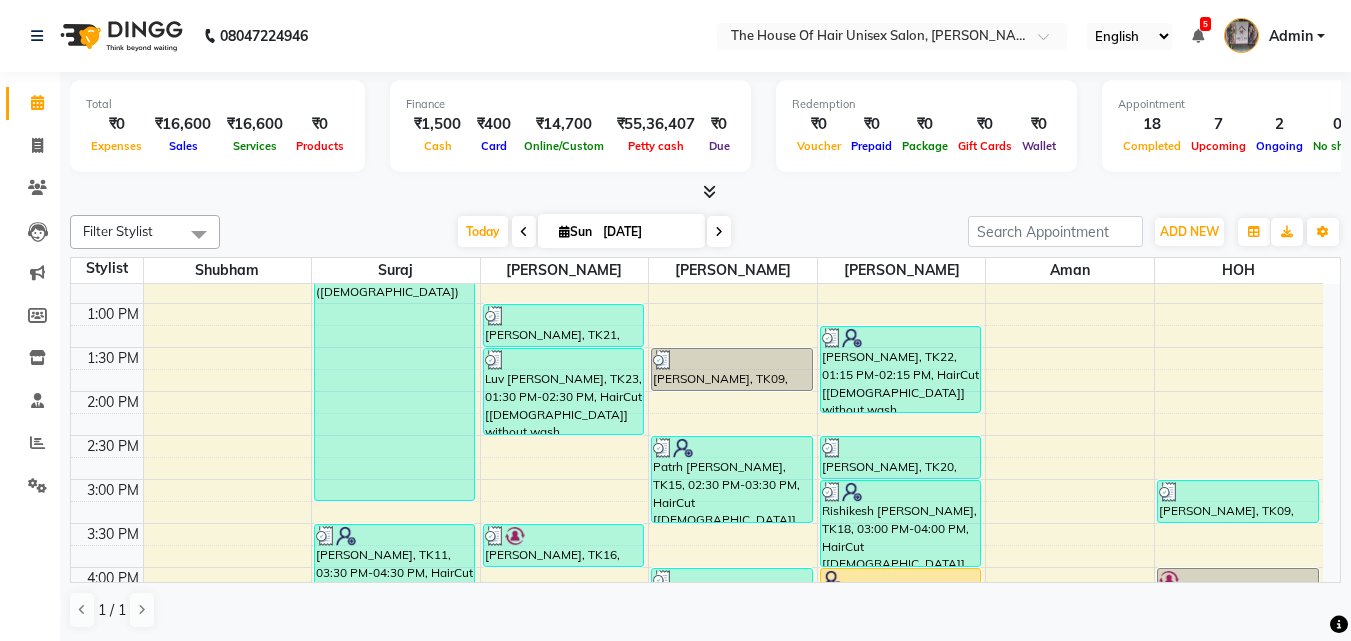 scroll, scrollTop: 461, scrollLeft: 0, axis: vertical 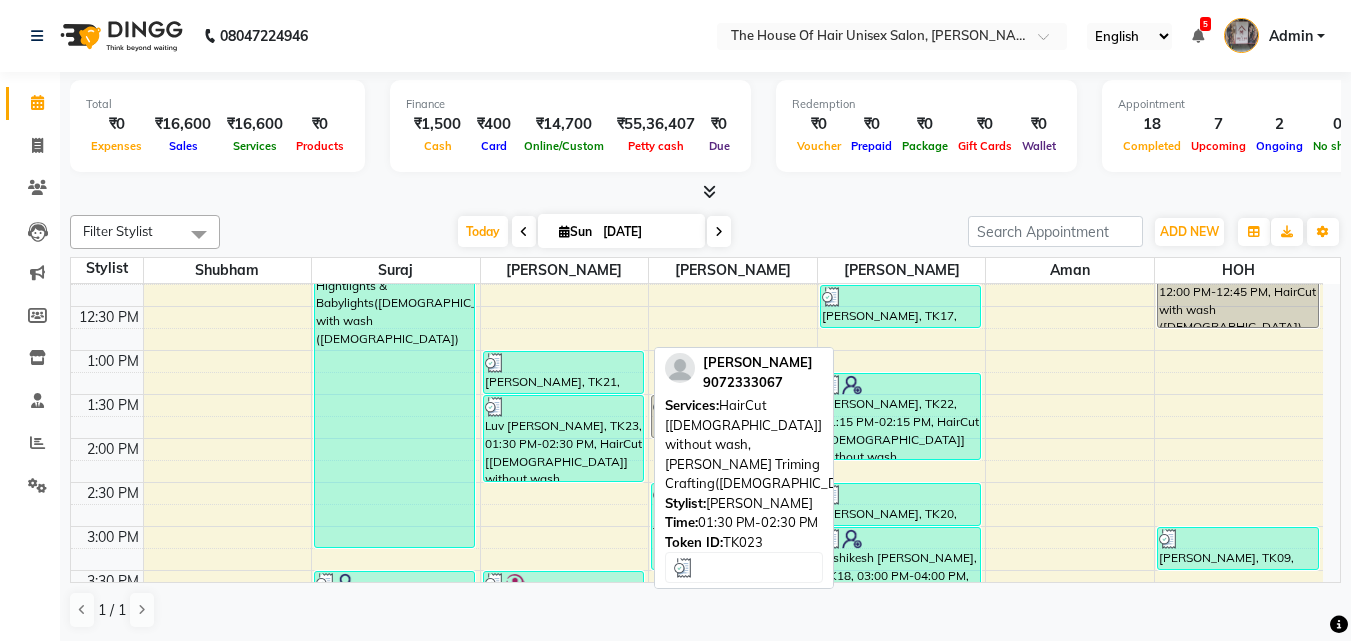 click on "Luv [PERSON_NAME], TK23, 01:30 PM-02:30 PM, HairCut [[DEMOGRAPHIC_DATA]] without wash,[PERSON_NAME] Triming Crafting([DEMOGRAPHIC_DATA])" at bounding box center (563, 438) 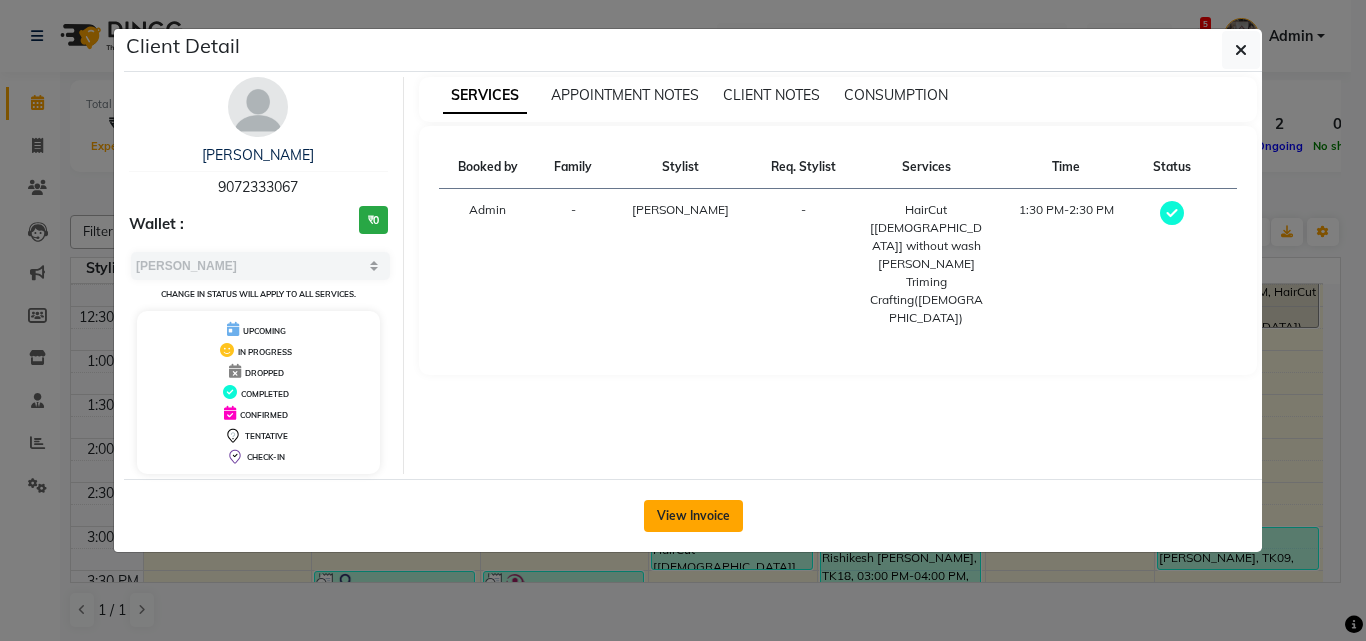 click on "View Invoice" 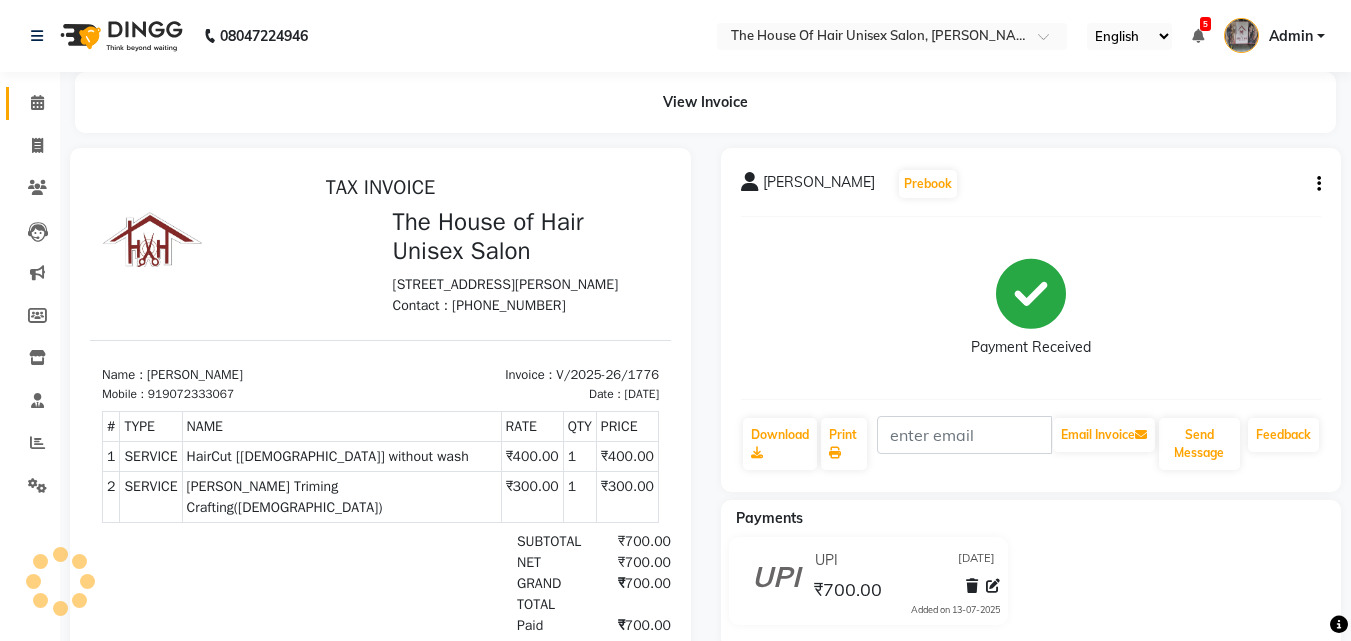 scroll, scrollTop: 0, scrollLeft: 0, axis: both 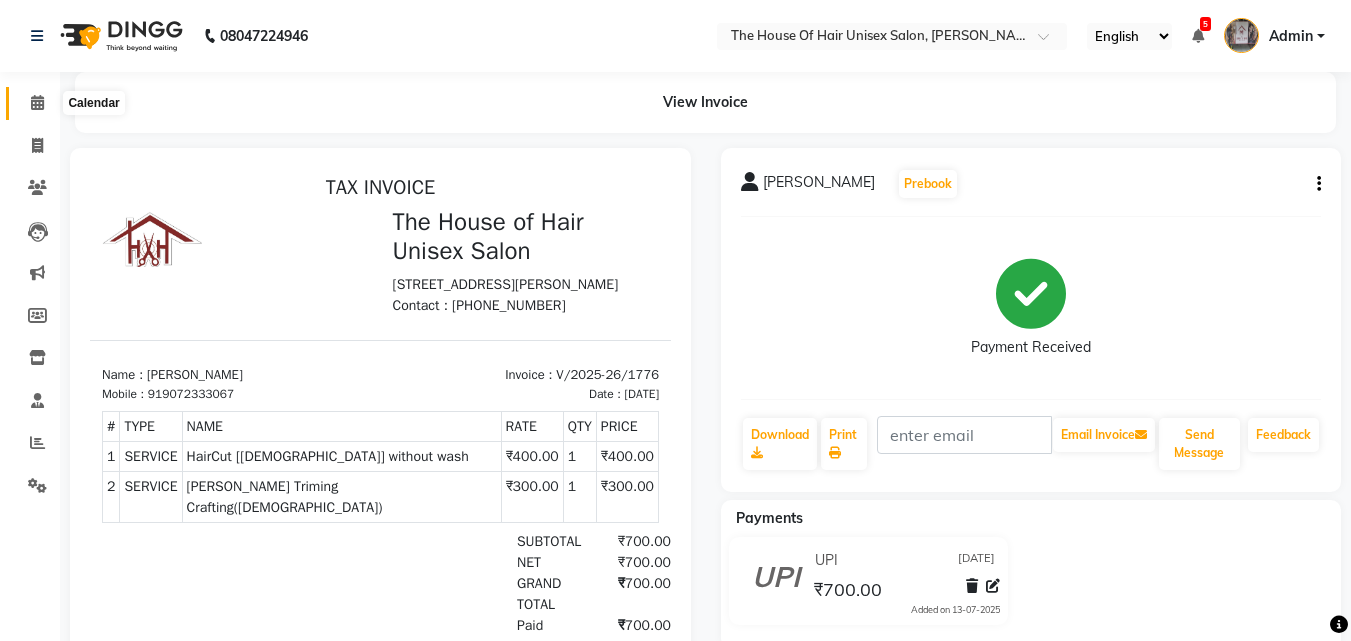click 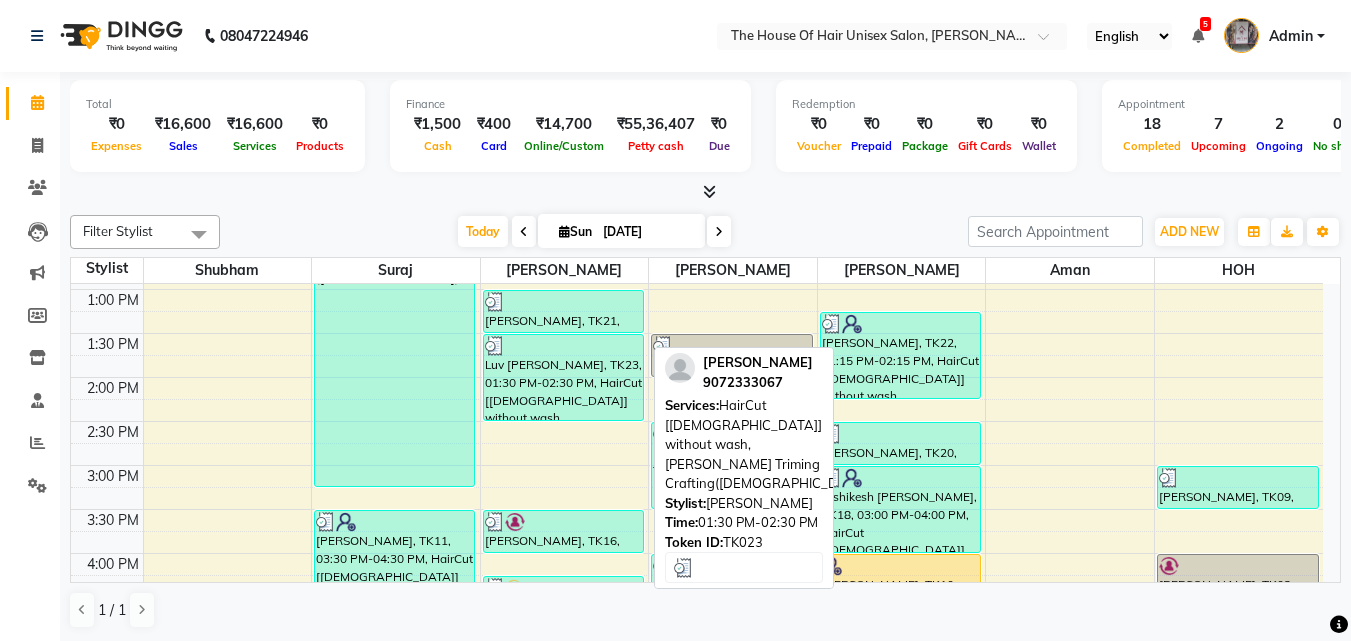 scroll, scrollTop: 524, scrollLeft: 0, axis: vertical 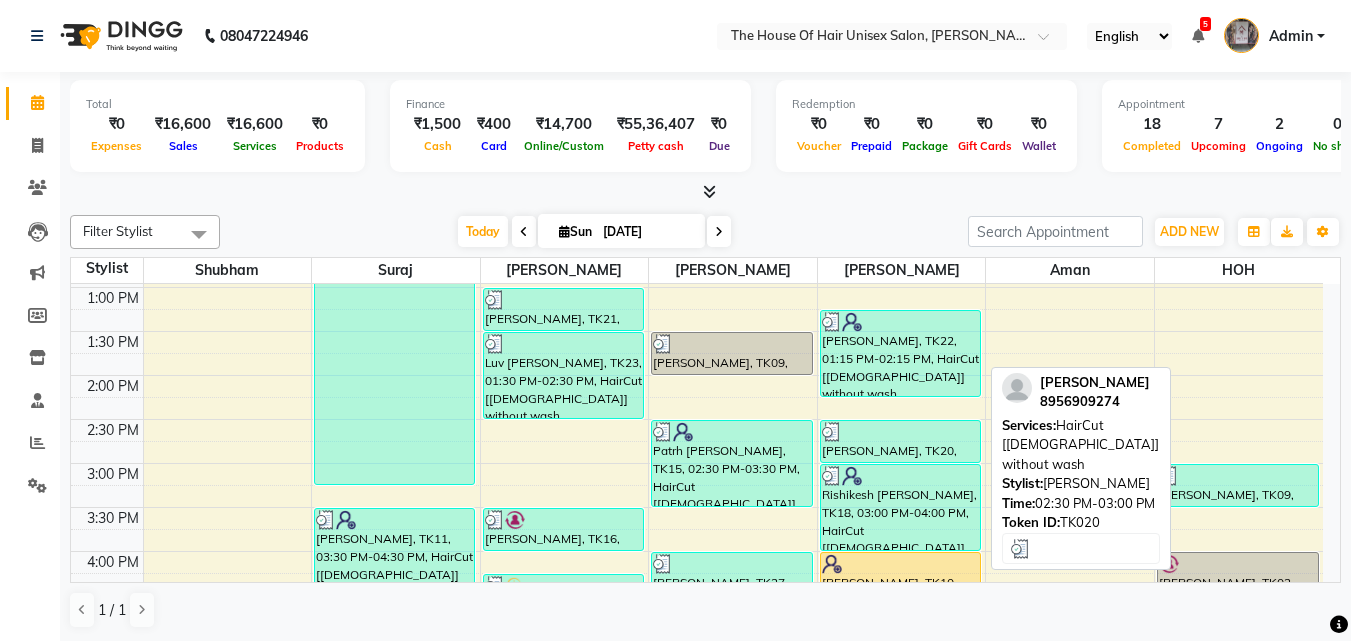 click on "[PERSON_NAME], TK20, 02:30 PM-03:00 PM, HairCut [[DEMOGRAPHIC_DATA]] without wash" at bounding box center [900, 441] 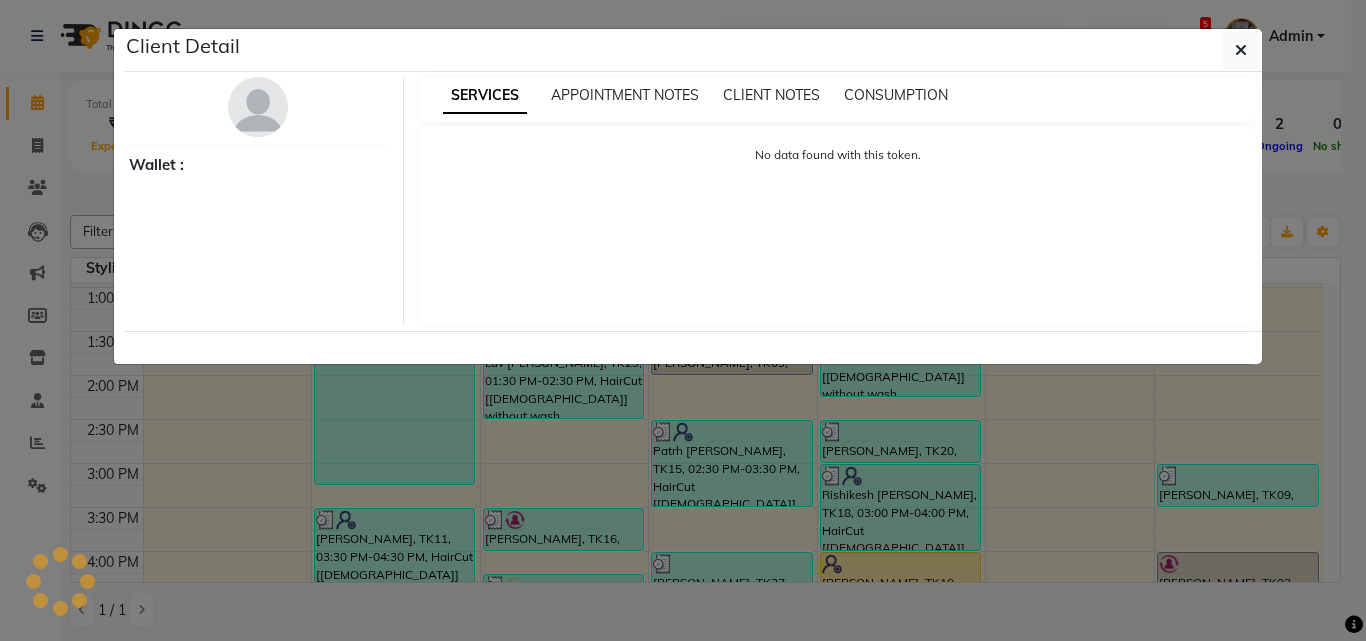 select on "3" 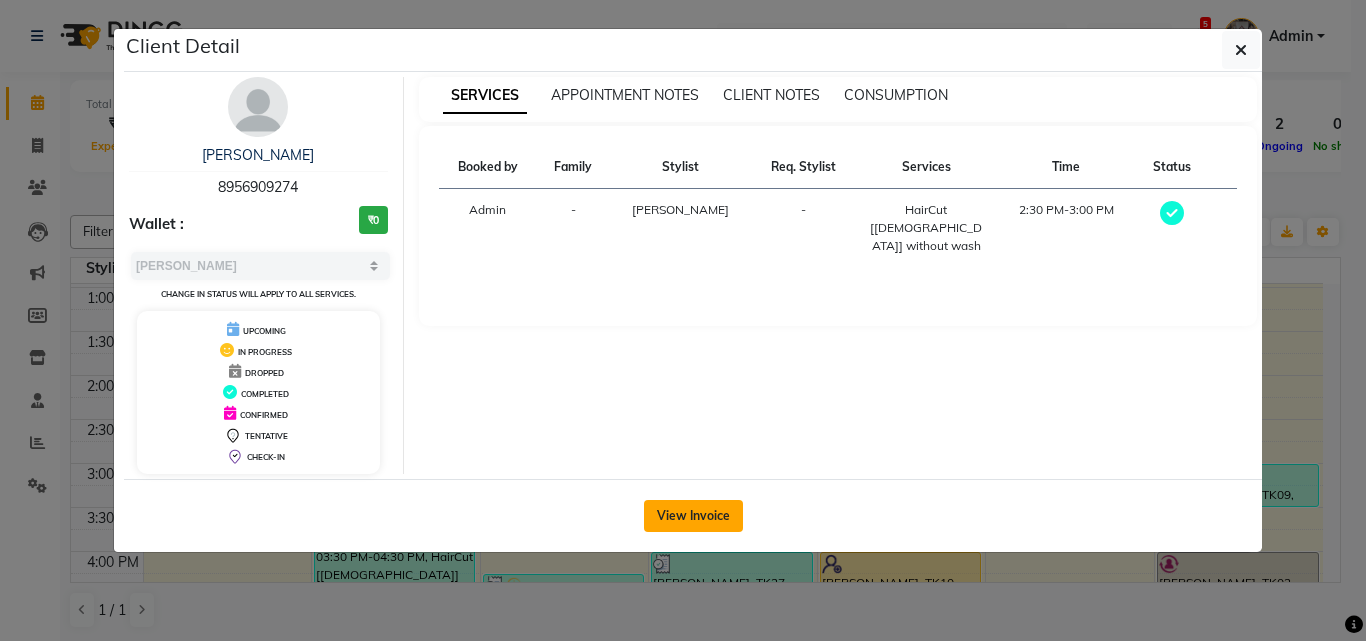 click on "View Invoice" 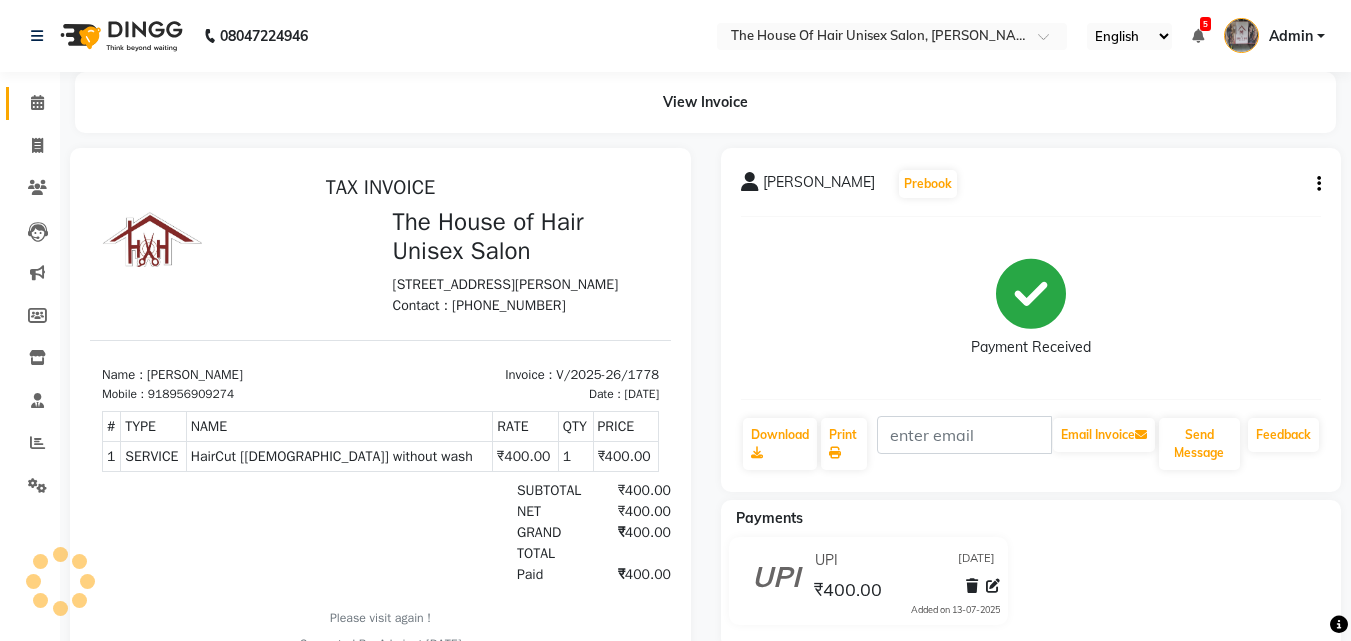 scroll, scrollTop: 0, scrollLeft: 0, axis: both 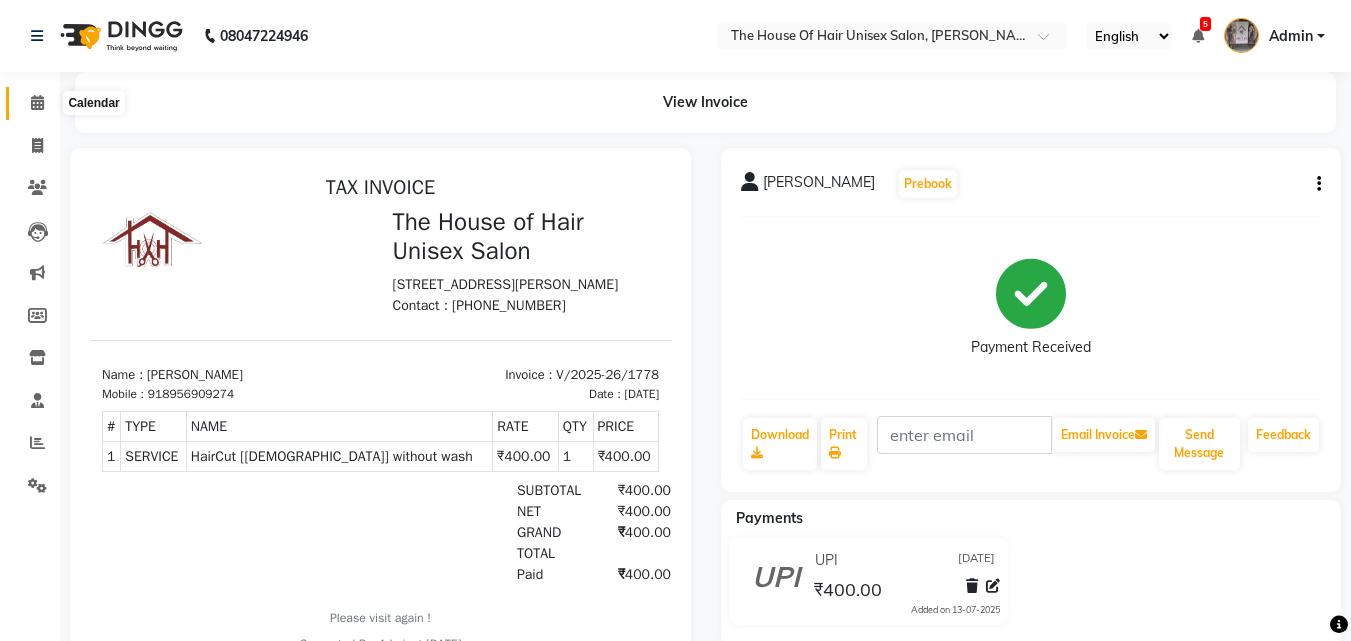 click 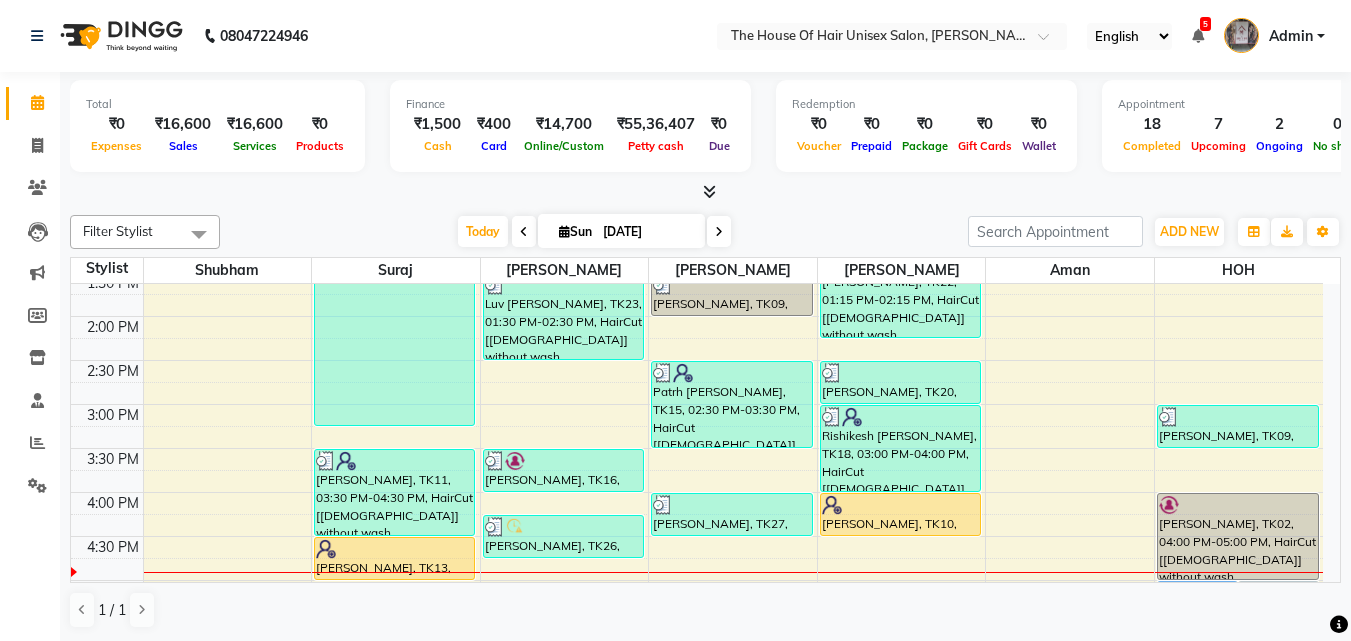 scroll, scrollTop: 576, scrollLeft: 0, axis: vertical 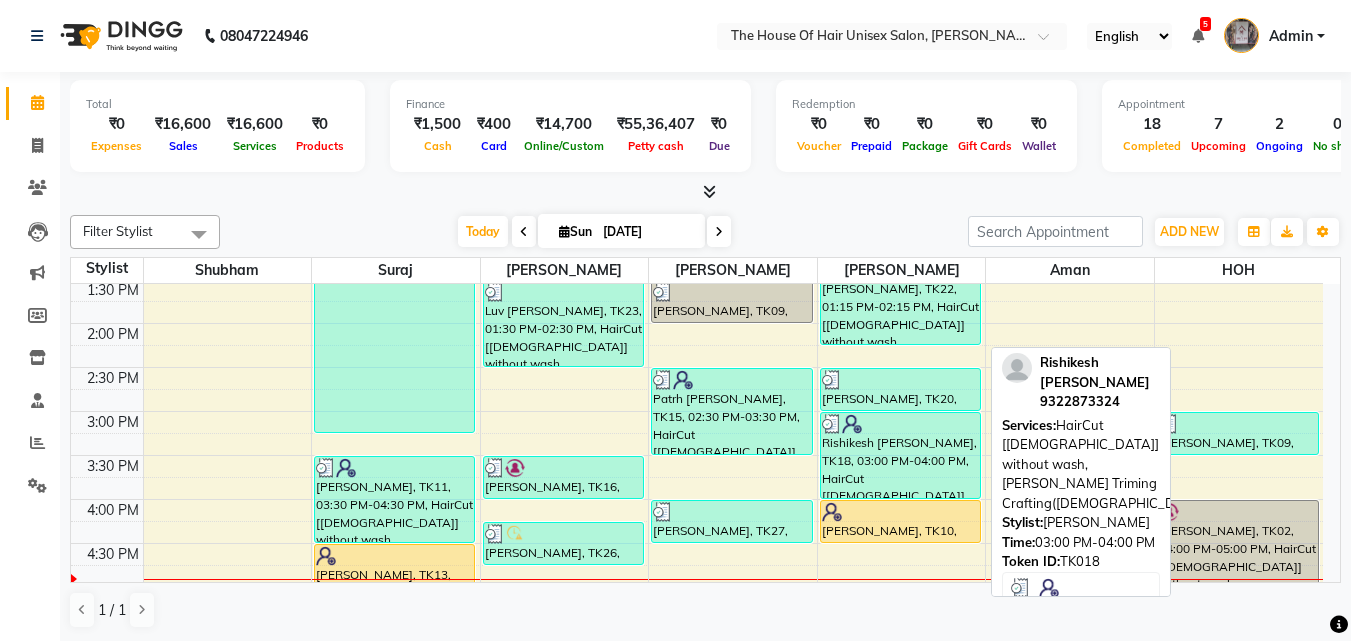 click on "Rishikesh [PERSON_NAME], TK18, 03:00 PM-04:00 PM, HairCut [[DEMOGRAPHIC_DATA]] without wash,[PERSON_NAME] Triming Crafting([DEMOGRAPHIC_DATA])" at bounding box center [900, 455] 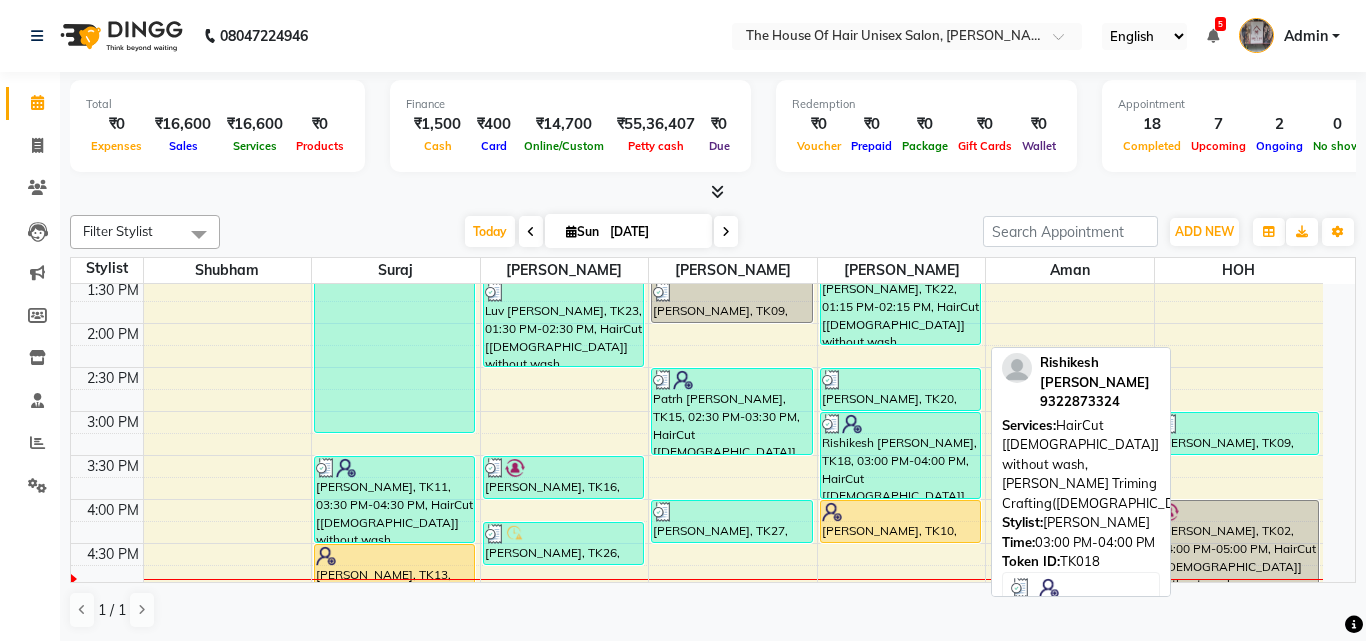 select on "3" 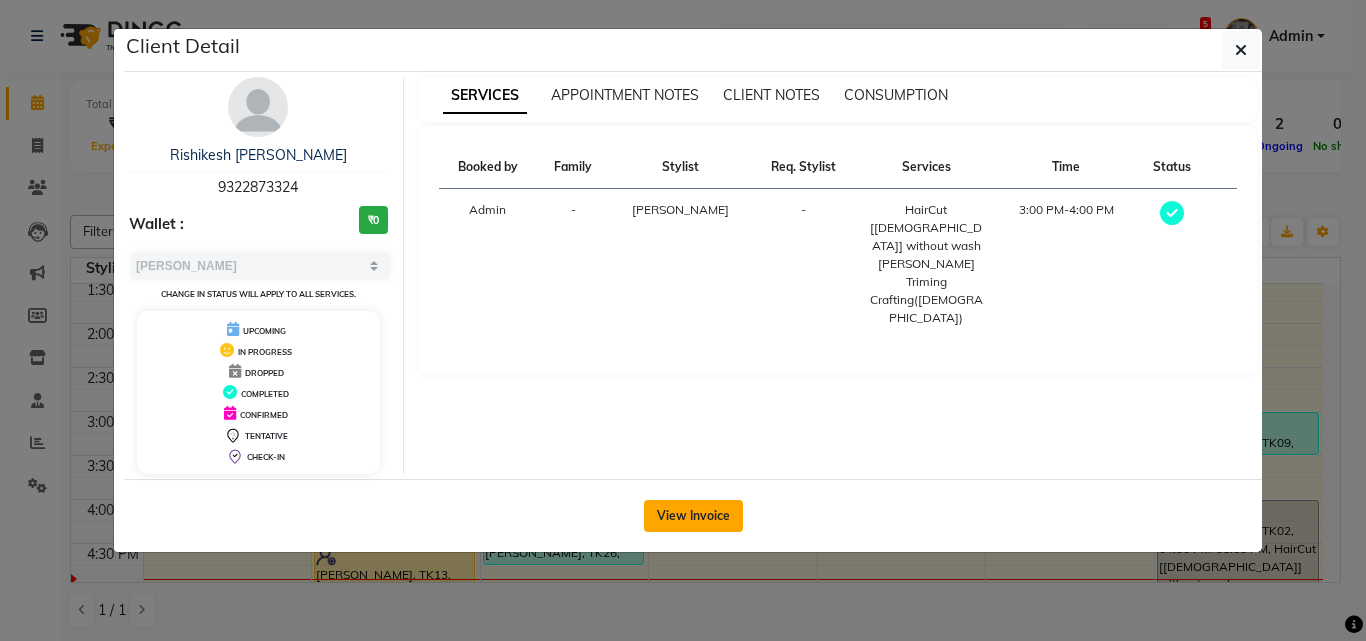 click on "View Invoice" 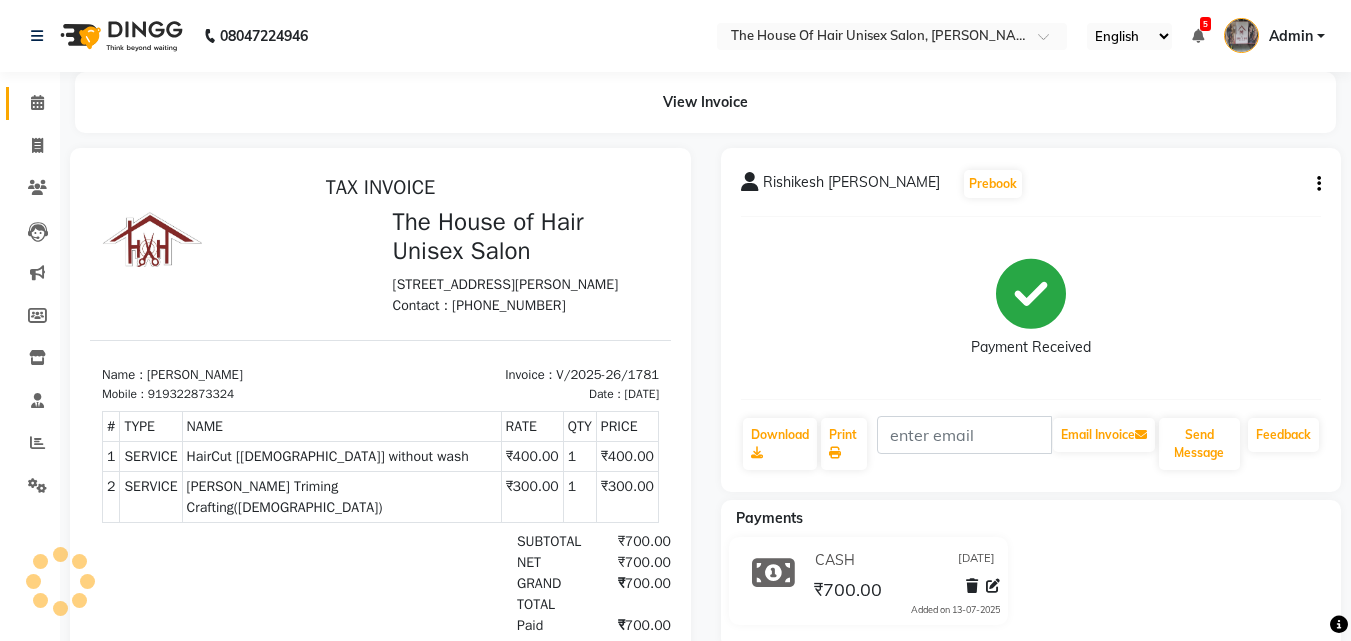 scroll, scrollTop: 0, scrollLeft: 0, axis: both 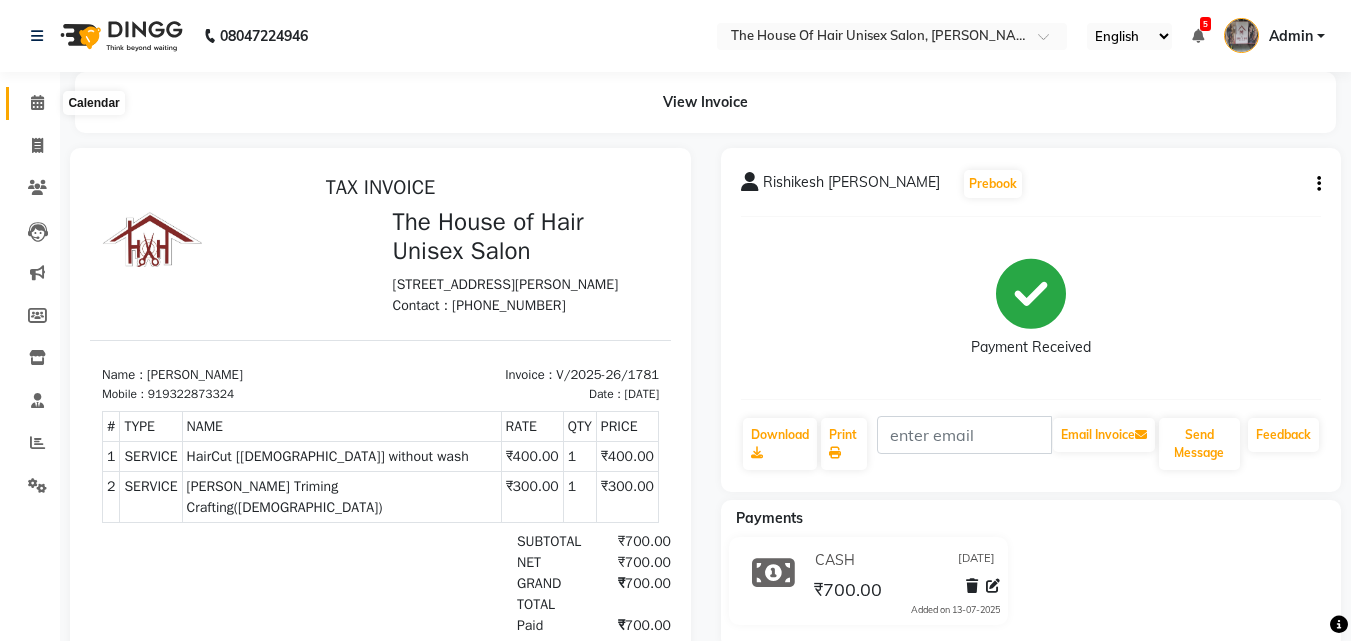 click 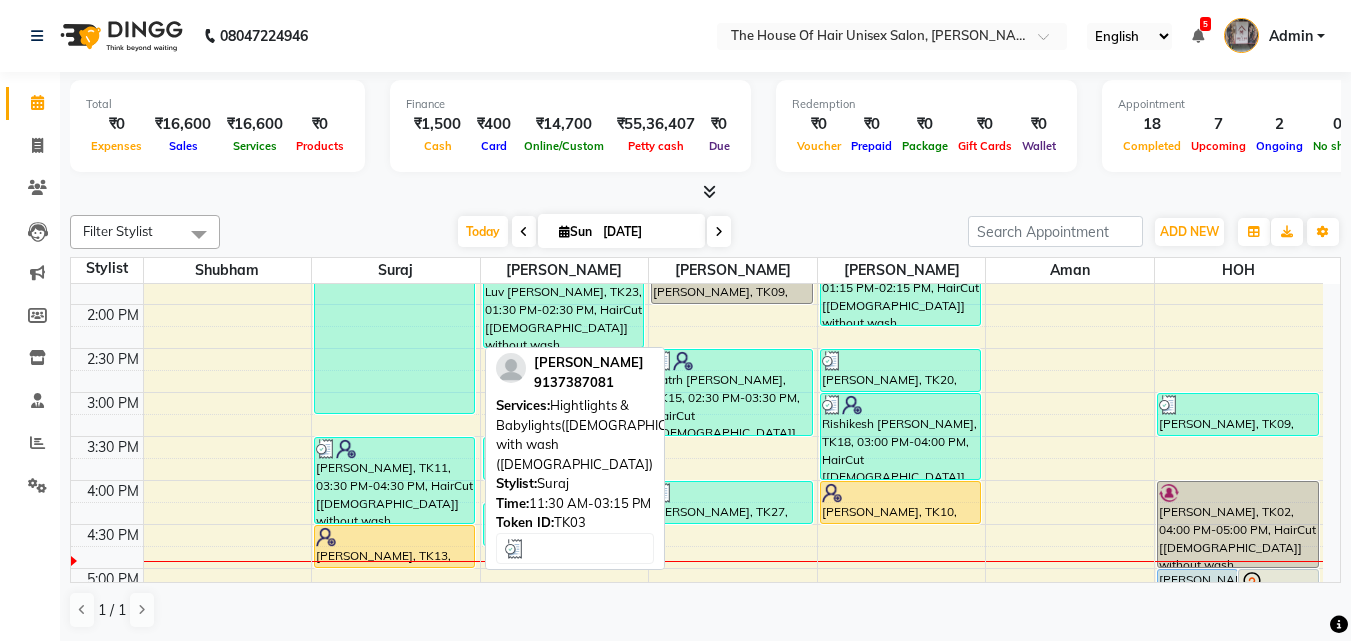 scroll, scrollTop: 597, scrollLeft: 0, axis: vertical 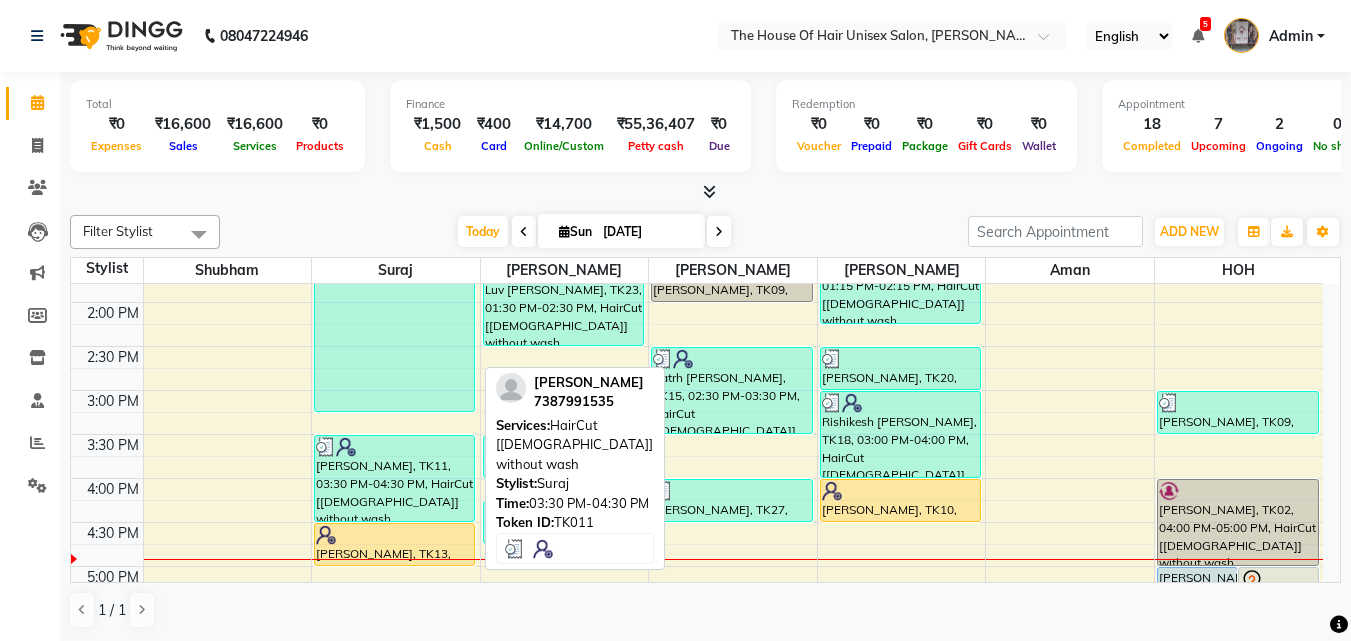 click on "[PERSON_NAME], TK11, 03:30 PM-04:30 PM, HairCut [[DEMOGRAPHIC_DATA]] without wash" at bounding box center (394, 478) 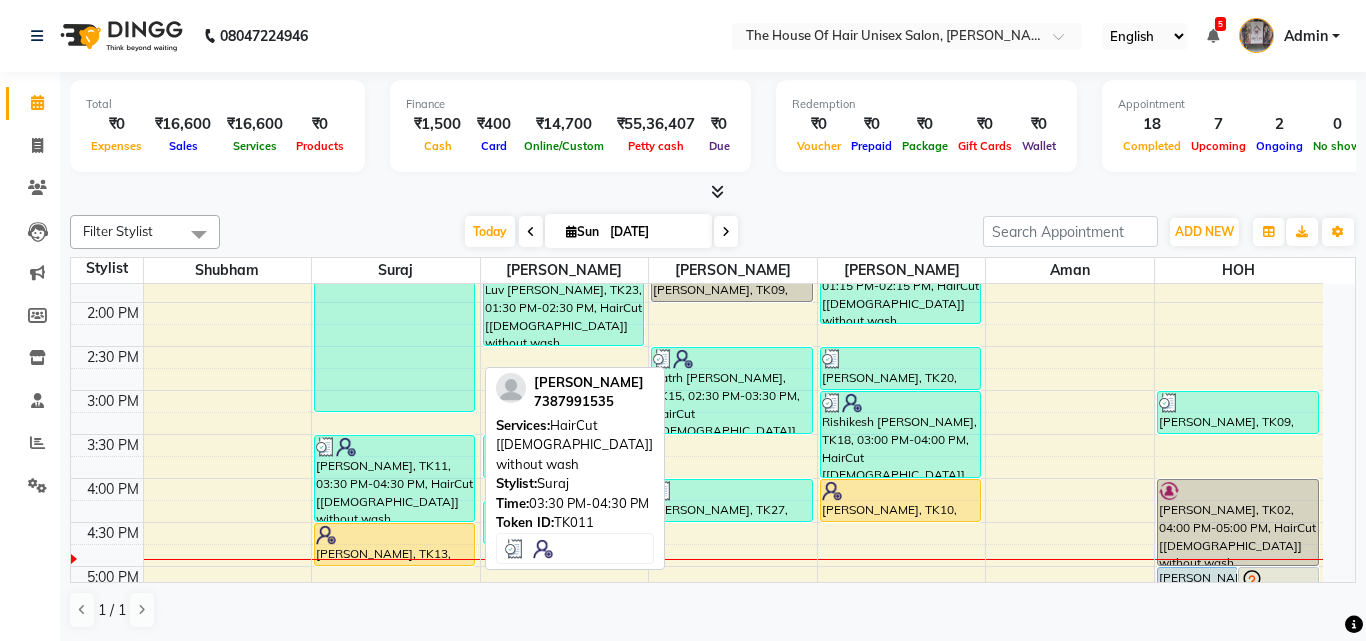 select on "3" 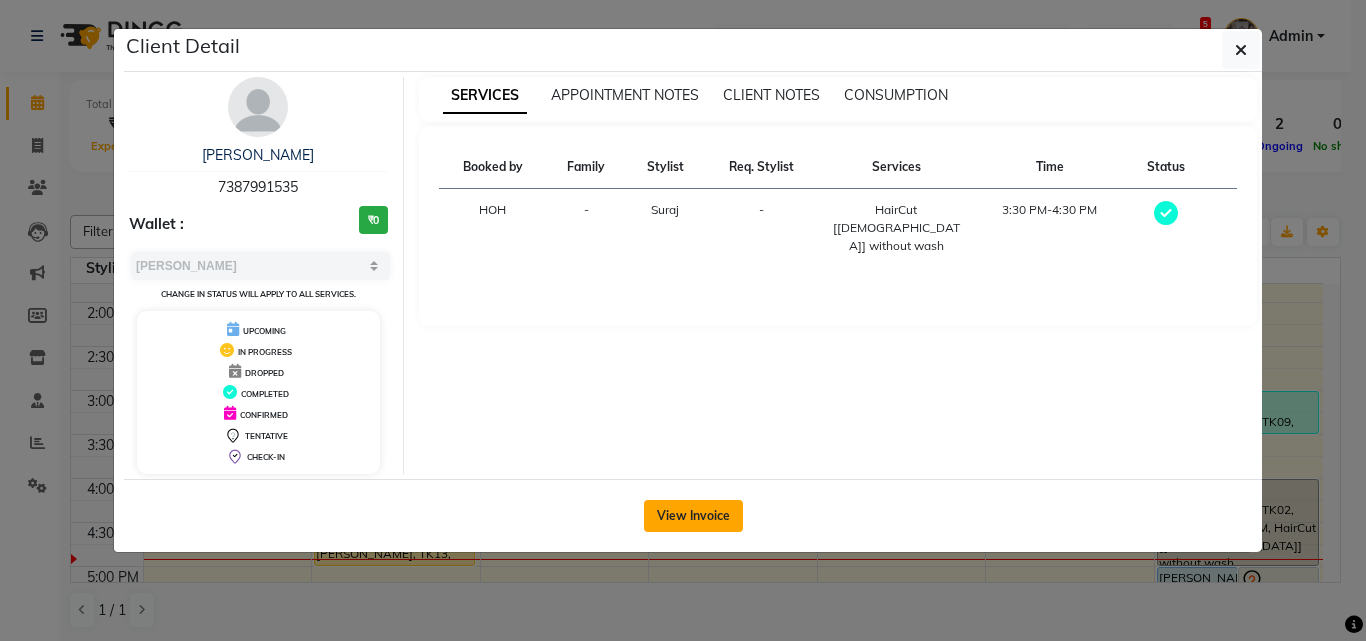 click on "View Invoice" 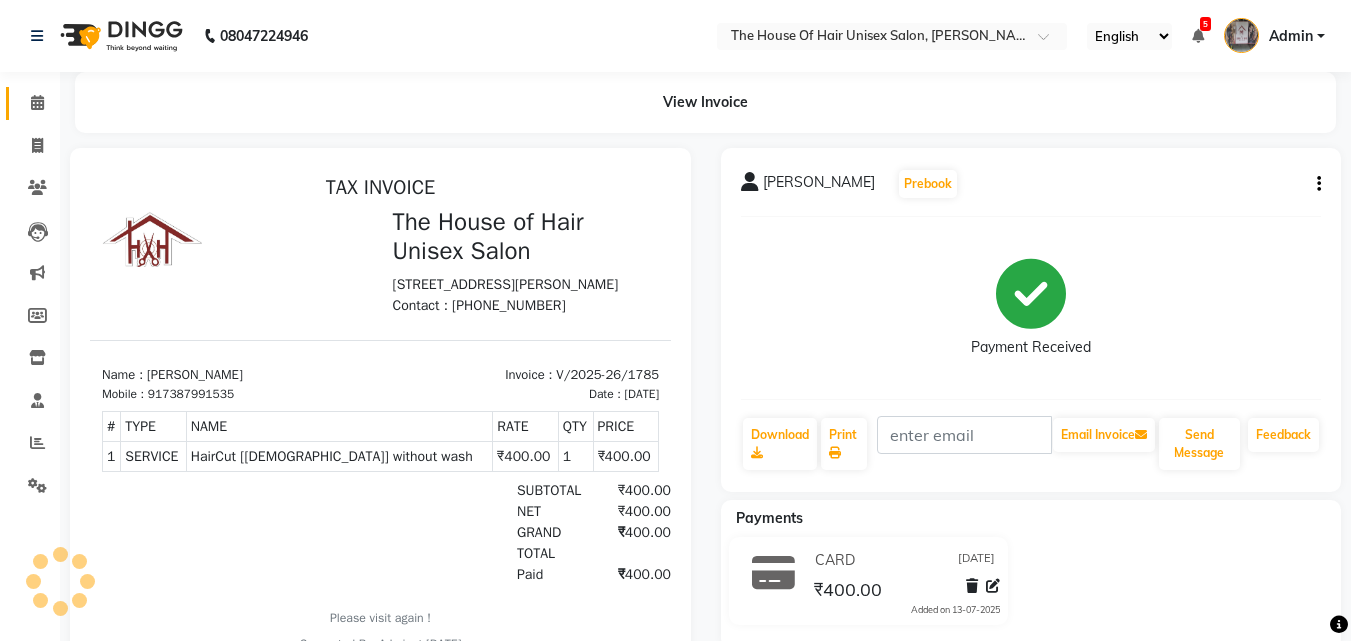 scroll, scrollTop: 0, scrollLeft: 0, axis: both 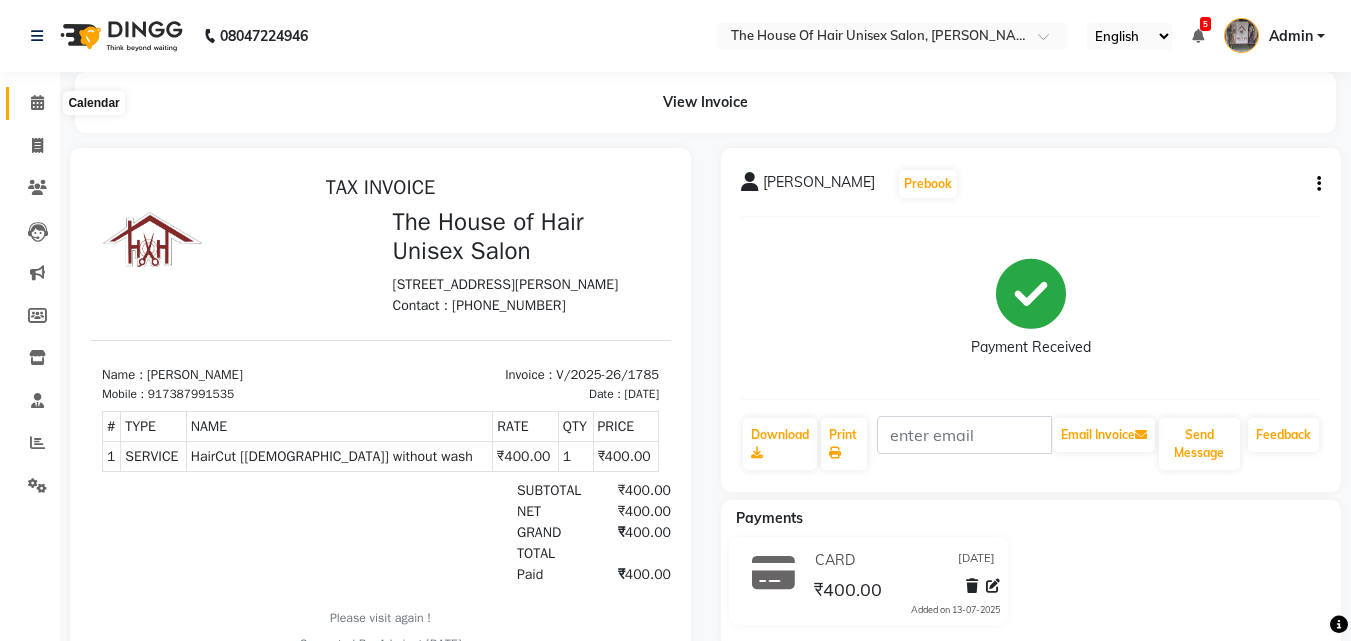 click 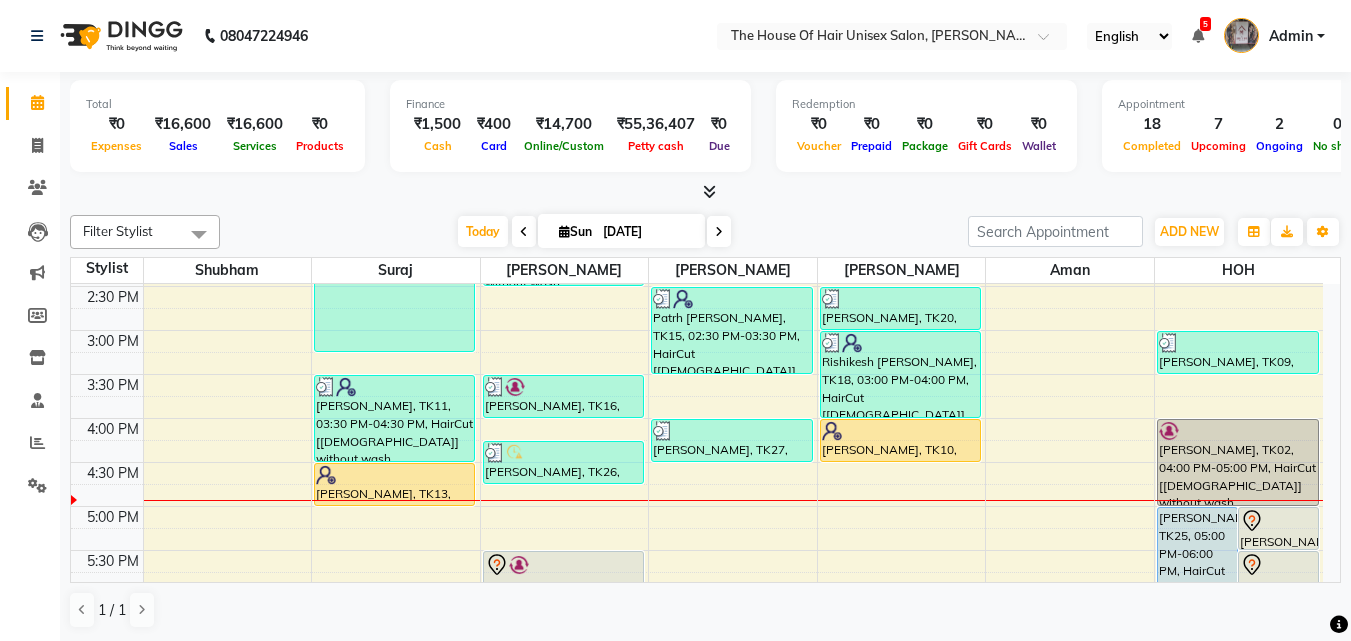 scroll, scrollTop: 659, scrollLeft: 0, axis: vertical 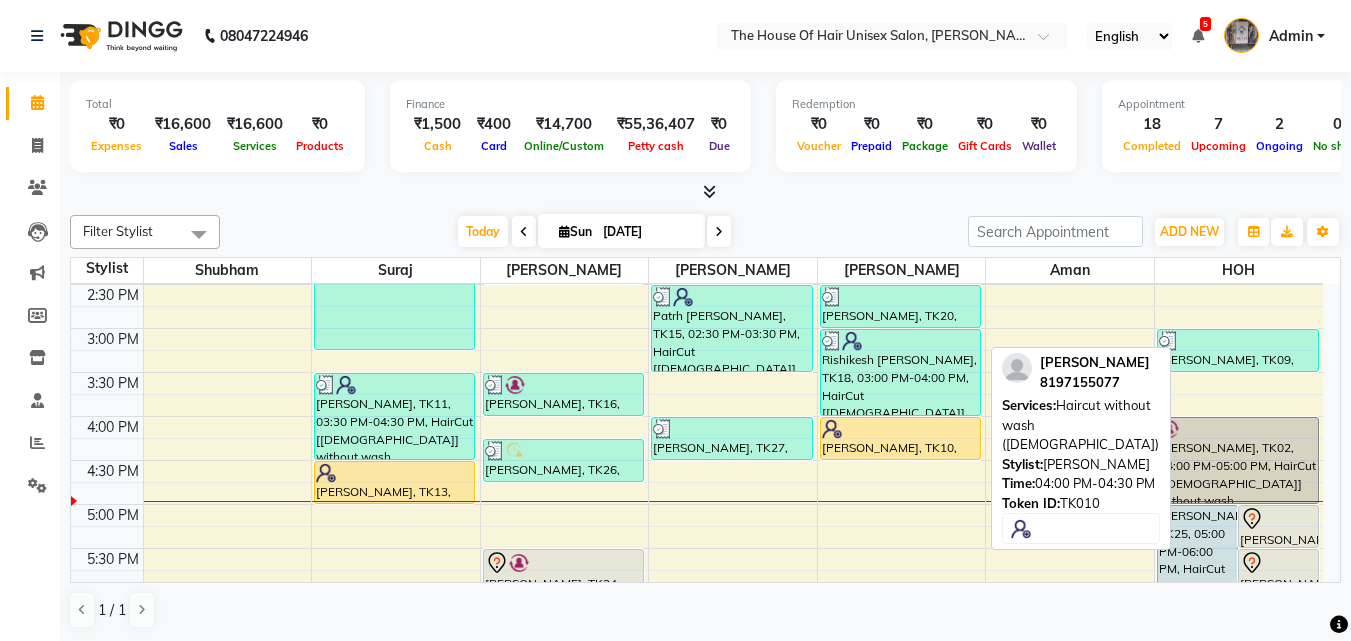 click on "Priyanka Thakurdesai, TK10, 04:00 PM-04:30 PM, Haircut without wash (female)" at bounding box center (900, 438) 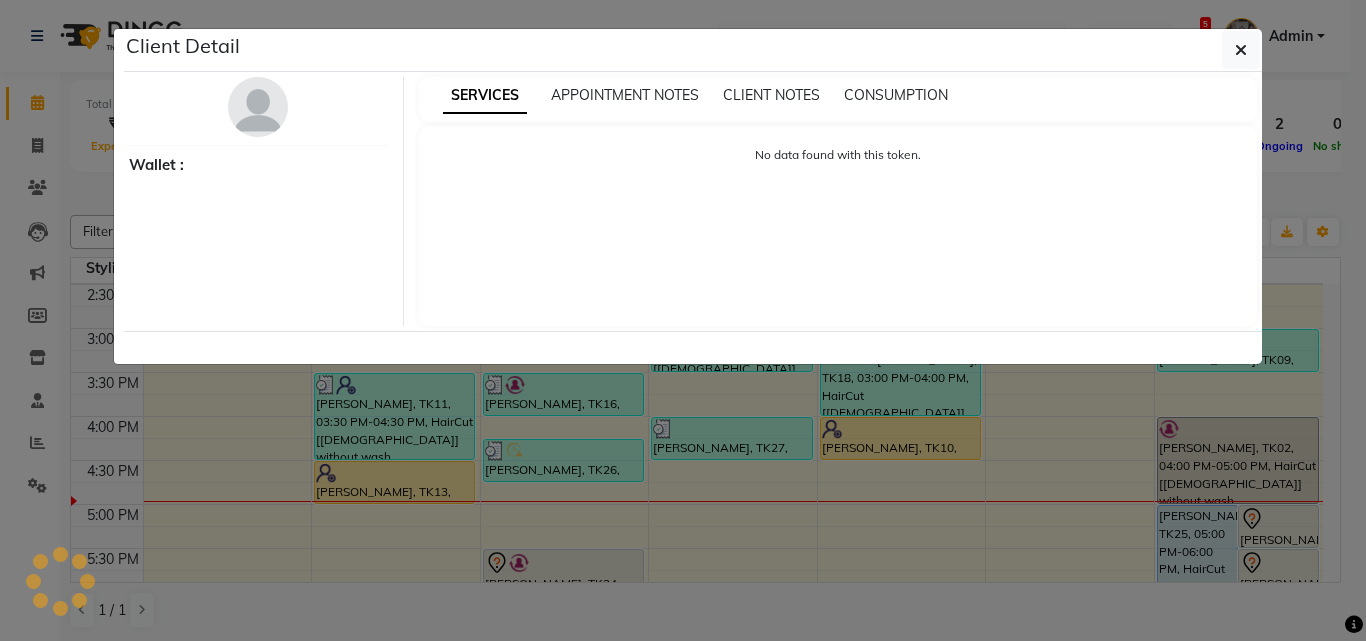 select on "1" 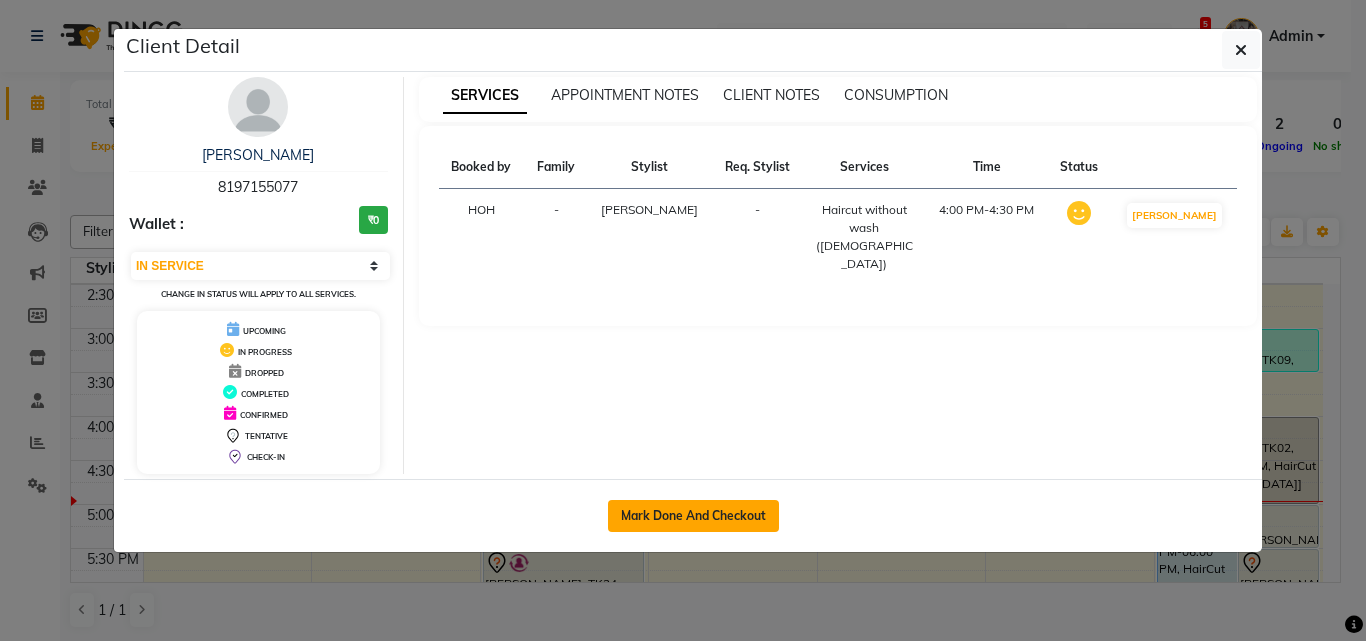 click on "Mark Done And Checkout" 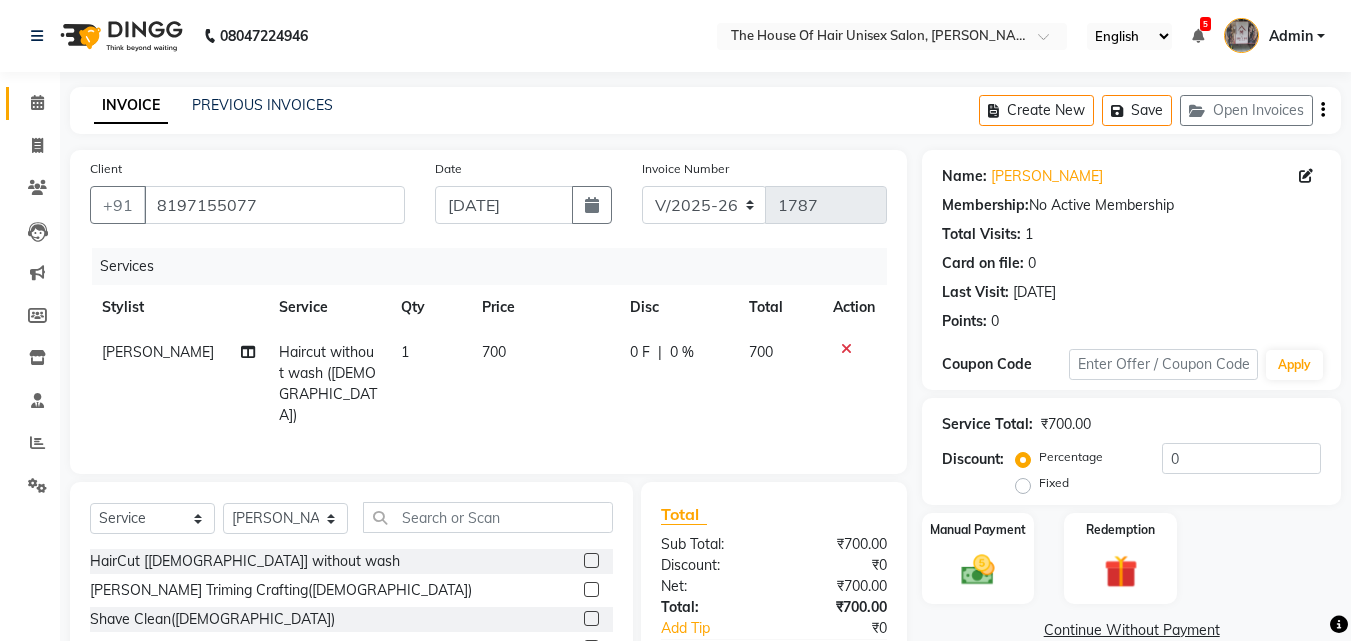 scroll, scrollTop: 160, scrollLeft: 0, axis: vertical 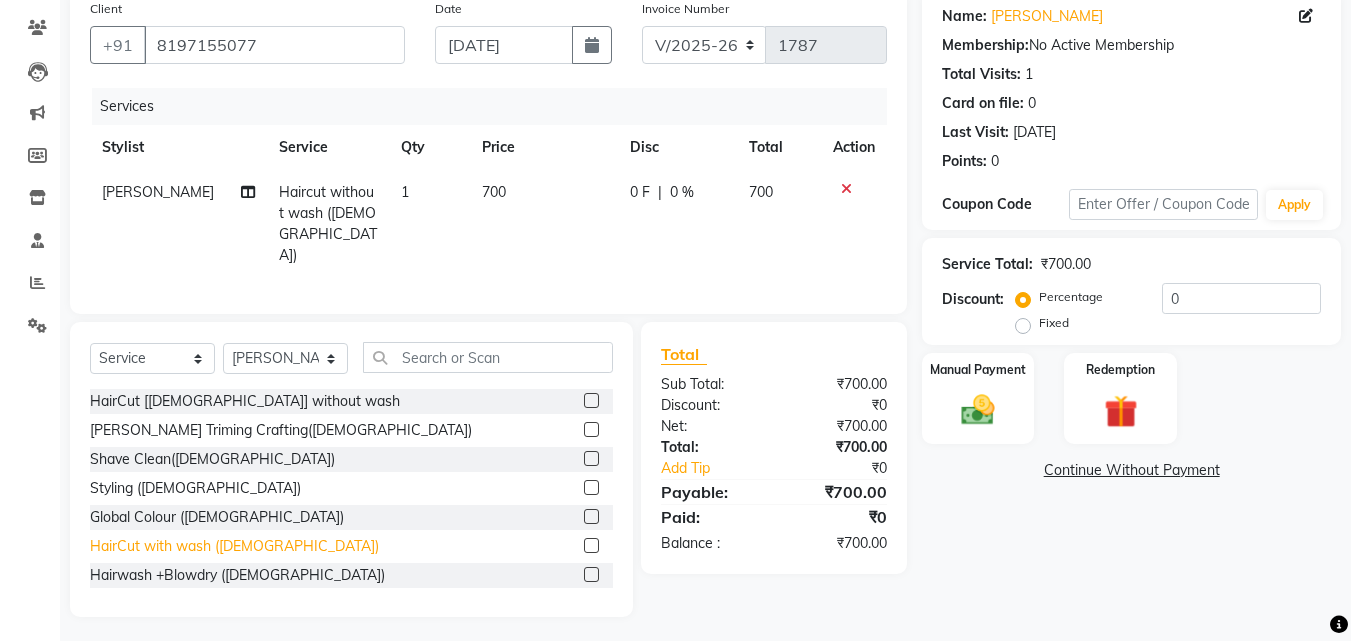 click on "HairCut with wash ([DEMOGRAPHIC_DATA])" 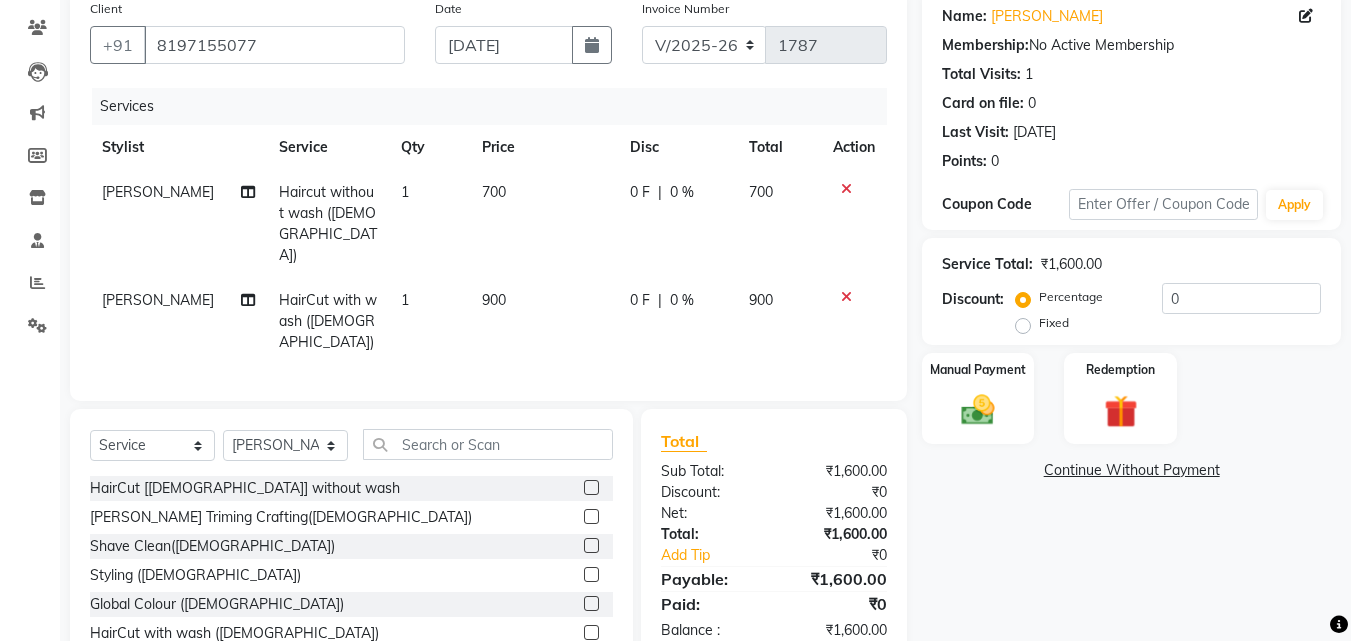 click 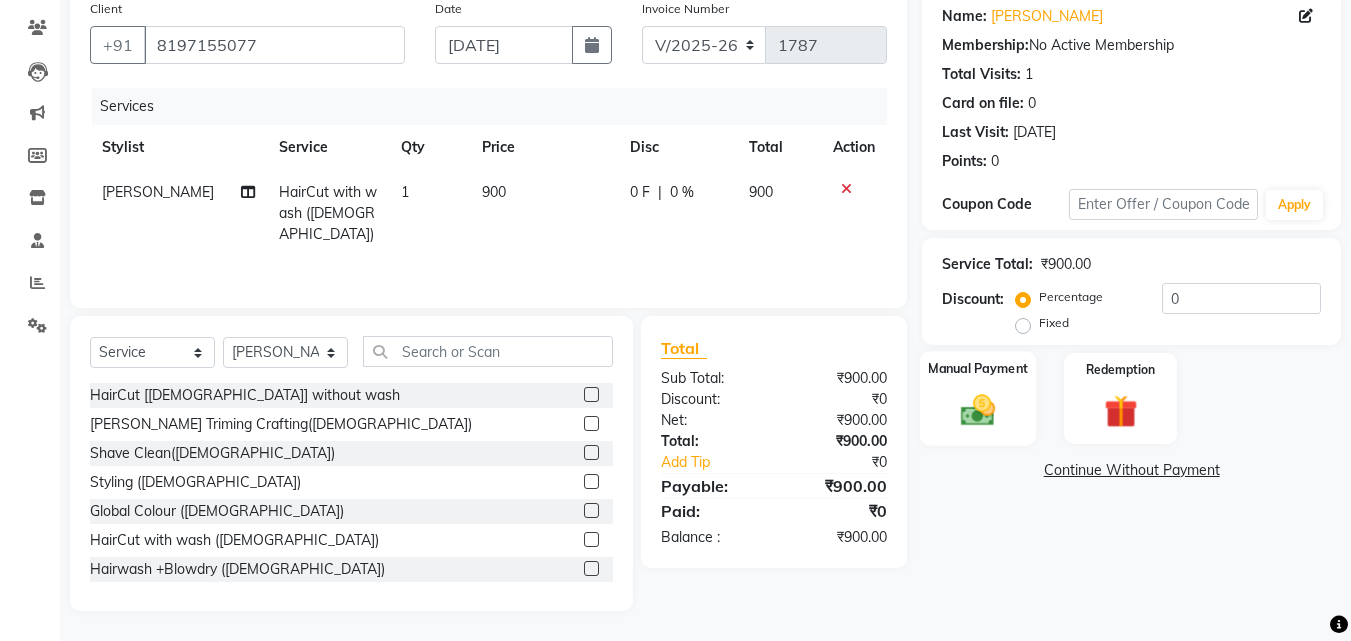click on "Manual Payment" 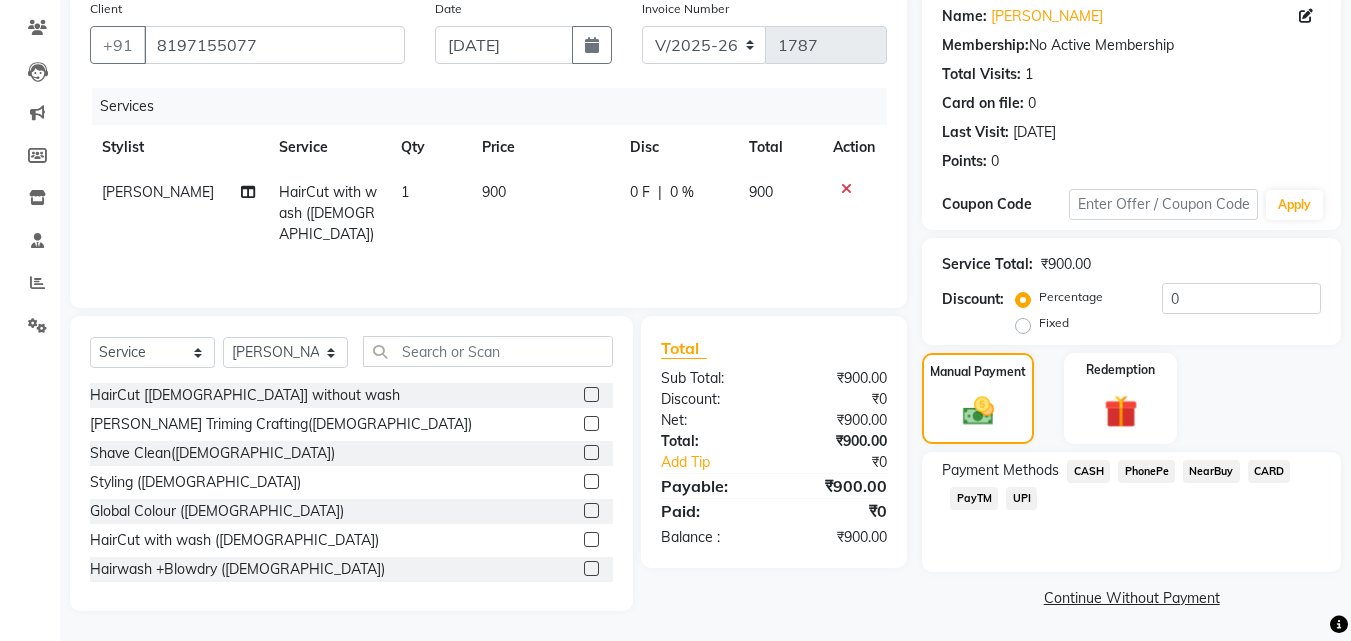 click on "UPI" 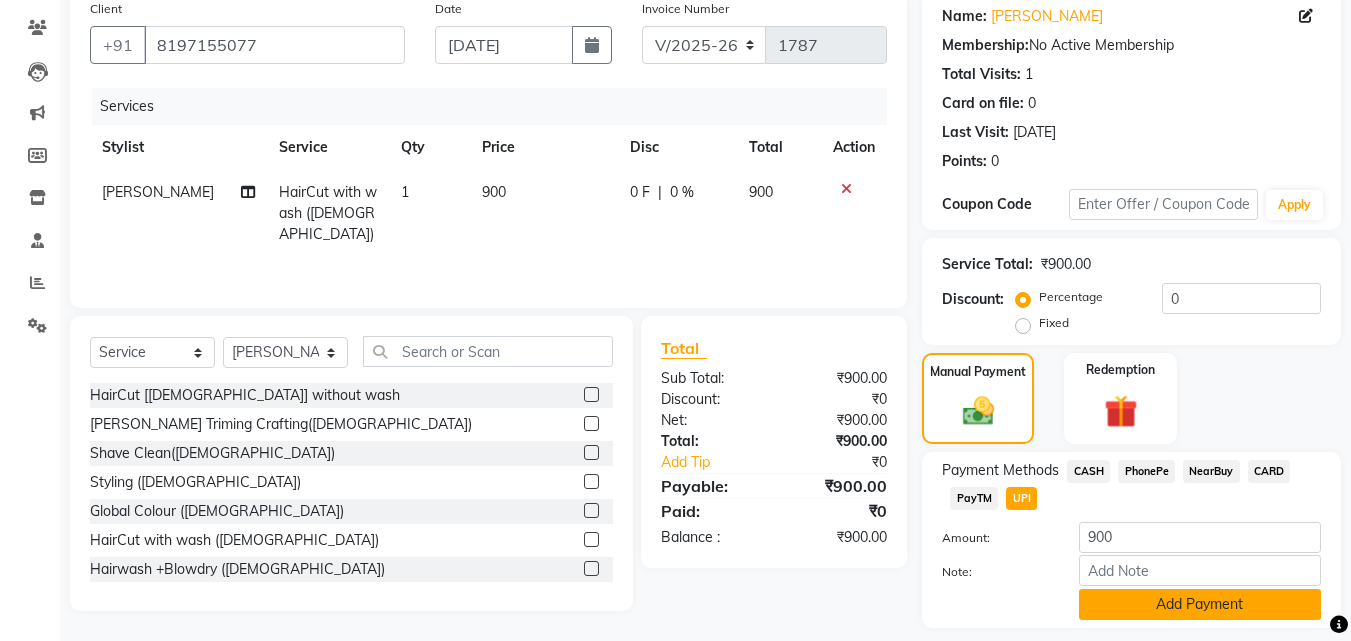 click on "Add Payment" 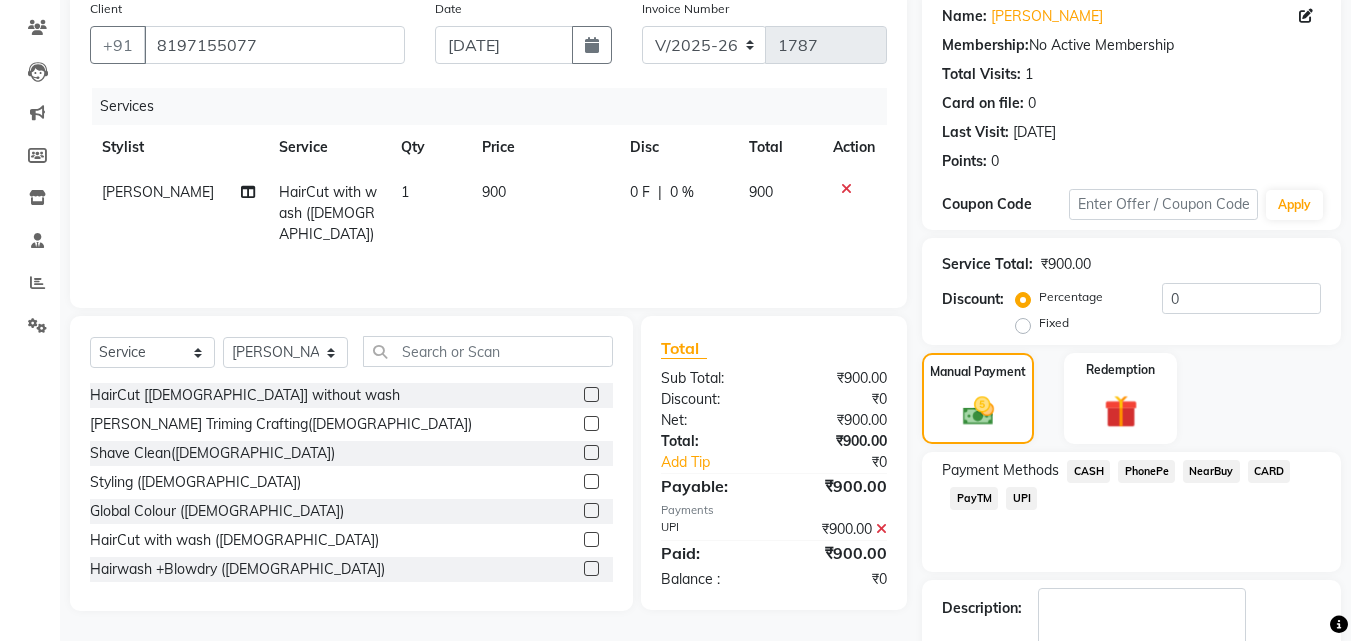 scroll, scrollTop: 275, scrollLeft: 0, axis: vertical 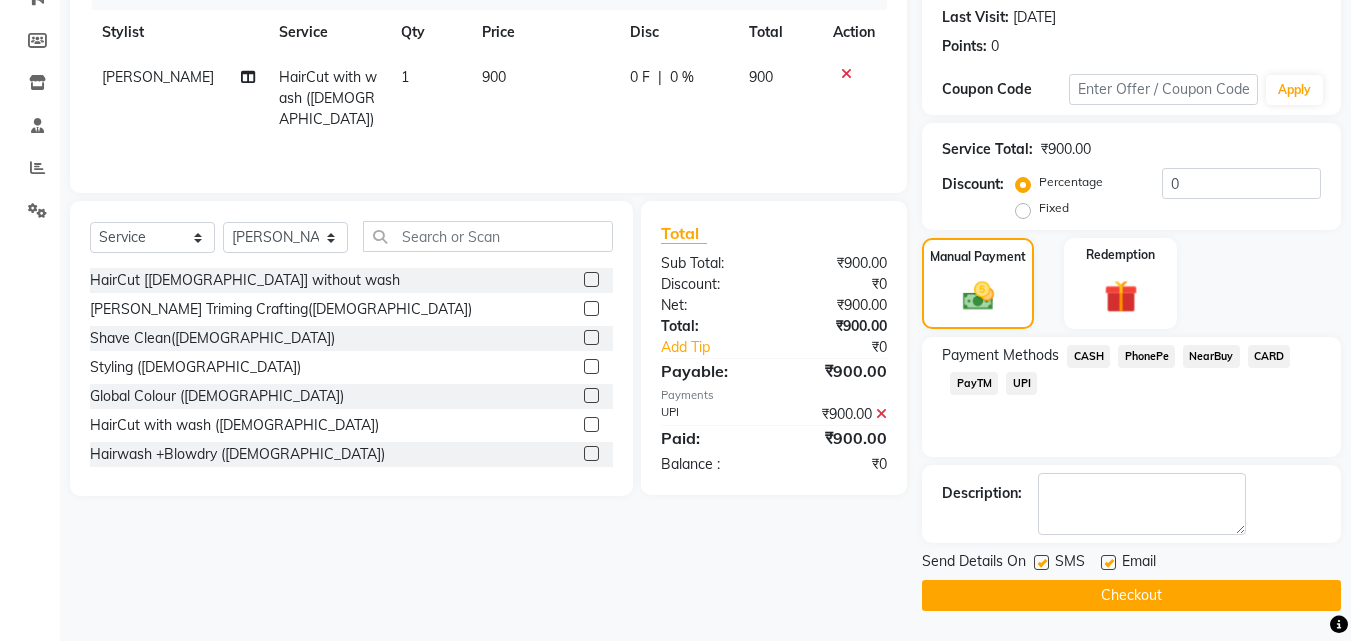 click on "Checkout" 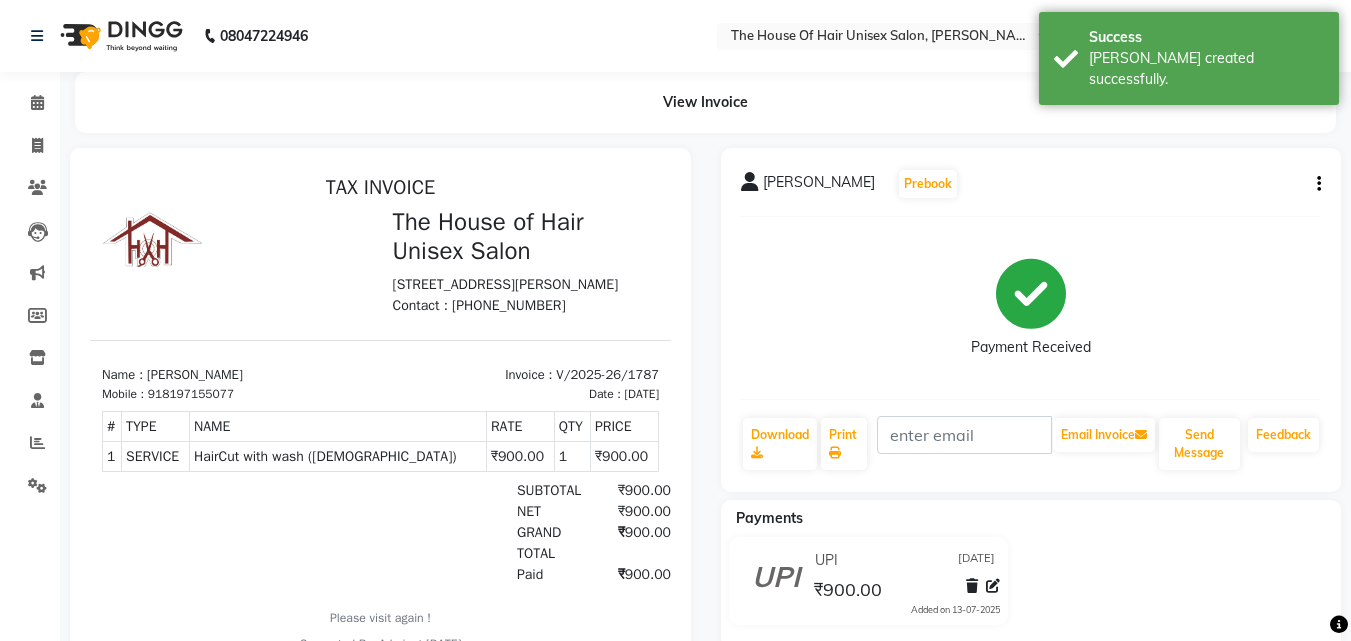 scroll, scrollTop: 0, scrollLeft: 0, axis: both 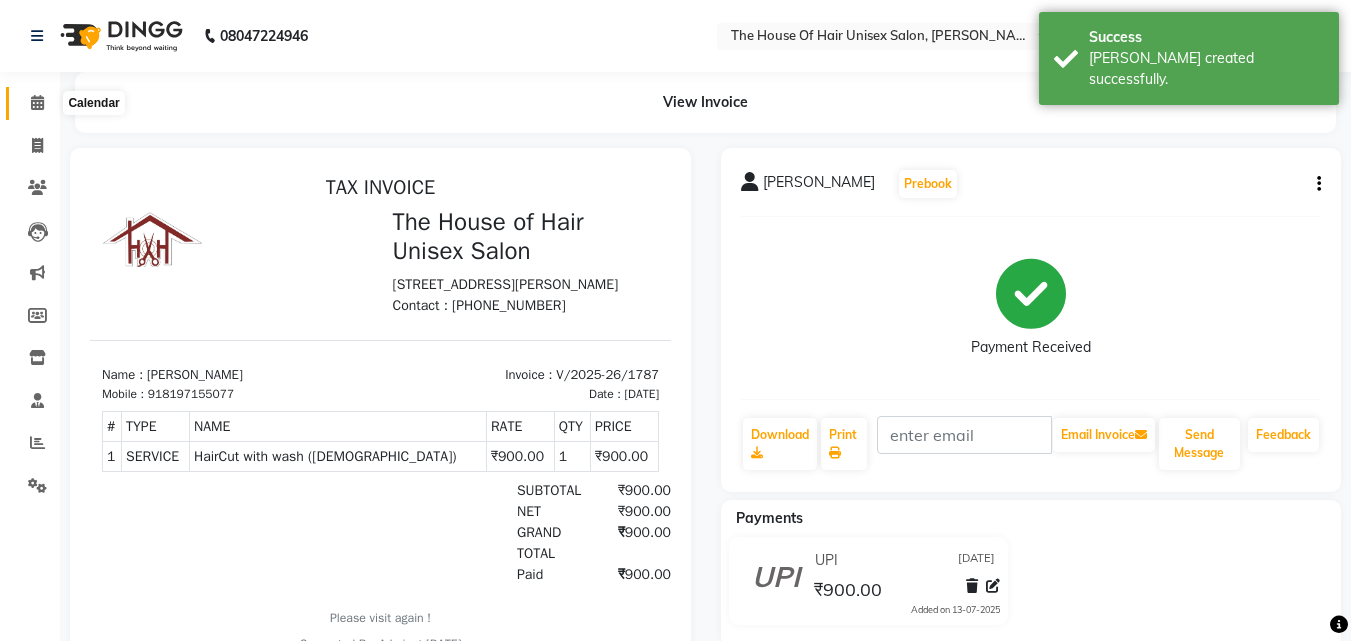 click 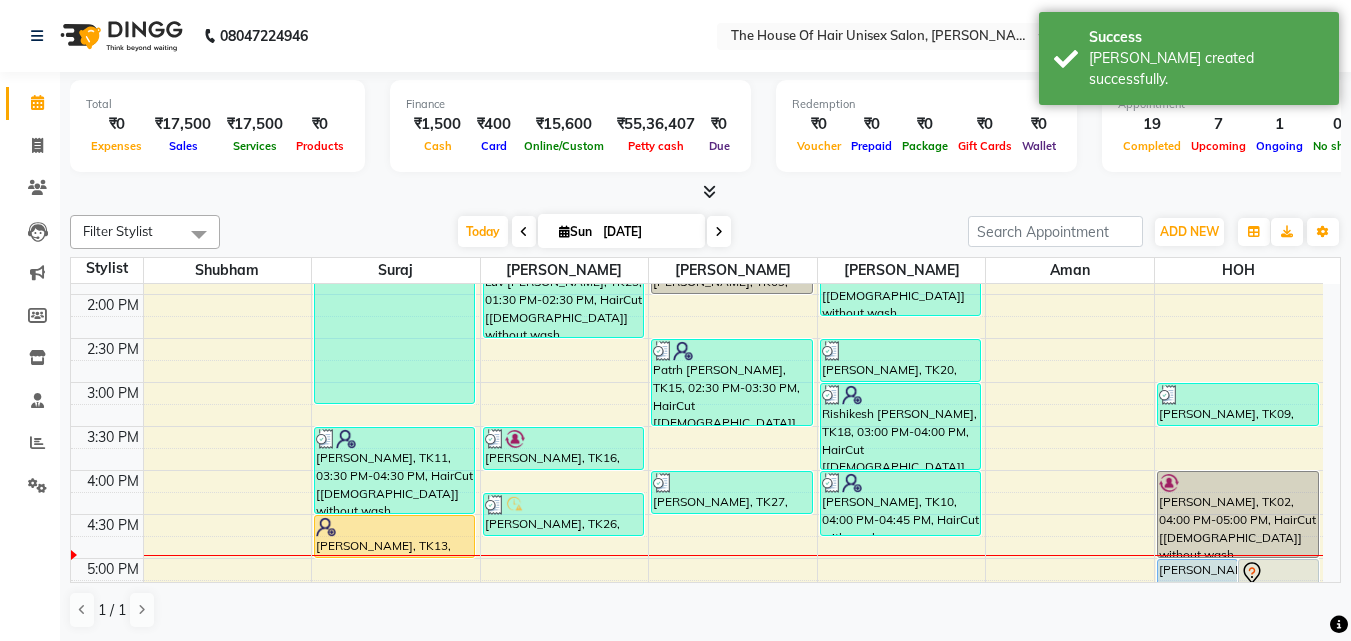 scroll, scrollTop: 606, scrollLeft: 0, axis: vertical 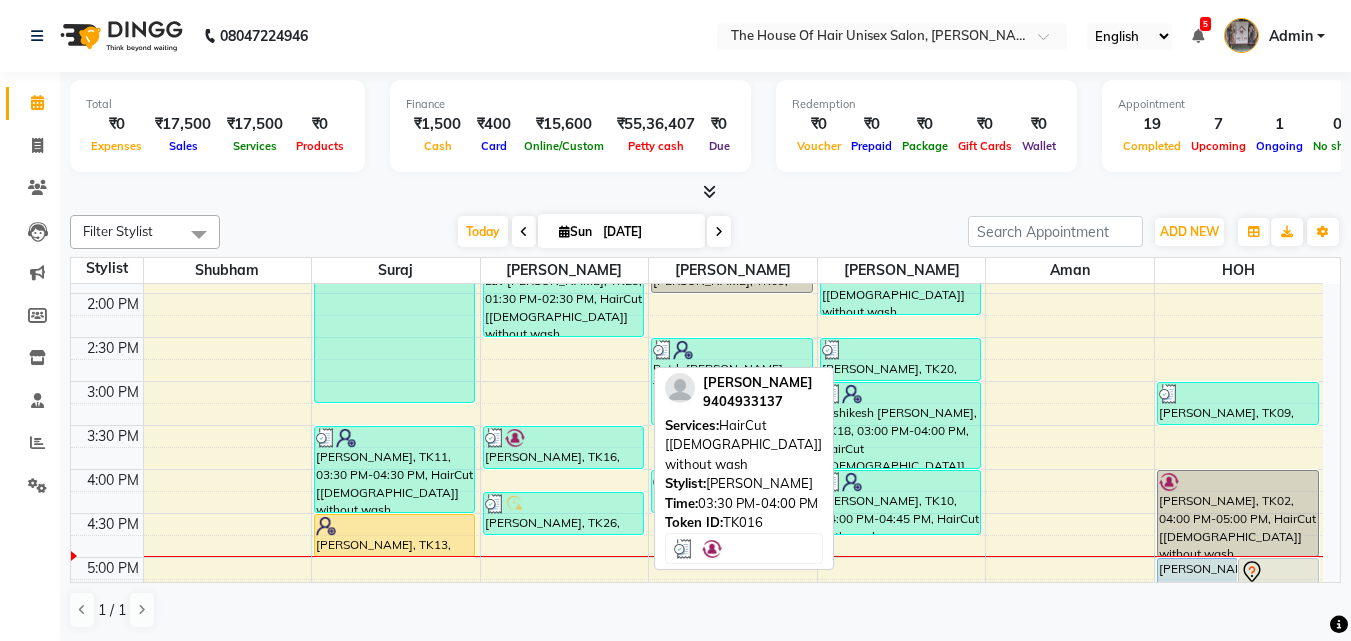 click on "[PERSON_NAME], TK16, 03:30 PM-04:00 PM, HairCut [[DEMOGRAPHIC_DATA]] without wash" at bounding box center [563, 447] 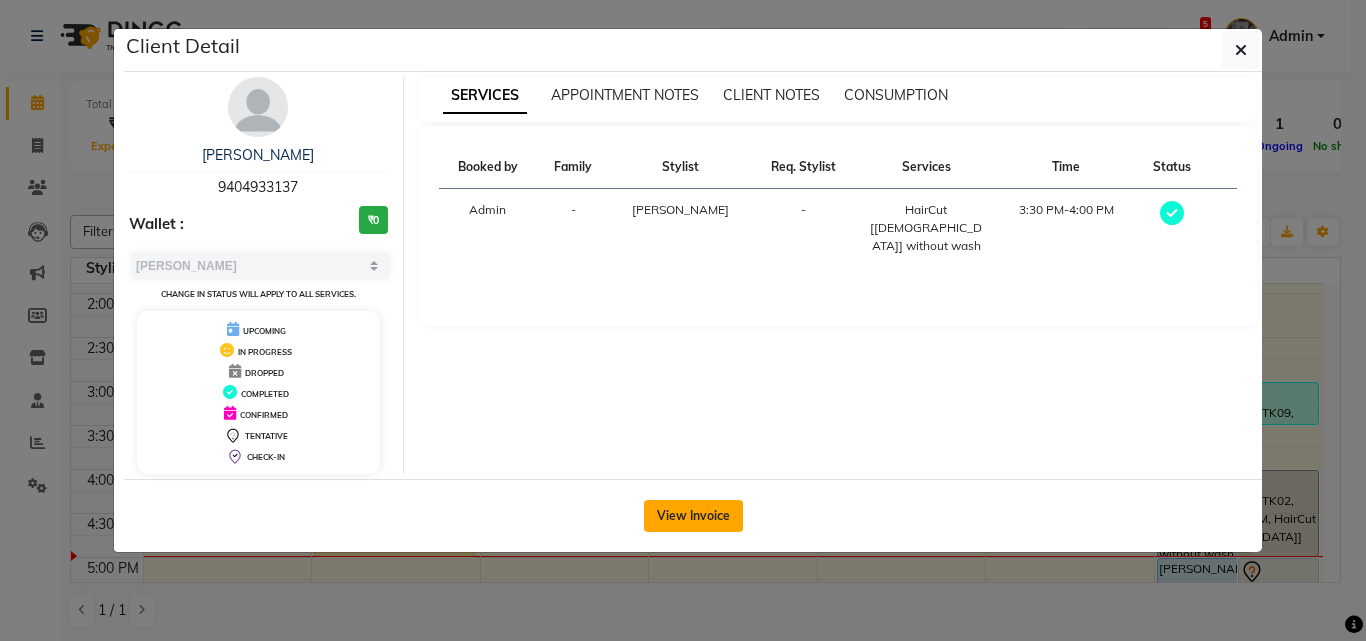 click on "View Invoice" 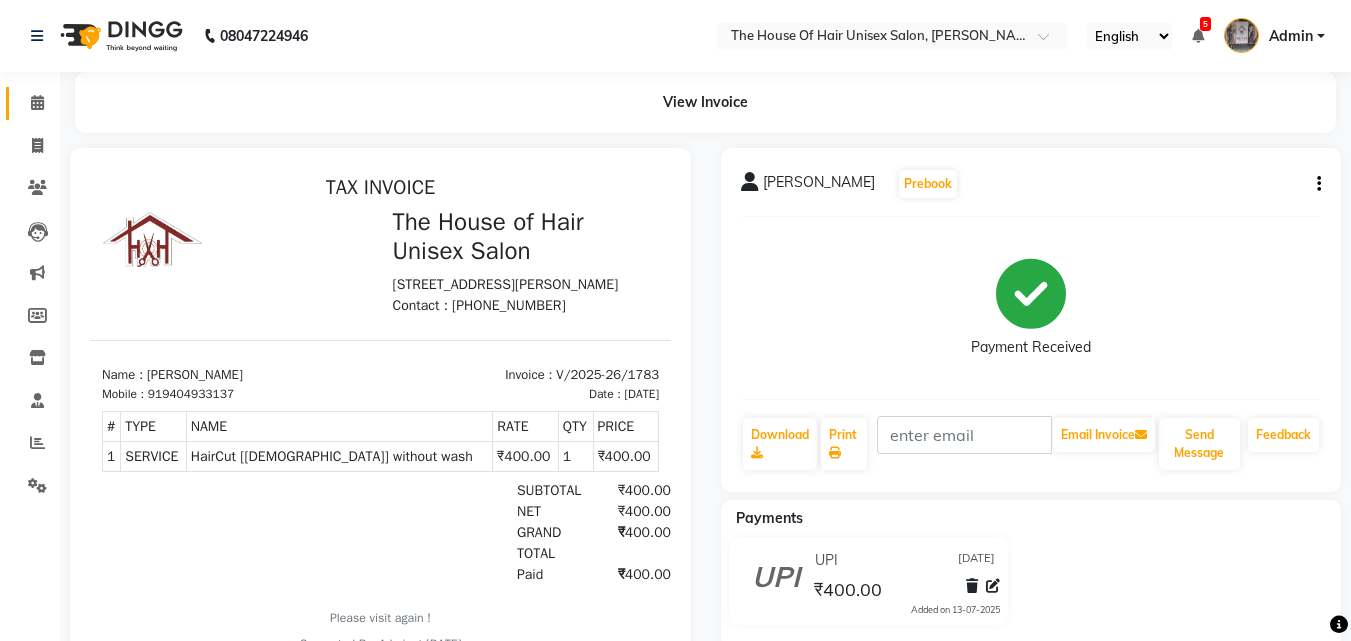 scroll, scrollTop: 0, scrollLeft: 0, axis: both 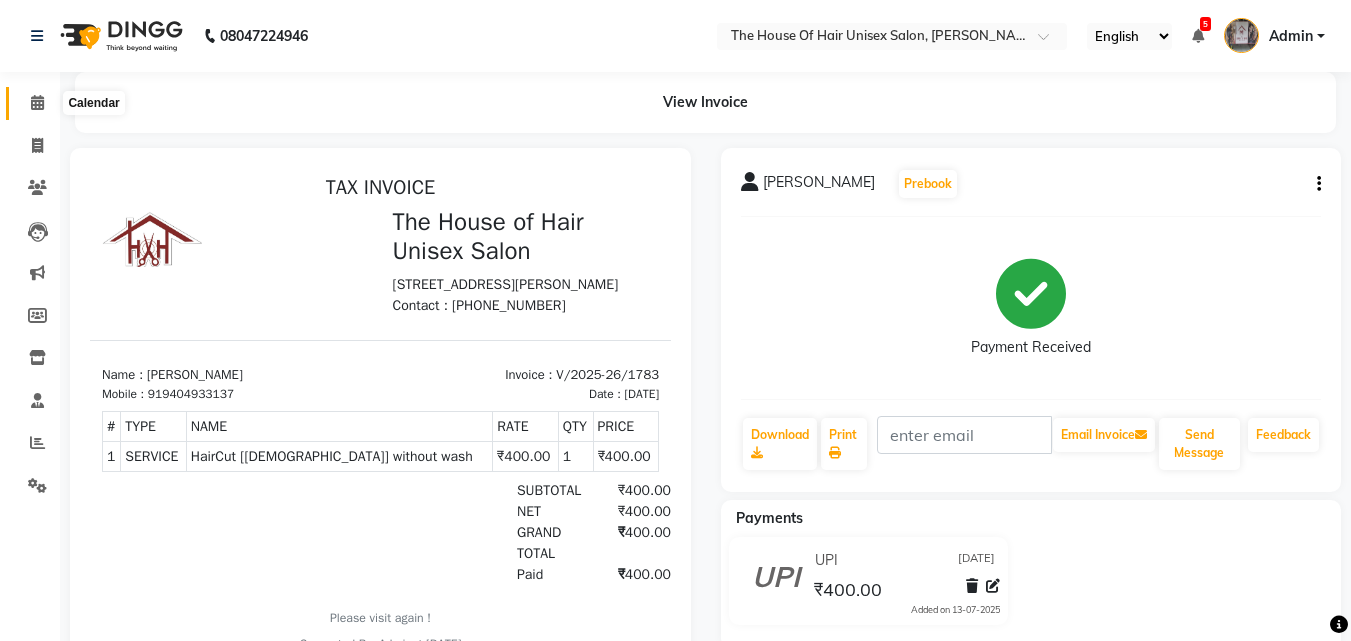 click 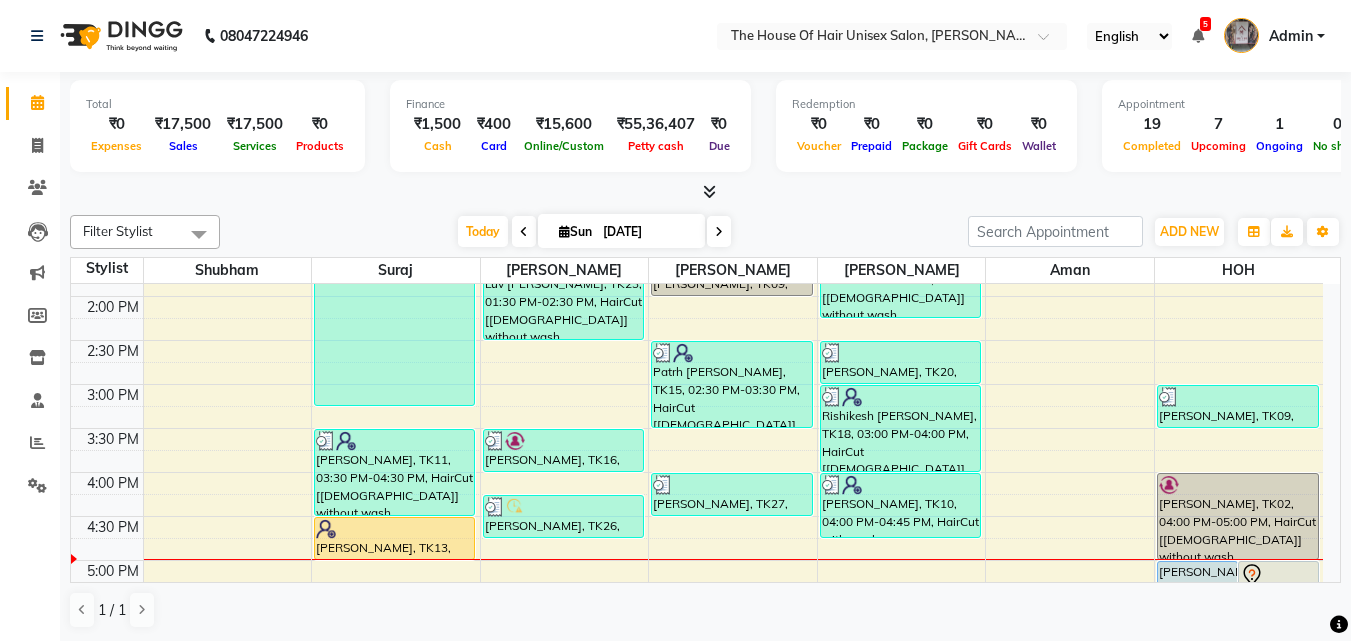scroll, scrollTop: 609, scrollLeft: 0, axis: vertical 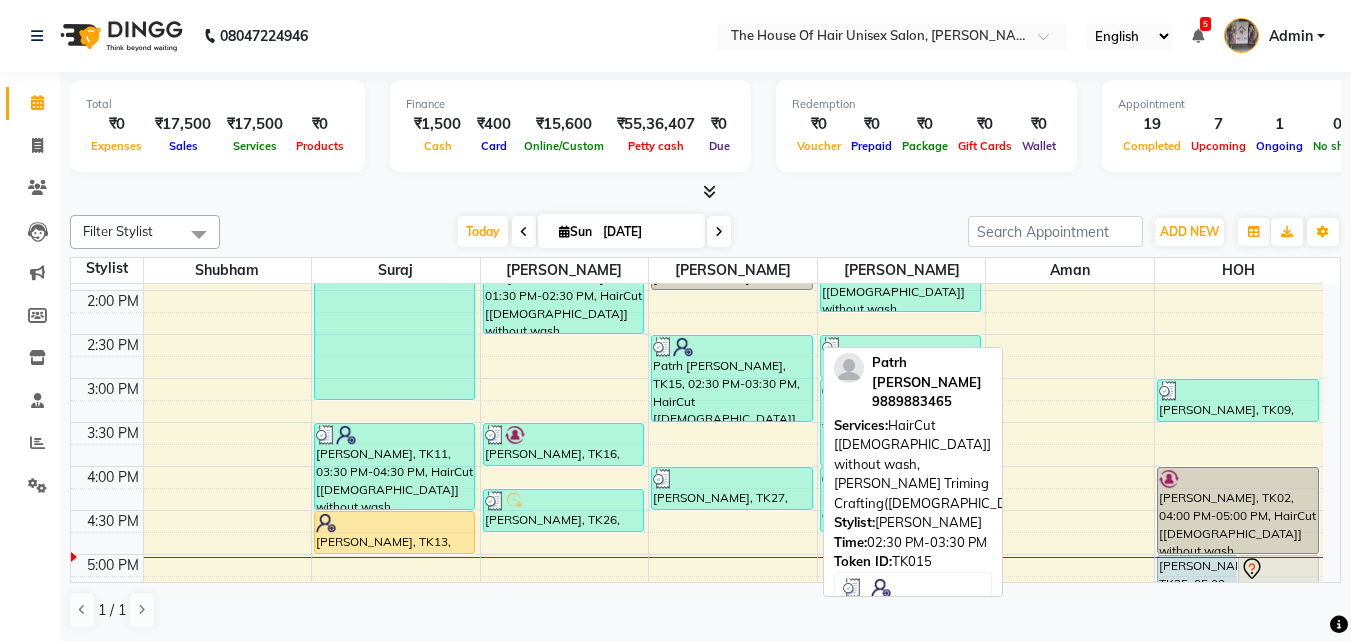 click on "Patrh [PERSON_NAME], TK15, 02:30 PM-03:30 PM, HairCut [[DEMOGRAPHIC_DATA]] without wash,[PERSON_NAME] Triming Crafting([DEMOGRAPHIC_DATA])" at bounding box center (731, 378) 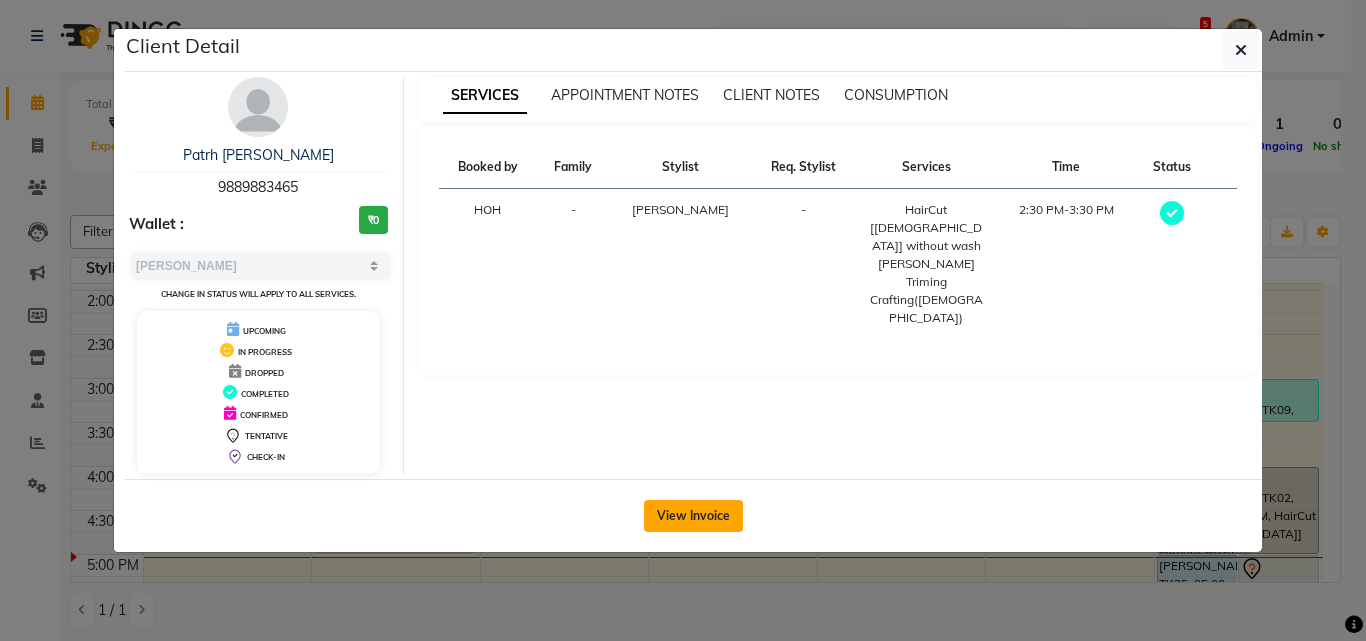 click on "View Invoice" 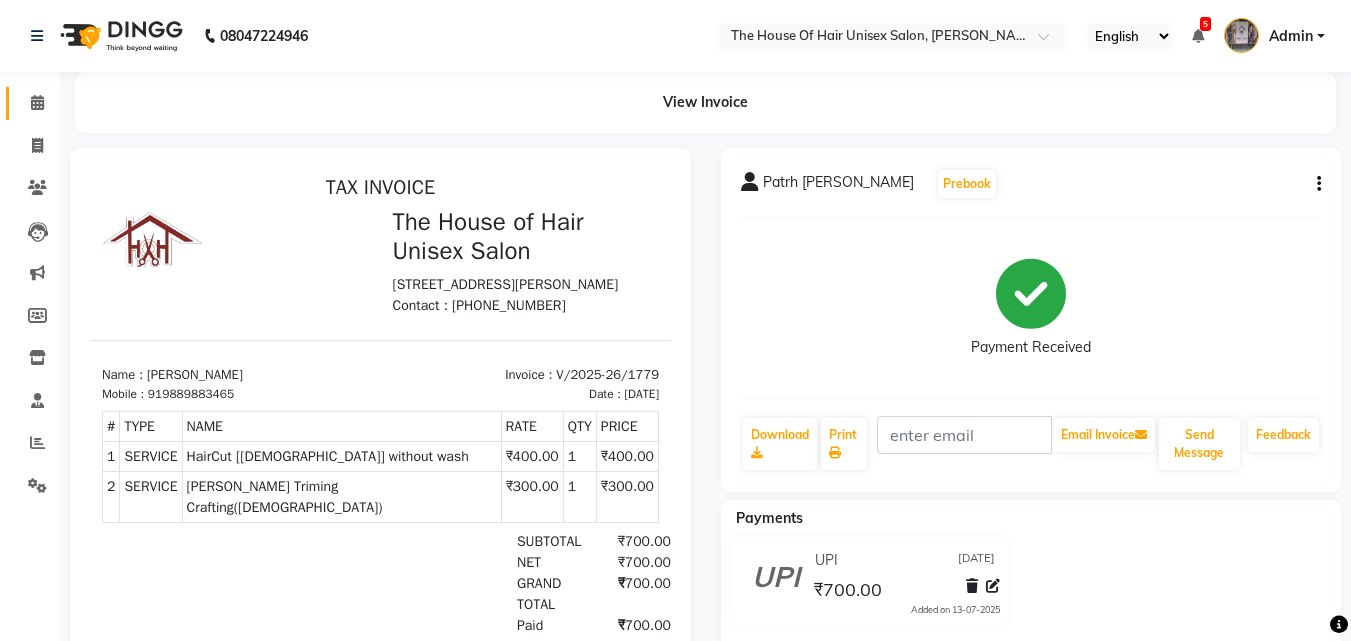 scroll, scrollTop: 0, scrollLeft: 0, axis: both 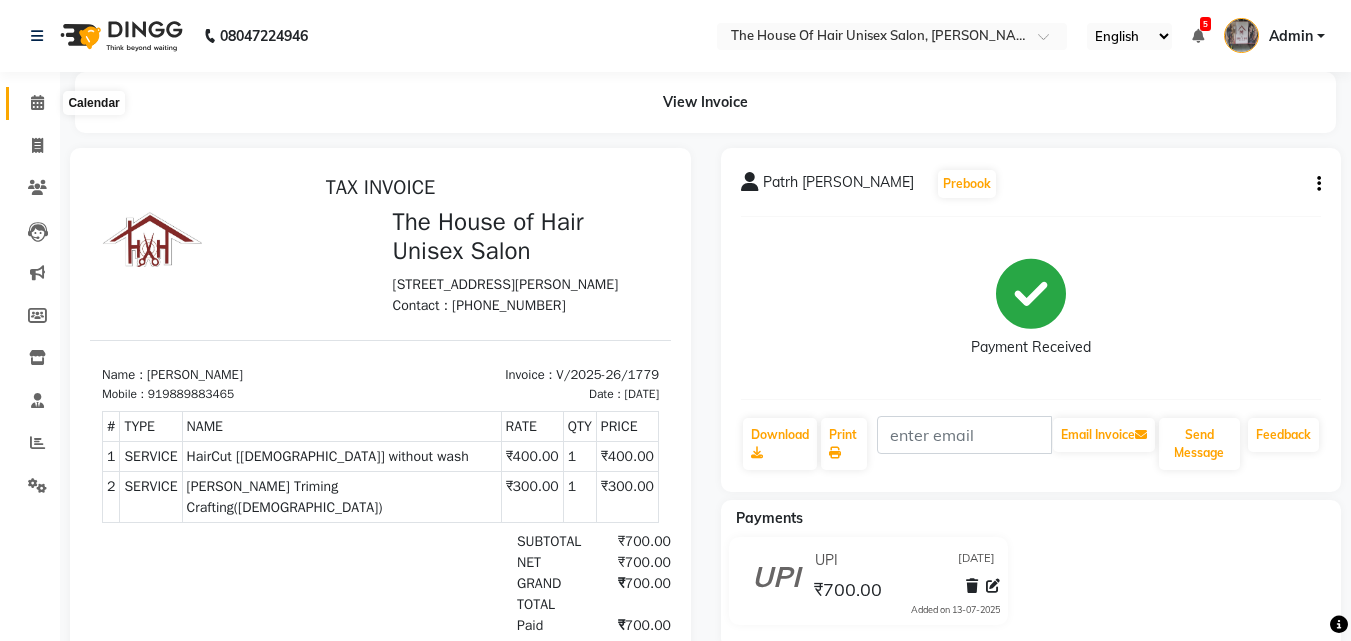 click 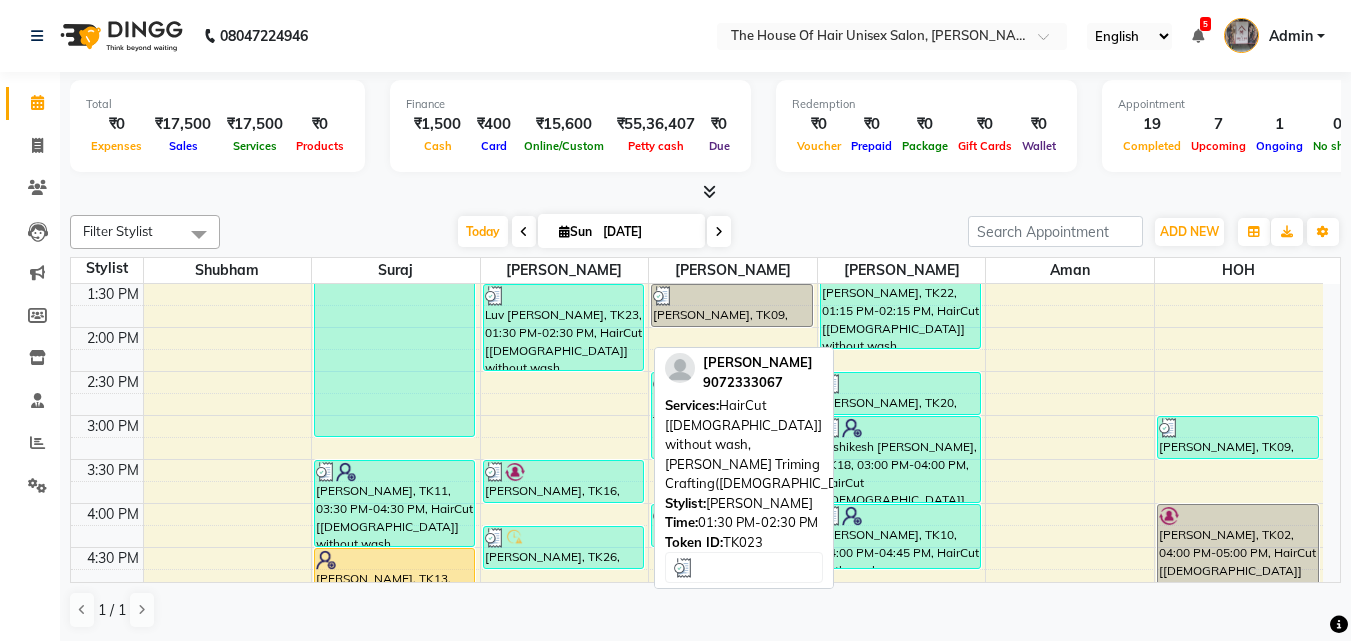 scroll, scrollTop: 587, scrollLeft: 0, axis: vertical 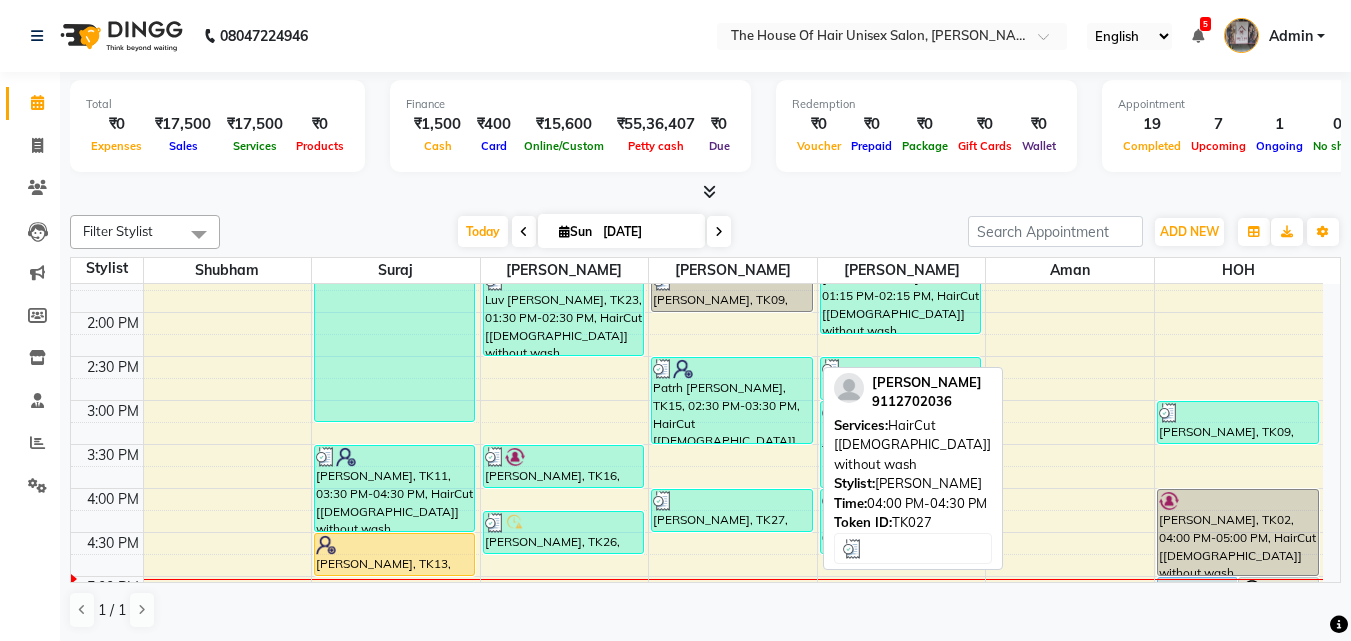 click on "[PERSON_NAME], TK27, 04:00 PM-04:30 PM, HairCut [[DEMOGRAPHIC_DATA]] without wash" at bounding box center (731, 510) 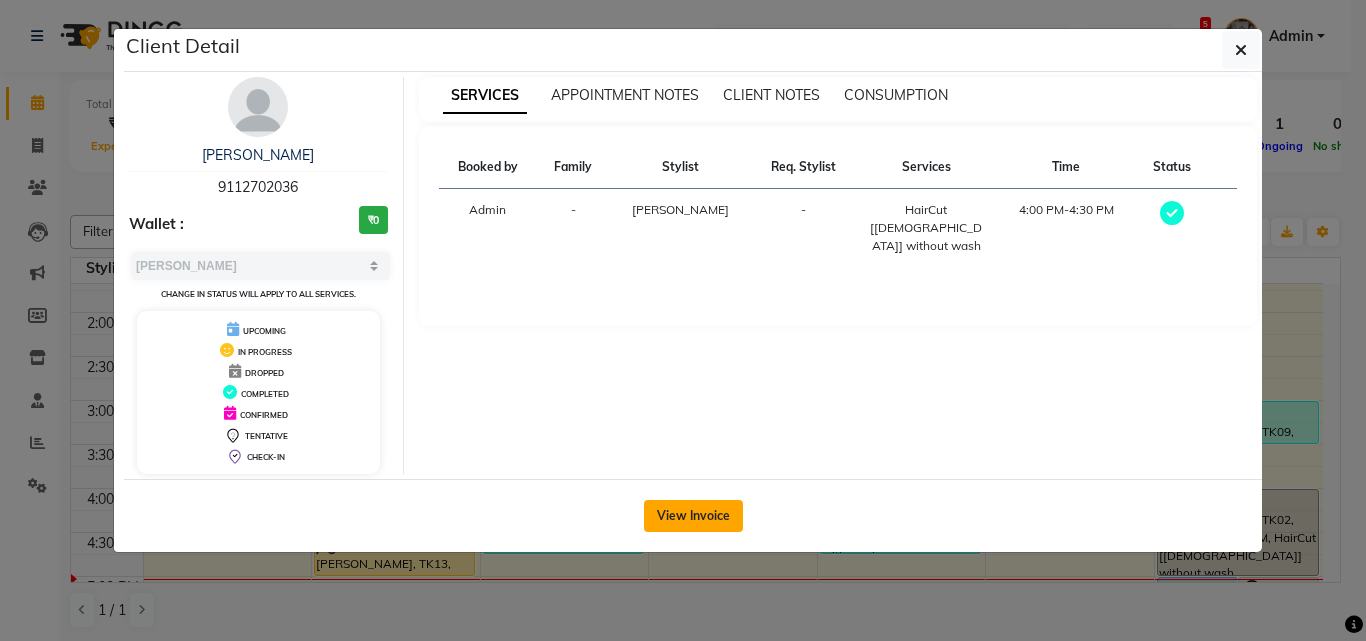 click on "View Invoice" 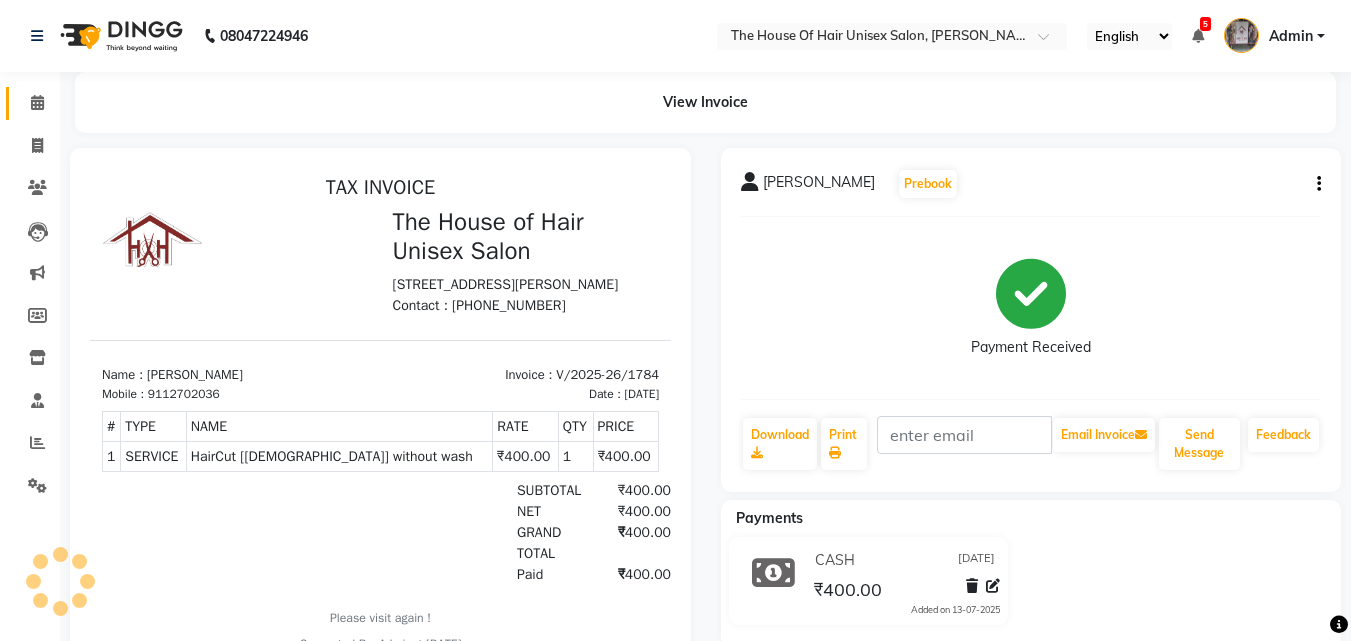 scroll, scrollTop: 0, scrollLeft: 0, axis: both 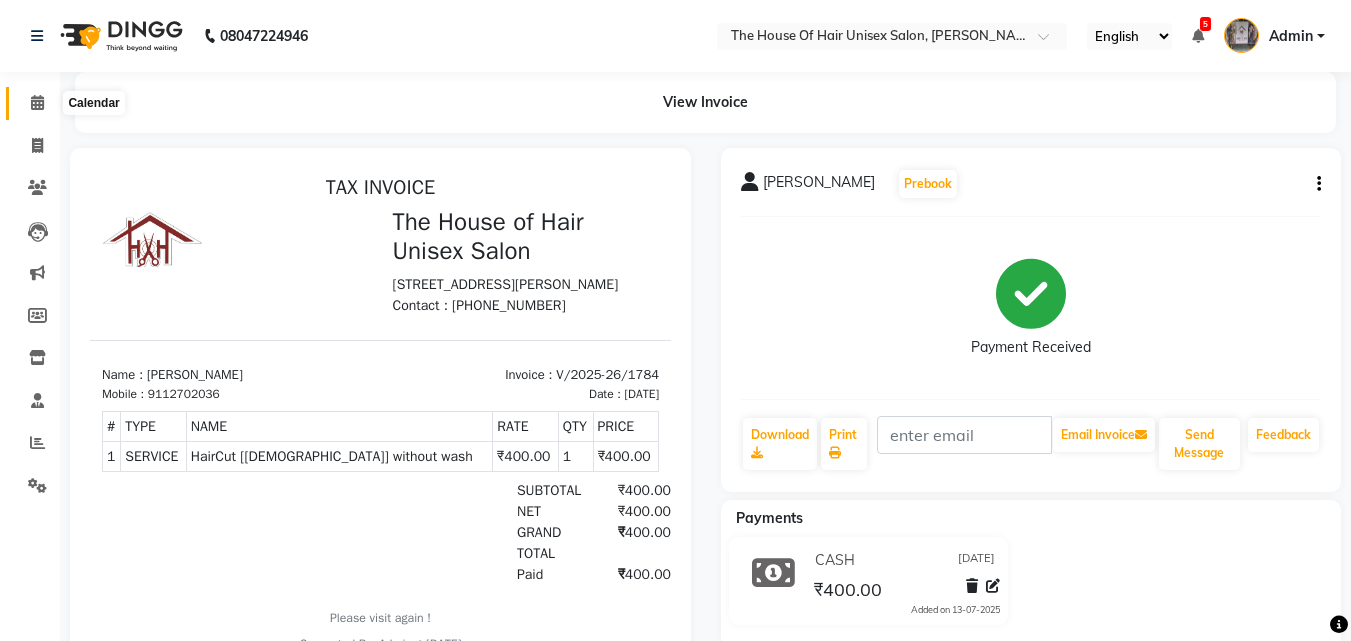 click 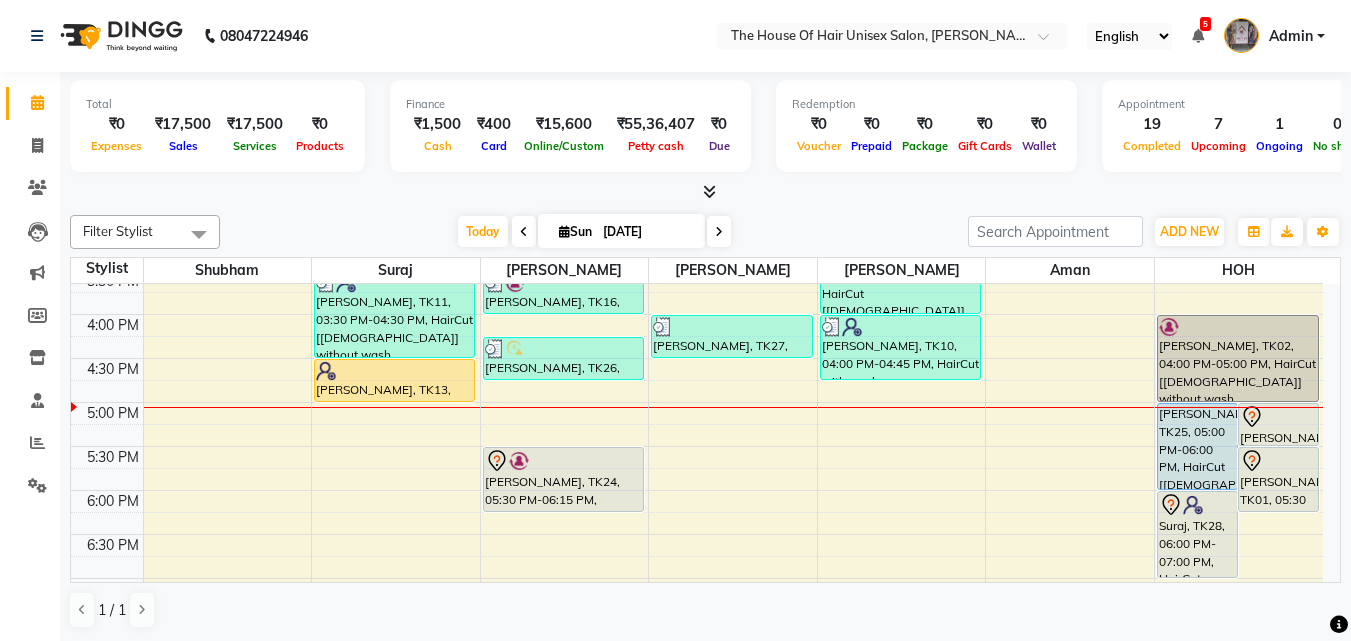 scroll, scrollTop: 672, scrollLeft: 0, axis: vertical 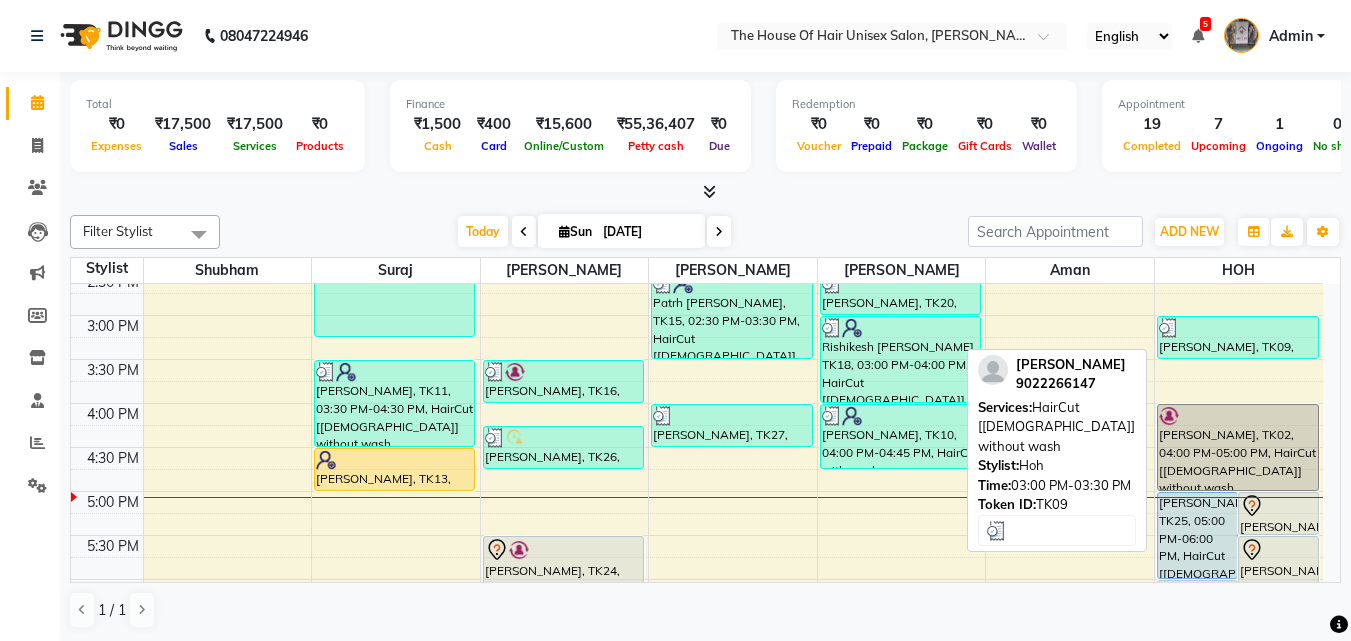 click at bounding box center [1238, 328] 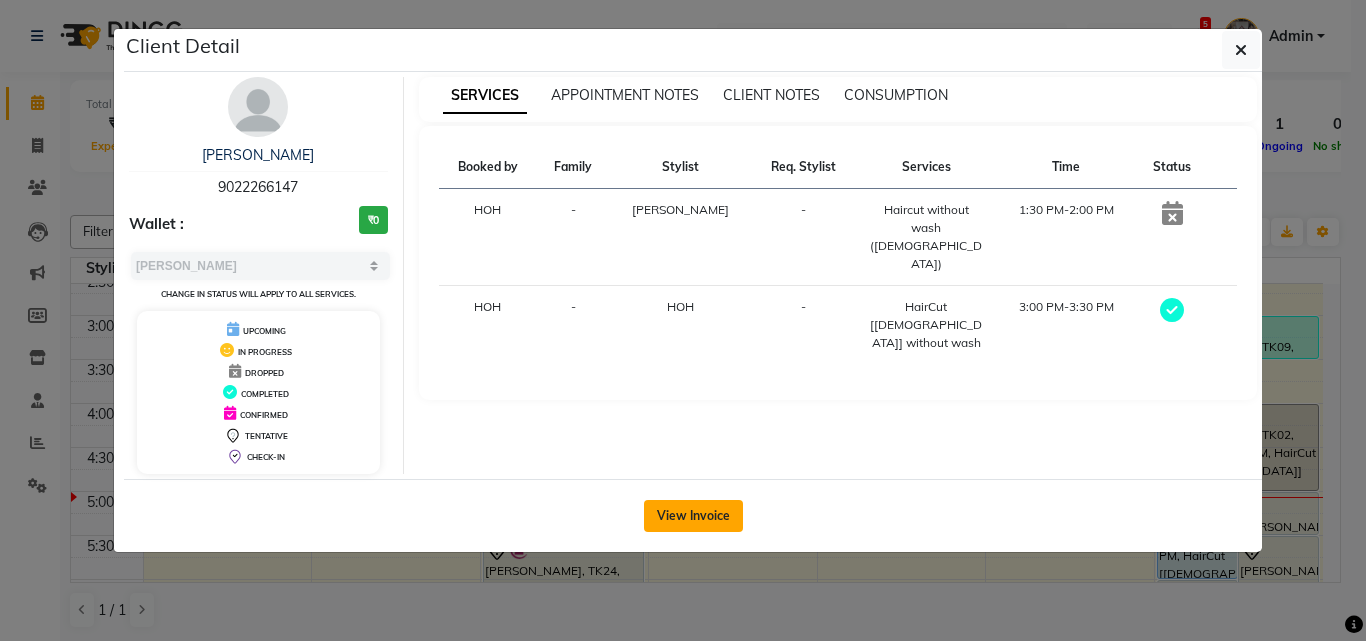 click on "View Invoice" 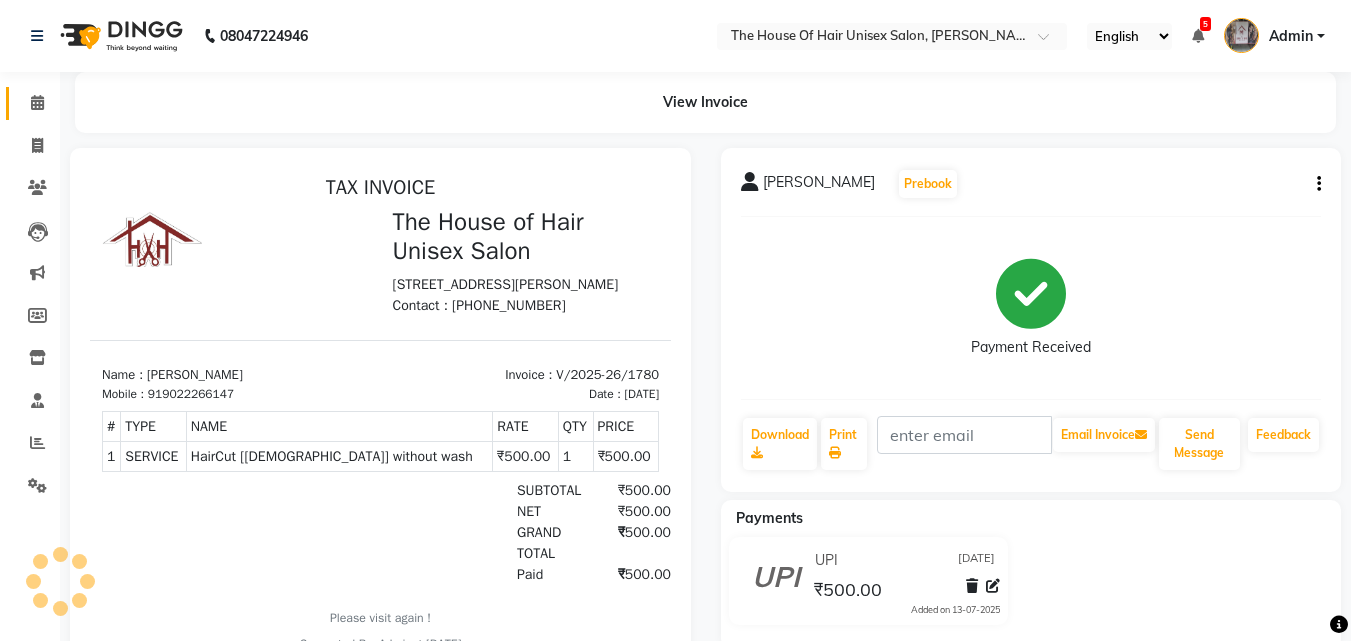 scroll, scrollTop: 0, scrollLeft: 0, axis: both 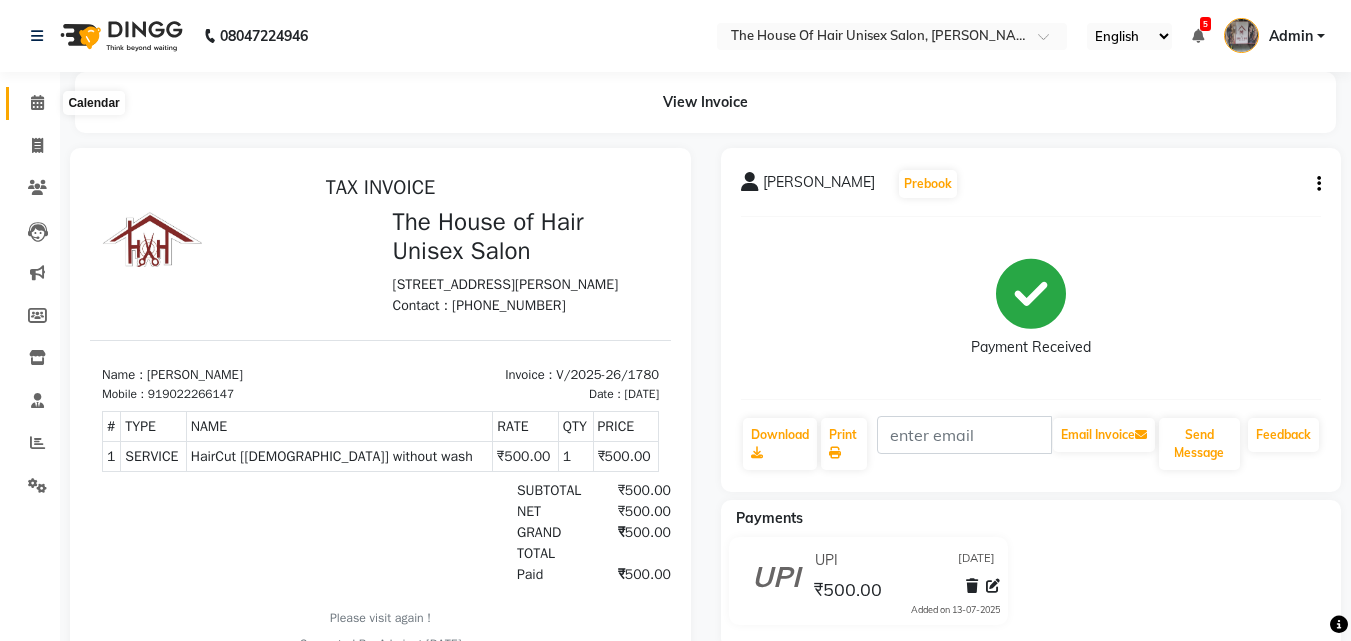 click 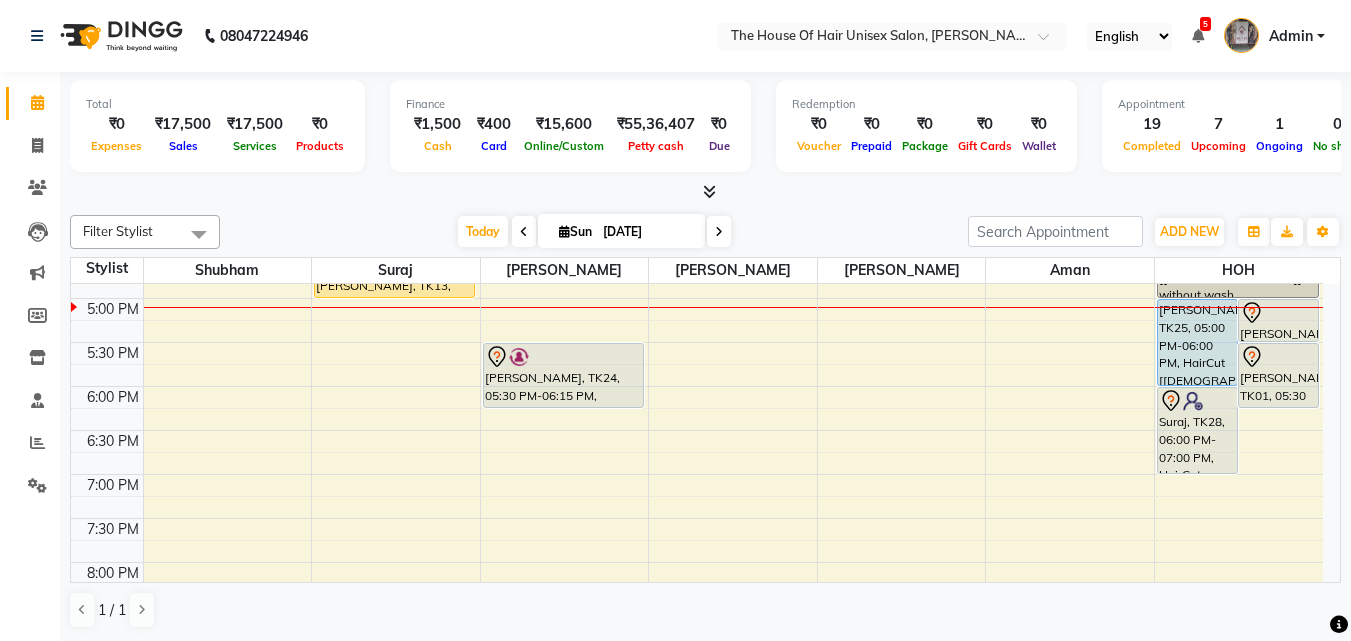 scroll, scrollTop: 866, scrollLeft: 0, axis: vertical 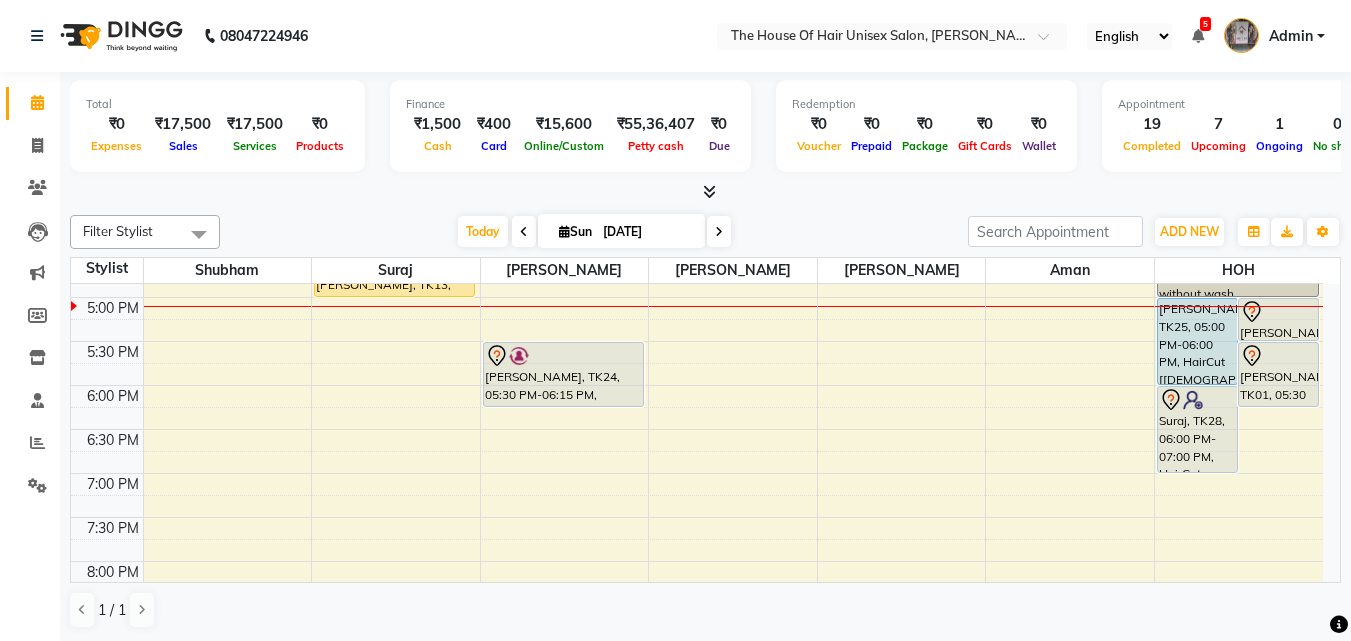 click on "7:00 AM 7:30 AM 8:00 AM 8:30 AM 9:00 AM 9:30 AM 10:00 AM 10:30 AM 11:00 AM 11:30 AM 12:00 PM 12:30 PM 1:00 PM 1:30 PM 2:00 PM 2:30 PM 3:00 PM 3:30 PM 4:00 PM 4:30 PM 5:00 PM 5:30 PM 6:00 PM 6:30 PM 7:00 PM 7:30 PM 8:00 PM 8:30 PM 9:00 PM 9:30 PM     mugdha padhye, TK03, 11:30 AM-03:15 PM, Hightlights & Babylights(Female),HairCut with wash (Female)     Aditya kulkarni, TK11, 03:30 PM-04:30 PM, HairCut [Male] without wash     Shivani, TK13, 04:30 PM-05:00 PM, Haircut without wash (female)     Prathmesh Sonpatki, TK05, 11:00 AM-11:30 AM, Haircut without wash (female)     manas padsalgikar, TK21, 01:00 PM-01:30 PM, HairCut [Male] without wash     Luv Nambiar, TK23, 01:30 PM-02:30 PM, HairCut [Male] without wash,Beard Triming Crafting(Male)     Amit Salgaonkar, TK16, 03:30 PM-04:00 PM, HairCut [Male] without wash     mihir barate, TK26, 04:15 PM-04:45 PM, Beard Triming Crafting(Male)             Ketan Akhadmal, TK24, 05:30 PM-06:15 PM, Hairwash +Blowdry (Female)" at bounding box center [697, 77] 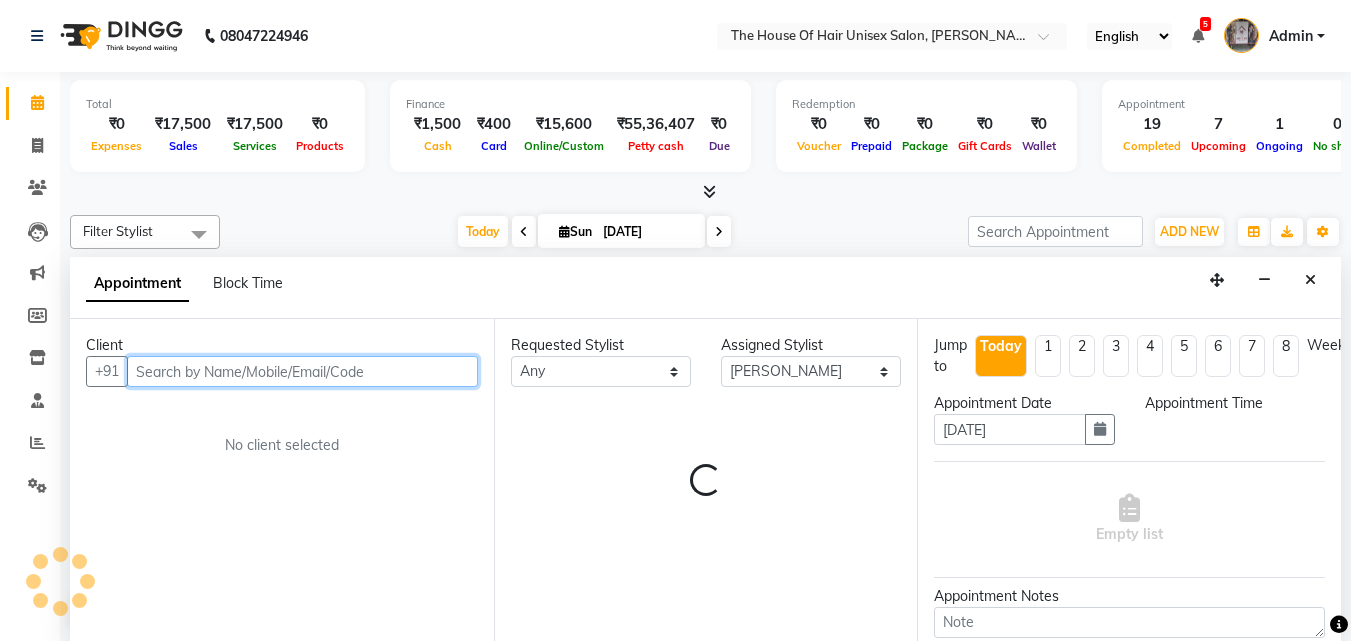scroll, scrollTop: 1, scrollLeft: 0, axis: vertical 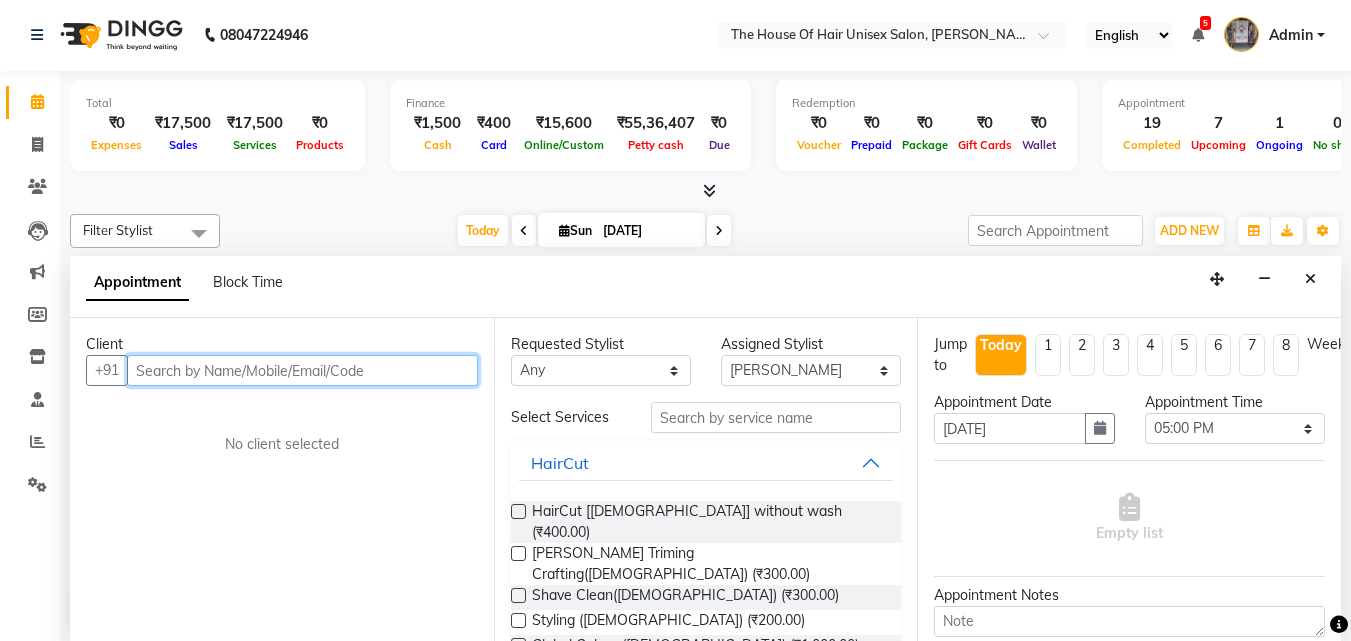 click at bounding box center [302, 370] 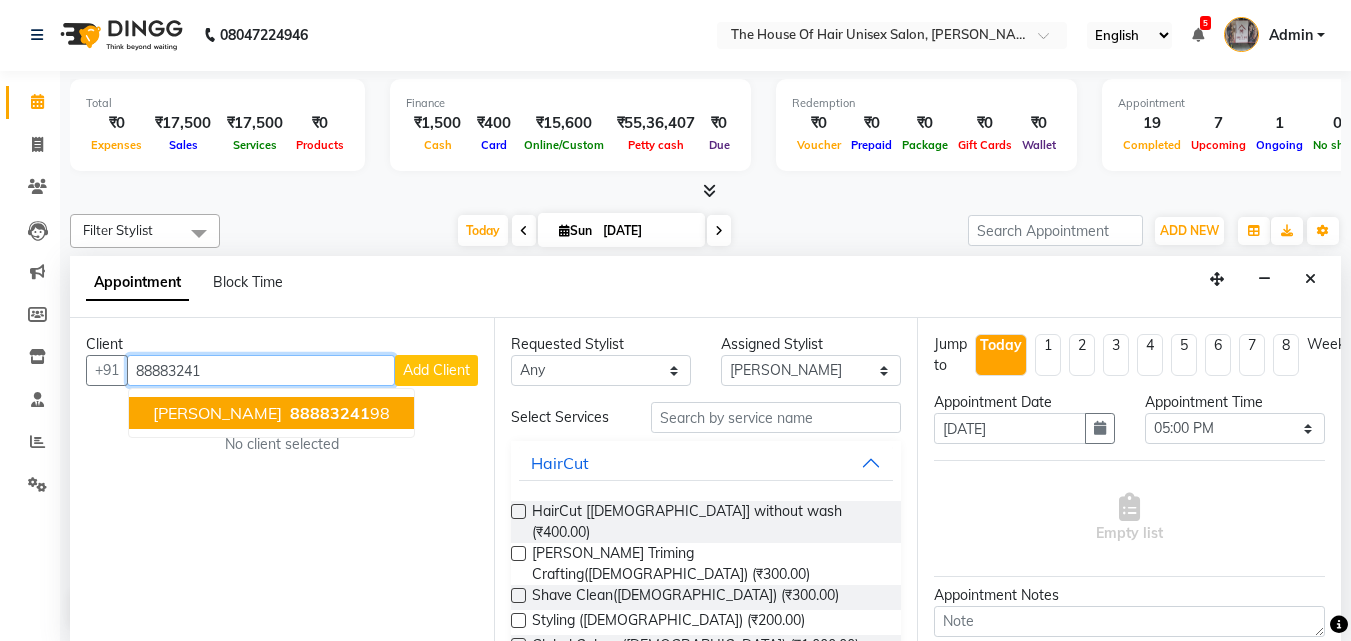 click on "88883241" at bounding box center [330, 413] 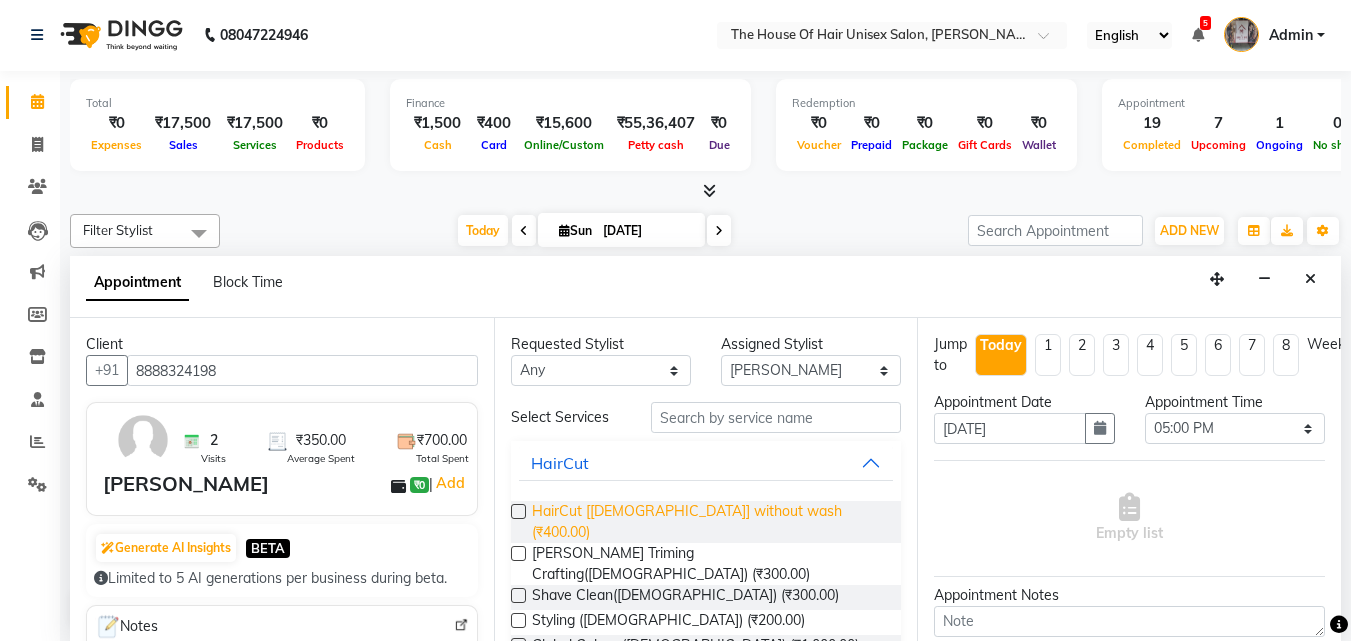click on "HairCut [[DEMOGRAPHIC_DATA]] without wash (₹400.00)" at bounding box center [709, 522] 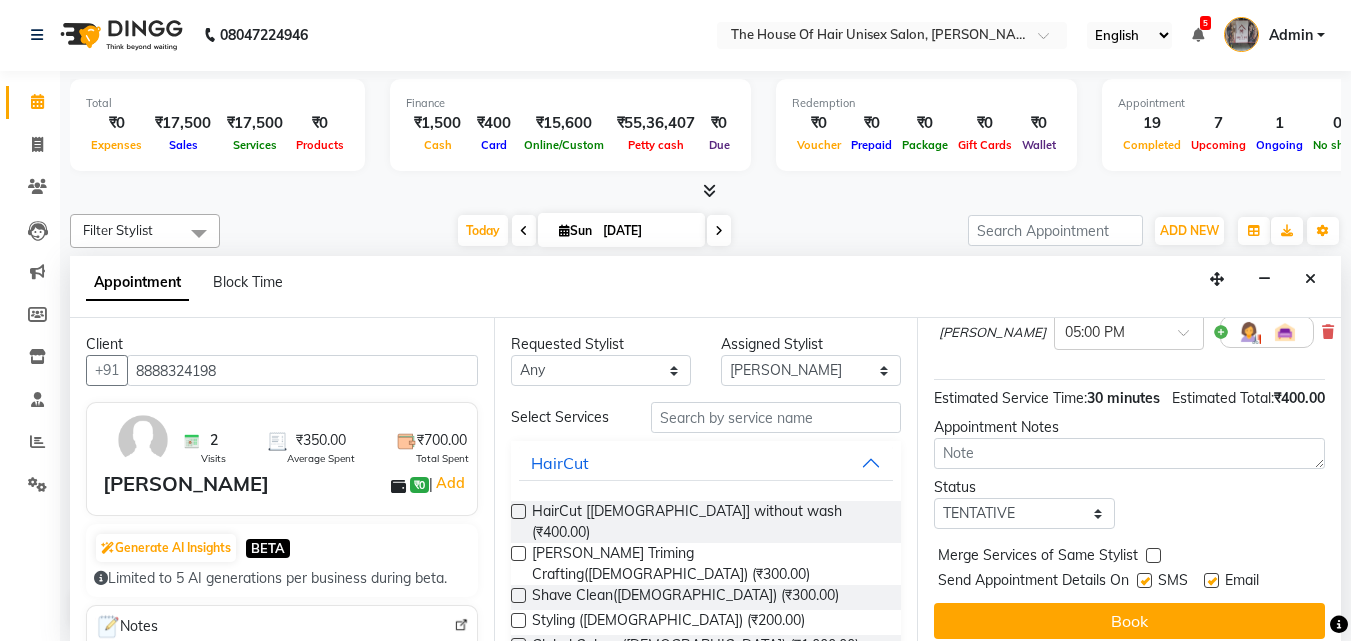 scroll, scrollTop: 232, scrollLeft: 0, axis: vertical 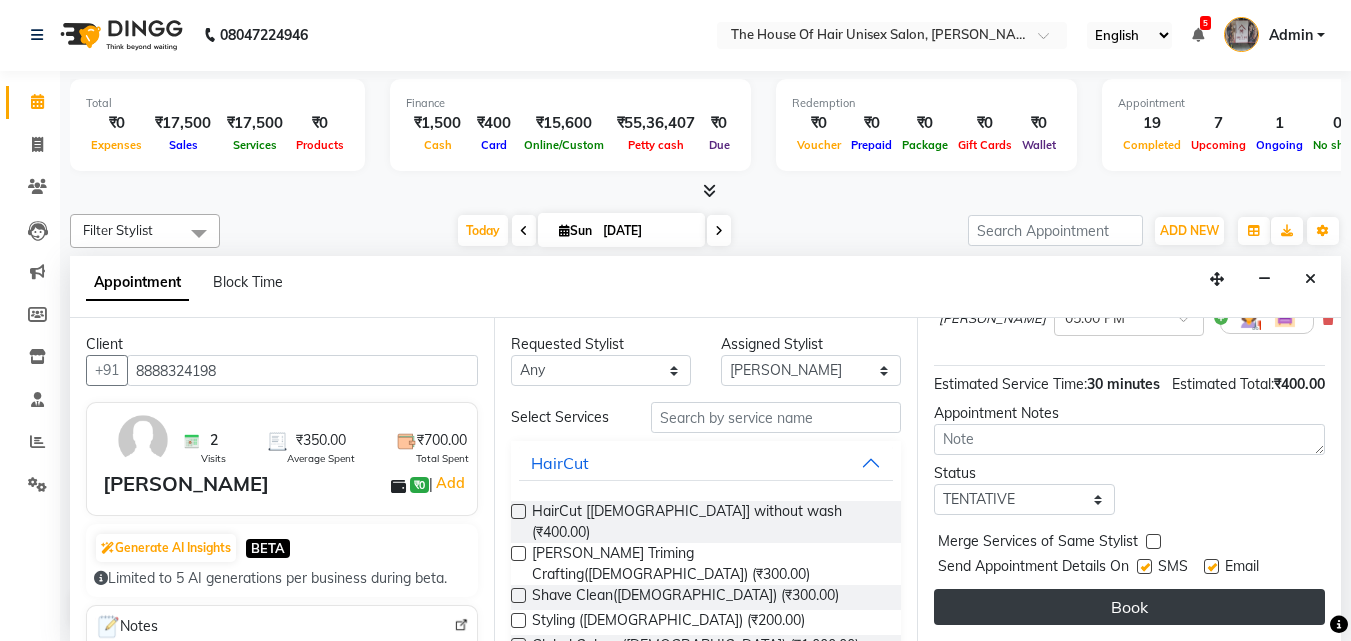 click on "Book" at bounding box center [1129, 607] 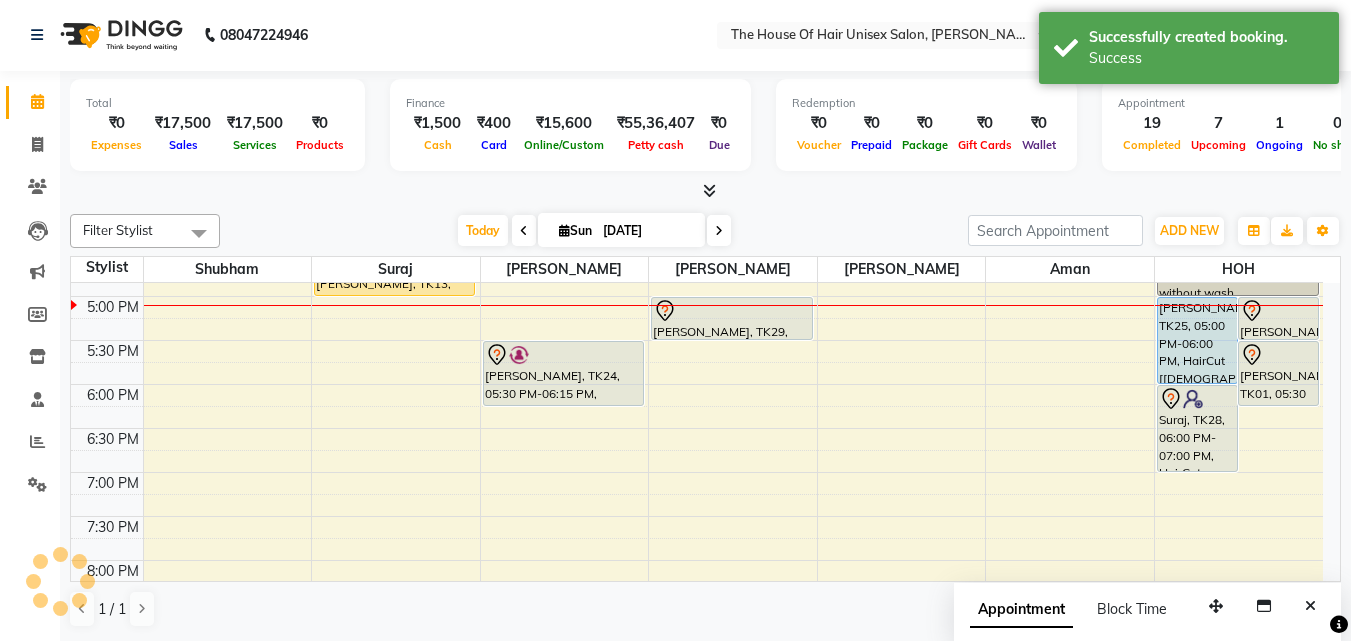 scroll, scrollTop: 0, scrollLeft: 0, axis: both 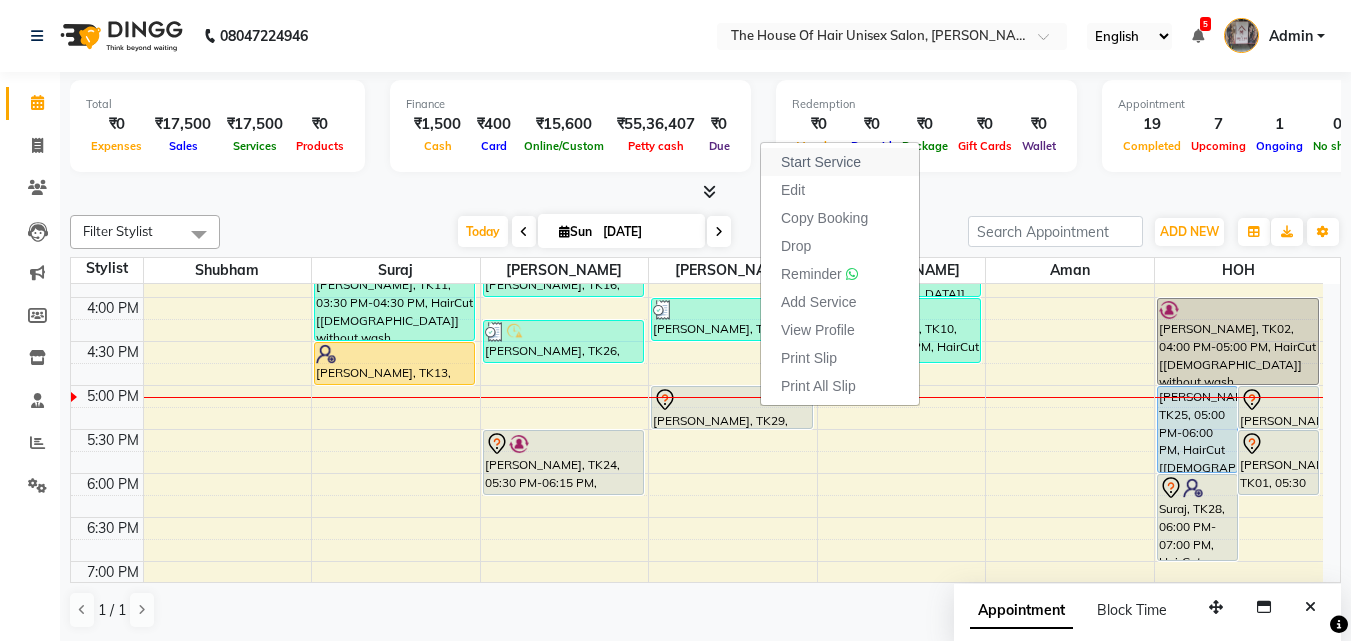 click on "Start Service" at bounding box center (821, 162) 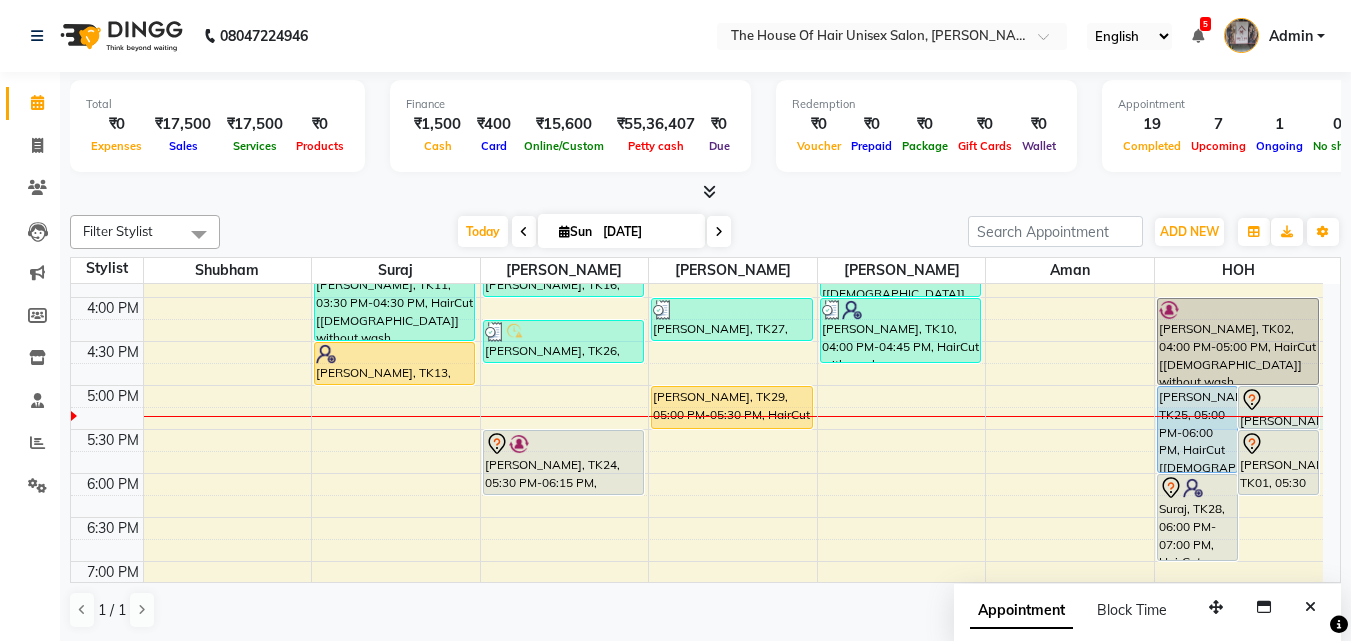 drag, startPoint x: 1258, startPoint y: 416, endPoint x: 932, endPoint y: 411, distance: 326.03833 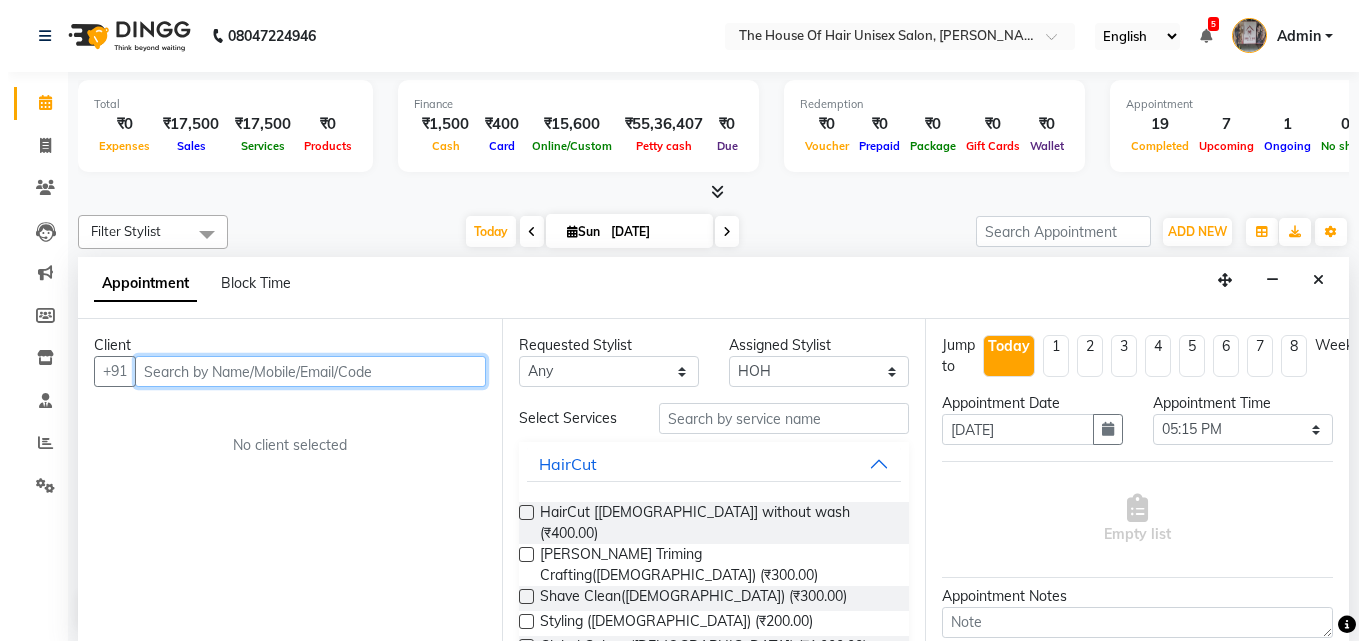 scroll, scrollTop: 1, scrollLeft: 0, axis: vertical 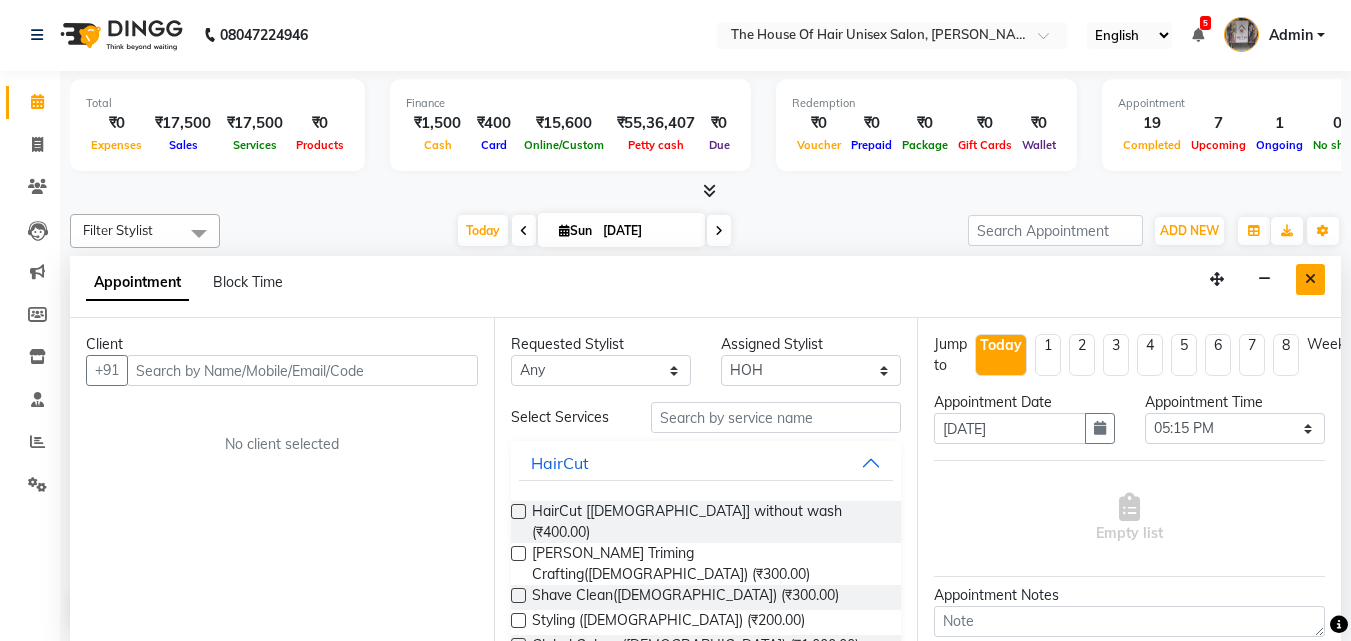 click at bounding box center (1310, 279) 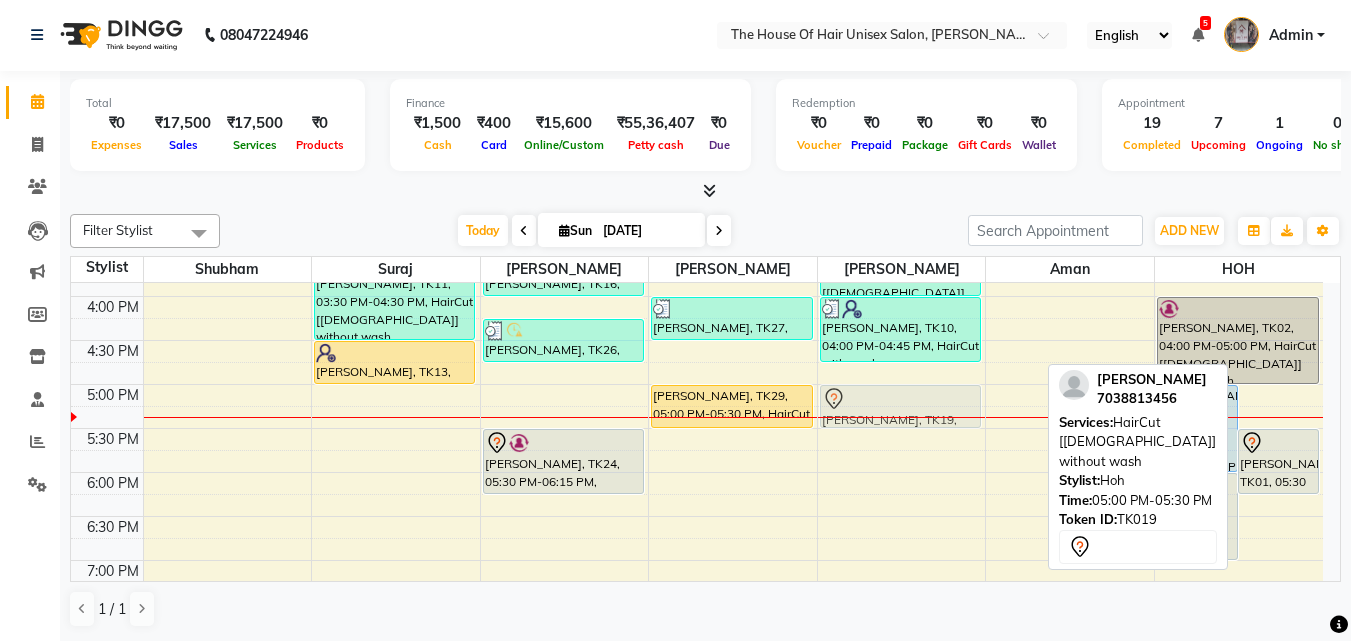 drag, startPoint x: 1275, startPoint y: 400, endPoint x: 893, endPoint y: 408, distance: 382.08377 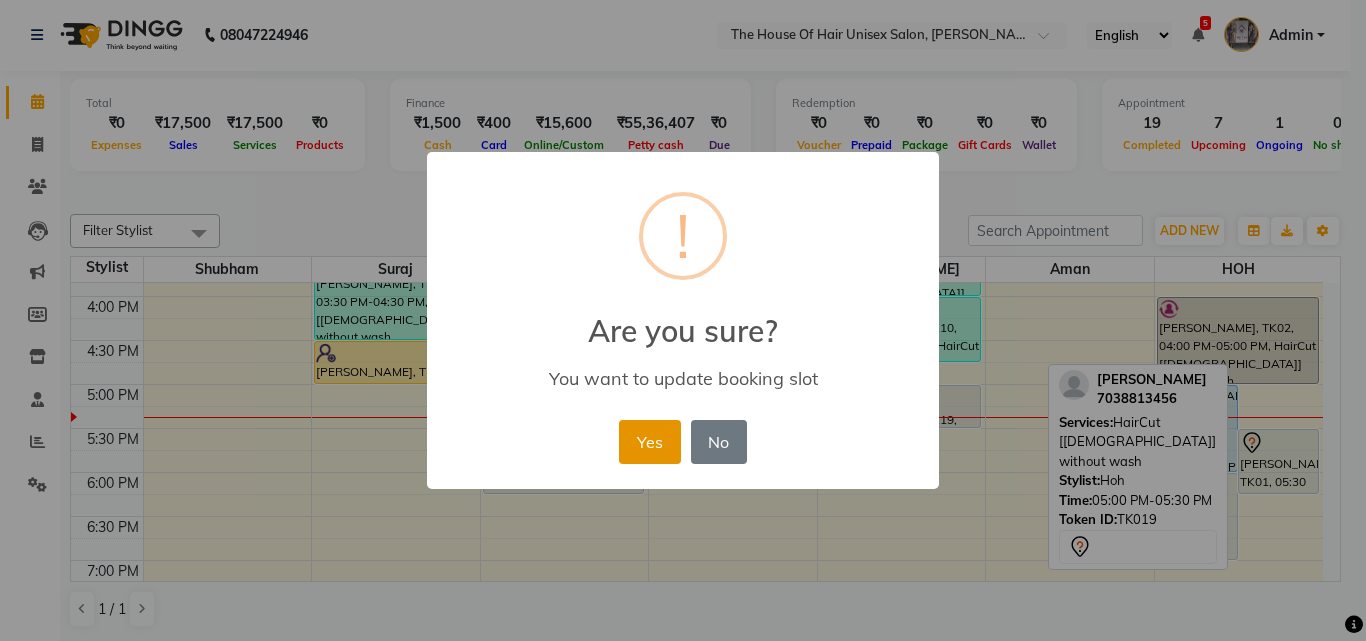 click on "Yes" at bounding box center [649, 442] 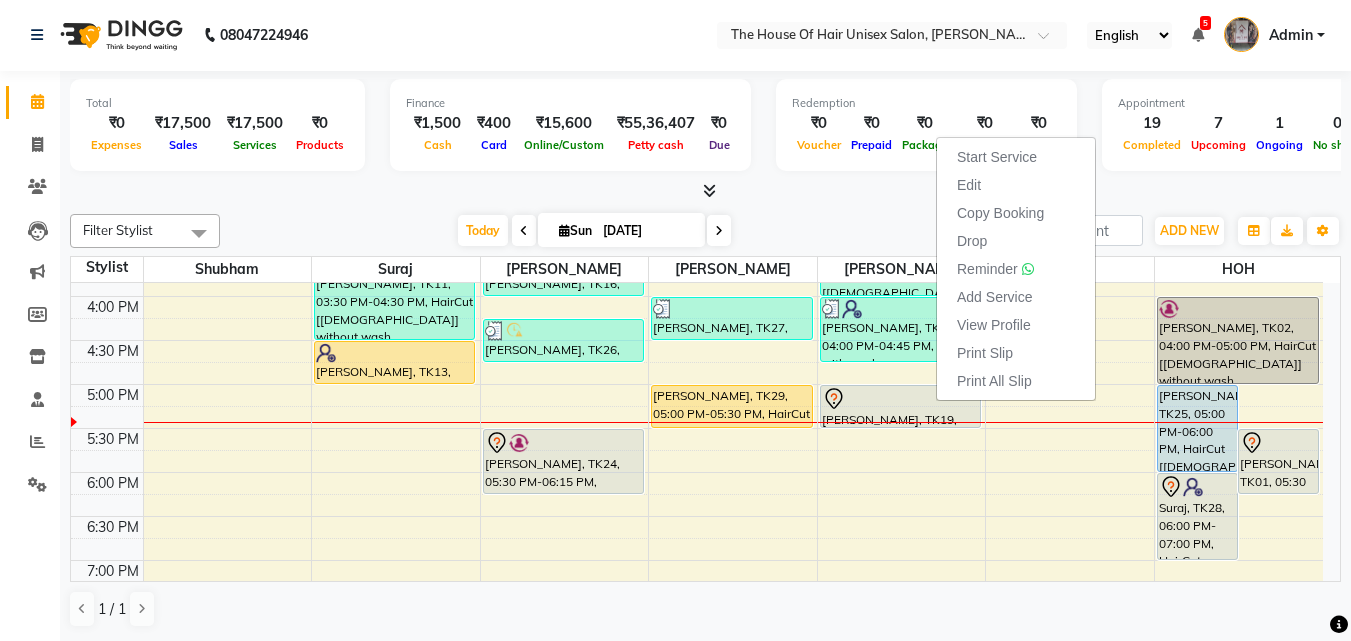 click on "08047224946 Select Location × The House Of Hair Unisex Salon, Karve Nagar English ENGLISH Español العربية मराठी हिंदी ગુજરાતી தமிழ் 中文 5 Notifications nothing to show Admin Manage Profile Change Password Sign out  Version:3.15.4" 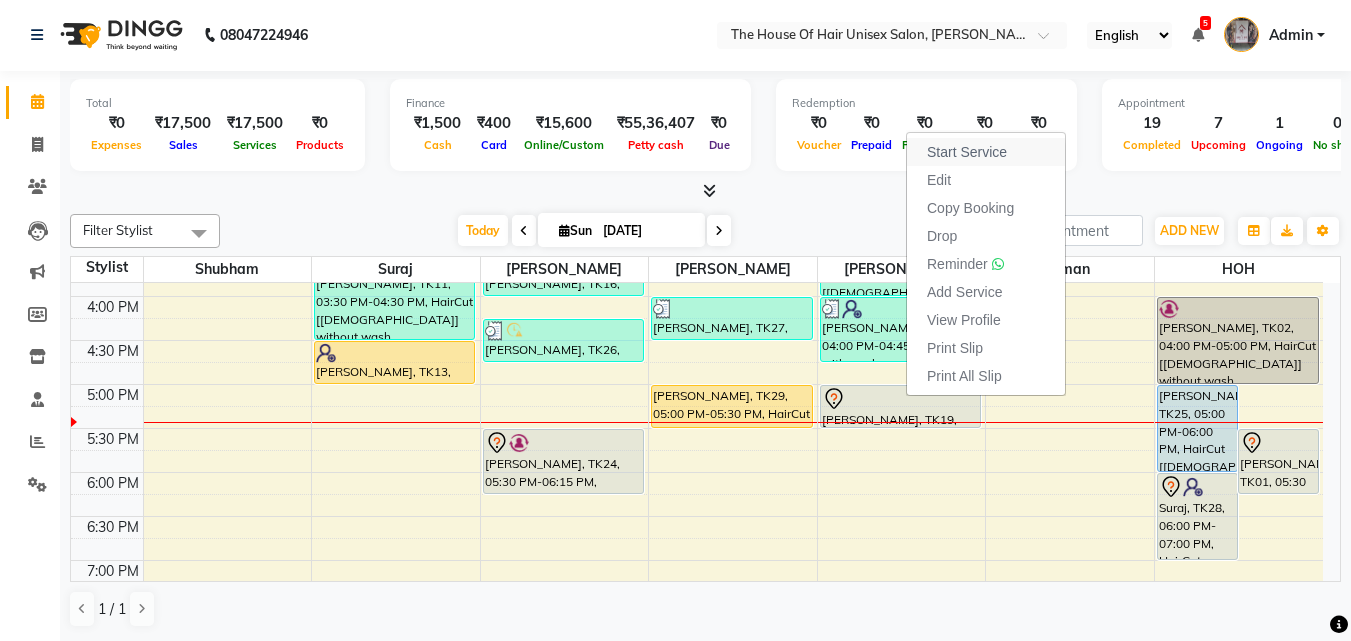 click on "Start Service" at bounding box center (967, 152) 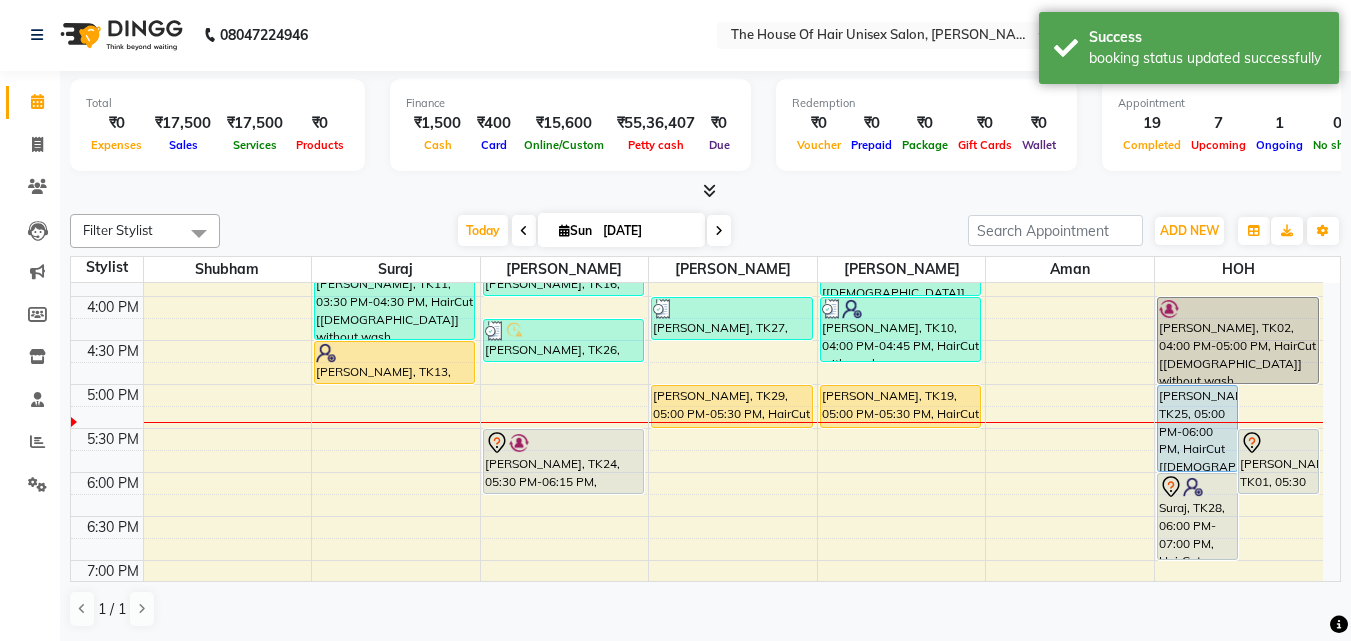 click on "Package" at bounding box center [925, 144] 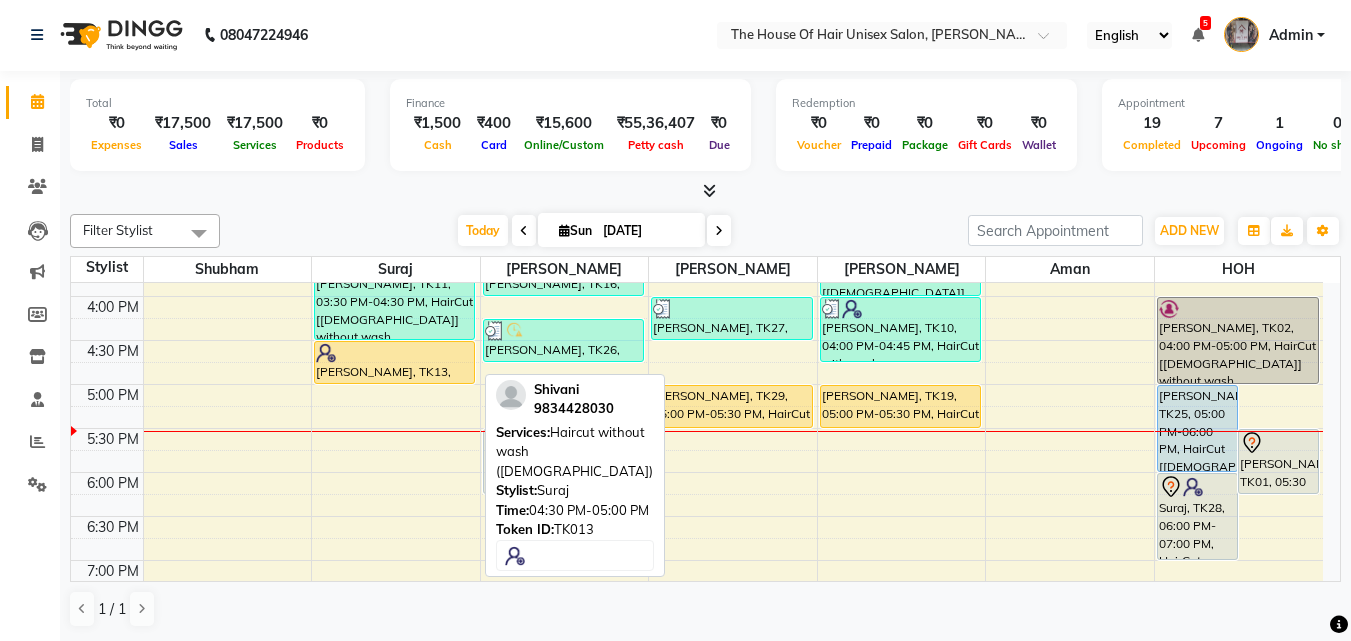 click at bounding box center [394, 383] 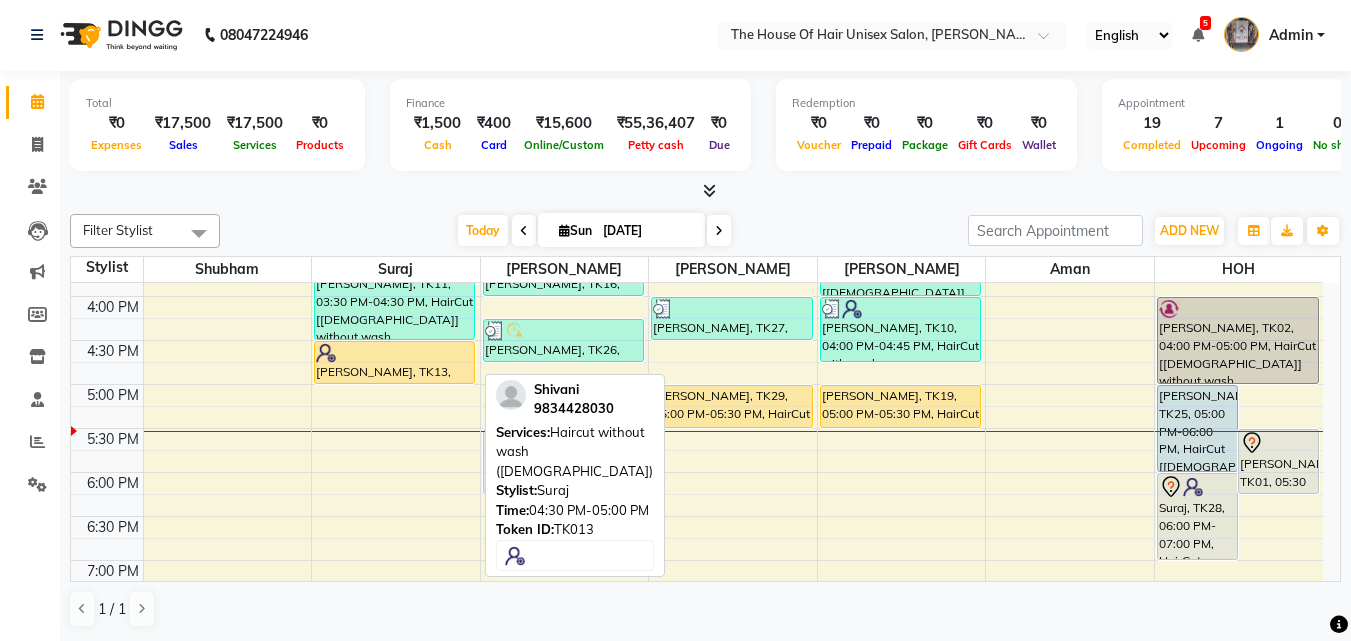 click at bounding box center (394, 353) 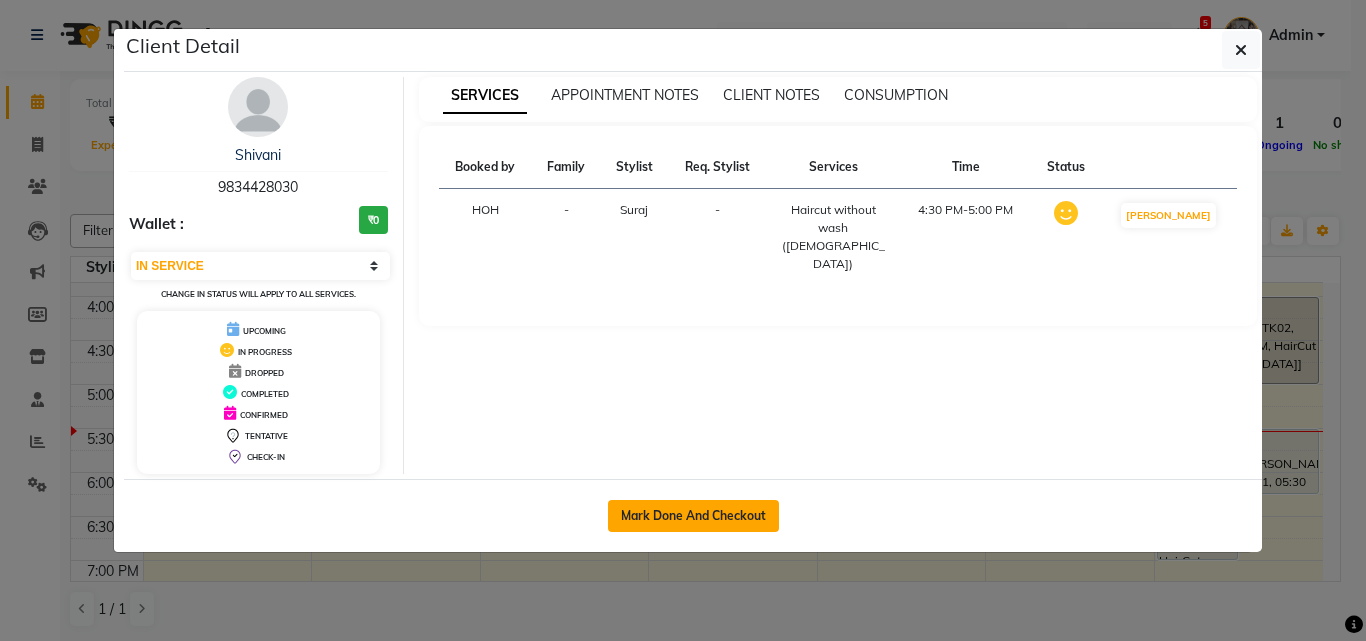click on "Mark Done And Checkout" 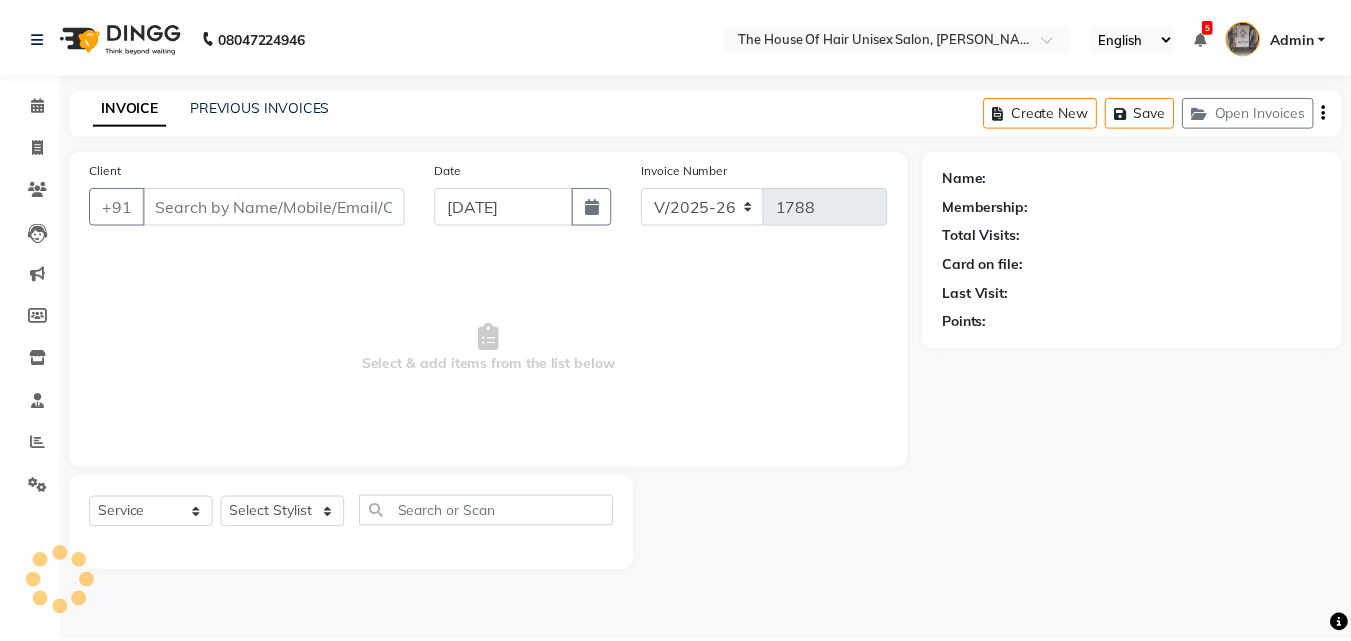 scroll, scrollTop: 0, scrollLeft: 0, axis: both 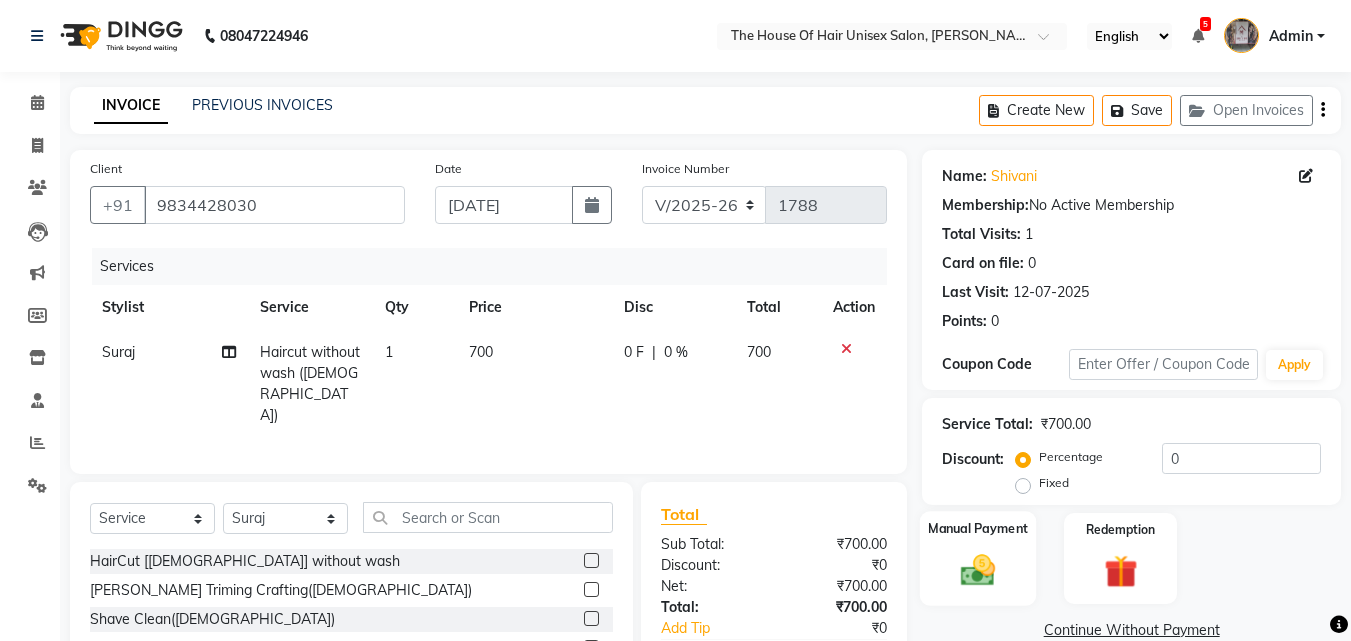 click on "Manual Payment" 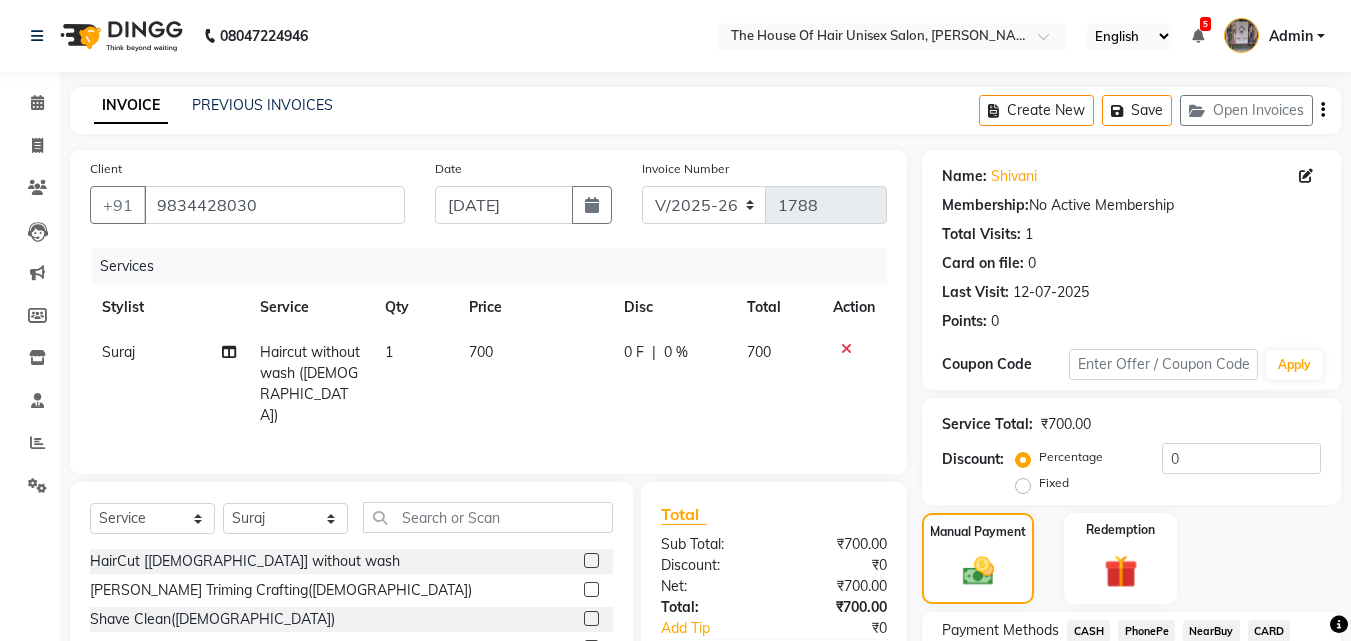scroll, scrollTop: 148, scrollLeft: 0, axis: vertical 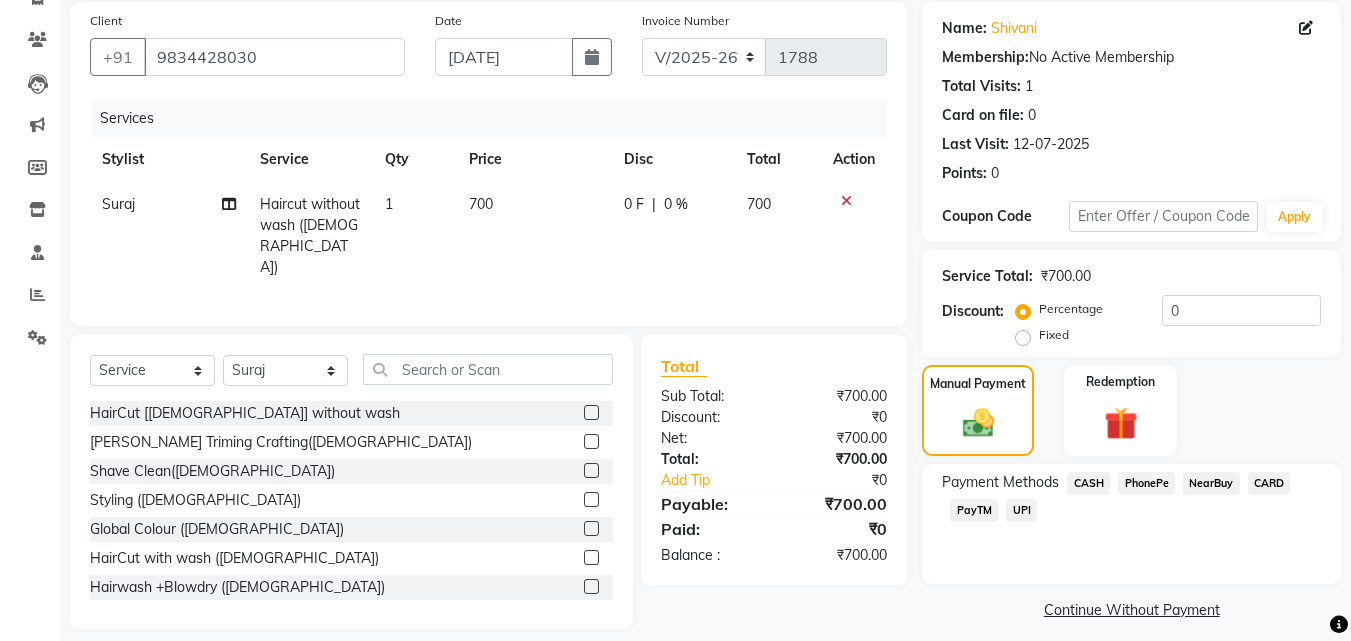 click on "UPI" 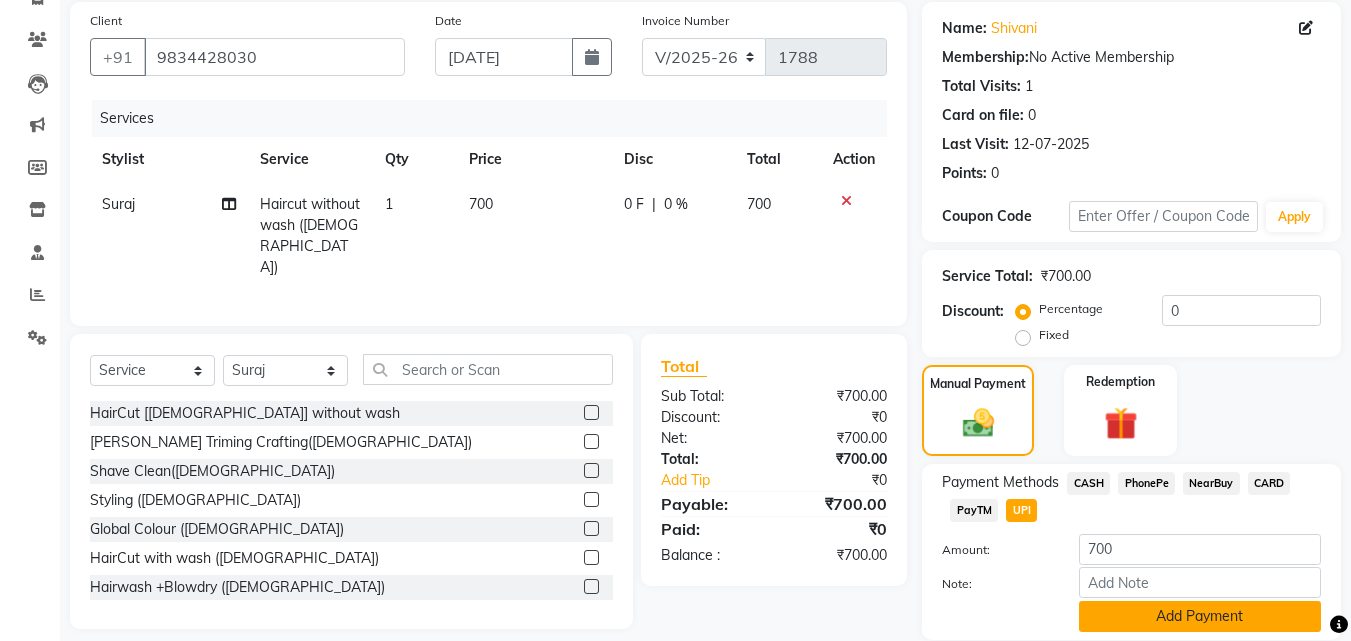 click on "Add Payment" 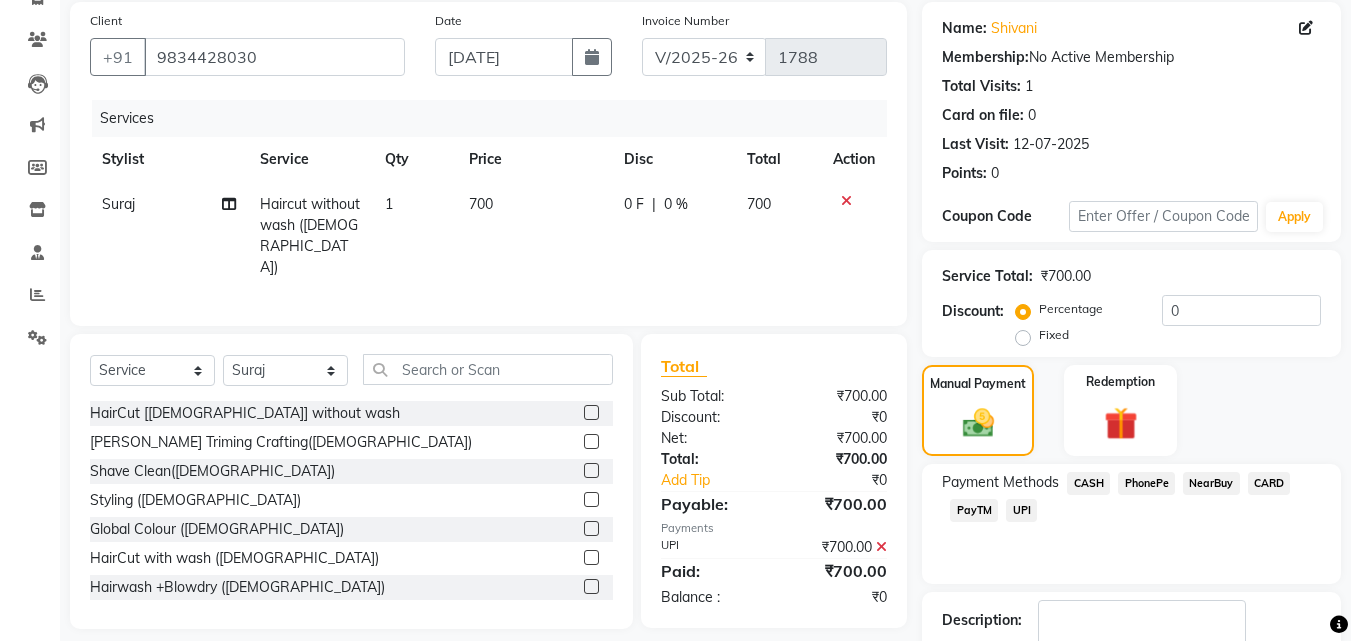 scroll, scrollTop: 275, scrollLeft: 0, axis: vertical 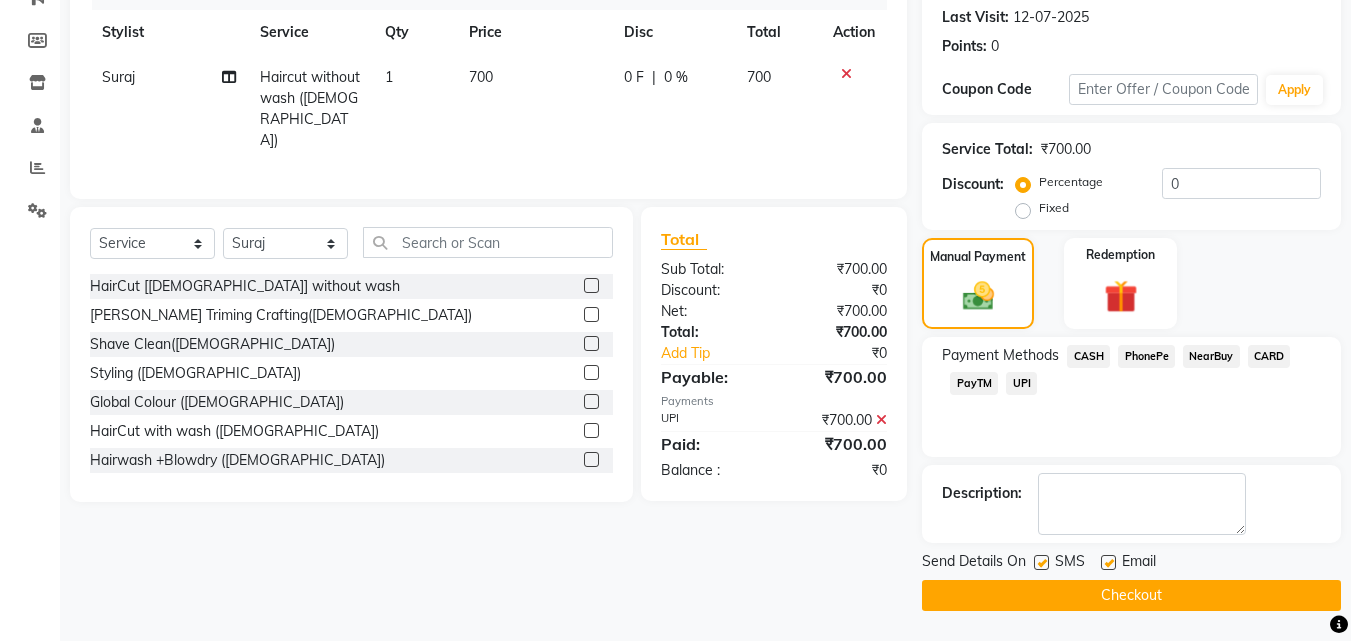 click on "Checkout" 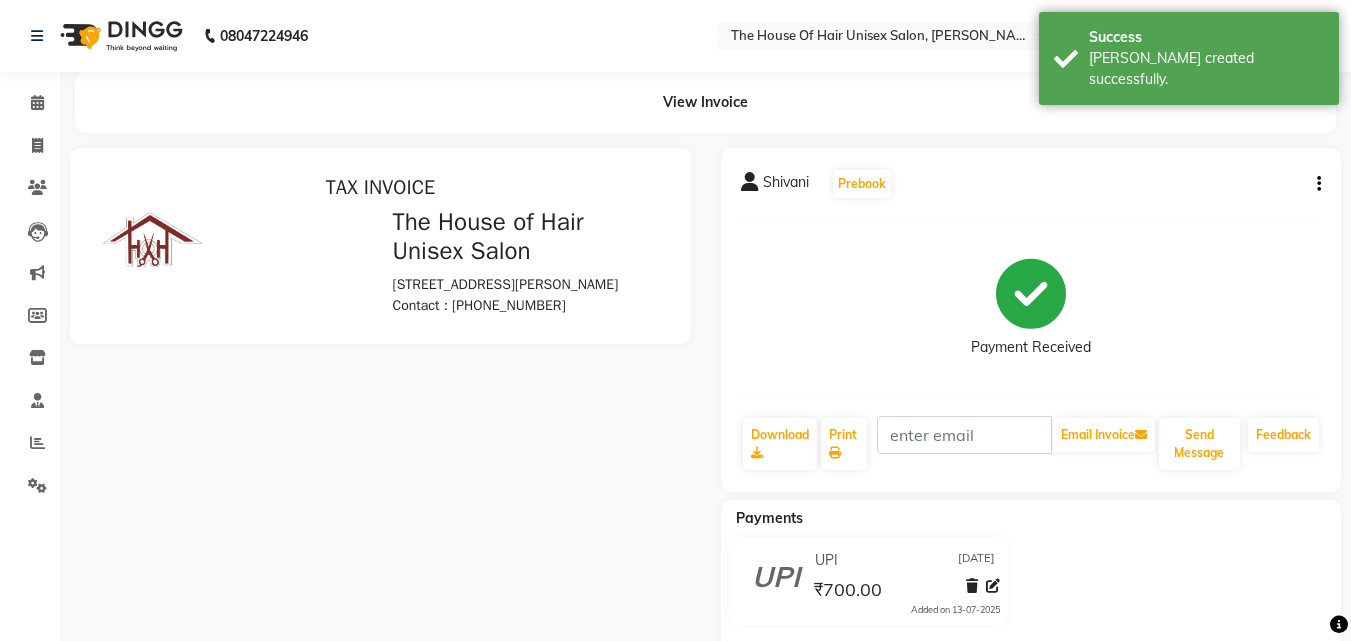 scroll, scrollTop: 0, scrollLeft: 0, axis: both 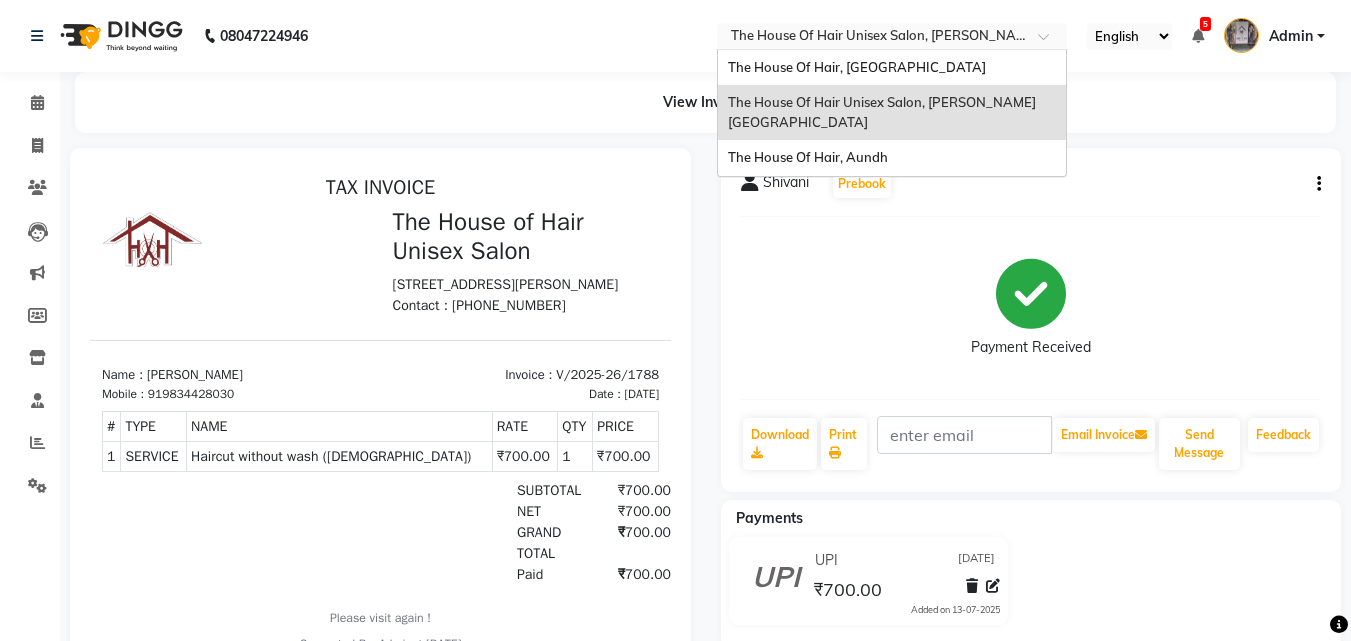 click on "Select Location × The House Of Hair Unisex Salon, Karve Nagar" at bounding box center [892, 36] 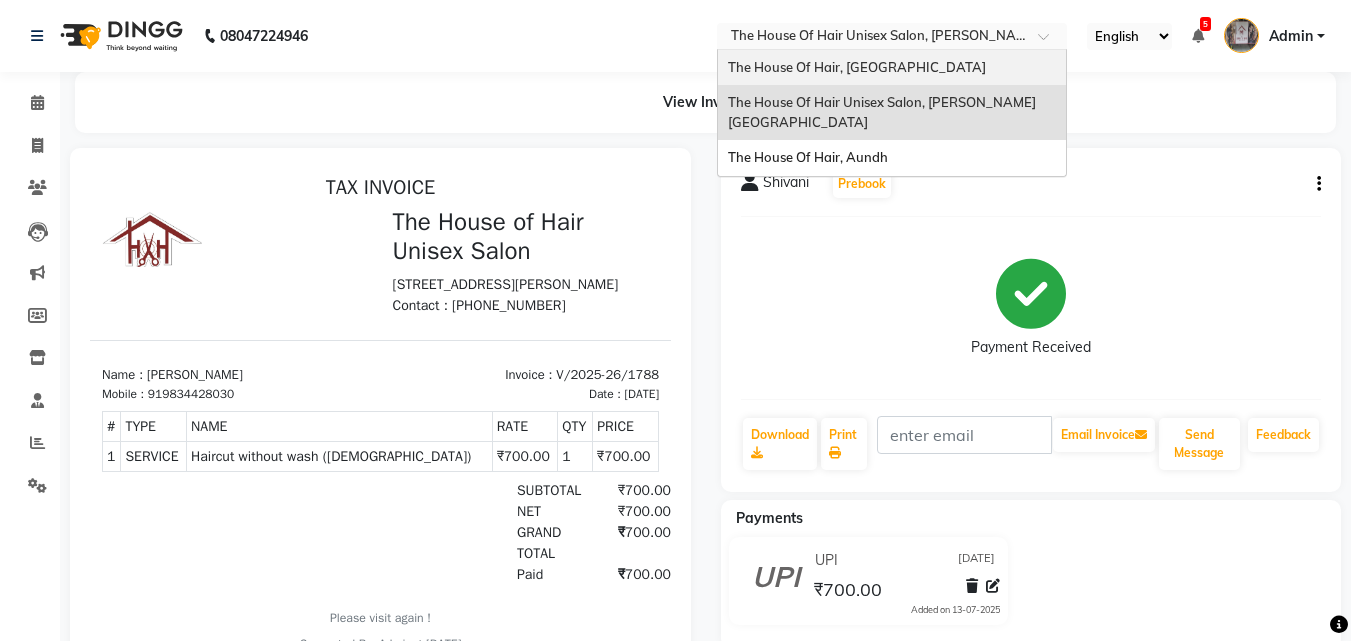 click on "The House Of Hair, Paud Road" at bounding box center (892, 68) 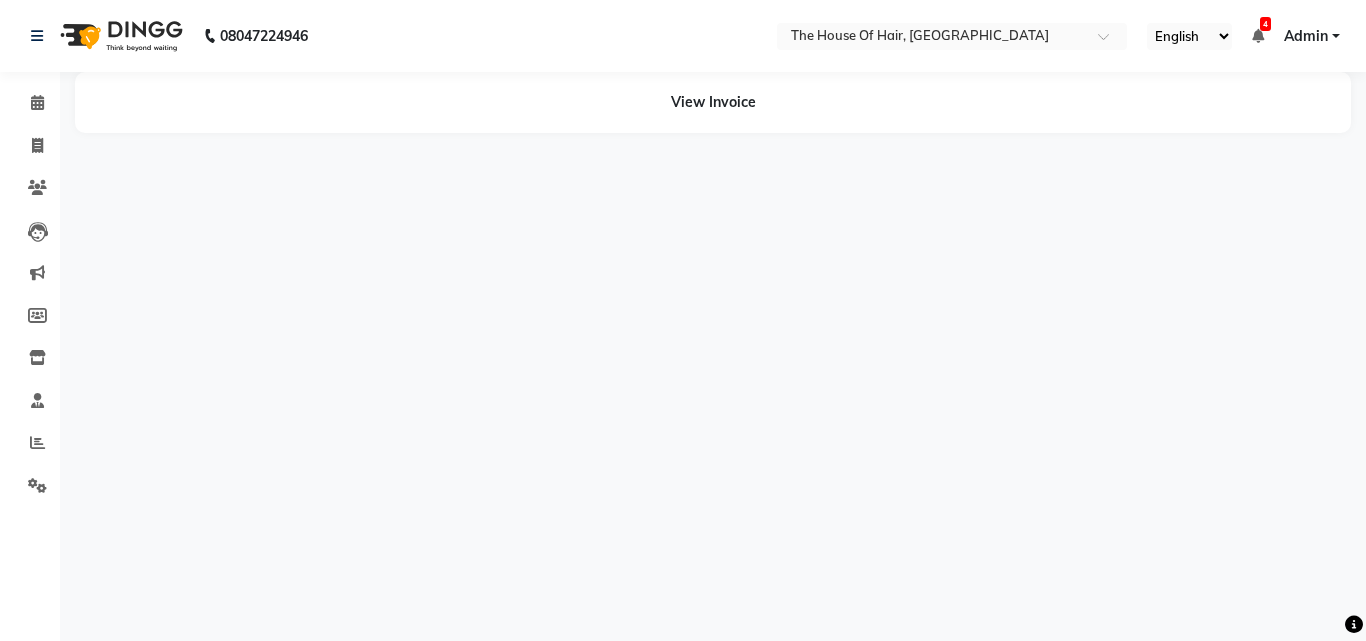 scroll, scrollTop: 0, scrollLeft: 0, axis: both 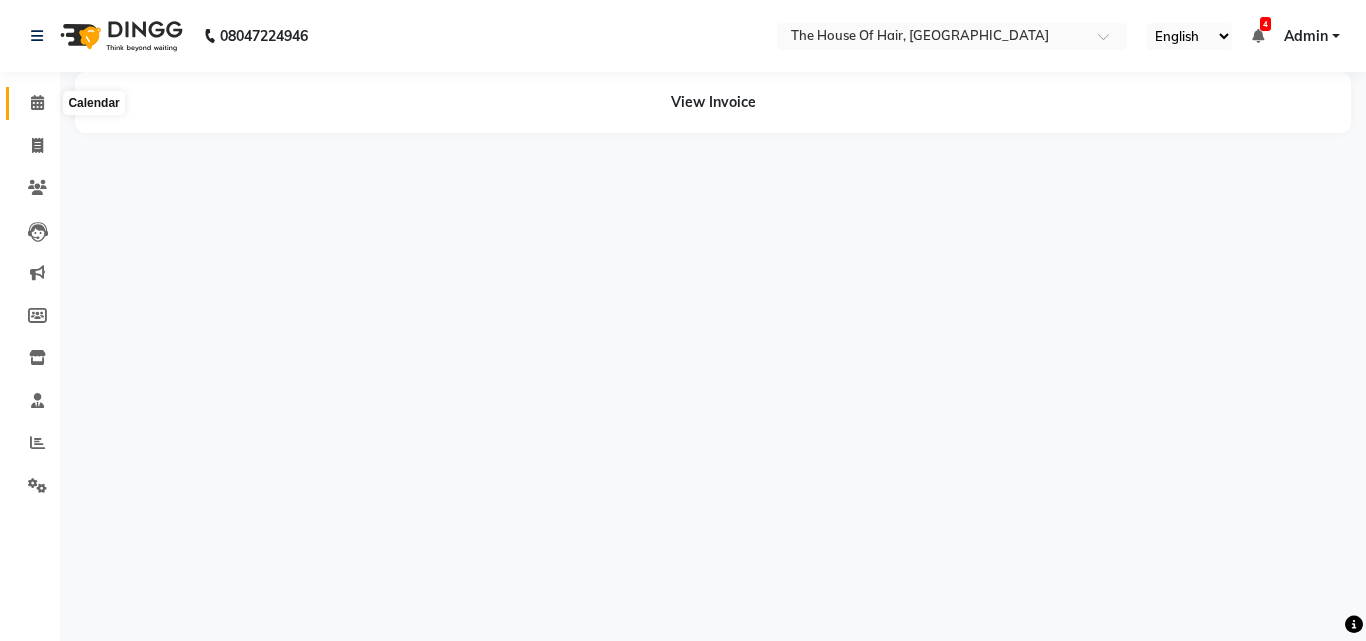 click 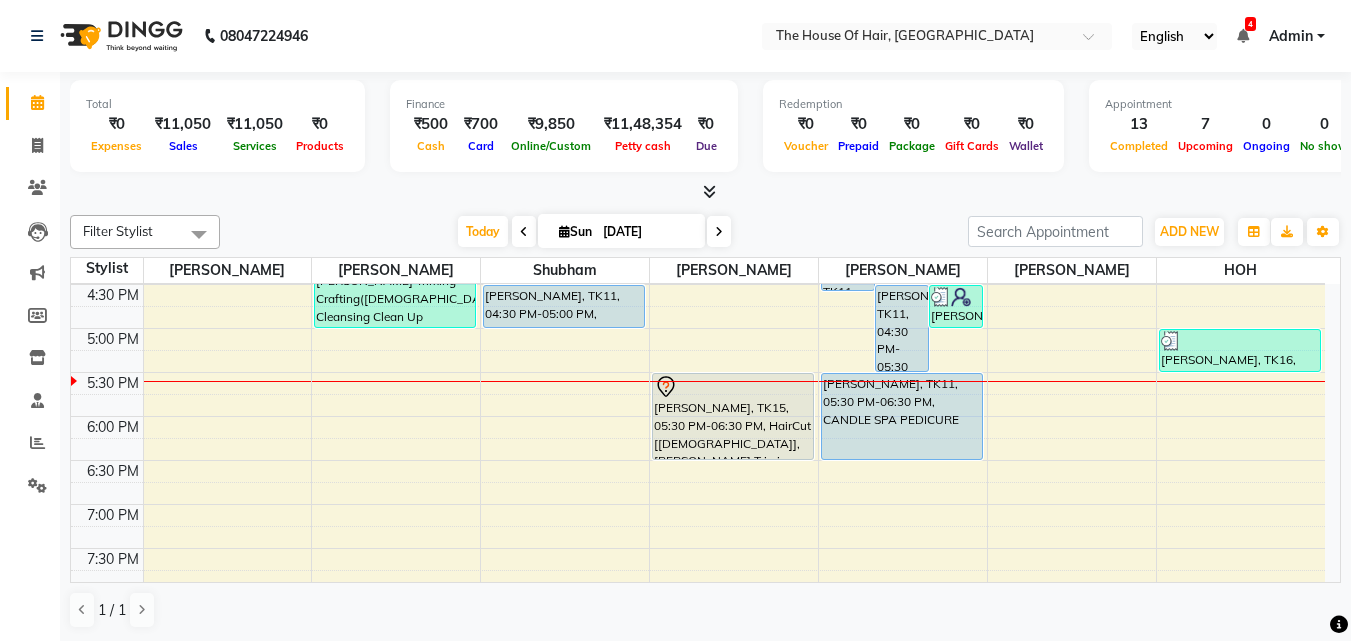 scroll, scrollTop: 749, scrollLeft: 0, axis: vertical 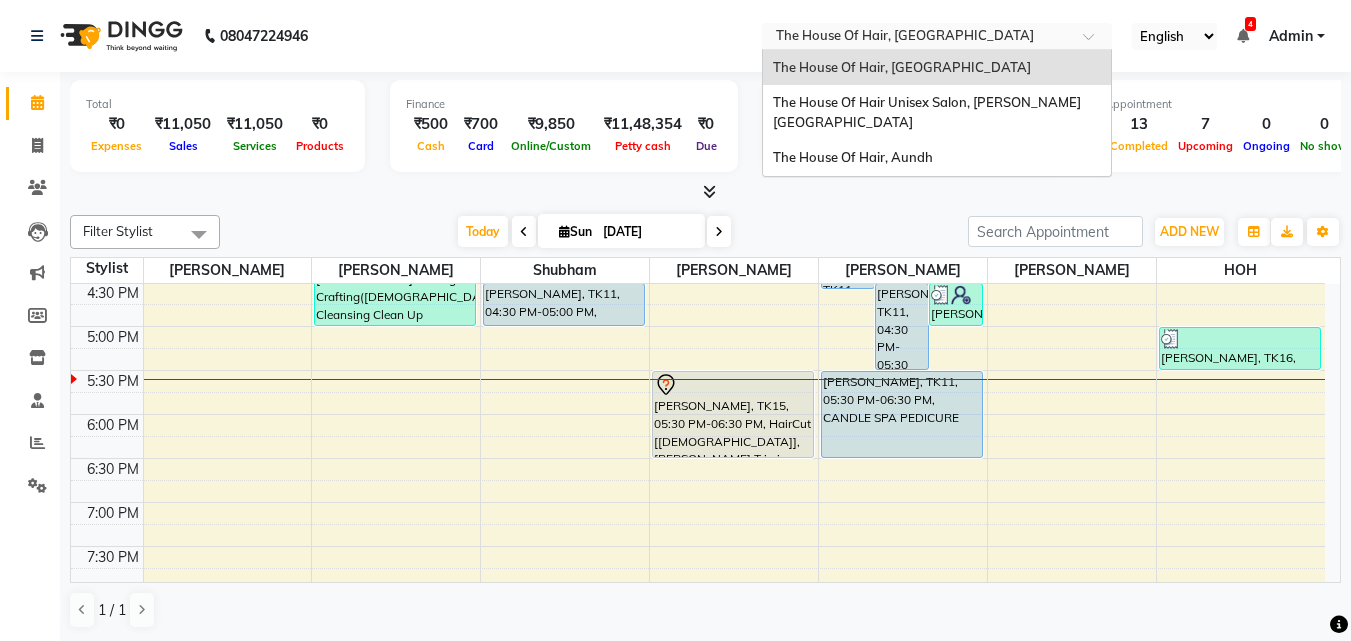 click at bounding box center (917, 38) 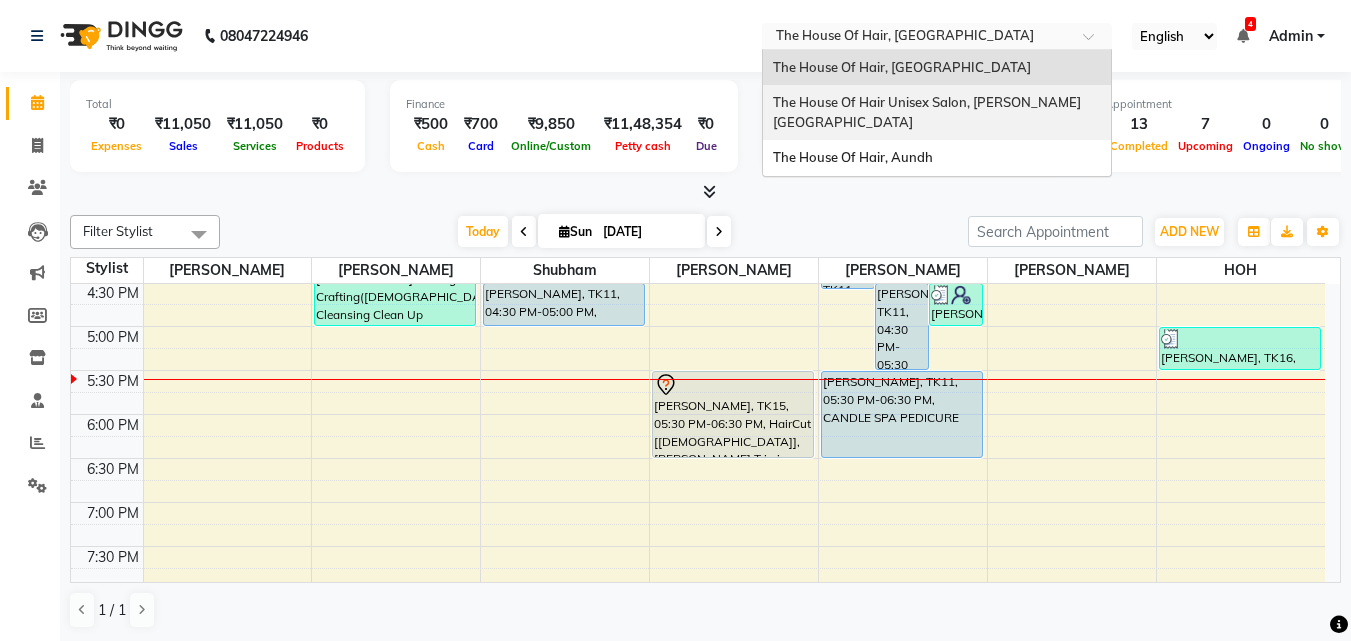 click on "The House Of Hair Unisex Salon, [PERSON_NAME][GEOGRAPHIC_DATA]" at bounding box center (927, 112) 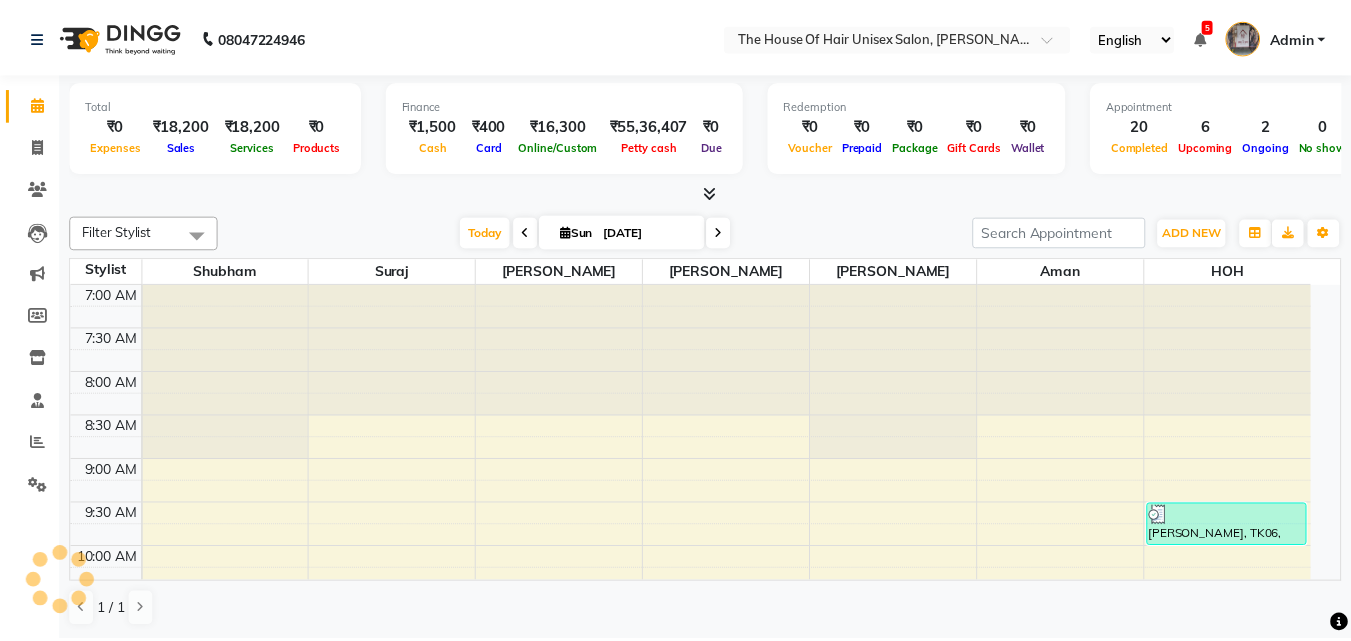 scroll, scrollTop: 0, scrollLeft: 0, axis: both 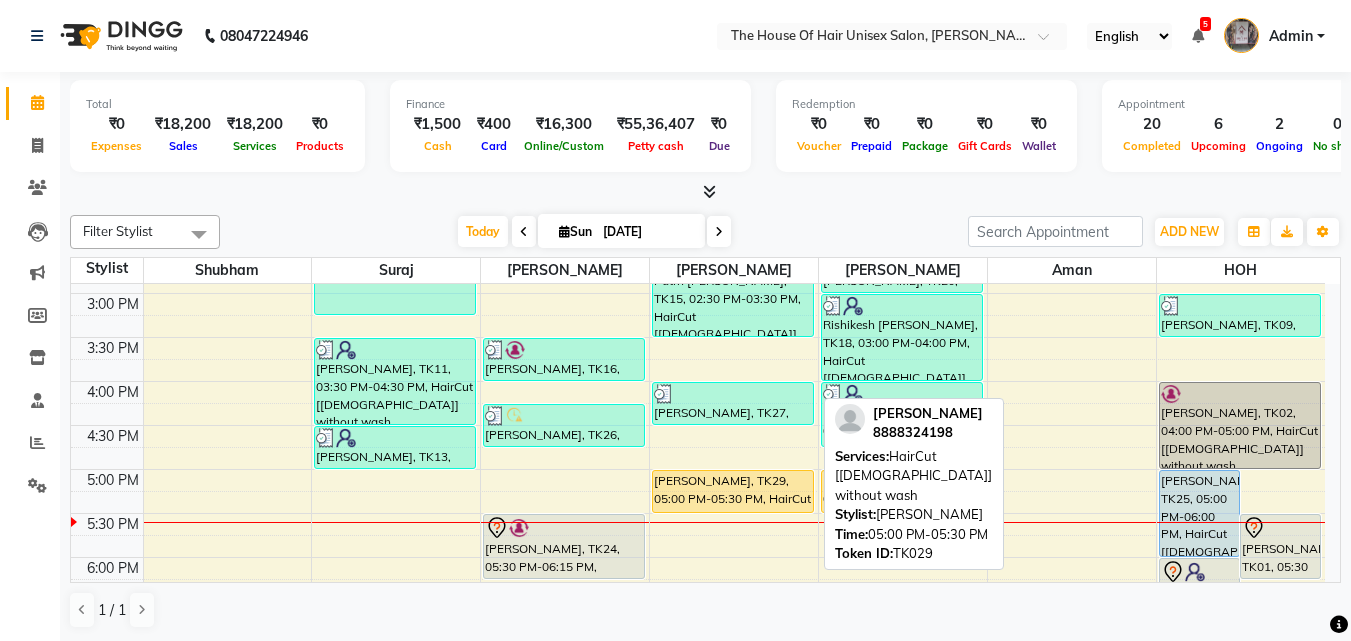 click on "[PERSON_NAME], TK29, 05:00 PM-05:30 PM, HairCut [[DEMOGRAPHIC_DATA]] without wash" at bounding box center [733, 491] 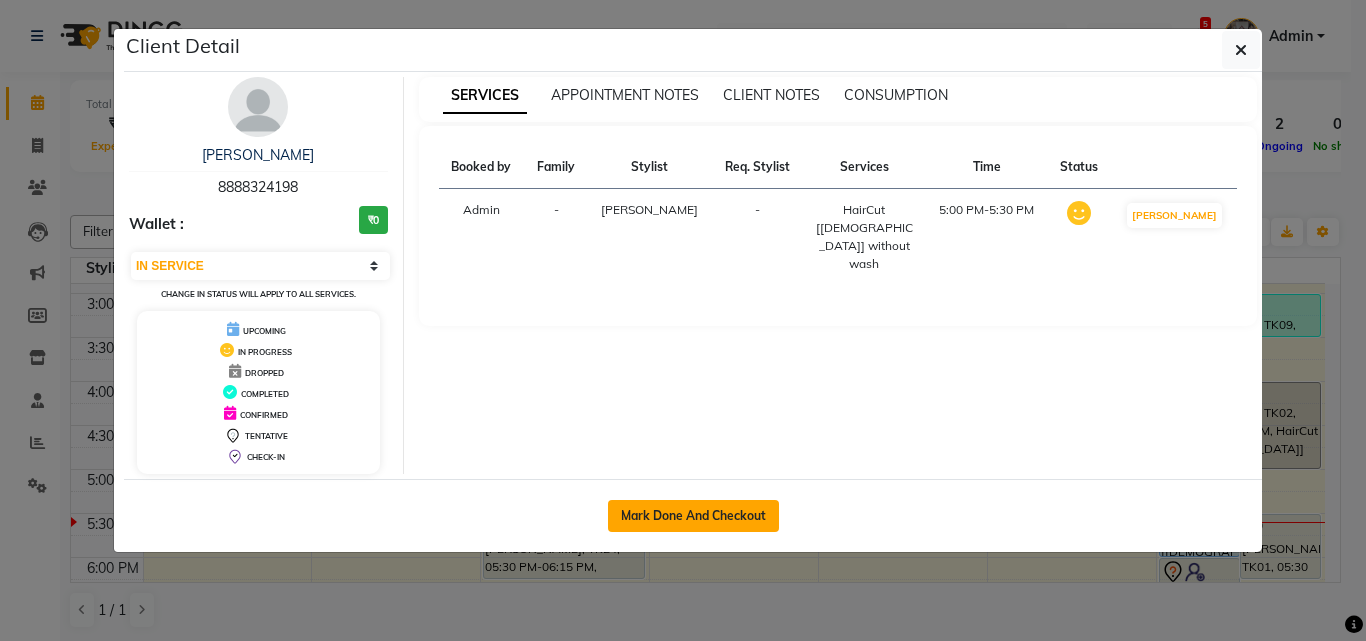 click on "Mark Done And Checkout" 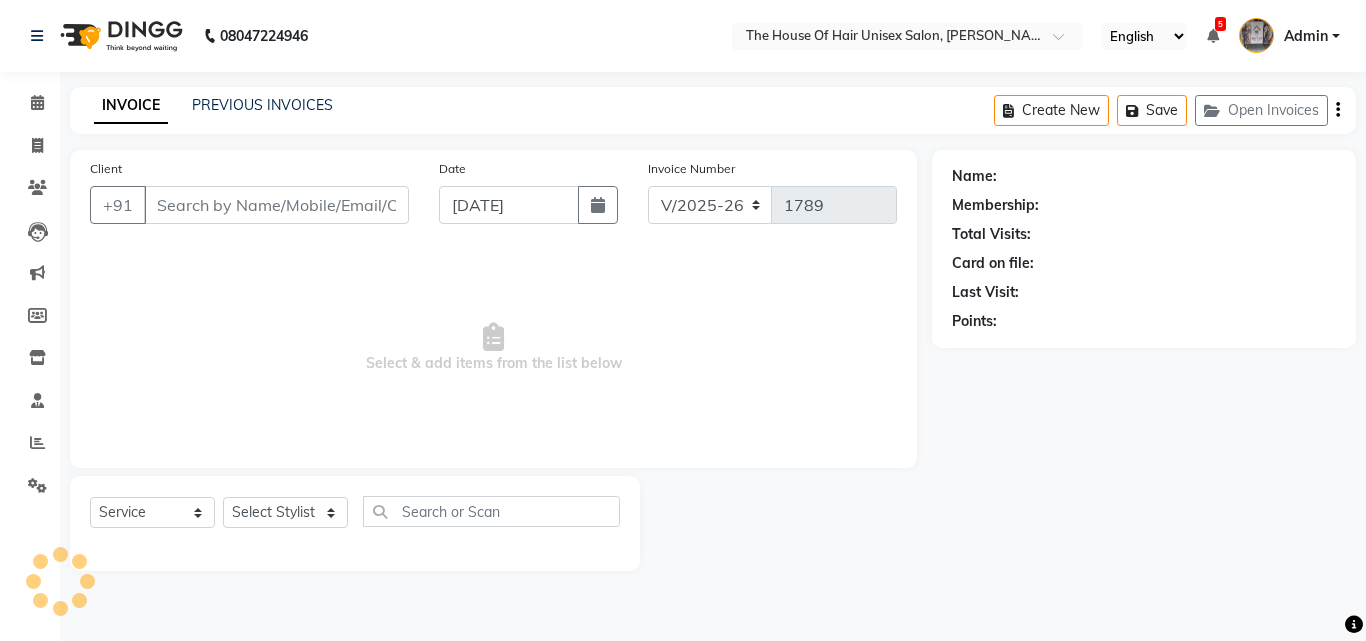 type on "8888324198" 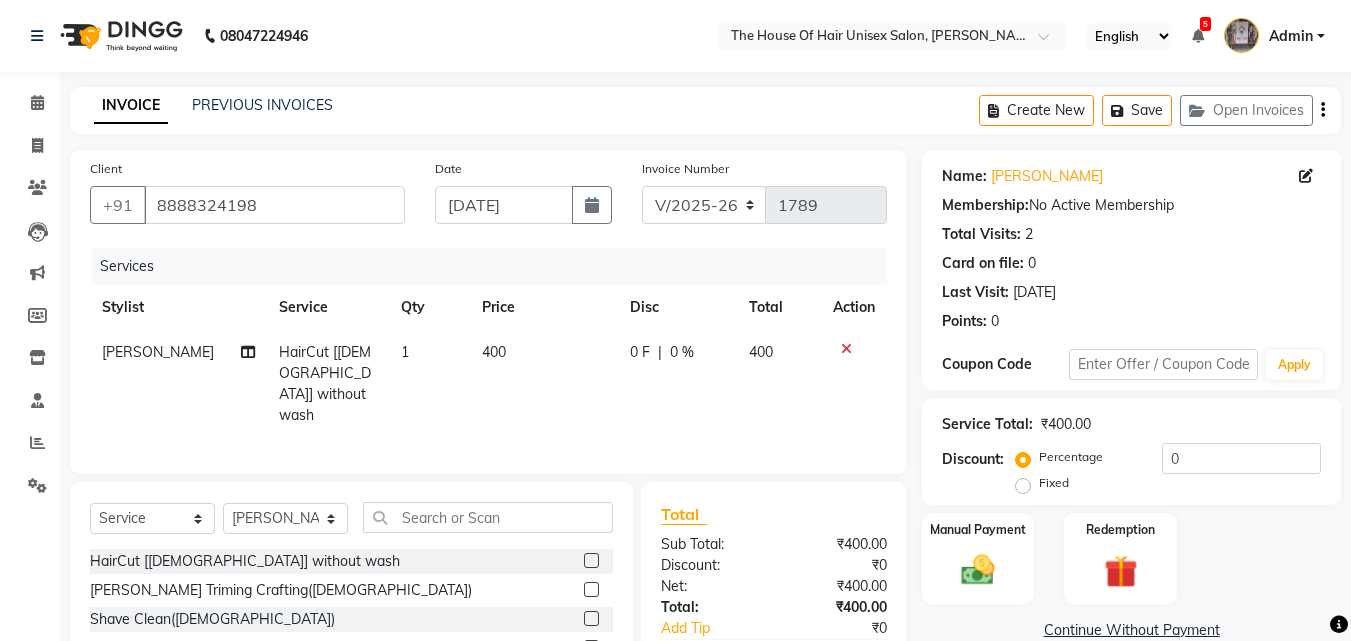 click 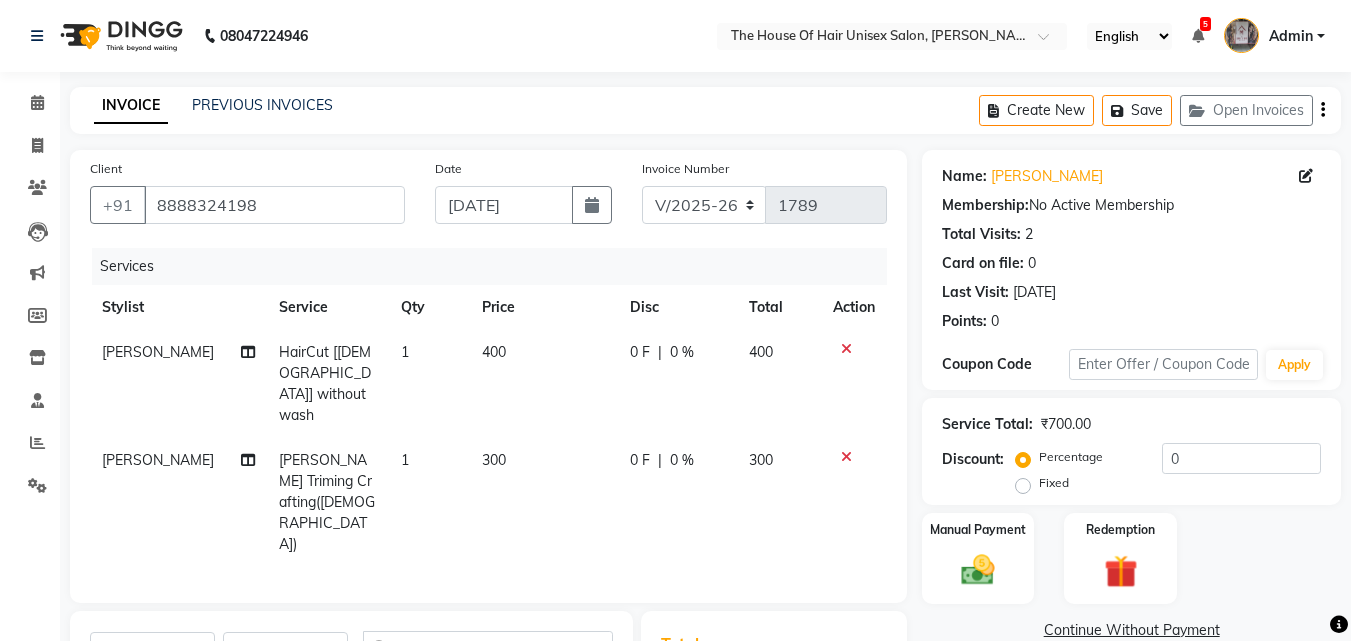 checkbox on "false" 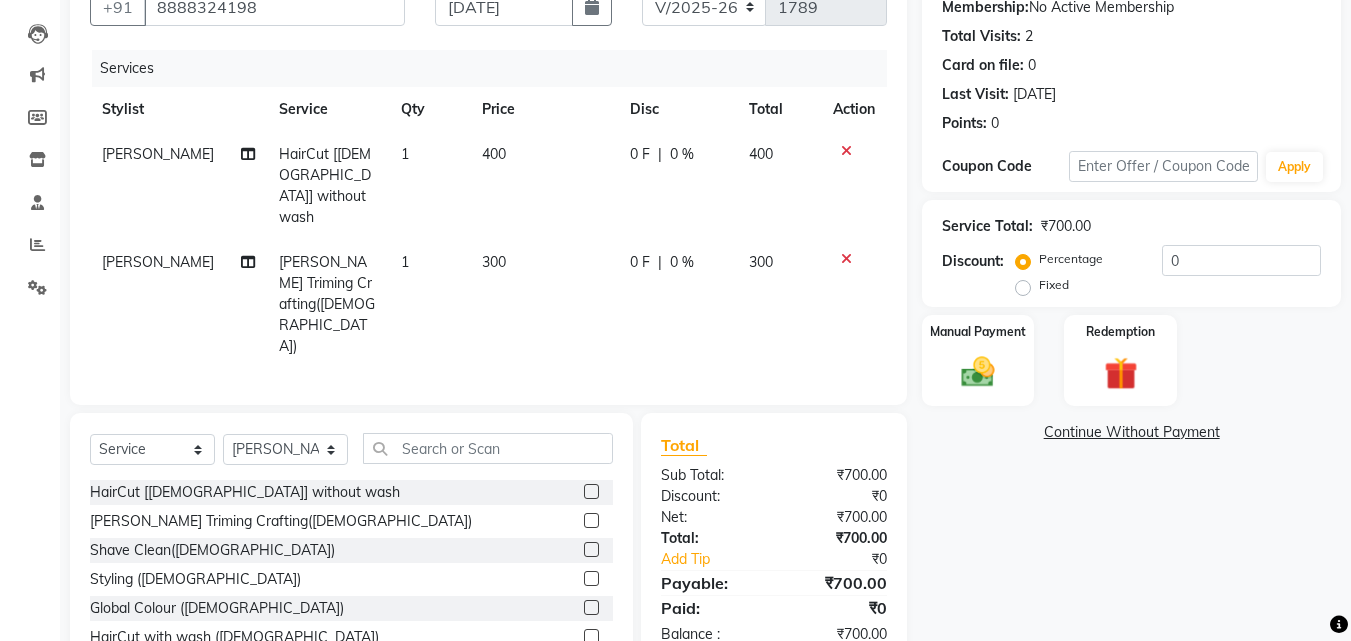 scroll, scrollTop: 205, scrollLeft: 0, axis: vertical 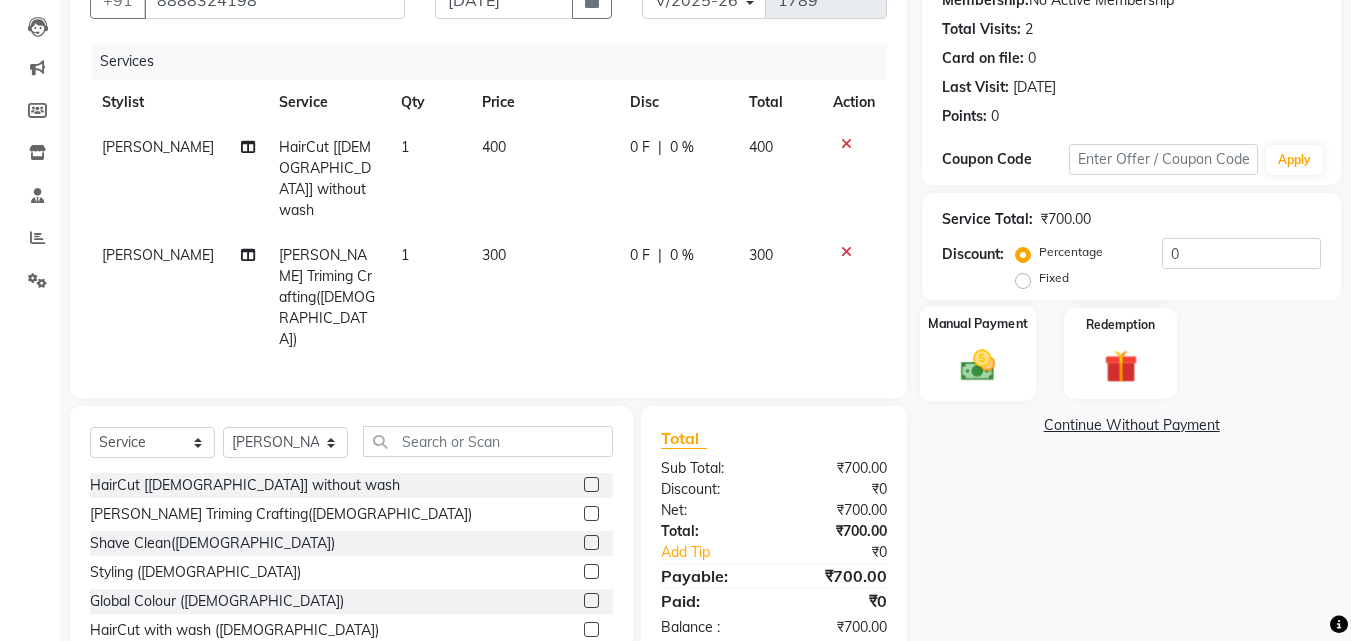 click 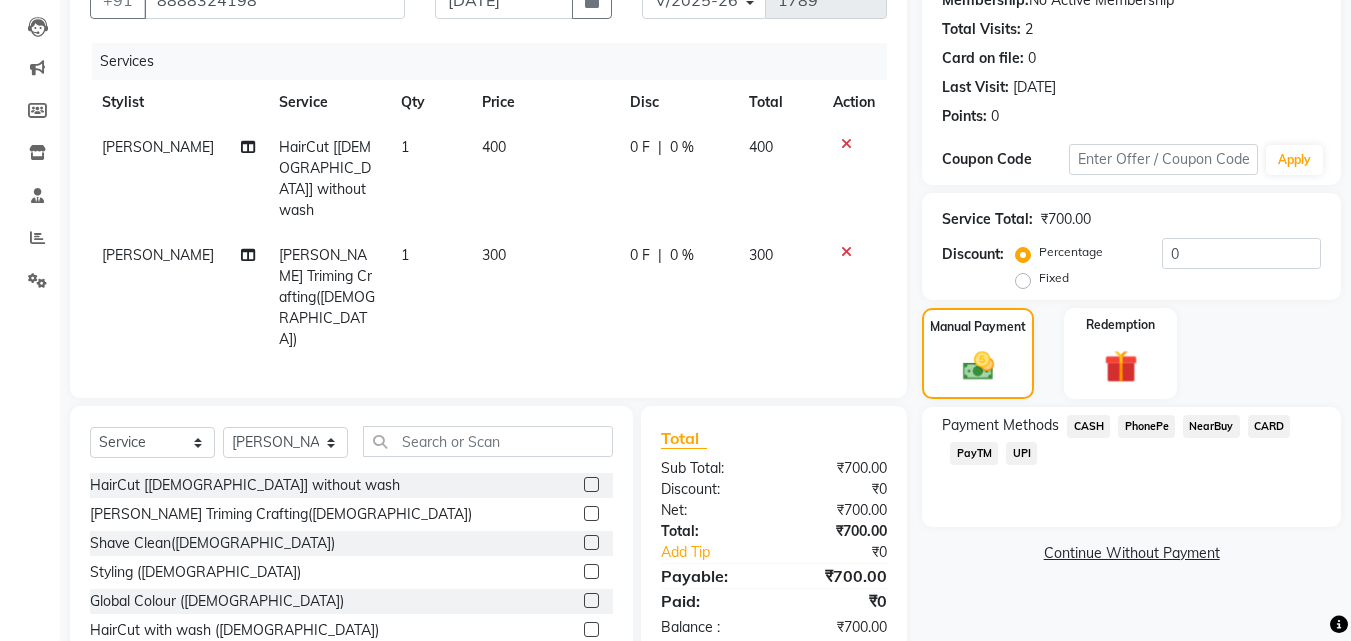click on "Payment Methods  CASH   PhonePe   NearBuy   CARD   PayTM   UPI" 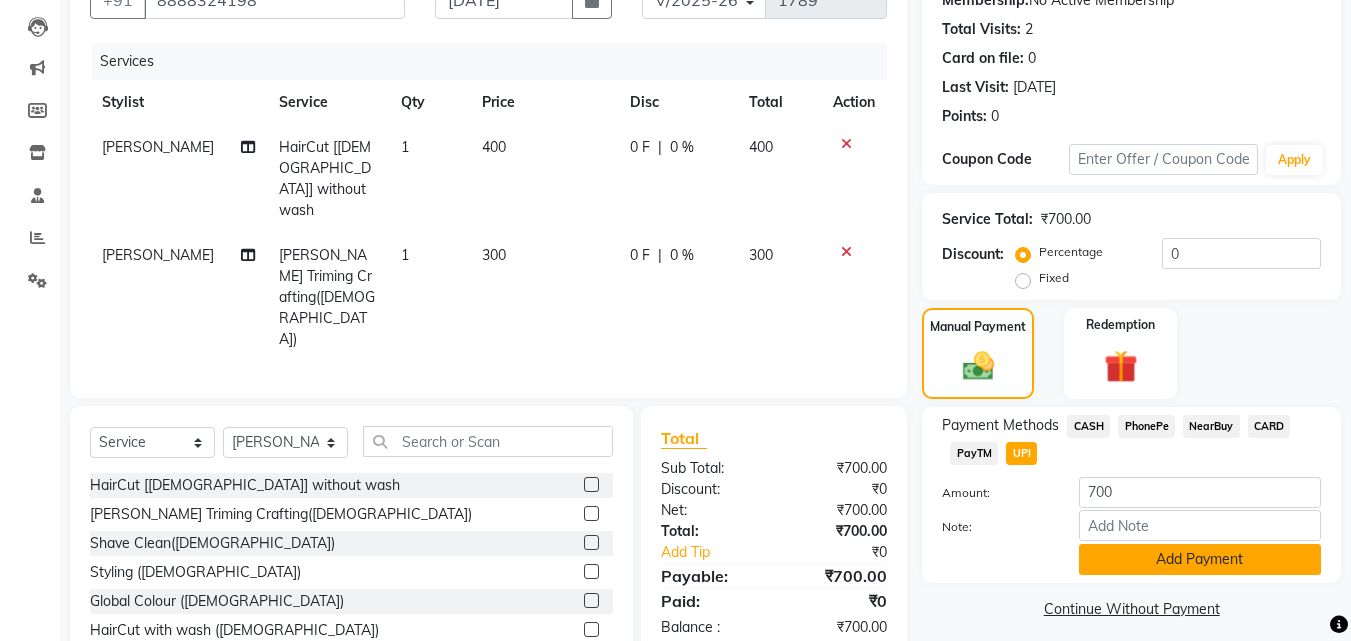 click on "Add Payment" 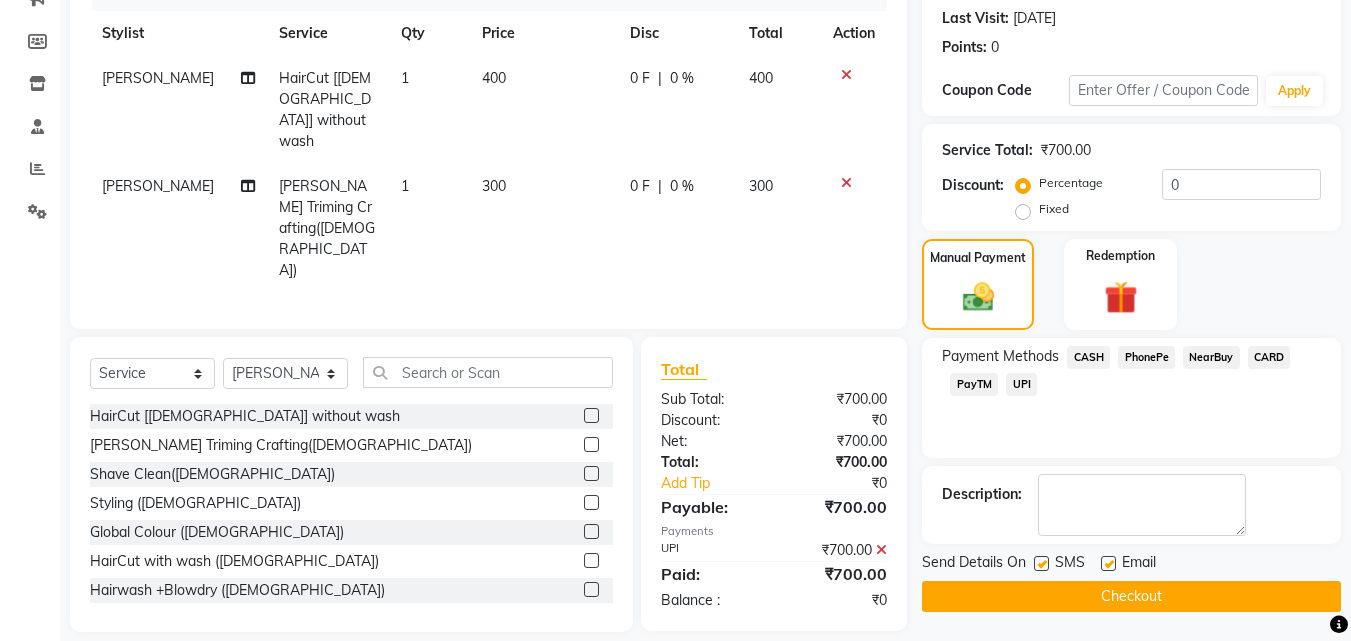 scroll, scrollTop: 275, scrollLeft: 0, axis: vertical 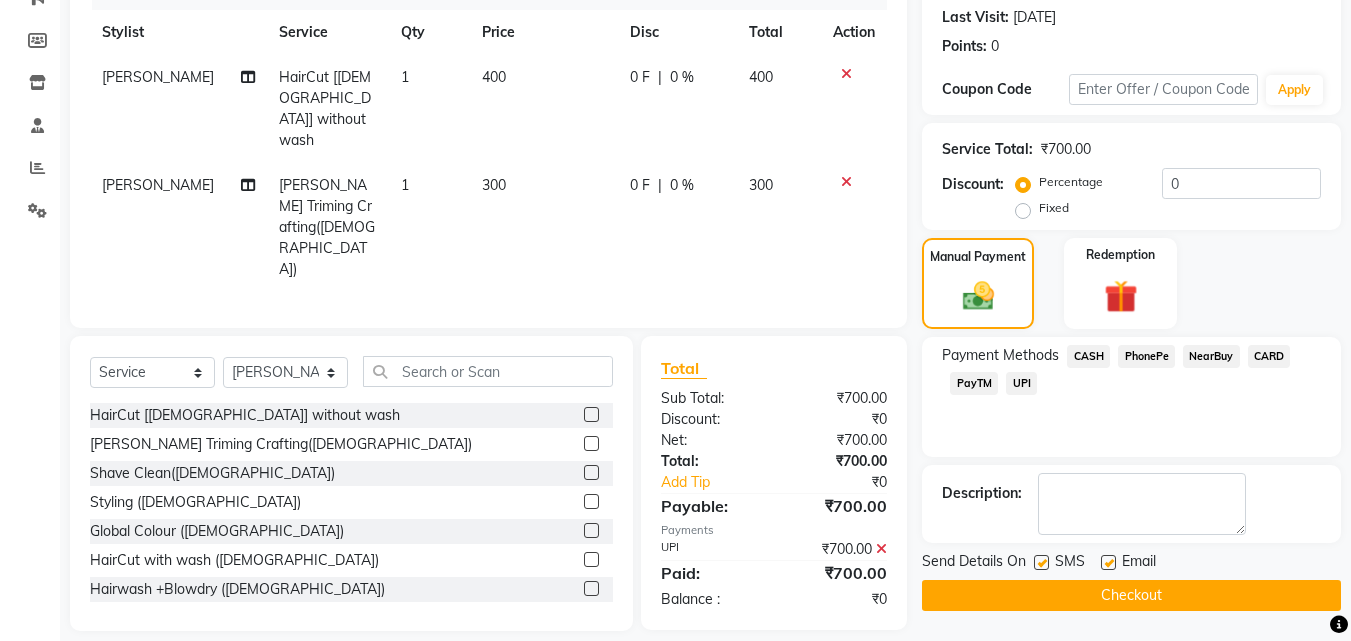 click on "Checkout" 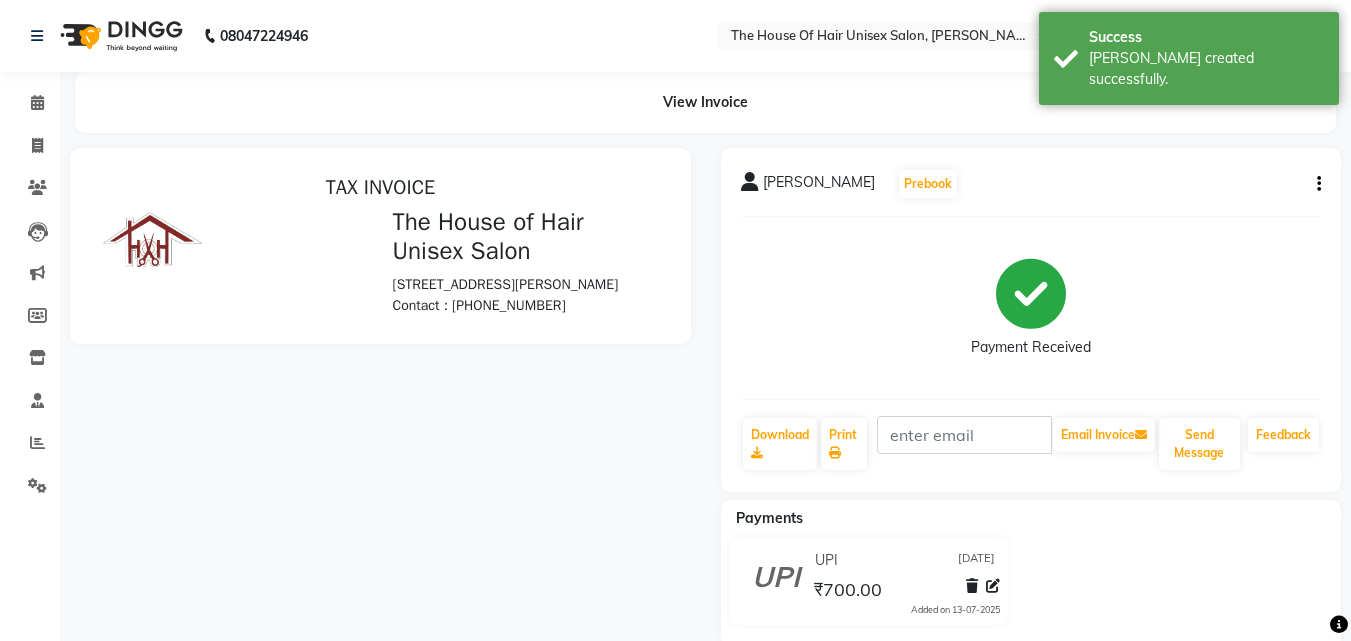 scroll, scrollTop: 0, scrollLeft: 0, axis: both 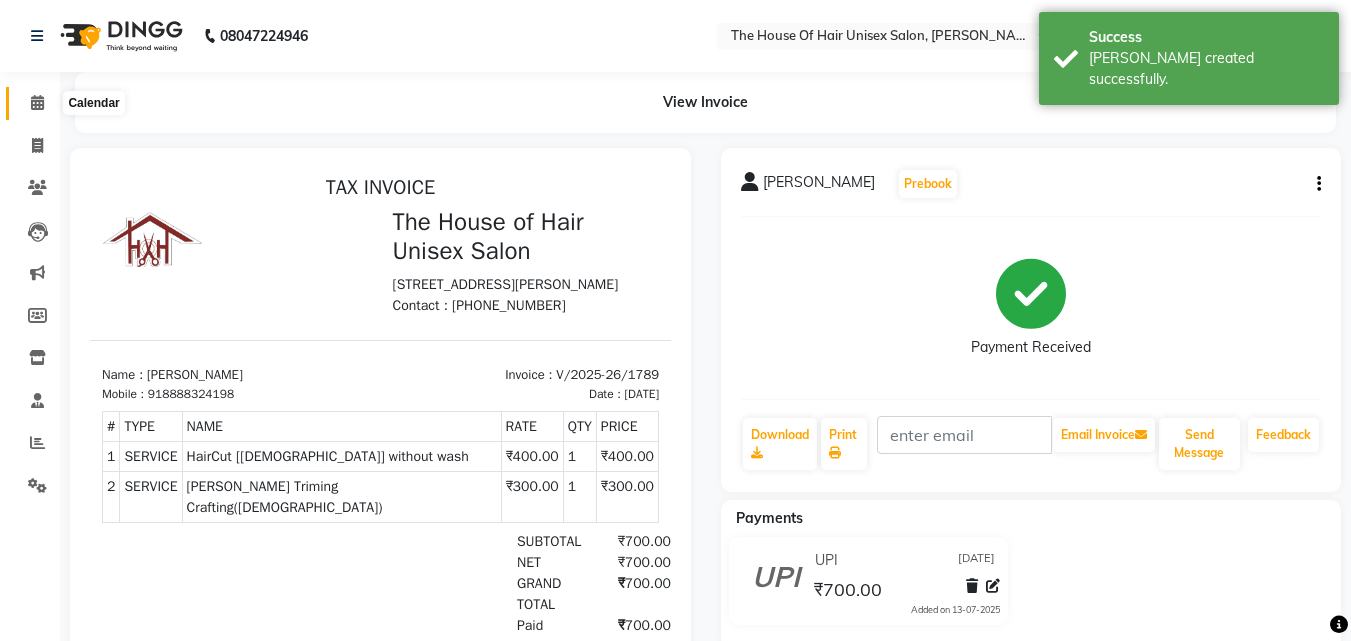 click 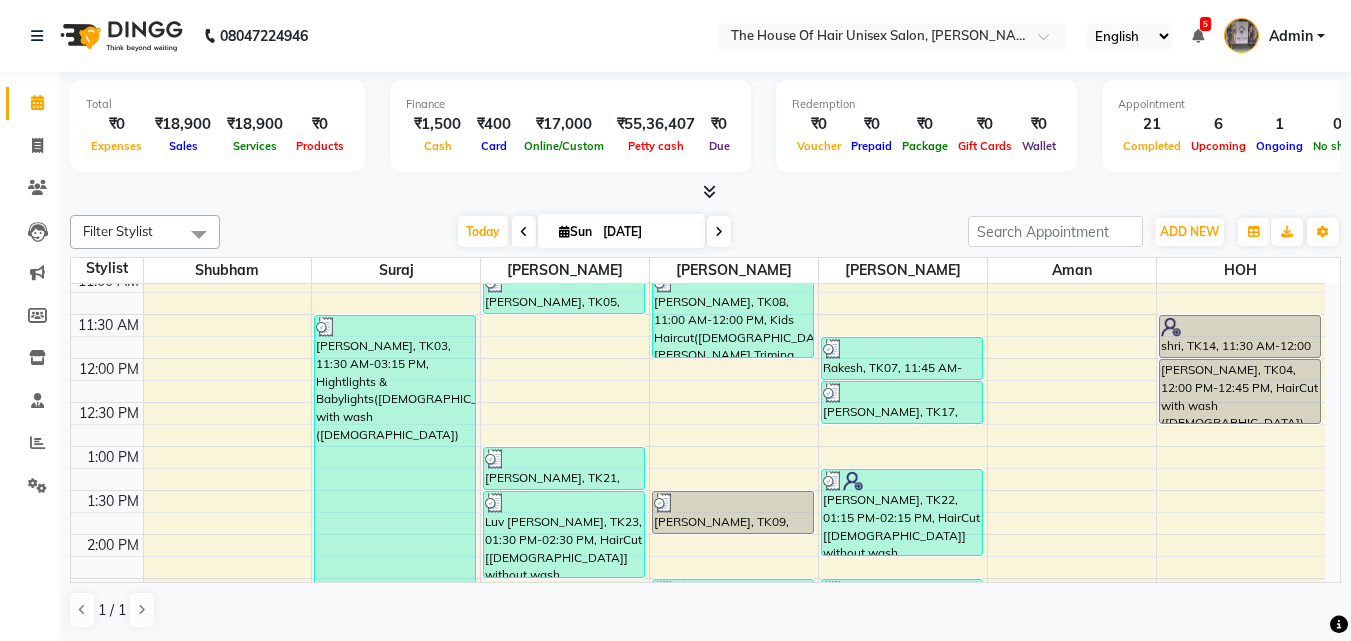 scroll, scrollTop: 379, scrollLeft: 0, axis: vertical 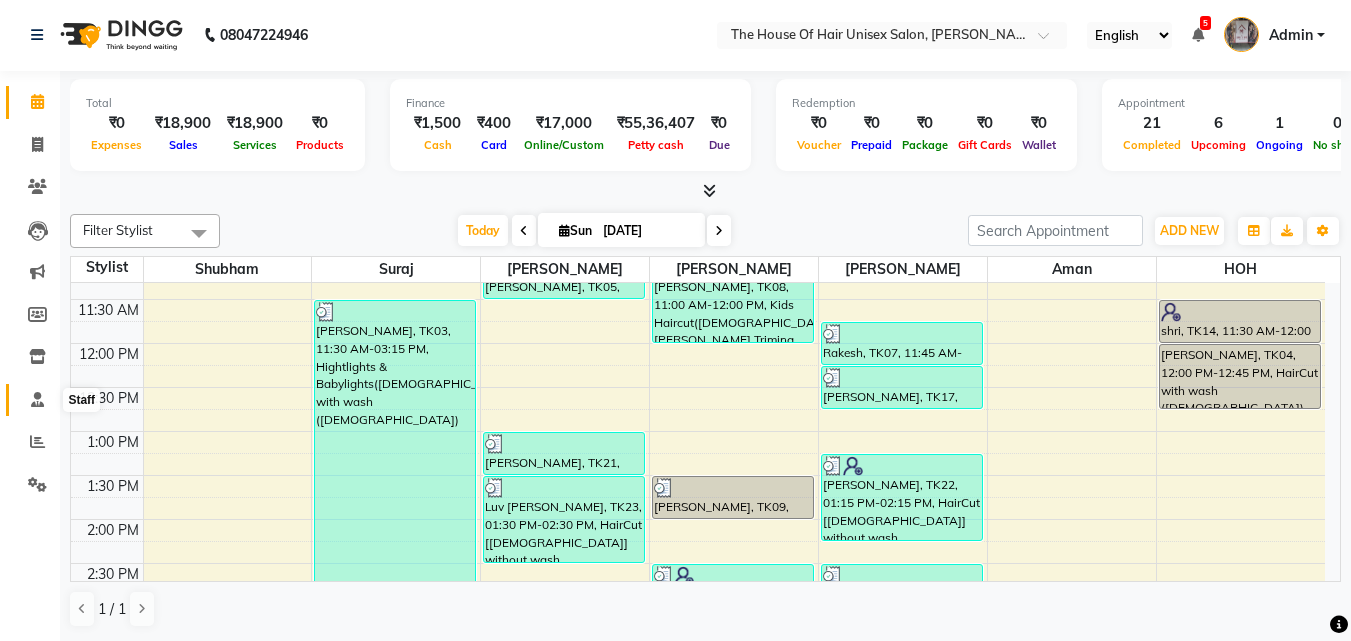 click 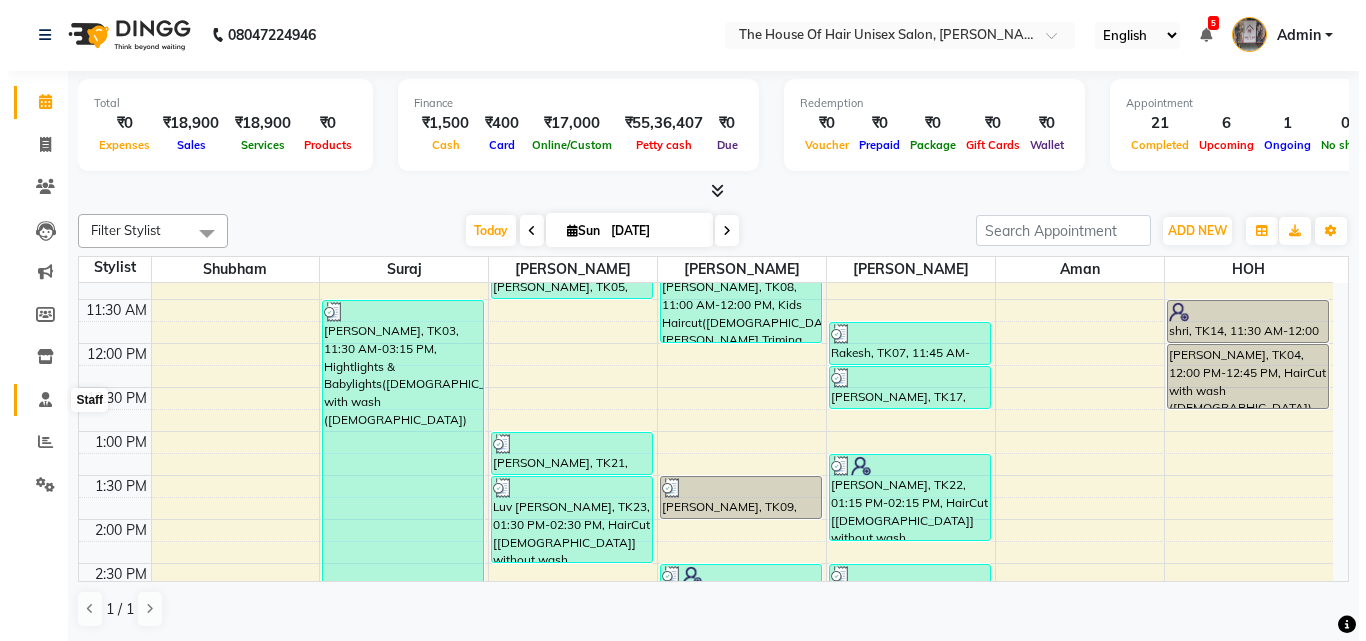 scroll, scrollTop: 0, scrollLeft: 0, axis: both 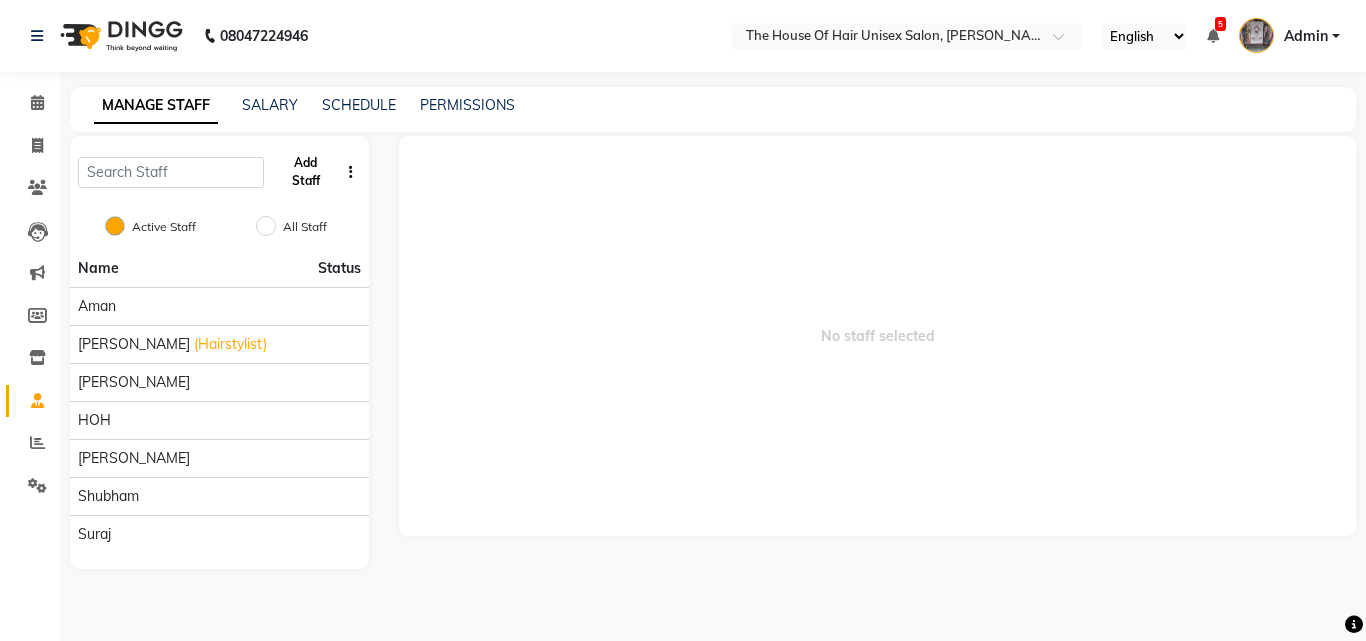 click on "Add Staff" 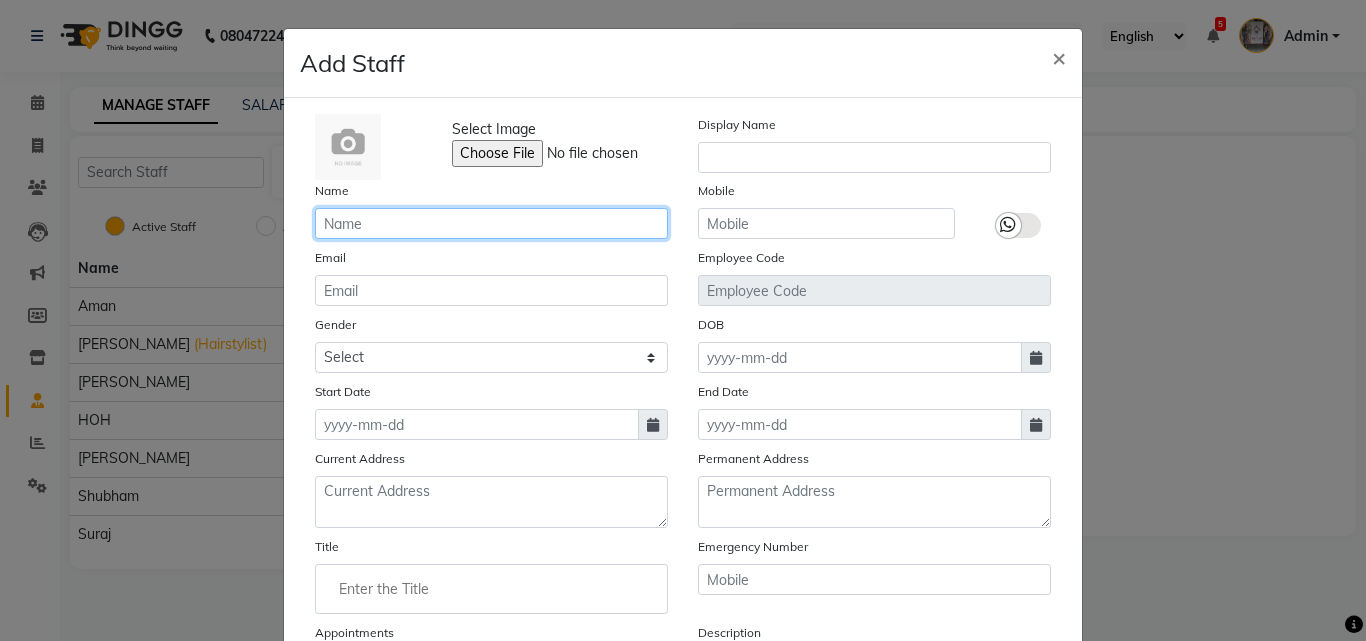 click 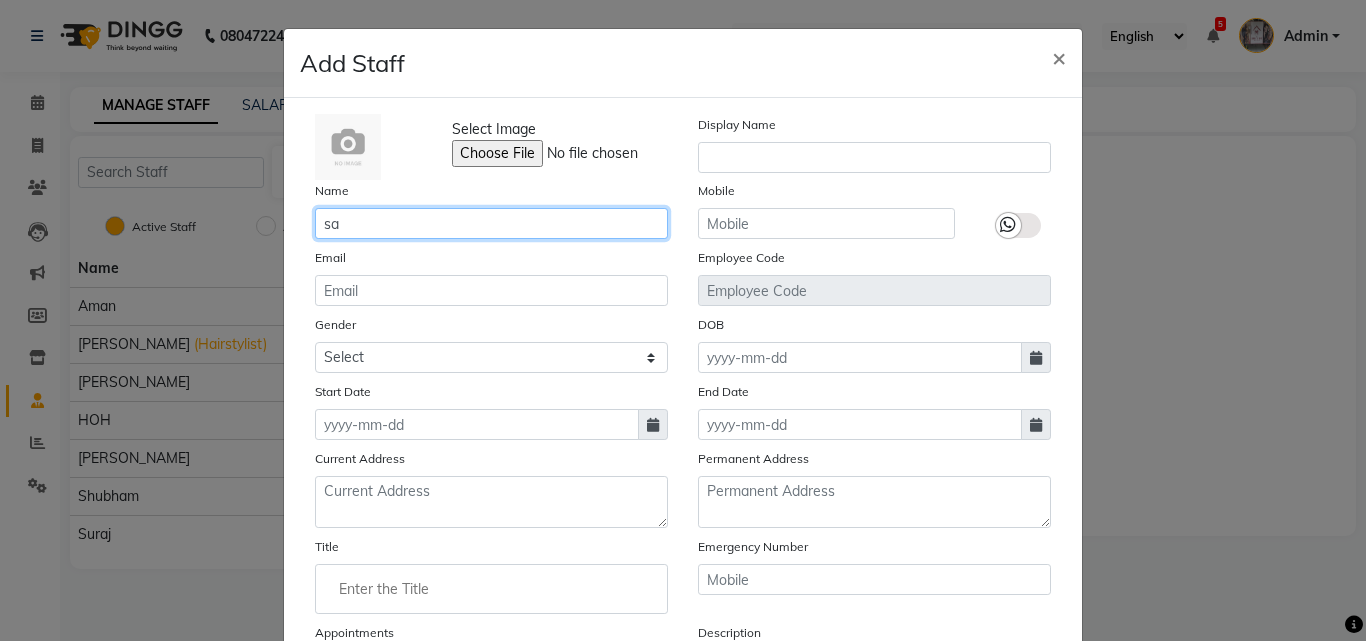 type on "s" 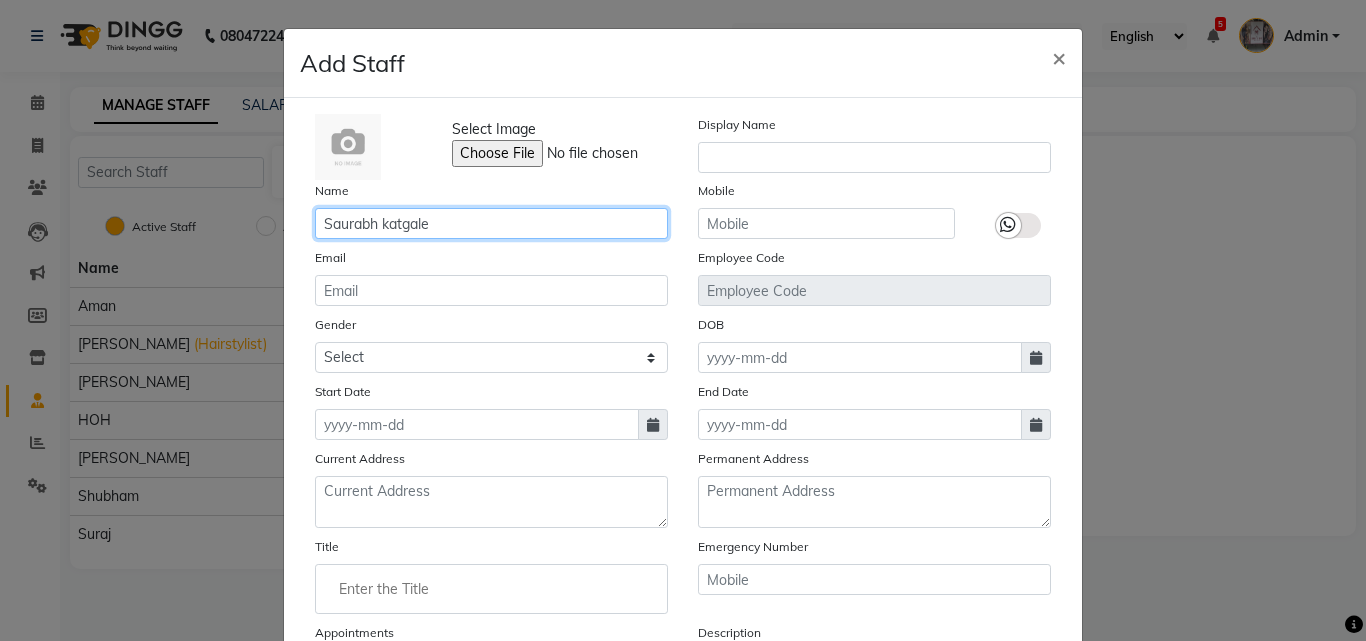 click on "Saurabh katgale" 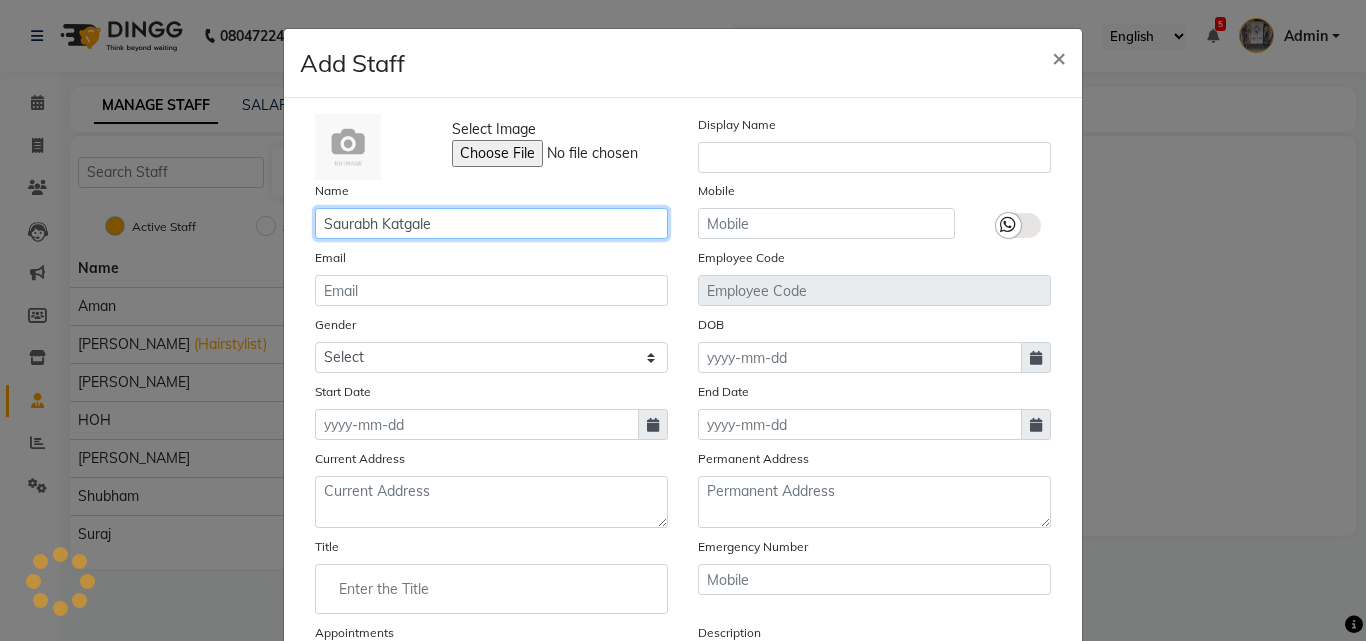 type on "Saurabh Katgale" 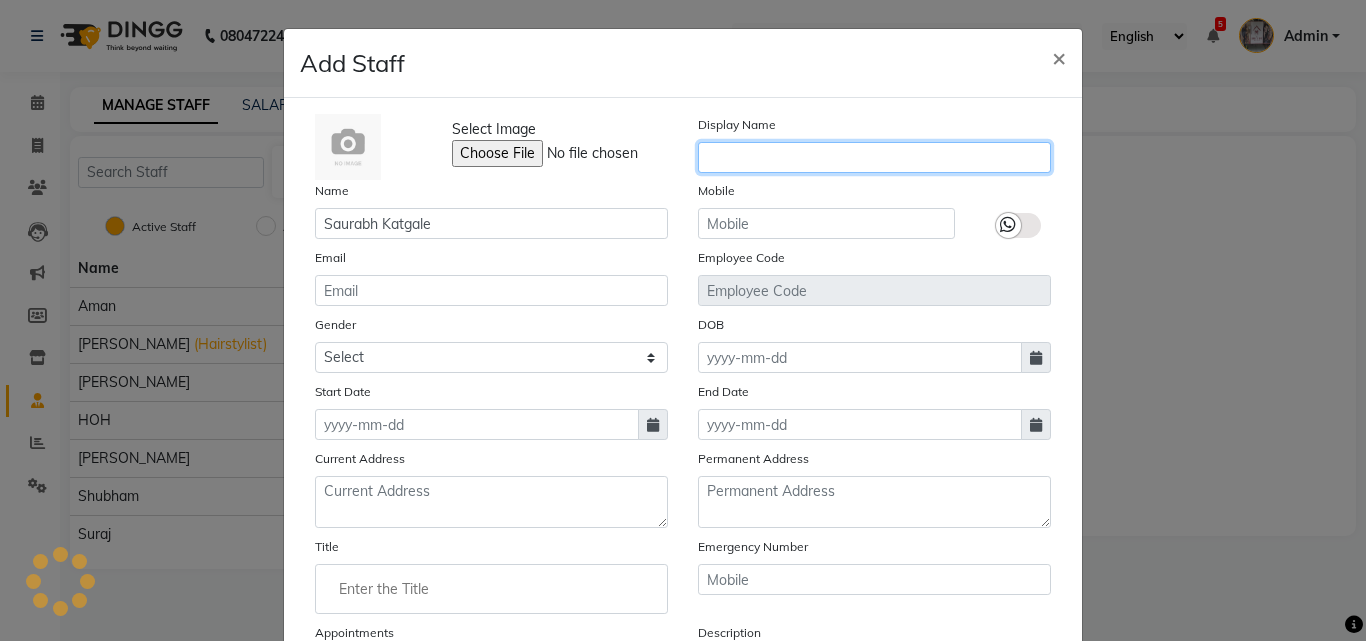 click 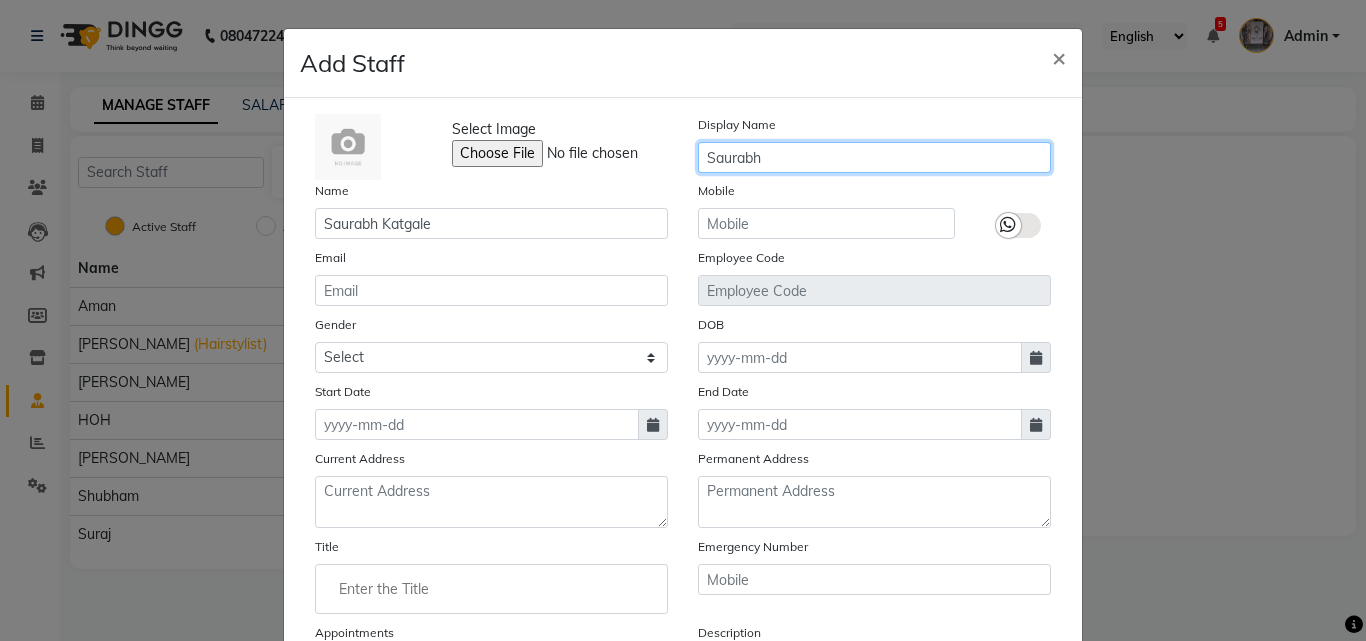 type on "Saurabh" 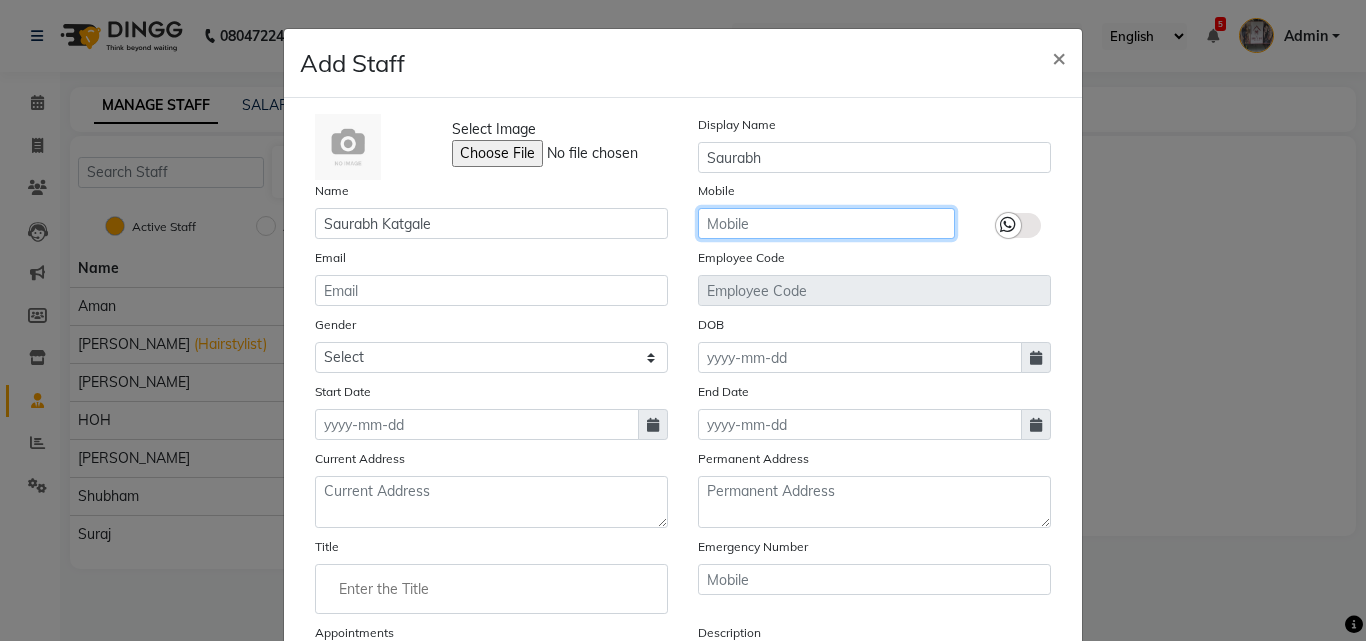 click 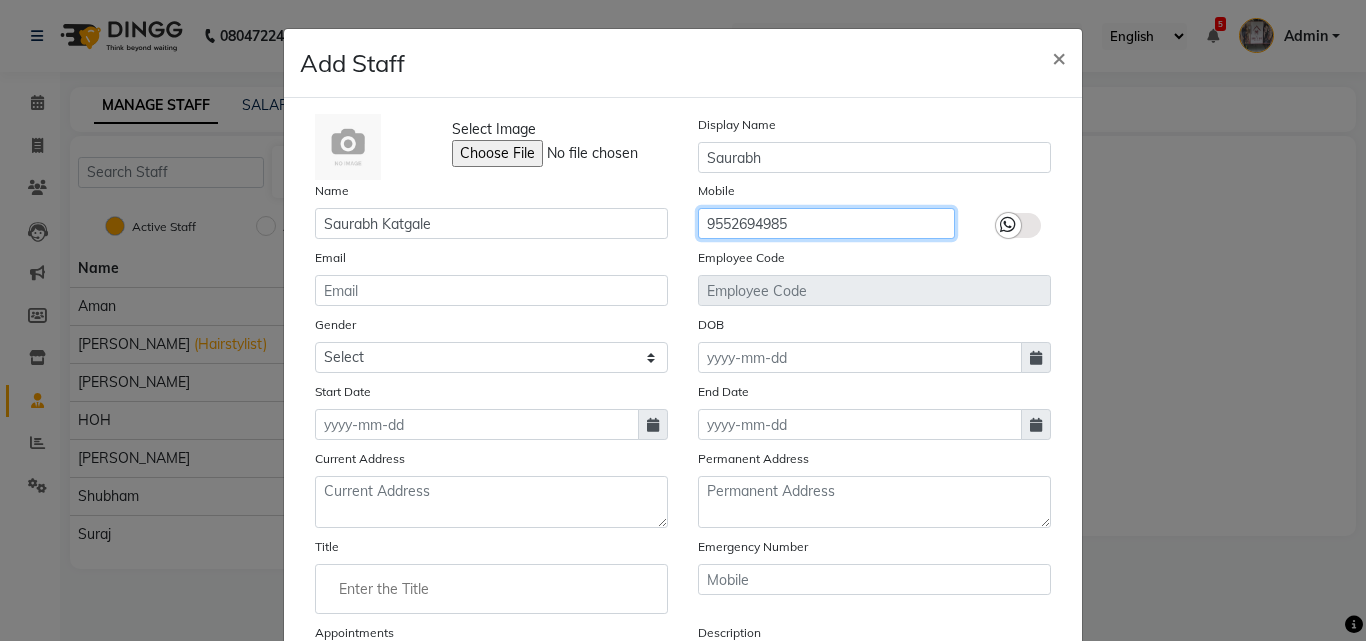 type on "9552694985" 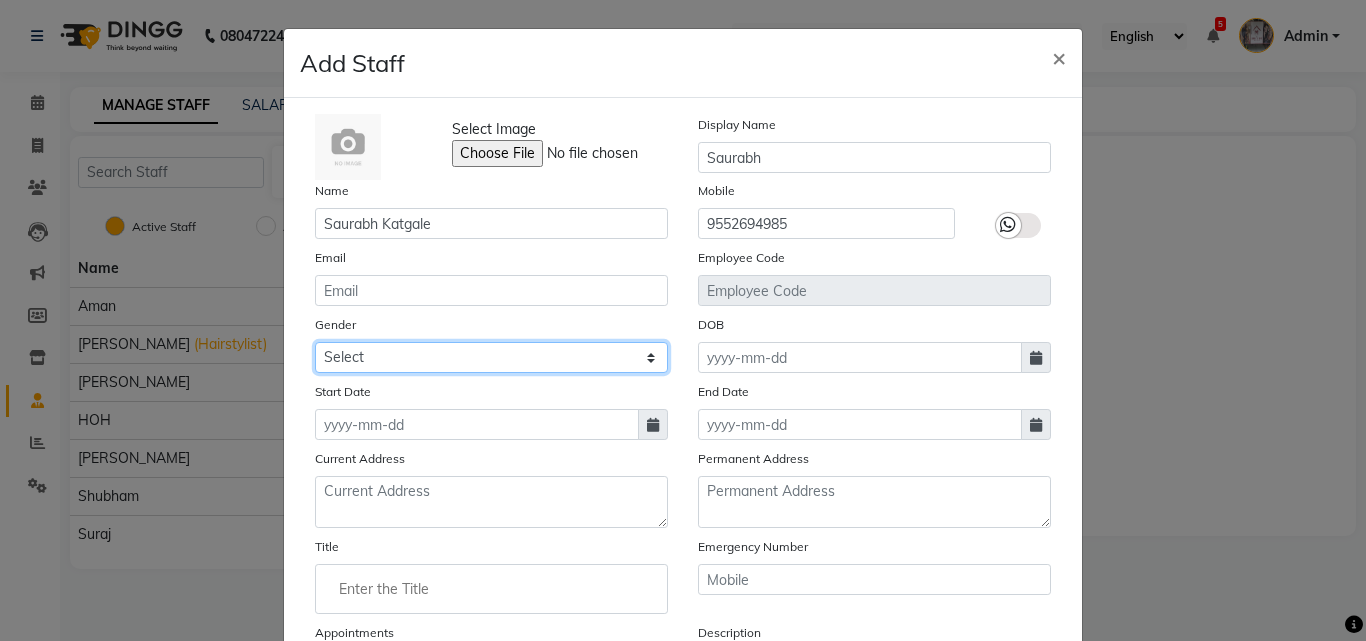 click on "Select [DEMOGRAPHIC_DATA] [DEMOGRAPHIC_DATA] Other Prefer Not To Say" 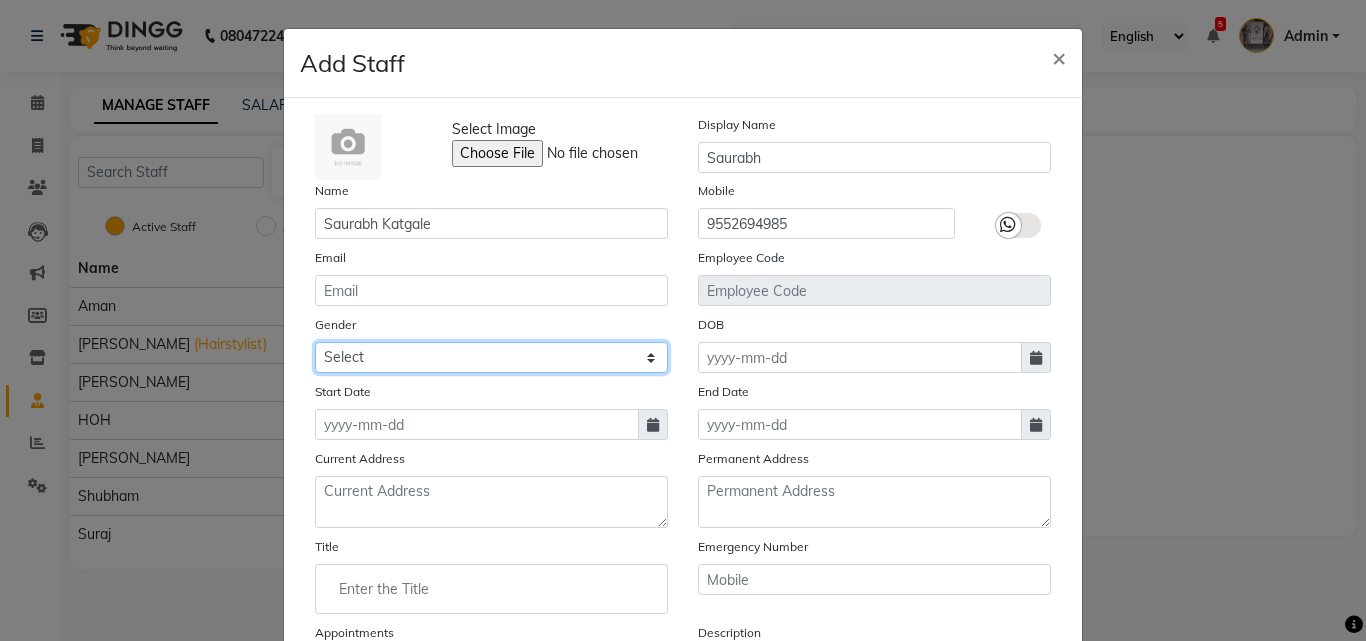 select on "[DEMOGRAPHIC_DATA]" 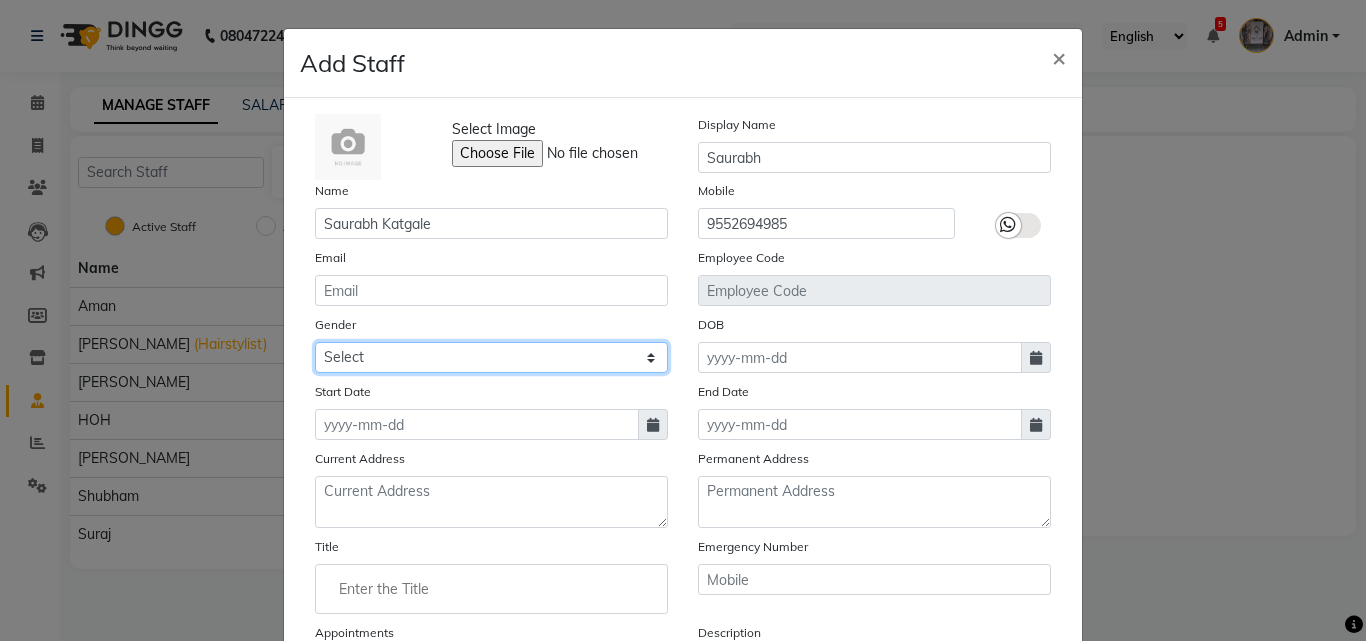 click on "Select [DEMOGRAPHIC_DATA] [DEMOGRAPHIC_DATA] Other Prefer Not To Say" 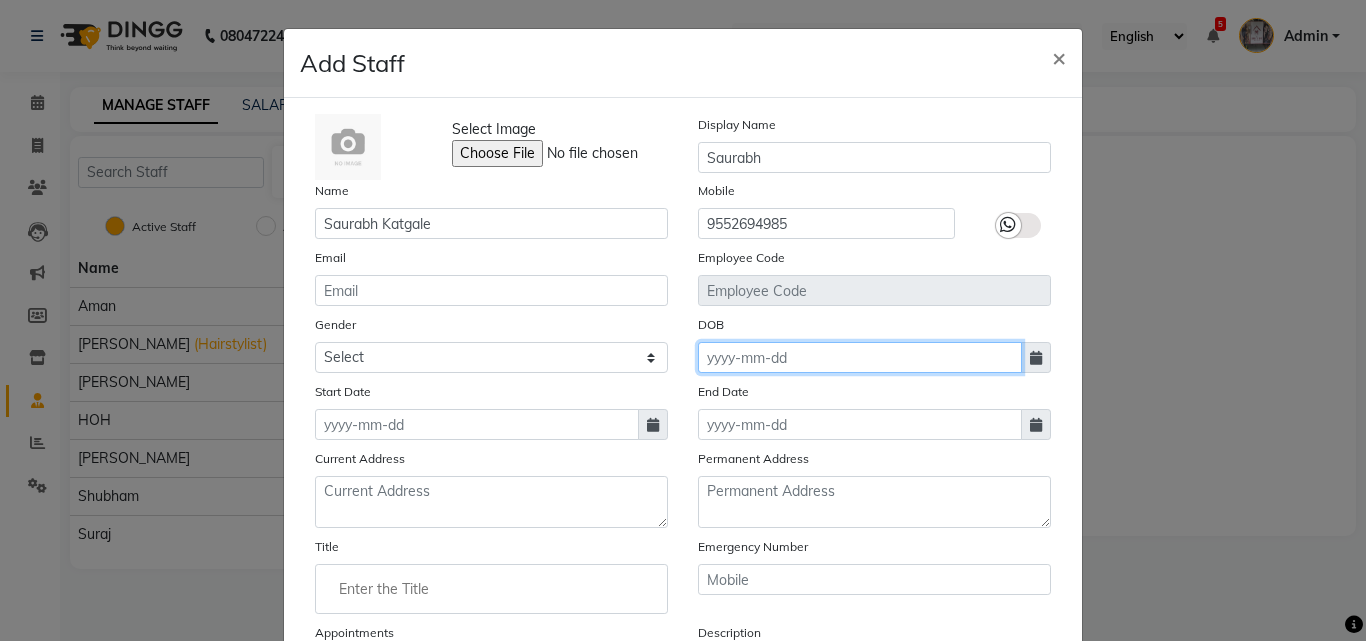 click 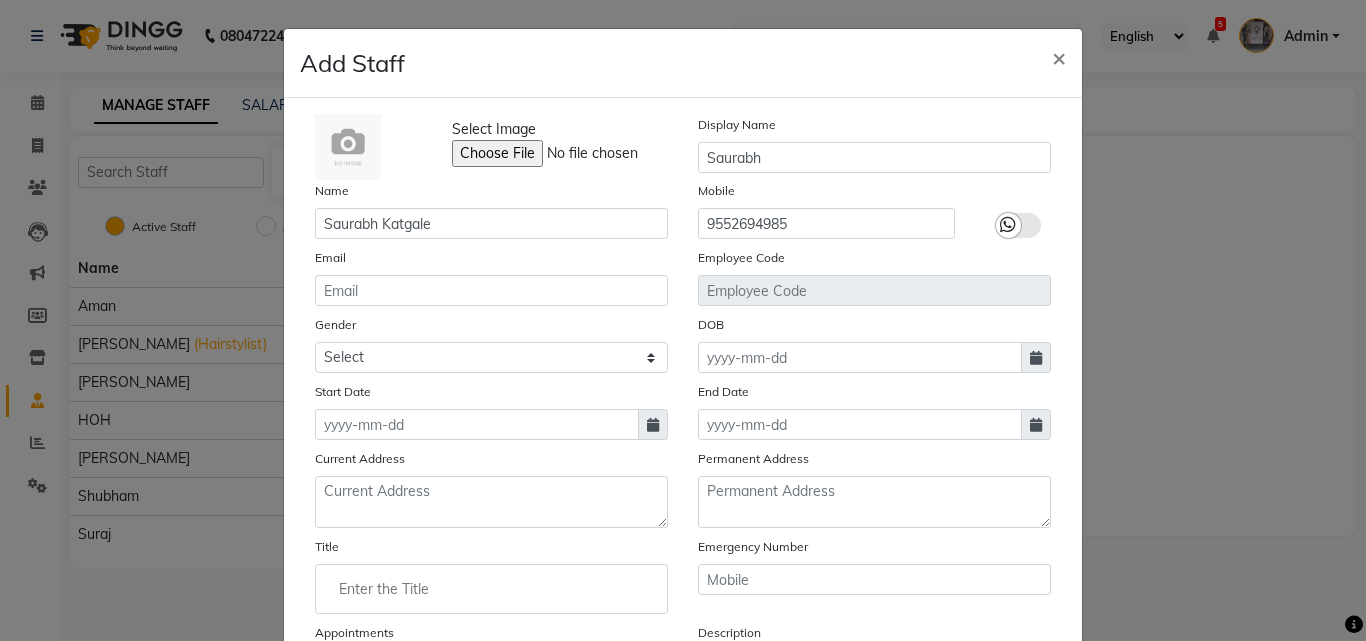 select on "7" 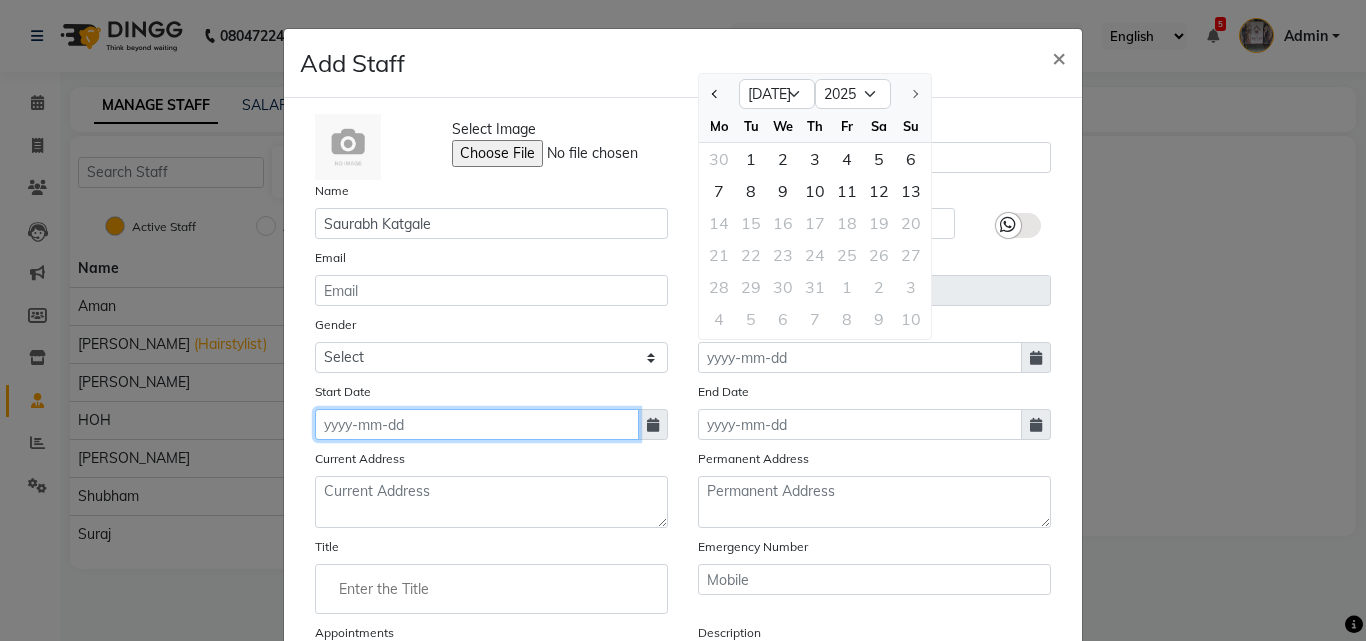 click 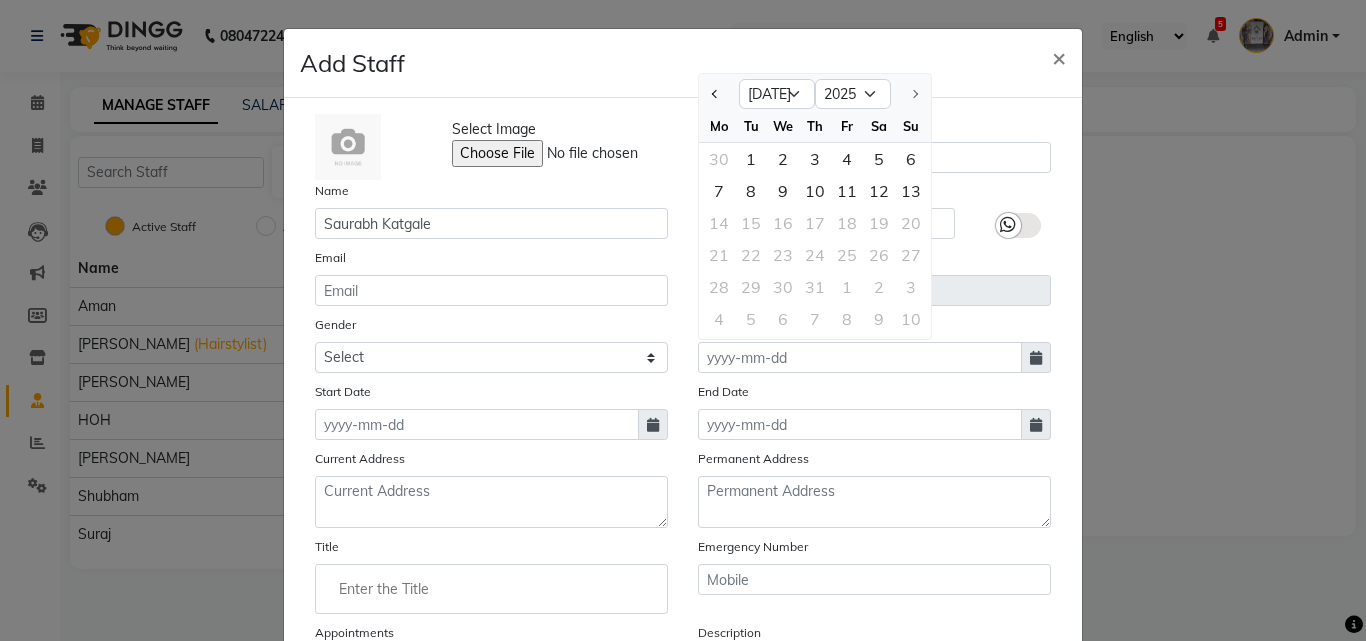 select on "7" 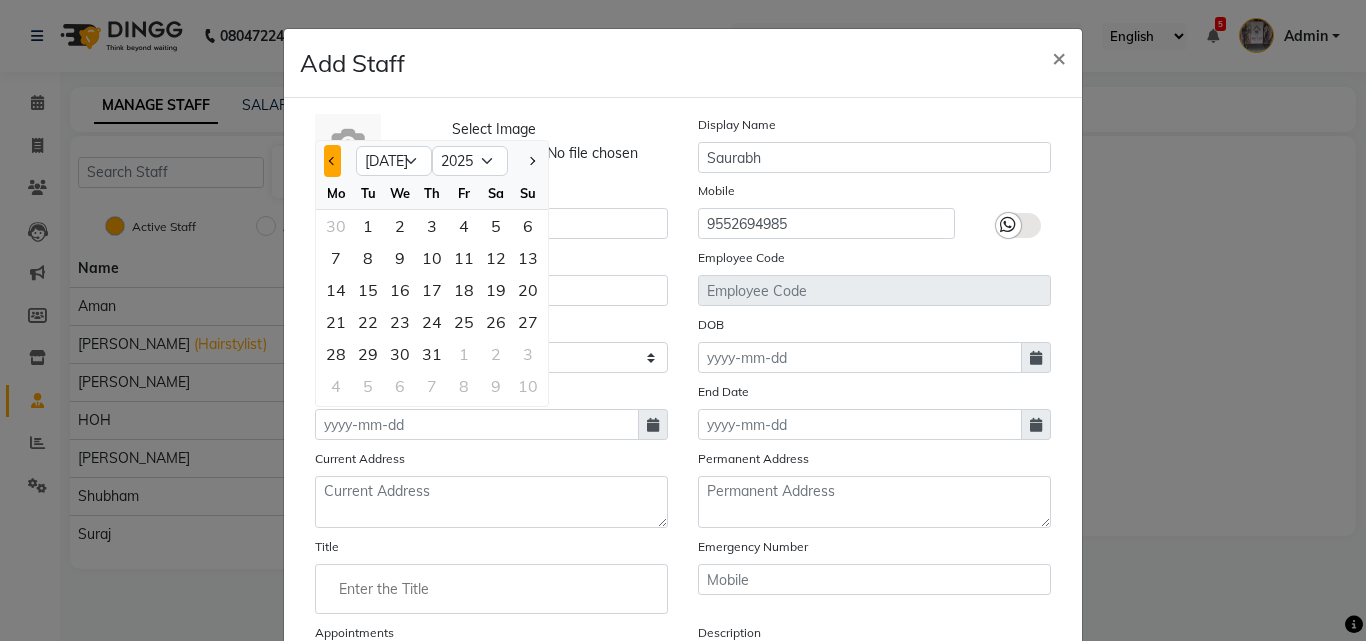 click 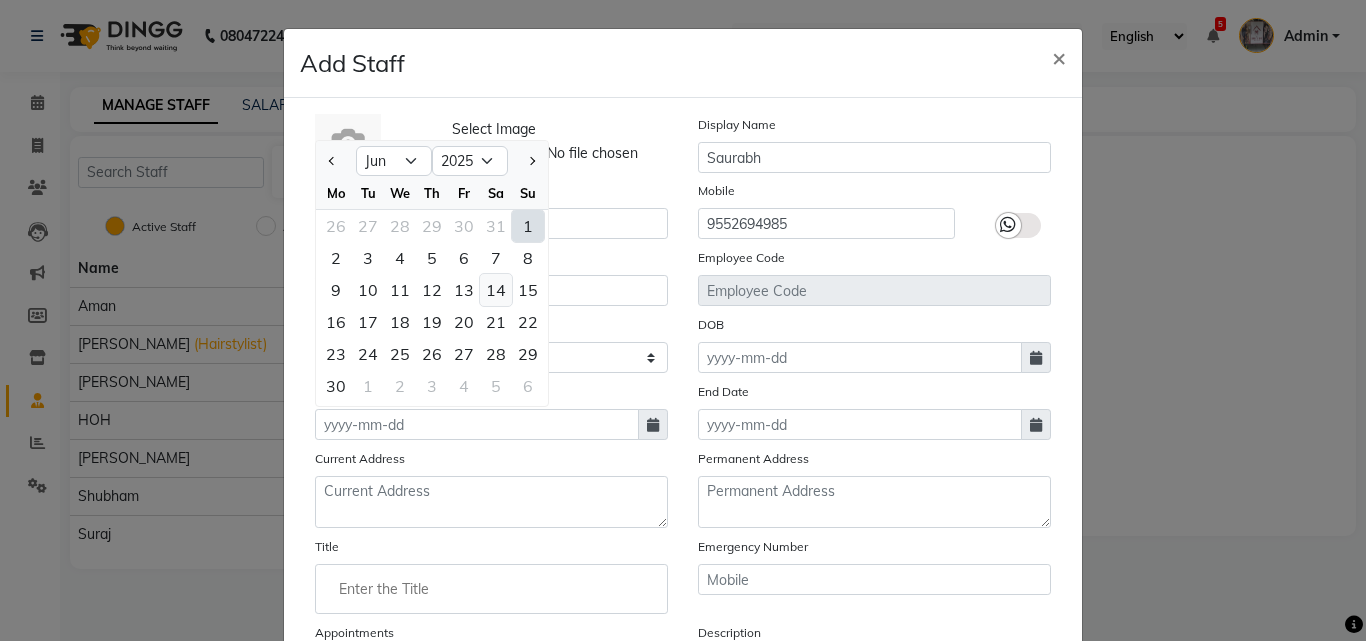 click on "14" 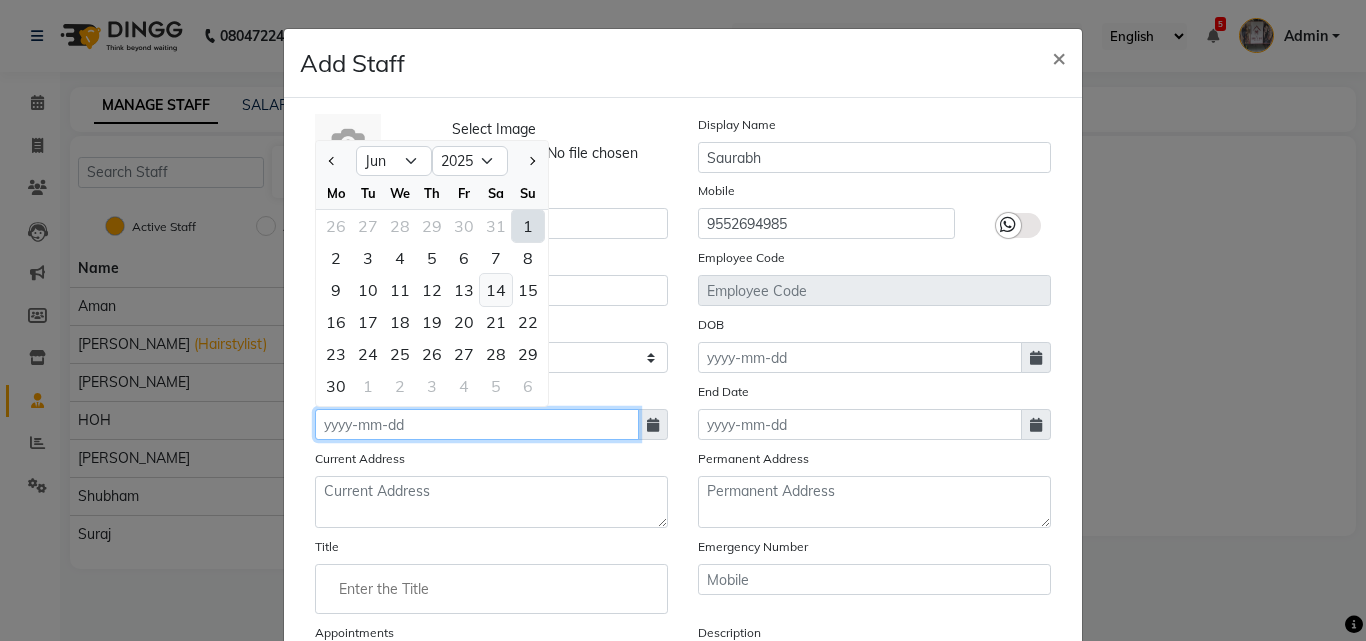type on "[DATE]" 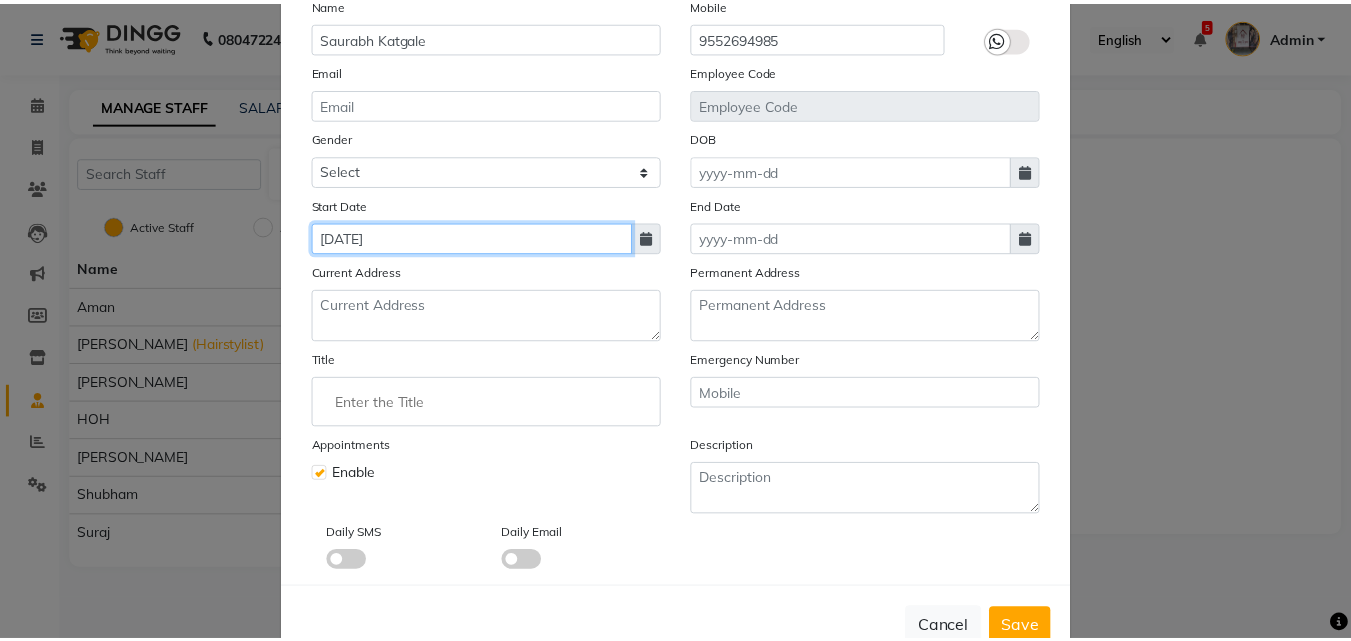 scroll, scrollTop: 187, scrollLeft: 0, axis: vertical 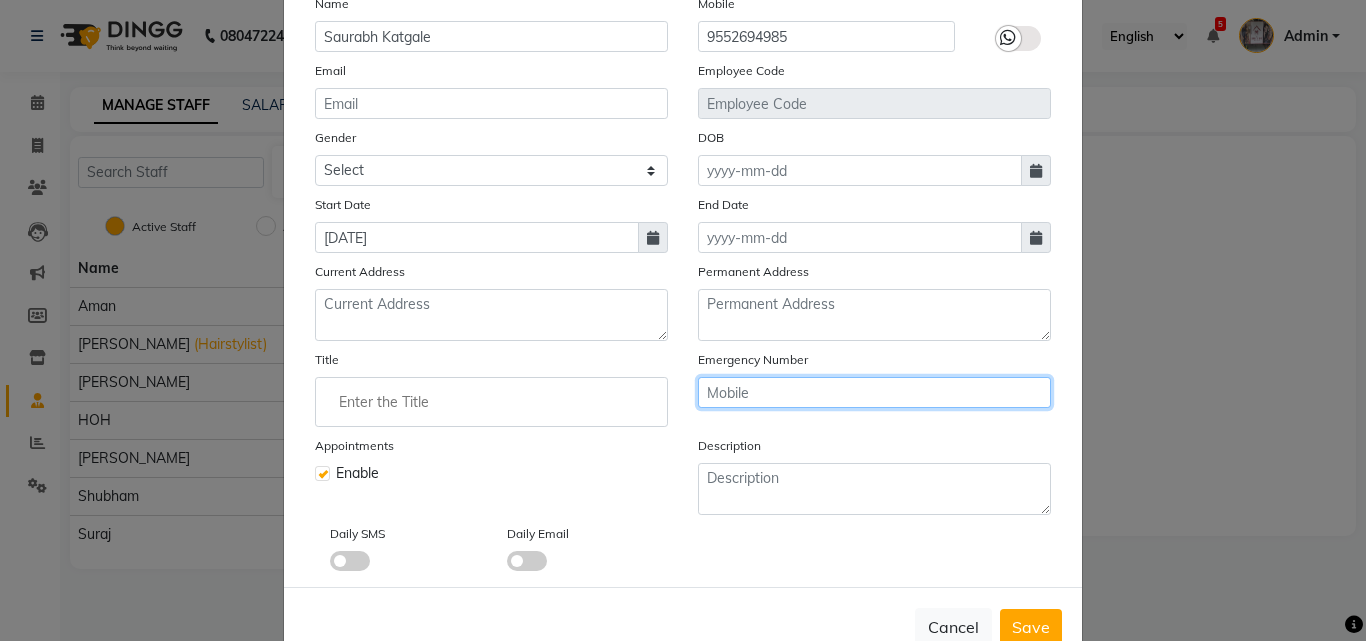 click 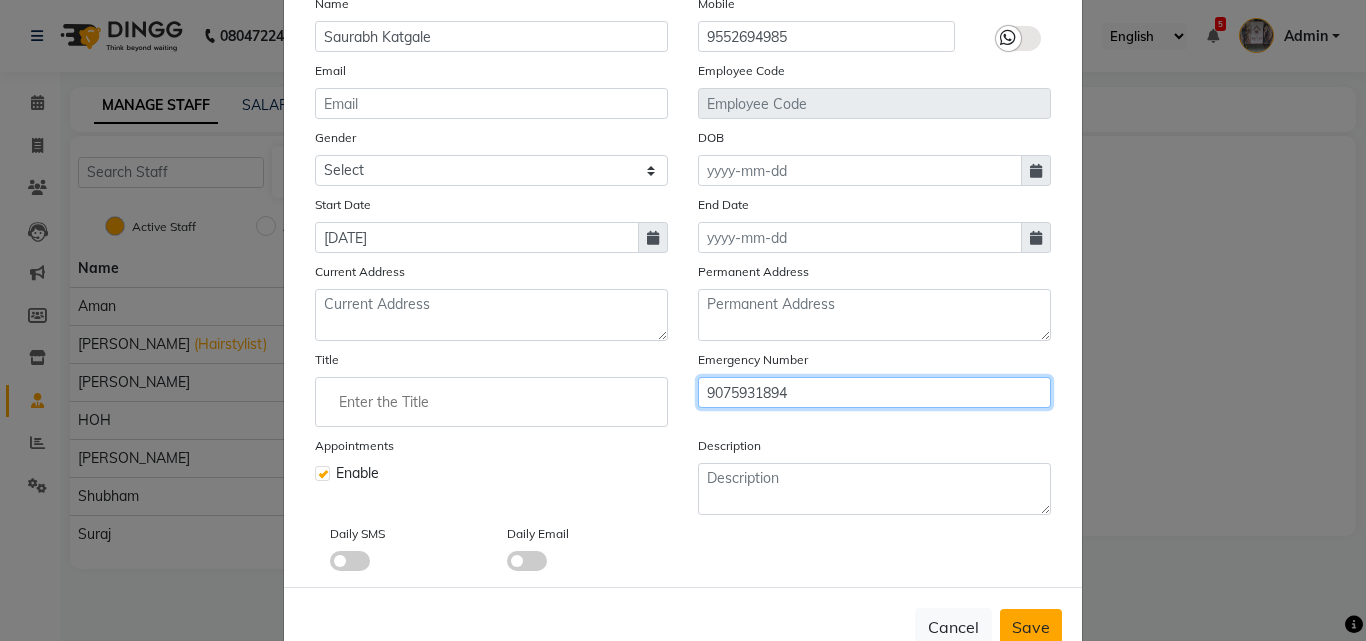 type on "9075931894" 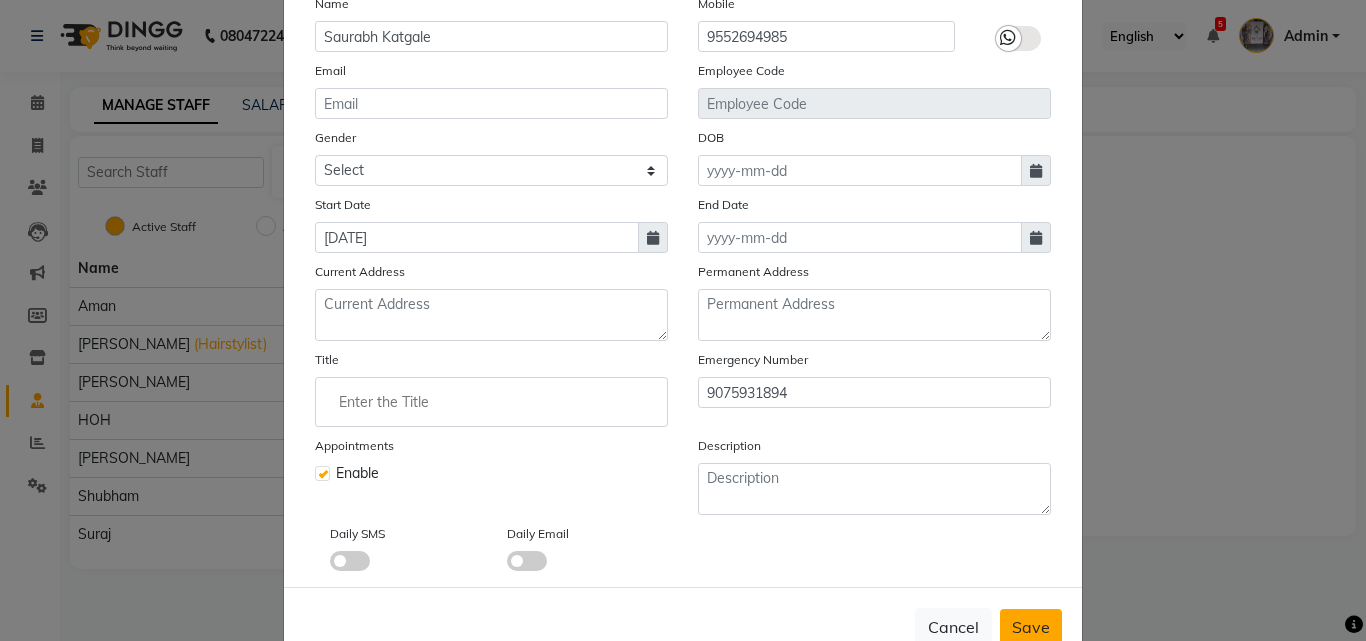 click on "Save" at bounding box center [1031, 627] 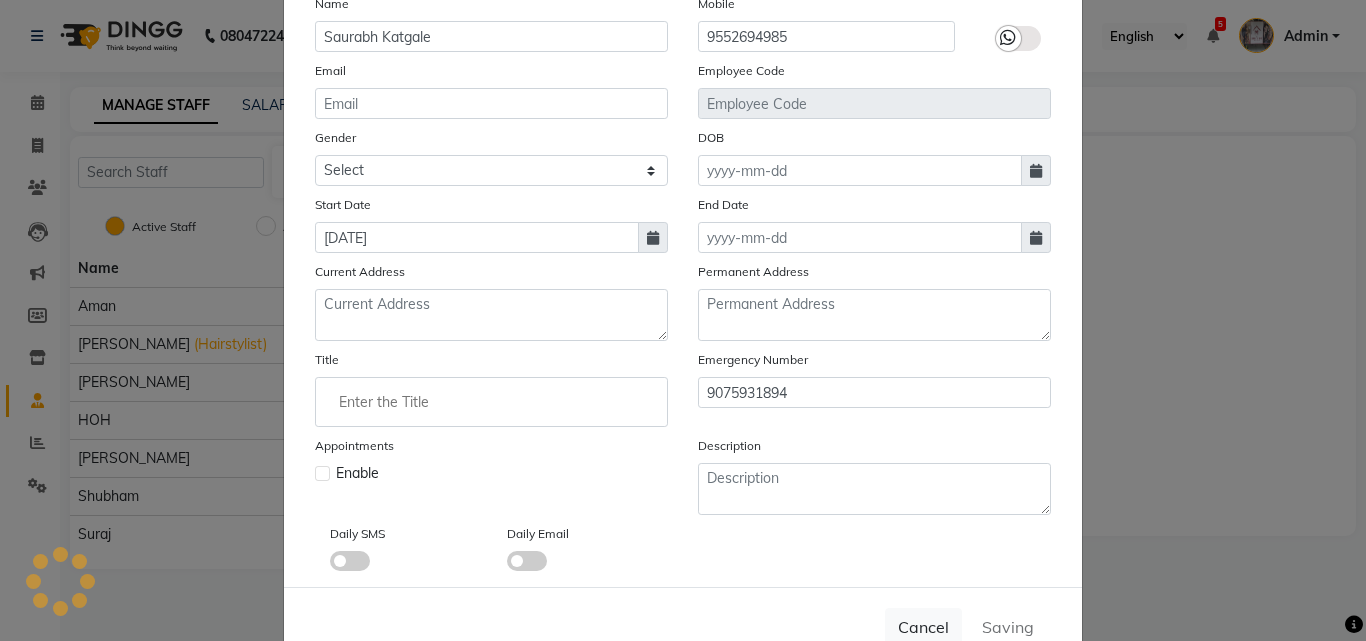 type 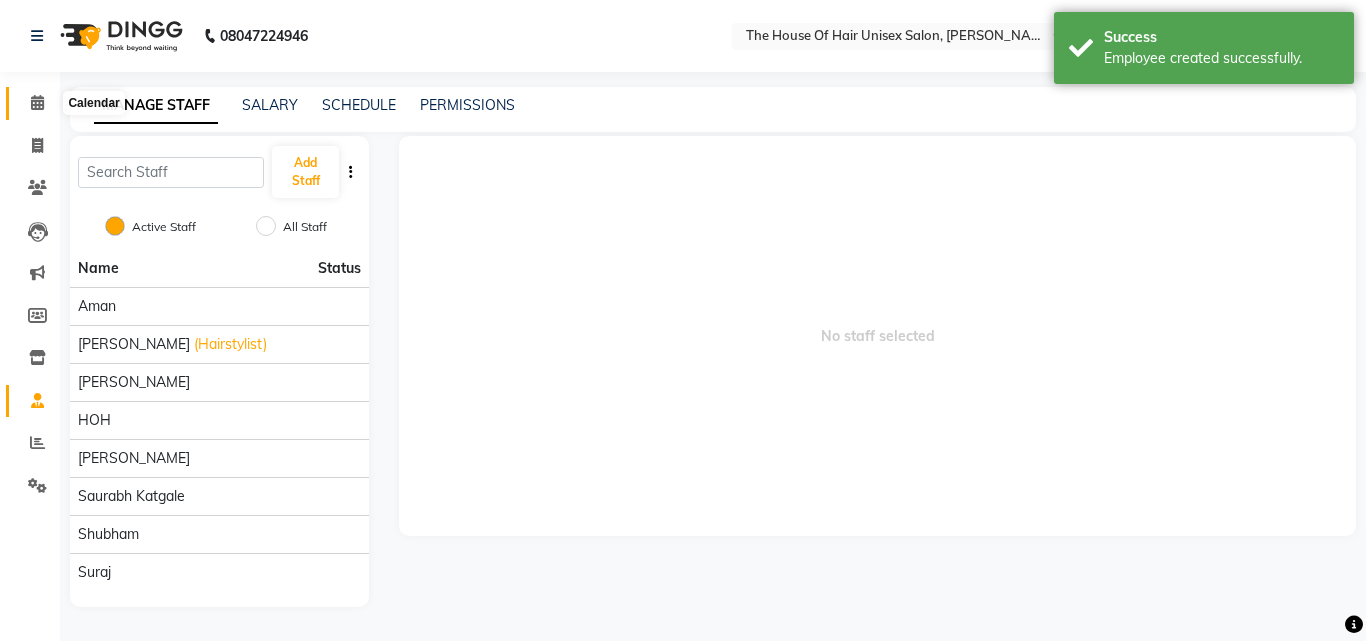 click 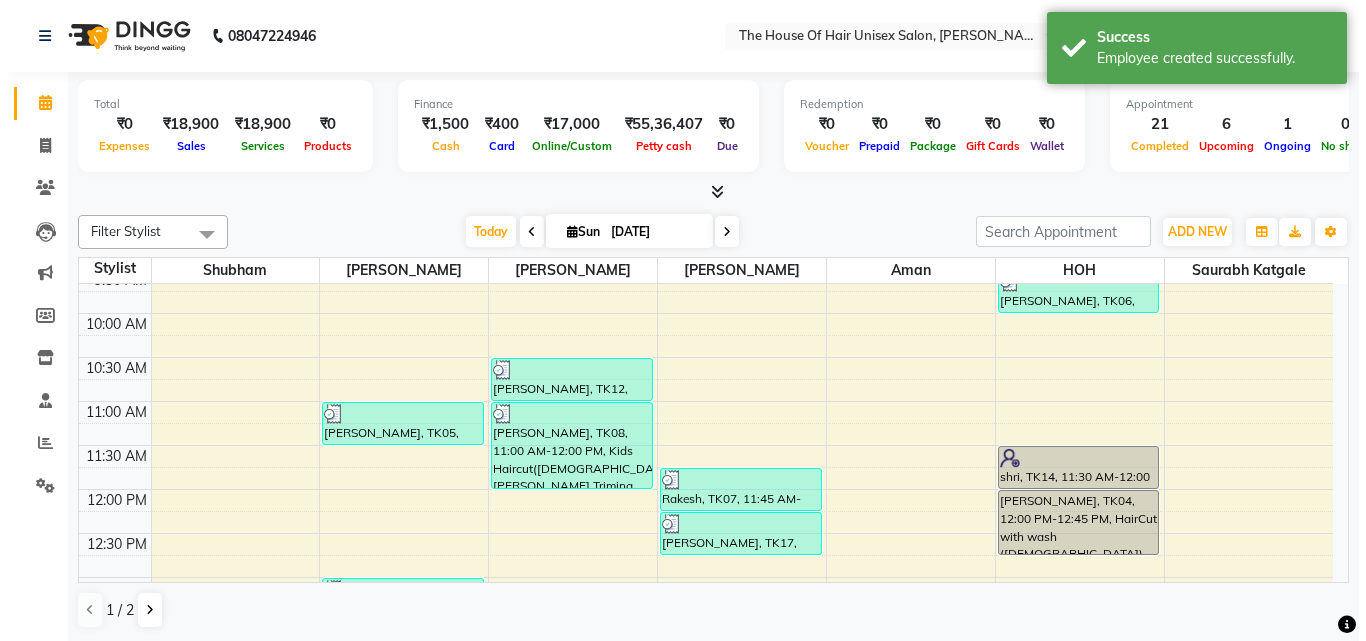 scroll, scrollTop: 237, scrollLeft: 0, axis: vertical 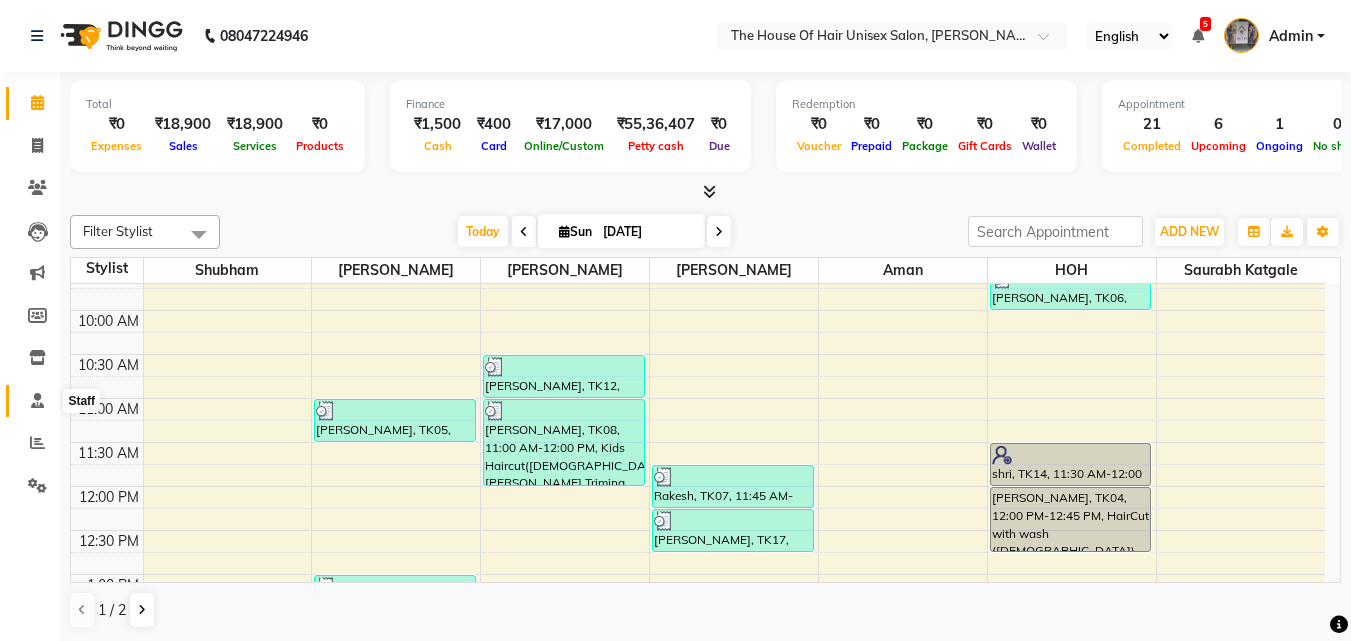 click 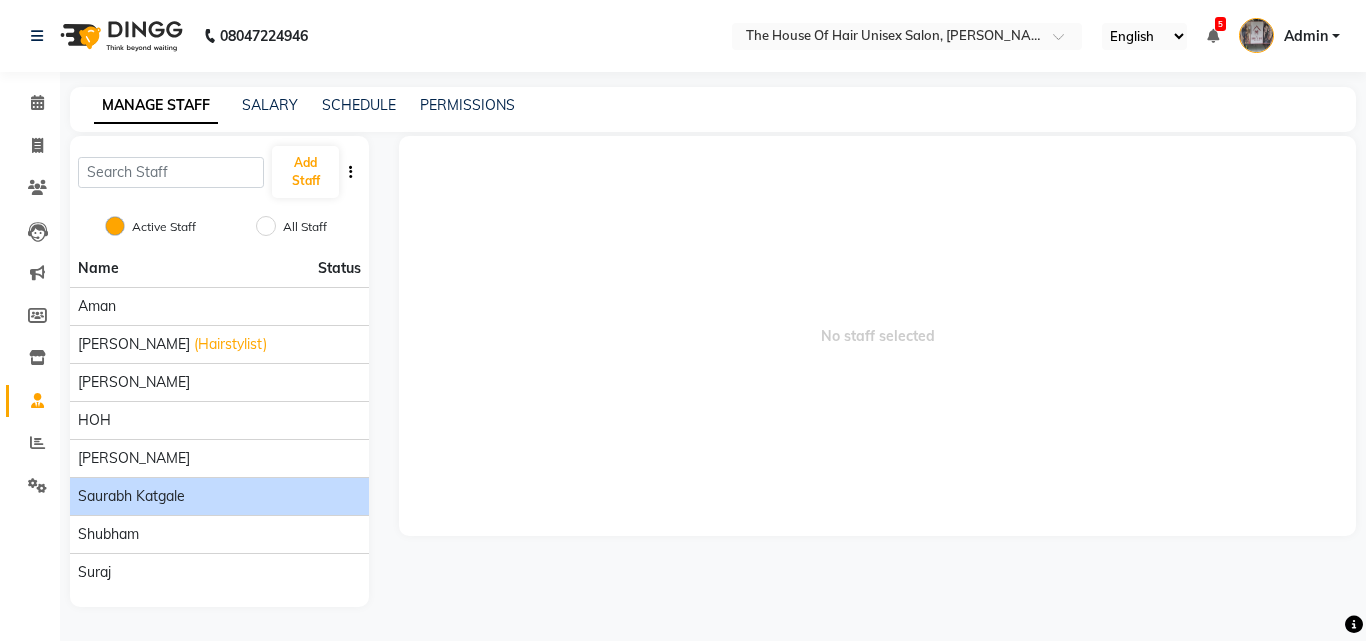 click on "Saurabh Katgale" 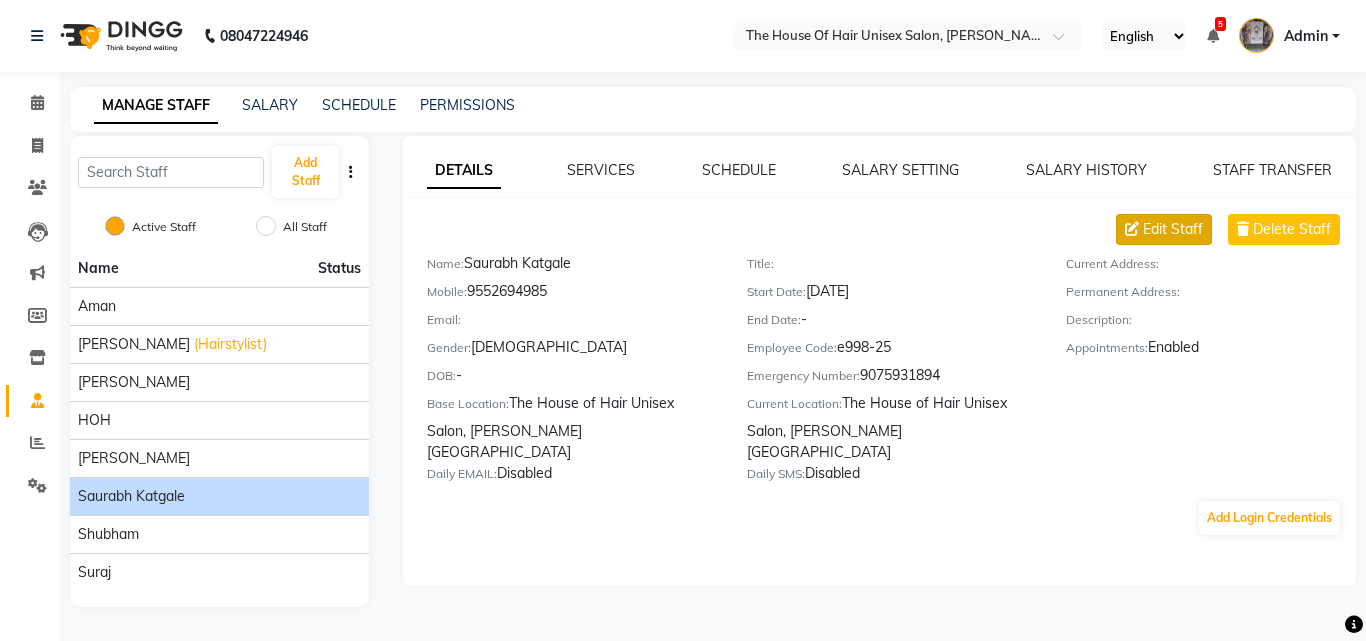 click 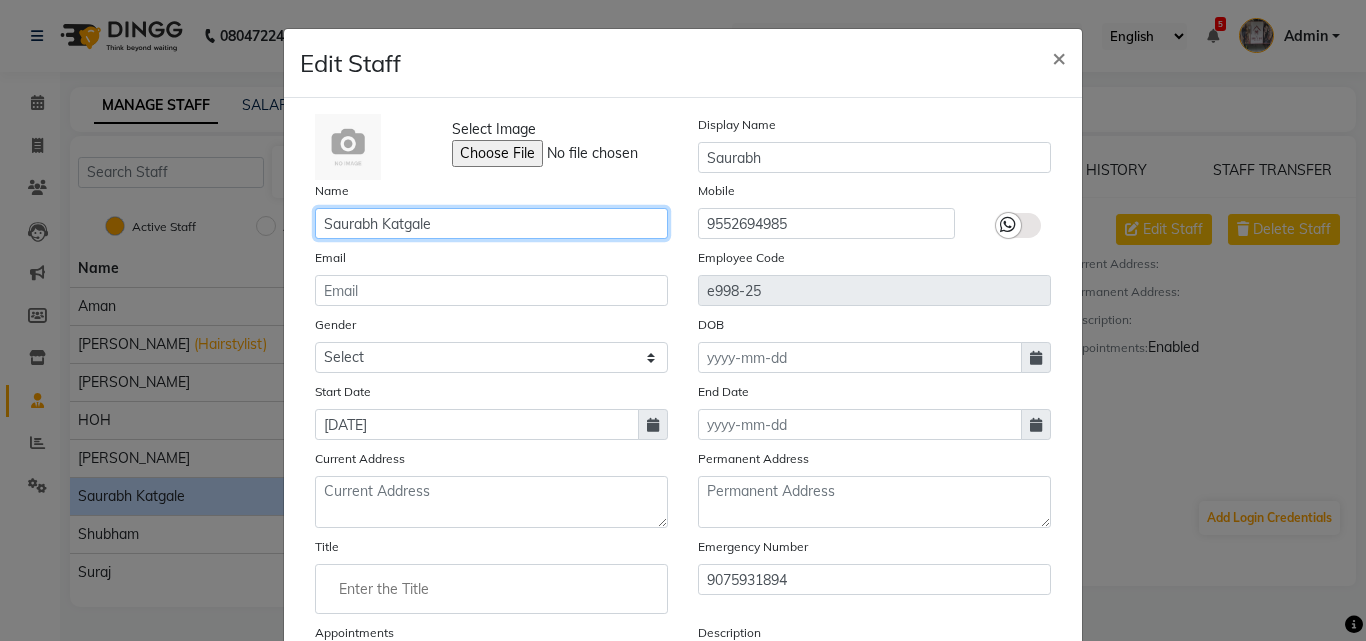 drag, startPoint x: 450, startPoint y: 232, endPoint x: 373, endPoint y: 230, distance: 77.02597 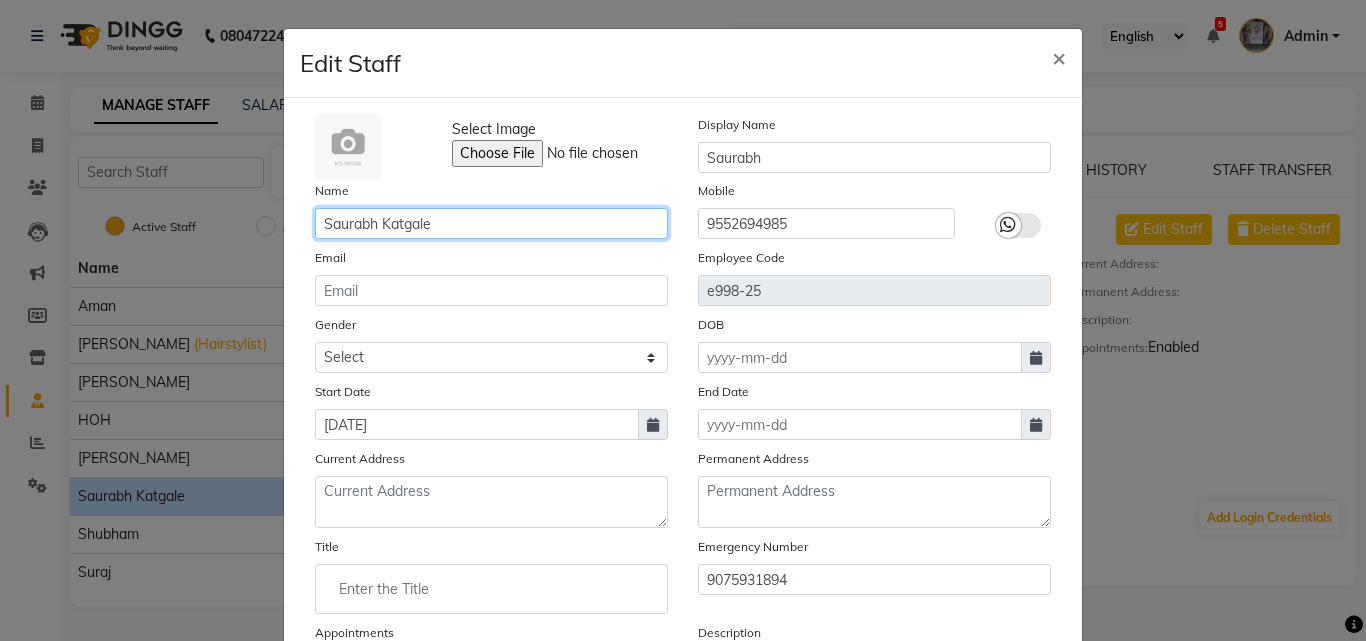 click on "Saurabh Katgale" 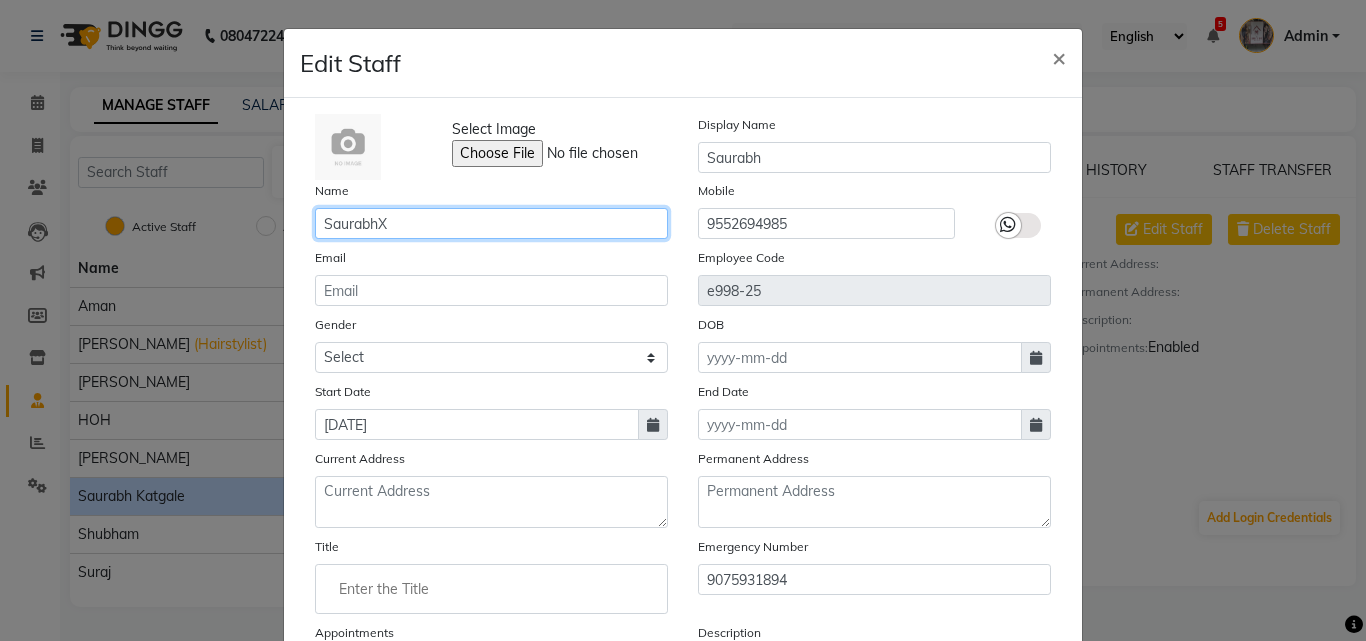 paste 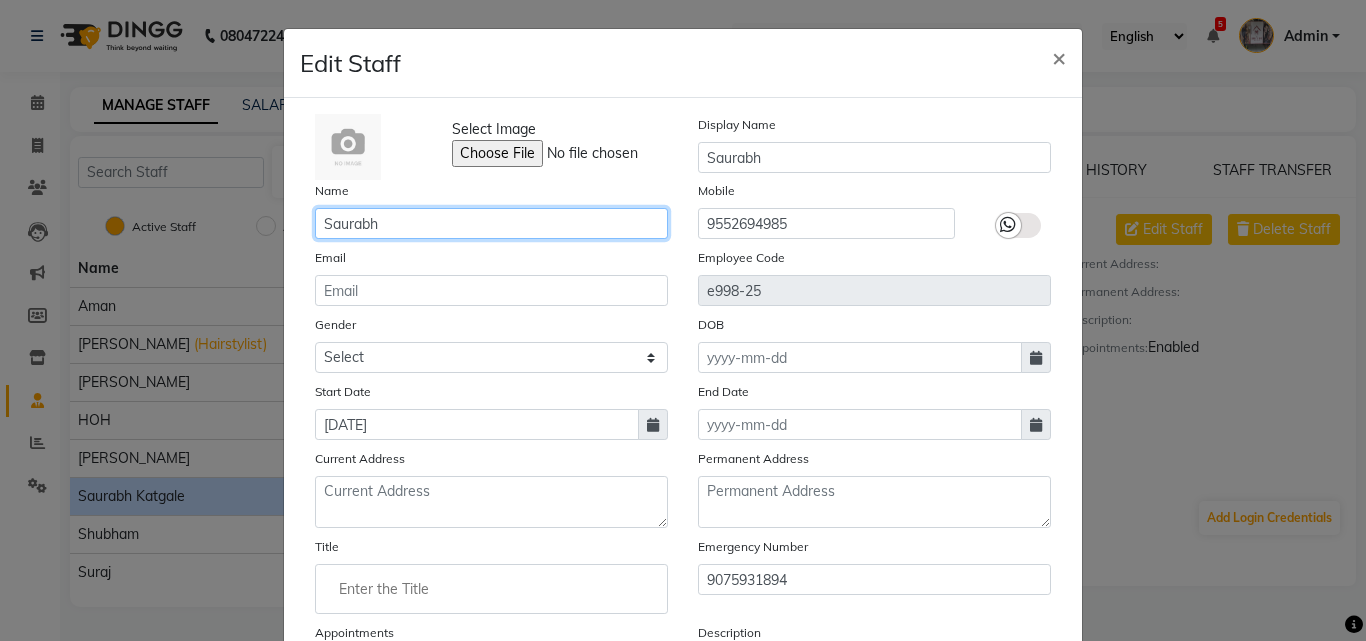 type on "Saurabh" 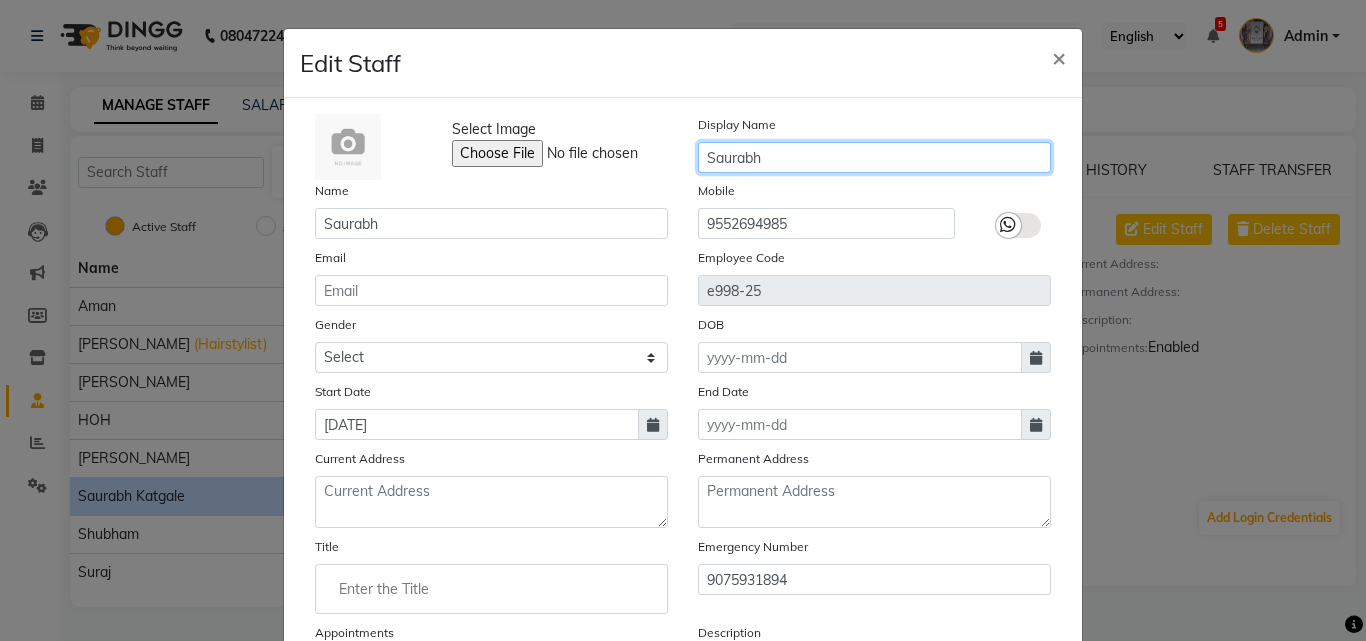 click on "Saurabh" 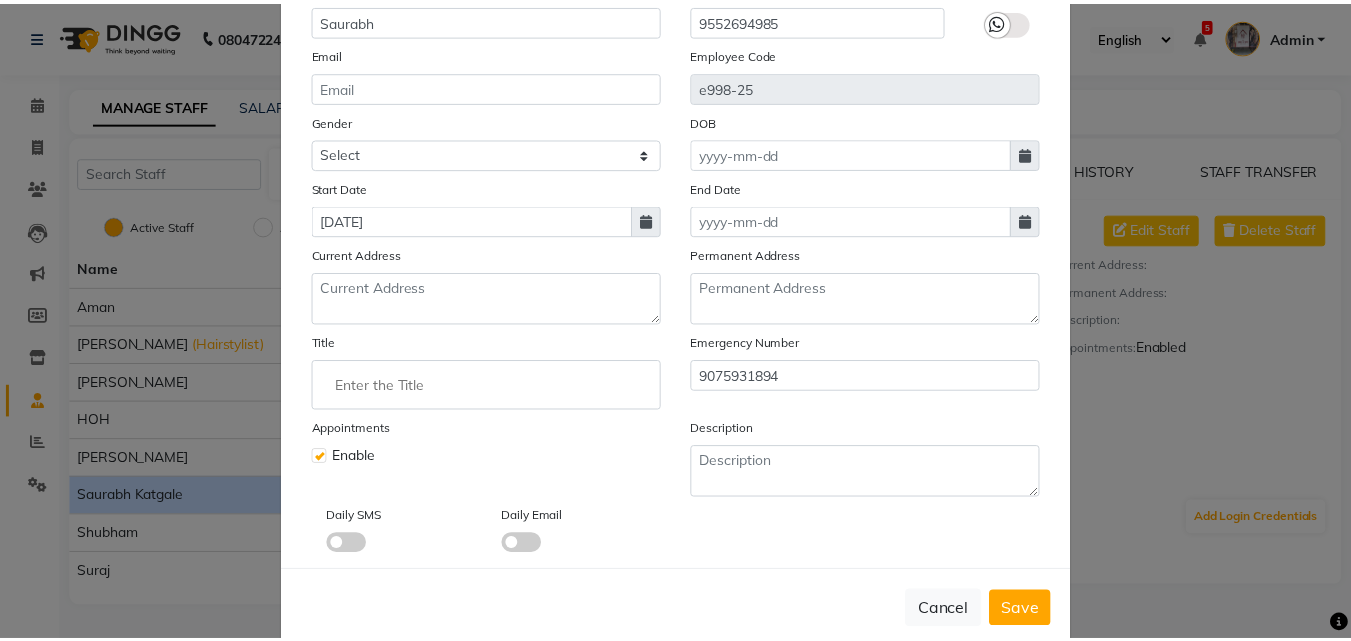 scroll, scrollTop: 241, scrollLeft: 0, axis: vertical 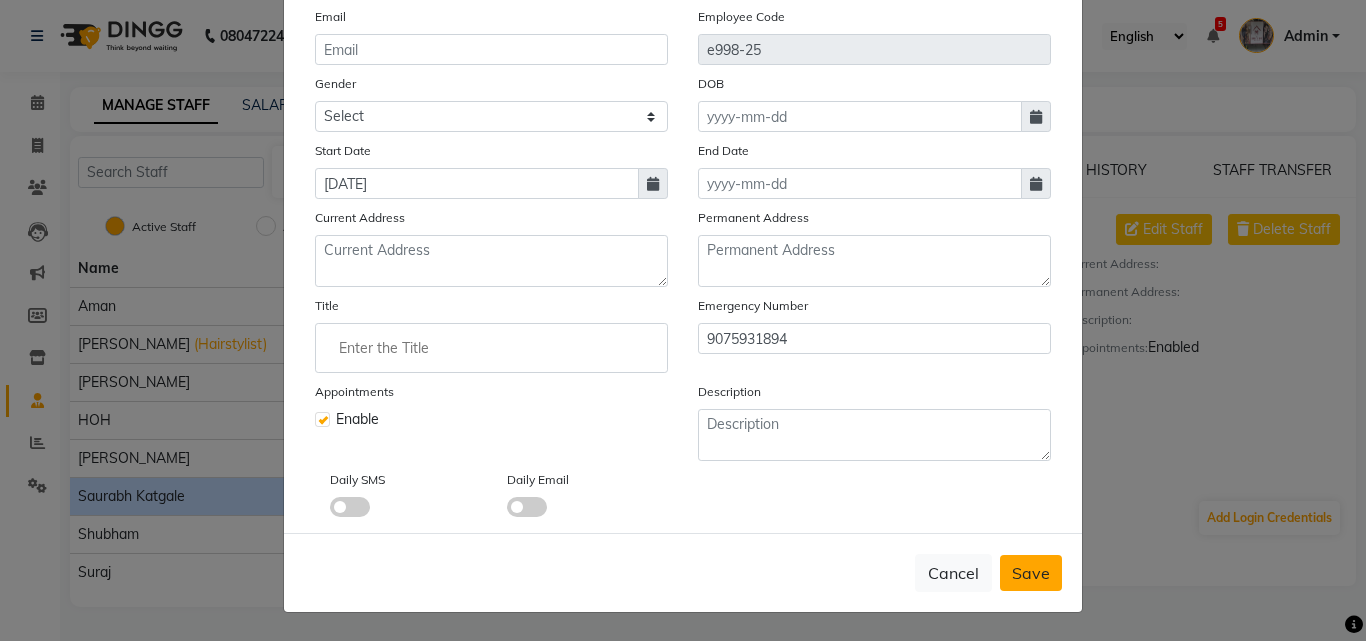 type on "Saurabh Katgale" 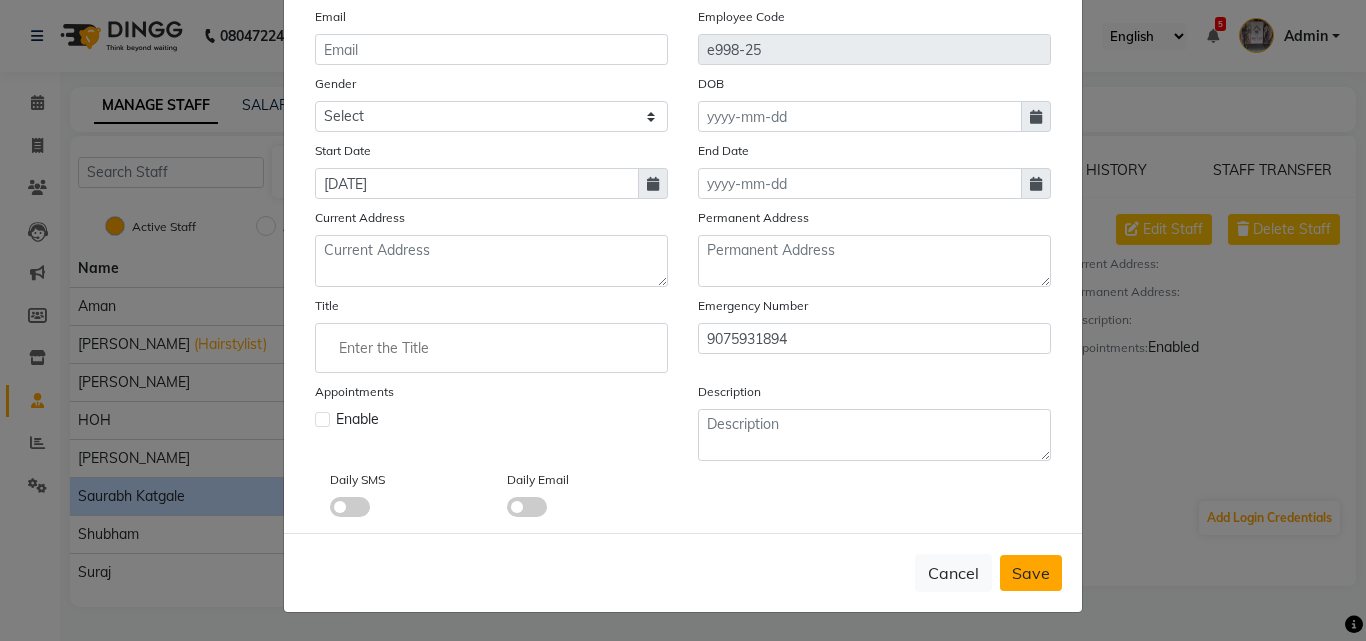 type 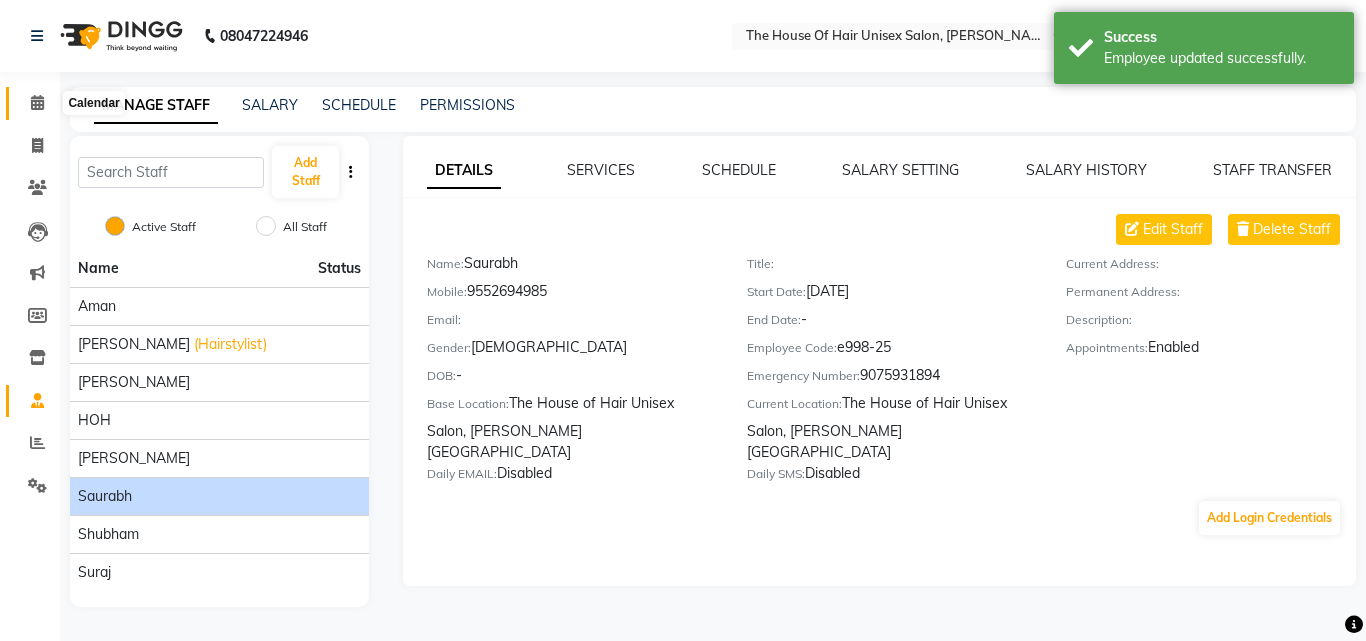 click 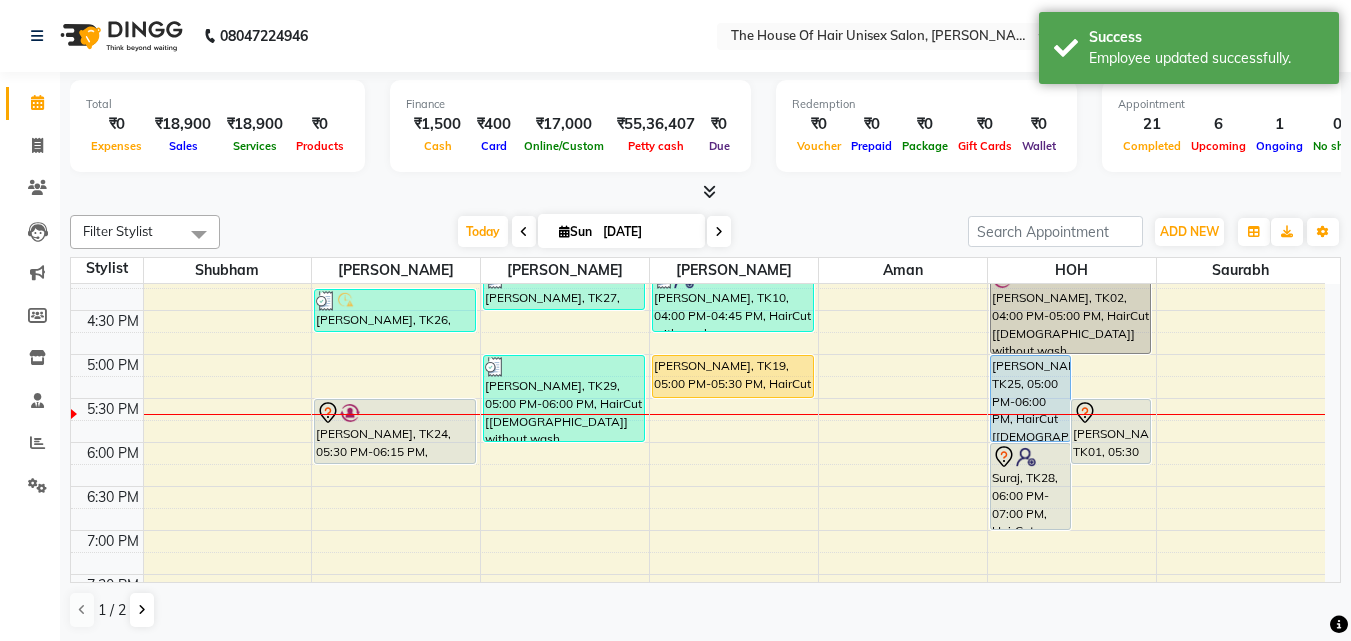 scroll, scrollTop: 806, scrollLeft: 0, axis: vertical 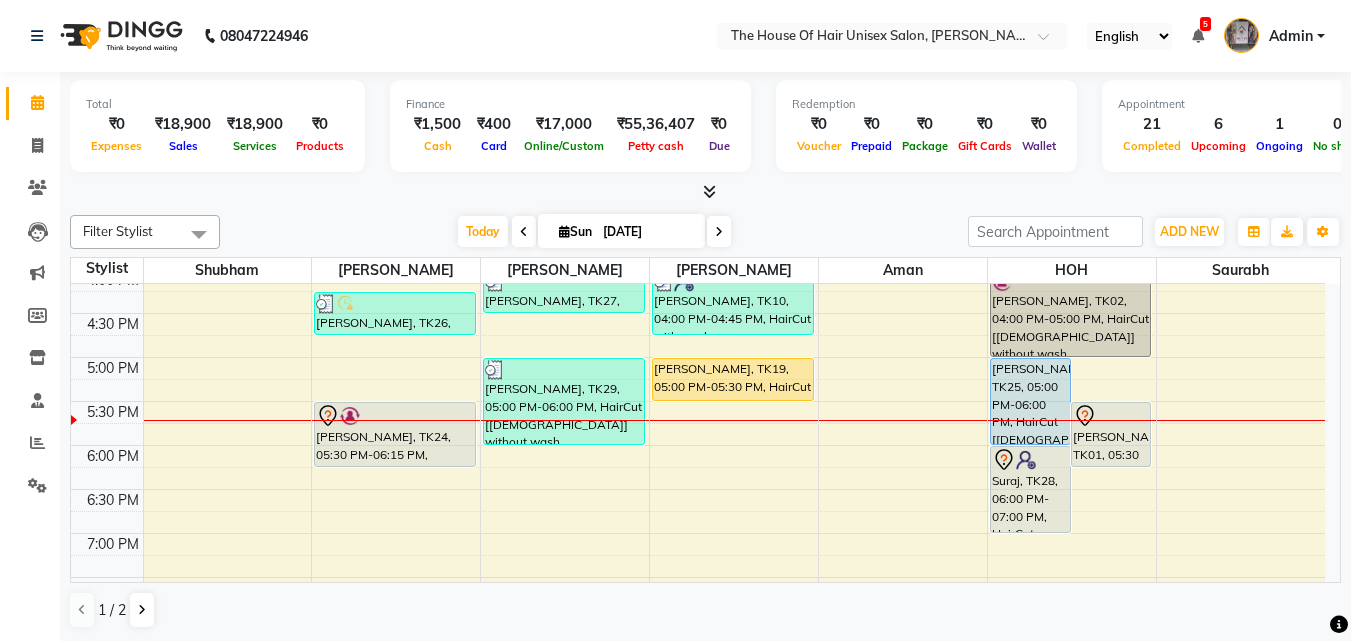 drag, startPoint x: 938, startPoint y: 485, endPoint x: 833, endPoint y: 187, distance: 315.95728 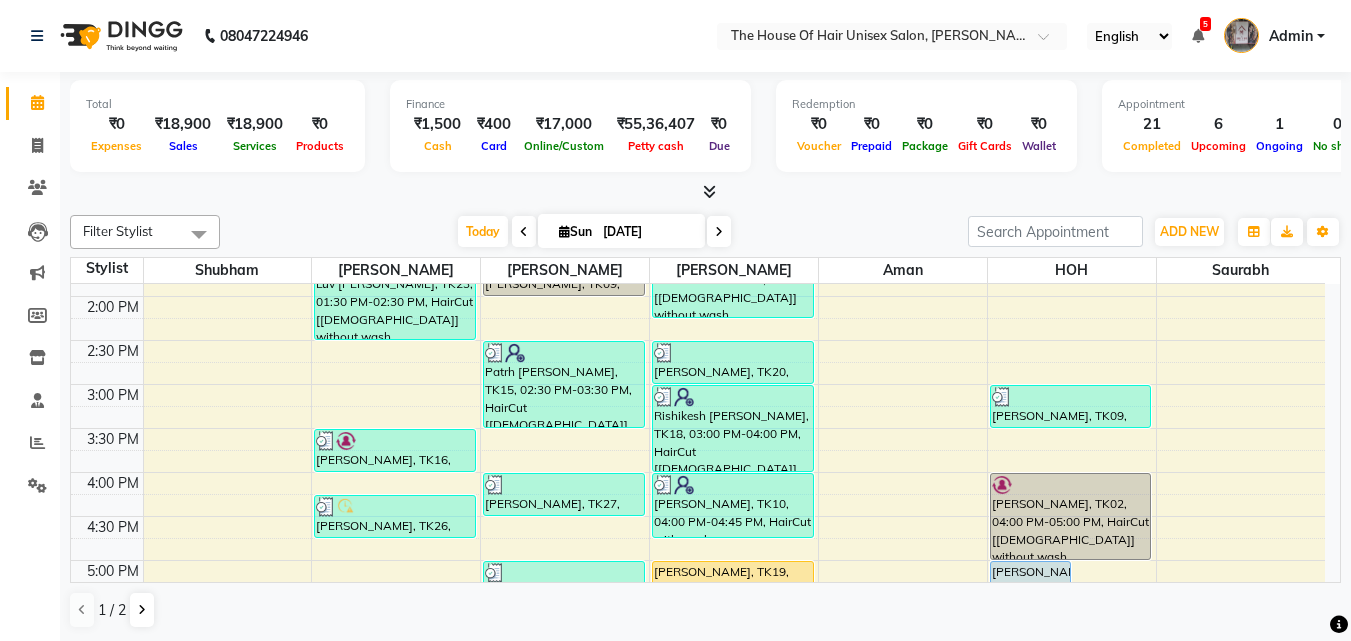 scroll, scrollTop: 606, scrollLeft: 0, axis: vertical 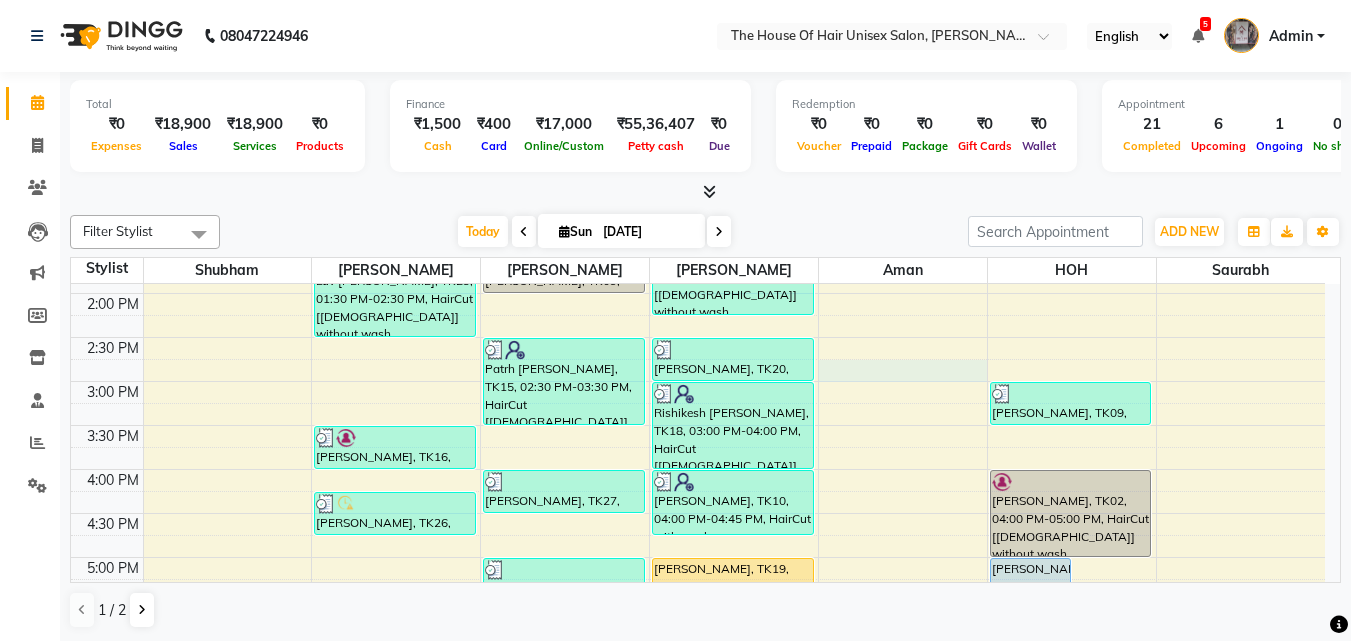 click on "7:00 AM 7:30 AM 8:00 AM 8:30 AM 9:00 AM 9:30 AM 10:00 AM 10:30 AM 11:00 AM 11:30 AM 12:00 PM 12:30 PM 1:00 PM 1:30 PM 2:00 PM 2:30 PM 3:00 PM 3:30 PM 4:00 PM 4:30 PM 5:00 PM 5:30 PM 6:00 PM 6:30 PM 7:00 PM 7:30 PM 8:00 PM 8:30 PM 9:00 PM 9:30 PM     [PERSON_NAME], TK05, 11:00 AM-11:30 AM, Haircut without wash ([DEMOGRAPHIC_DATA])     [PERSON_NAME], TK21, 01:00 PM-01:30 PM, HairCut [[DEMOGRAPHIC_DATA]] without wash     Luv [PERSON_NAME], TK23, 01:30 PM-02:30 PM, HairCut [[DEMOGRAPHIC_DATA]] without wash,[PERSON_NAME] Triming Crafting([DEMOGRAPHIC_DATA])     [PERSON_NAME], TK16, 03:30 PM-04:00 PM, HairCut [[DEMOGRAPHIC_DATA]] without wash     [PERSON_NAME], TK26, 04:15 PM-04:45 PM, [PERSON_NAME] Triming Crafting([DEMOGRAPHIC_DATA])             [PERSON_NAME] Akhadmal, TK24, 05:30 PM-06:15 PM, Hairwash +Blowdry ([DEMOGRAPHIC_DATA])     [PERSON_NAME], TK12, 10:30 AM-11:00 AM, HairCut [[DEMOGRAPHIC_DATA]] without wash     [PERSON_NAME], TK08, 11:00 AM-12:00 PM, Kids Haircut([DEMOGRAPHIC_DATA]),[PERSON_NAME] Triming Crafting([DEMOGRAPHIC_DATA])     [PERSON_NAME], TK09, 01:30 PM-02:00 PM, Haircut without wash ([DEMOGRAPHIC_DATA])" at bounding box center [698, 337] 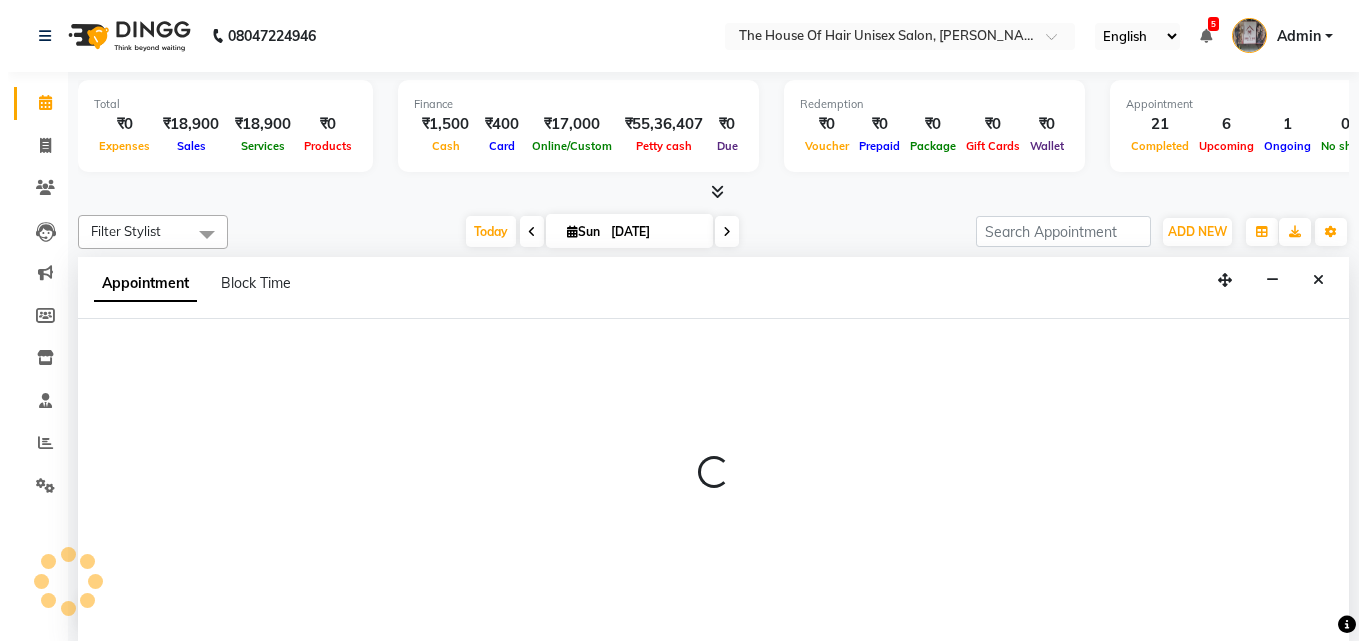 scroll, scrollTop: 1, scrollLeft: 0, axis: vertical 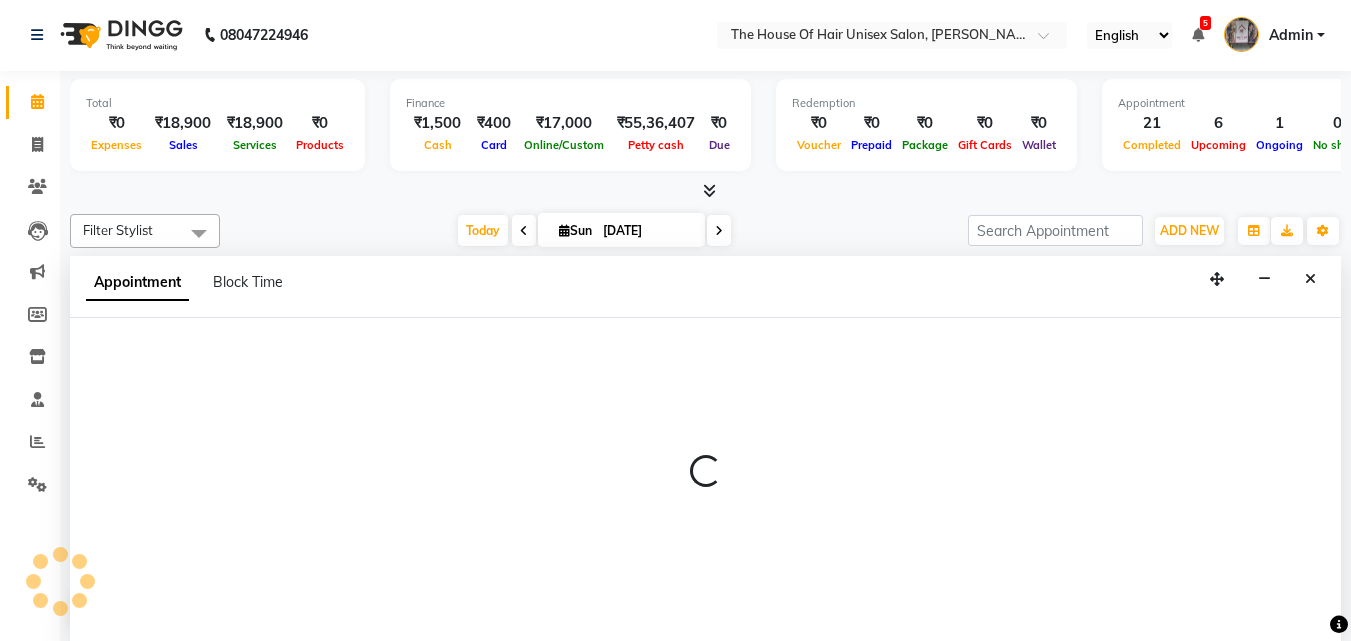 select on "68981" 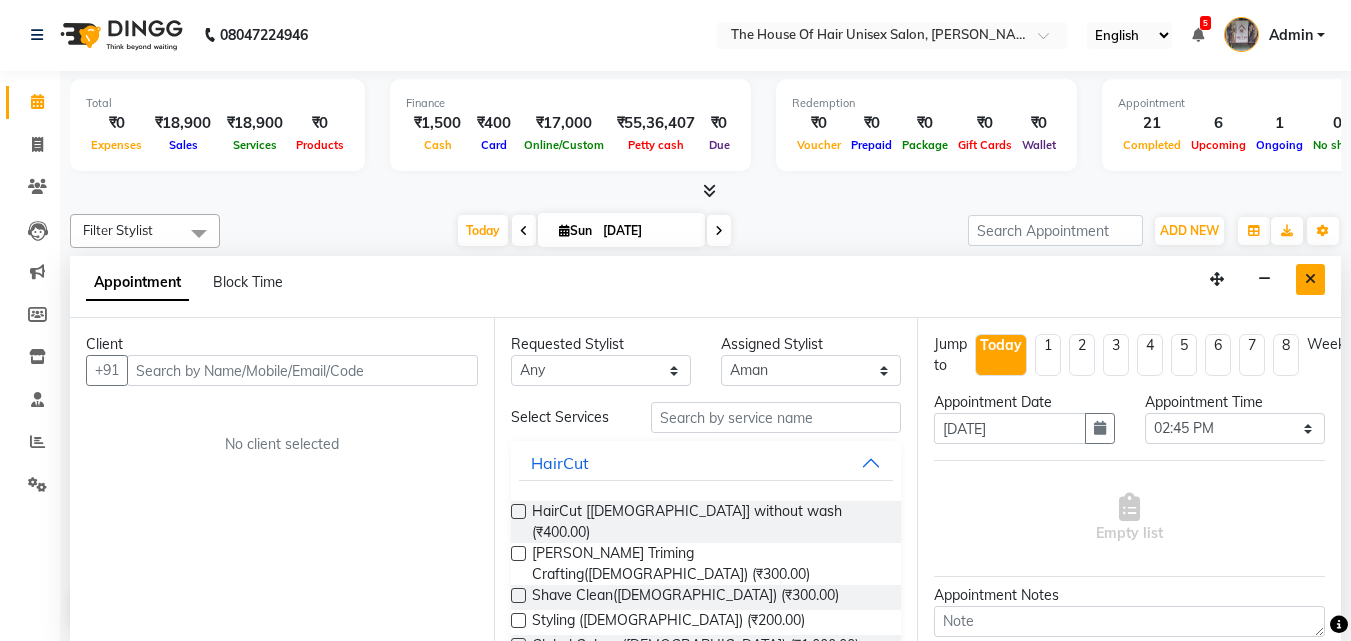 click at bounding box center (1310, 279) 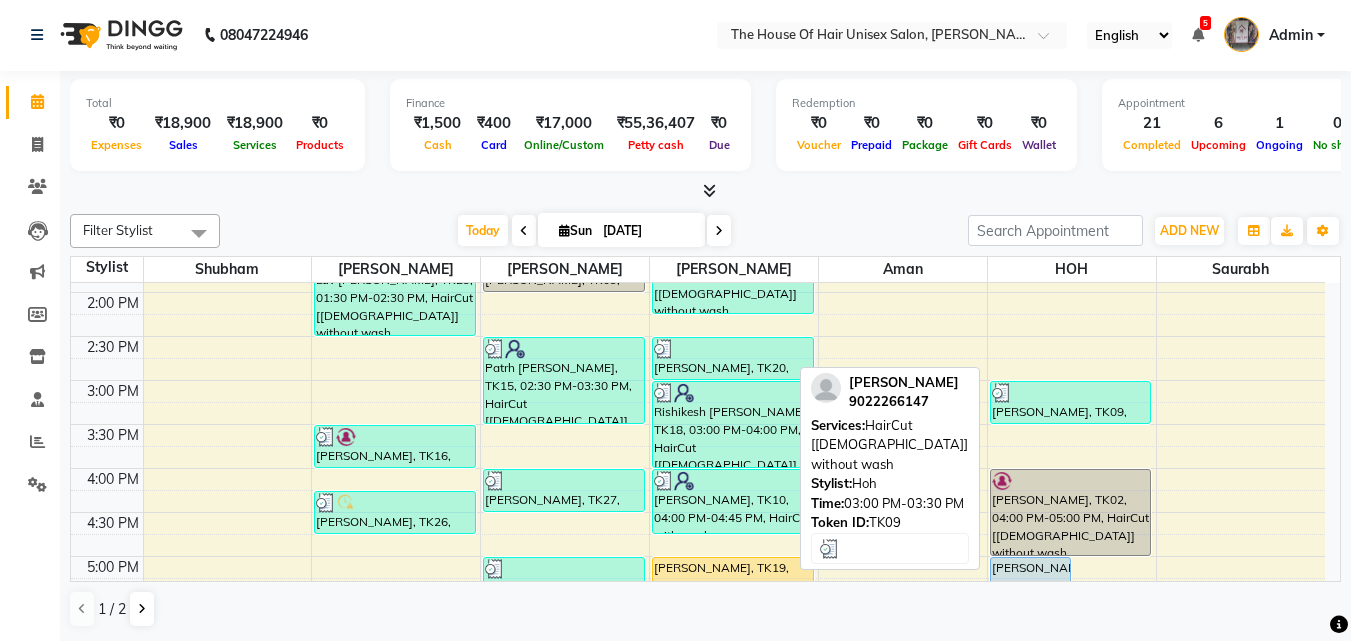 click on "[PERSON_NAME], TK09, 03:00 PM-03:30 PM, HairCut [[DEMOGRAPHIC_DATA]] without wash" at bounding box center (1071, 402) 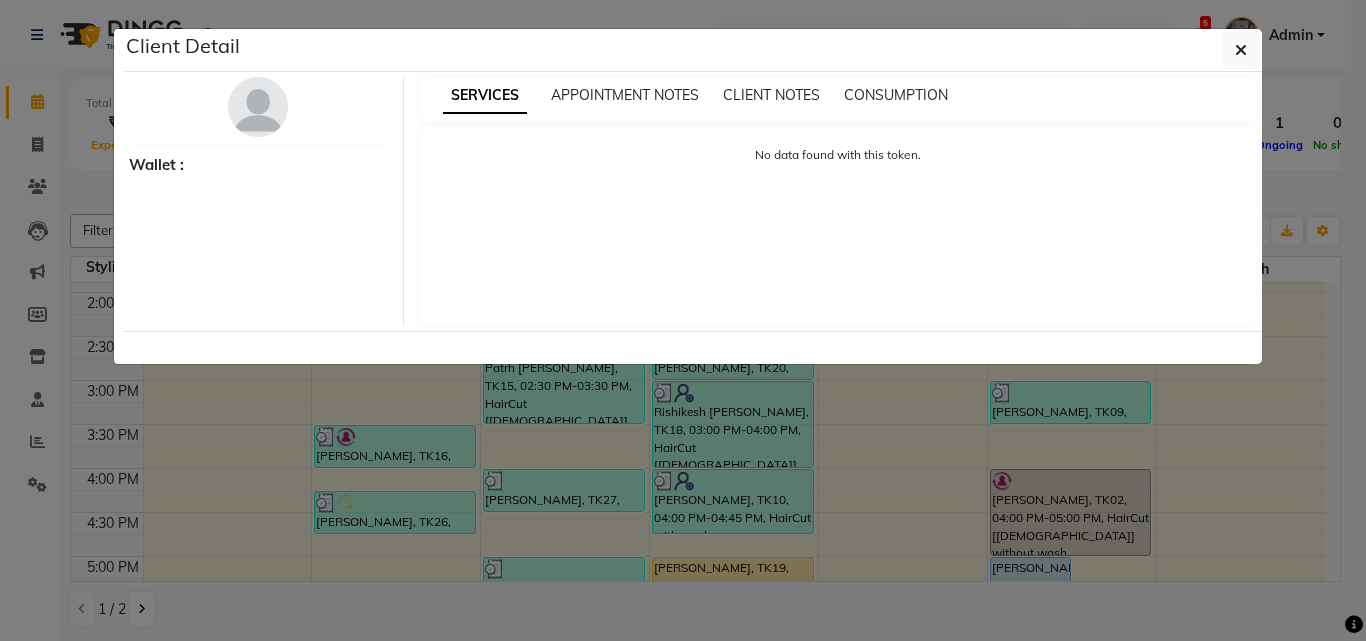 select on "3" 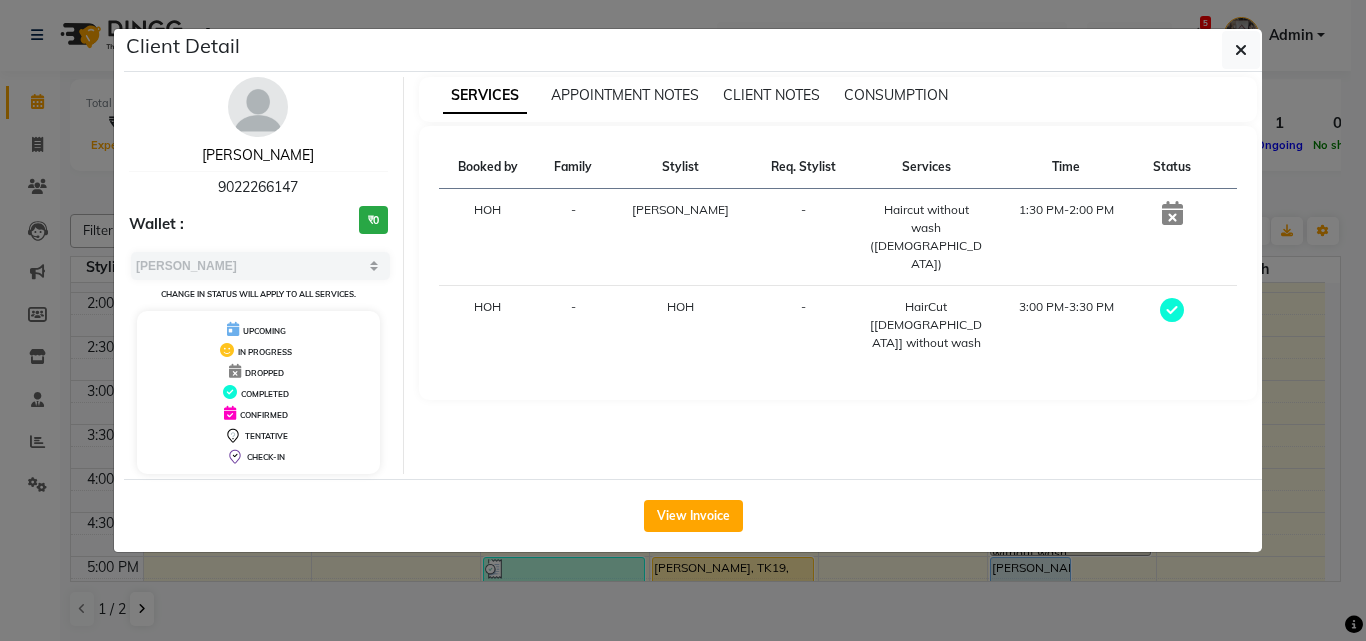 click on "[PERSON_NAME]" at bounding box center (258, 155) 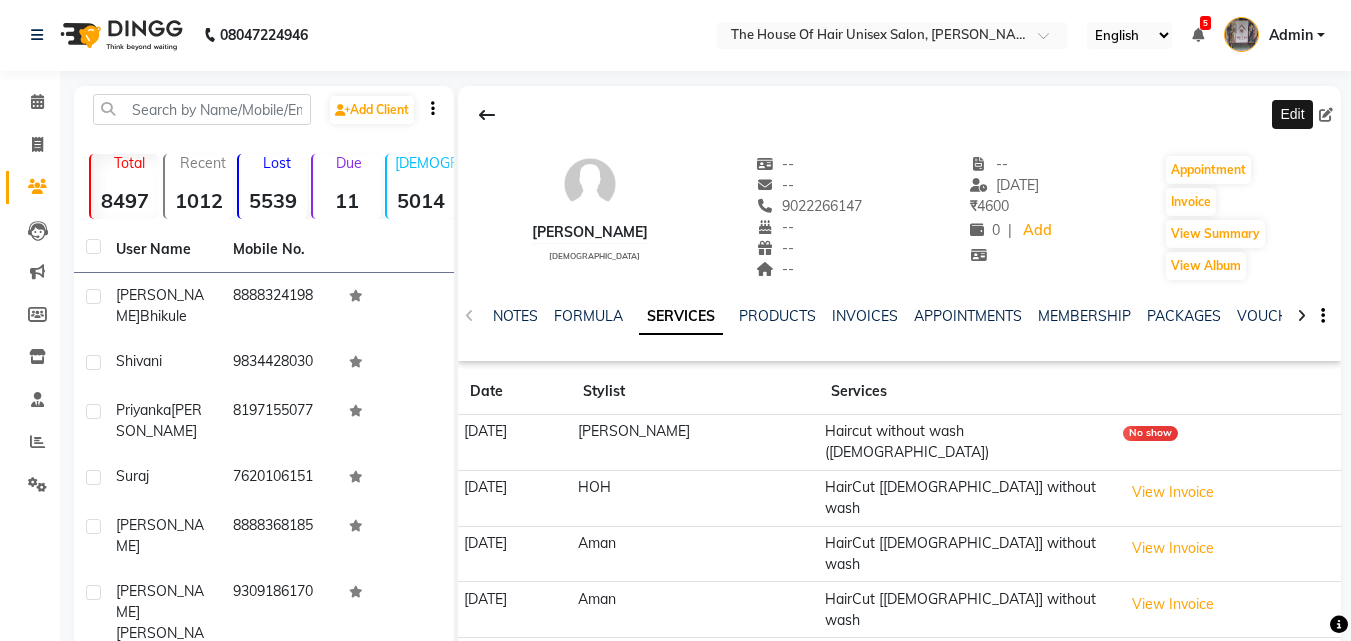click 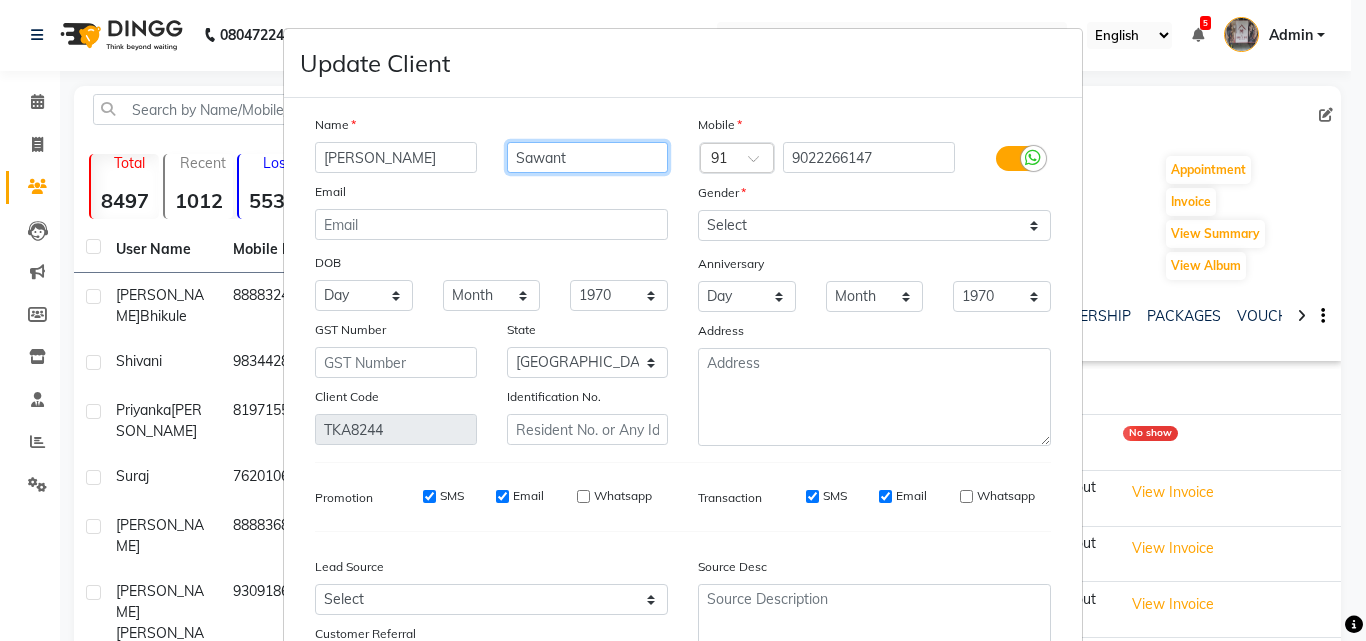 drag, startPoint x: 573, startPoint y: 156, endPoint x: 445, endPoint y: 159, distance: 128.03516 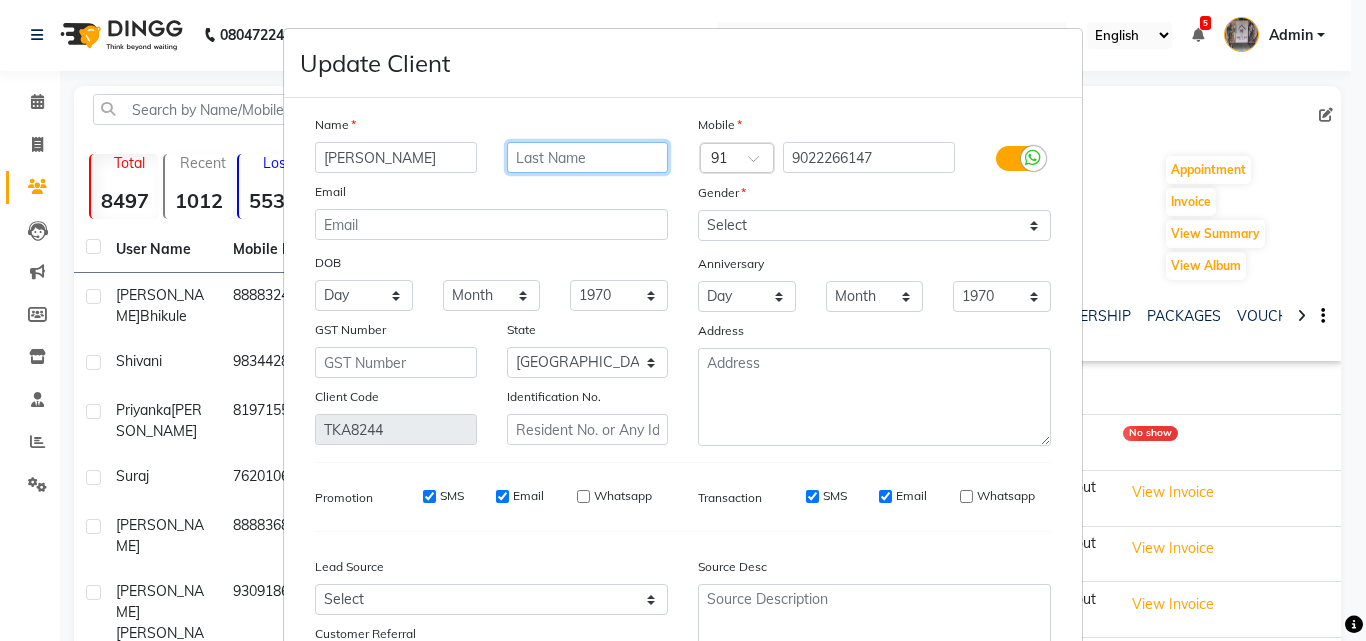 type on "k" 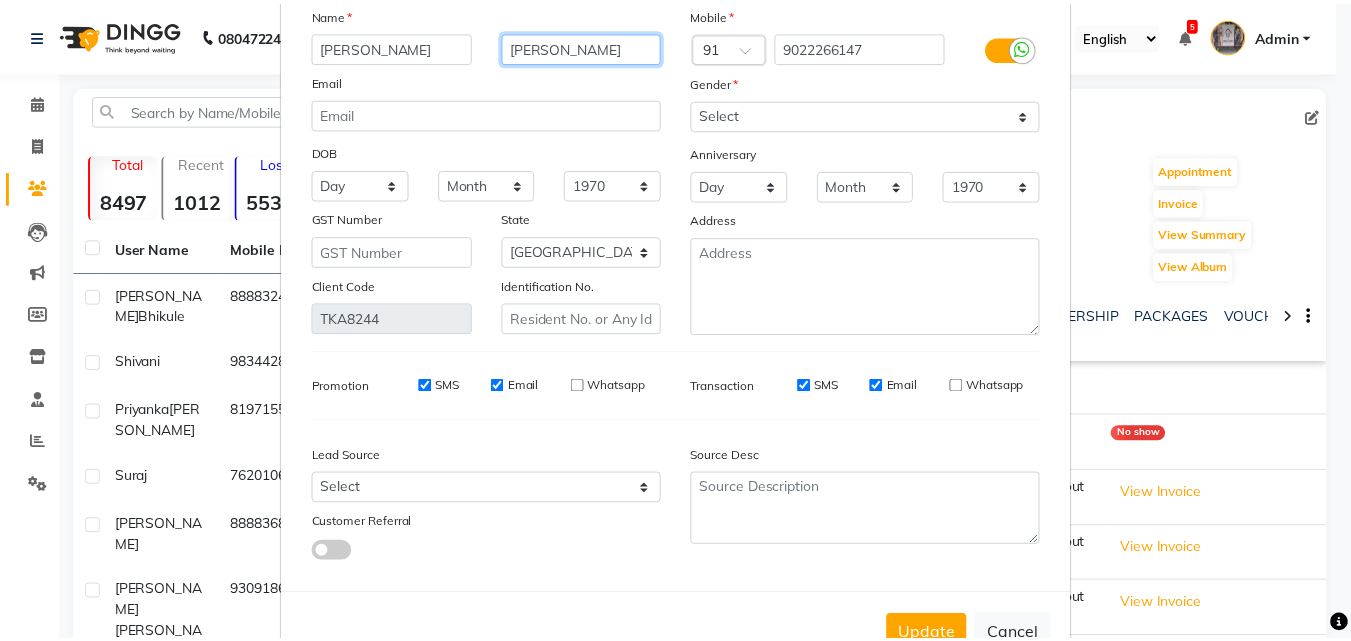 scroll, scrollTop: 169, scrollLeft: 0, axis: vertical 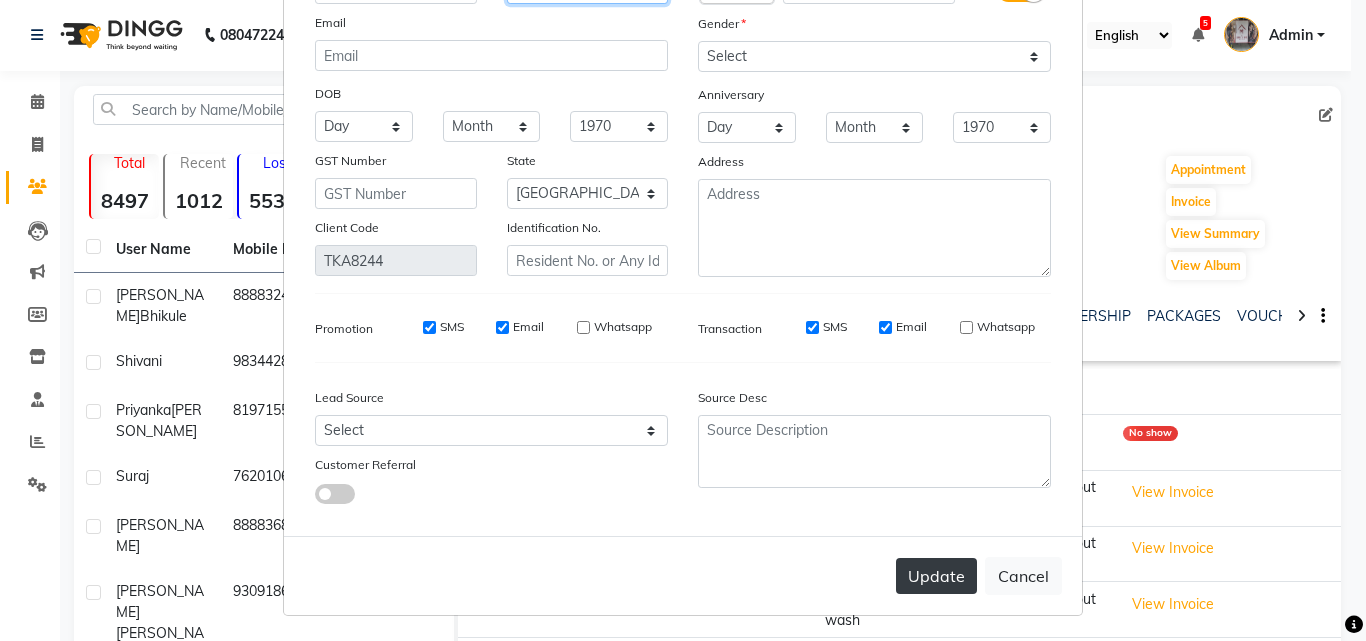 type on "[PERSON_NAME]" 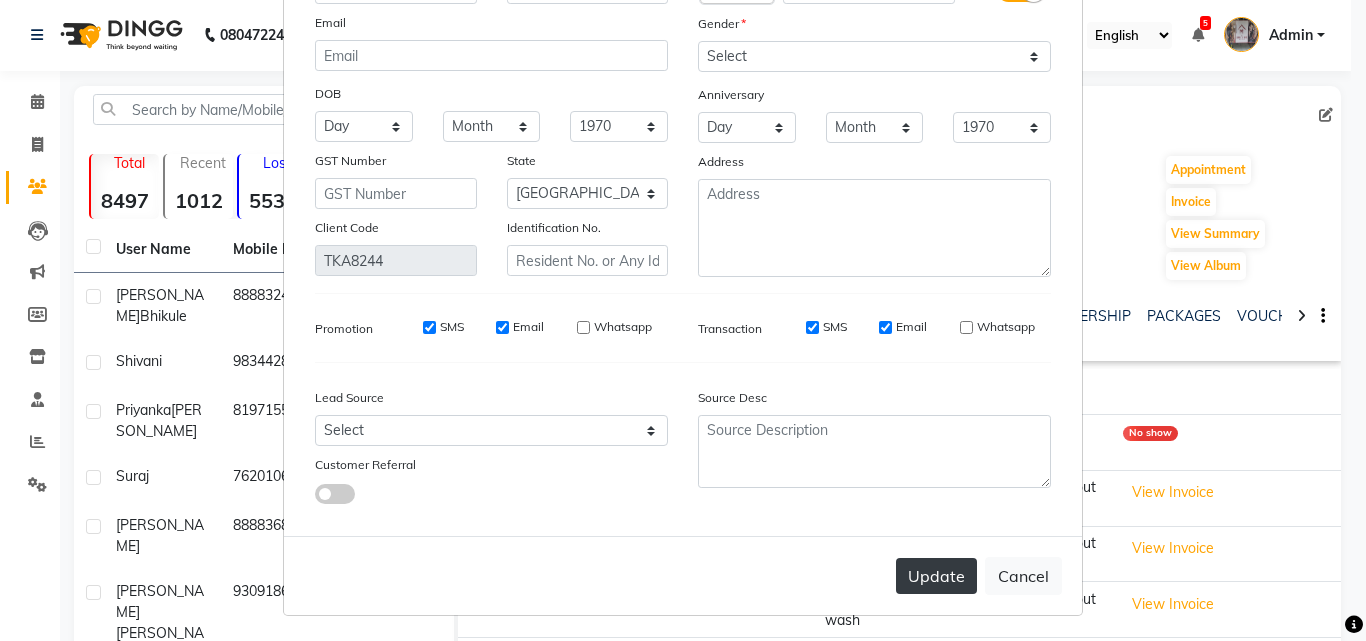 click on "Update" at bounding box center [936, 576] 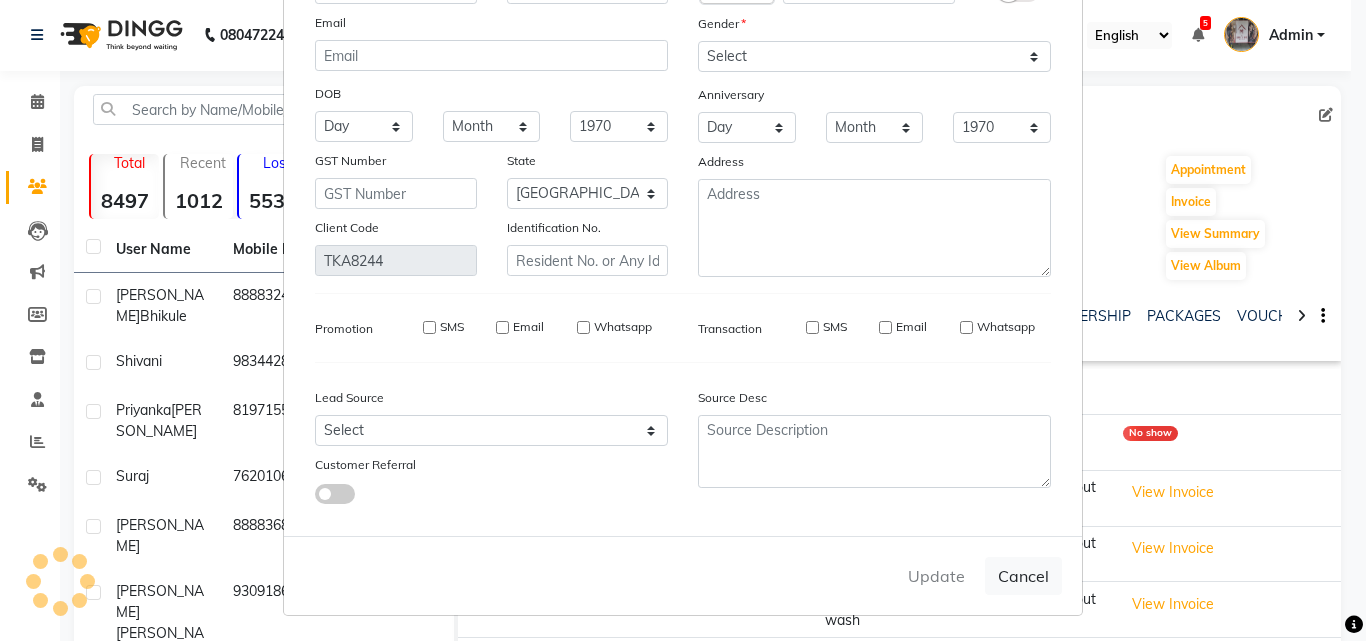 type 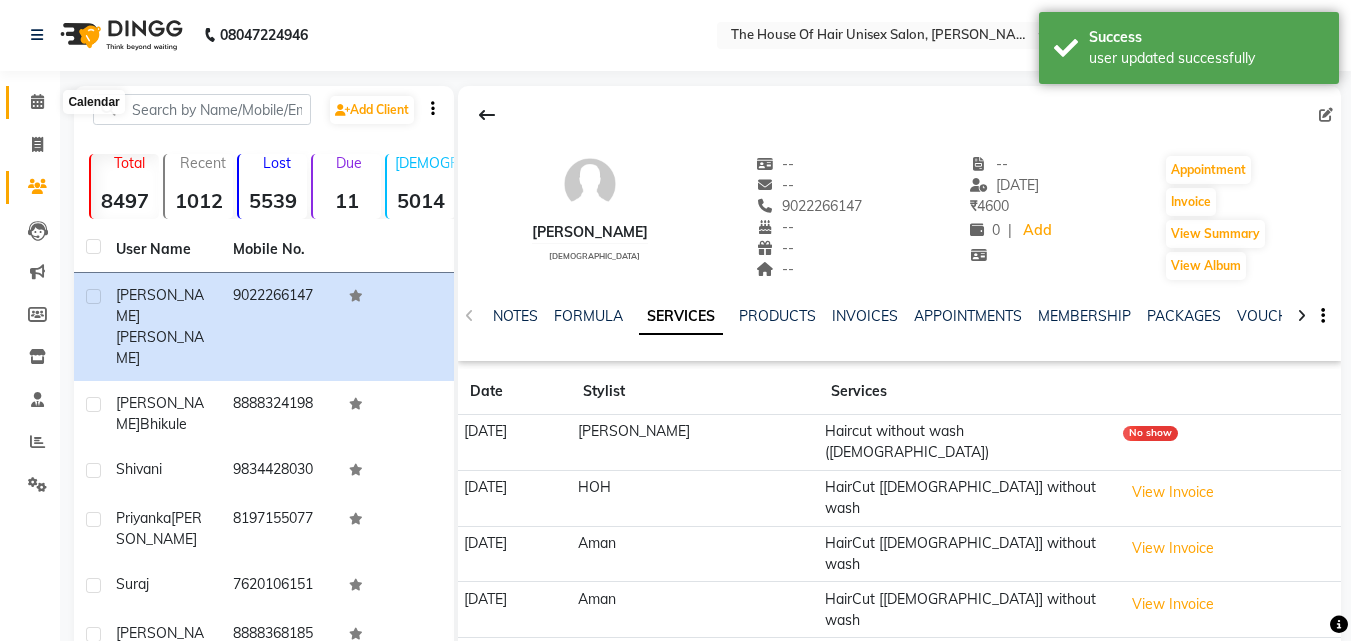 click 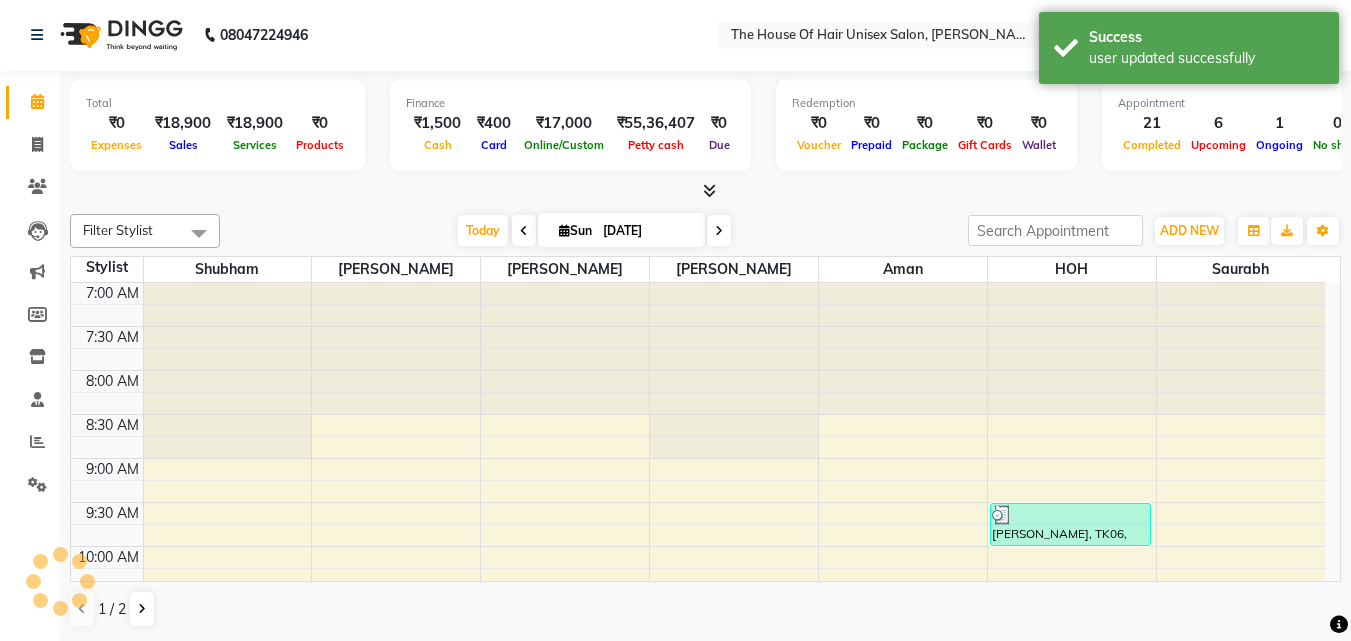 scroll, scrollTop: 0, scrollLeft: 0, axis: both 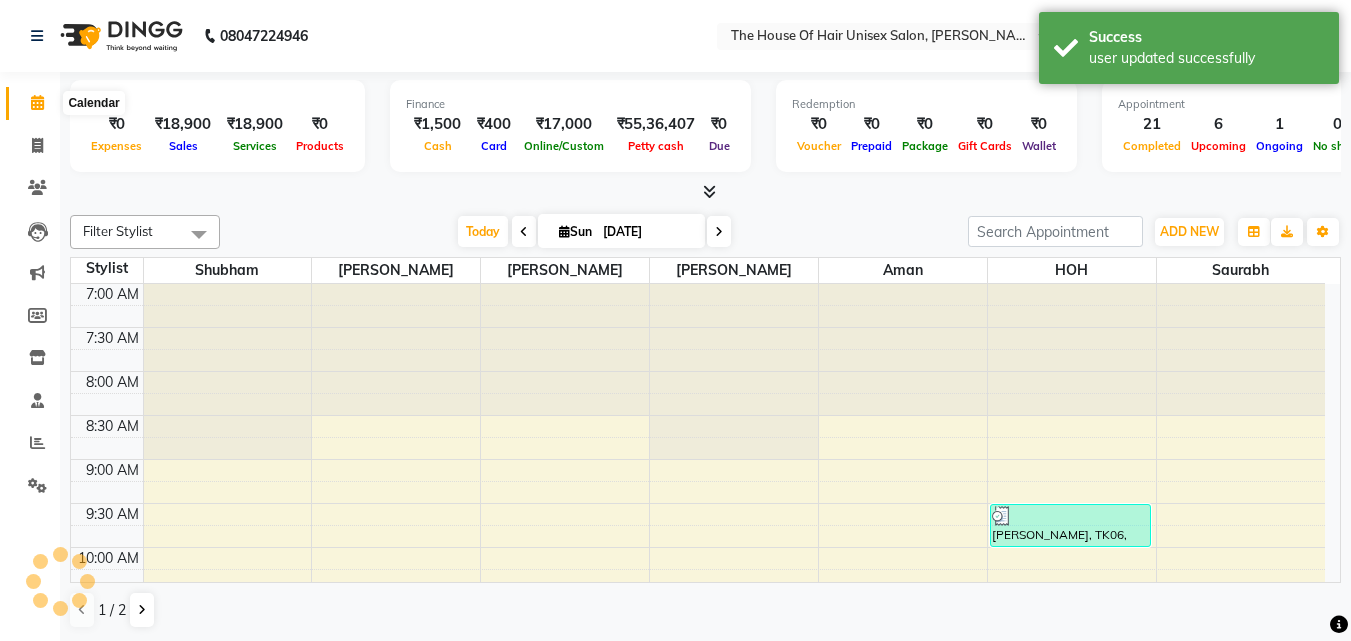 click 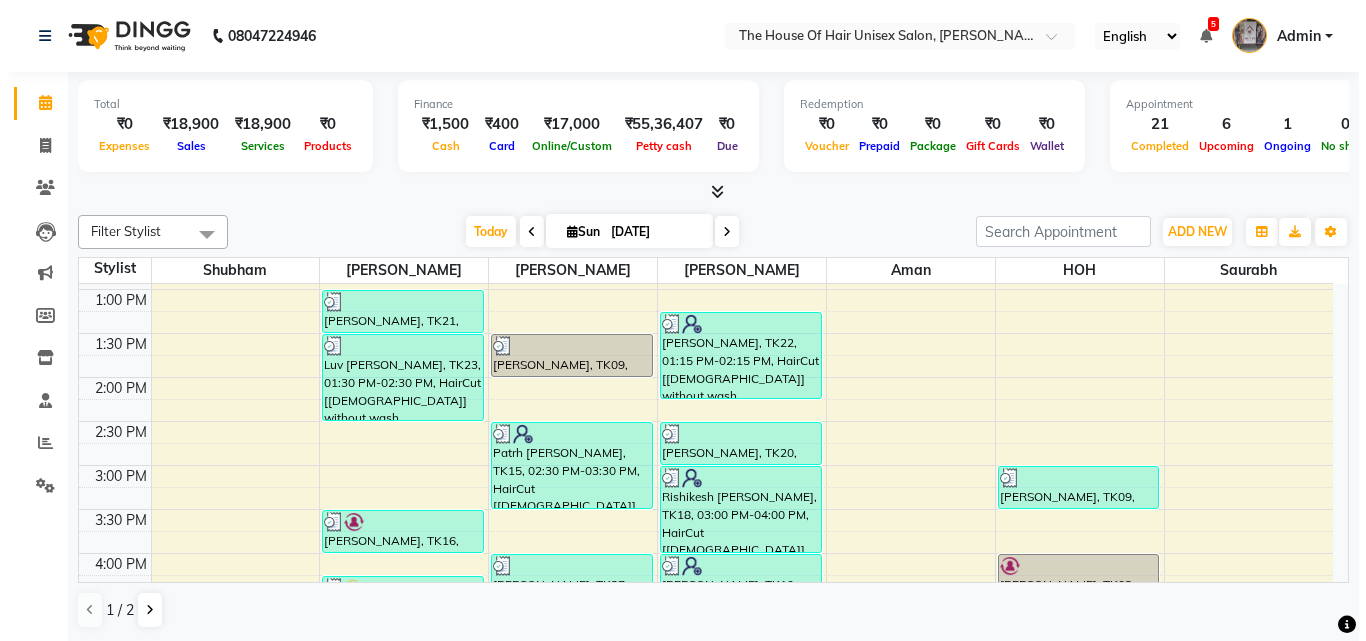 scroll, scrollTop: 520, scrollLeft: 0, axis: vertical 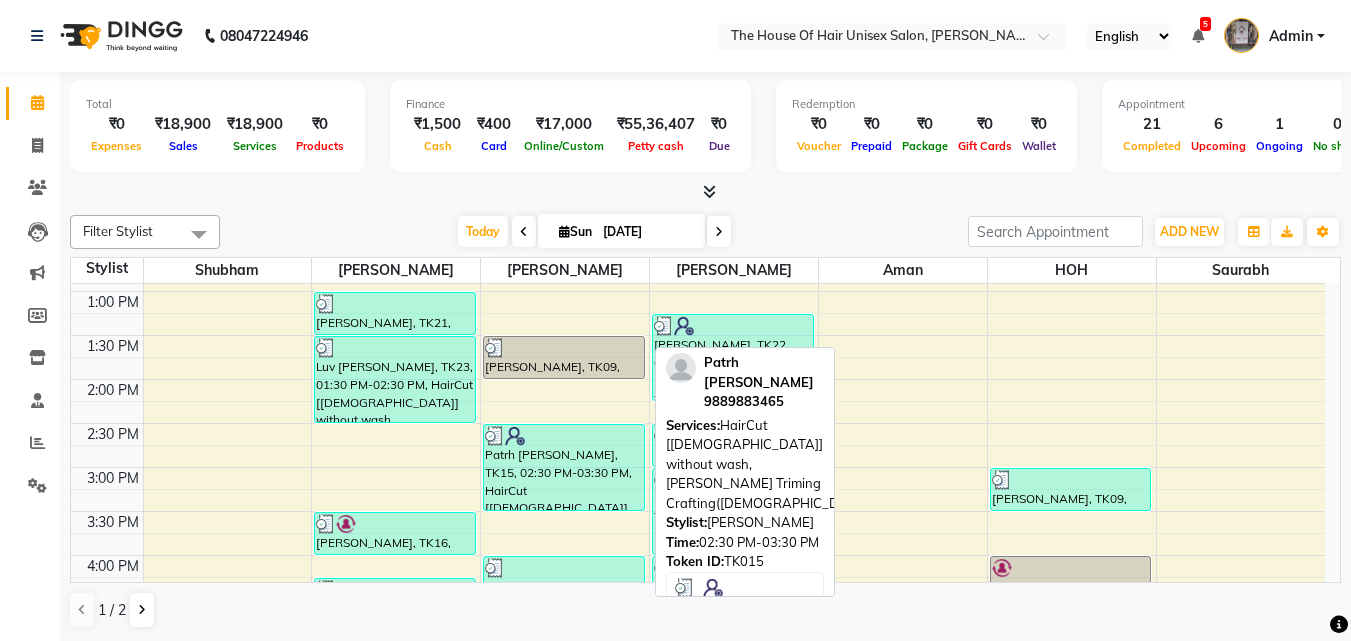 click on "Patrh [PERSON_NAME], TK15, 02:30 PM-03:30 PM, HairCut [[DEMOGRAPHIC_DATA]] without wash,[PERSON_NAME] Triming Crafting([DEMOGRAPHIC_DATA])" at bounding box center [564, 467] 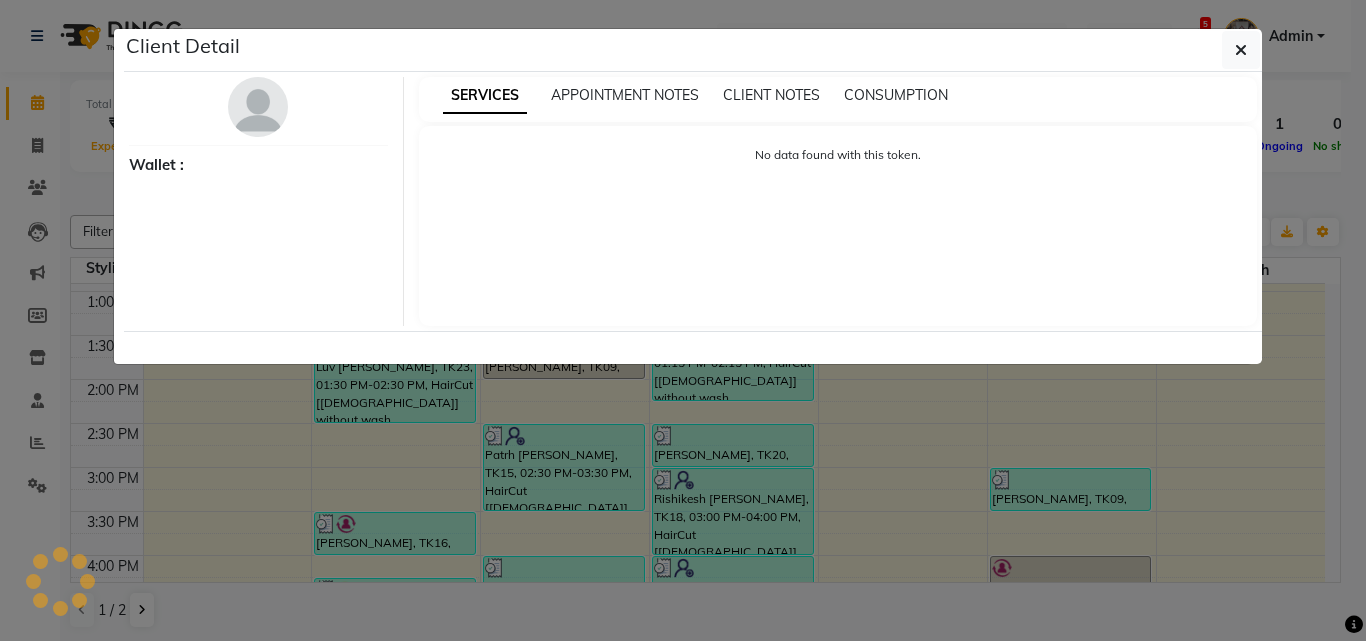 select on "3" 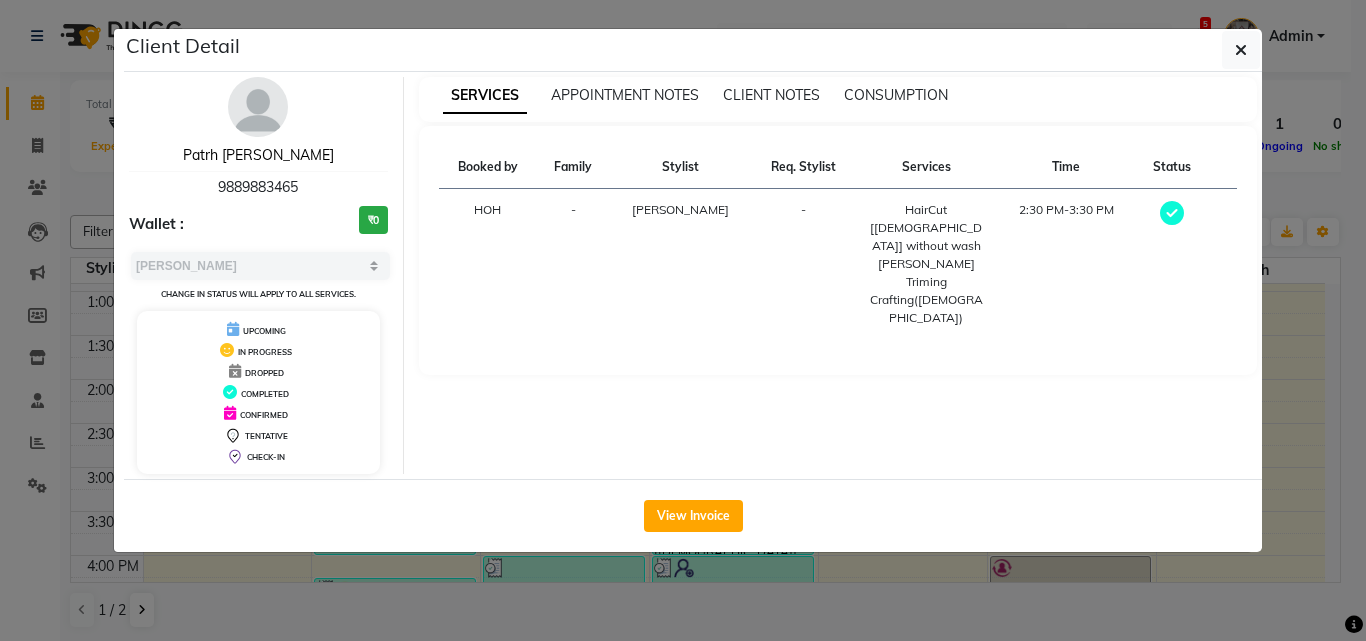 click on "Patrh [PERSON_NAME]" at bounding box center [258, 155] 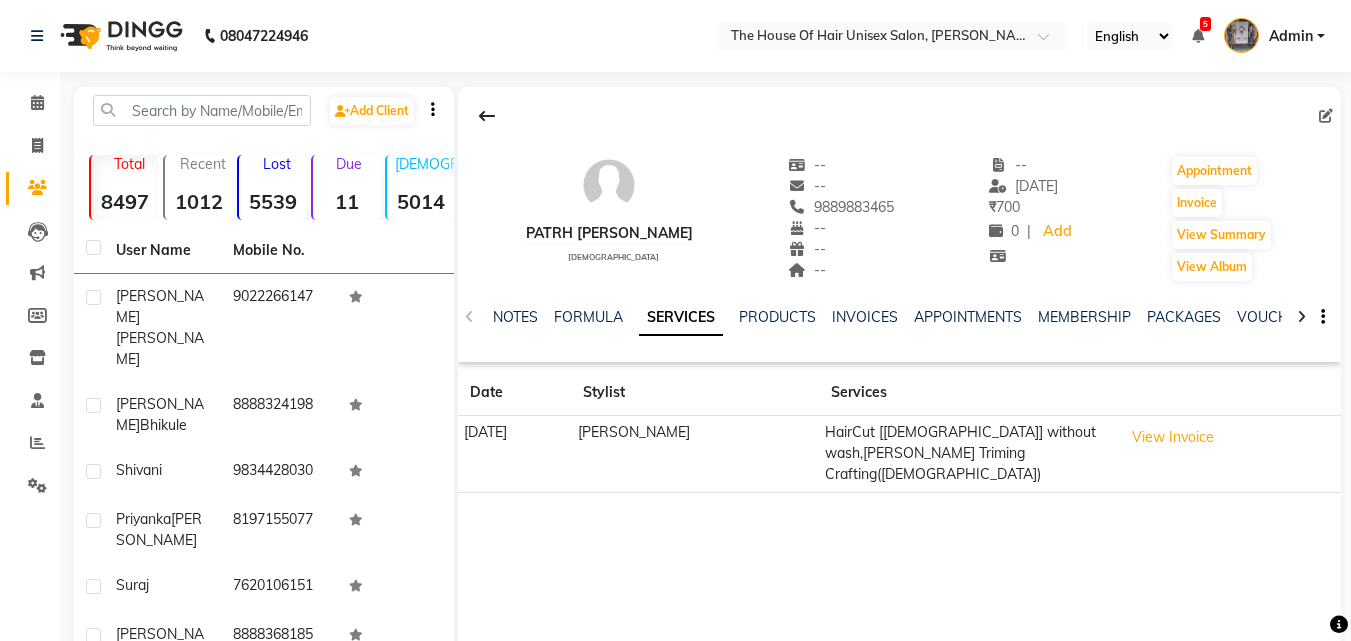 click 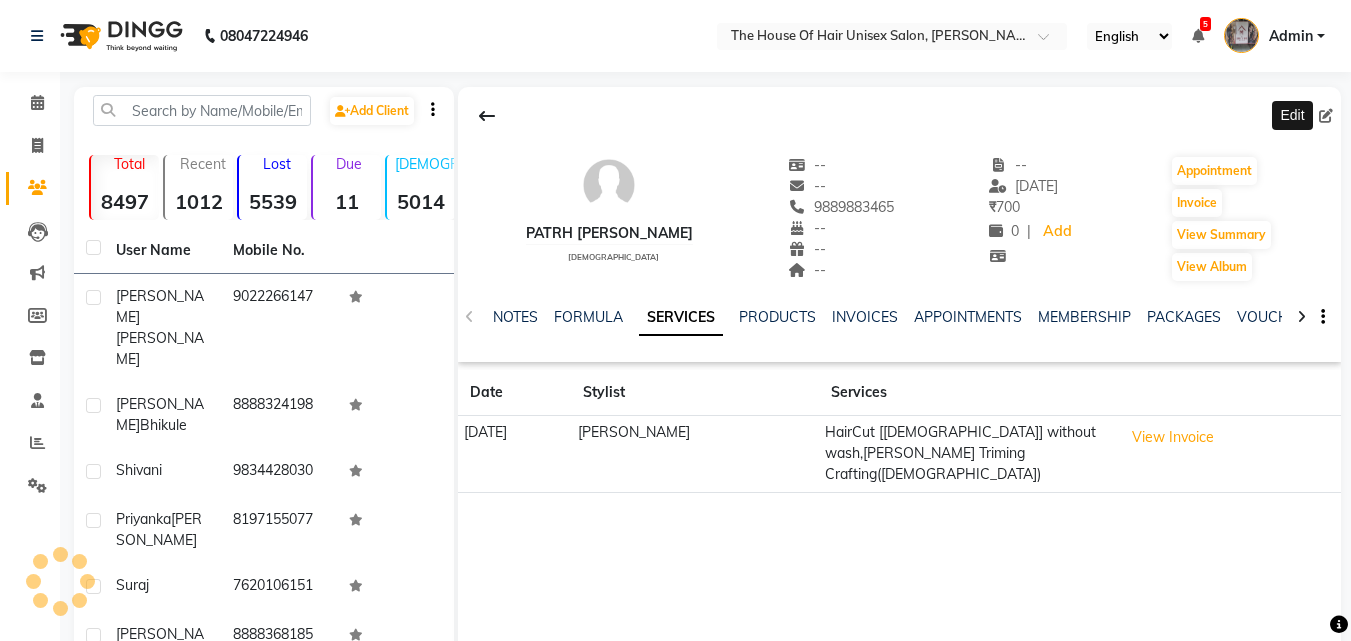 select on "22" 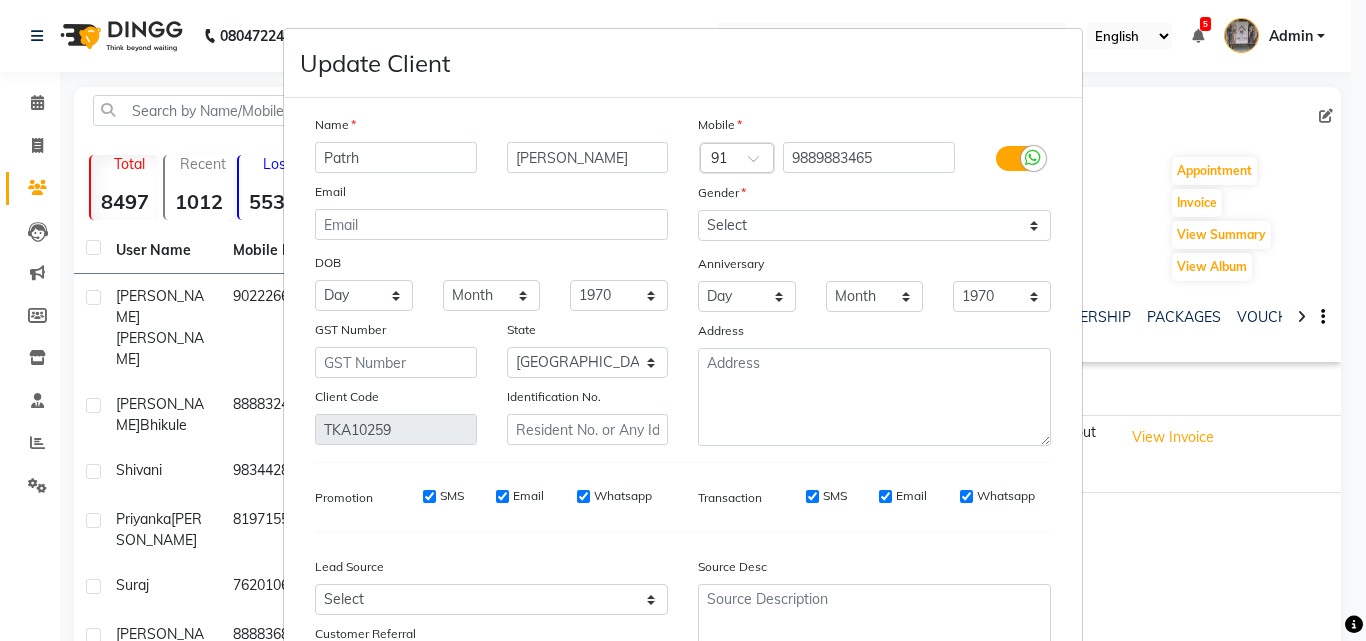 click on "Update Client Name Patrh [PERSON_NAME] Email DOB Day 01 02 03 04 05 06 07 08 09 10 11 12 13 14 15 16 17 18 19 20 21 22 23 24 25 26 27 28 29 30 31 Month January February March April May June July August September October November [DATE] 1941 1942 1943 1944 1945 1946 1947 1948 1949 1950 1951 1952 1953 1954 1955 1956 1957 1958 1959 1960 1961 1962 1963 1964 1965 1966 1967 1968 1969 1970 1971 1972 1973 1974 1975 1976 1977 1978 1979 1980 1981 1982 1983 1984 1985 1986 1987 1988 1989 1990 1991 1992 1993 1994 1995 1996 1997 1998 1999 2000 2001 2002 2003 2004 2005 2006 2007 2008 2009 2010 2011 2012 2013 2014 2015 2016 2017 2018 2019 2020 2021 2022 2023 2024 GST Number State Select [GEOGRAPHIC_DATA] and [GEOGRAPHIC_DATA] [GEOGRAPHIC_DATA] [GEOGRAPHIC_DATA] [GEOGRAPHIC_DATA] [GEOGRAPHIC_DATA] [GEOGRAPHIC_DATA] [GEOGRAPHIC_DATA] [GEOGRAPHIC_DATA] [GEOGRAPHIC_DATA] [GEOGRAPHIC_DATA] [GEOGRAPHIC_DATA] [GEOGRAPHIC_DATA] [GEOGRAPHIC_DATA] [GEOGRAPHIC_DATA] [GEOGRAPHIC_DATA] [GEOGRAPHIC_DATA] [GEOGRAPHIC_DATA] [GEOGRAPHIC_DATA] [GEOGRAPHIC_DATA] [GEOGRAPHIC_DATA] [GEOGRAPHIC_DATA] [GEOGRAPHIC_DATA] [GEOGRAPHIC_DATA] [GEOGRAPHIC_DATA] [GEOGRAPHIC_DATA] [GEOGRAPHIC_DATA] [GEOGRAPHIC_DATA] [GEOGRAPHIC_DATA] [GEOGRAPHIC_DATA] [GEOGRAPHIC_DATA] [GEOGRAPHIC_DATA]" at bounding box center [683, 320] 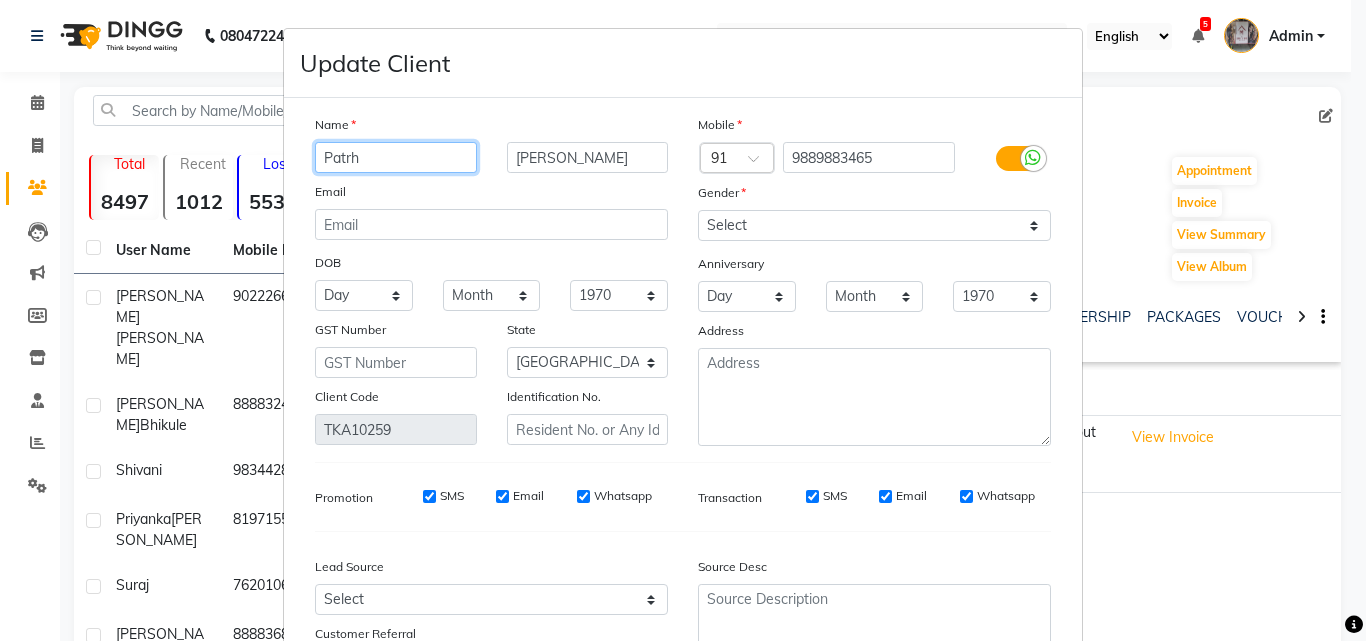 click on "Patrh" at bounding box center [396, 157] 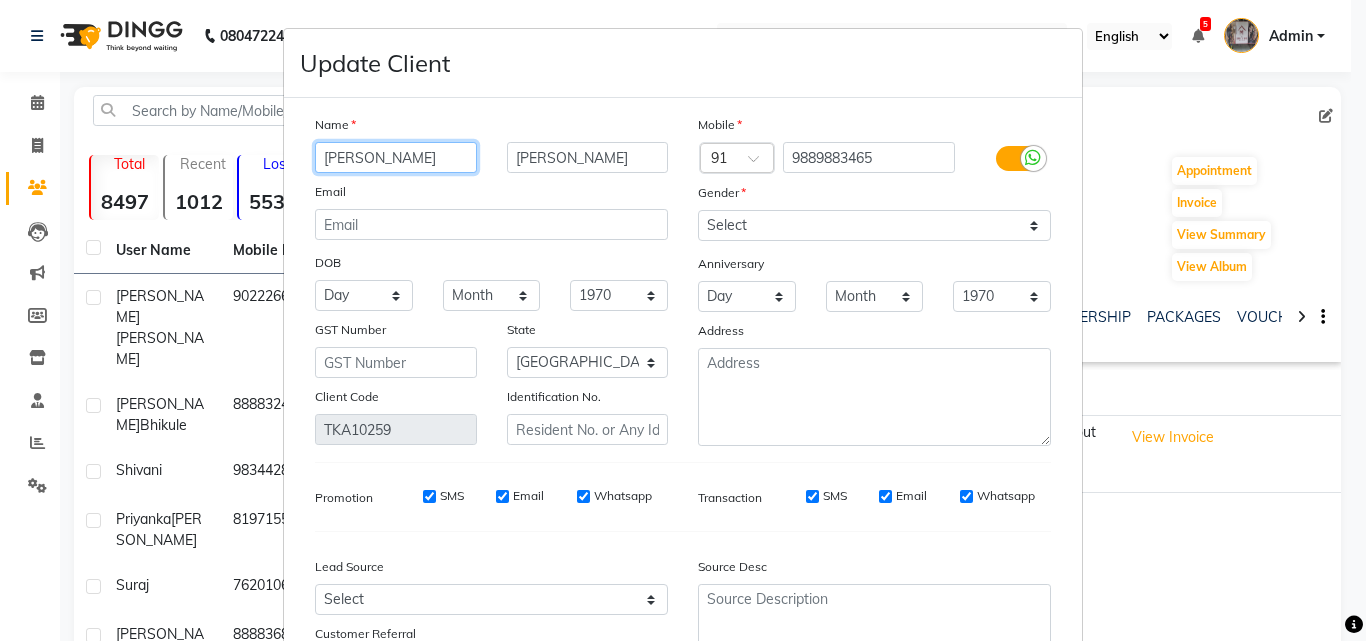 type on "[PERSON_NAME]" 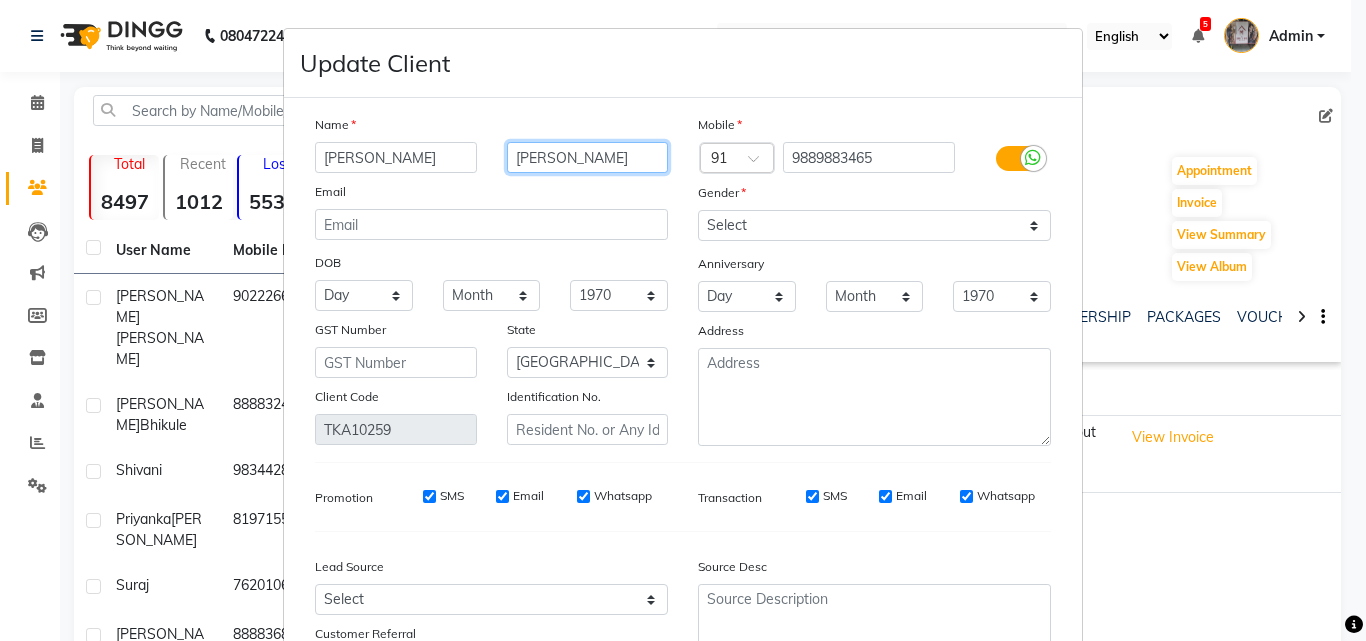 click on "[PERSON_NAME]" at bounding box center (588, 157) 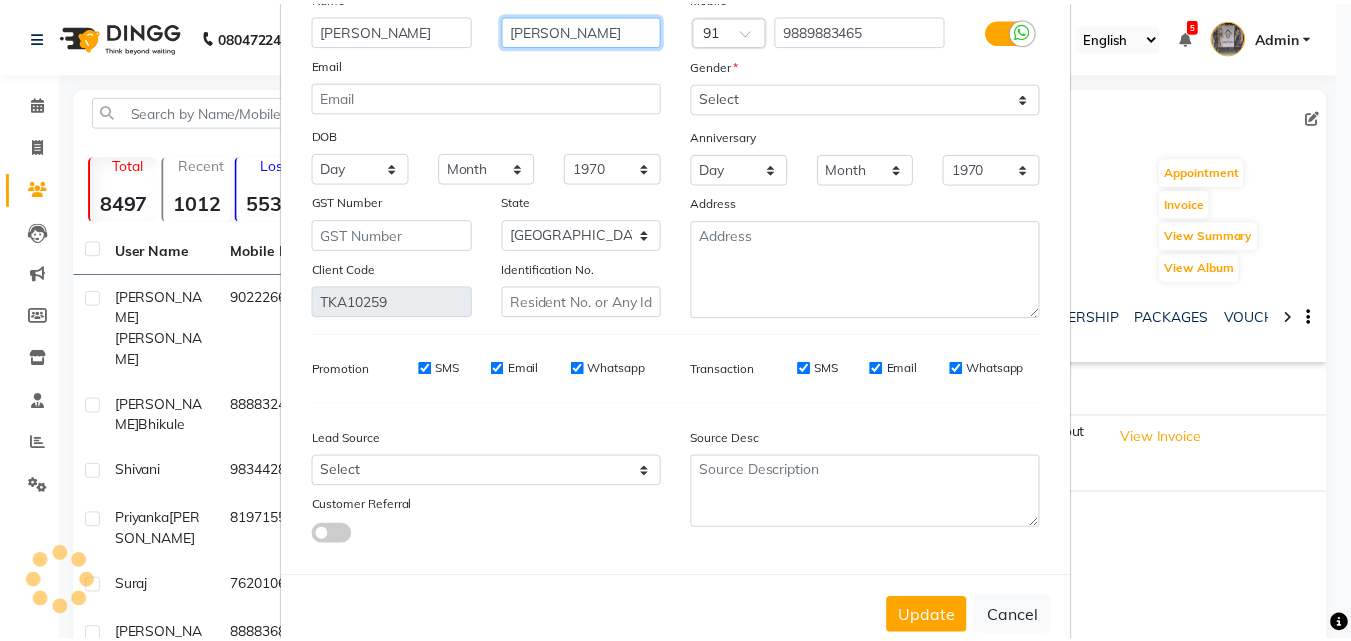 scroll, scrollTop: 172, scrollLeft: 0, axis: vertical 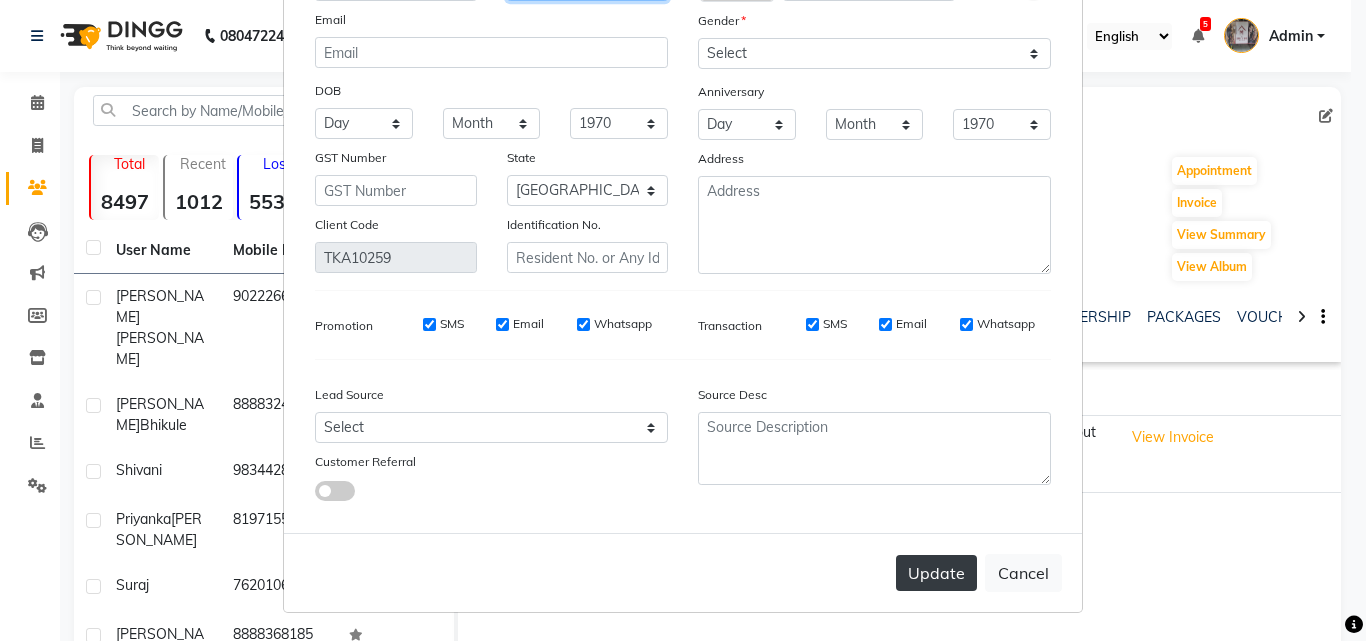 type on "[PERSON_NAME]" 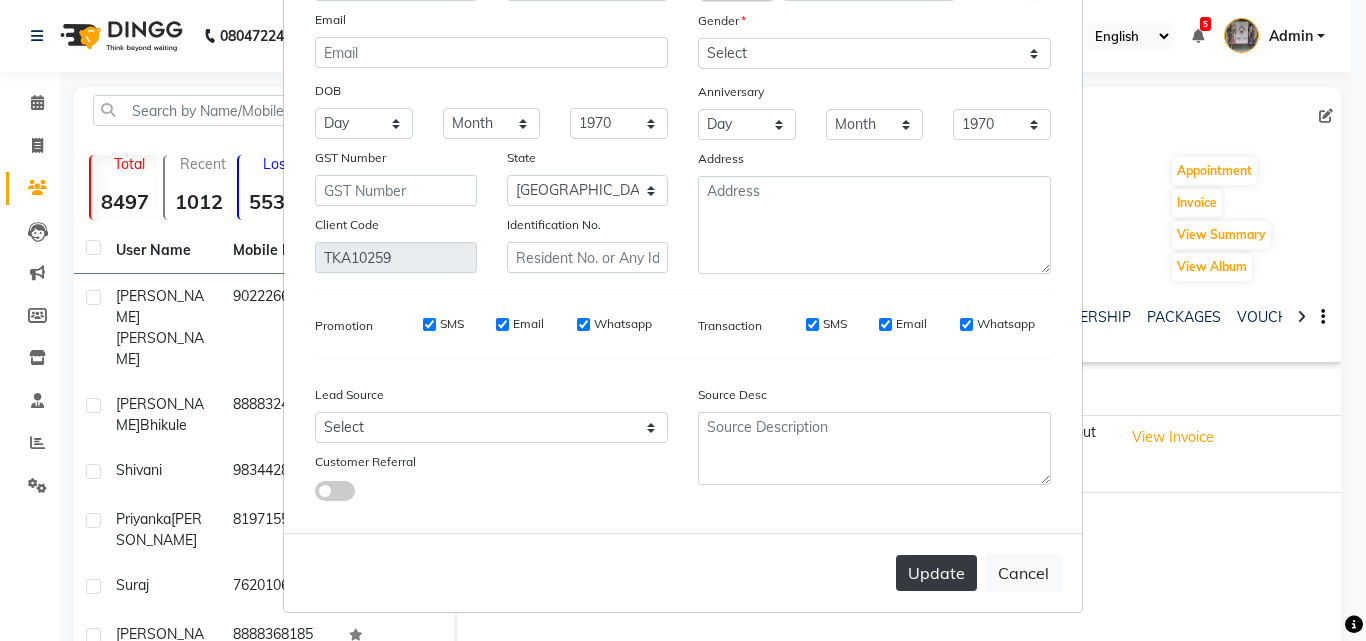 click on "Update" at bounding box center (936, 573) 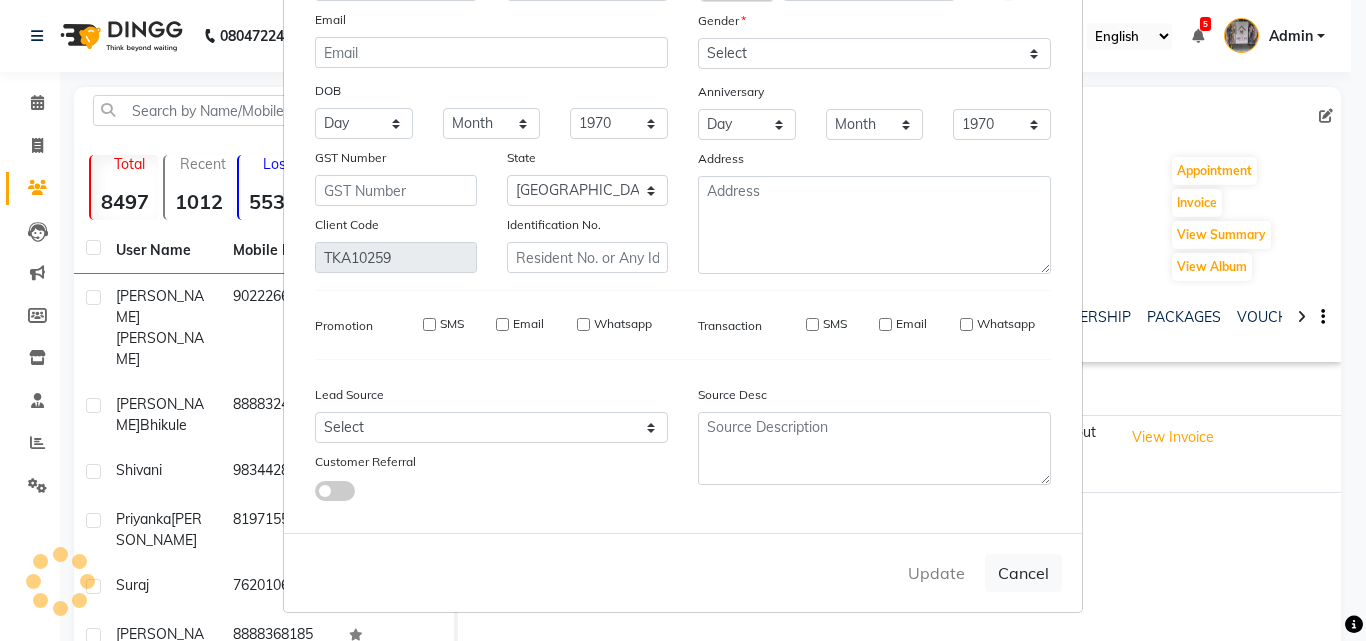 type 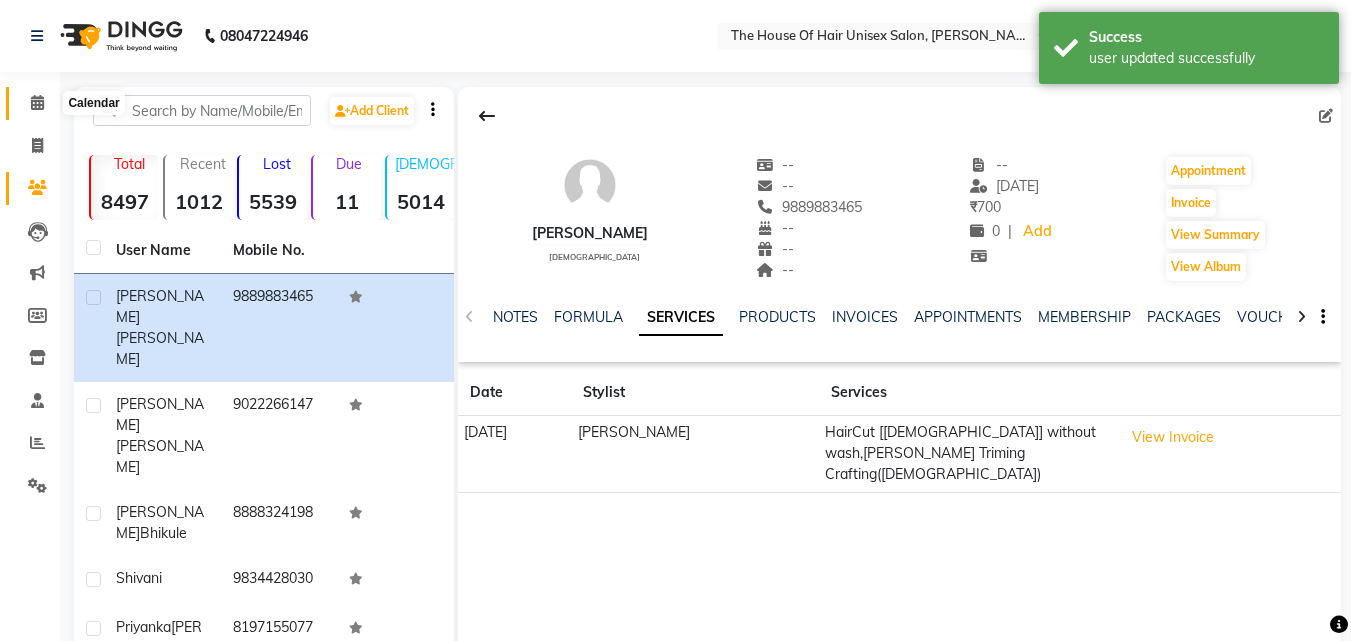 click 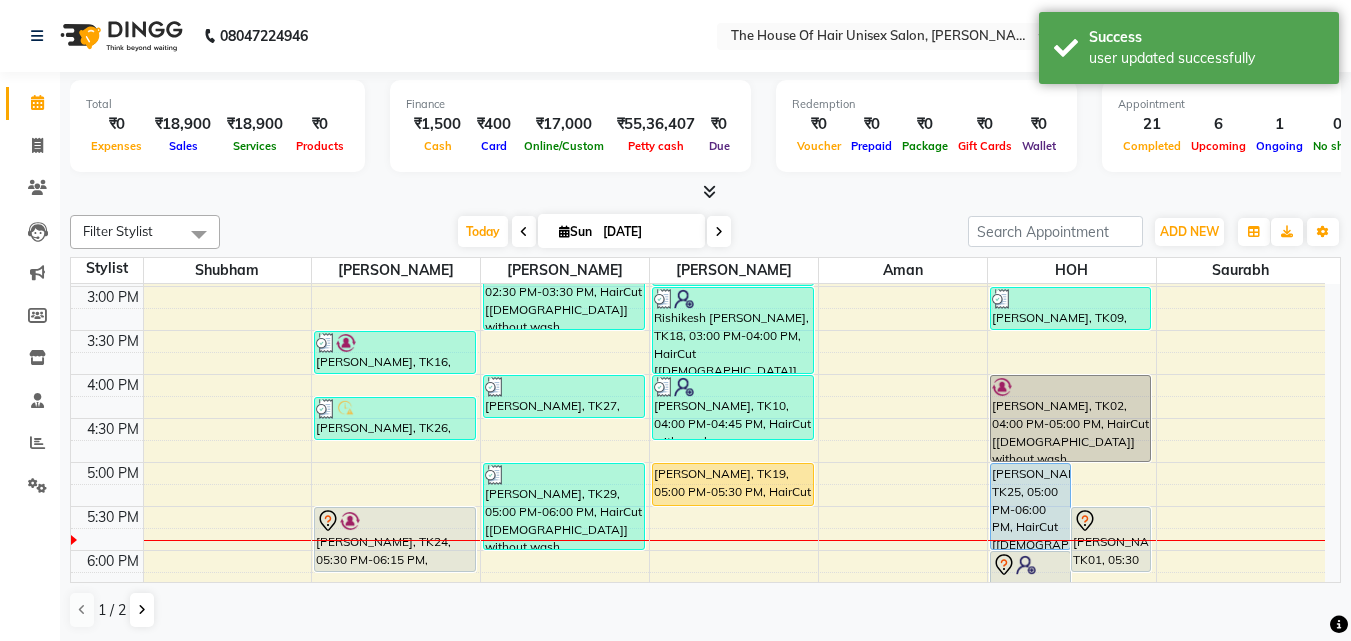 scroll, scrollTop: 699, scrollLeft: 0, axis: vertical 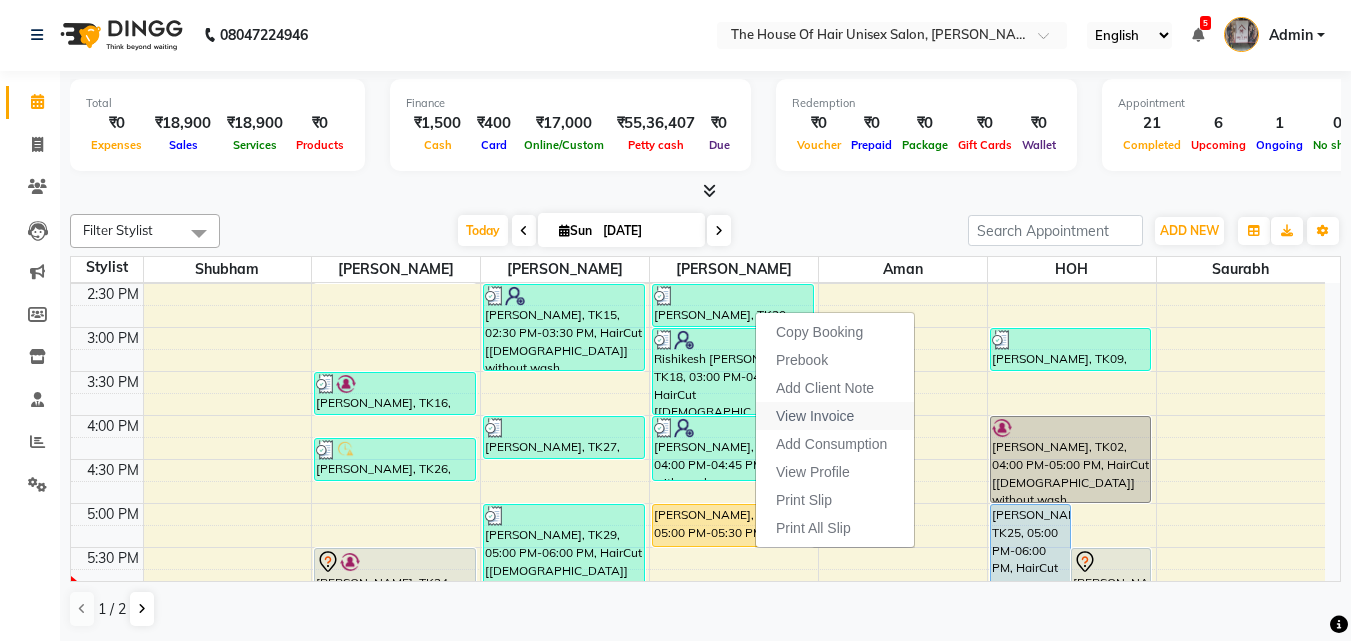 click on "View Invoice" at bounding box center [815, 416] 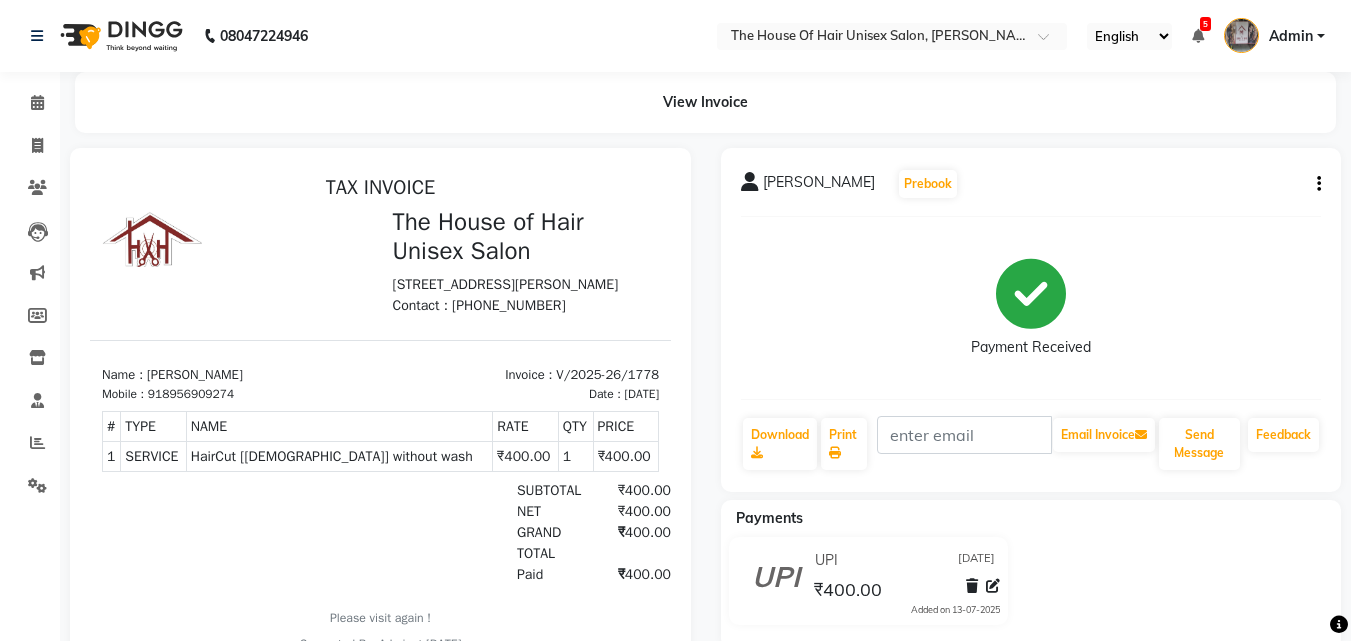 scroll, scrollTop: 0, scrollLeft: 0, axis: both 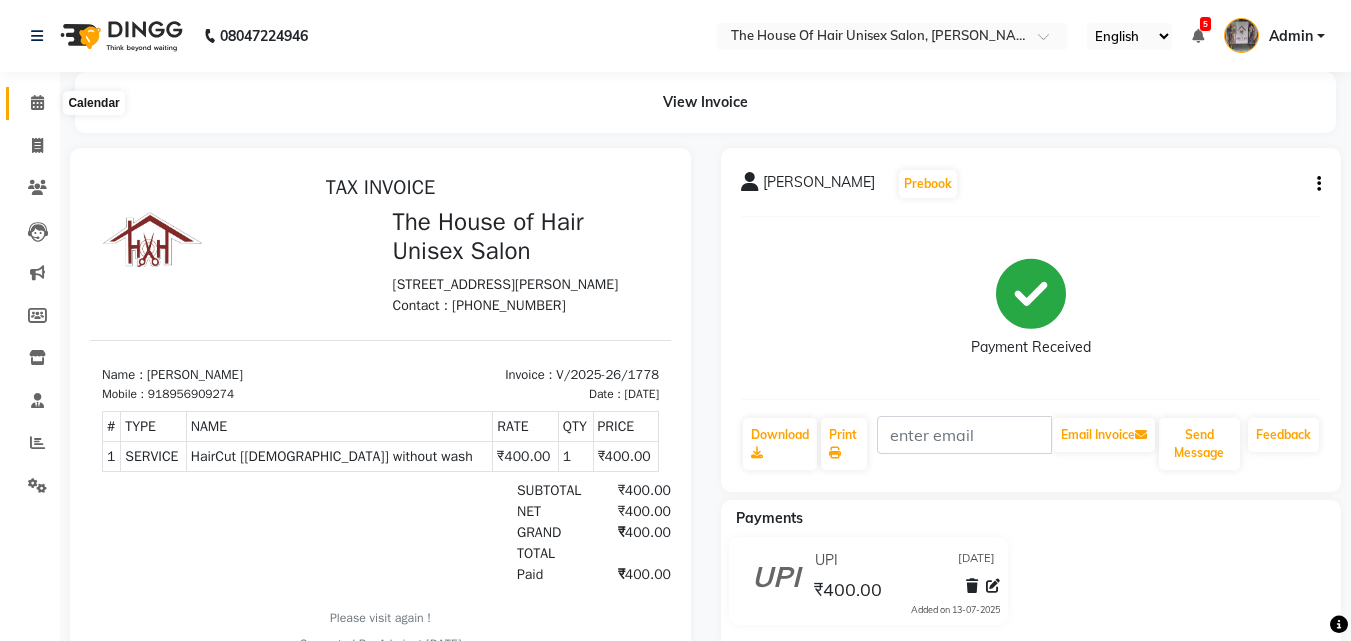 click 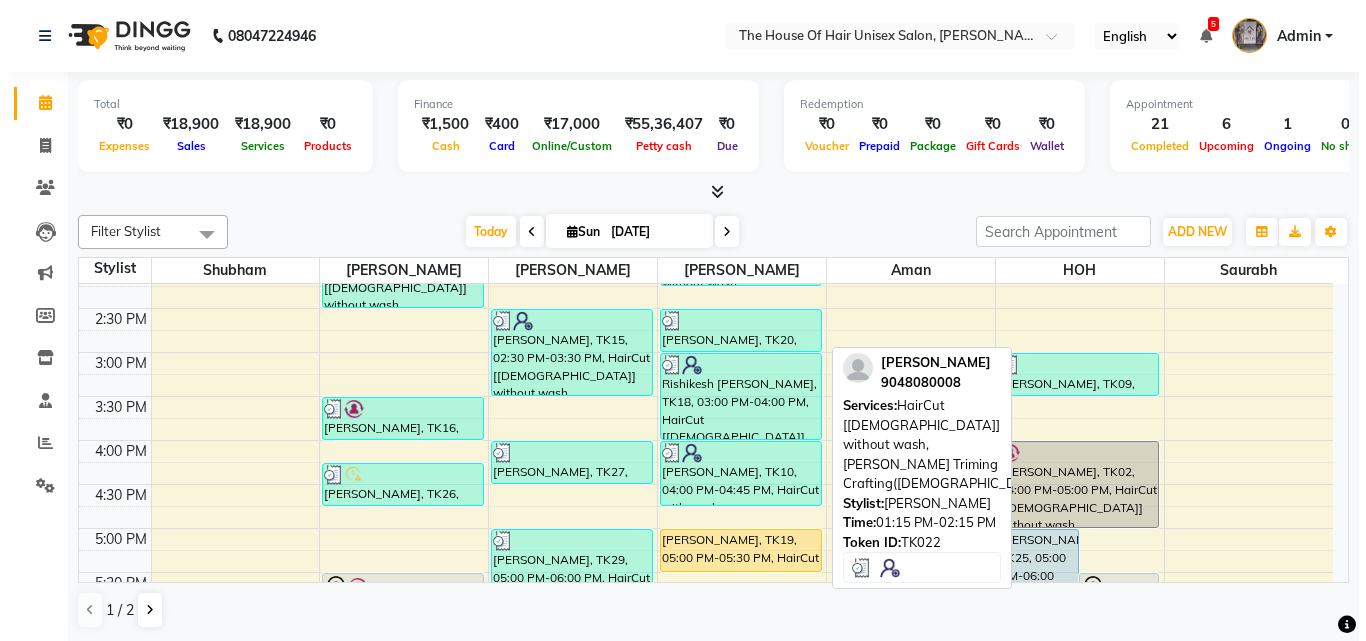 scroll, scrollTop: 661, scrollLeft: 0, axis: vertical 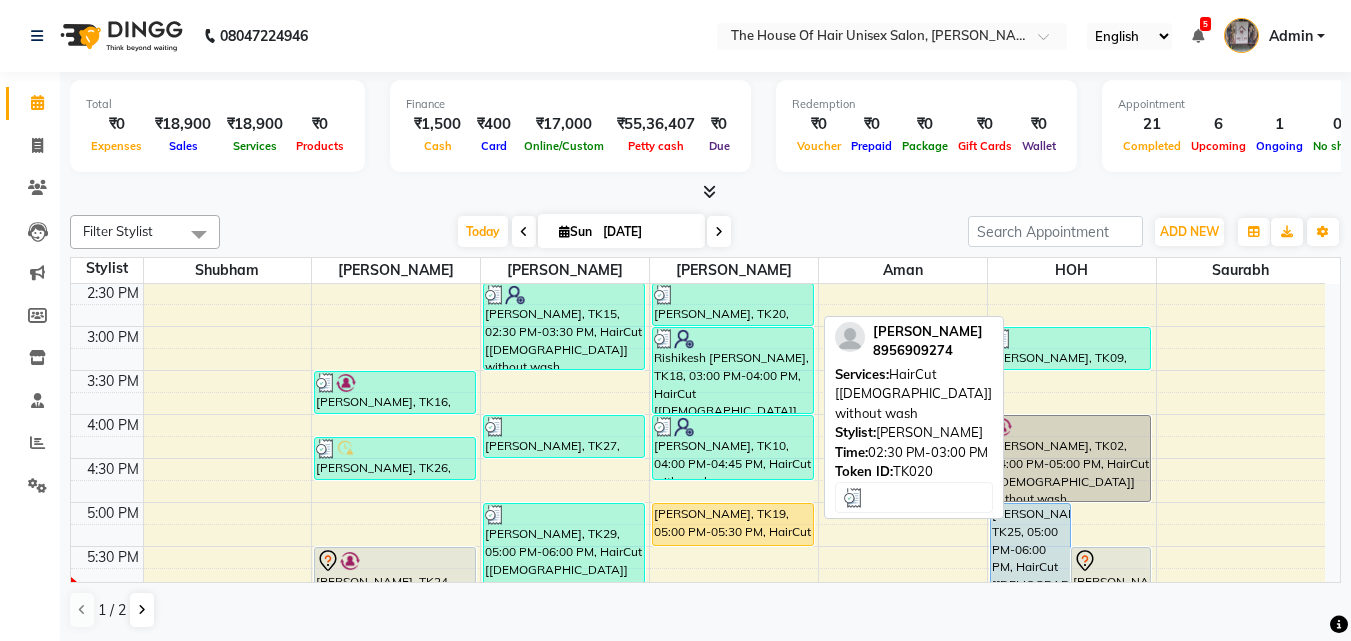 click on "[PERSON_NAME], TK20, 02:30 PM-03:00 PM, HairCut [[DEMOGRAPHIC_DATA]] without wash" at bounding box center [733, 304] 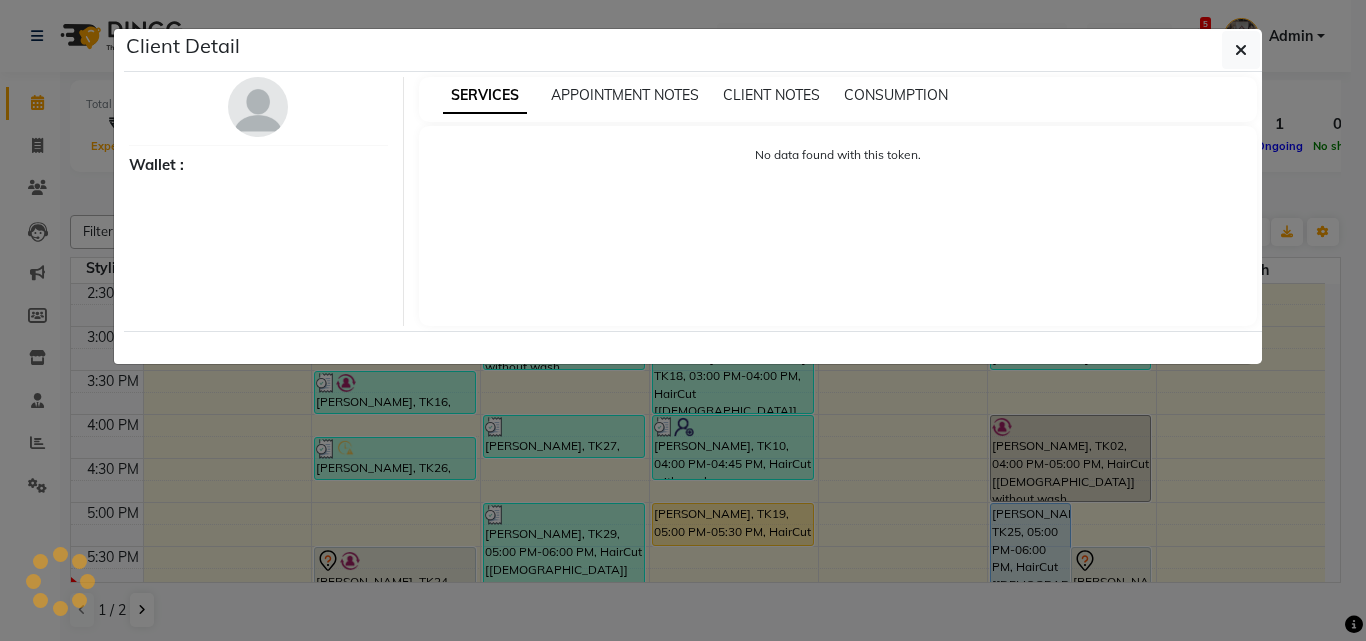 select on "3" 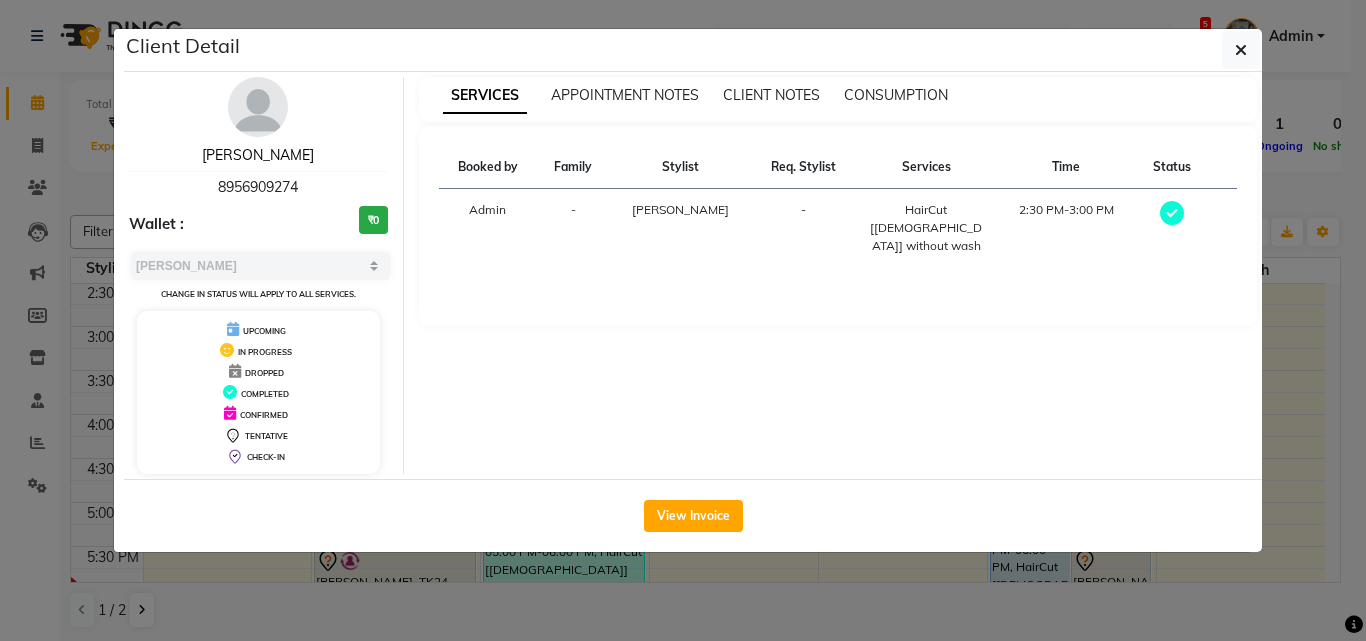 click on "[PERSON_NAME]" at bounding box center (258, 155) 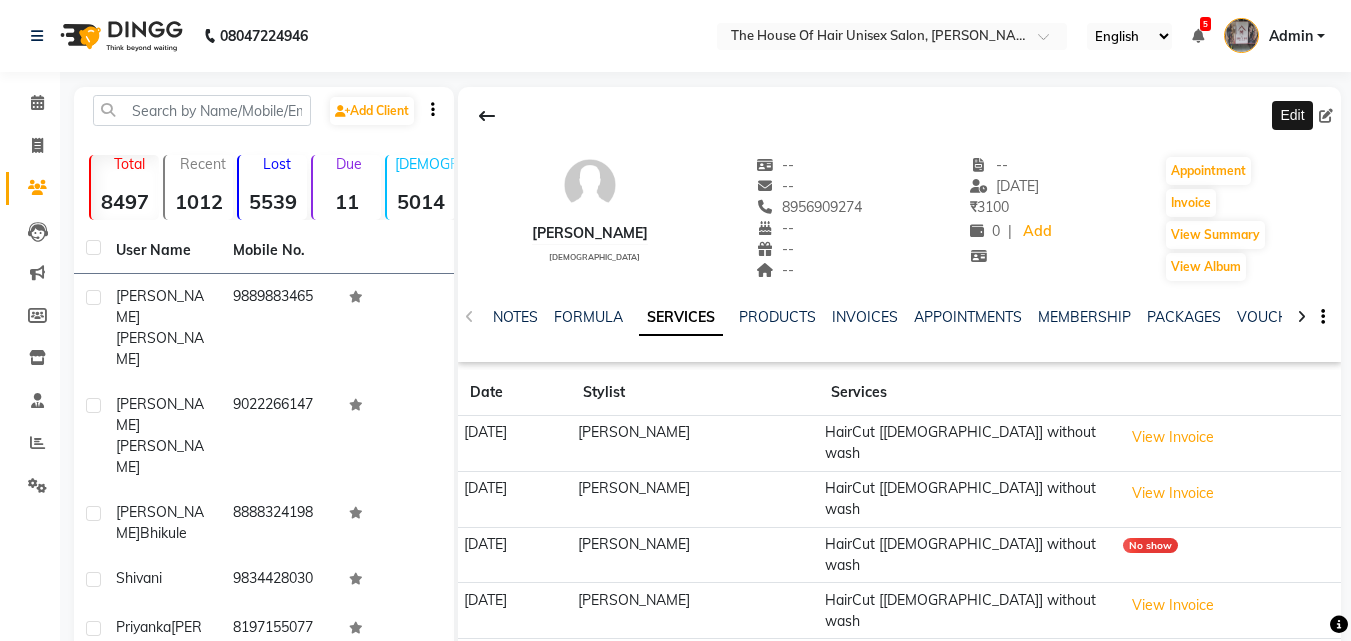 click 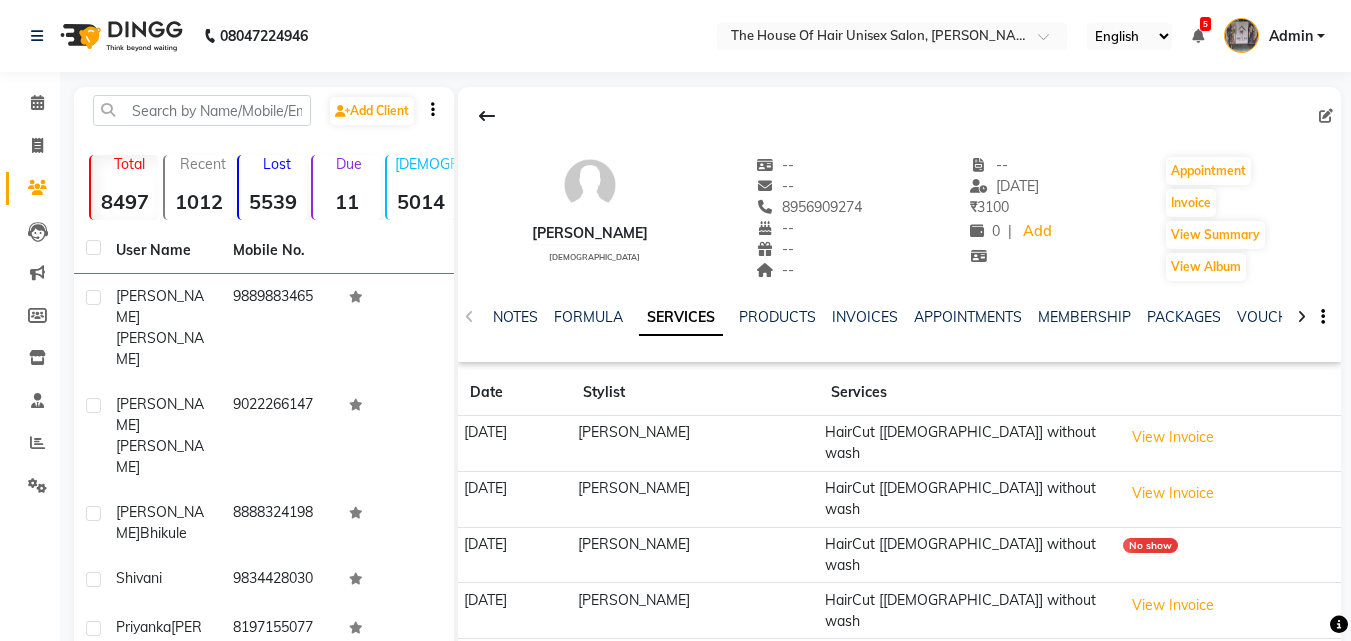 click 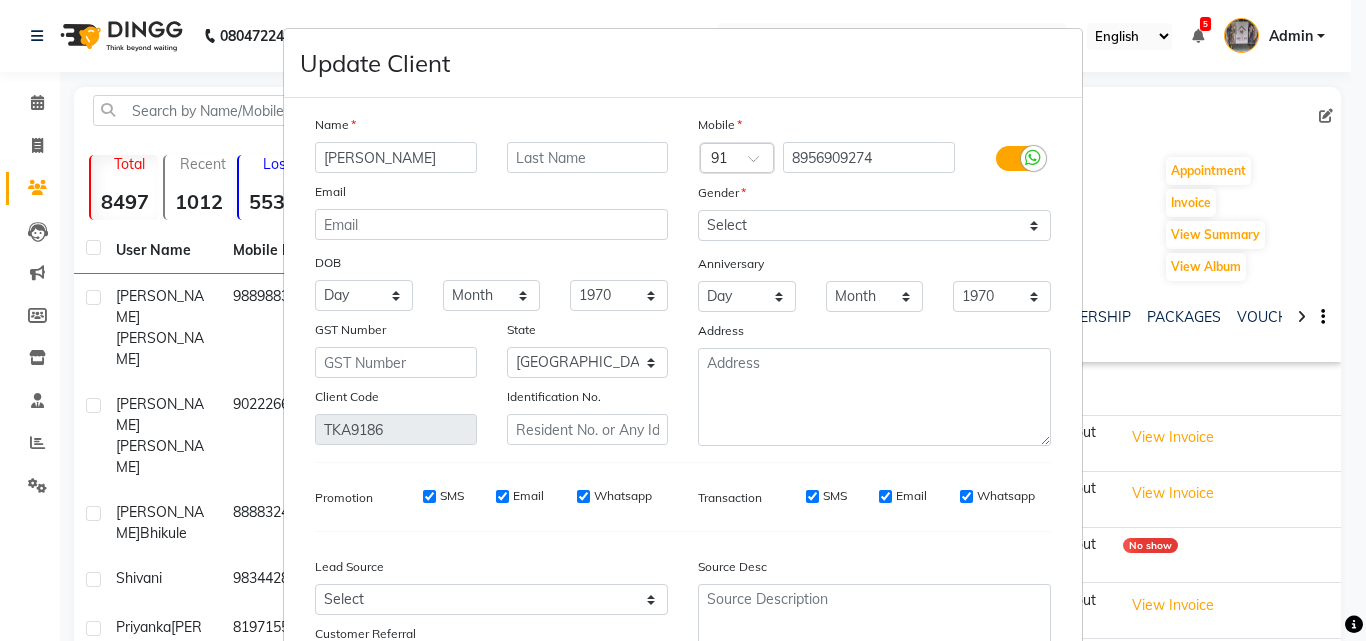 click on "[PERSON_NAME]" at bounding box center [396, 157] 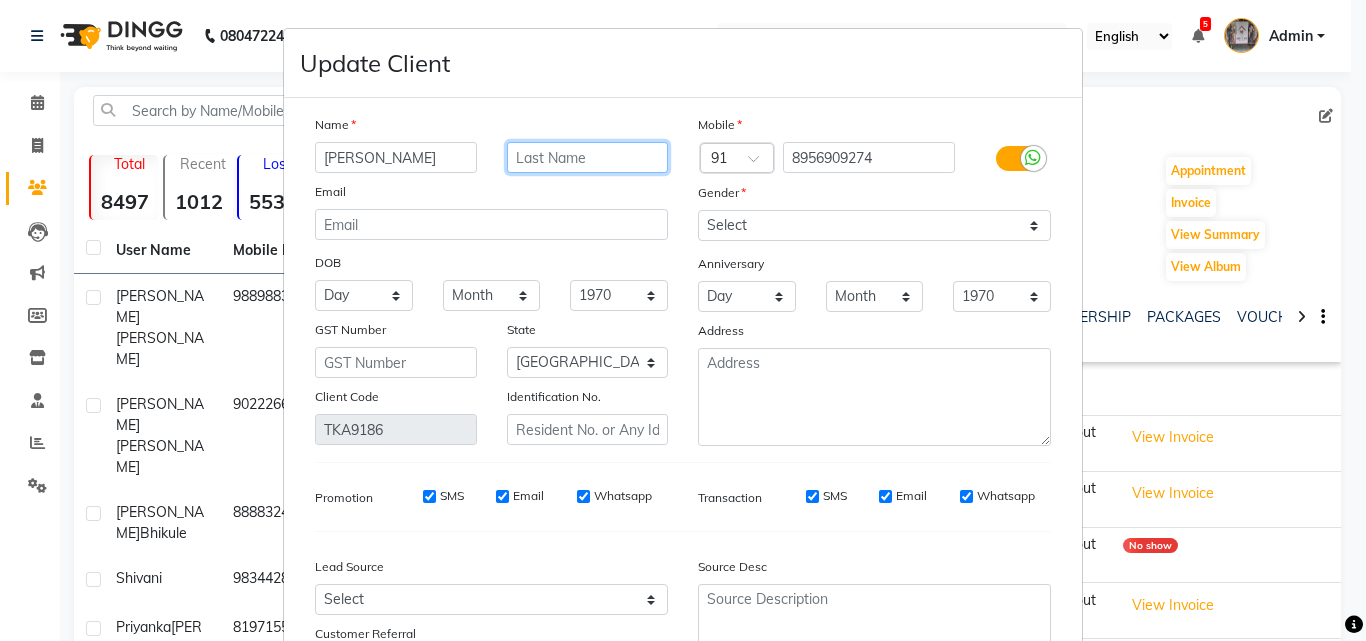 click at bounding box center [588, 157] 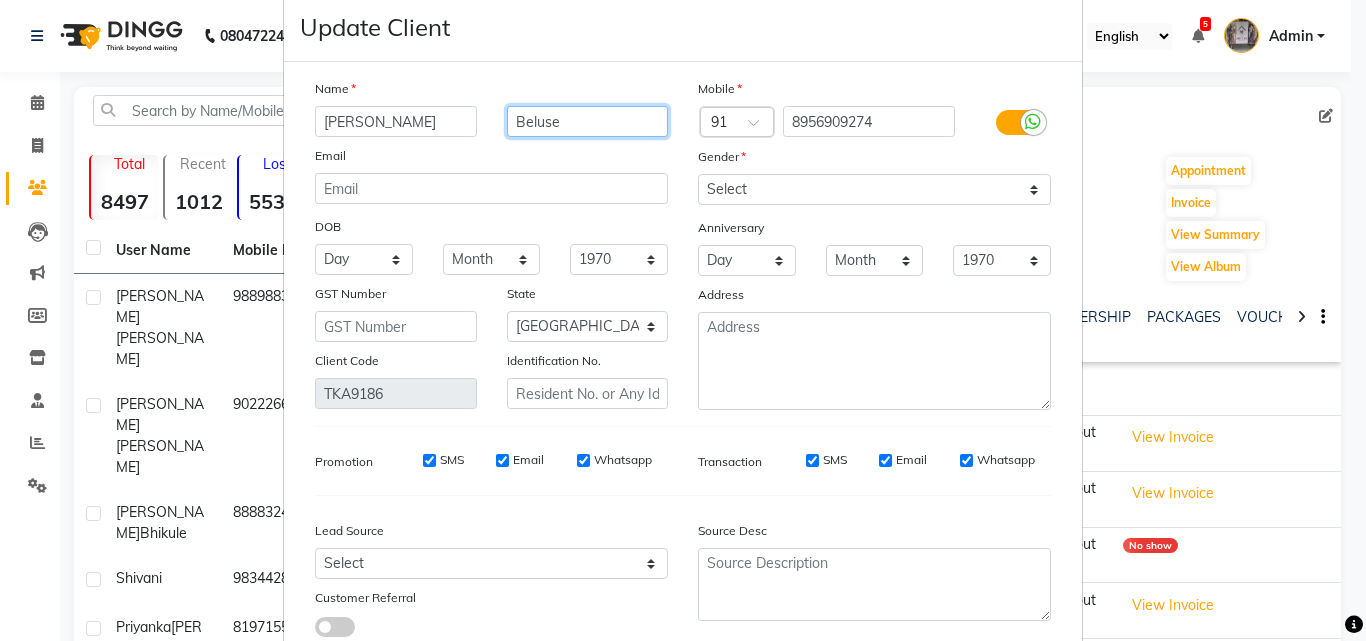 type on "Beluse" 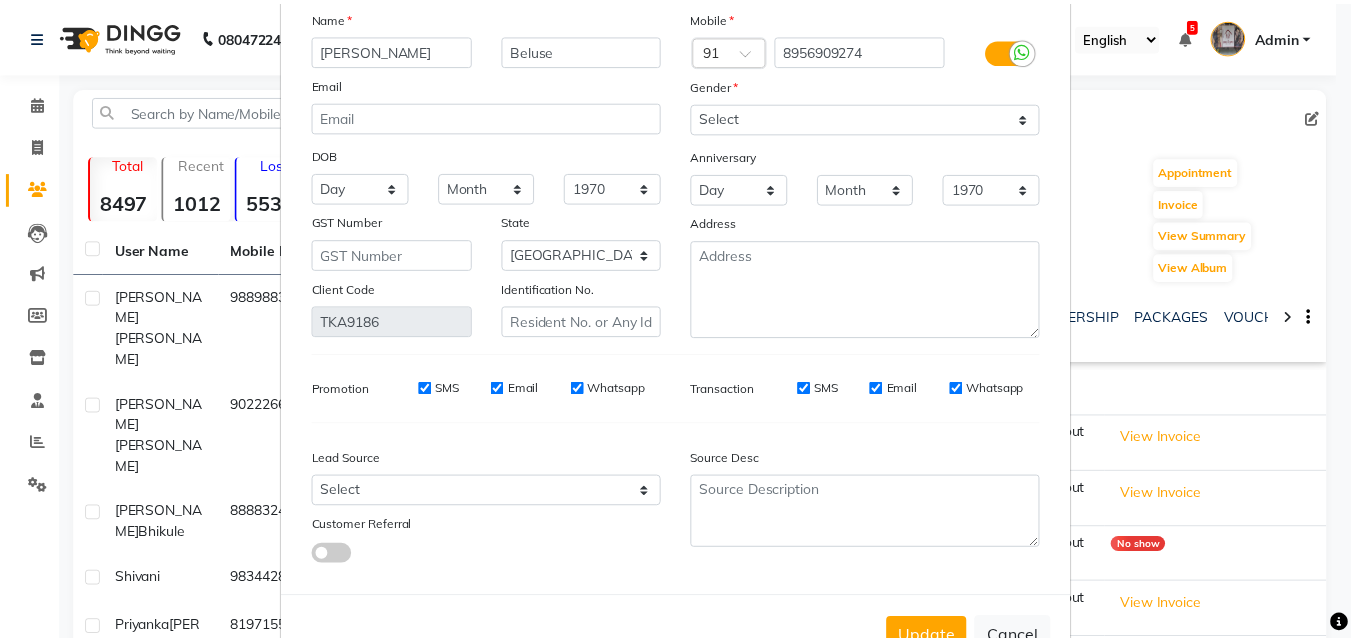 scroll, scrollTop: 115, scrollLeft: 0, axis: vertical 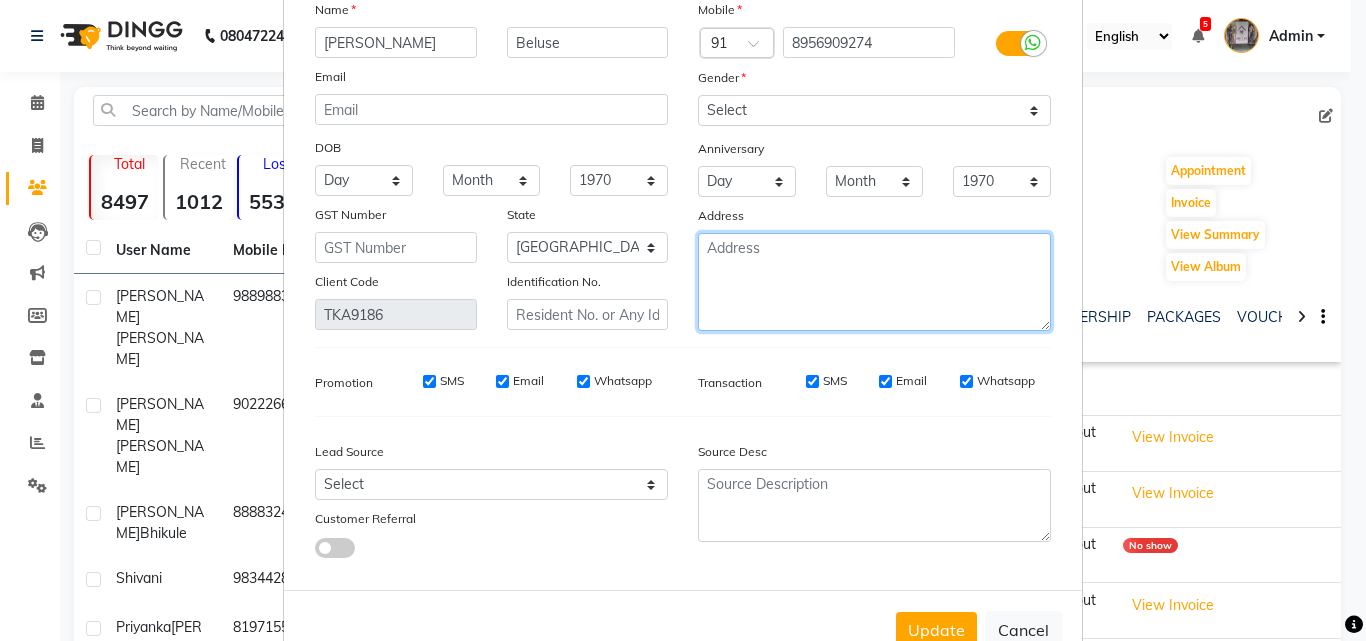 click at bounding box center [874, 282] 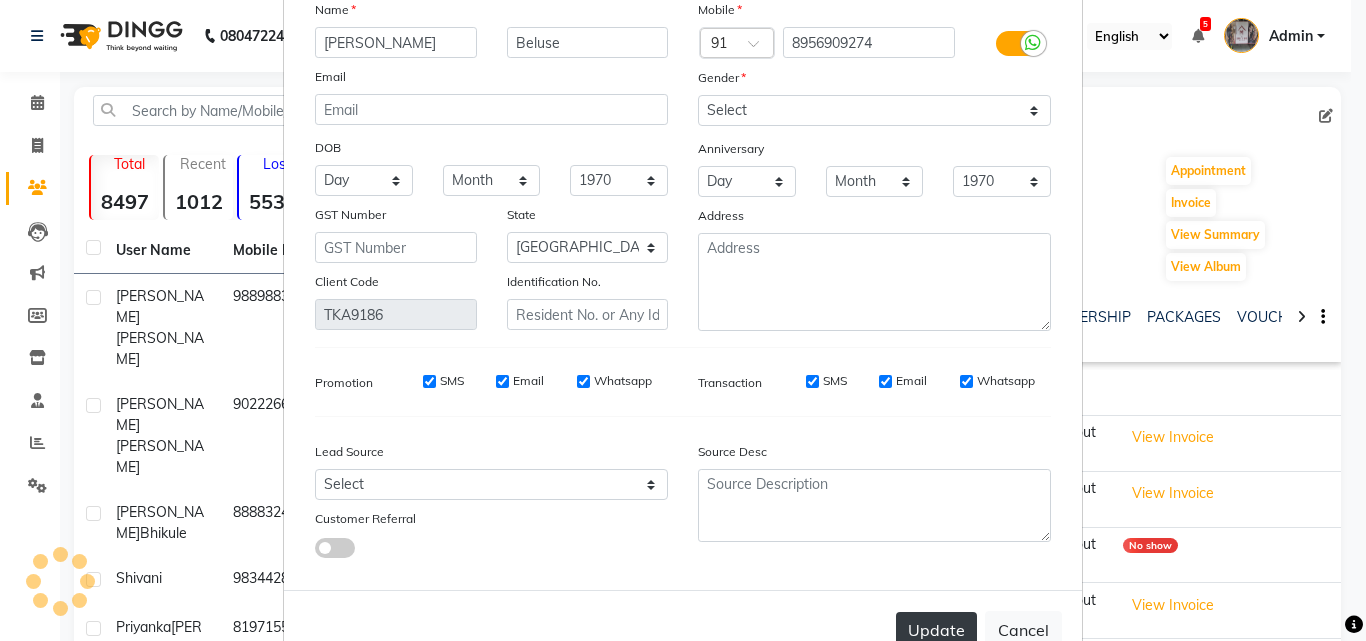 click on "Update" at bounding box center [936, 630] 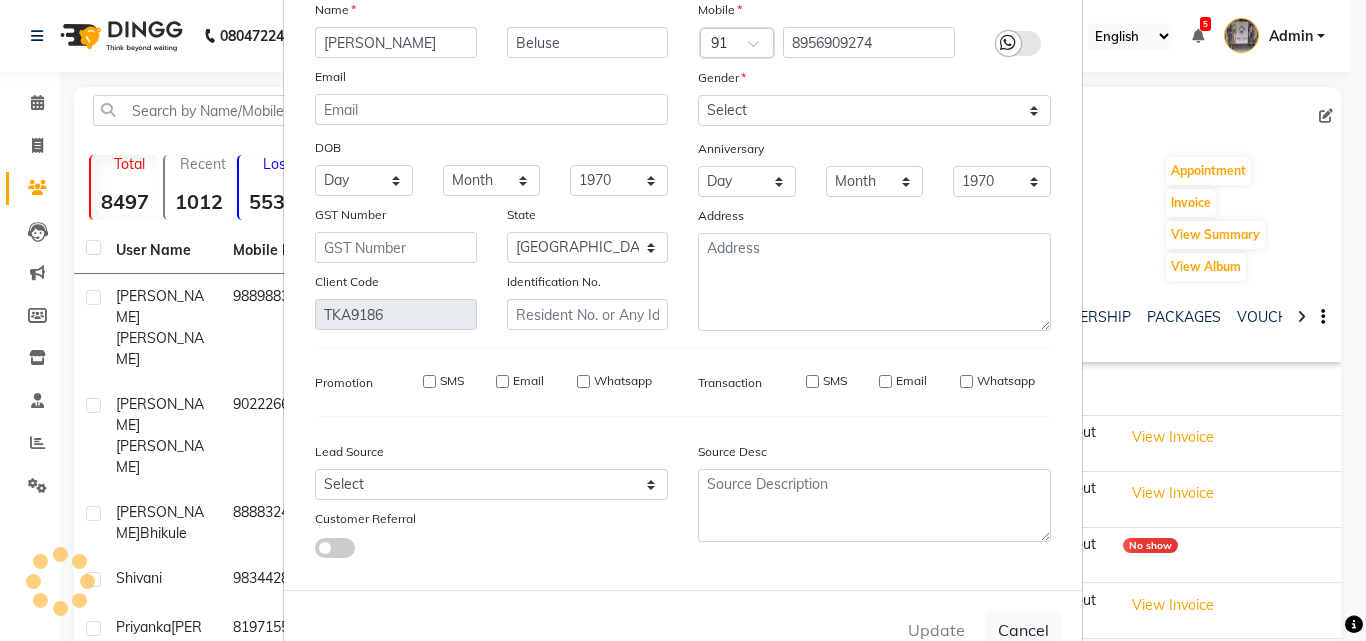 type 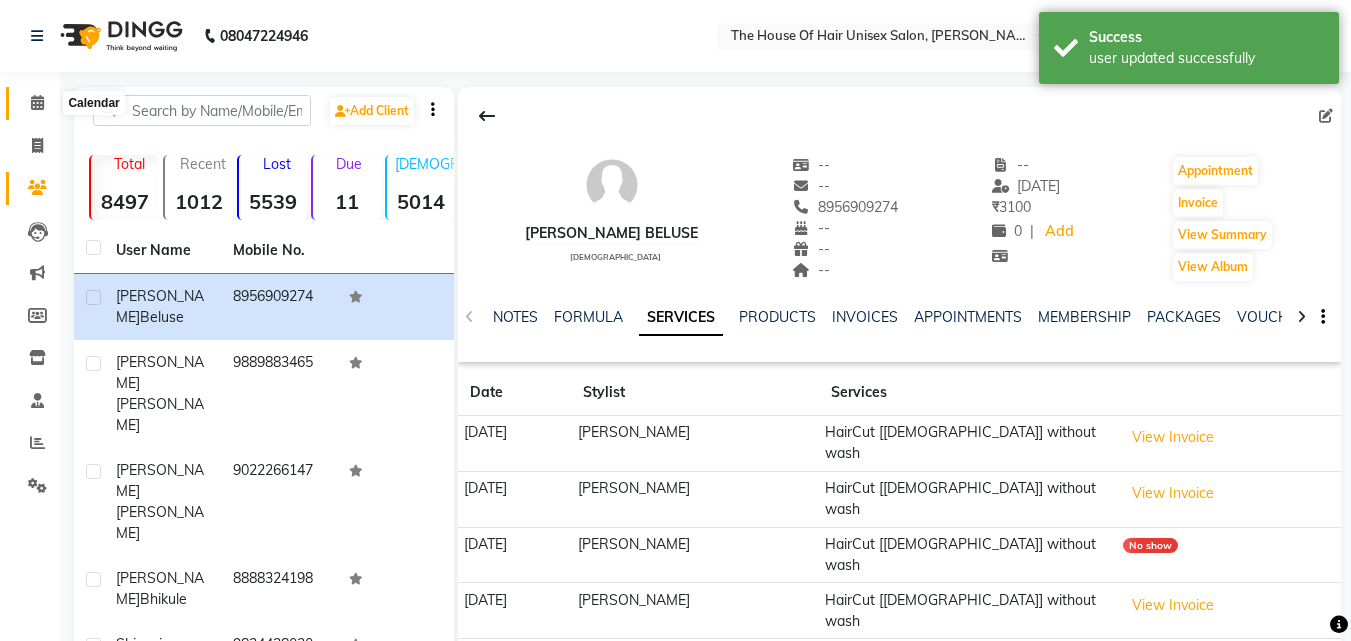 click 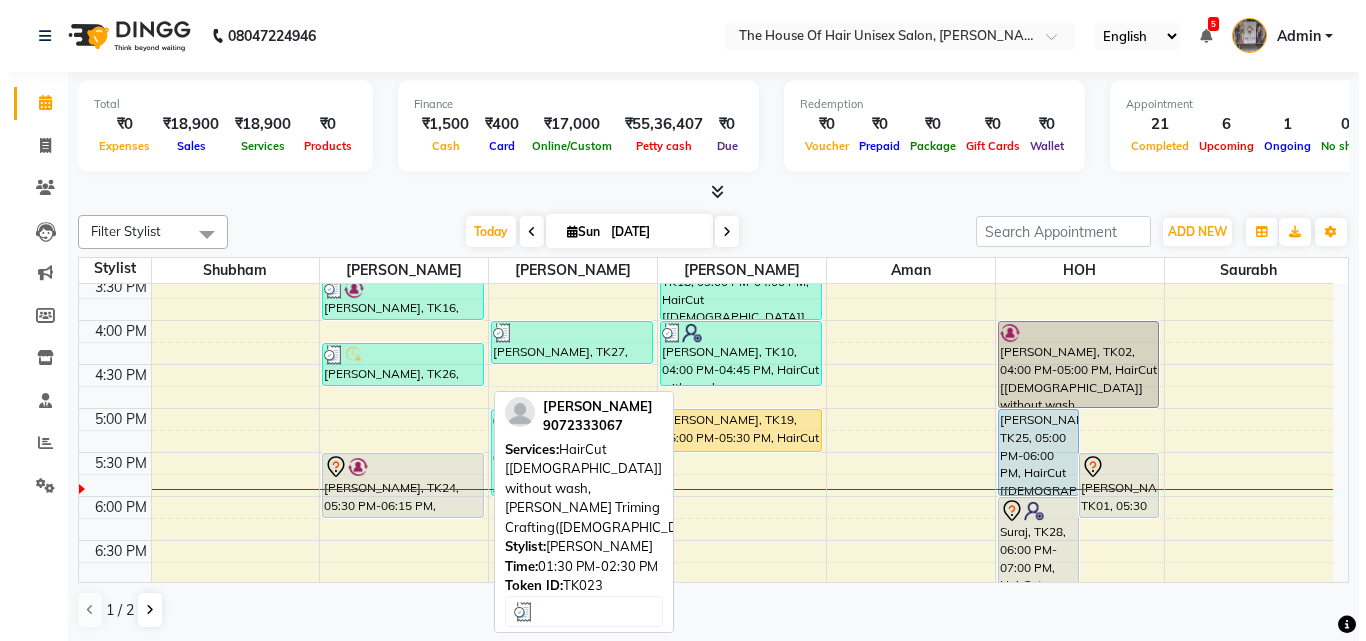 scroll, scrollTop: 838, scrollLeft: 0, axis: vertical 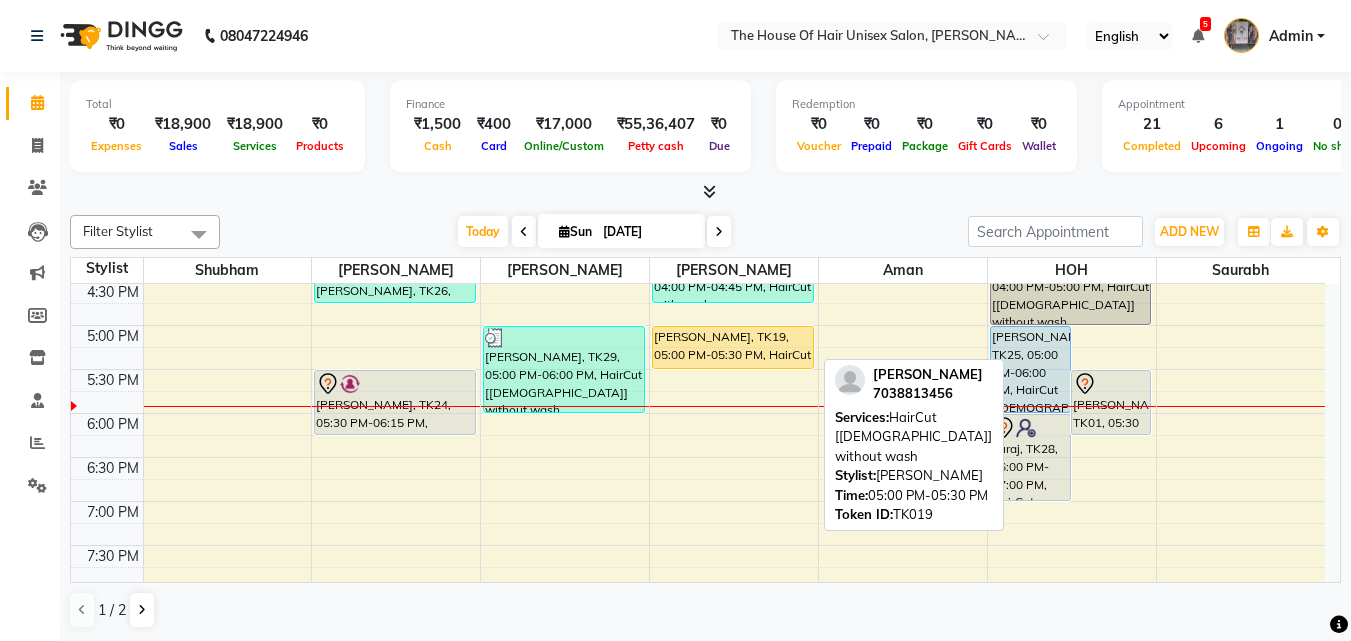 click on "[PERSON_NAME], TK19, 05:00 PM-05:30 PM, HairCut [[DEMOGRAPHIC_DATA]] without wash" at bounding box center (733, 347) 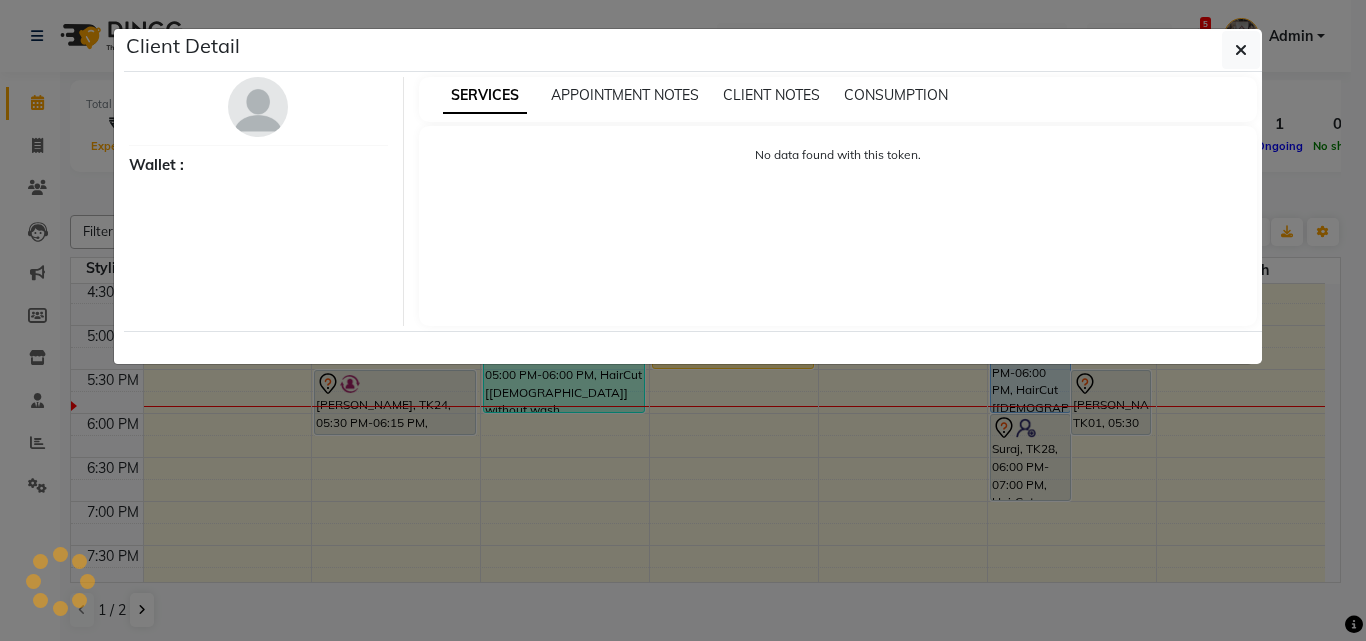 select on "1" 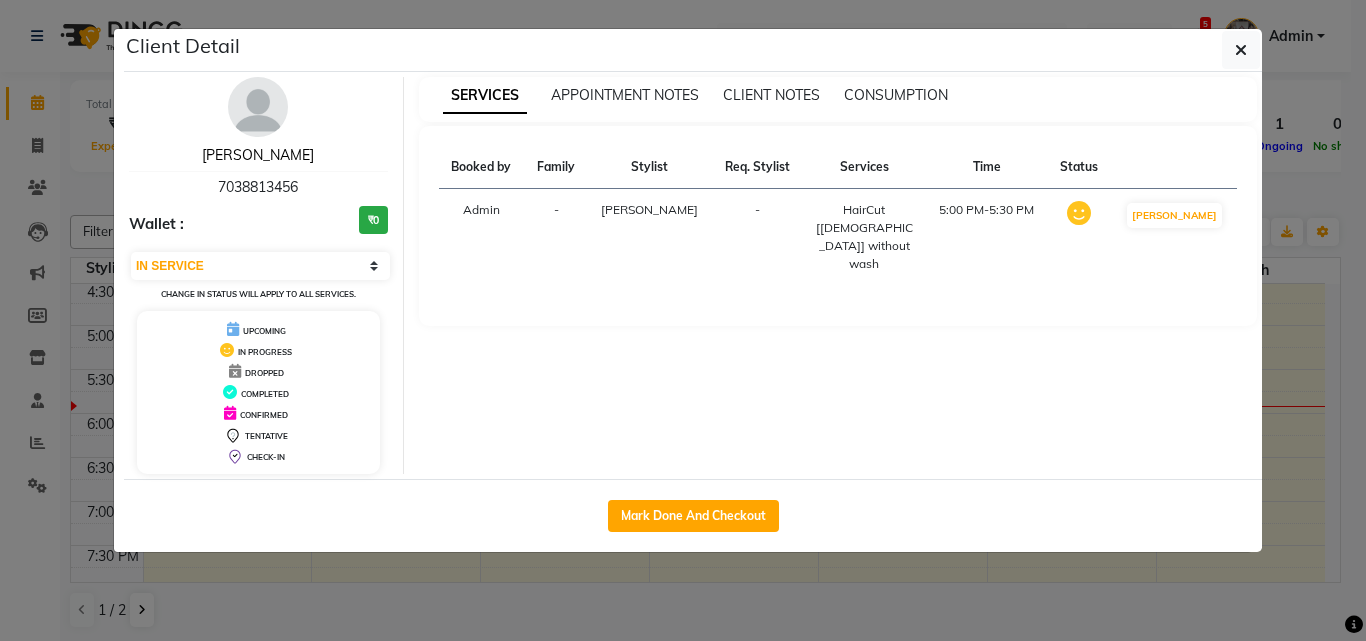 click on "[PERSON_NAME]" at bounding box center [258, 155] 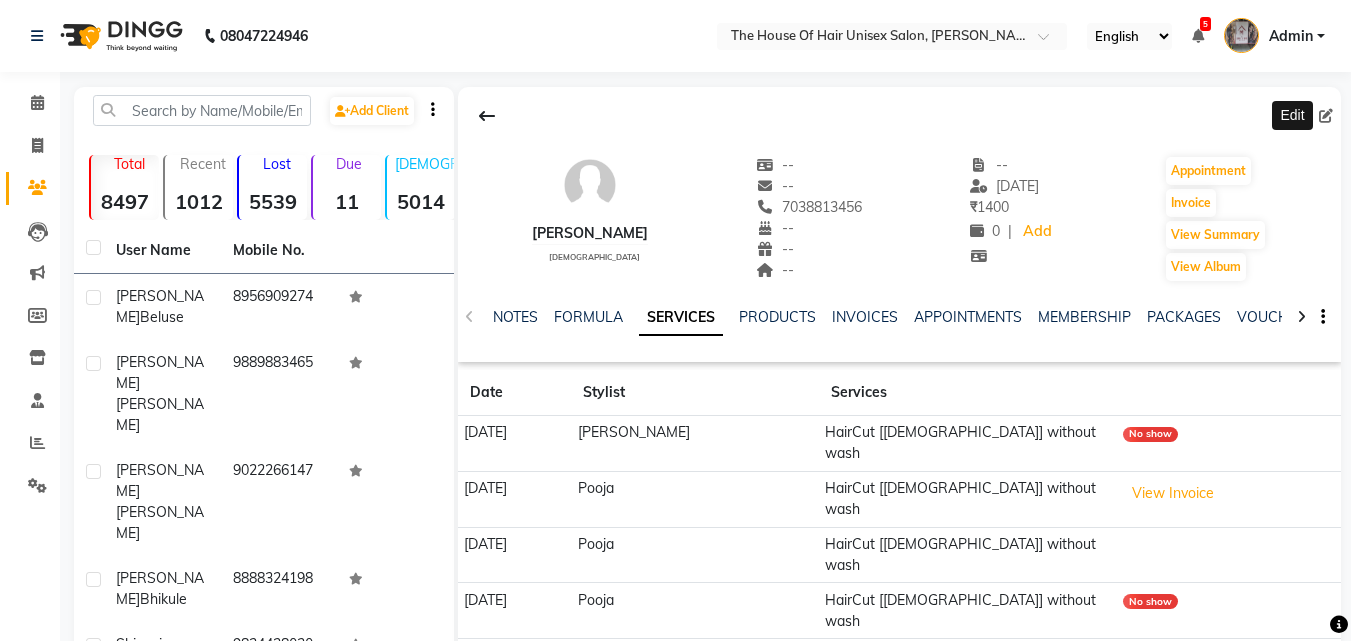 click 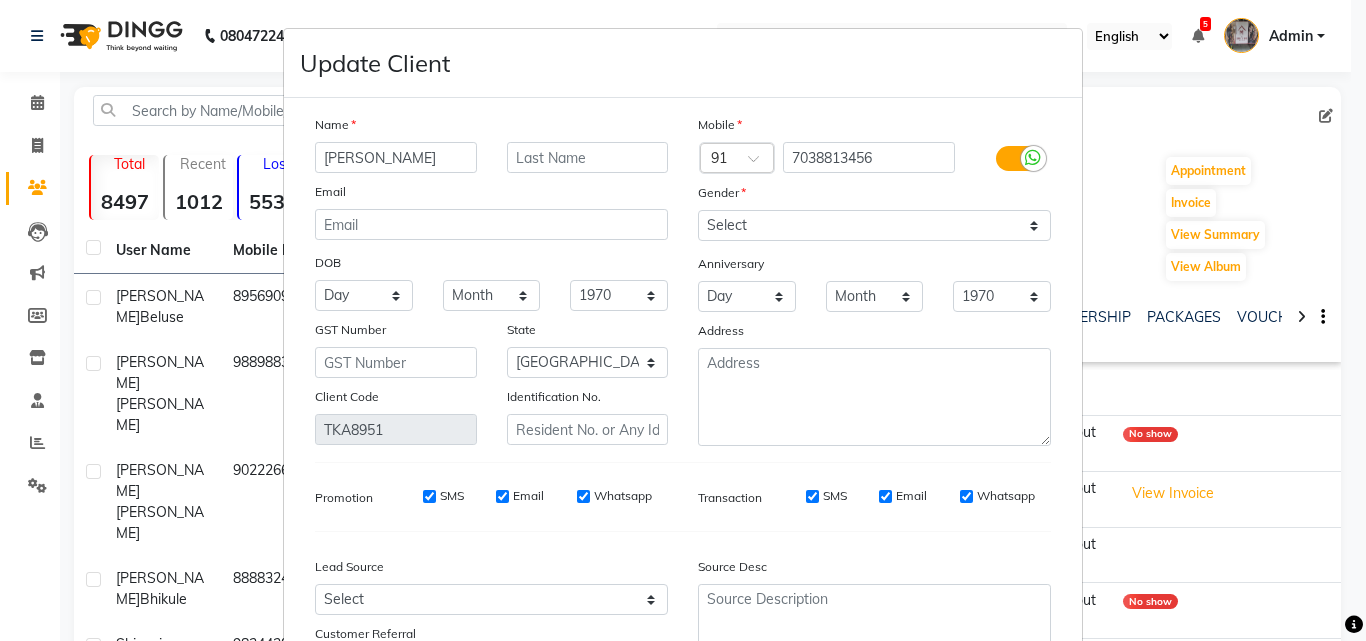 click on "[PERSON_NAME]" at bounding box center (396, 157) 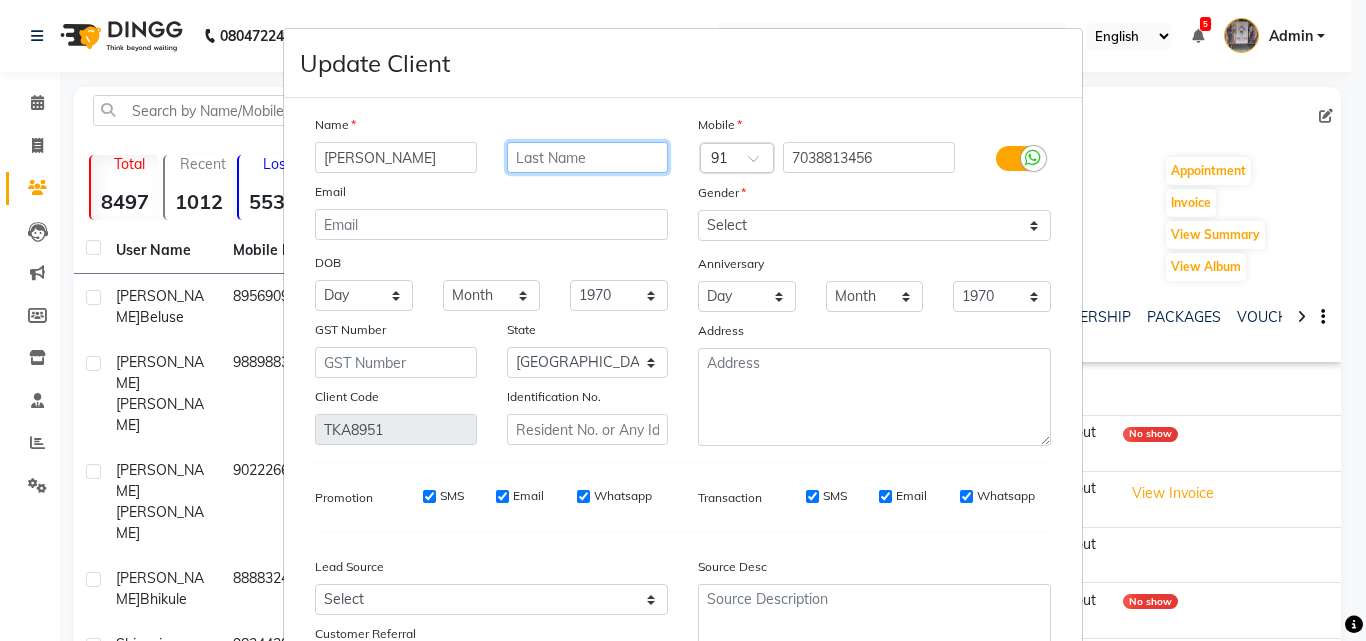 click at bounding box center [588, 157] 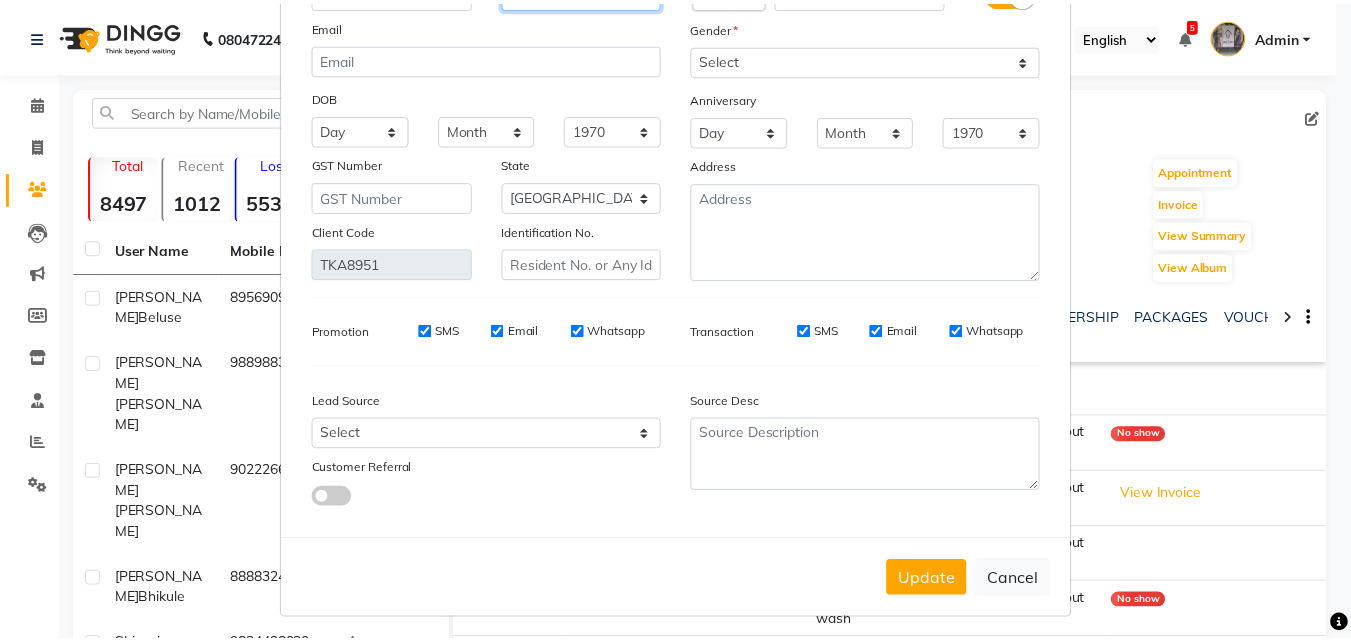 scroll, scrollTop: 172, scrollLeft: 0, axis: vertical 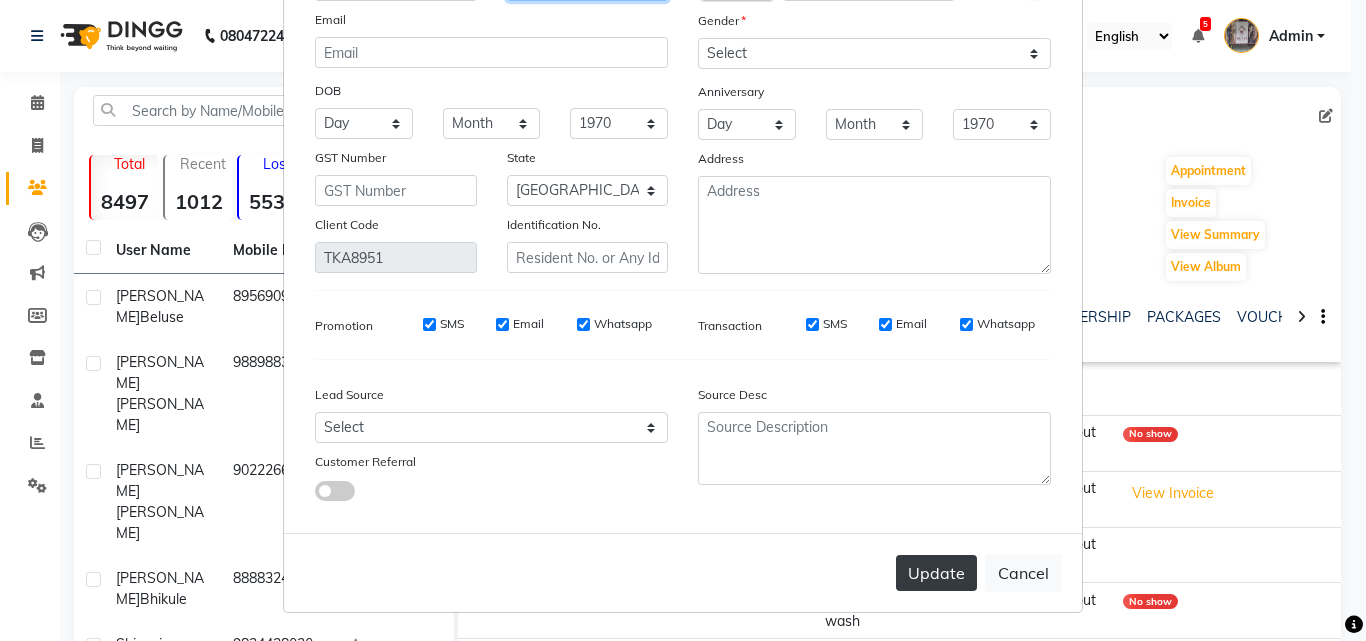 type on "[PERSON_NAME]" 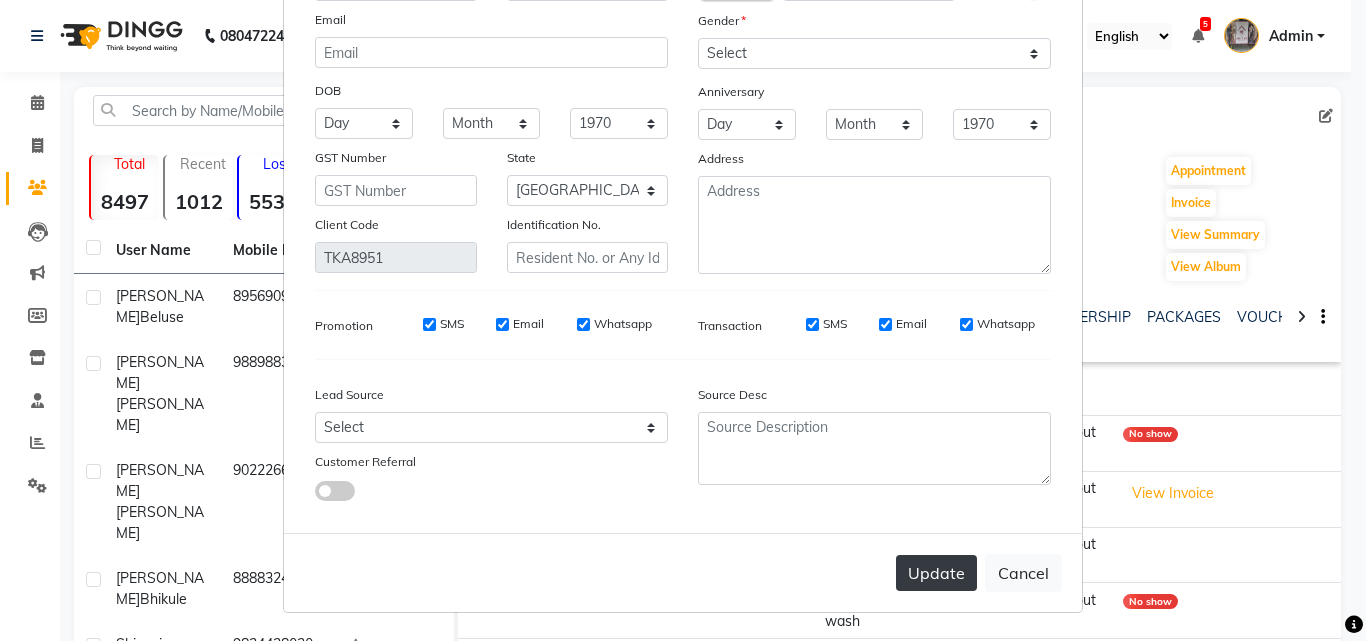 click on "Update" at bounding box center (936, 573) 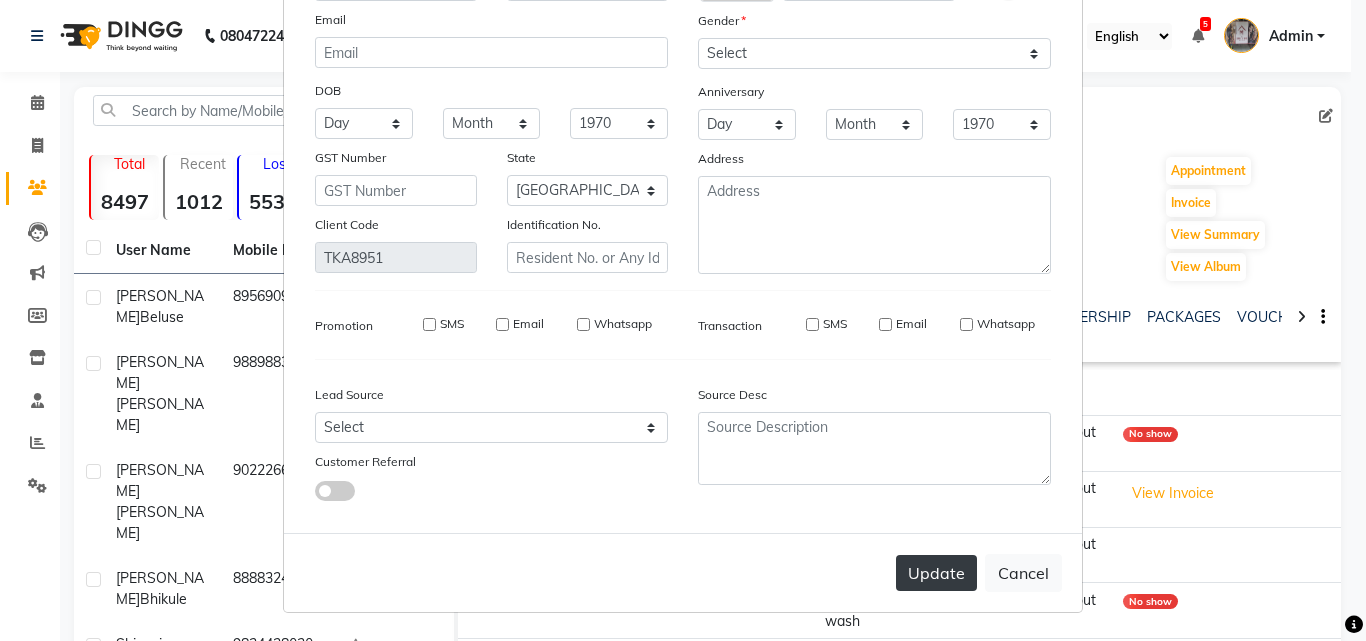 type 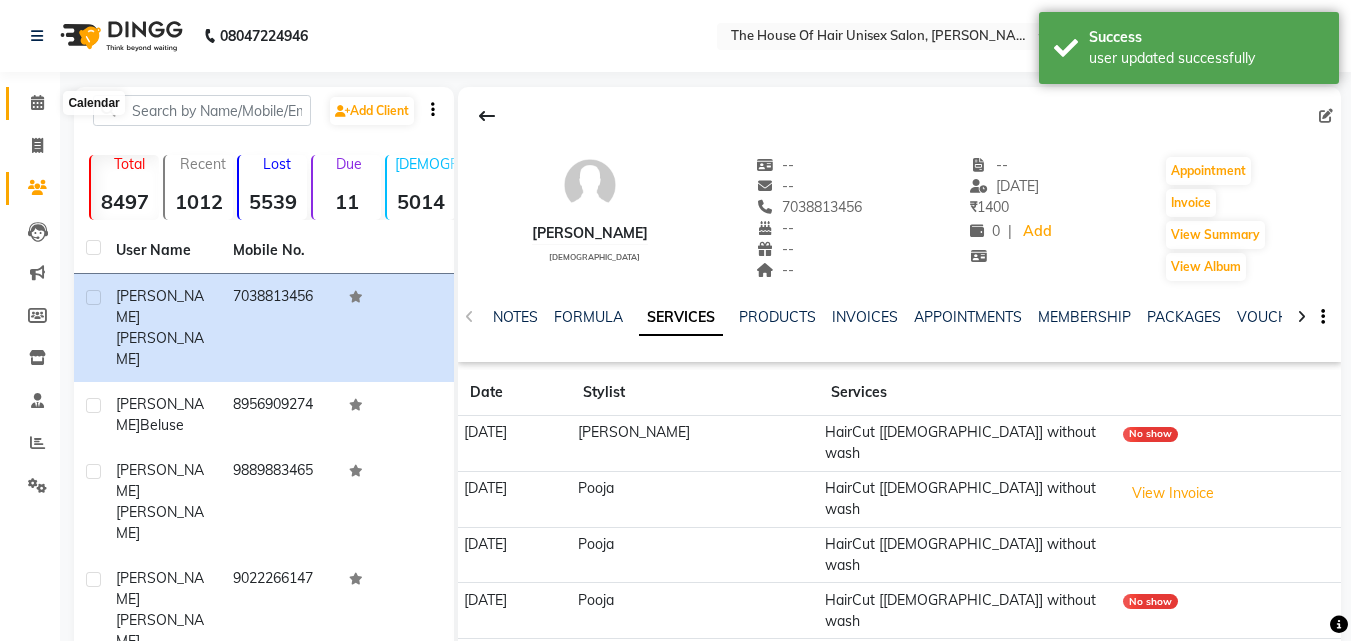 click 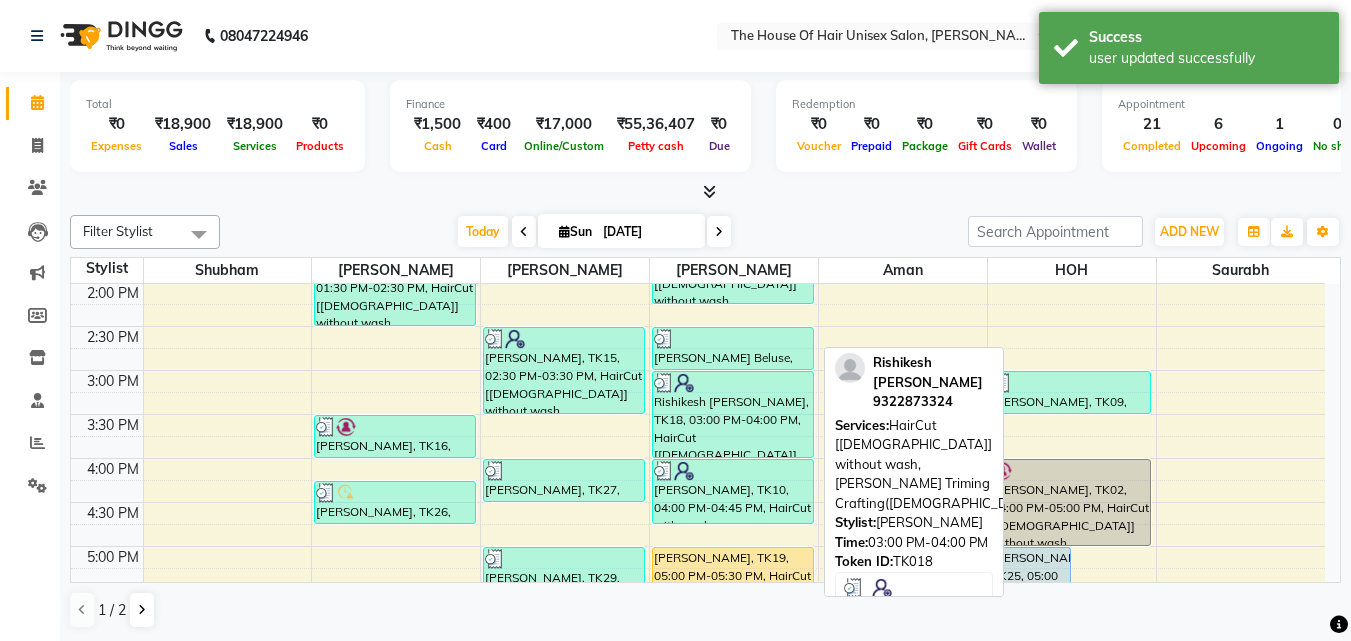 scroll, scrollTop: 618, scrollLeft: 0, axis: vertical 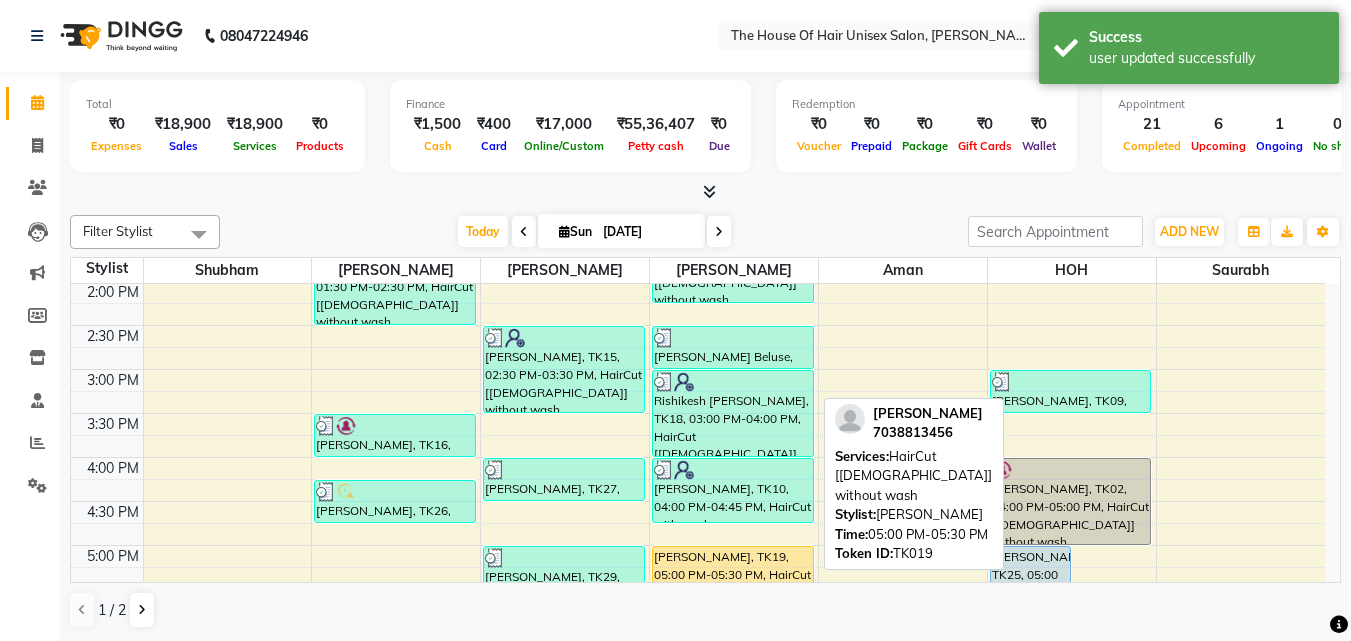 click on "[PERSON_NAME], TK19, 05:00 PM-05:30 PM, HairCut [[DEMOGRAPHIC_DATA]] without wash" at bounding box center [733, 567] 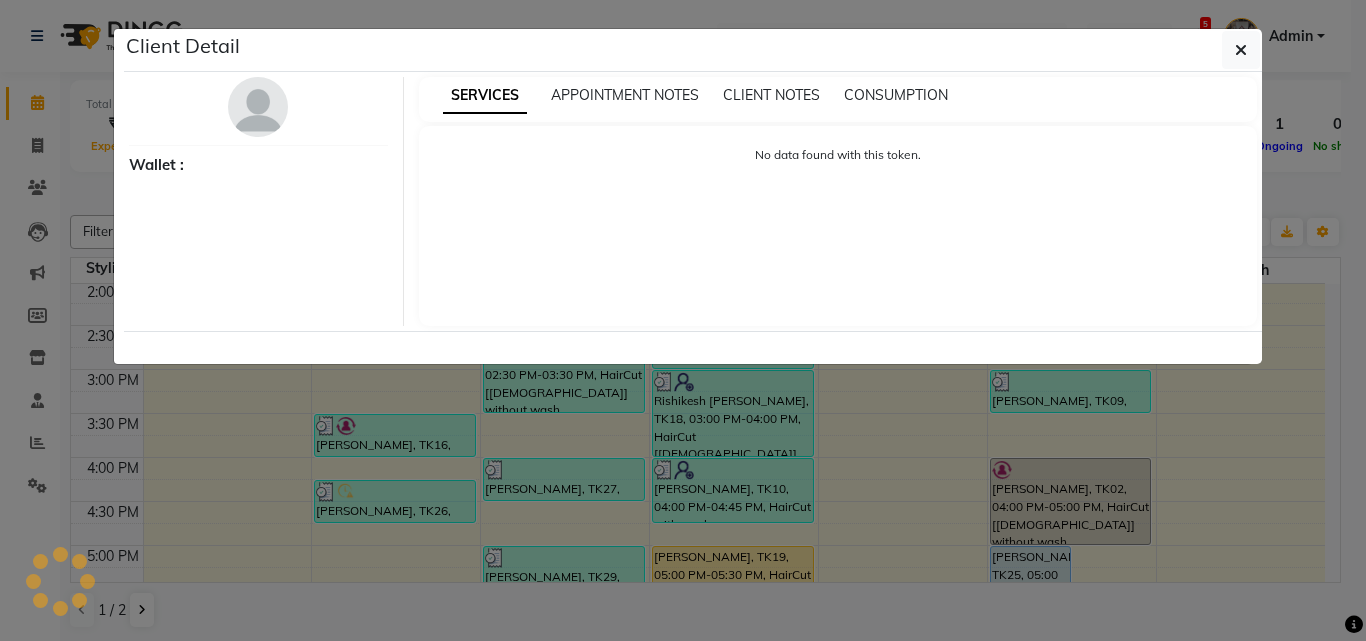 select on "1" 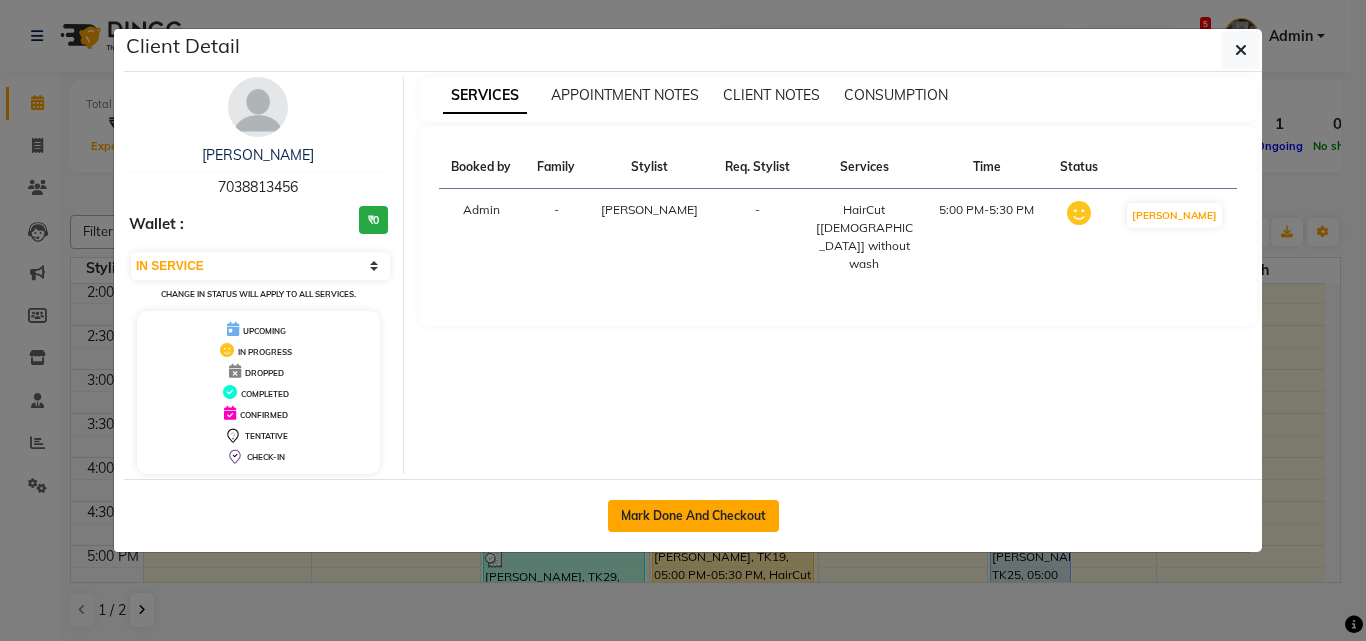 click on "Mark Done And Checkout" 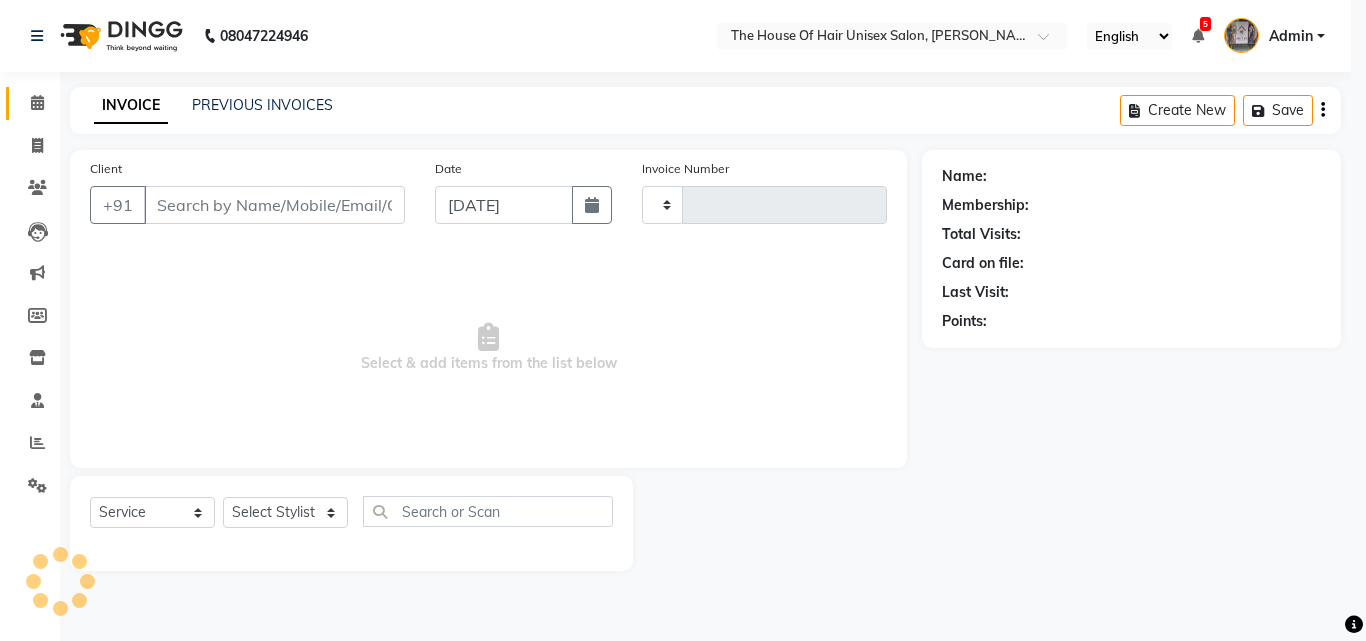 type on "1790" 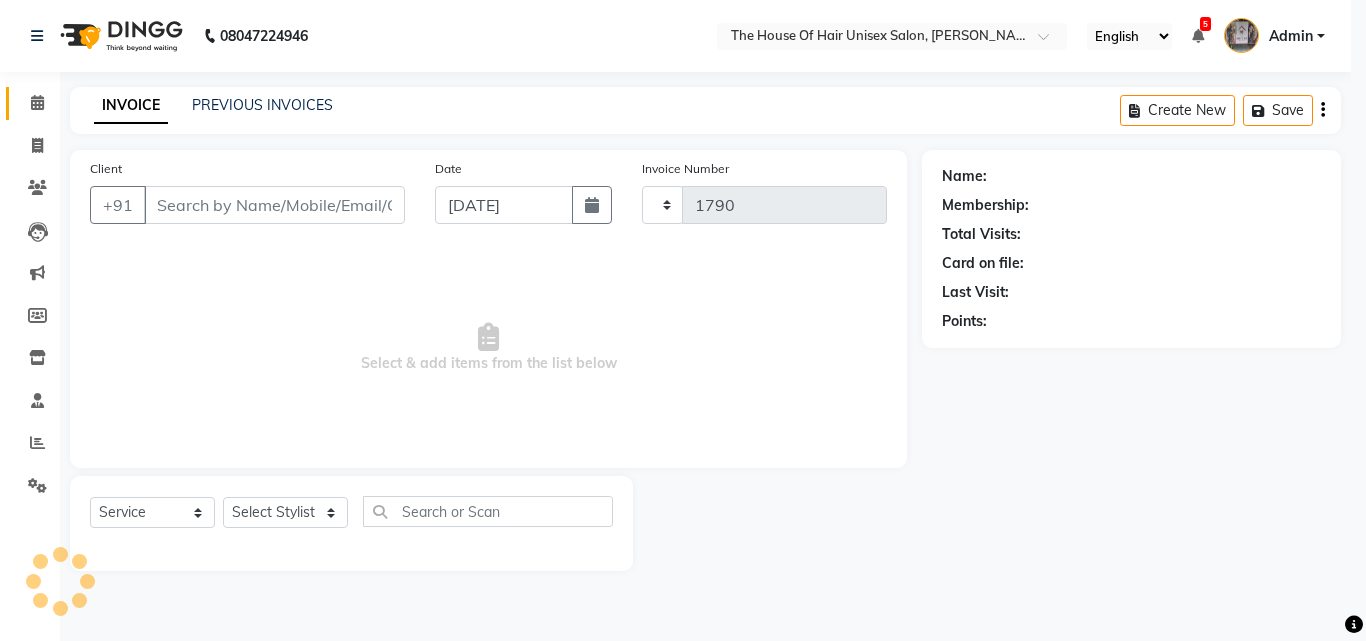 select on "598" 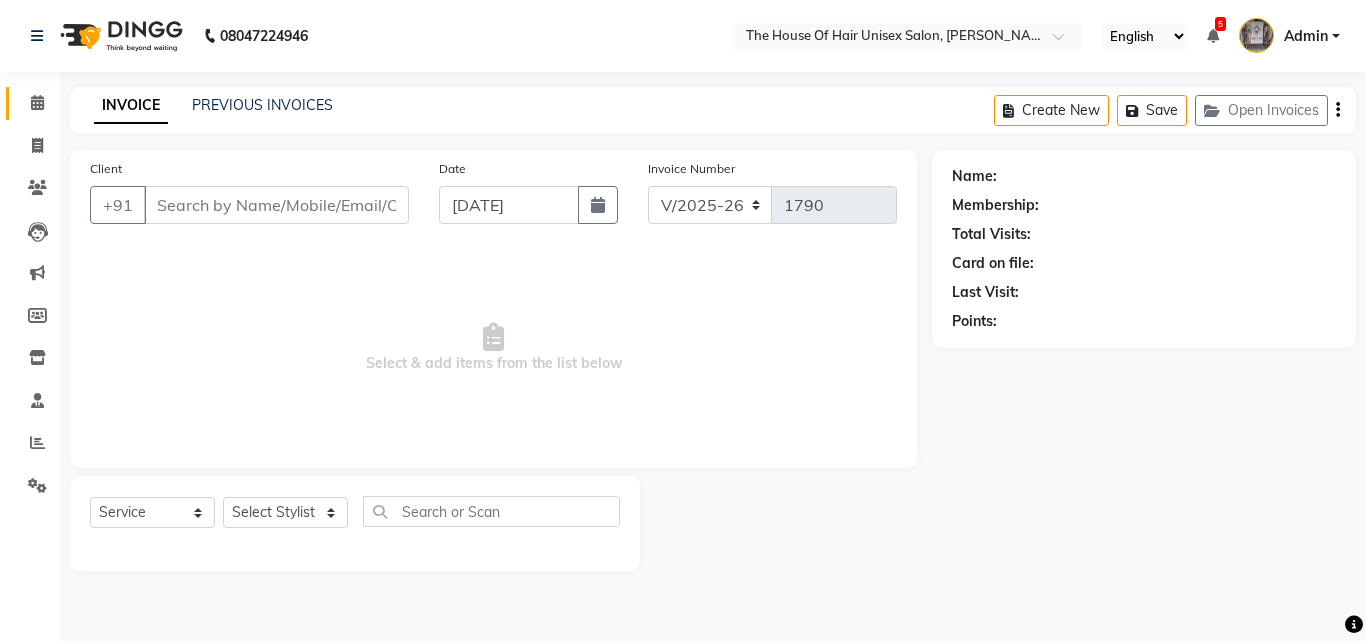 type on "7038813456" 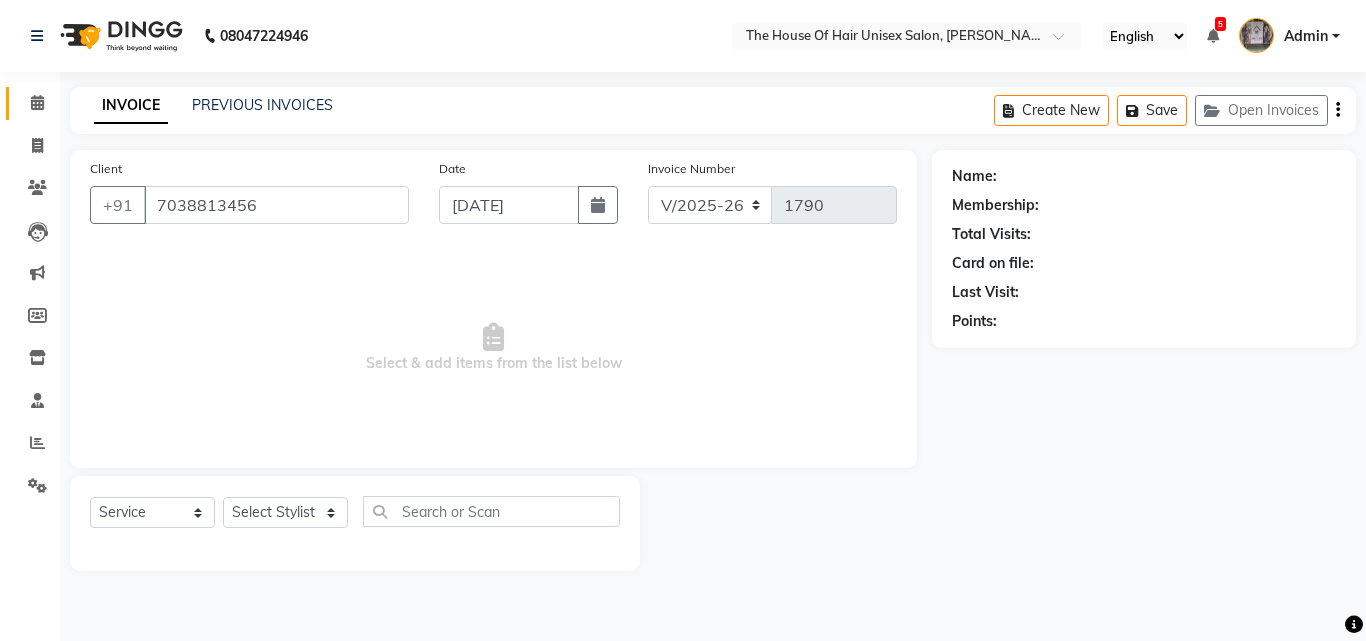 select on "42814" 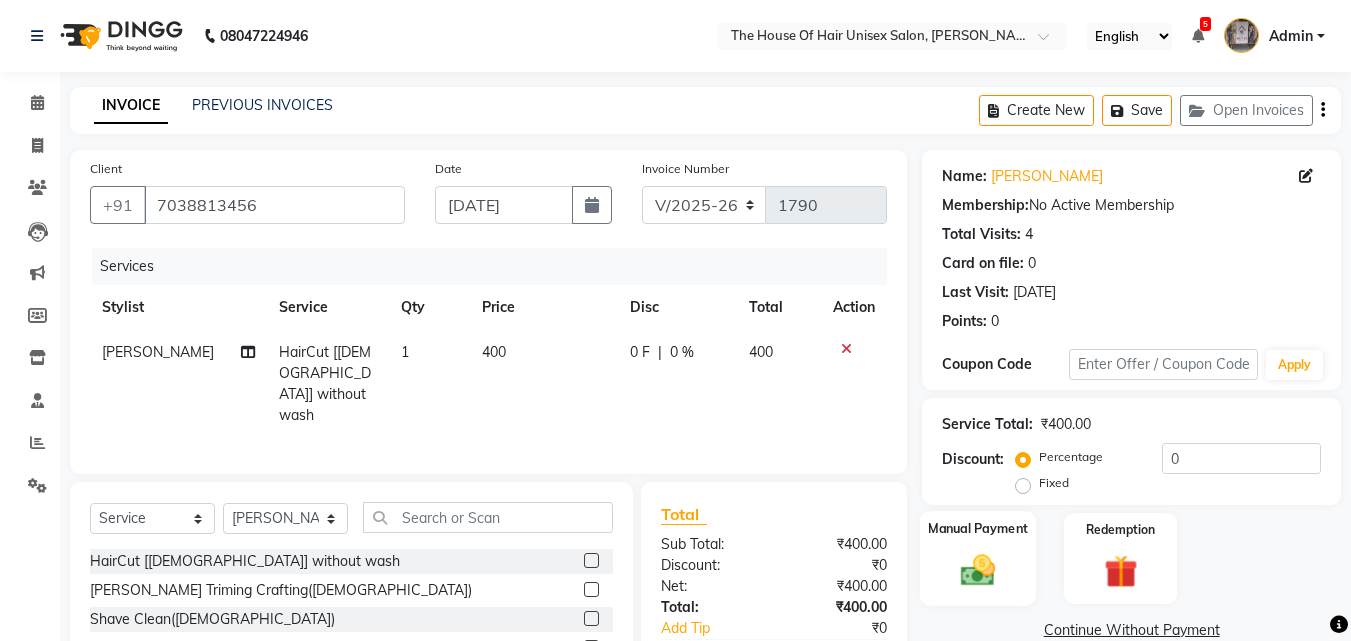 click 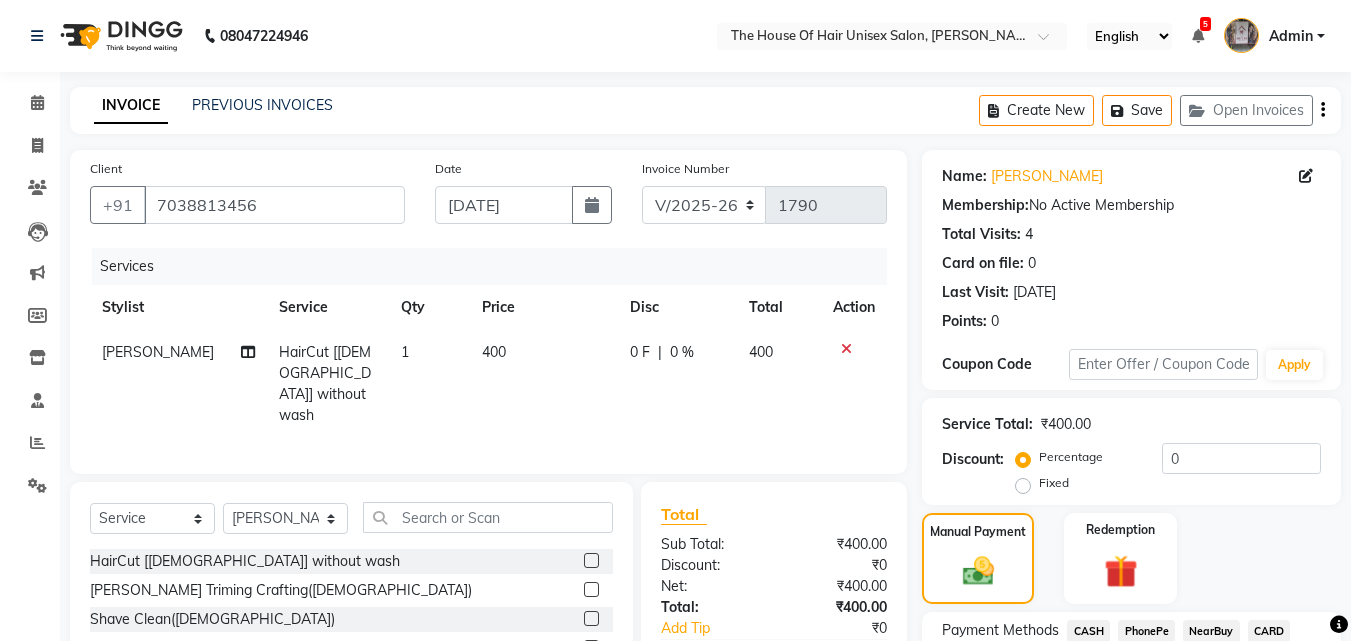 scroll, scrollTop: 162, scrollLeft: 0, axis: vertical 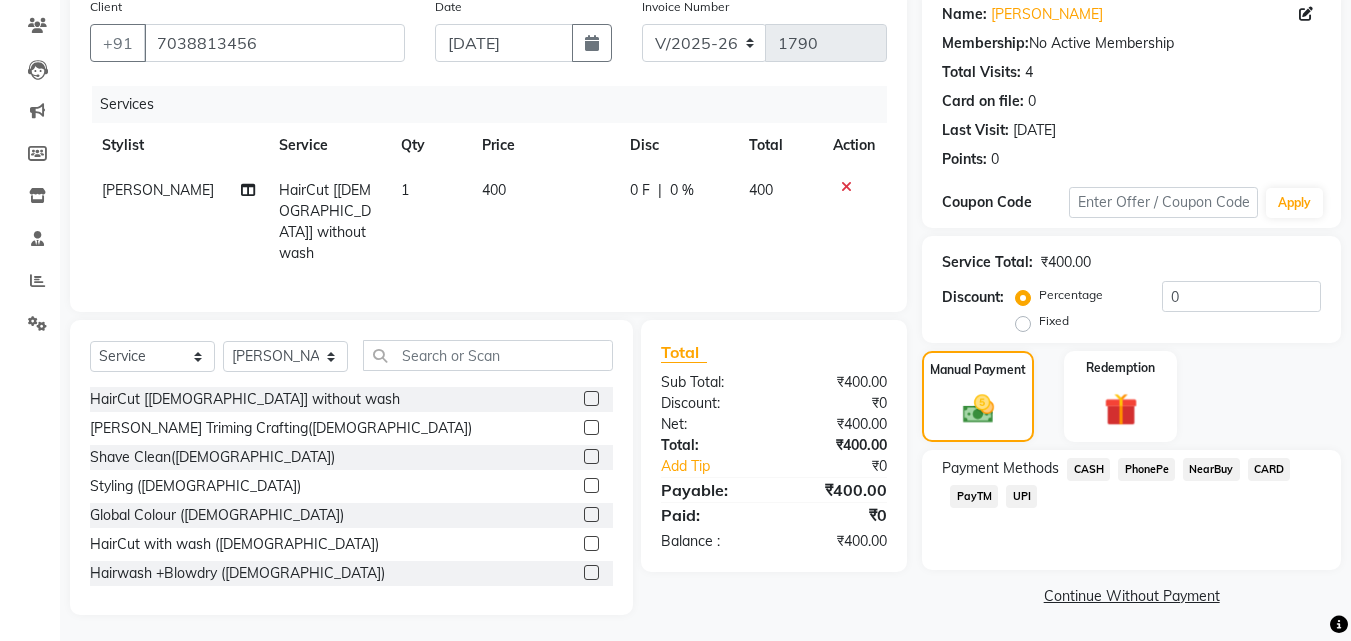 click on "UPI" 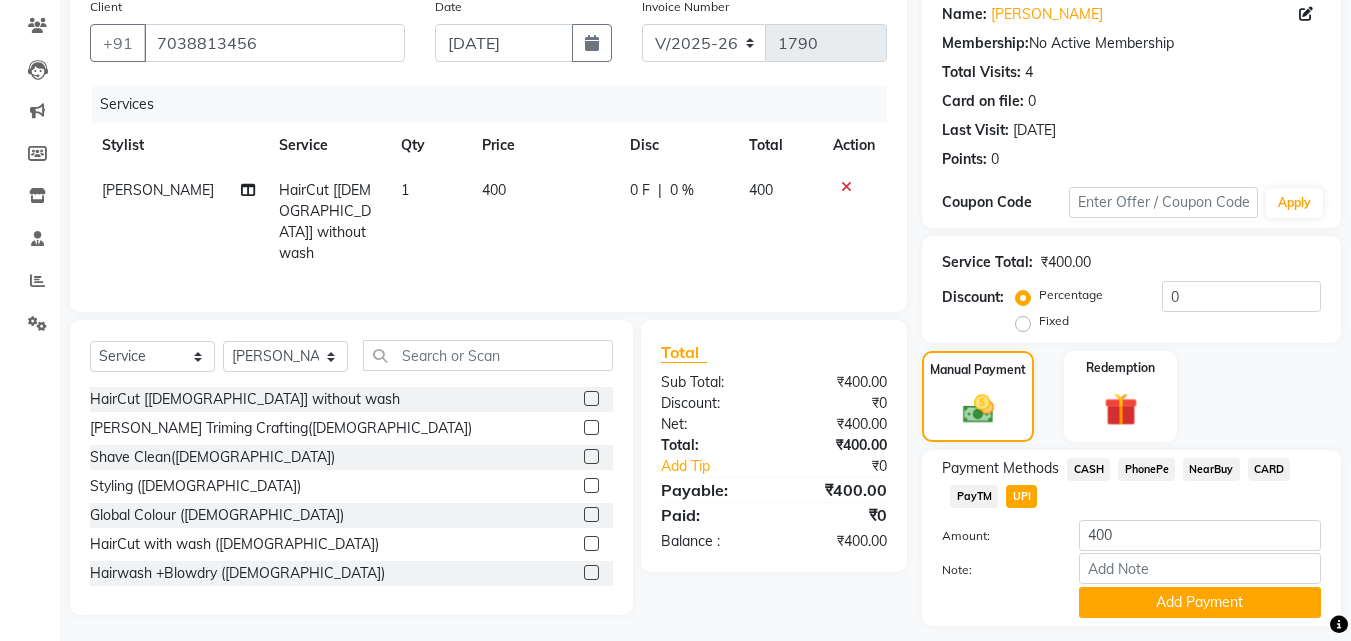 scroll, scrollTop: 217, scrollLeft: 0, axis: vertical 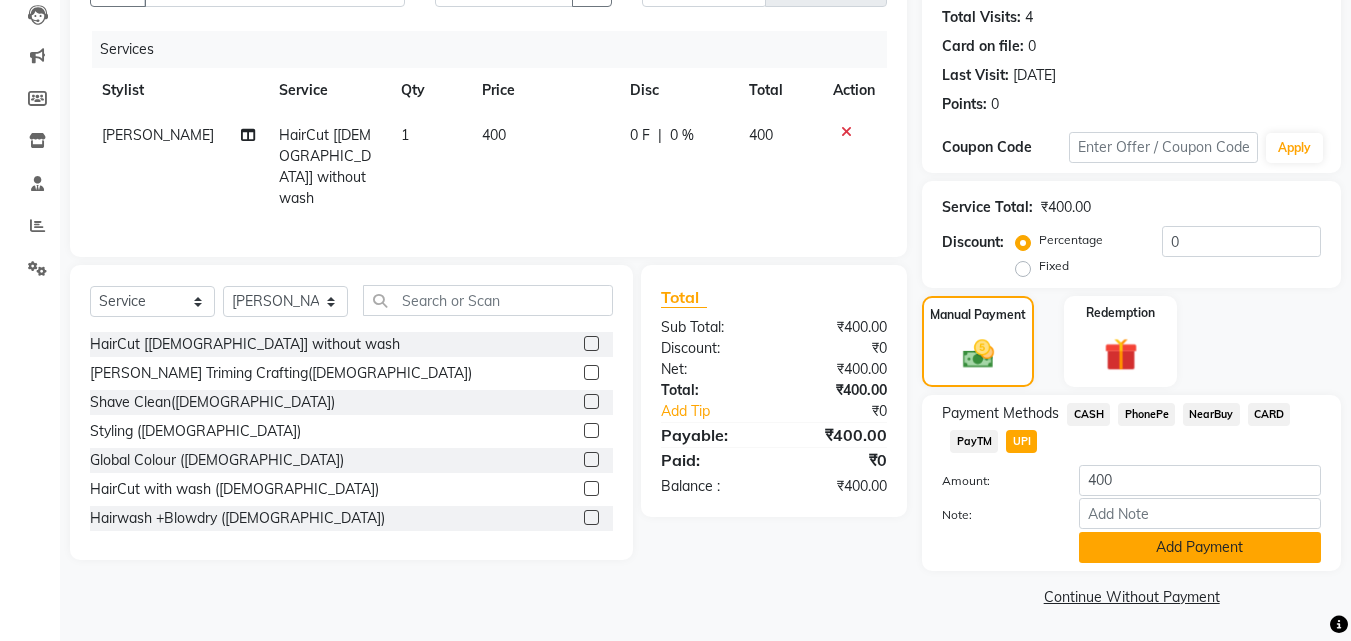 click on "Add Payment" 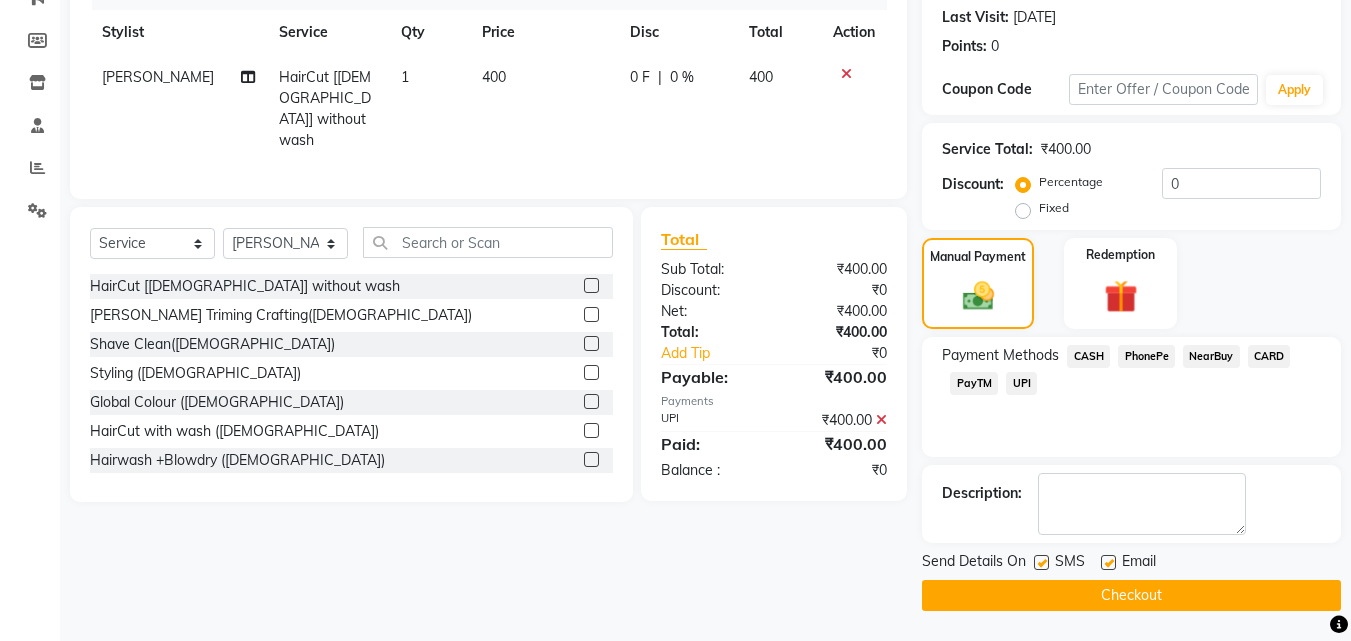 scroll, scrollTop: 273, scrollLeft: 0, axis: vertical 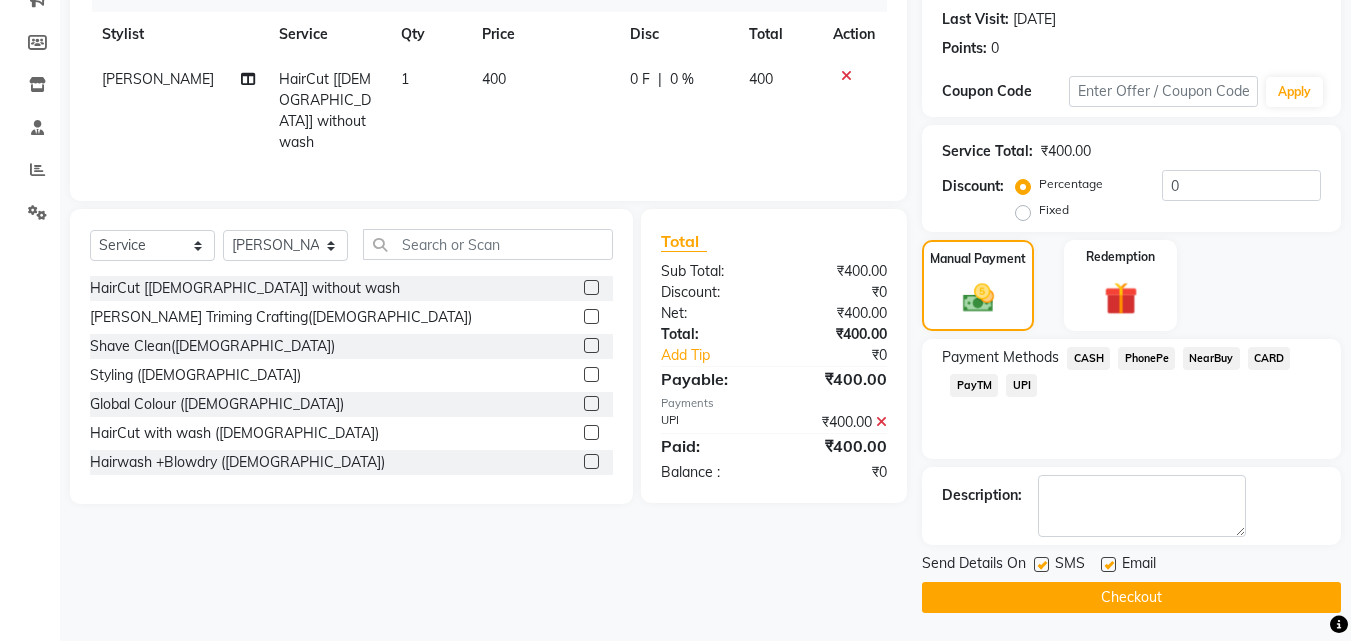 click on "Checkout" 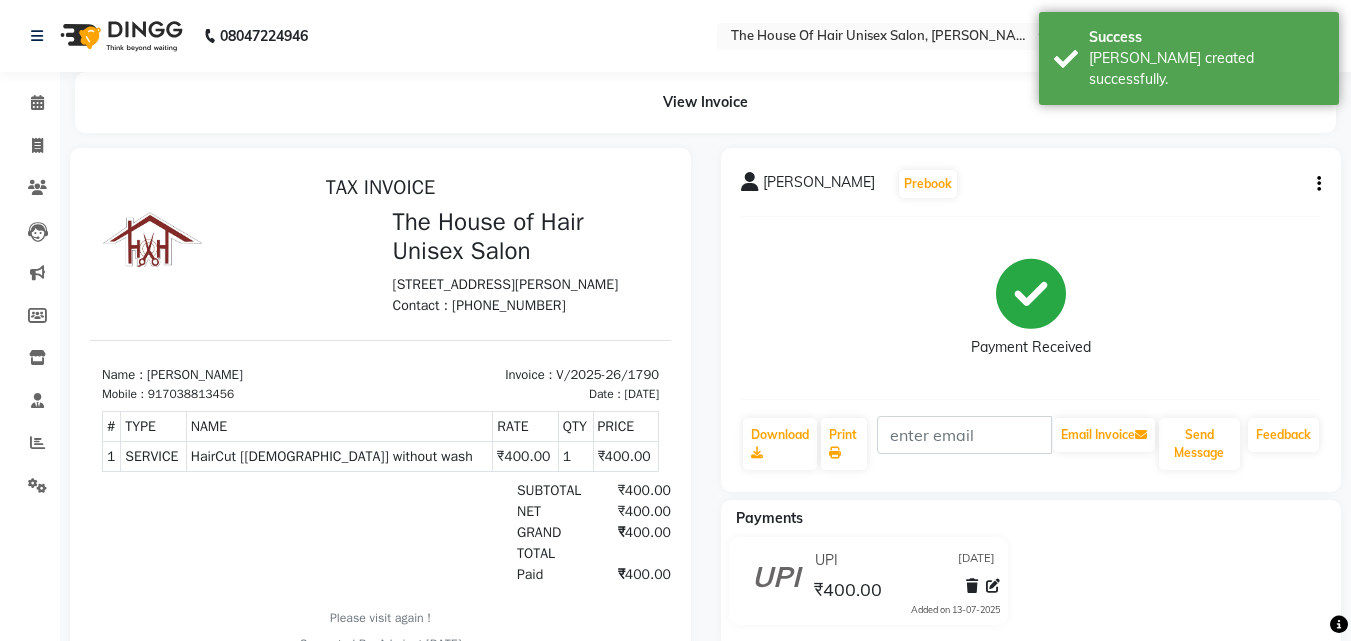 scroll, scrollTop: 0, scrollLeft: 0, axis: both 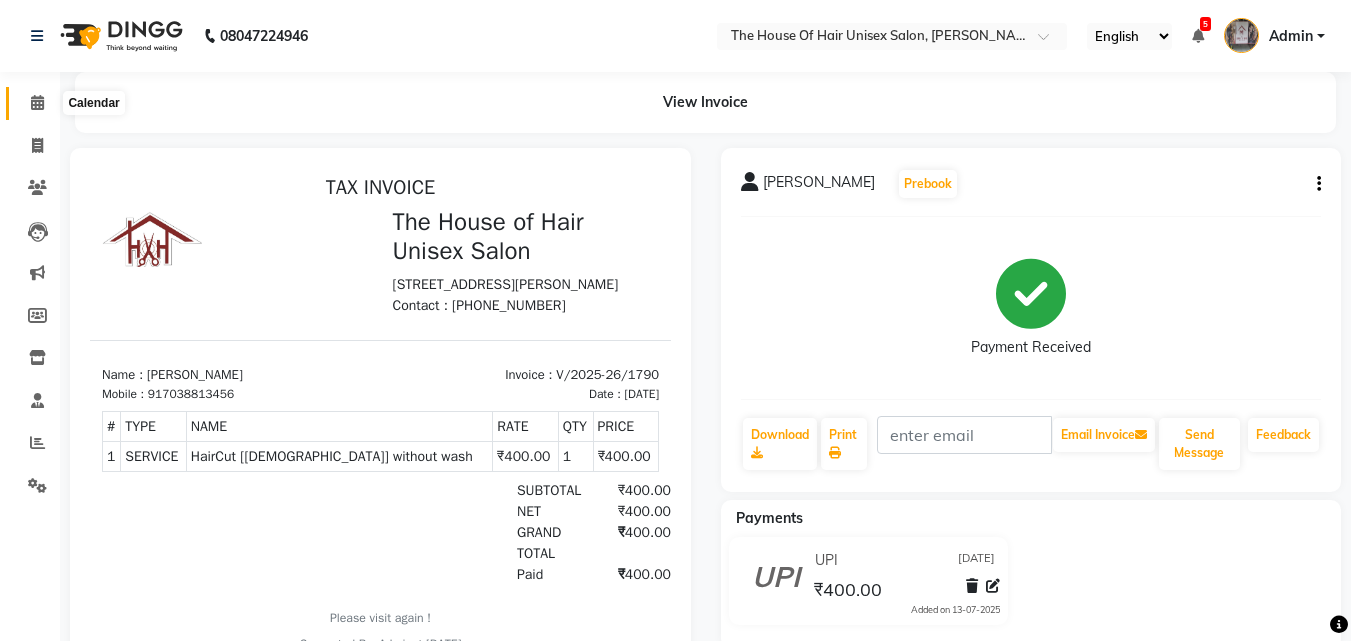 click 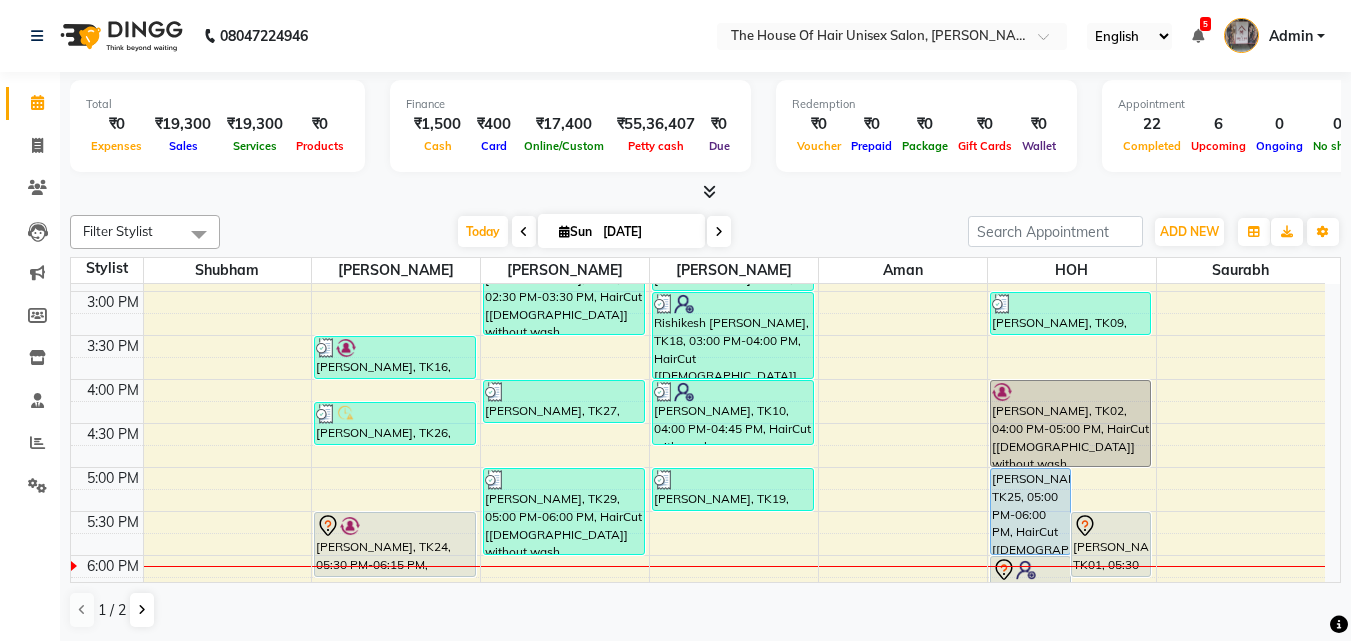 scroll, scrollTop: 715, scrollLeft: 0, axis: vertical 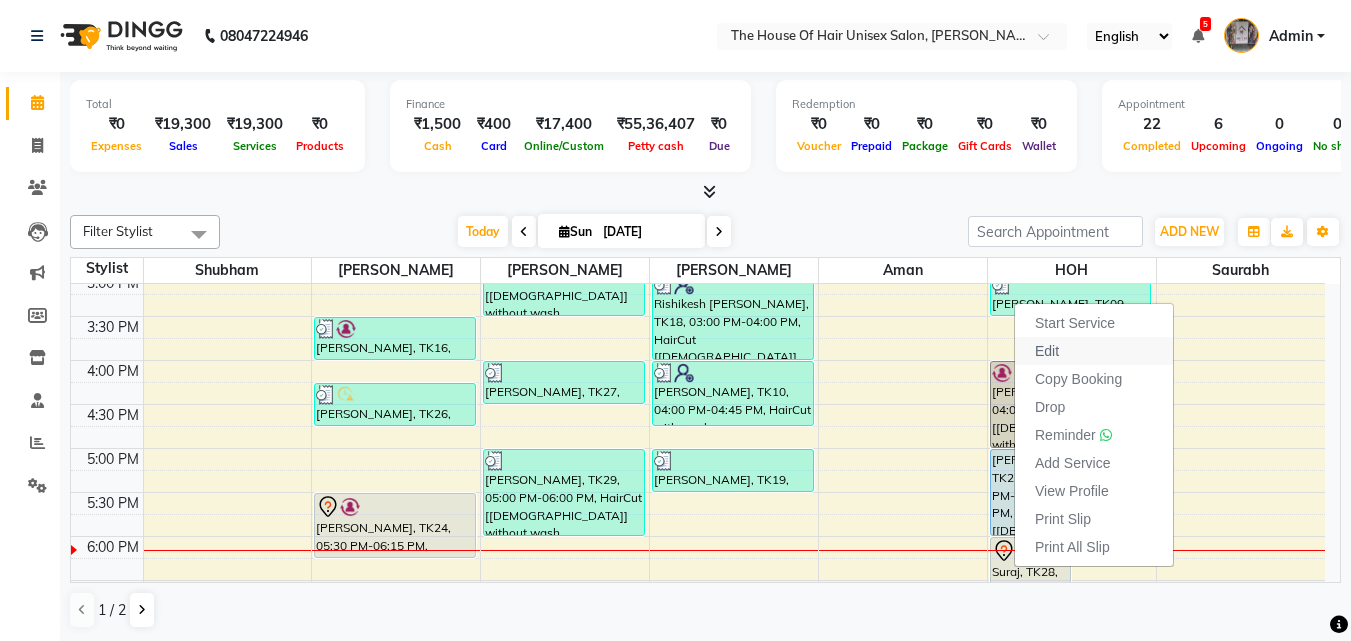 click on "Edit" at bounding box center (1047, 351) 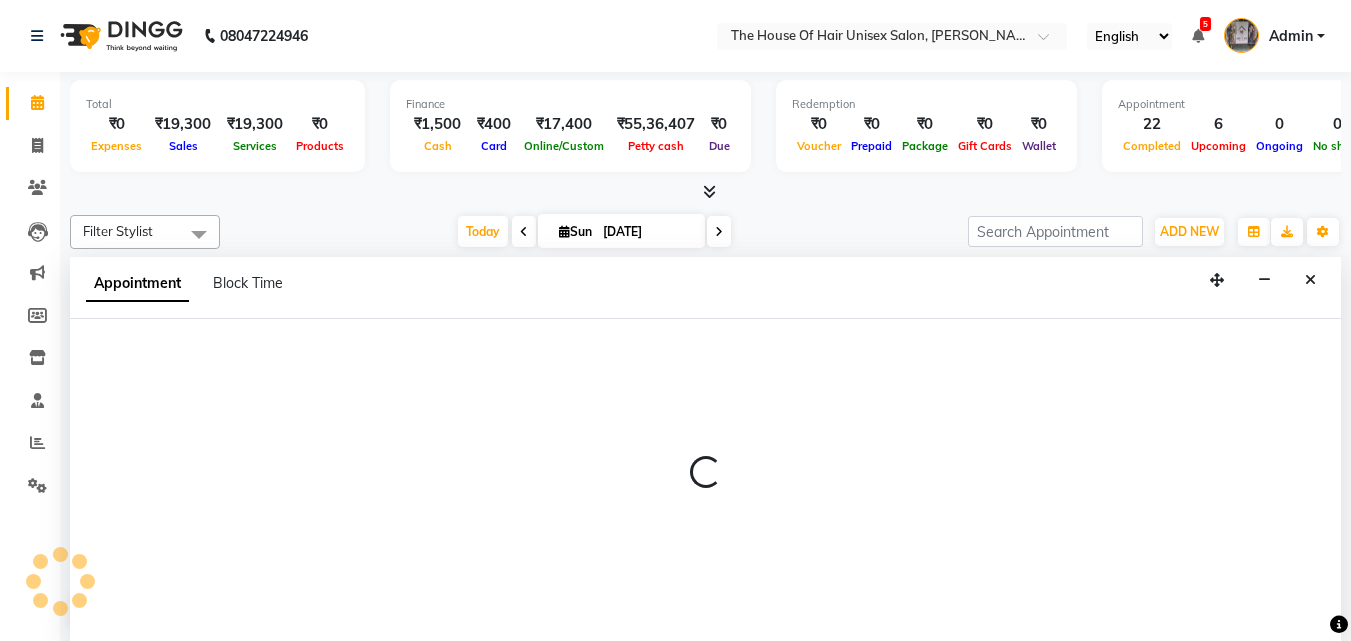 select on "tentative" 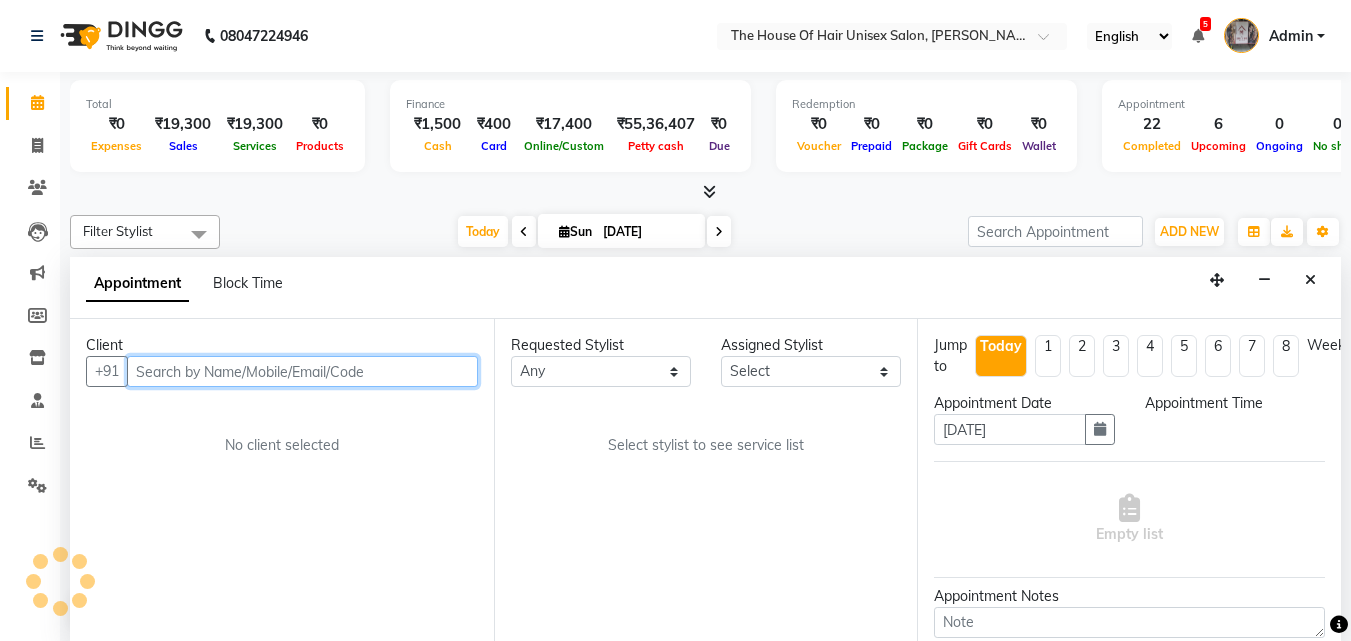 scroll, scrollTop: 1, scrollLeft: 0, axis: vertical 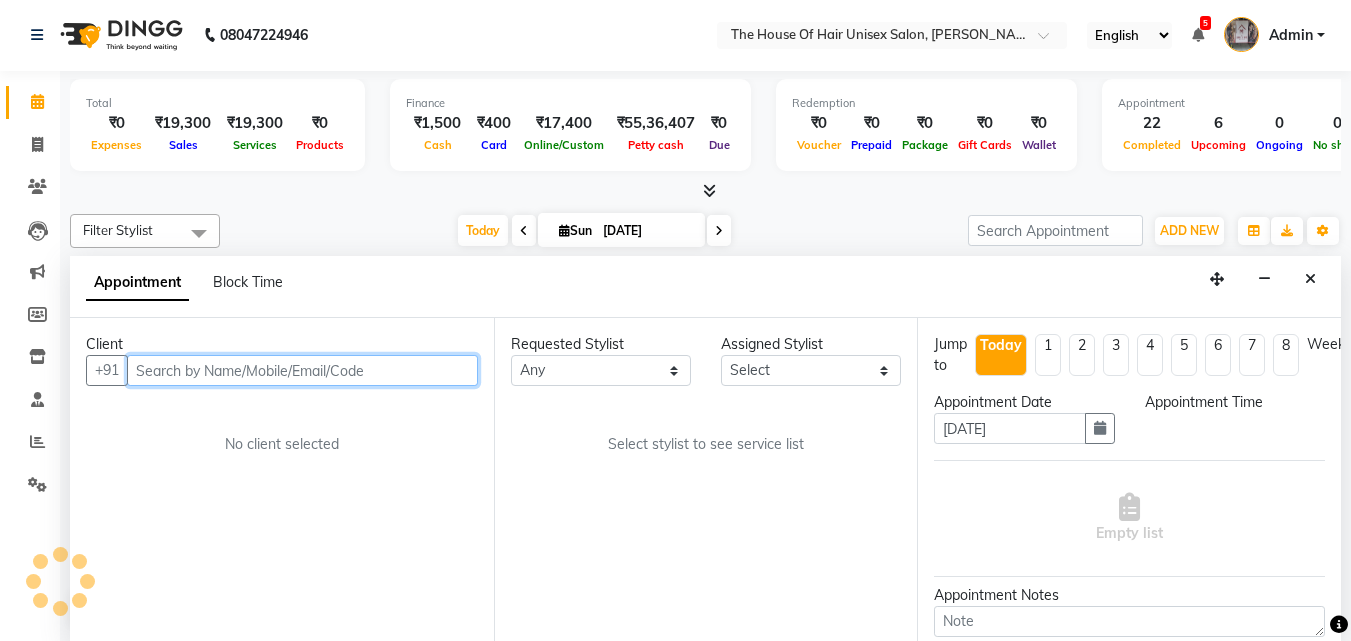 select on "1080" 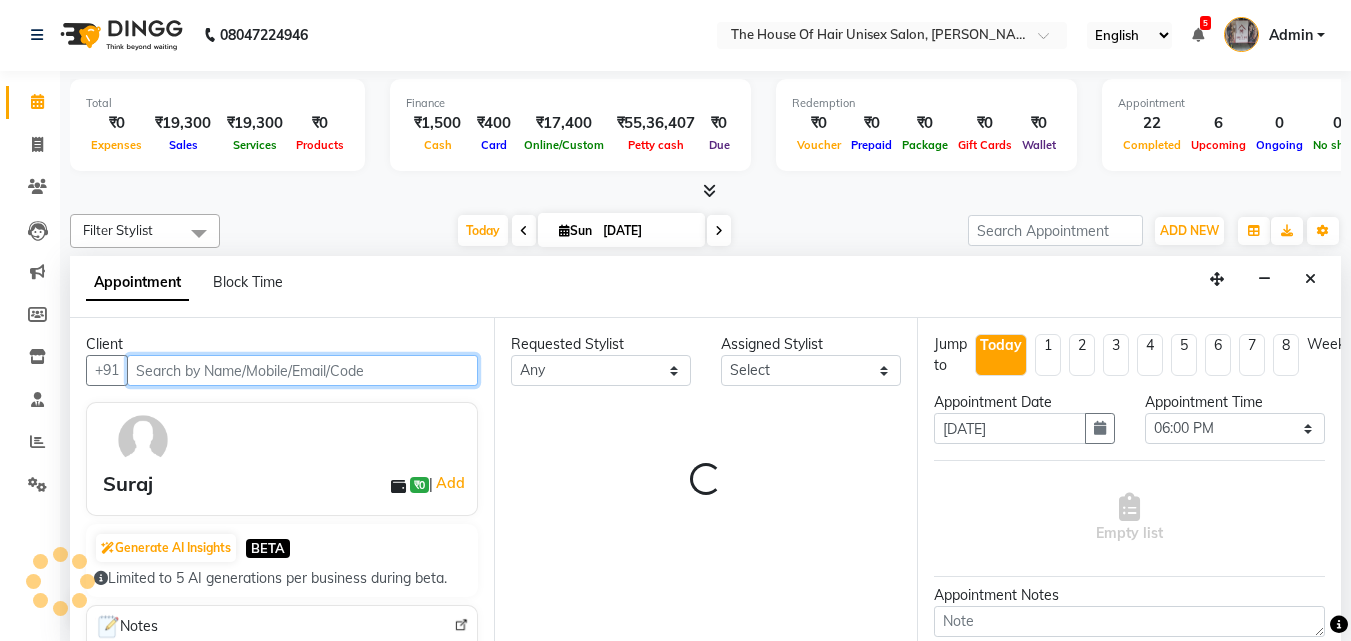 select on "85989" 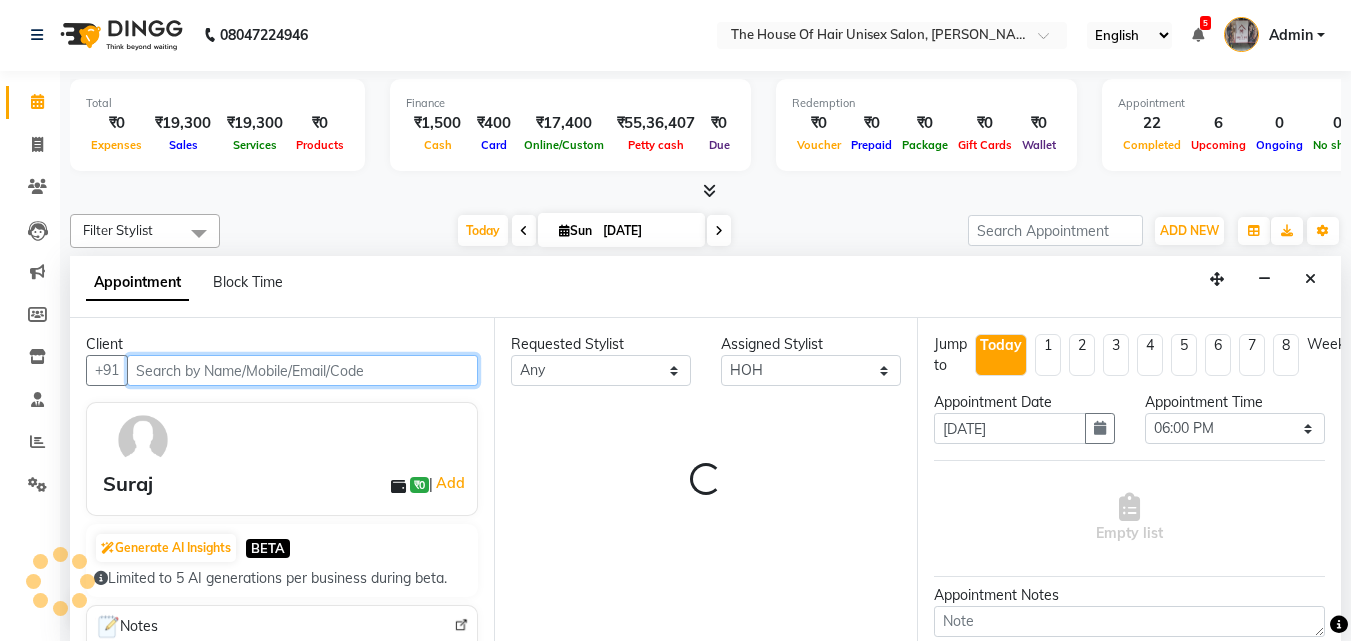 select on "160" 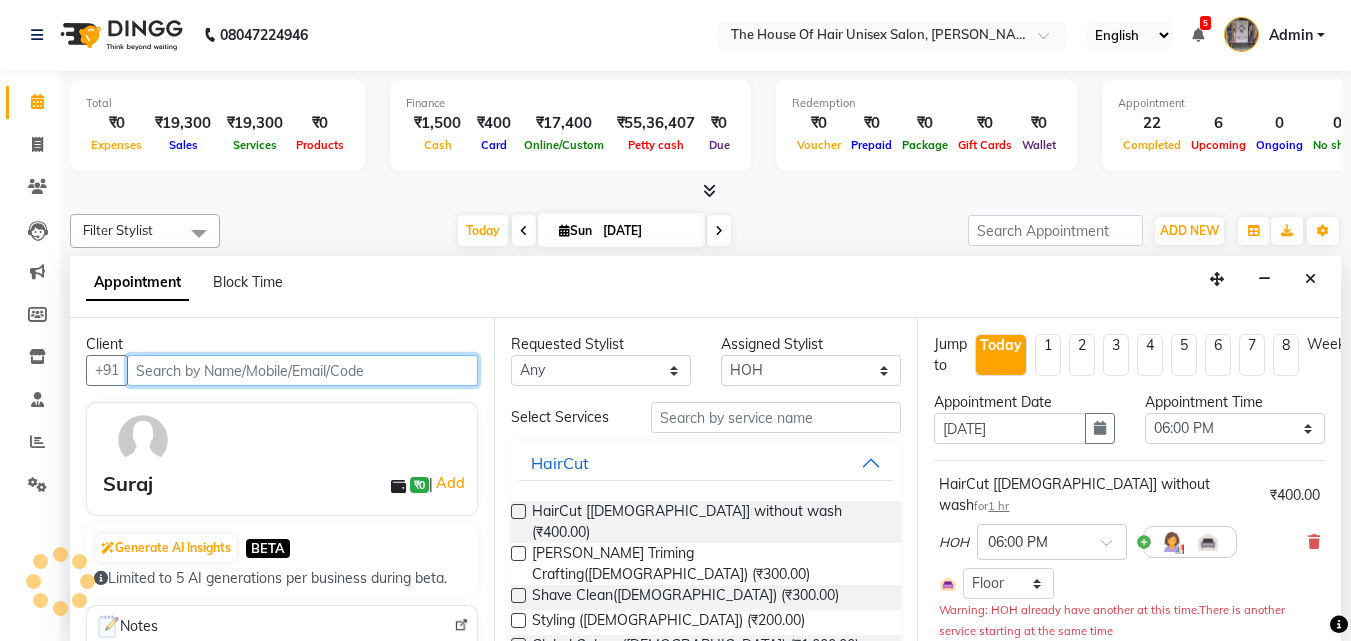 scroll, scrollTop: 969, scrollLeft: 0, axis: vertical 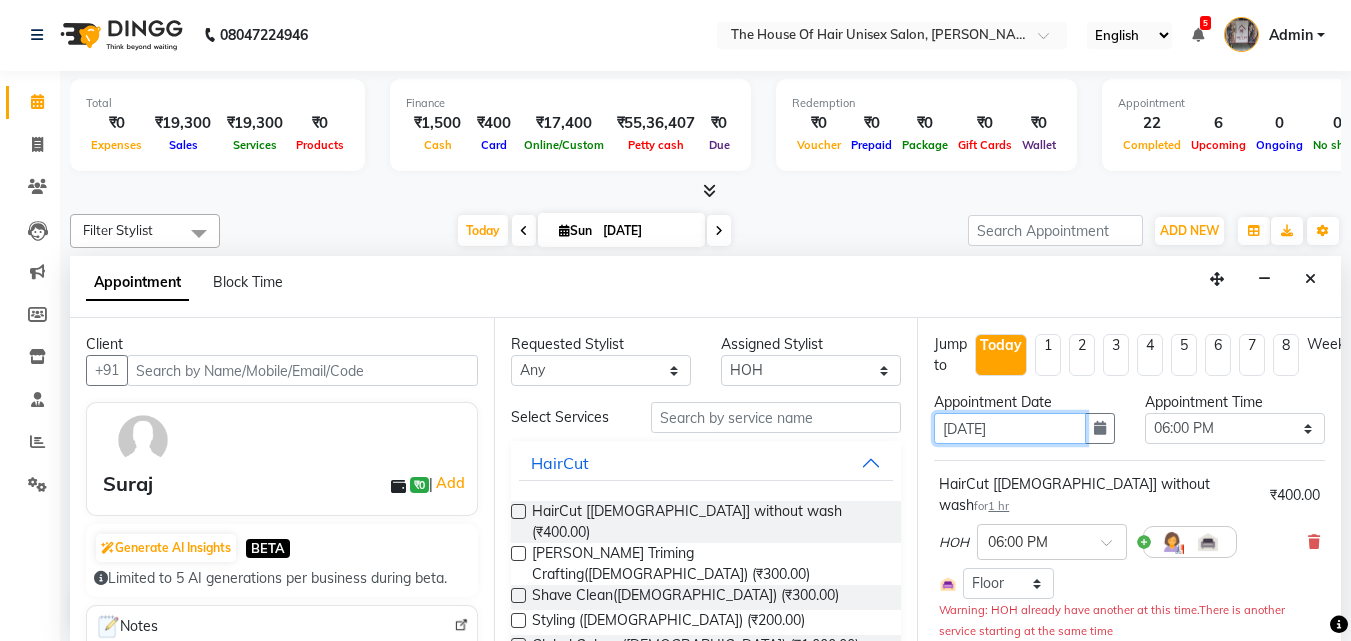 click on "[DATE]" at bounding box center [1009, 428] 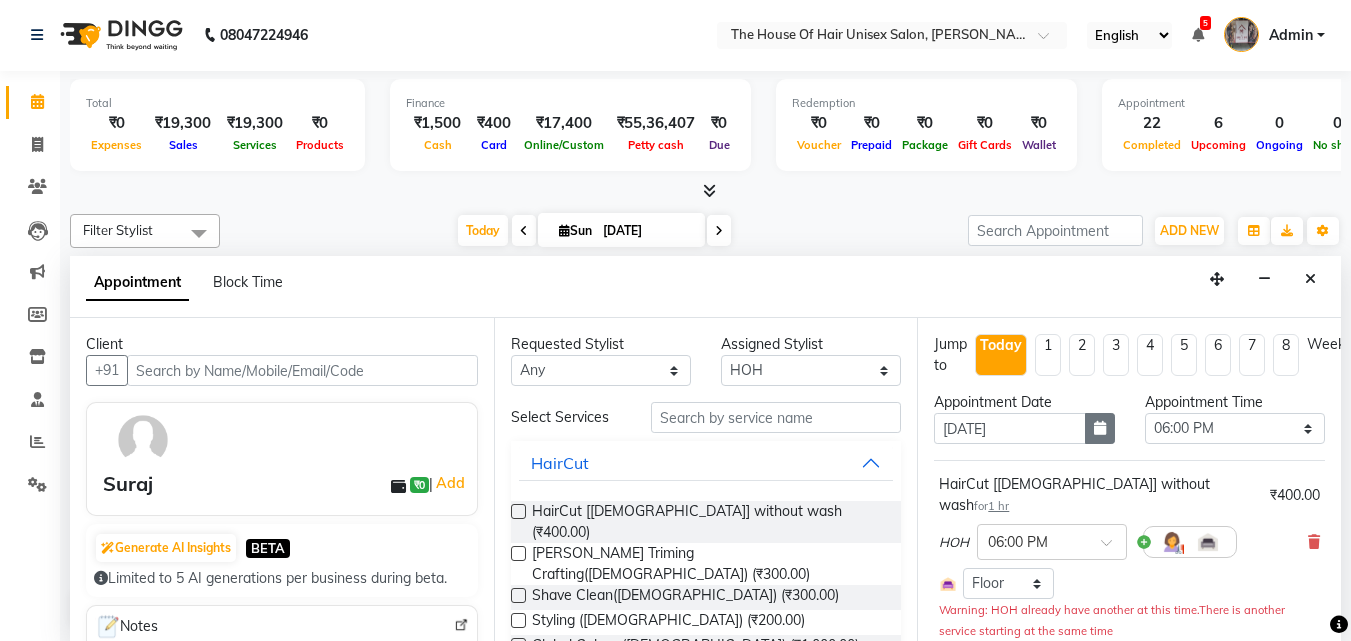 click at bounding box center (1100, 428) 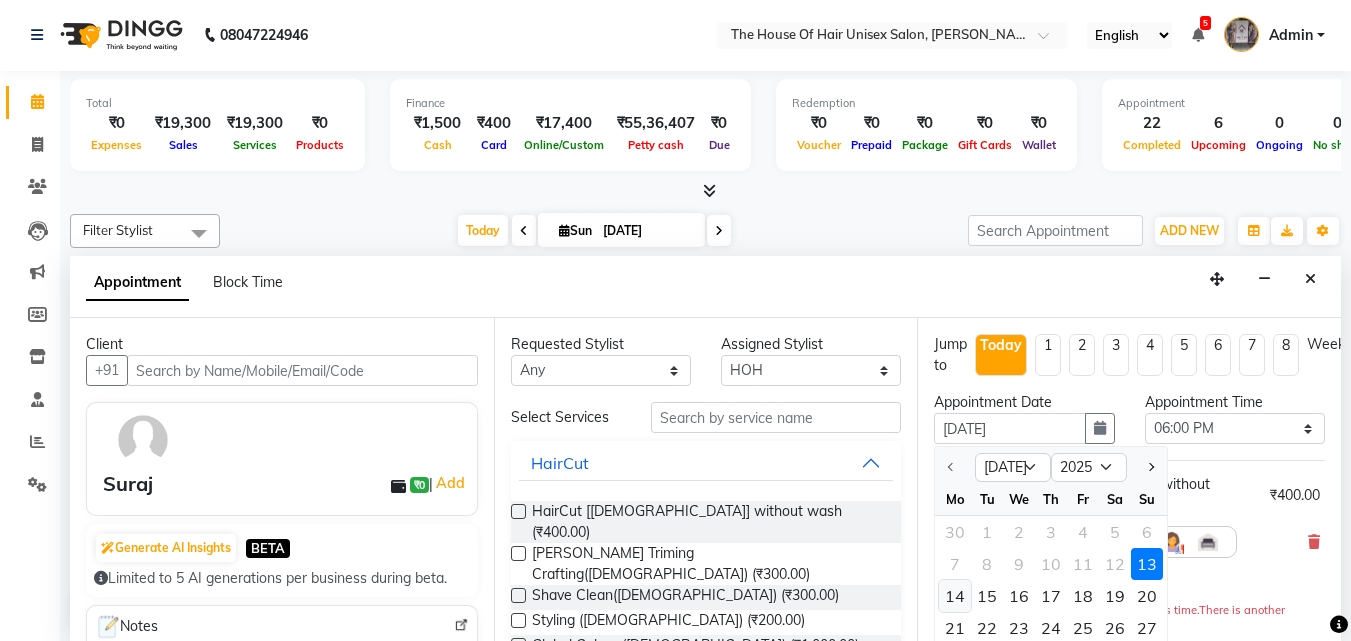 click on "14" at bounding box center [955, 596] 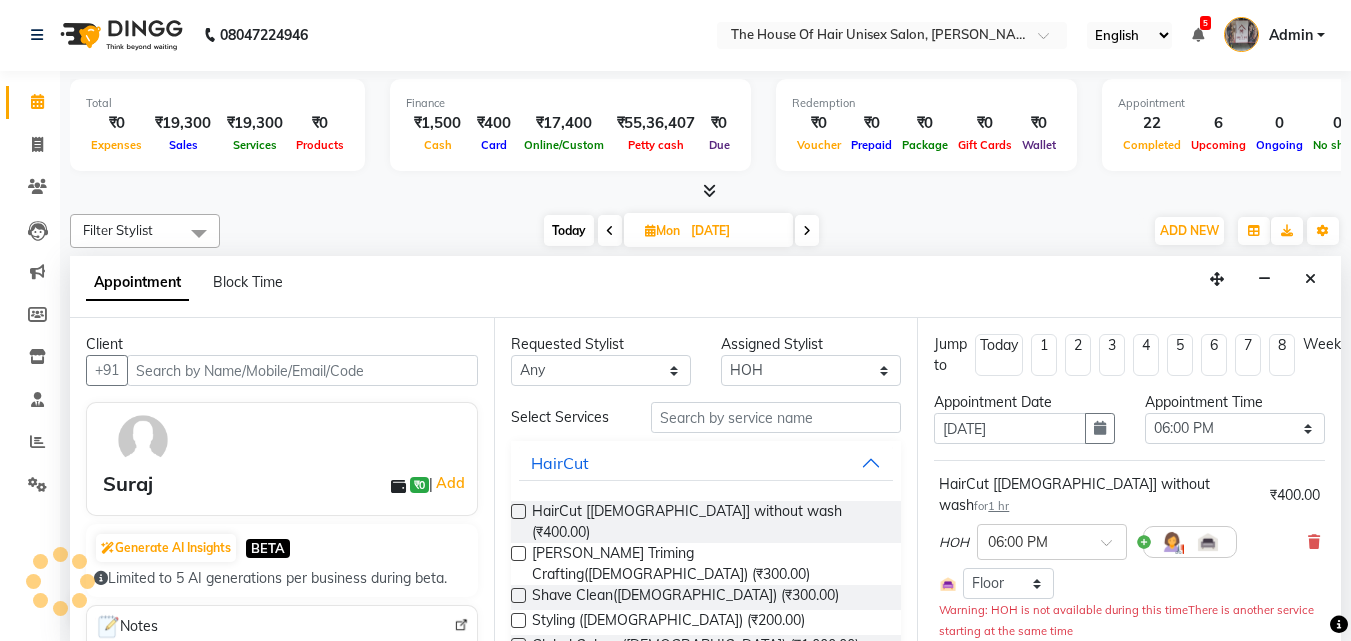 scroll, scrollTop: 969, scrollLeft: 0, axis: vertical 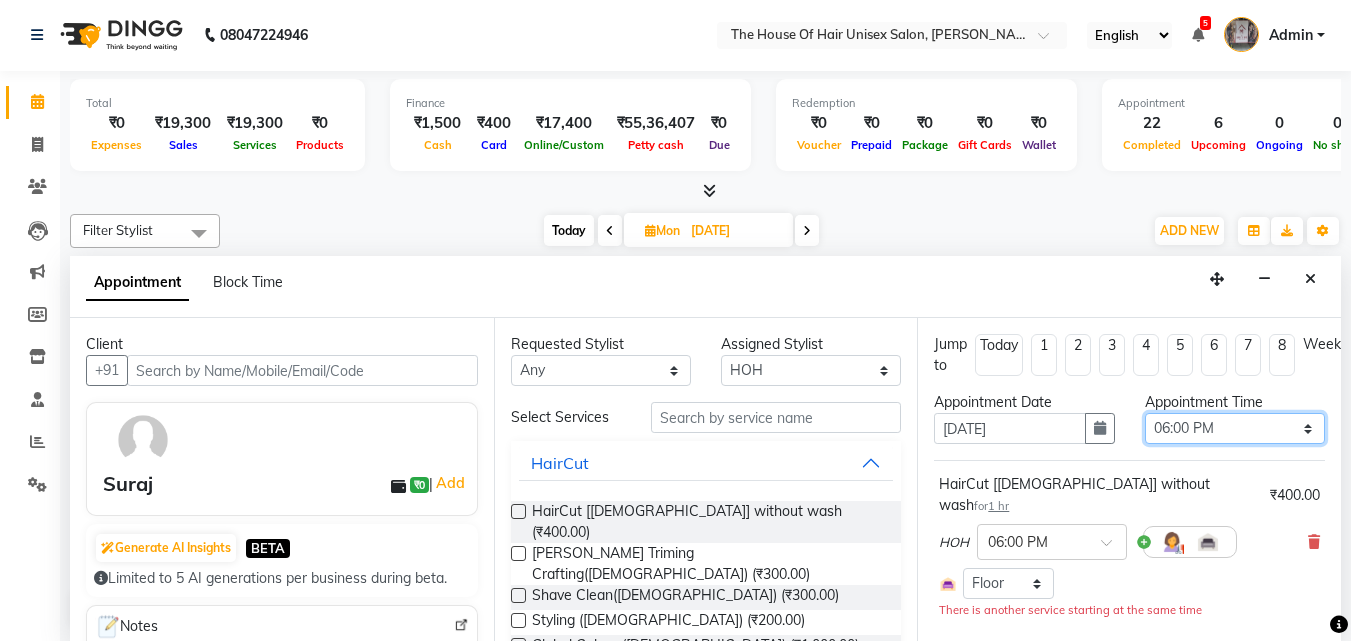 click on "Select 08:00 AM 08:15 AM 08:30 AM 08:45 AM 09:00 AM 09:15 AM 09:30 AM 09:45 AM 10:00 AM 10:15 AM 10:30 AM 10:45 AM 11:00 AM 11:15 AM 11:30 AM 11:45 AM 12:00 PM 12:15 PM 12:30 PM 12:45 PM 01:00 PM 01:15 PM 01:30 PM 01:45 PM 02:00 PM 02:15 PM 02:30 PM 02:45 PM 03:00 PM 03:15 PM 03:30 PM 03:45 PM 04:00 PM 04:15 PM 04:30 PM 04:45 PM 05:00 PM 05:15 PM 05:30 PM 05:45 PM 06:00 PM 06:15 PM 06:30 PM 06:45 PM 07:00 PM 07:15 PM 07:30 PM 07:45 PM 08:00 PM 08:15 PM 08:30 PM 08:45 PM 09:00 PM 09:15 PM 09:30 PM" at bounding box center (1235, 428) 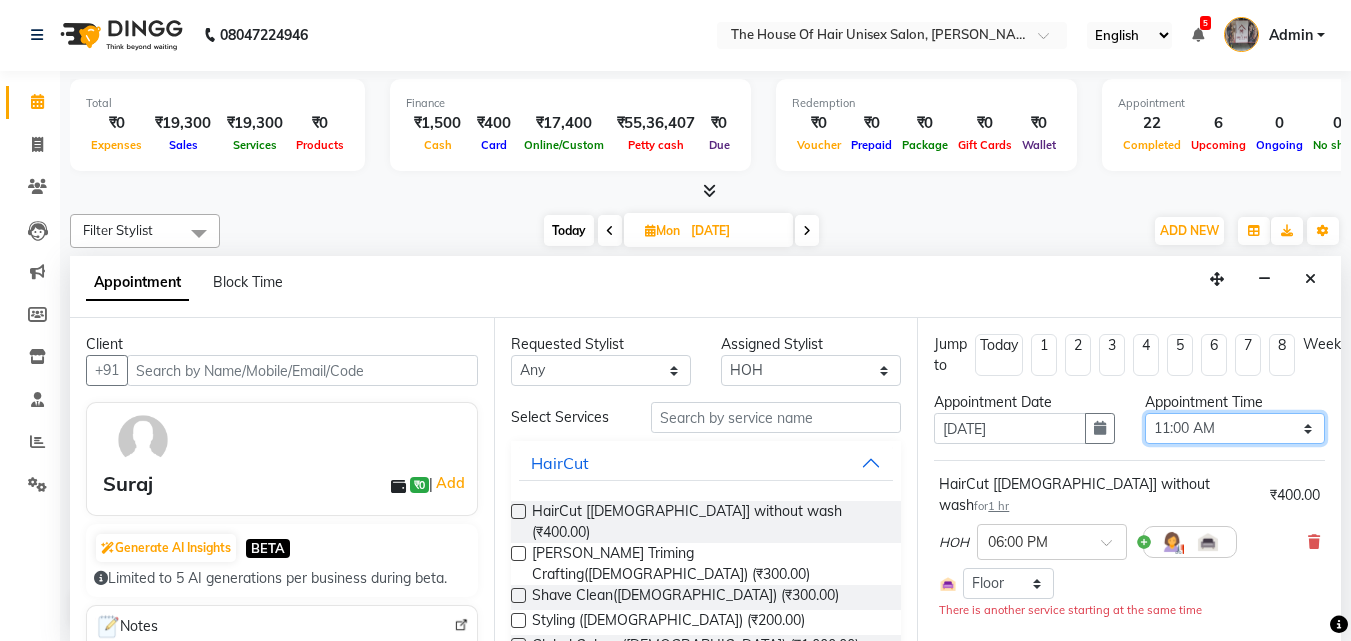 click on "Select 08:00 AM 08:15 AM 08:30 AM 08:45 AM 09:00 AM 09:15 AM 09:30 AM 09:45 AM 10:00 AM 10:15 AM 10:30 AM 10:45 AM 11:00 AM 11:15 AM 11:30 AM 11:45 AM 12:00 PM 12:15 PM 12:30 PM 12:45 PM 01:00 PM 01:15 PM 01:30 PM 01:45 PM 02:00 PM 02:15 PM 02:30 PM 02:45 PM 03:00 PM 03:15 PM 03:30 PM 03:45 PM 04:00 PM 04:15 PM 04:30 PM 04:45 PM 05:00 PM 05:15 PM 05:30 PM 05:45 PM 06:00 PM 06:15 PM 06:30 PM 06:45 PM 07:00 PM 07:15 PM 07:30 PM 07:45 PM 08:00 PM 08:15 PM 08:30 PM 08:45 PM 09:00 PM 09:15 PM 09:30 PM" at bounding box center [1235, 428] 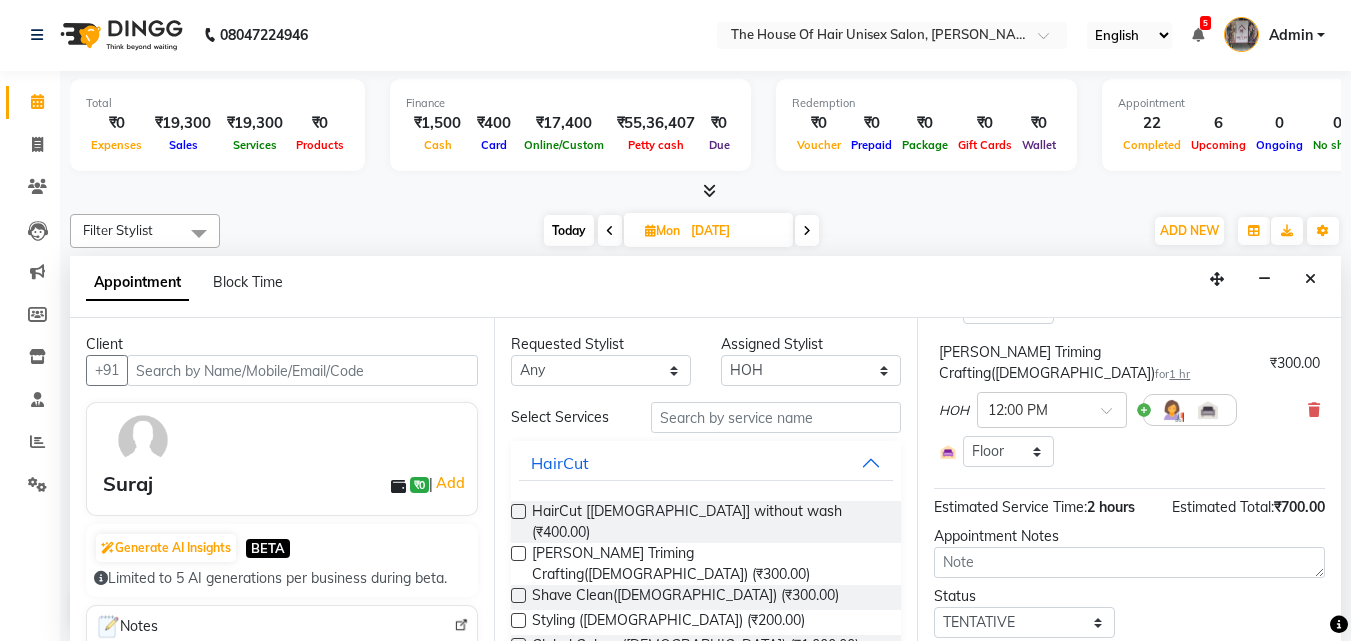 scroll, scrollTop: 313, scrollLeft: 0, axis: vertical 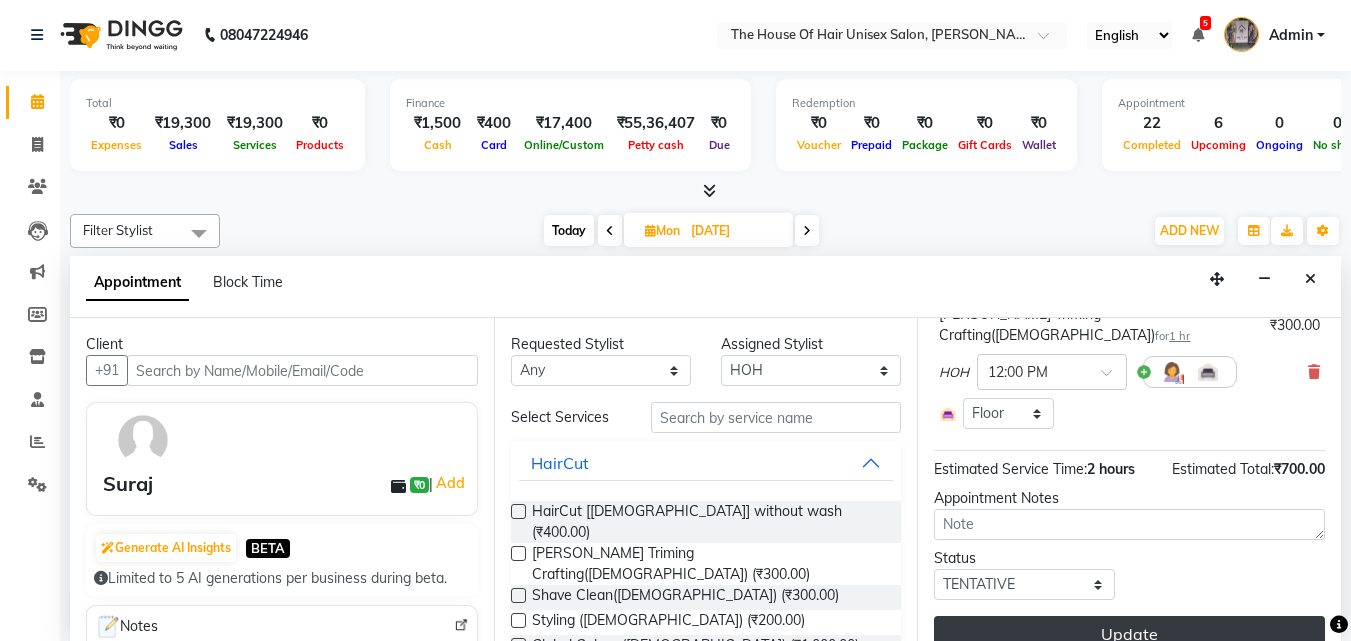 click on "Update" at bounding box center [1129, 634] 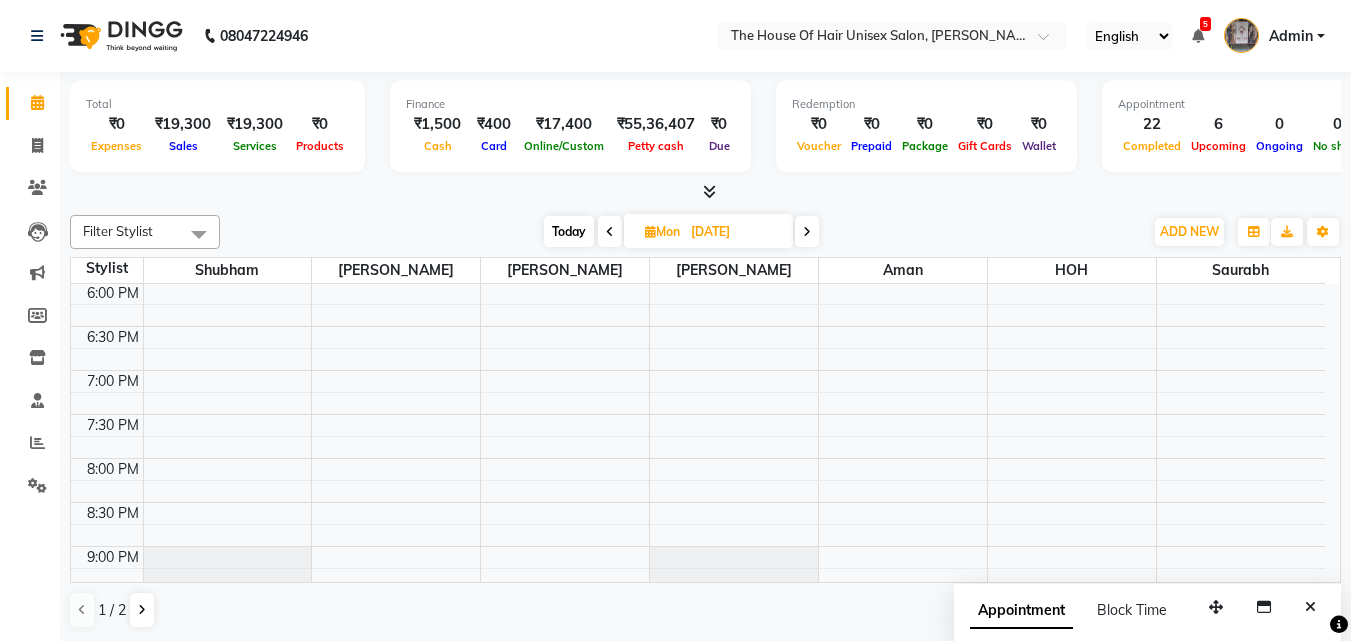 scroll, scrollTop: 1, scrollLeft: 0, axis: vertical 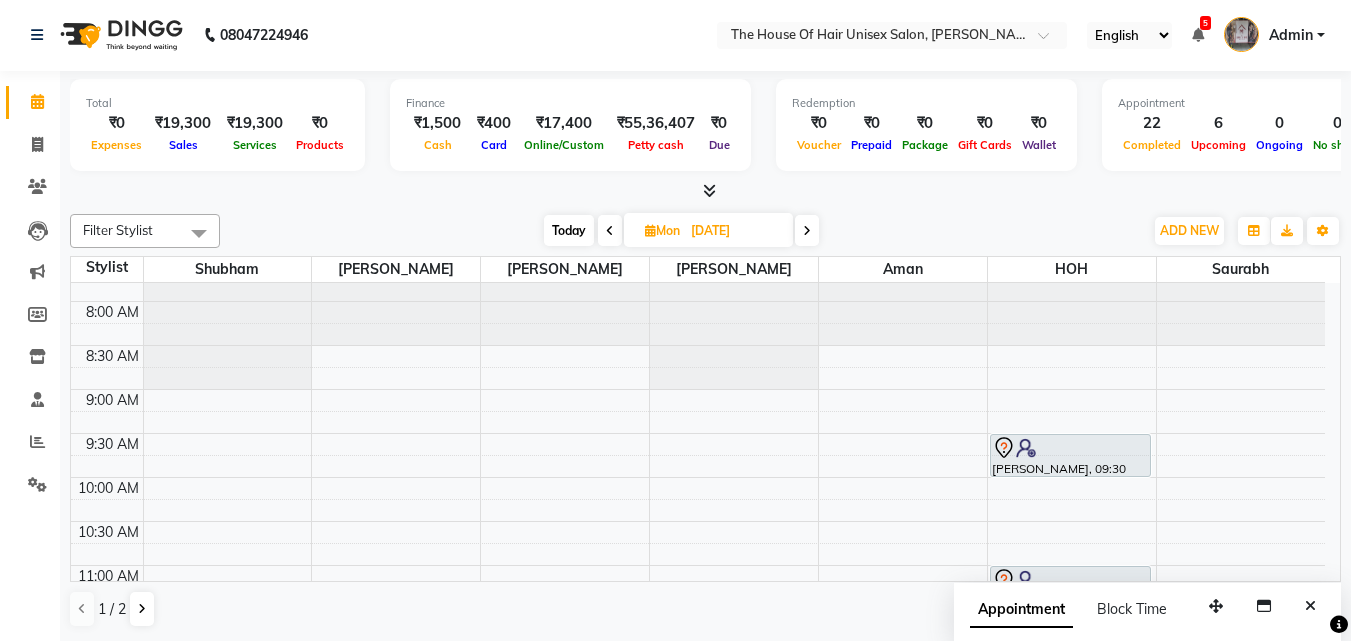 click on "Today" at bounding box center [569, 230] 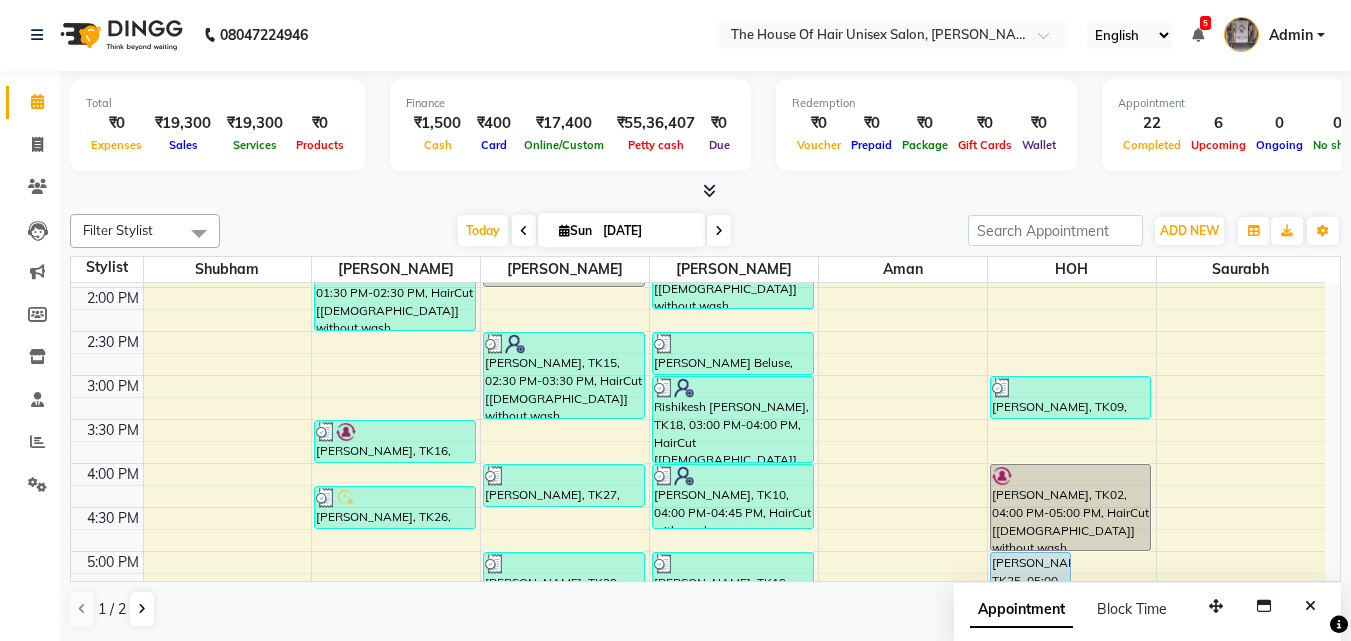 scroll, scrollTop: 614, scrollLeft: 0, axis: vertical 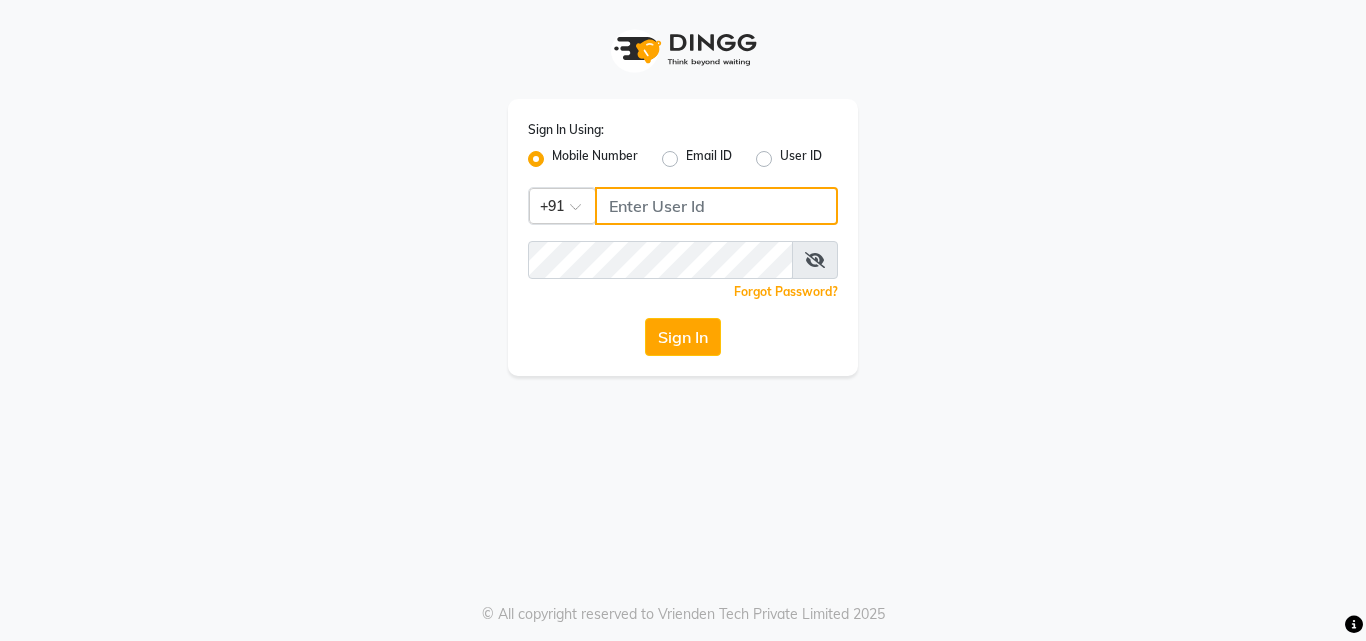 click 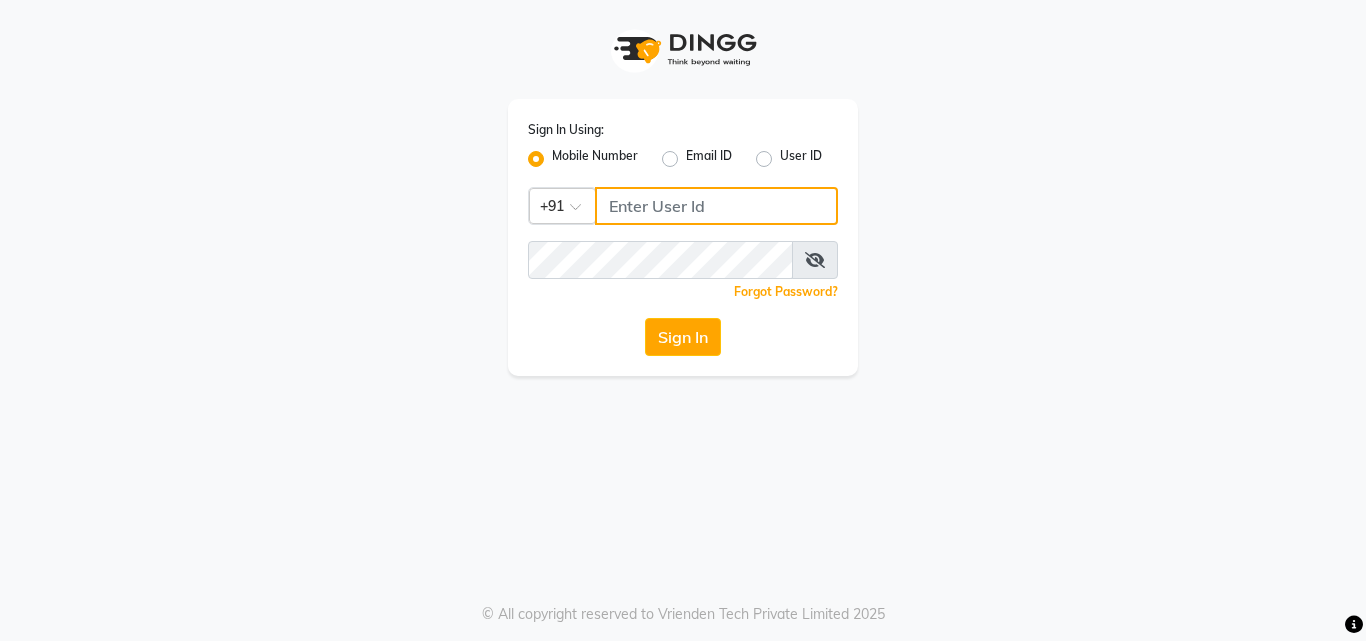 click 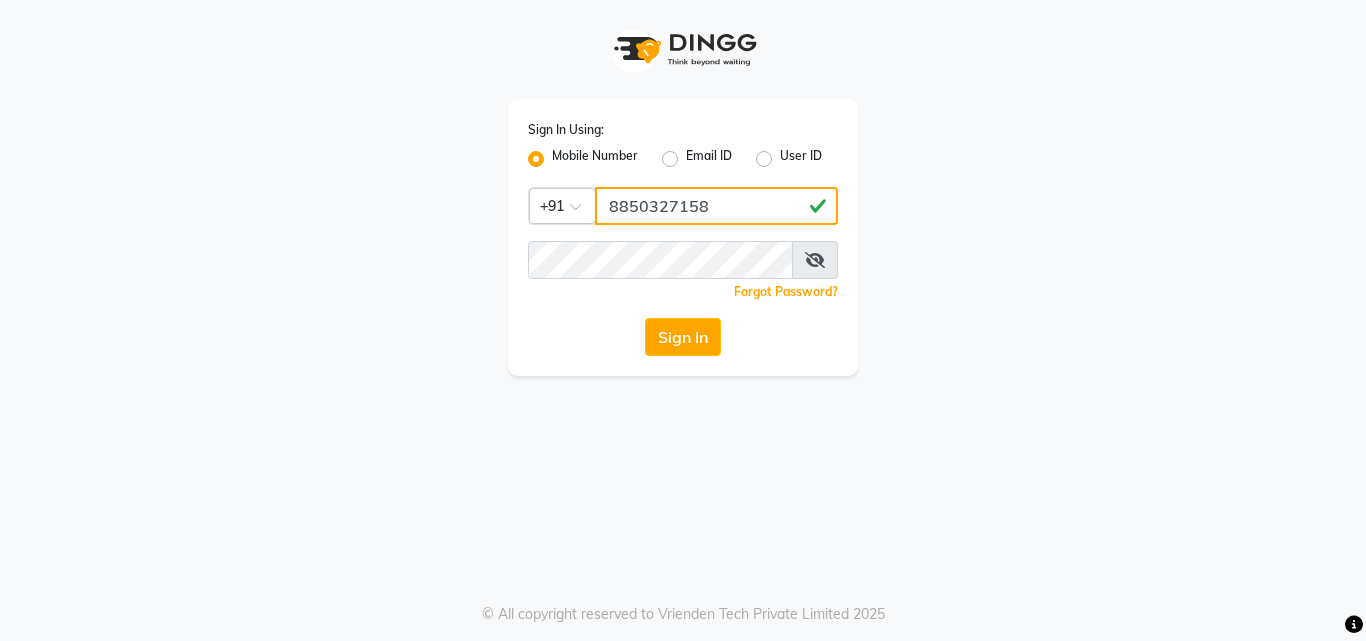 type on "8850327158" 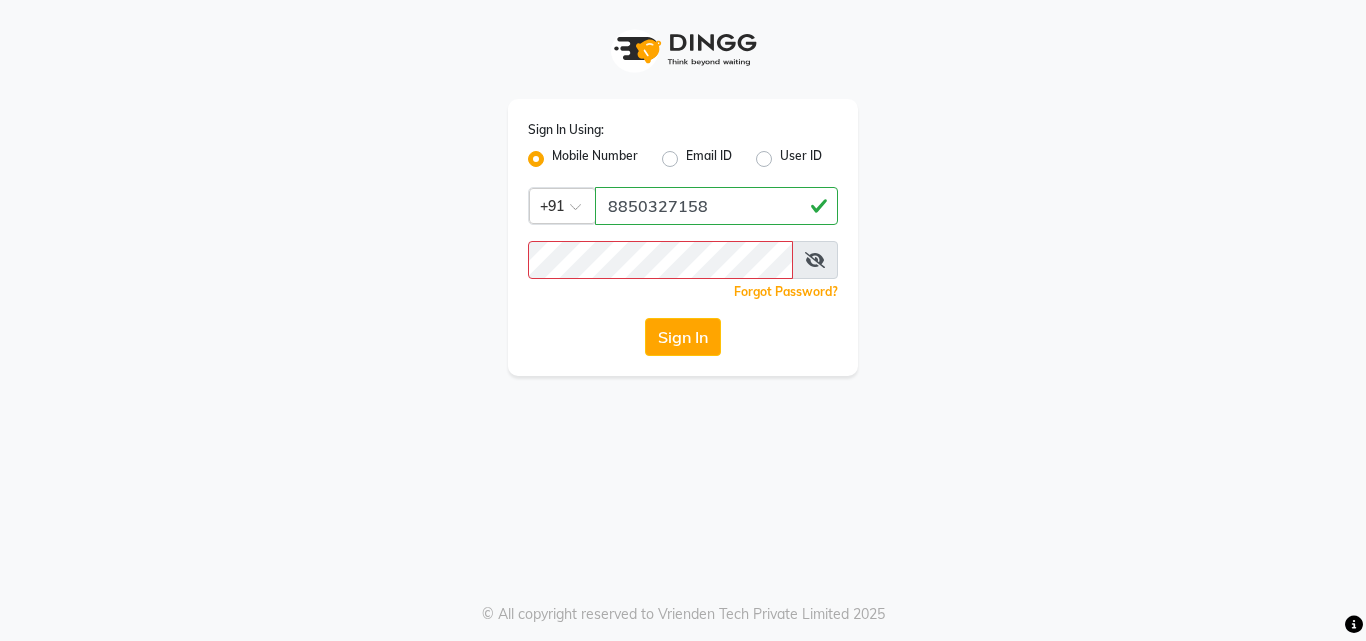 click at bounding box center (815, 260) 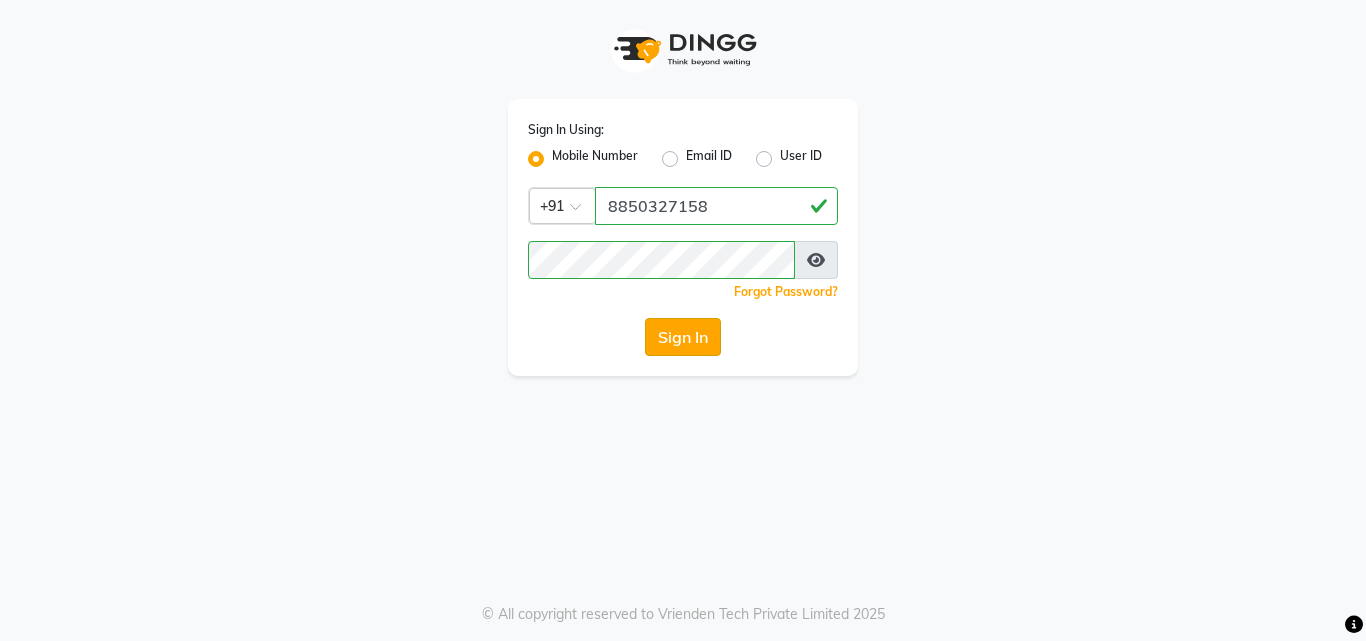 click on "Sign In" 